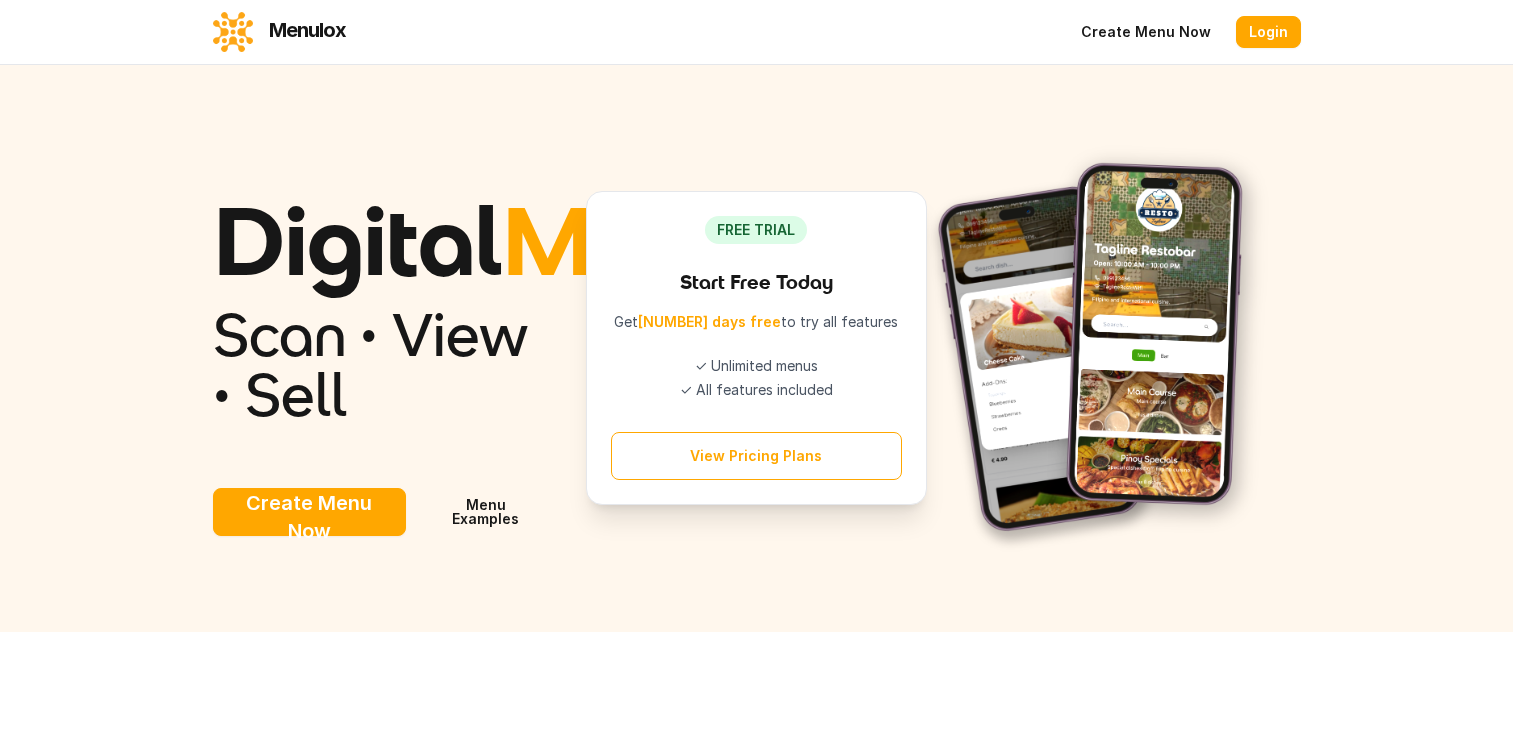 scroll, scrollTop: 0, scrollLeft: 0, axis: both 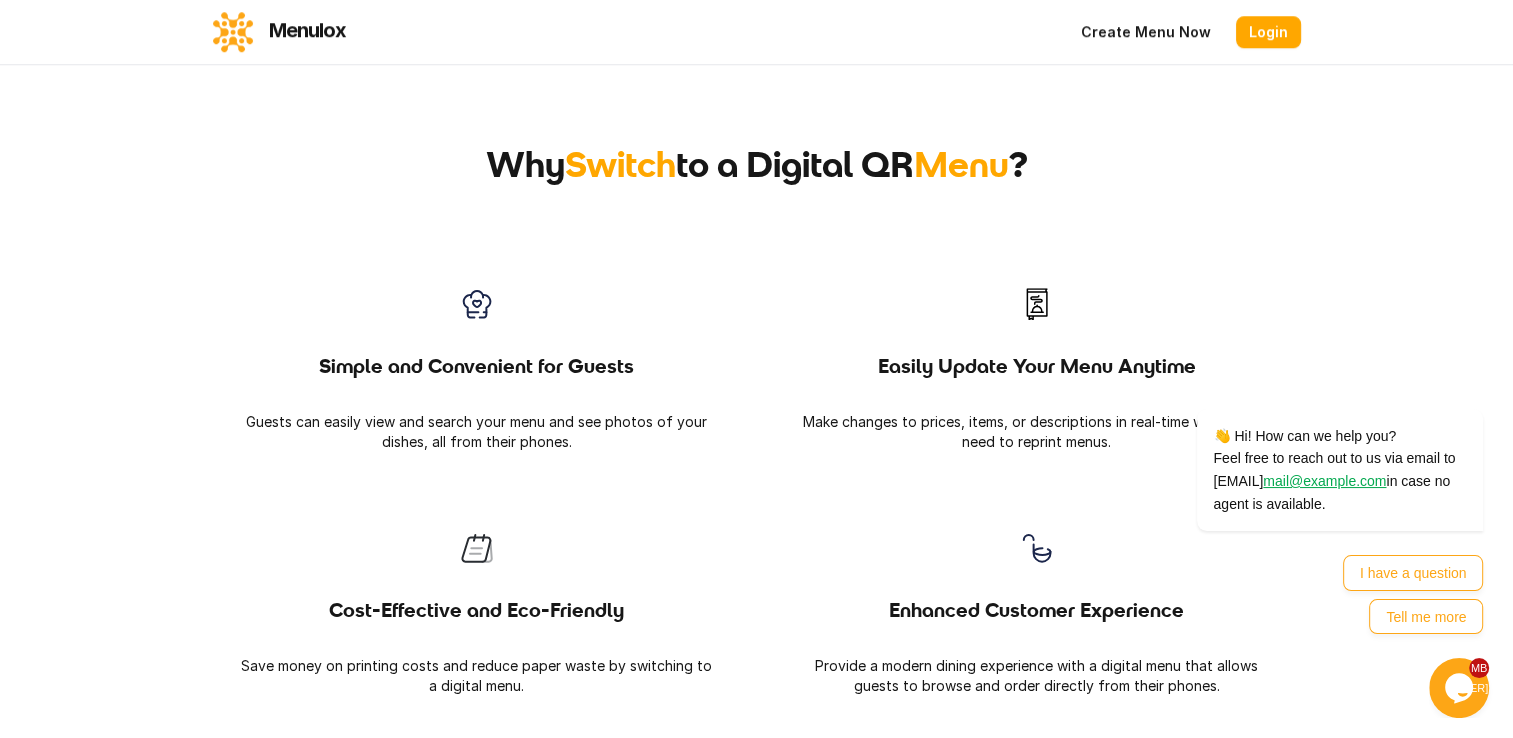 drag, startPoint x: 511, startPoint y: 233, endPoint x: 1172, endPoint y: 282, distance: 662.8137 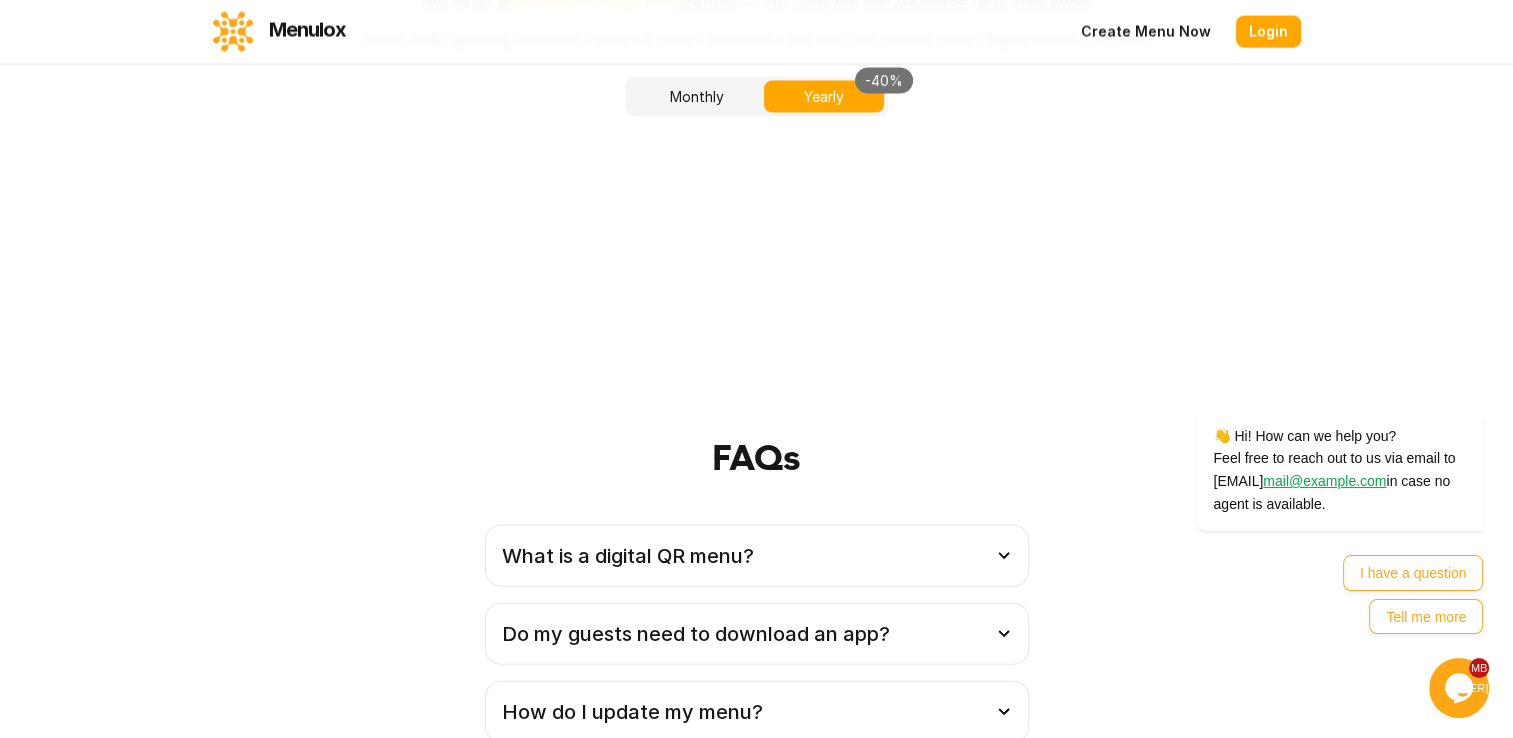 scroll, scrollTop: 4300, scrollLeft: 0, axis: vertical 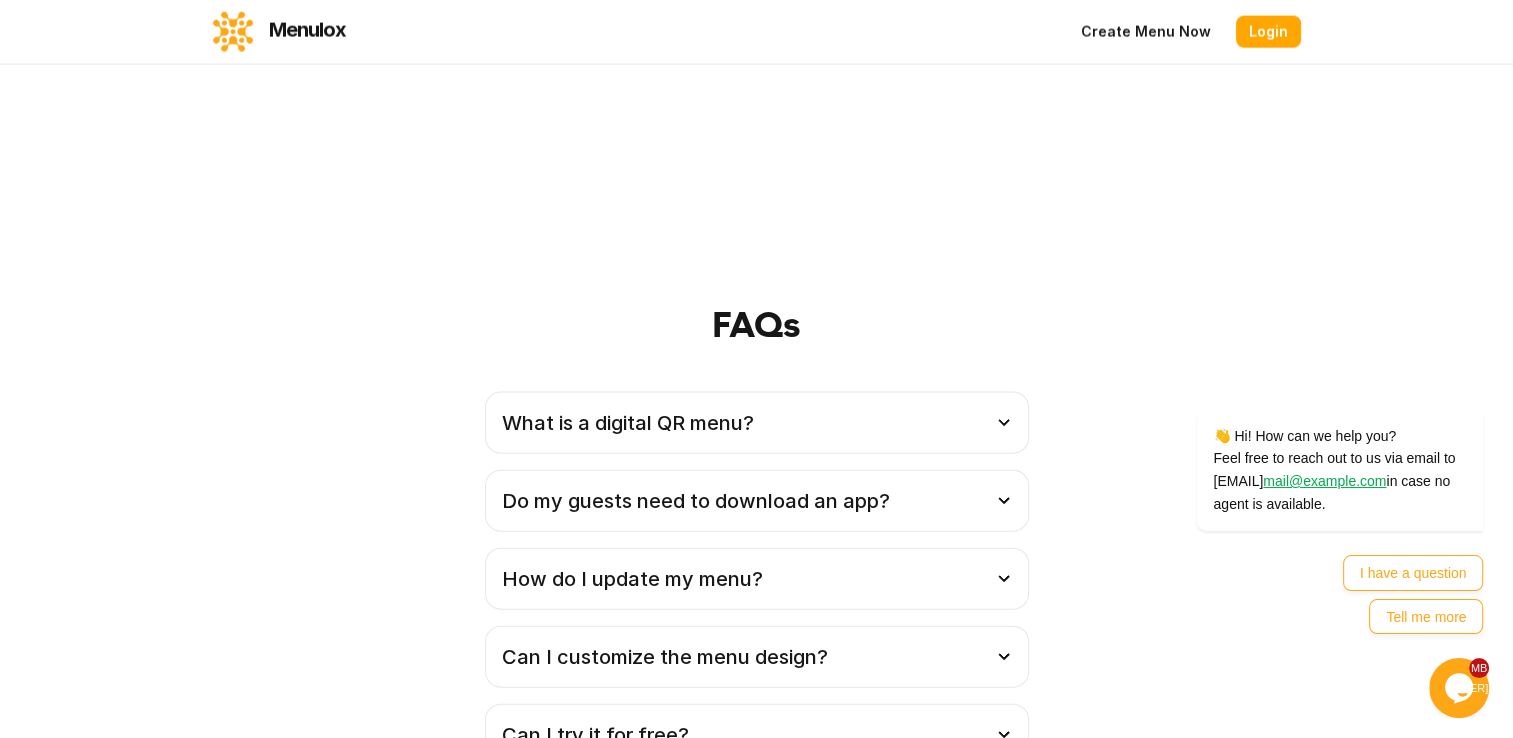 drag, startPoint x: 812, startPoint y: 351, endPoint x: 976, endPoint y: 586, distance: 286.56763 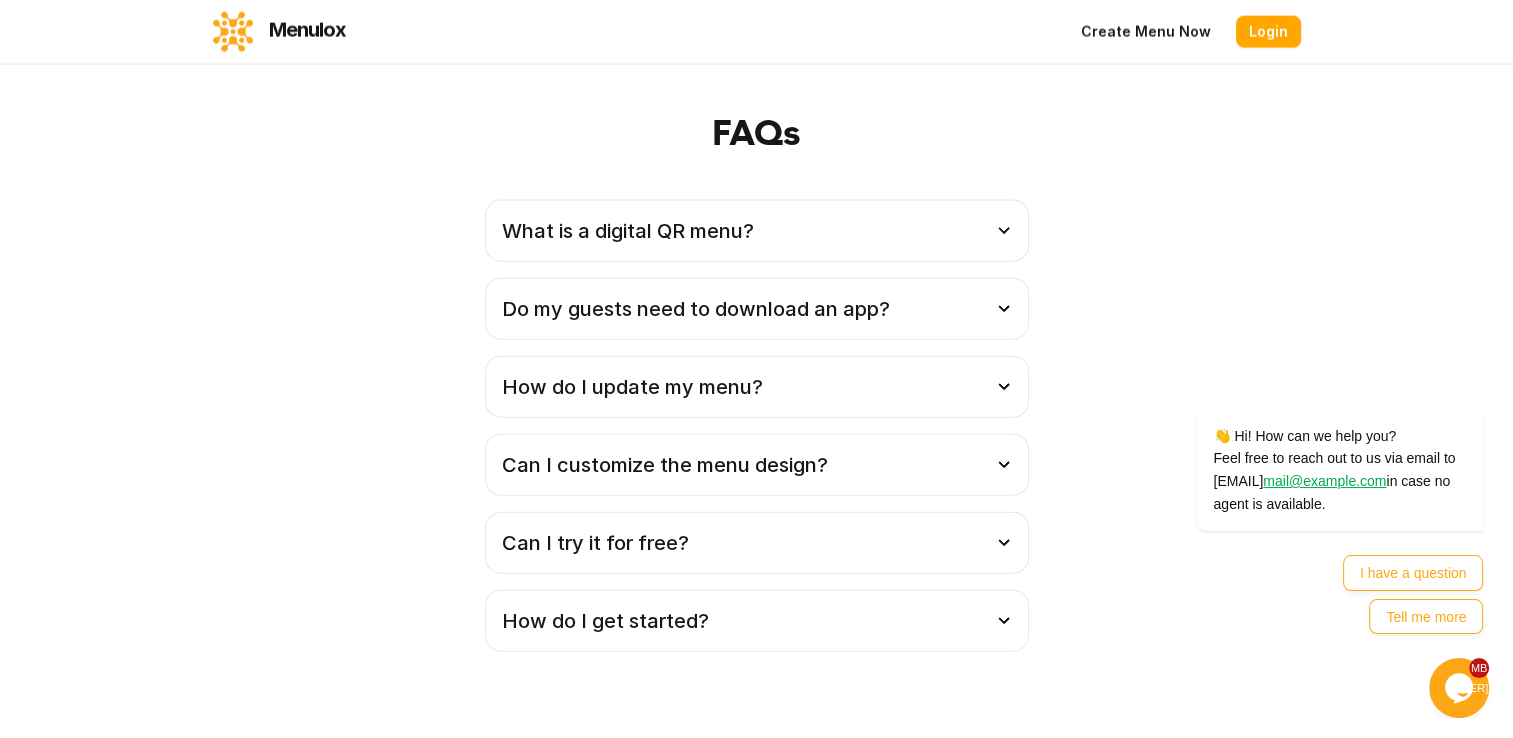 scroll, scrollTop: 4500, scrollLeft: 0, axis: vertical 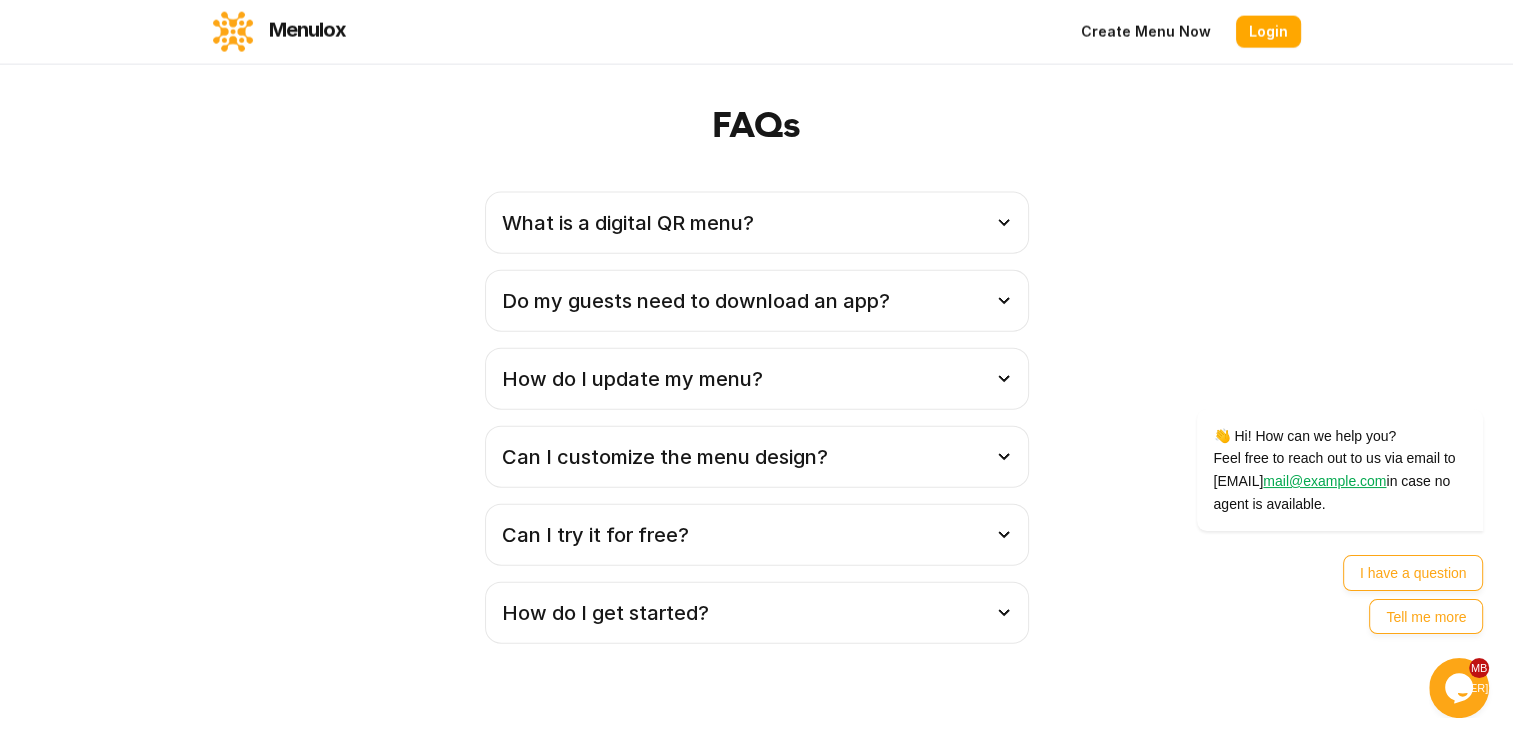 drag, startPoint x: 542, startPoint y: 450, endPoint x: 296, endPoint y: 160, distance: 380.28412 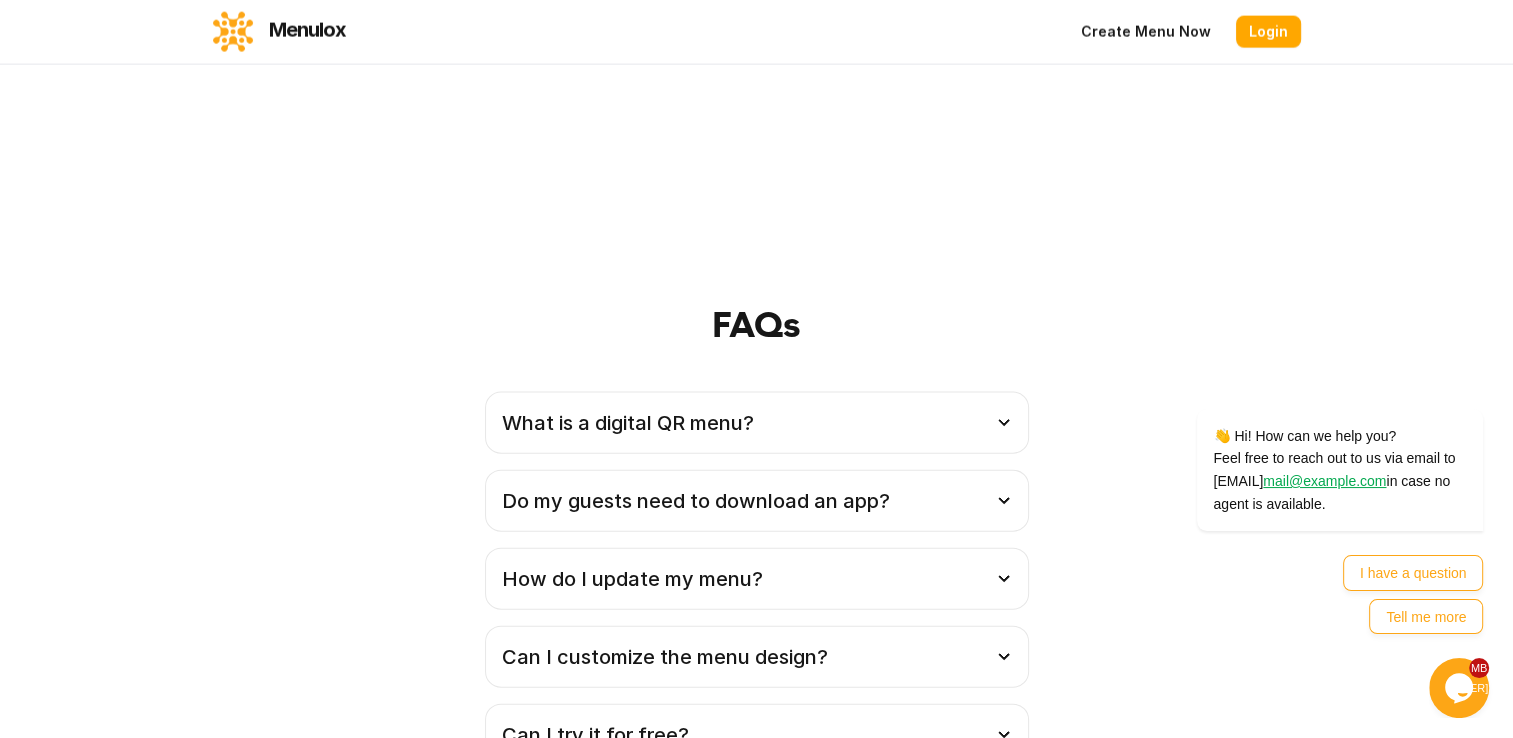 scroll, scrollTop: 4300, scrollLeft: 0, axis: vertical 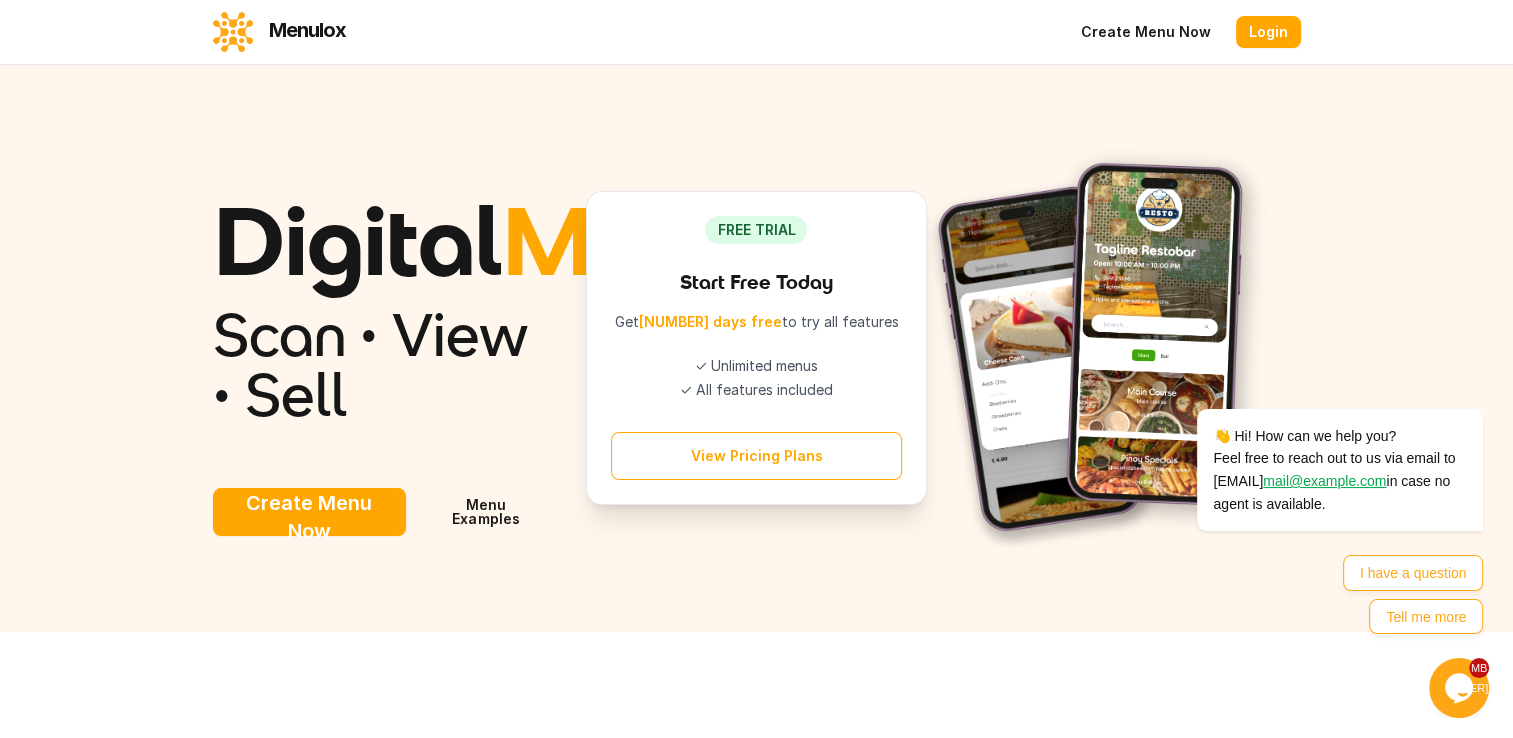 drag, startPoint x: 554, startPoint y: 454, endPoint x: 532, endPoint y: 80, distance: 374.6465 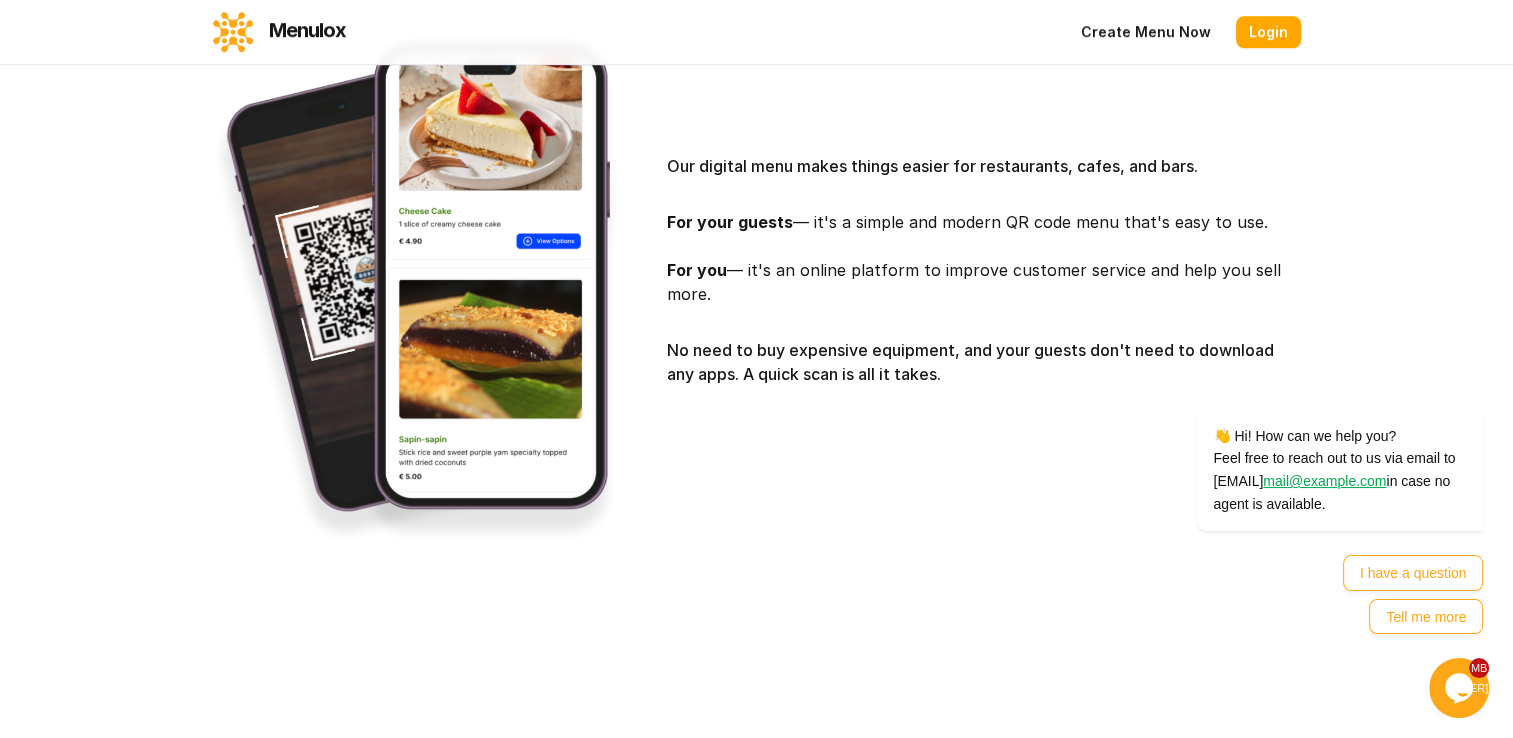 scroll, scrollTop: 1000, scrollLeft: 0, axis: vertical 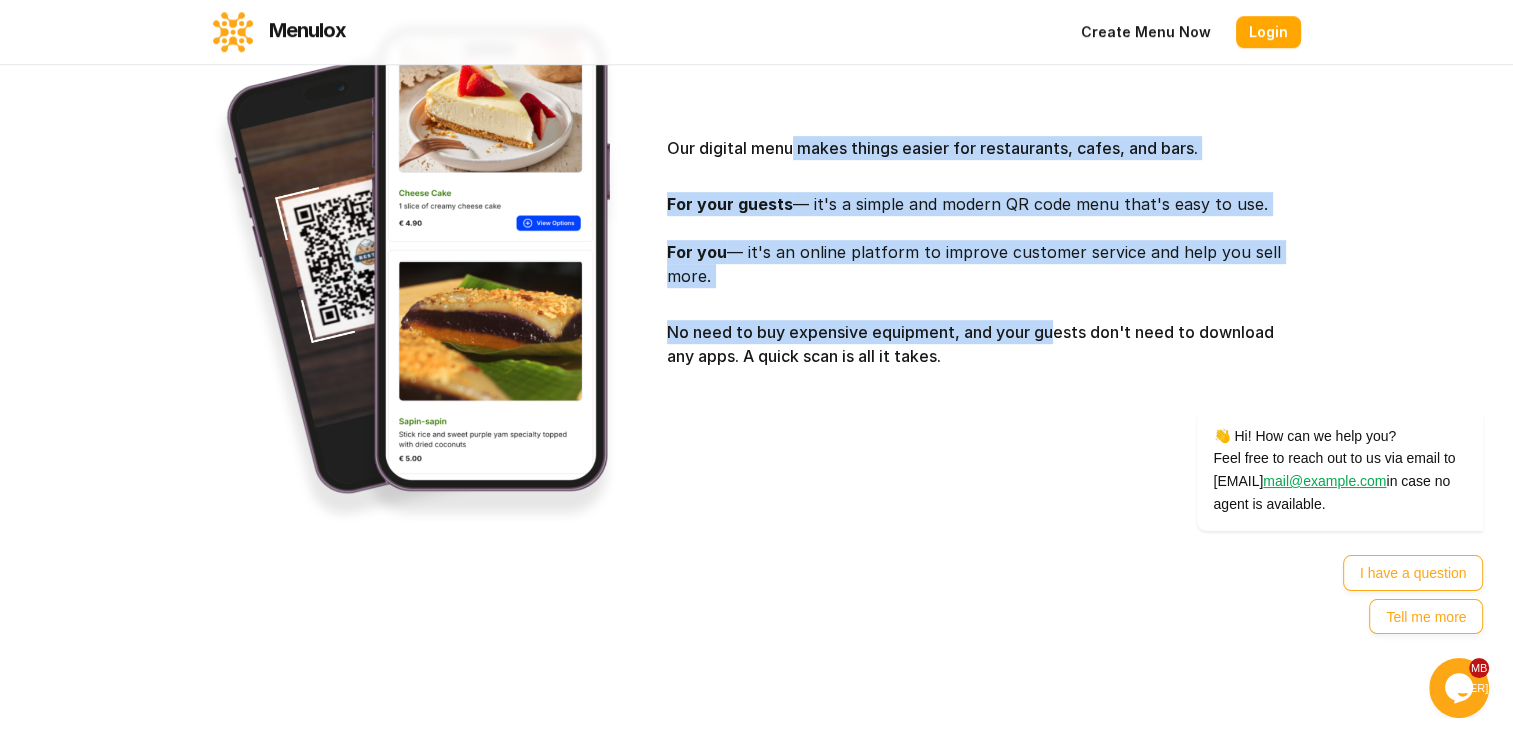 drag, startPoint x: 680, startPoint y: 224, endPoint x: 947, endPoint y: 405, distance: 322.5678 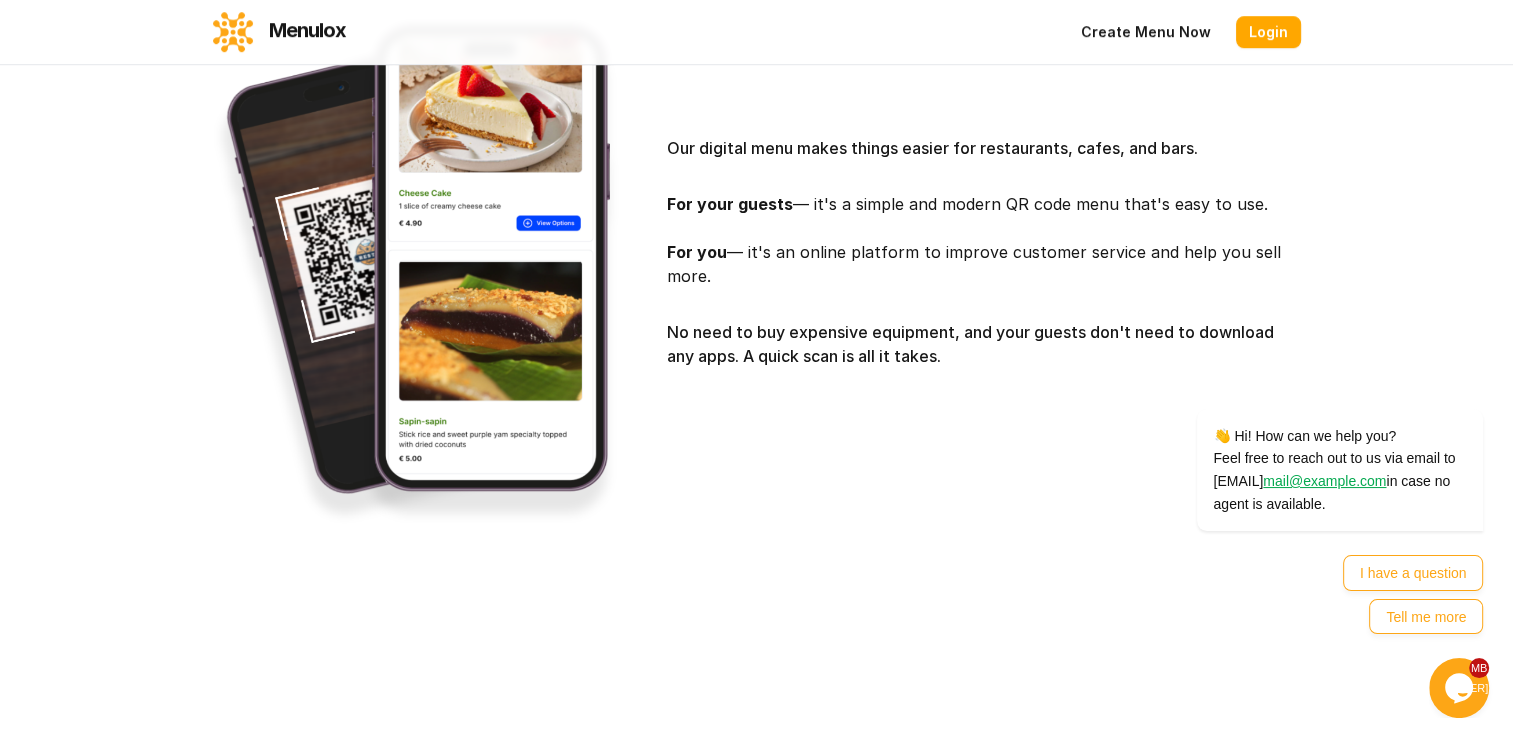 drag, startPoint x: 947, startPoint y: 405, endPoint x: 992, endPoint y: 450, distance: 63.63961 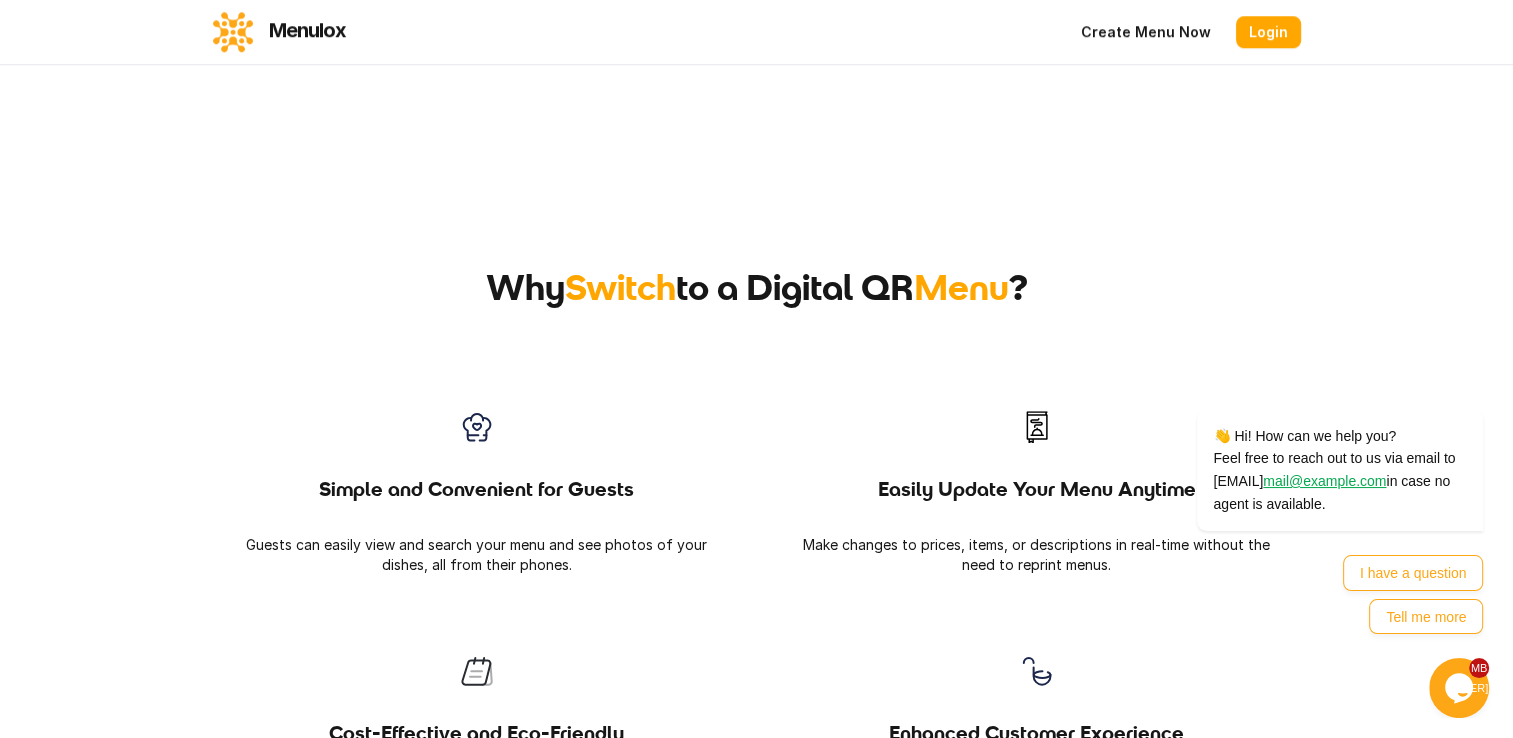 scroll, scrollTop: 1700, scrollLeft: 0, axis: vertical 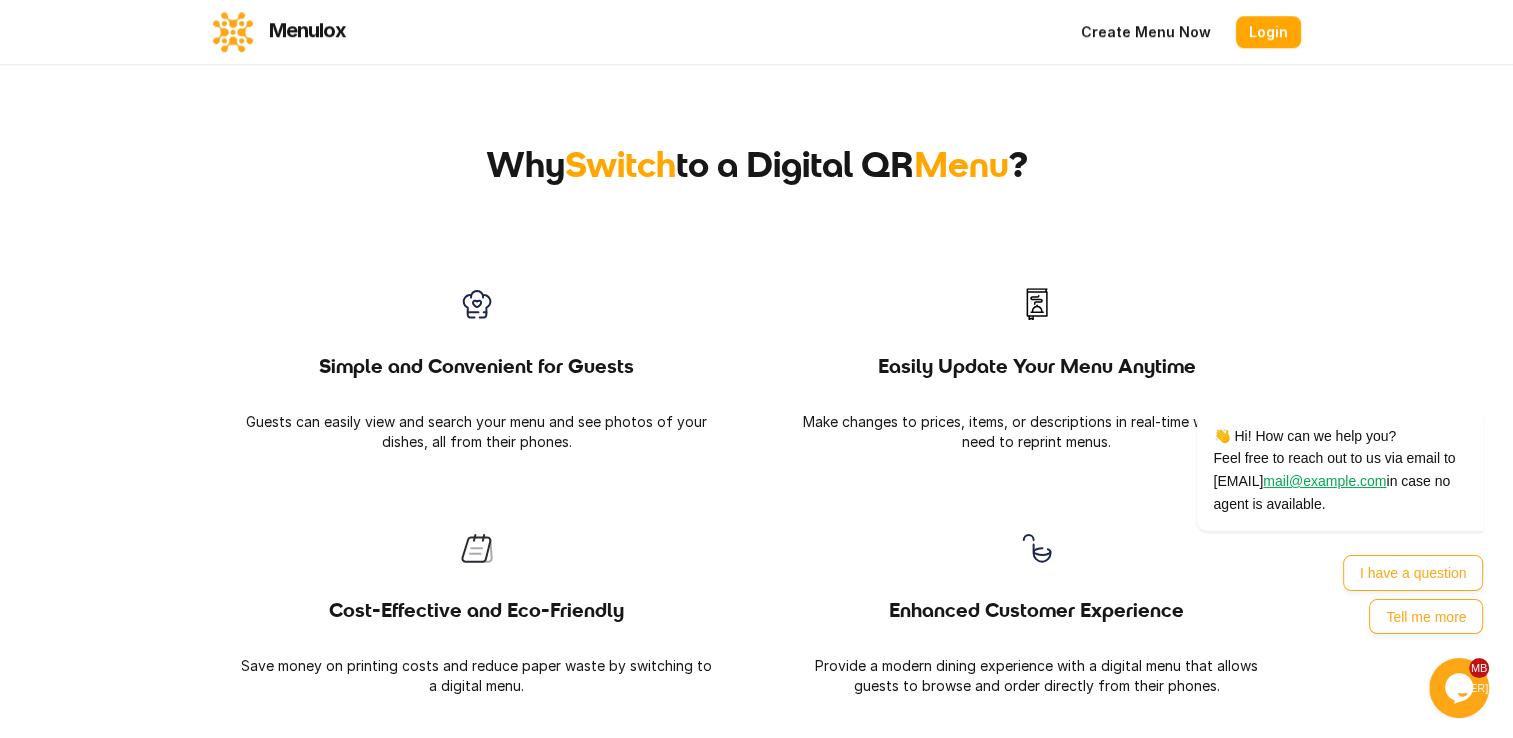 drag, startPoint x: 503, startPoint y: 218, endPoint x: 1050, endPoint y: 226, distance: 547.0585 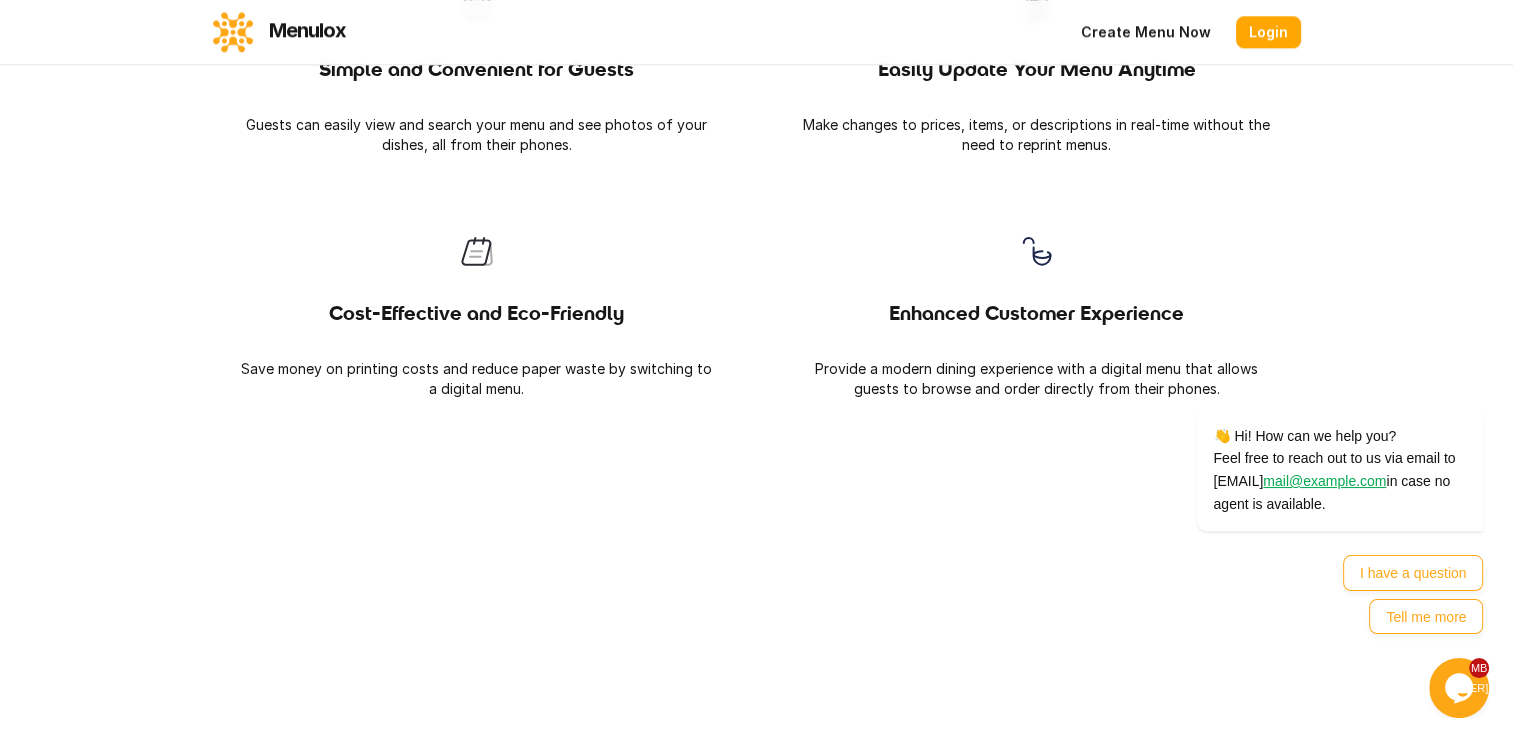 scroll, scrollTop: 2000, scrollLeft: 0, axis: vertical 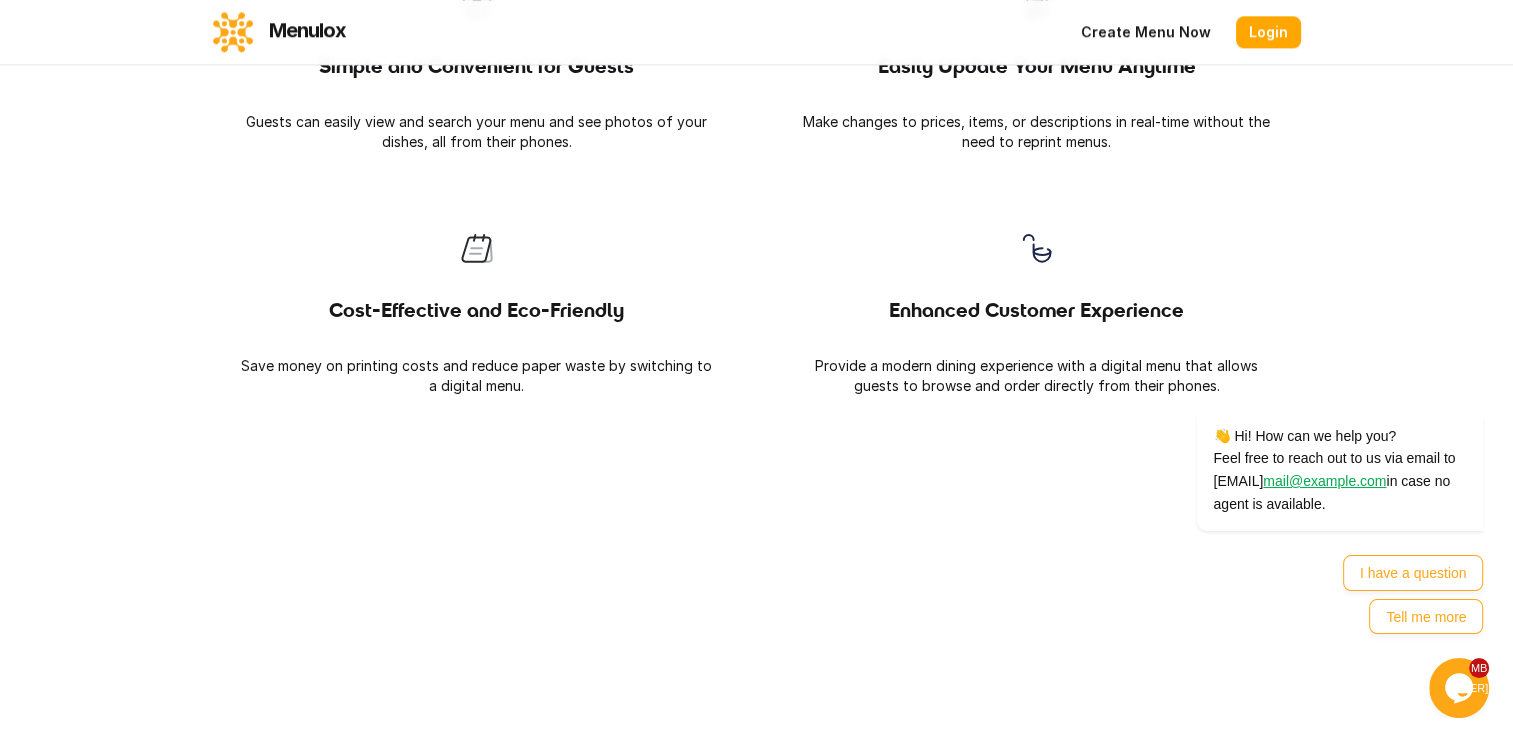 drag, startPoint x: 341, startPoint y: 371, endPoint x: 701, endPoint y: 462, distance: 371.3233 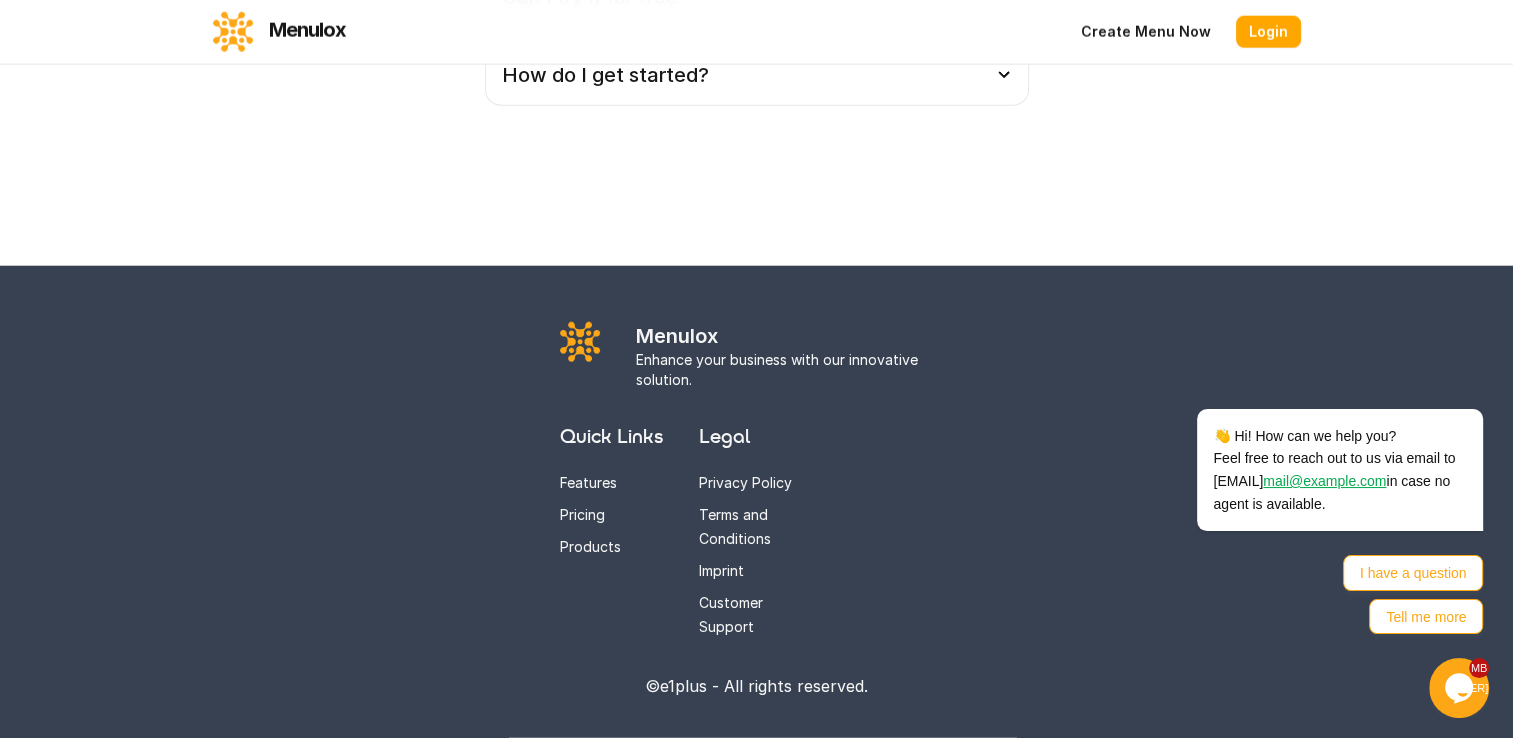scroll, scrollTop: 5500, scrollLeft: 0, axis: vertical 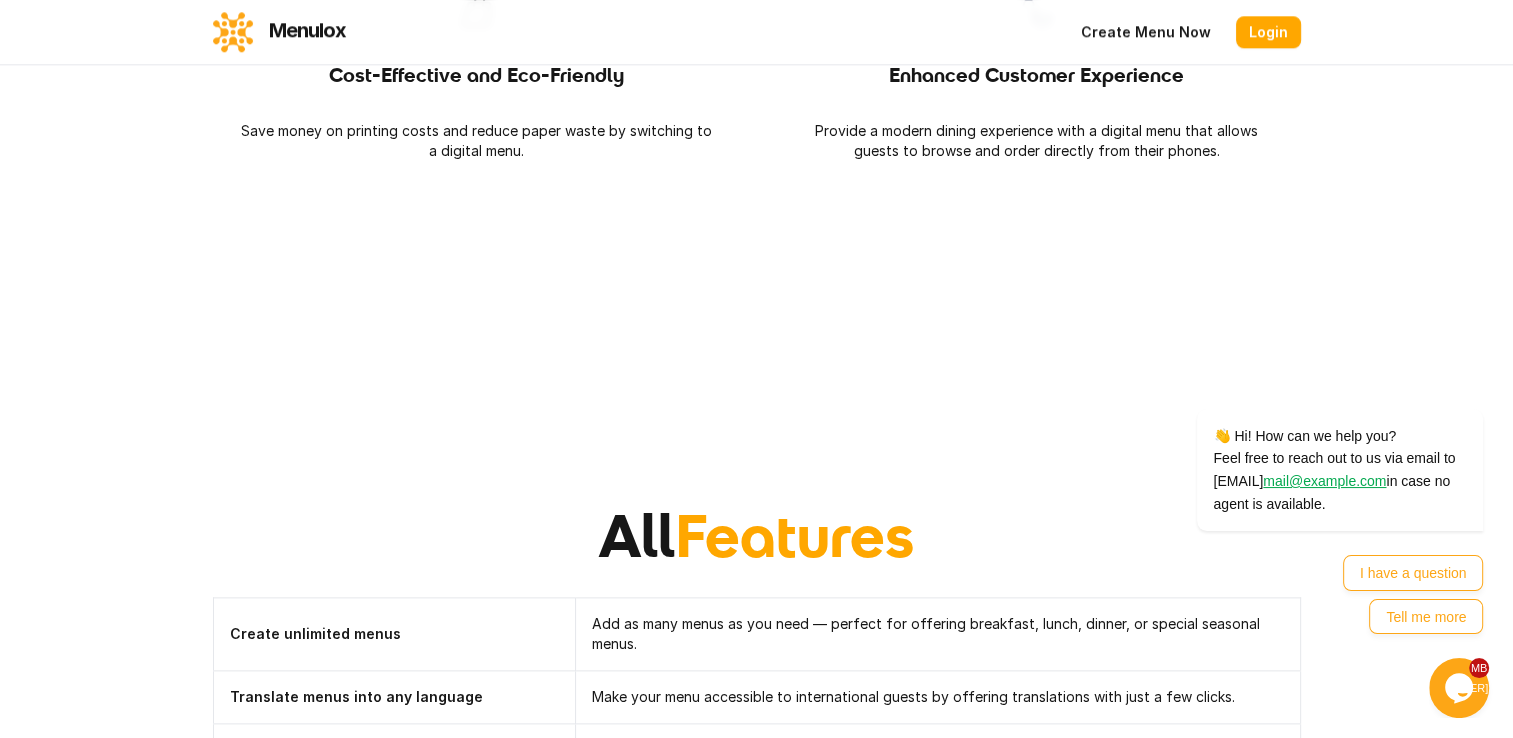 drag 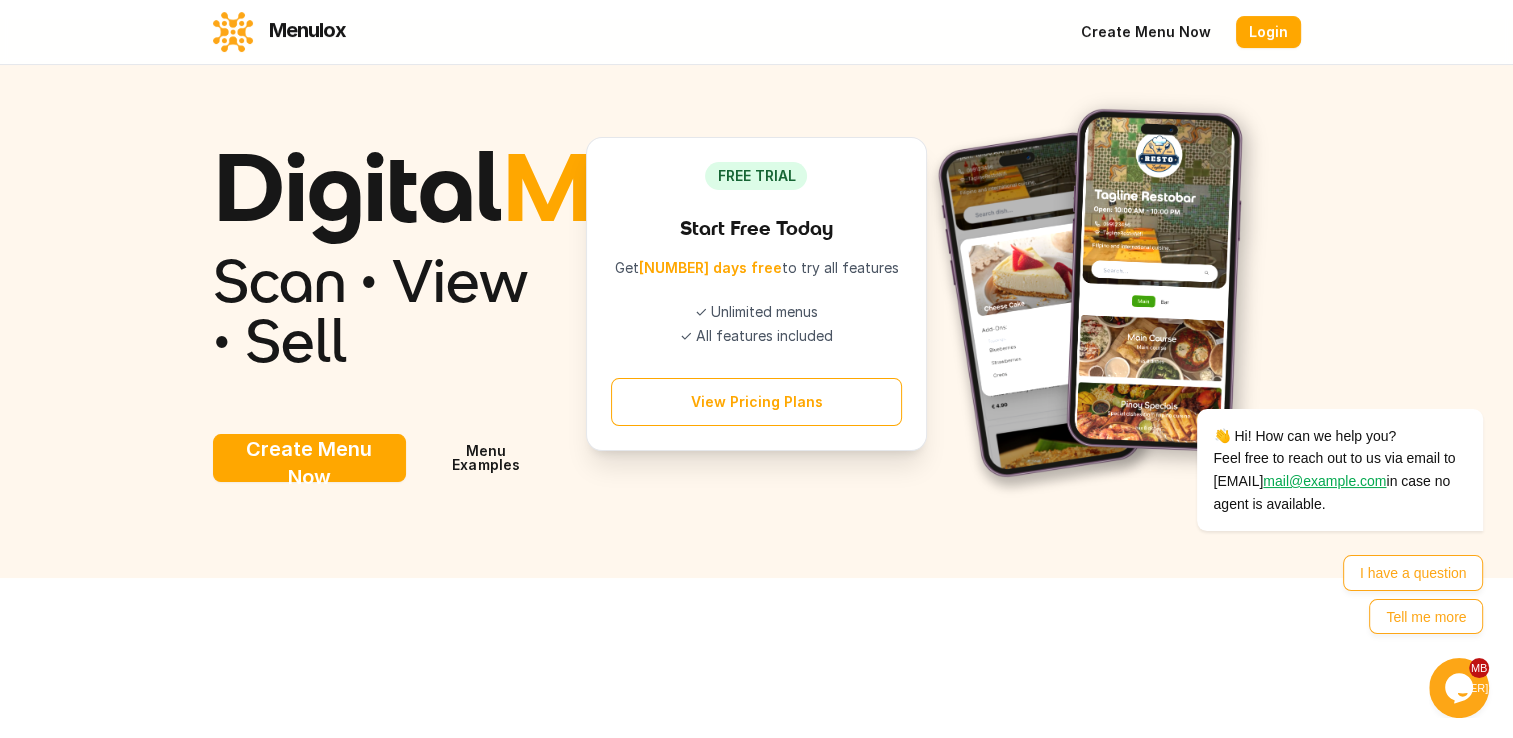 scroll, scrollTop: 0, scrollLeft: 0, axis: both 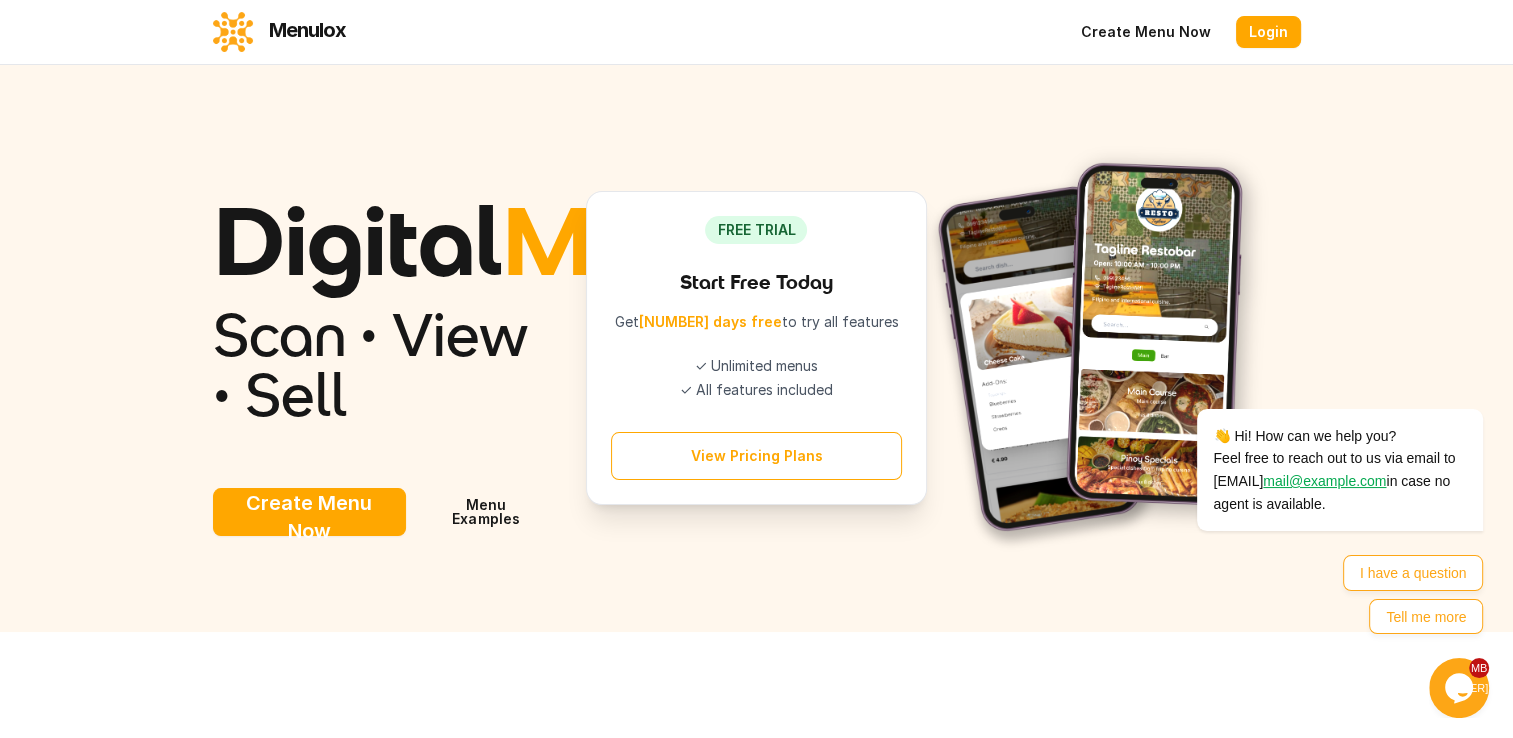 click on "Create Menu Now" at bounding box center [310, 512] 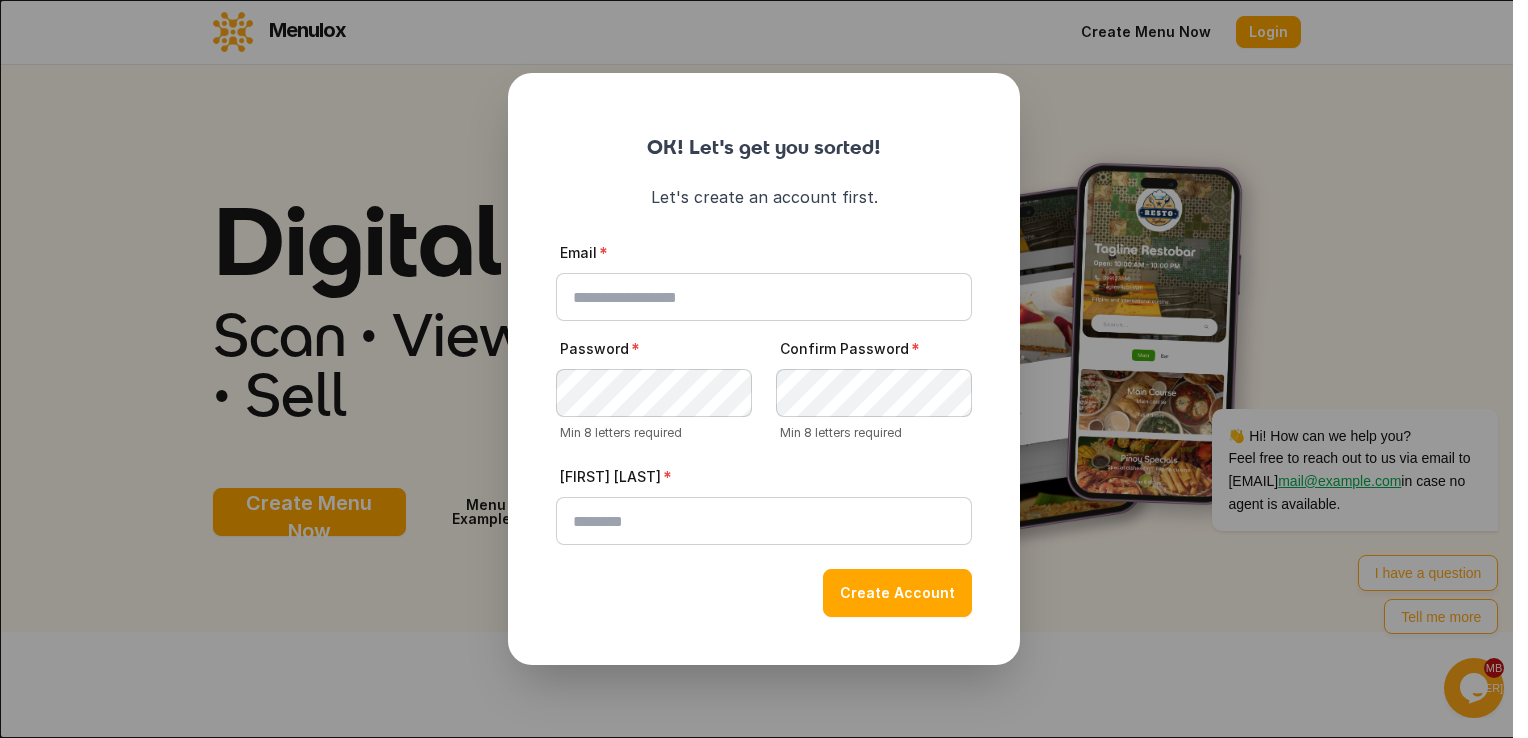 click on "close" at bounding box center [764, 369] 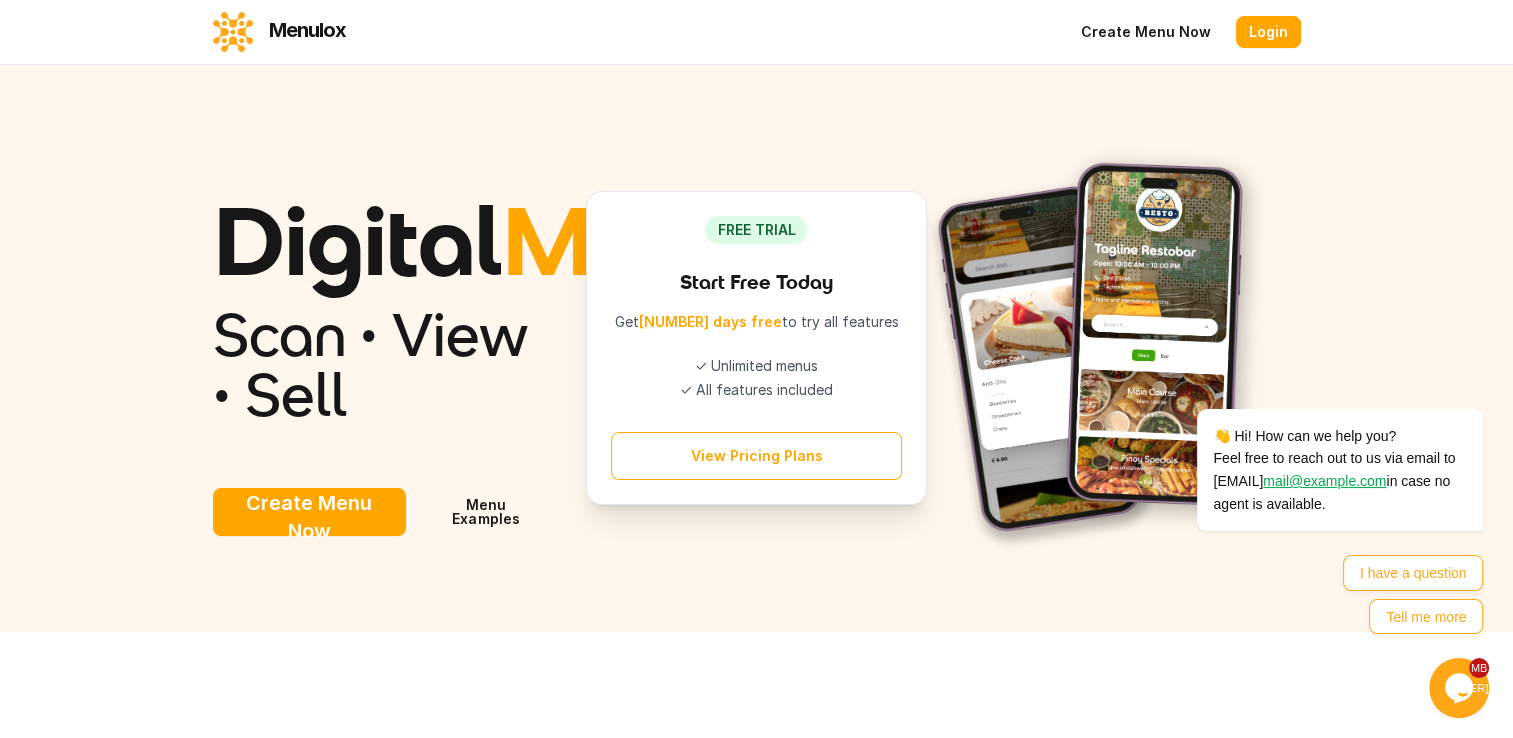click on "Menu Examples" at bounding box center (486, 512) 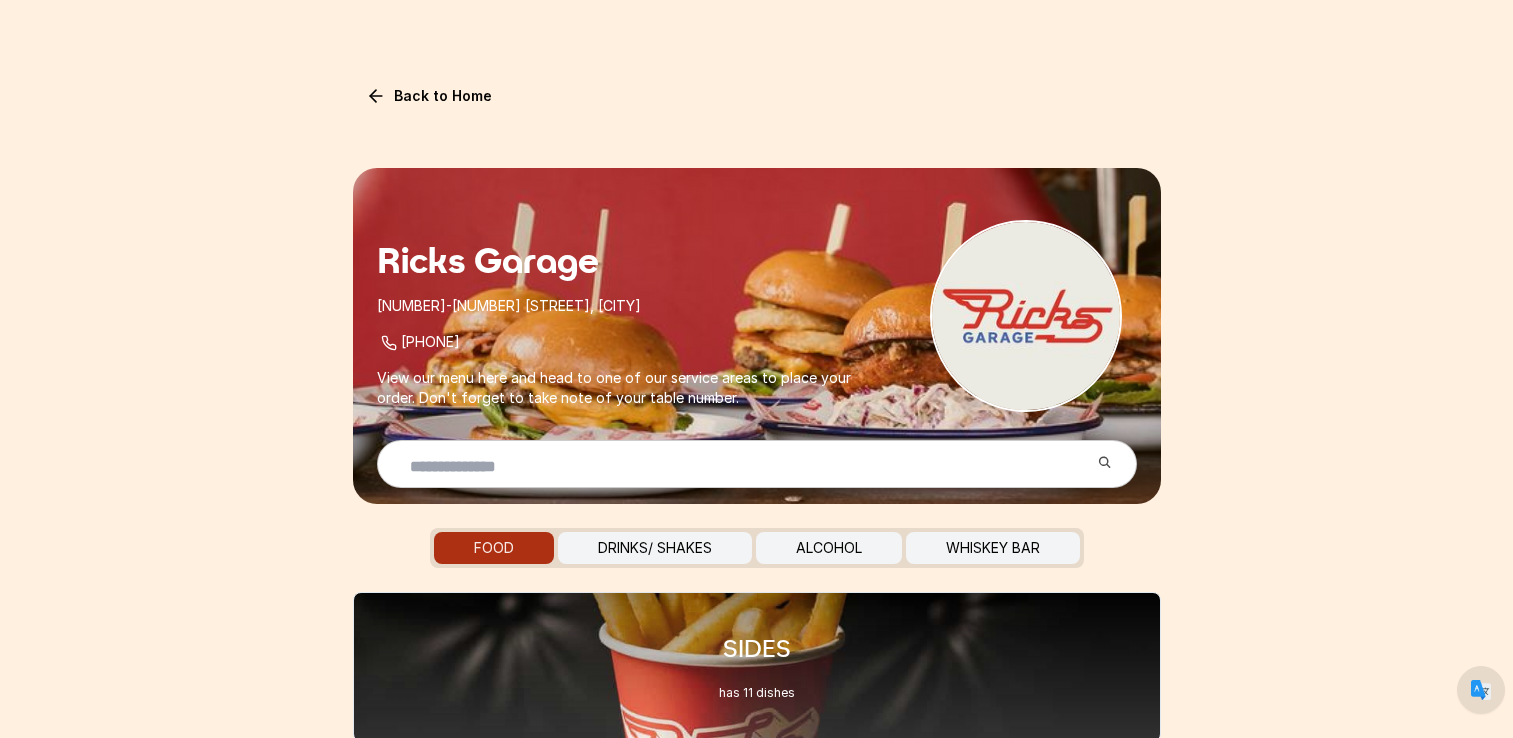 scroll, scrollTop: 0, scrollLeft: 0, axis: both 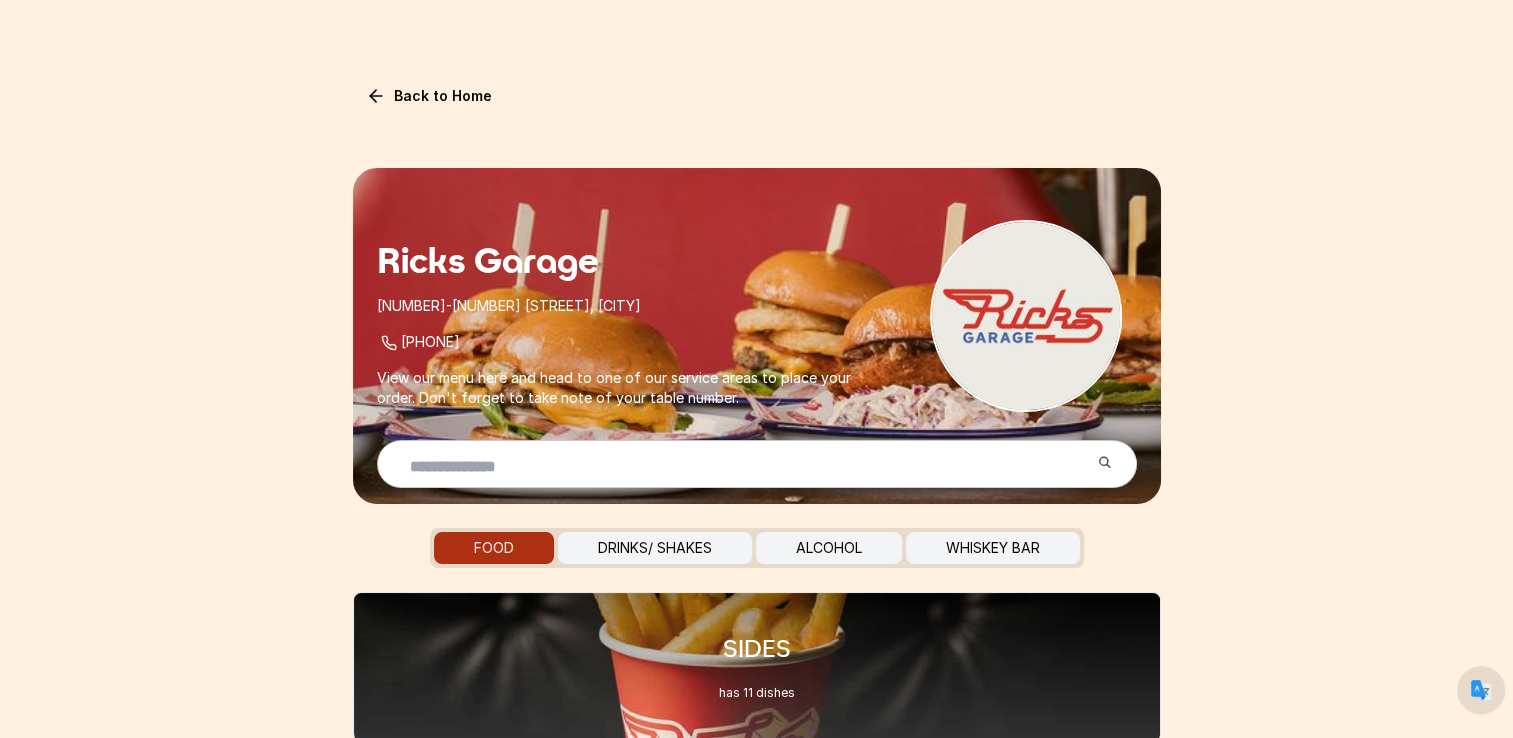 drag, startPoint x: 329, startPoint y: 520, endPoint x: 368, endPoint y: 106, distance: 415.8329 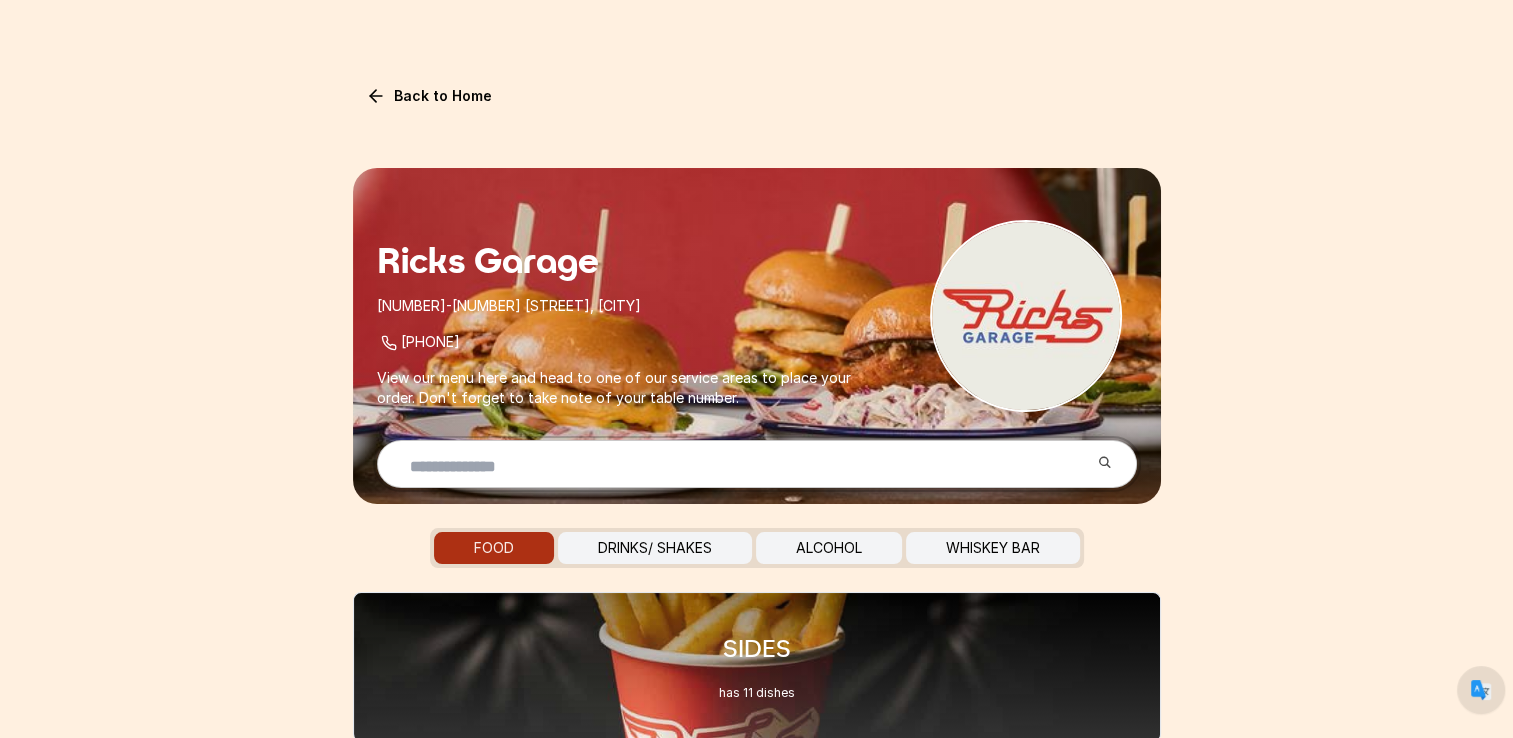 click at bounding box center (741, 466) 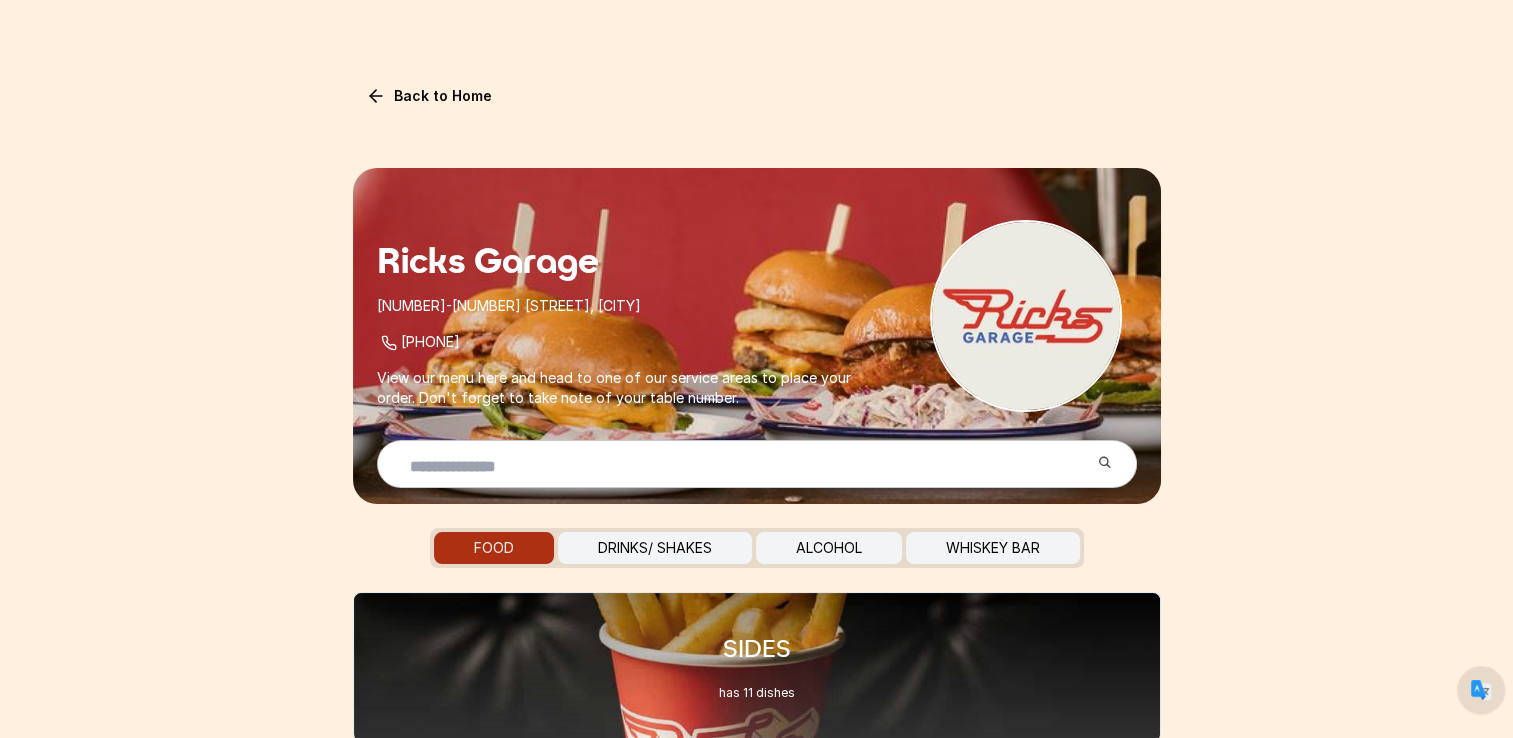 click on "Back to Home" at bounding box center (429, 96) 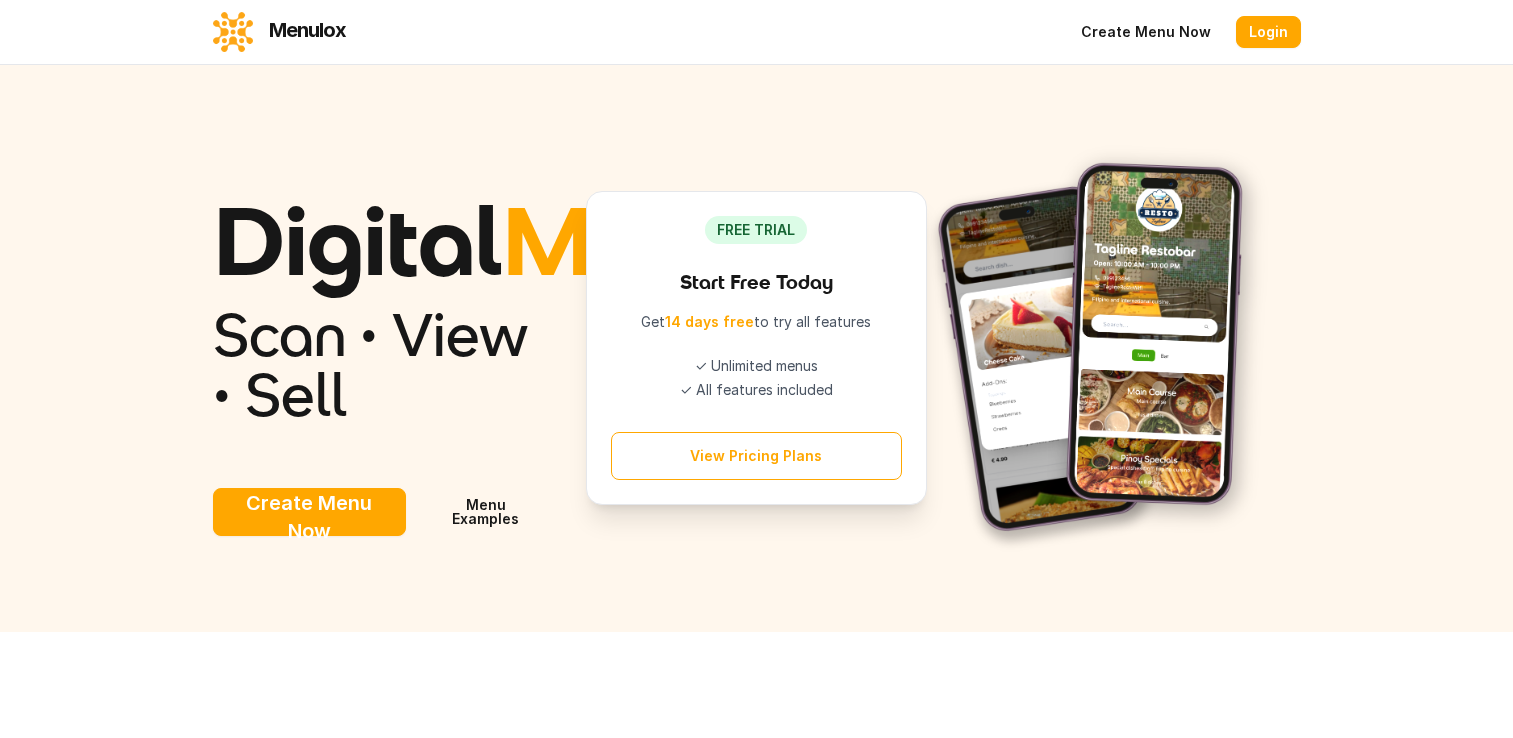 scroll, scrollTop: 0, scrollLeft: 0, axis: both 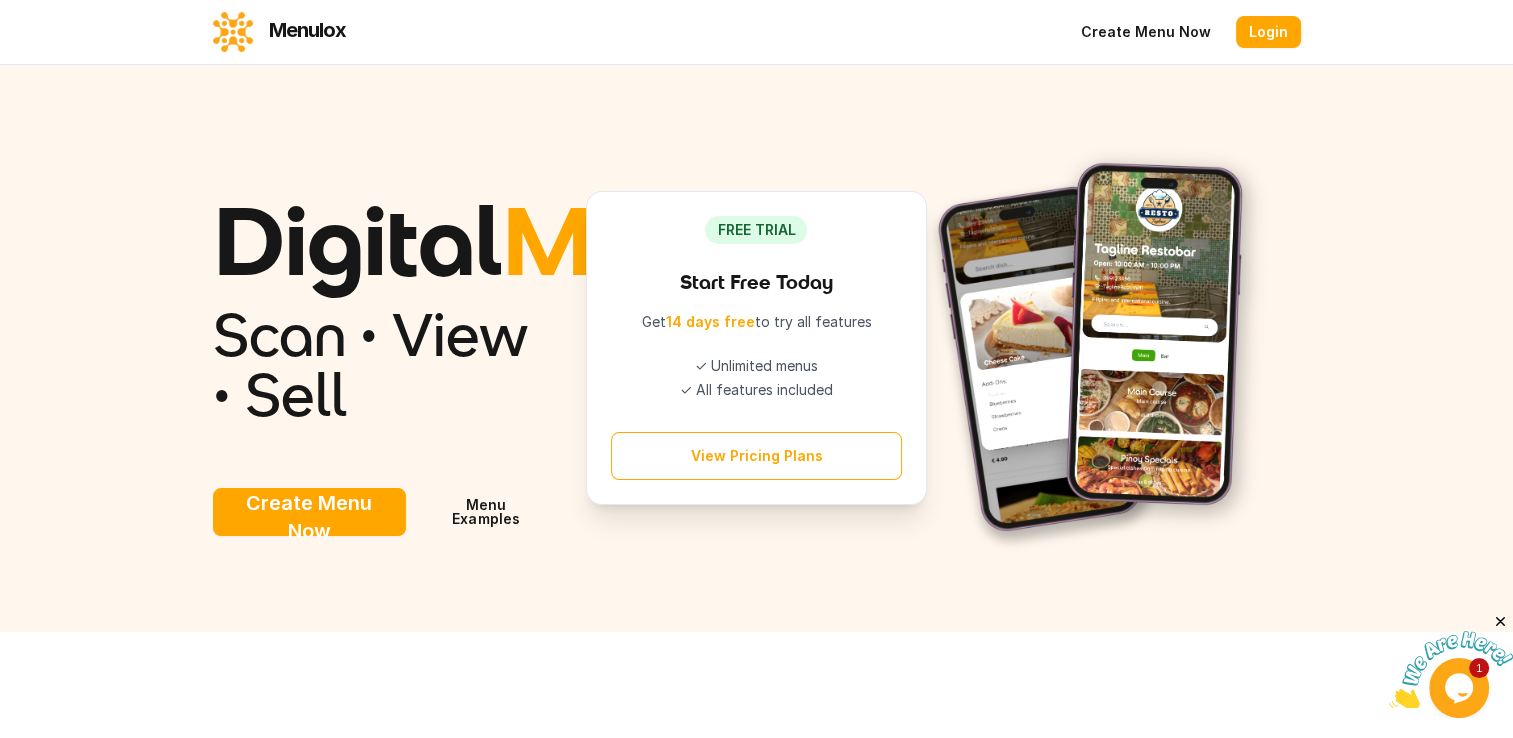 click on "Menu Examples" at bounding box center [486, 512] 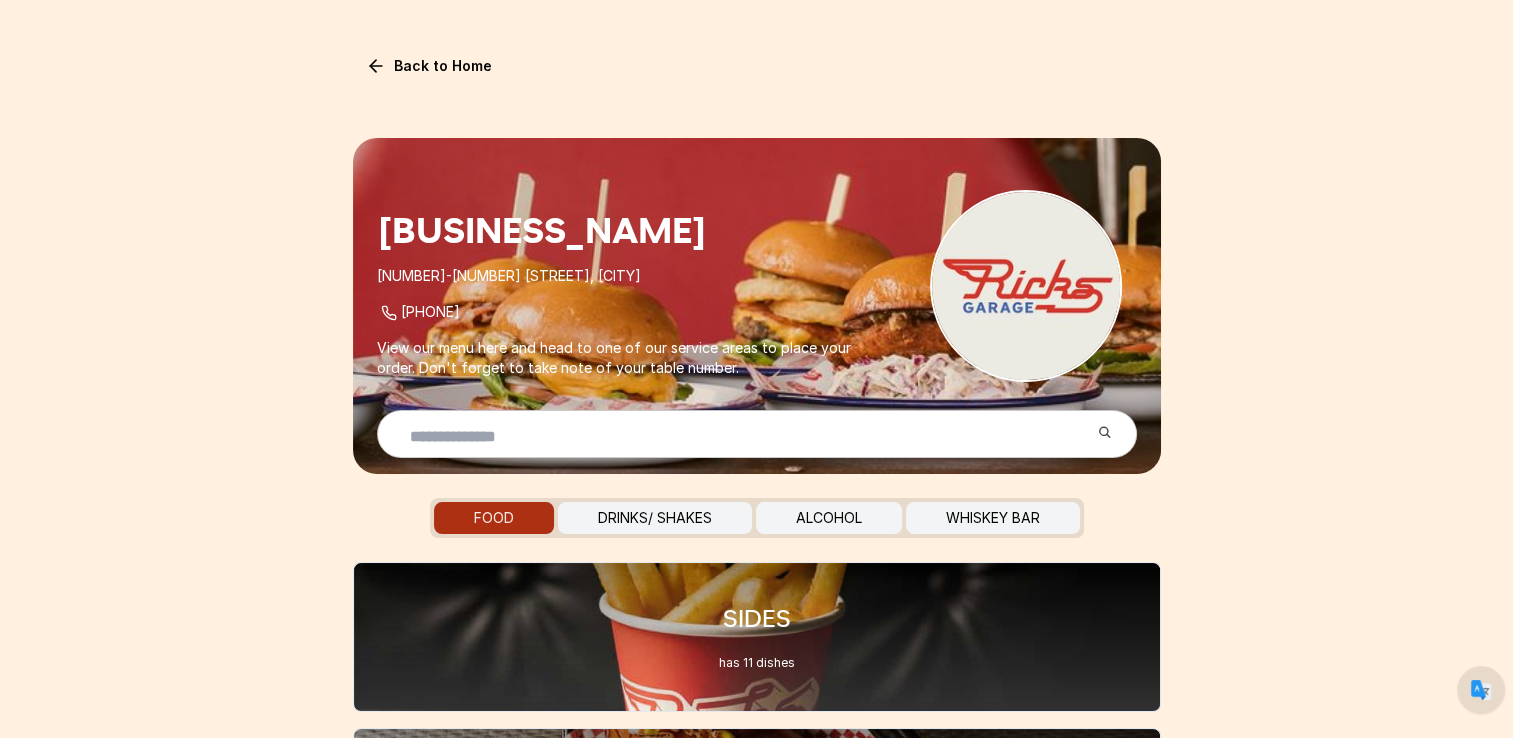 scroll, scrollTop: 0, scrollLeft: 0, axis: both 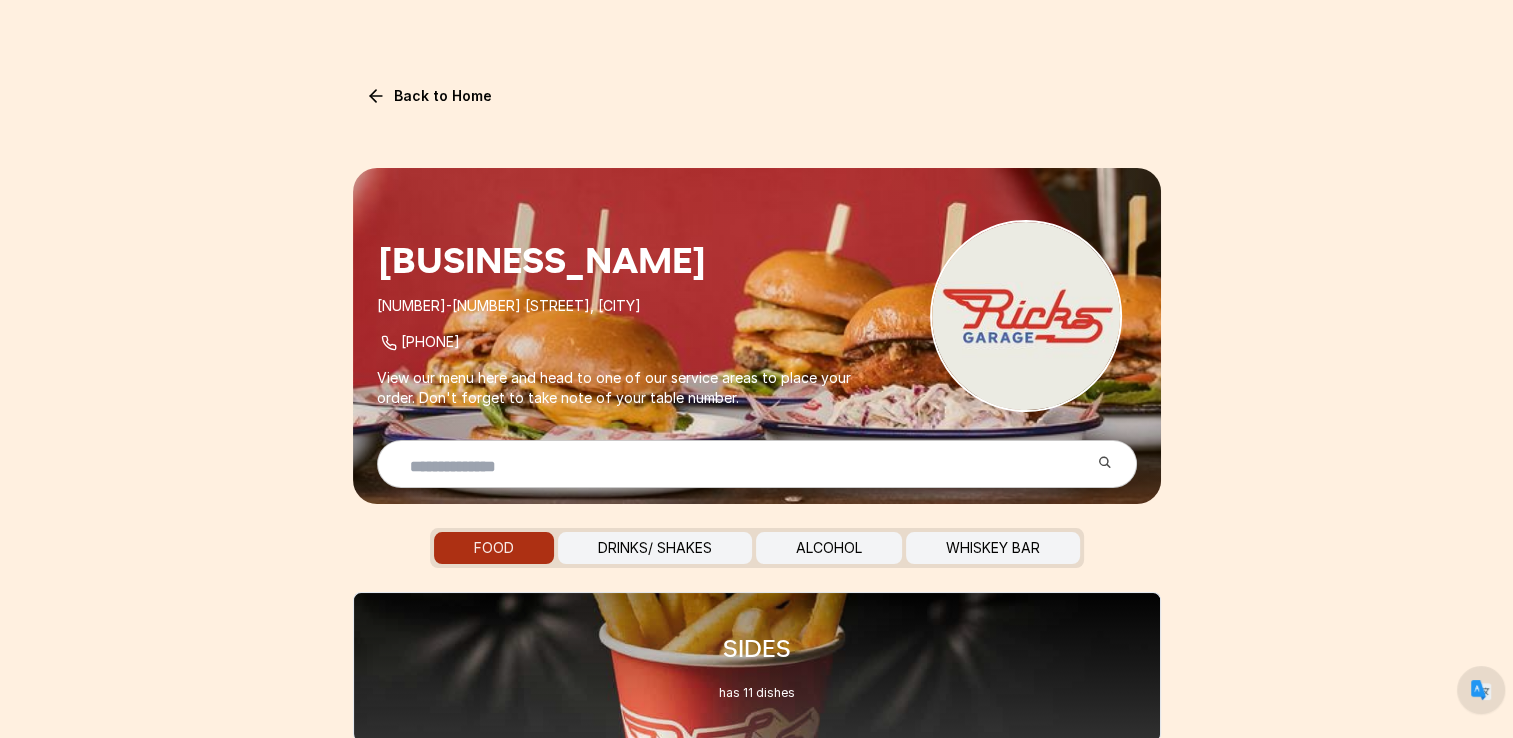 drag, startPoint x: 271, startPoint y: 307, endPoint x: 233, endPoint y: -56, distance: 364.98355 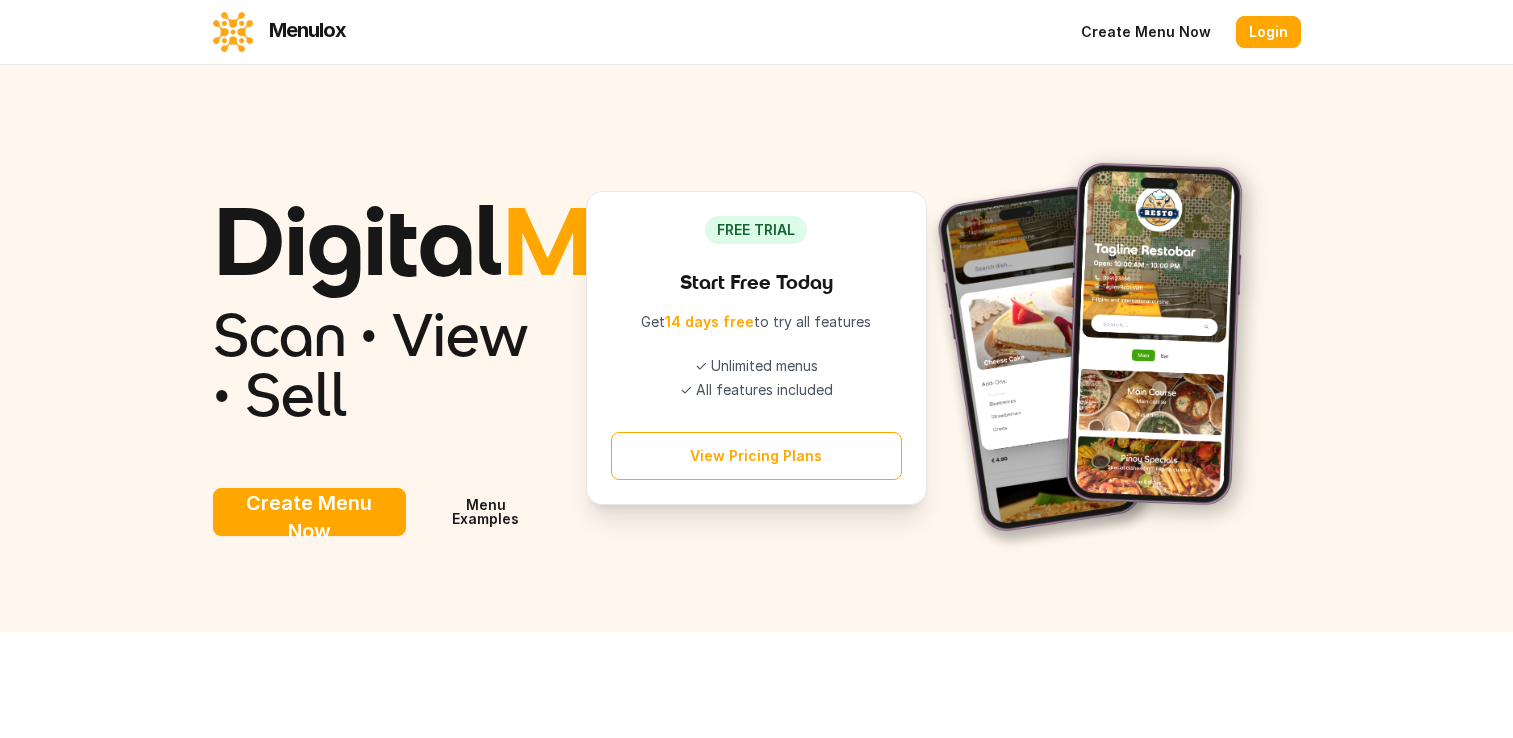 scroll, scrollTop: 0, scrollLeft: 0, axis: both 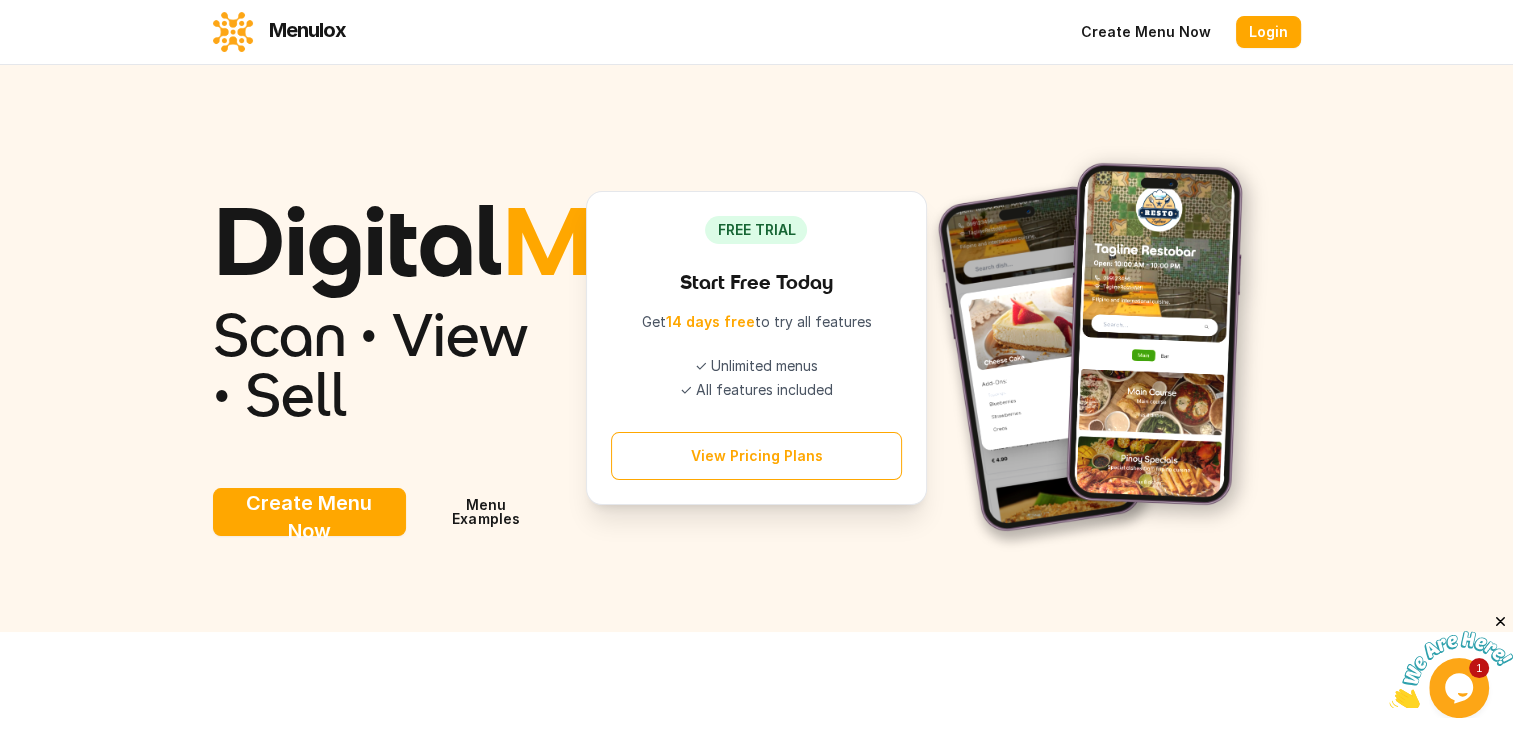 click on "Create Menu Now" at bounding box center [310, 512] 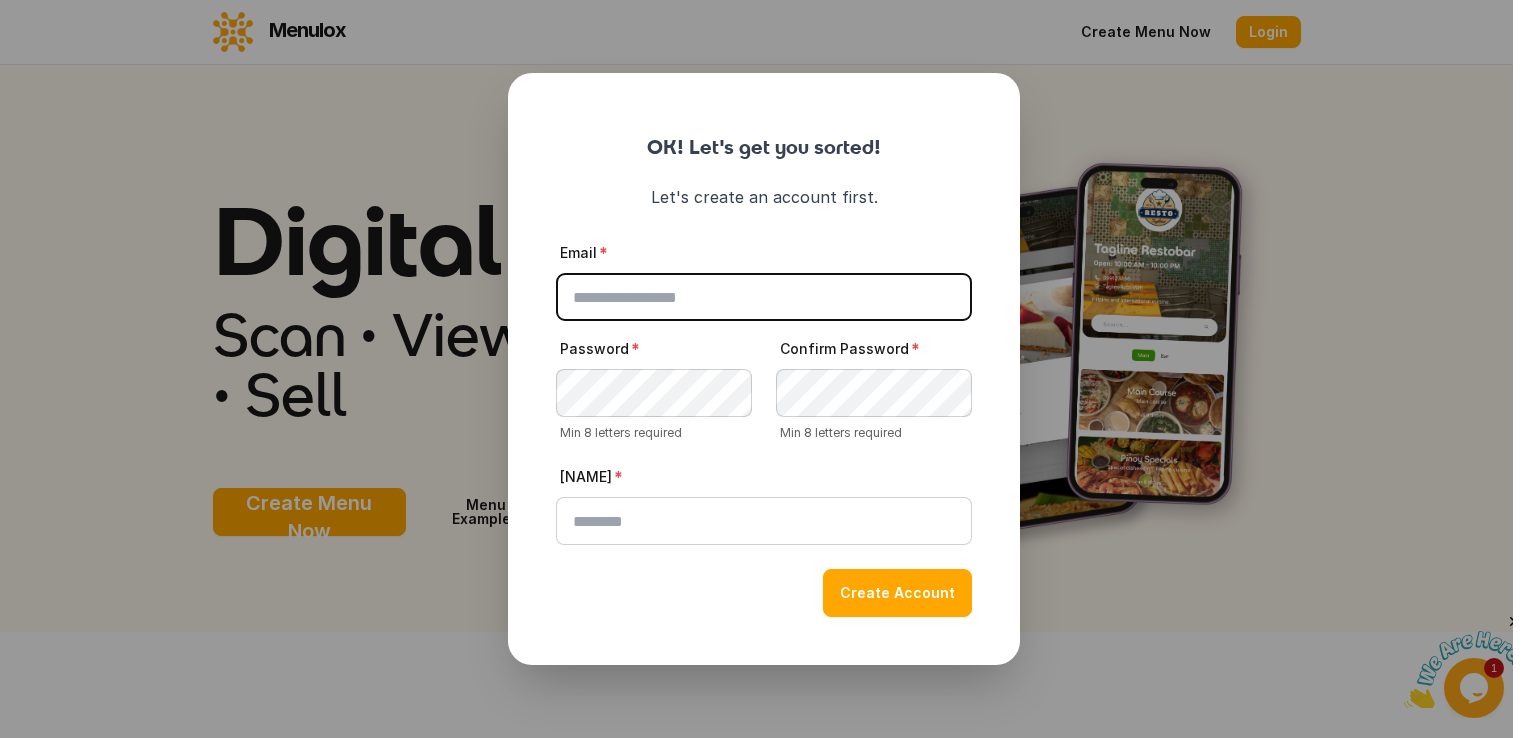 click on "Email" at bounding box center [764, 297] 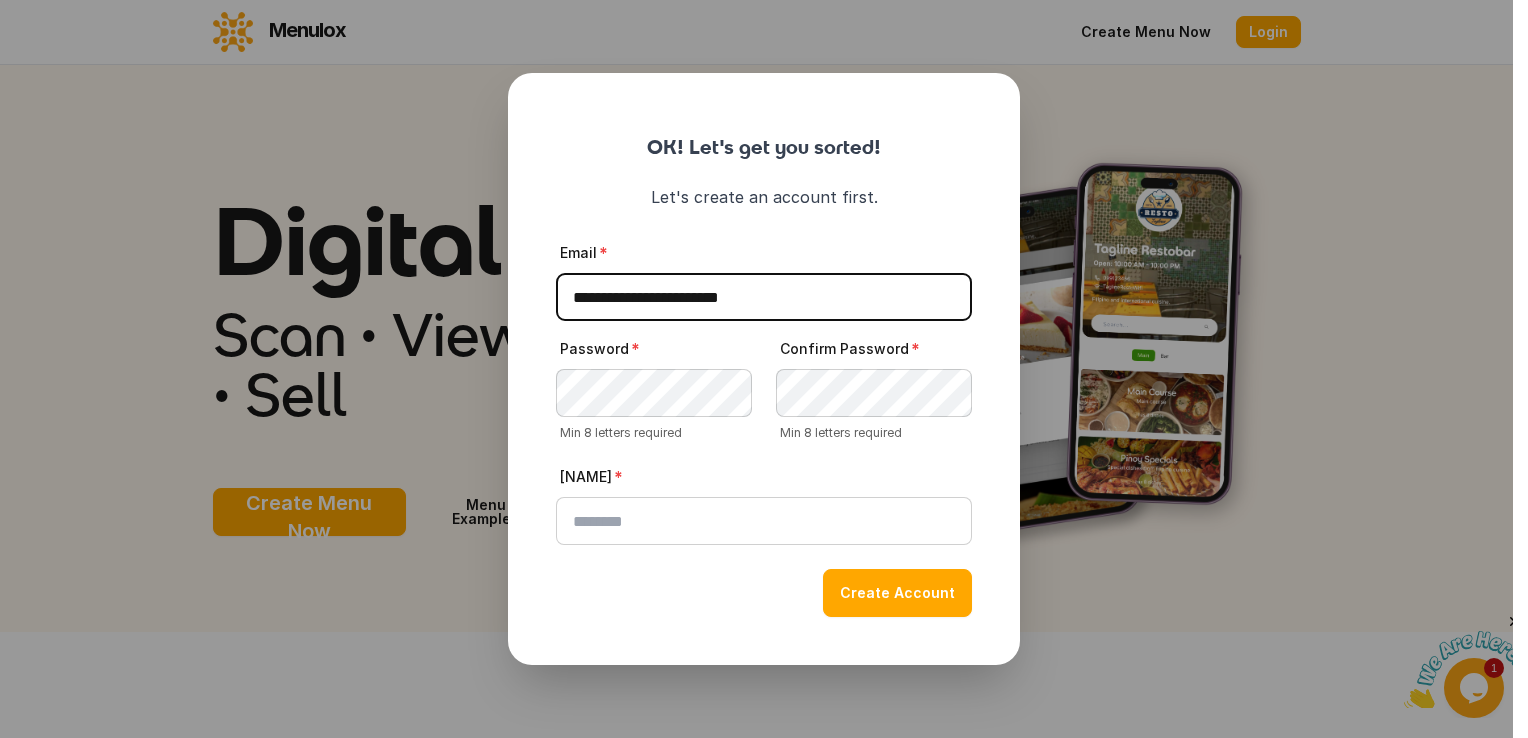 type on "**********" 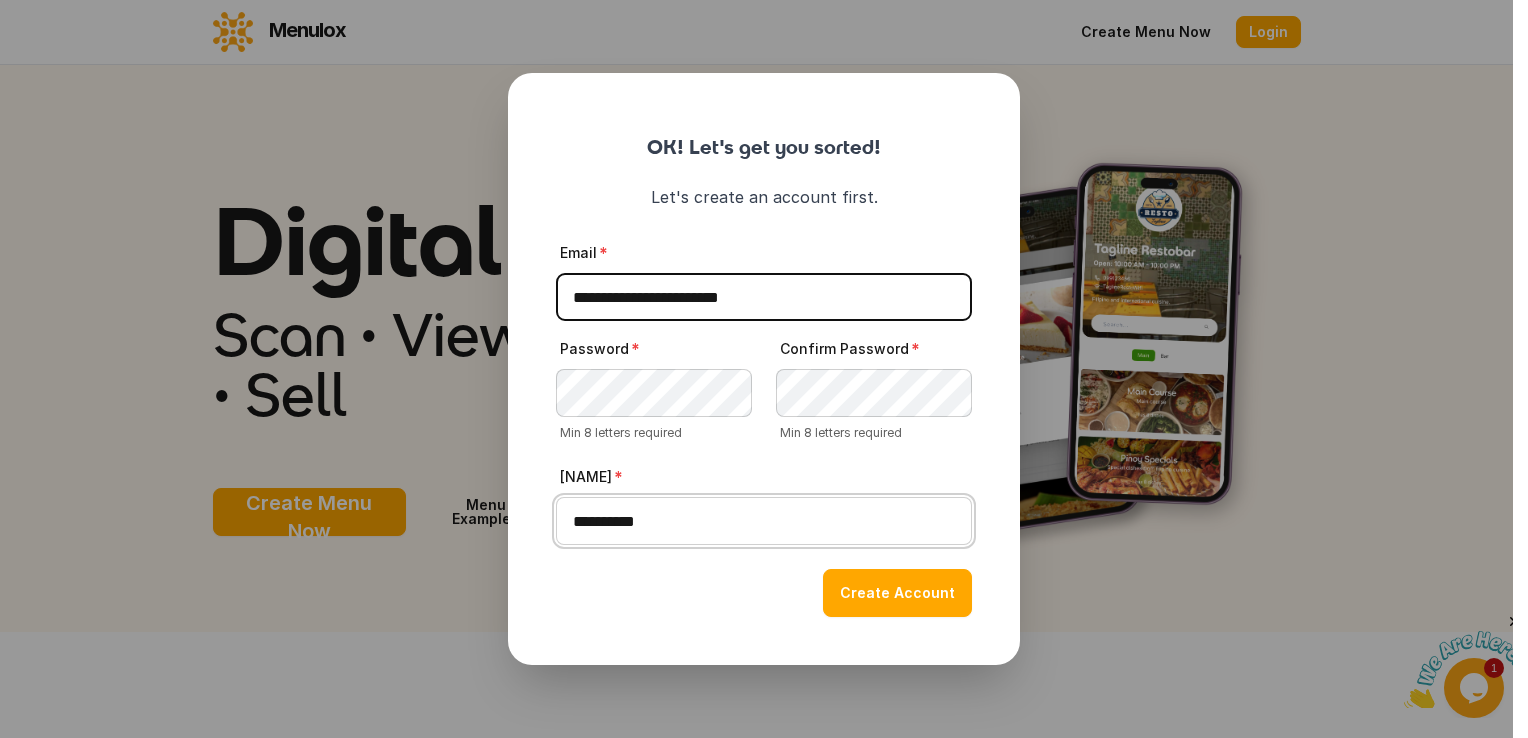 type on "**********" 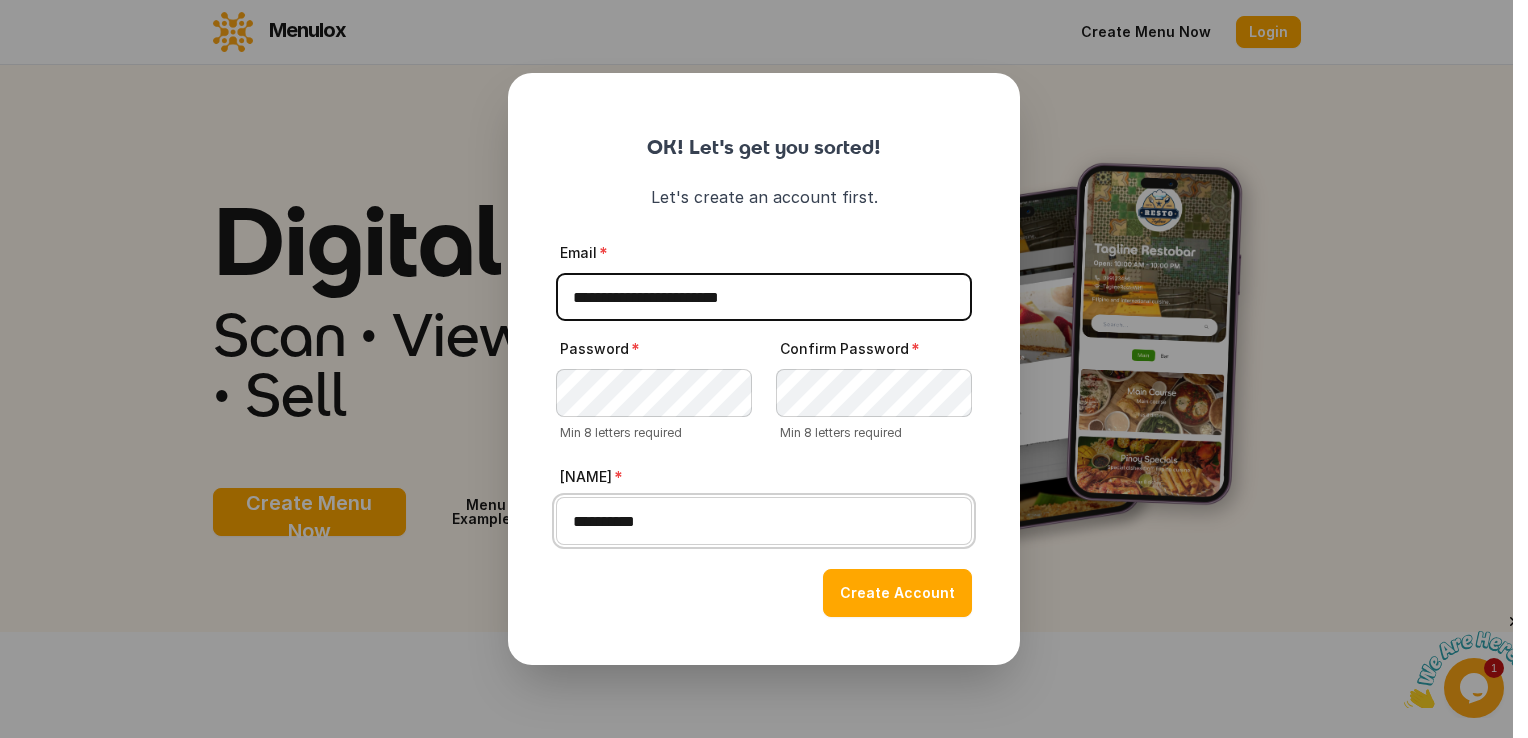 click on "Create Account" at bounding box center [897, 593] 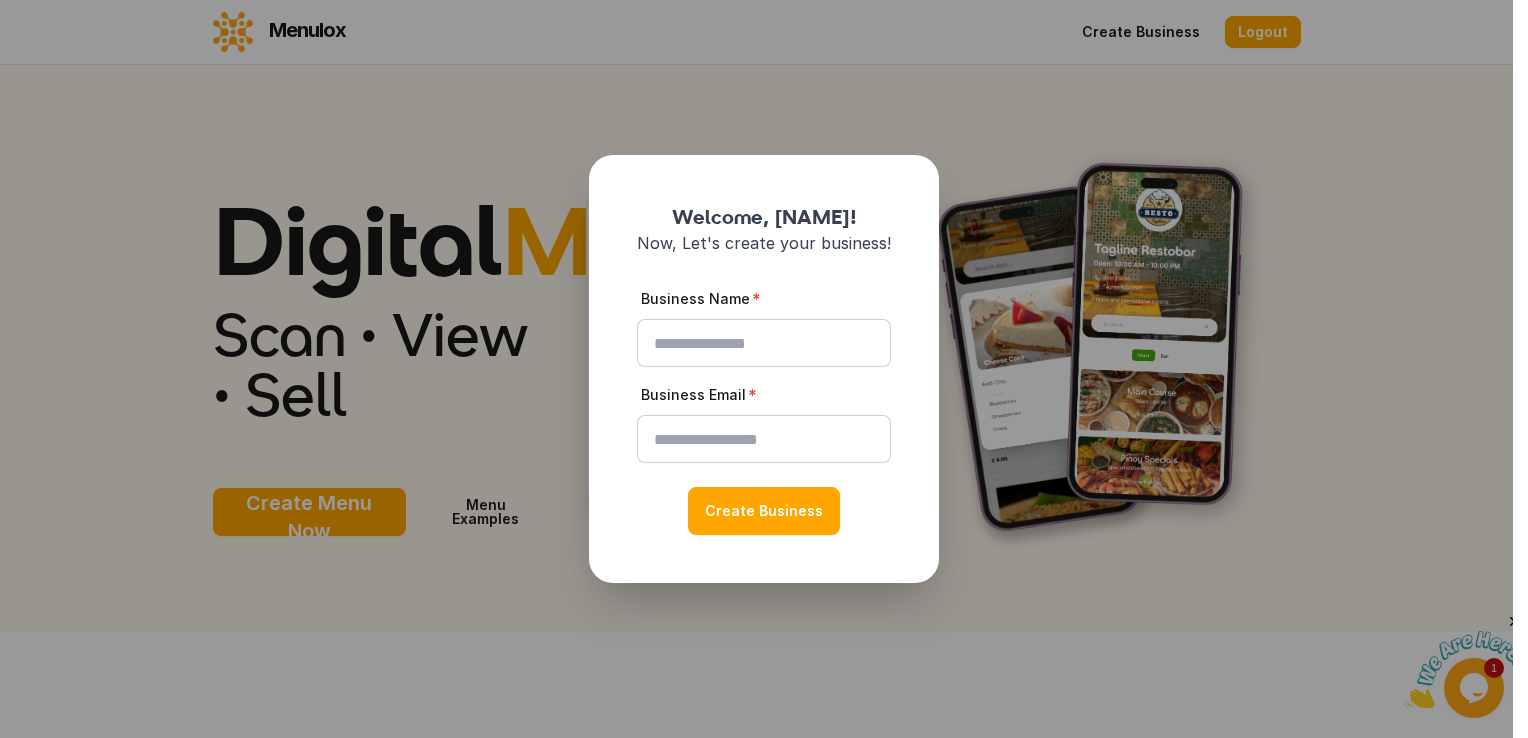 click on "Business Name
Business Email
Create Business" at bounding box center (764, 395) 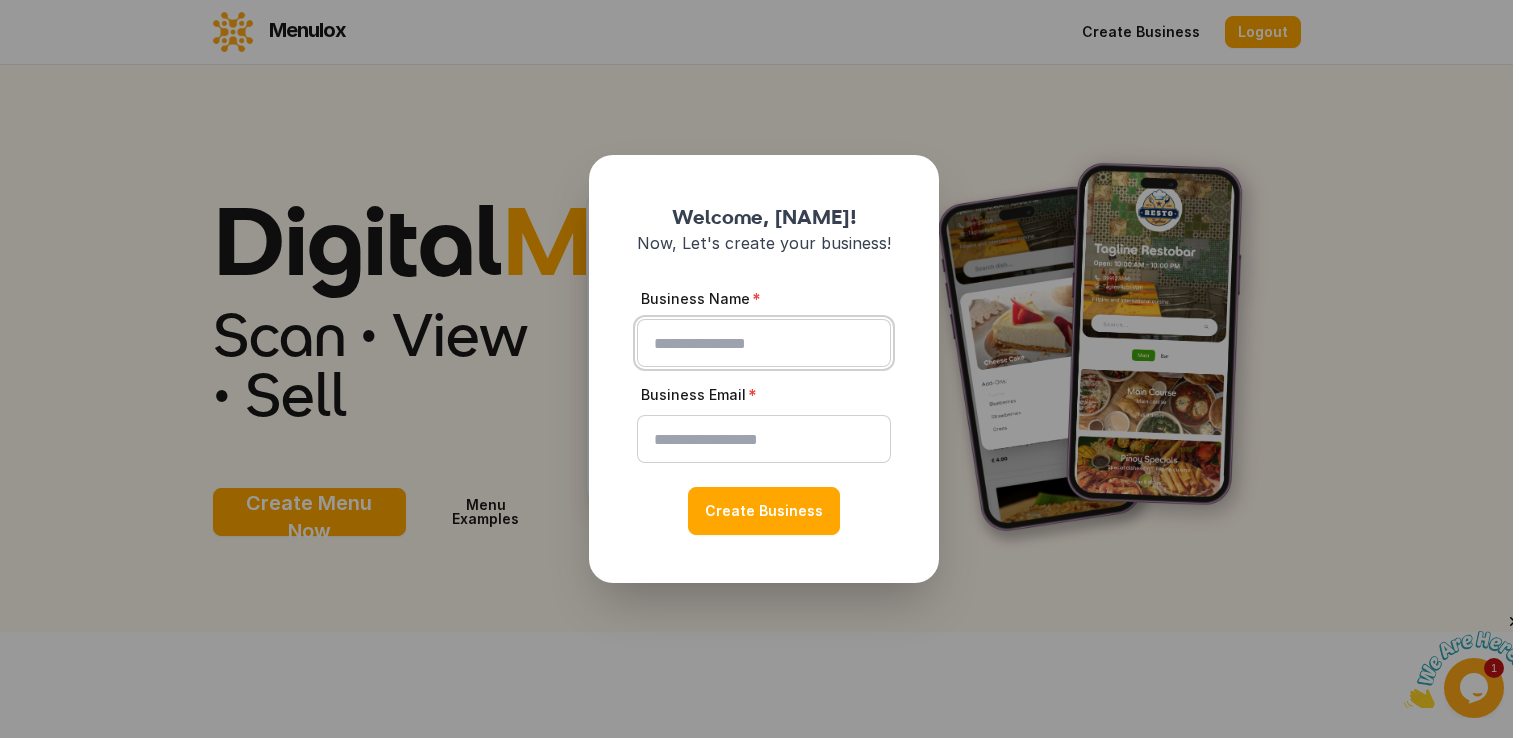 click on "Business Name" at bounding box center [764, 343] 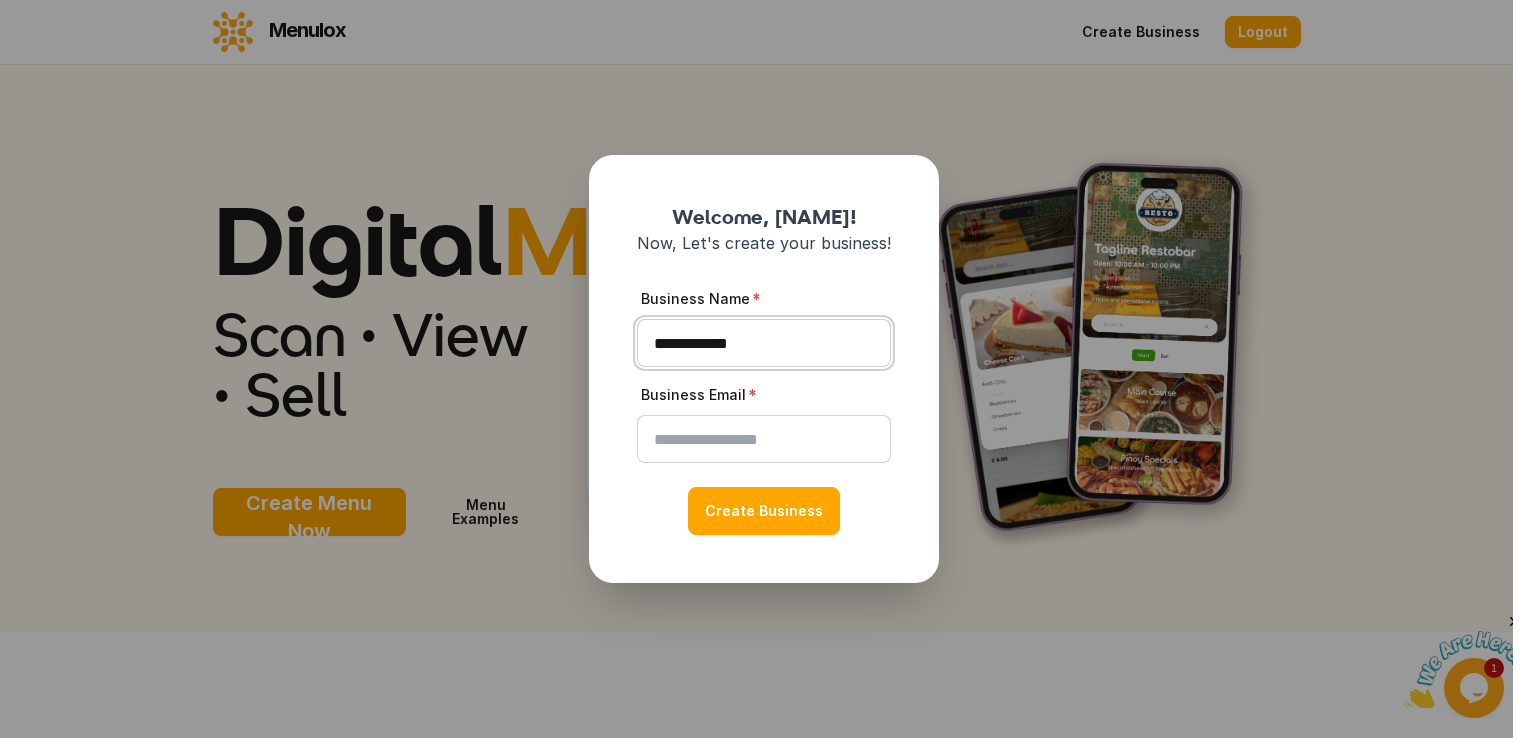 type on "**********" 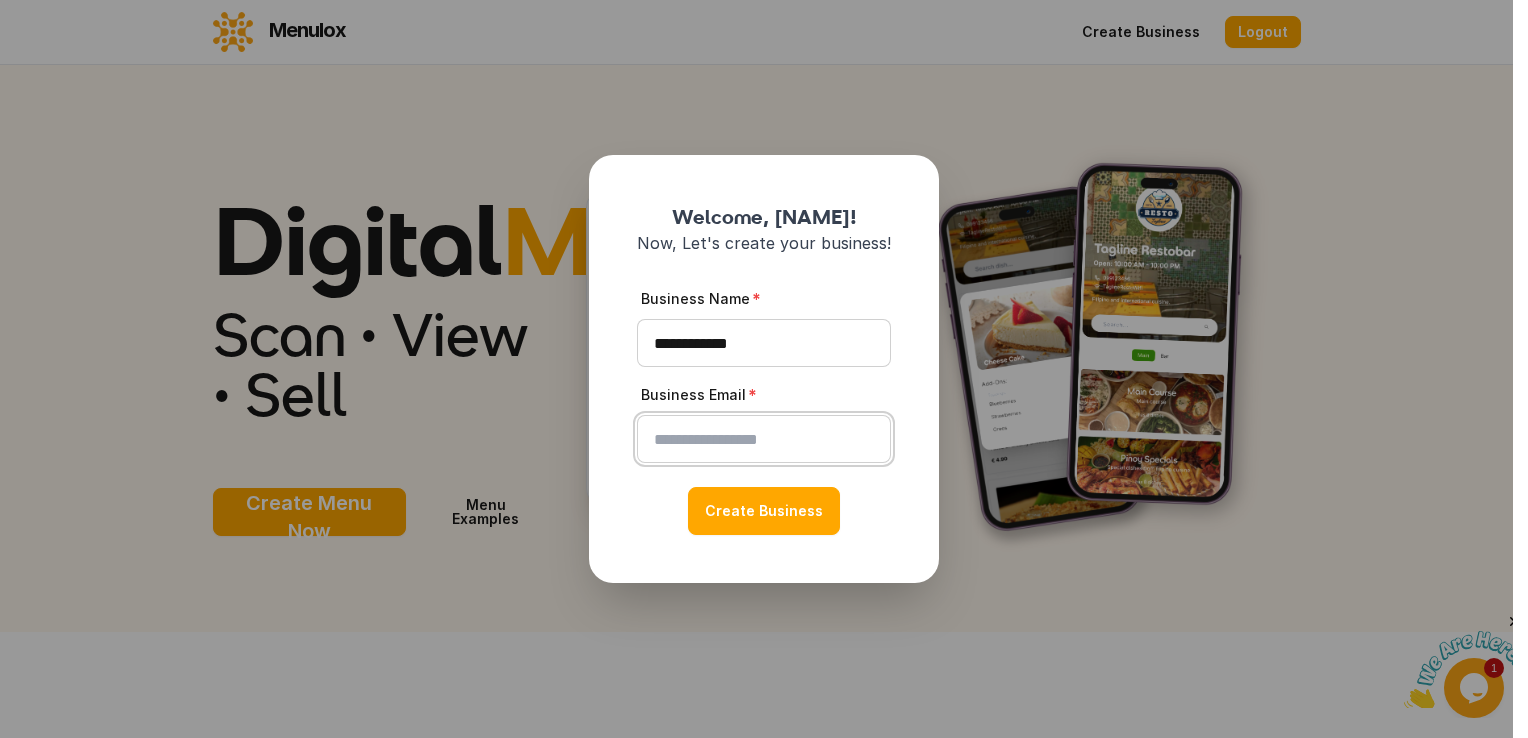 type on "*" 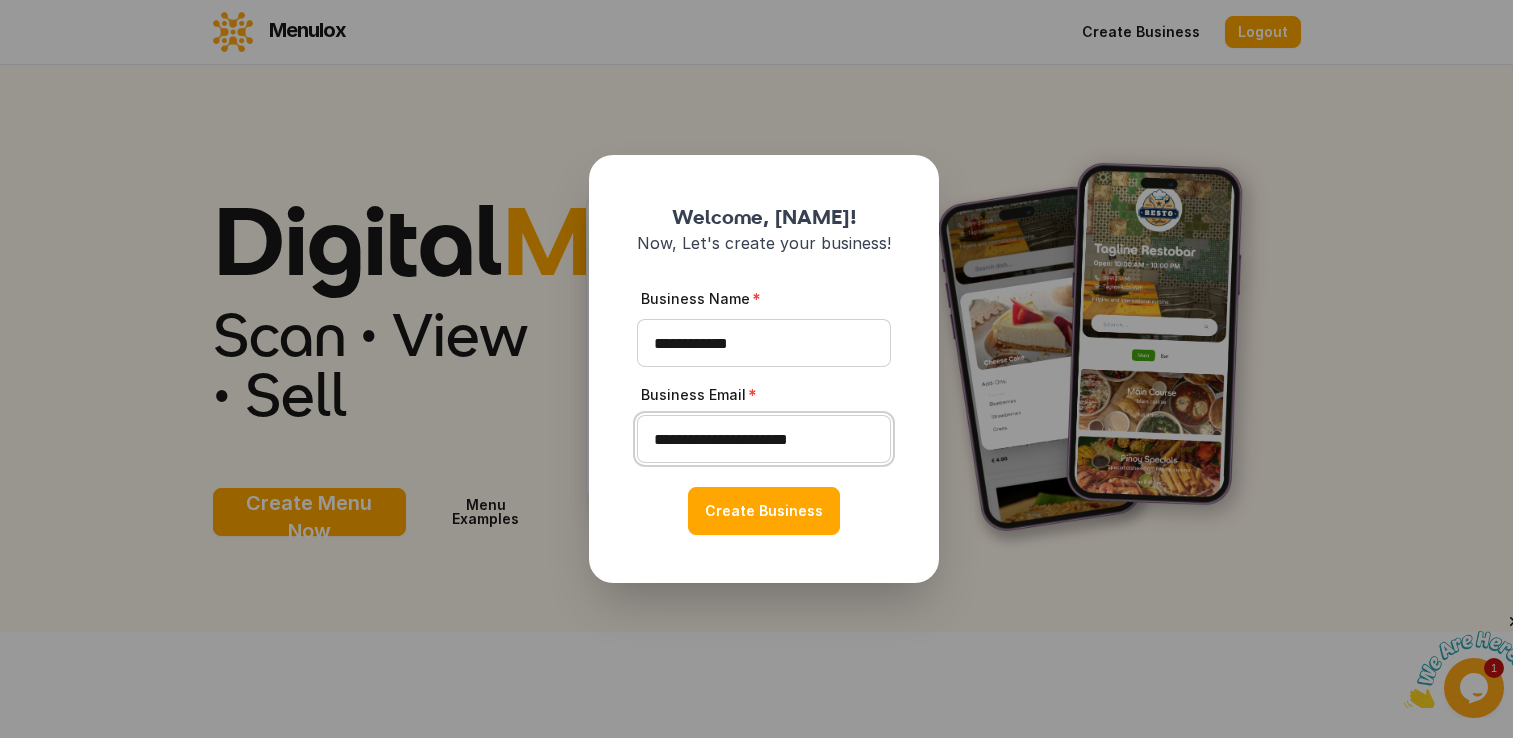 type on "**********" 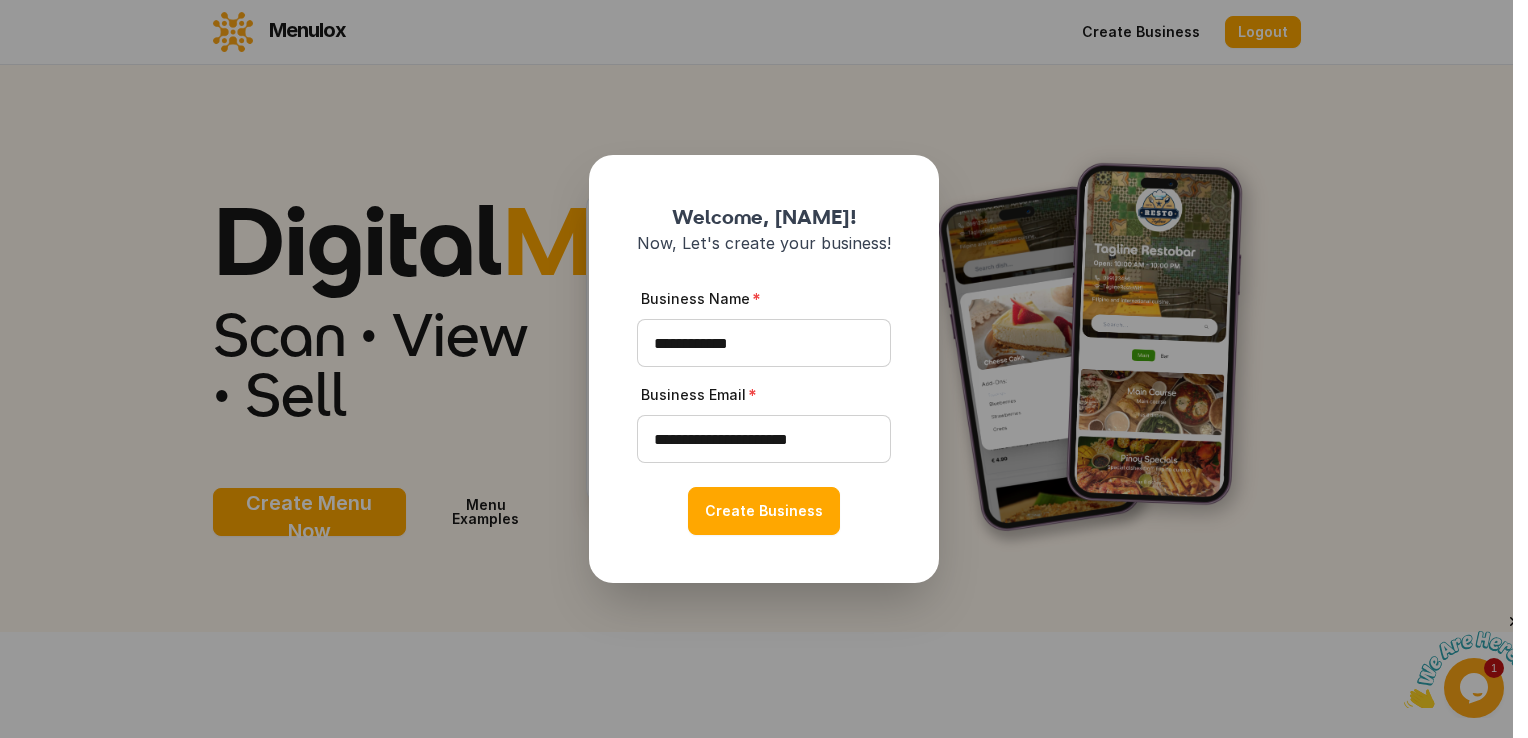 type 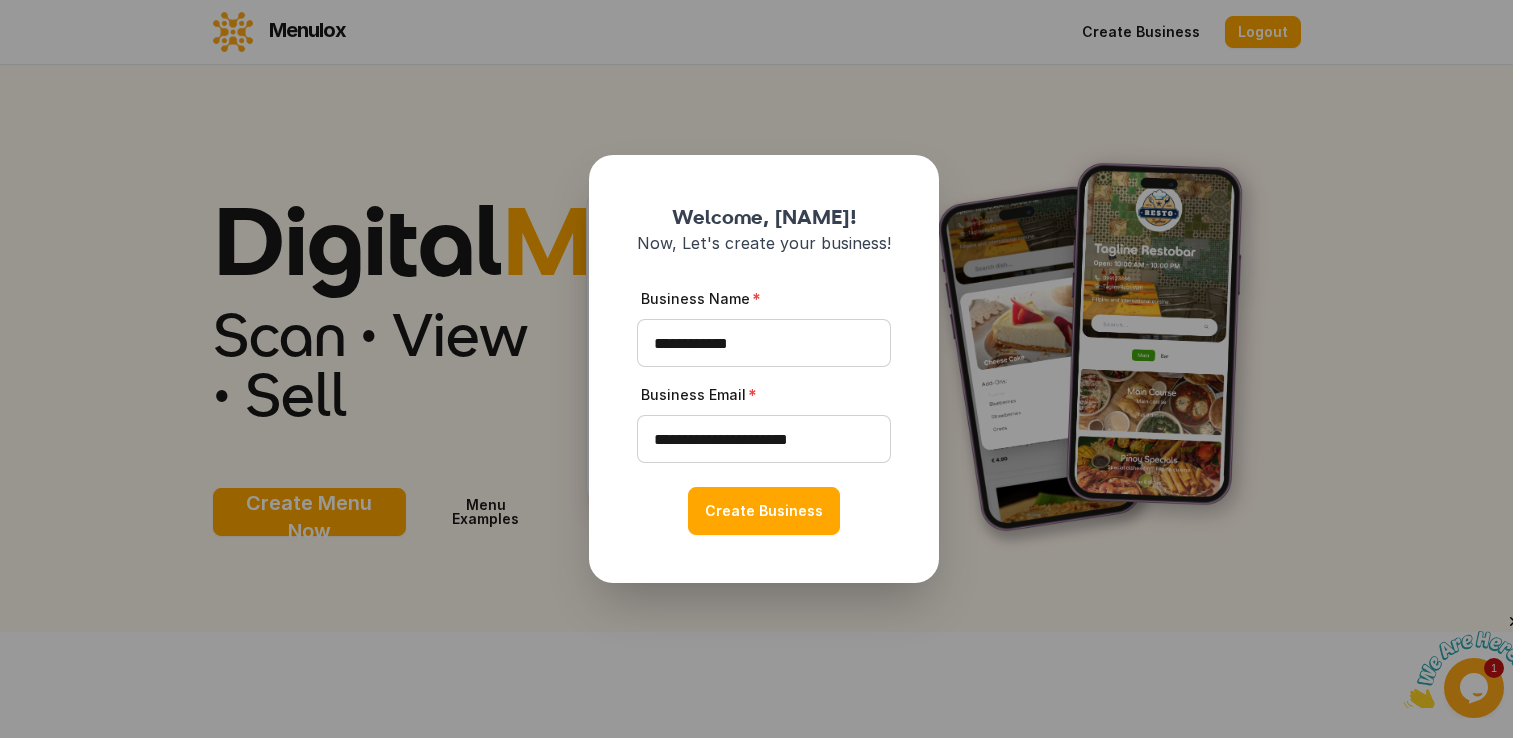 drag, startPoint x: 780, startPoint y: 505, endPoint x: 784, endPoint y: 492, distance: 13.601471 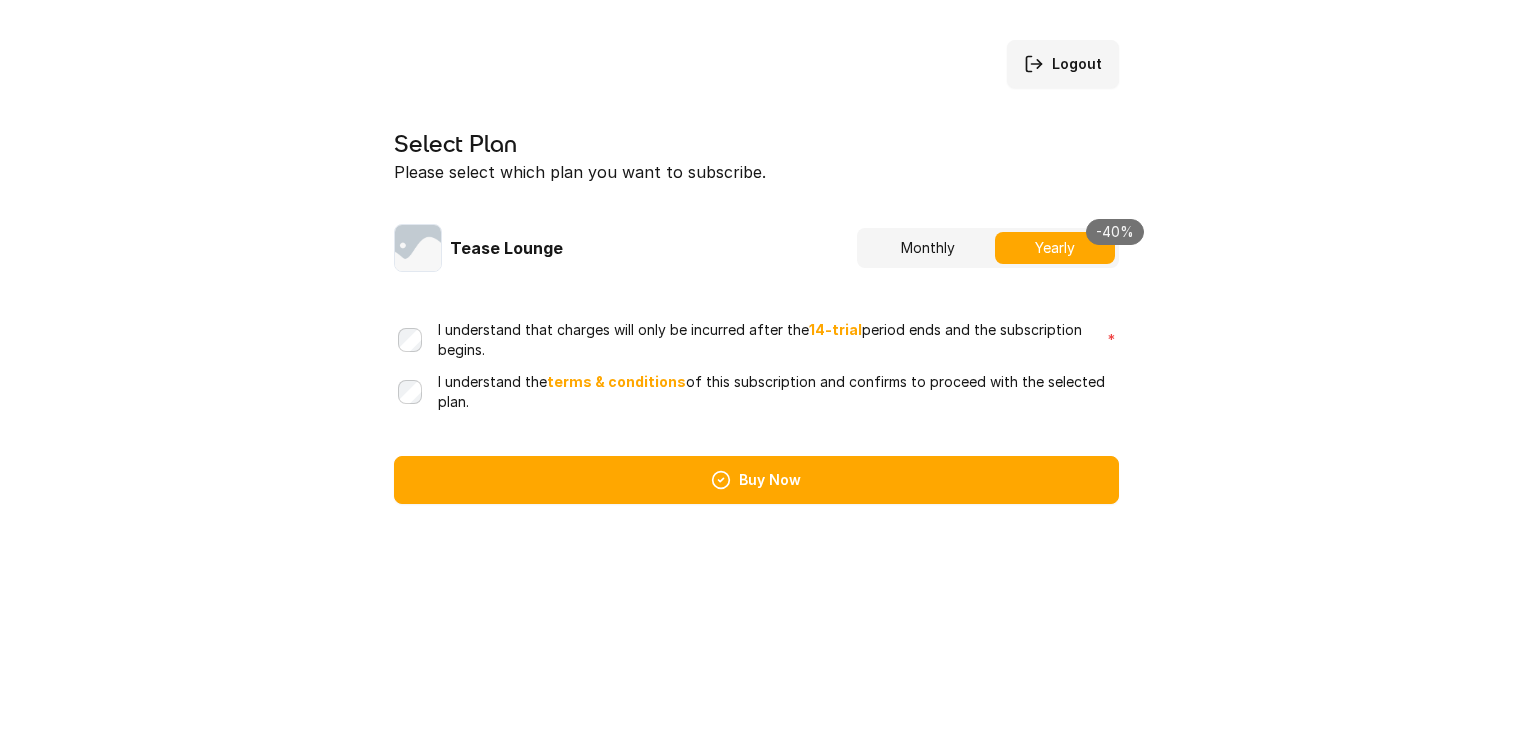 scroll, scrollTop: 0, scrollLeft: 0, axis: both 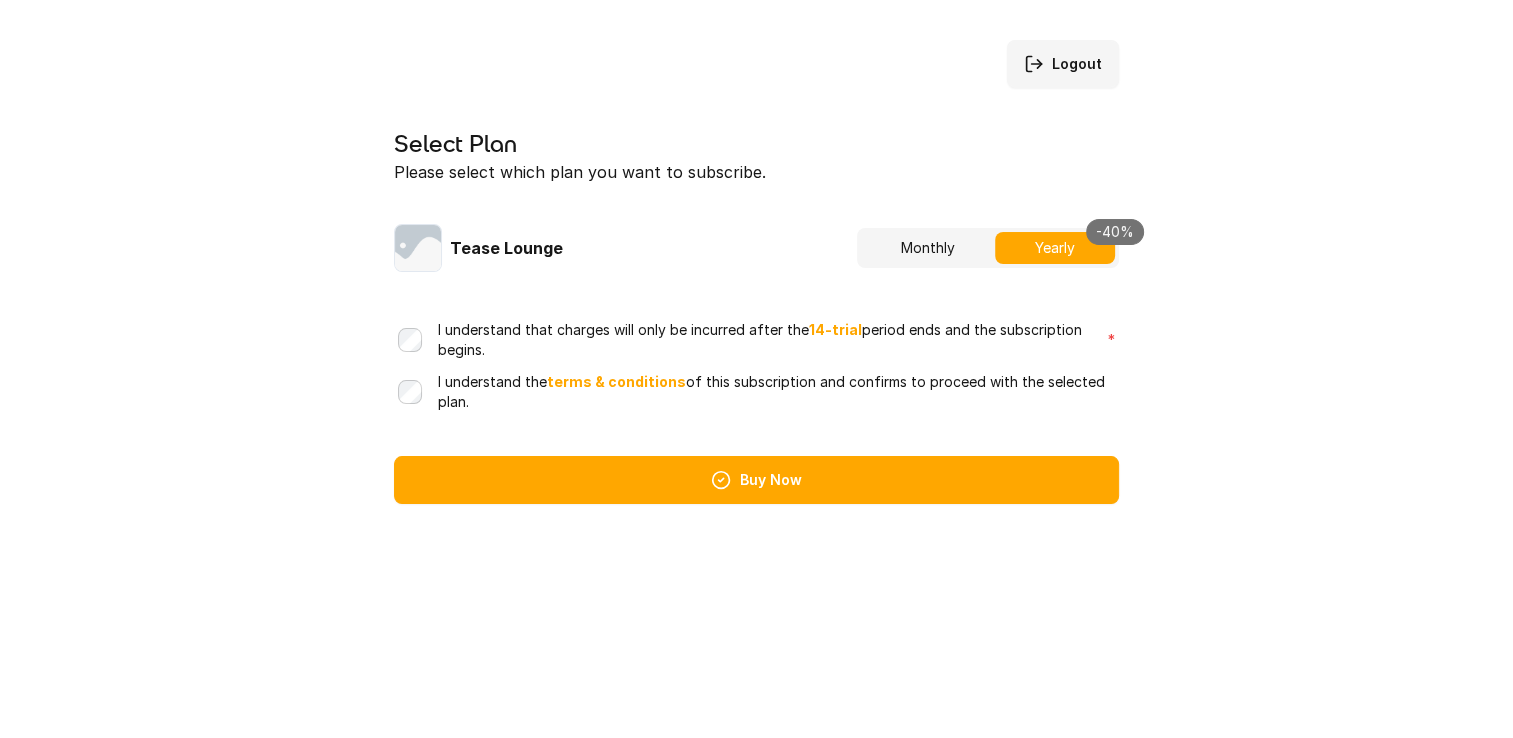 click on "Monthly" at bounding box center [928, 248] 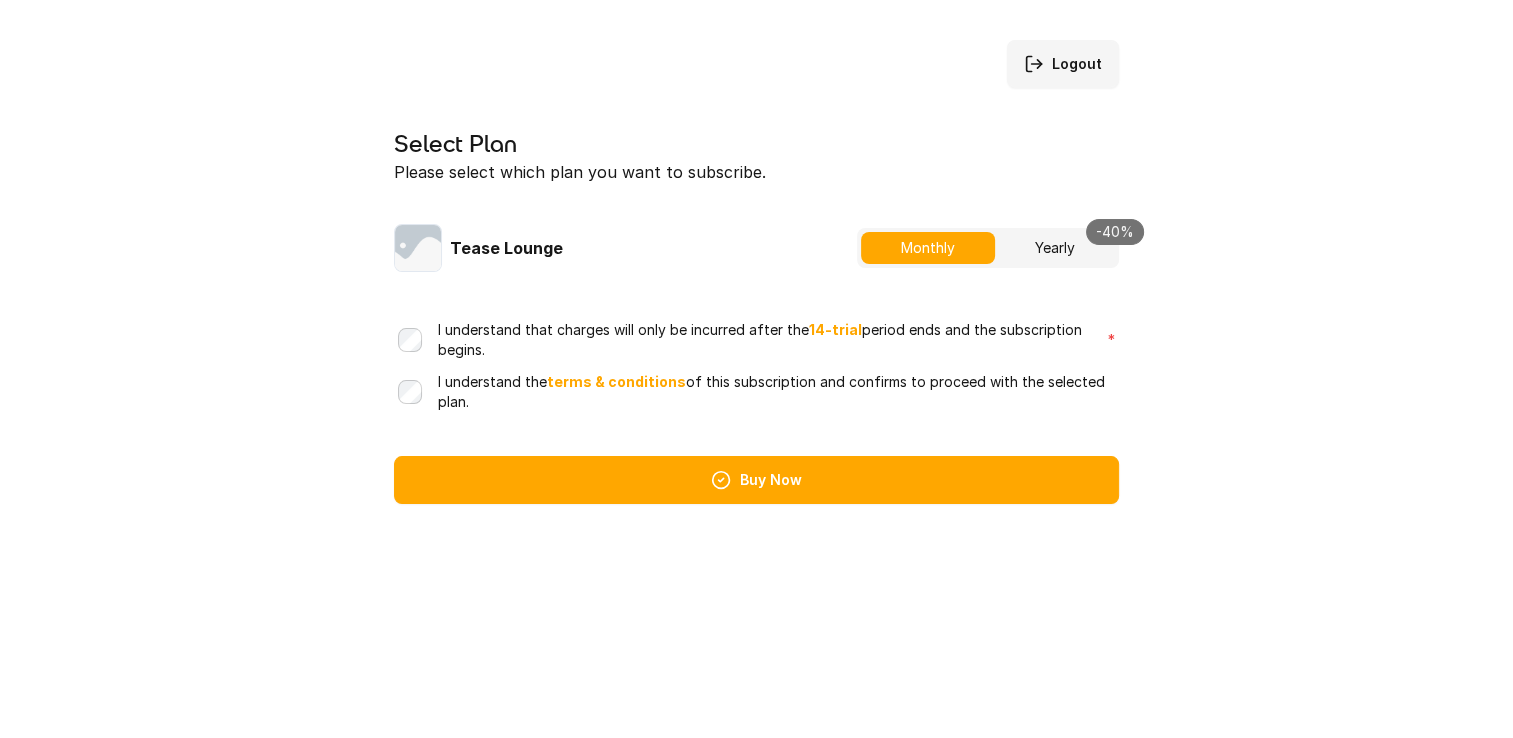 scroll, scrollTop: 408, scrollLeft: 0, axis: vertical 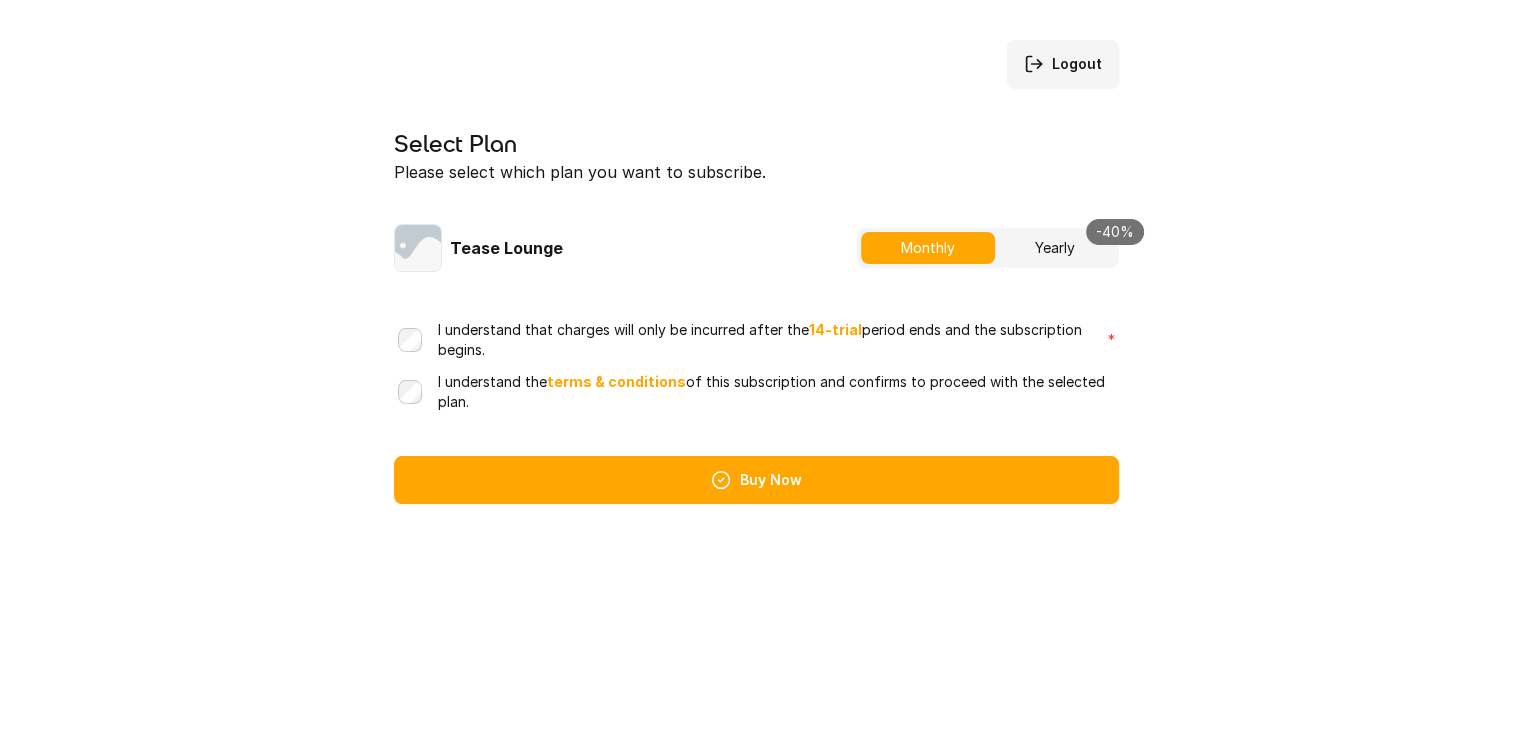 click on "I understand that charges will only be incurred after the  14-trial  period ends and the subscription begins." at bounding box center [756, 338] 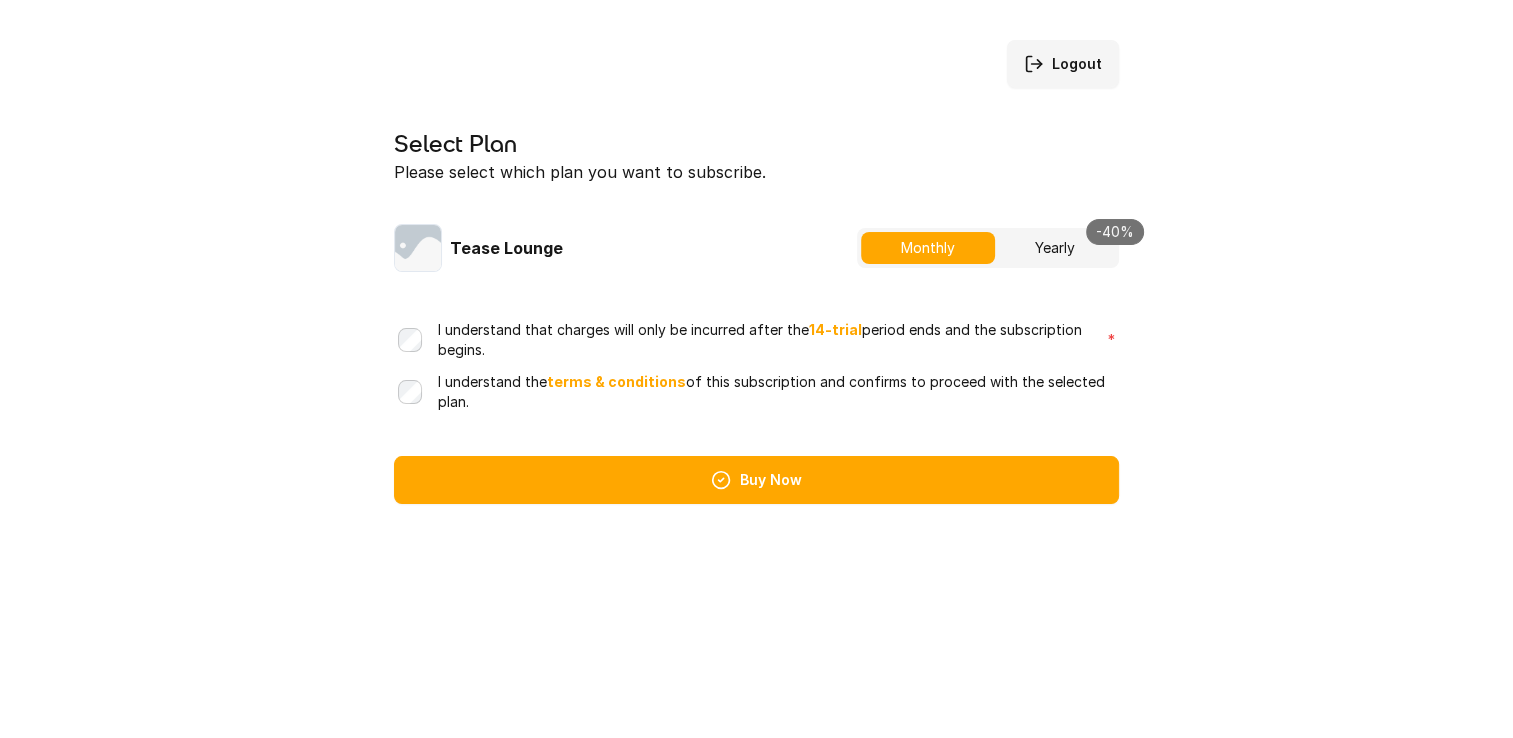 scroll, scrollTop: 108, scrollLeft: 0, axis: vertical 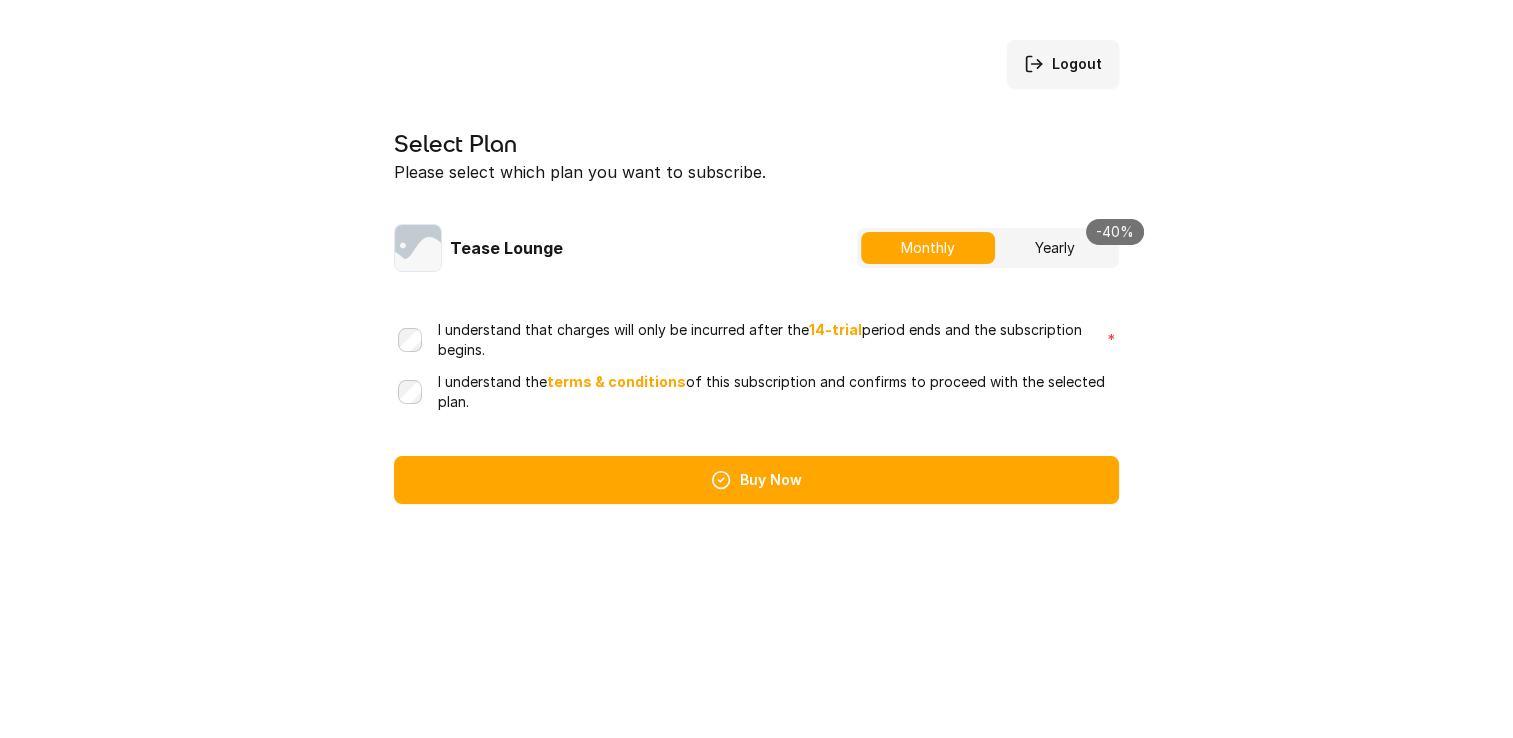 click on "Yearly
-40%" at bounding box center [1055, 248] 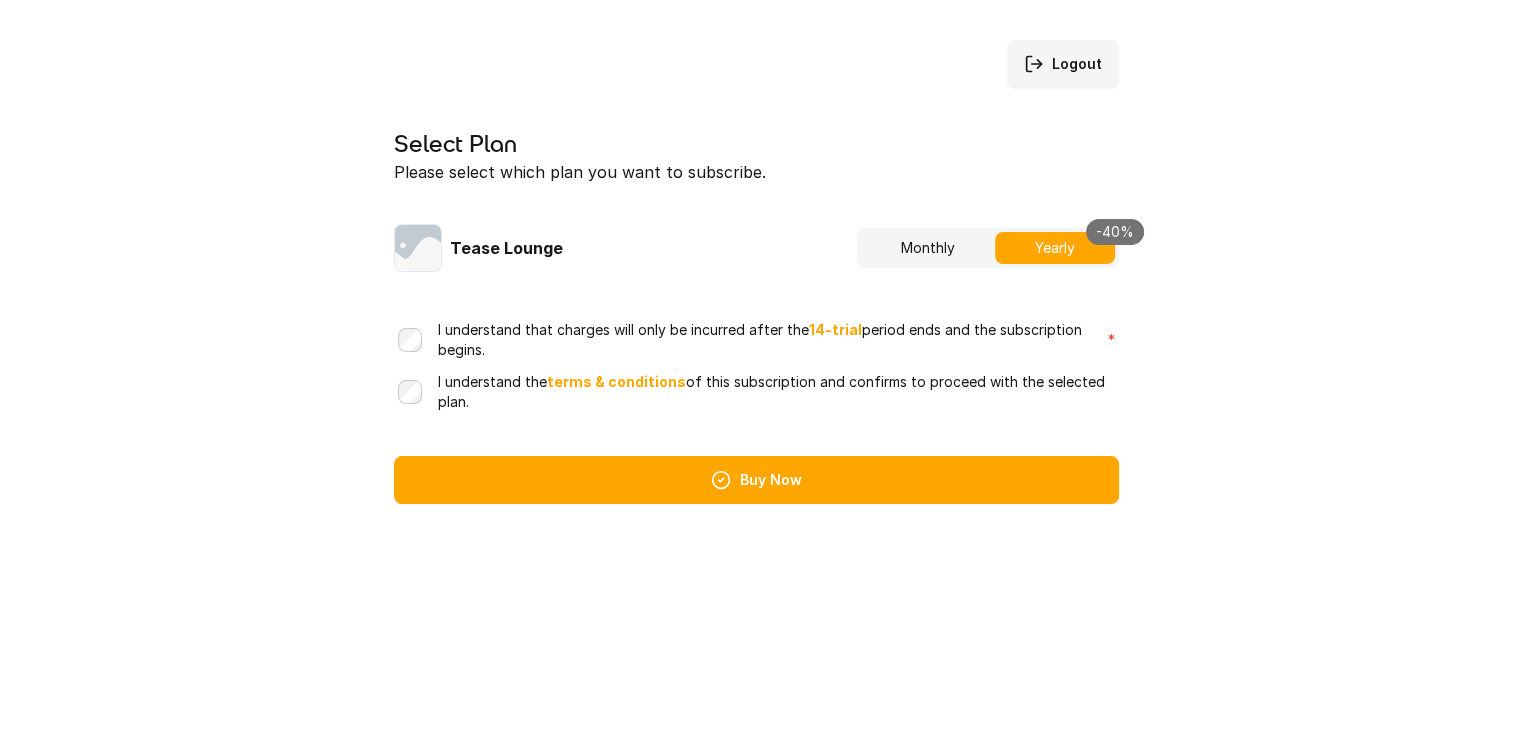 drag, startPoint x: 848, startPoint y: 555, endPoint x: 952, endPoint y: 688, distance: 168.83424 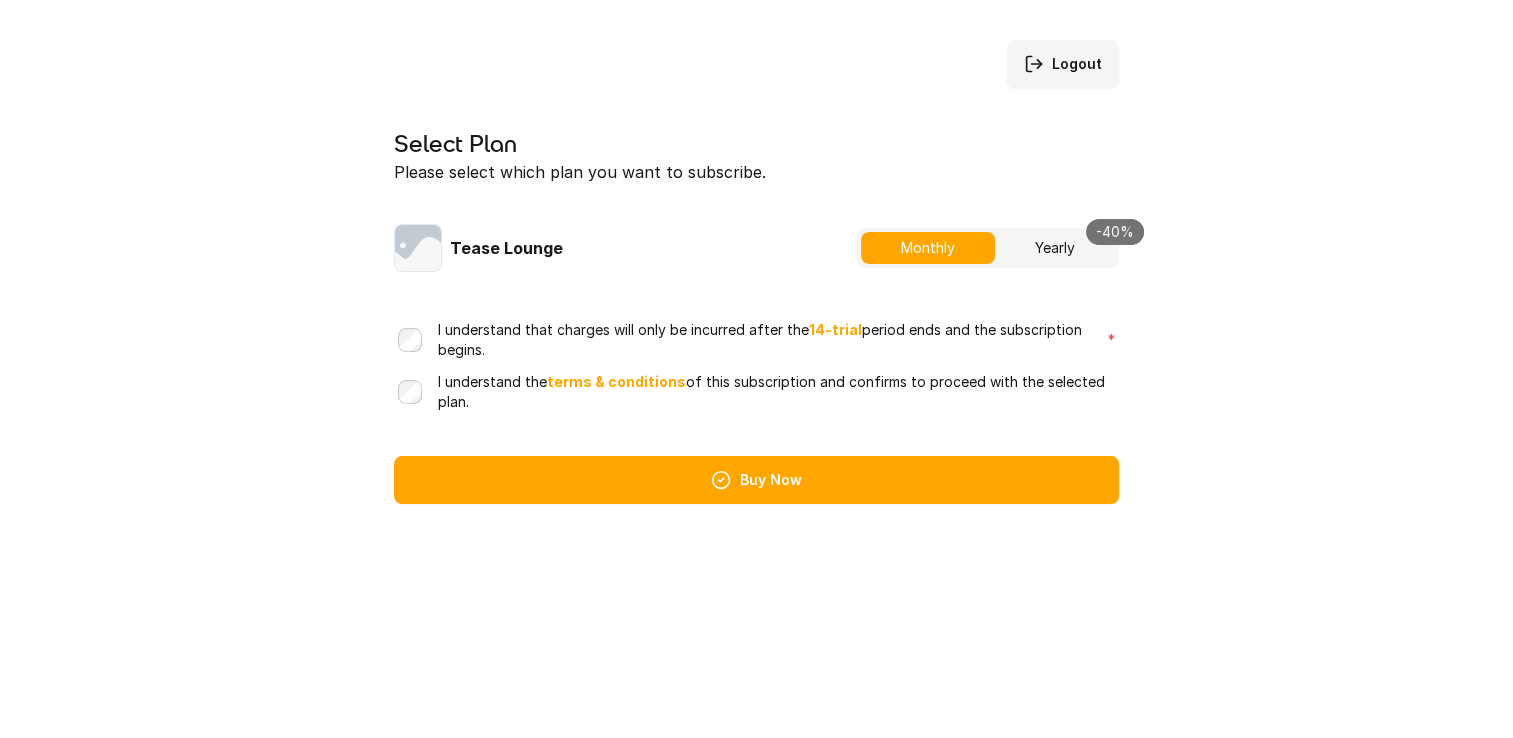 scroll, scrollTop: 0, scrollLeft: 0, axis: both 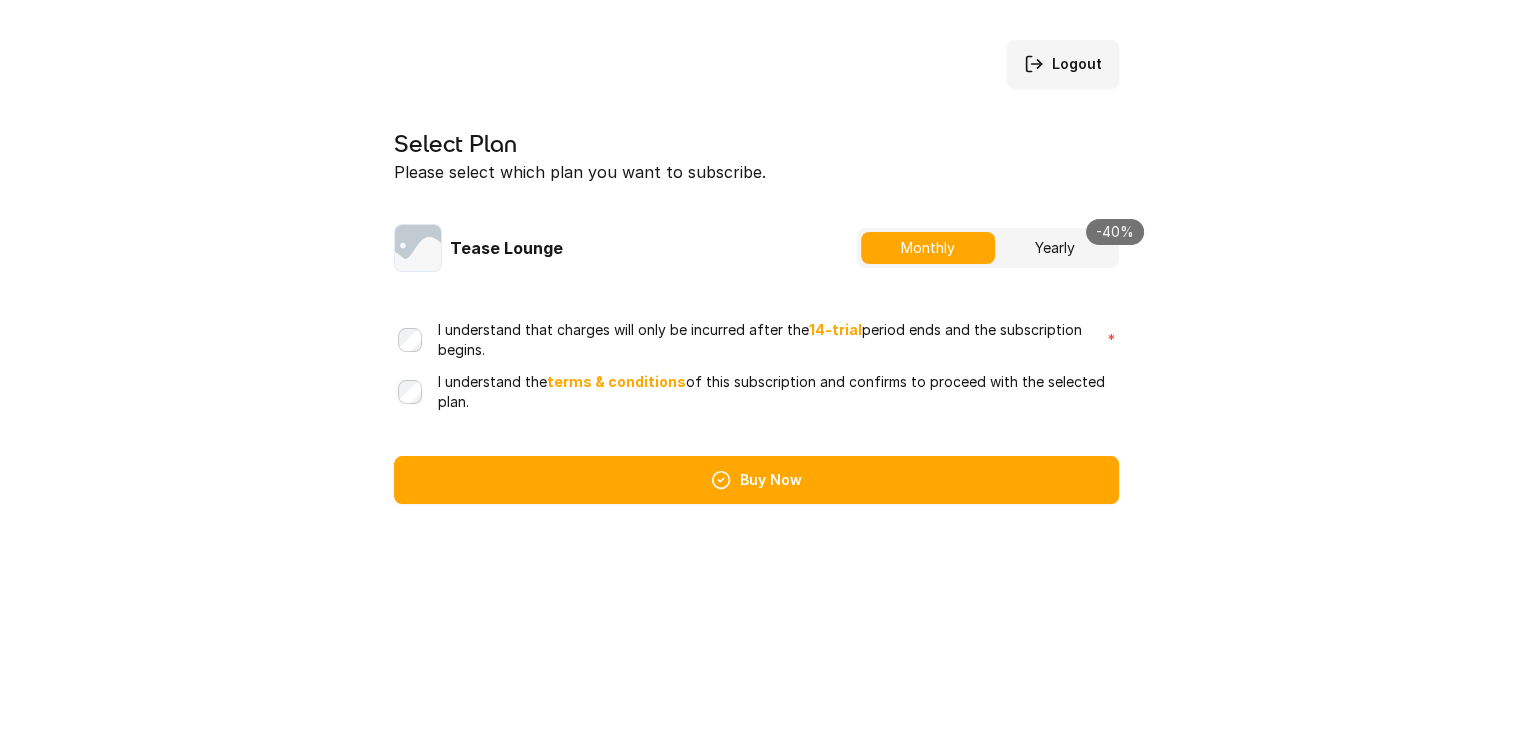 click on "Yearly
-40%" at bounding box center (1055, 248) 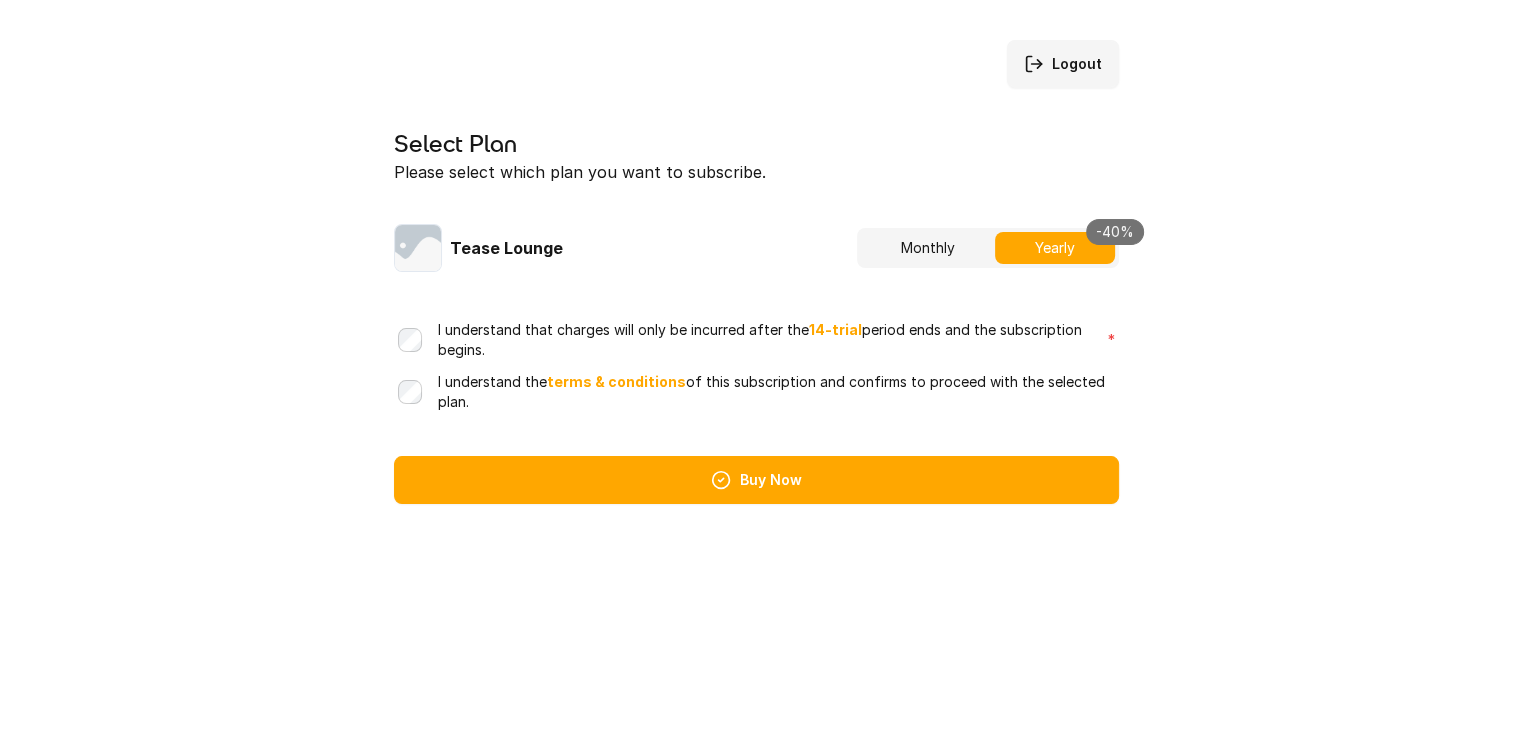 scroll, scrollTop: 452, scrollLeft: 0, axis: vertical 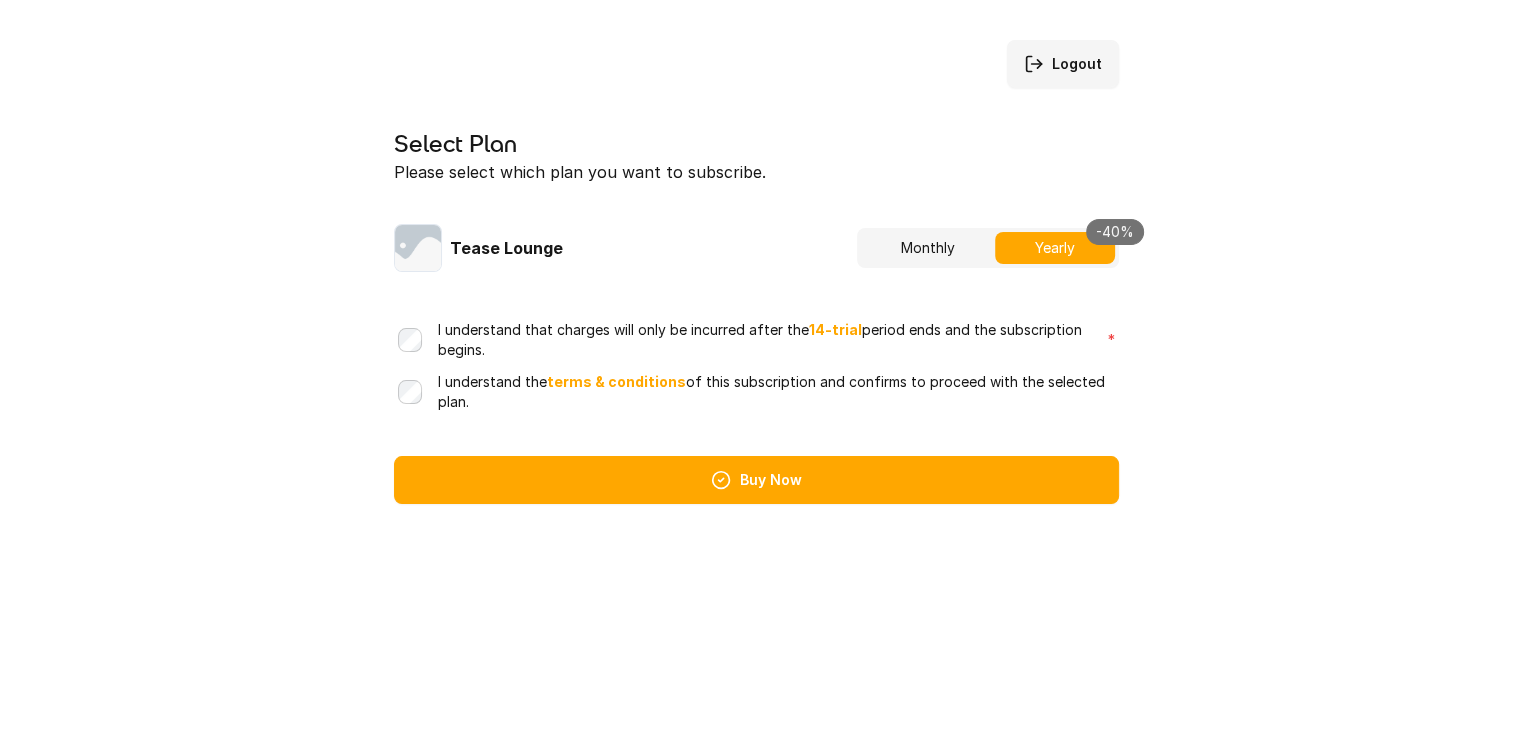 click on "Buy Now" at bounding box center (756, 480) 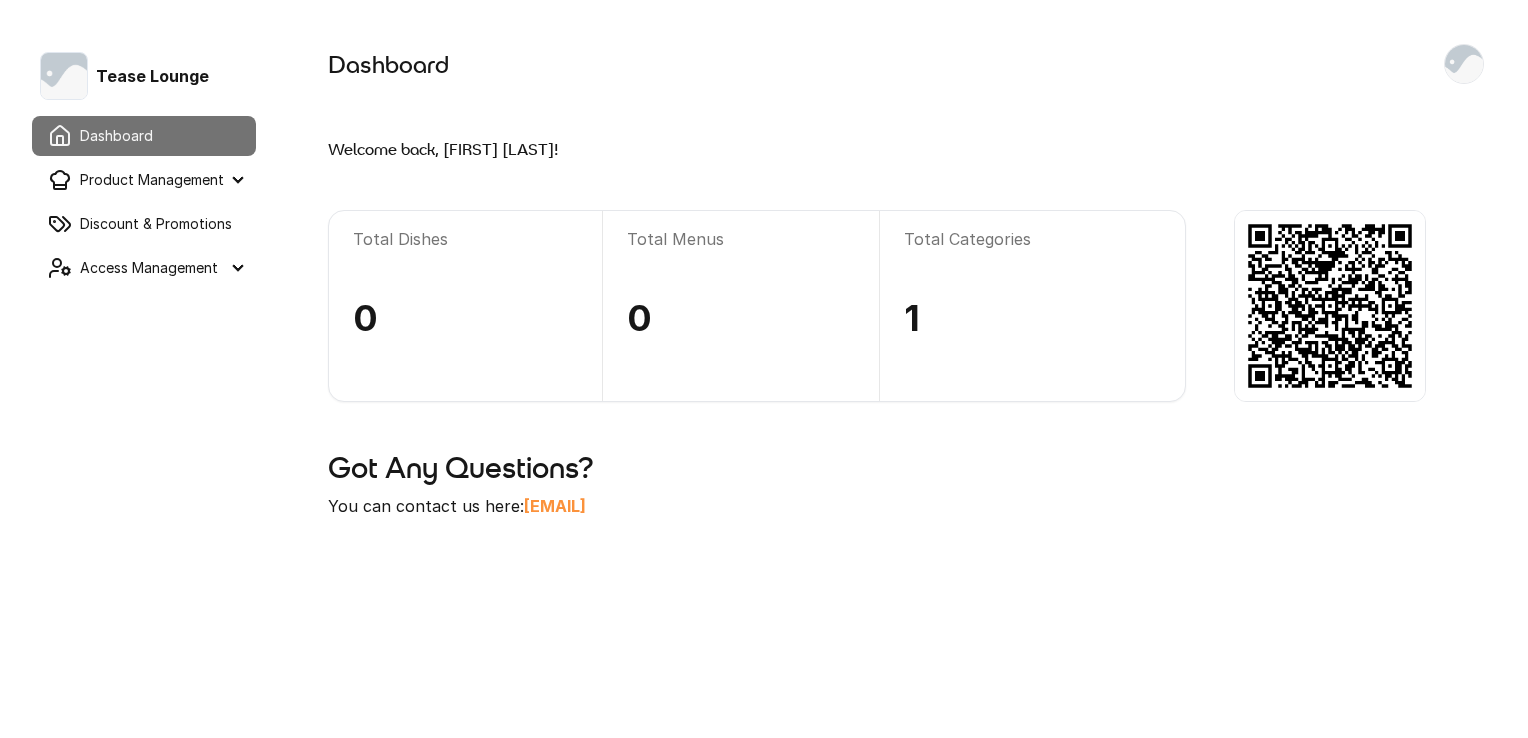 scroll, scrollTop: 0, scrollLeft: 0, axis: both 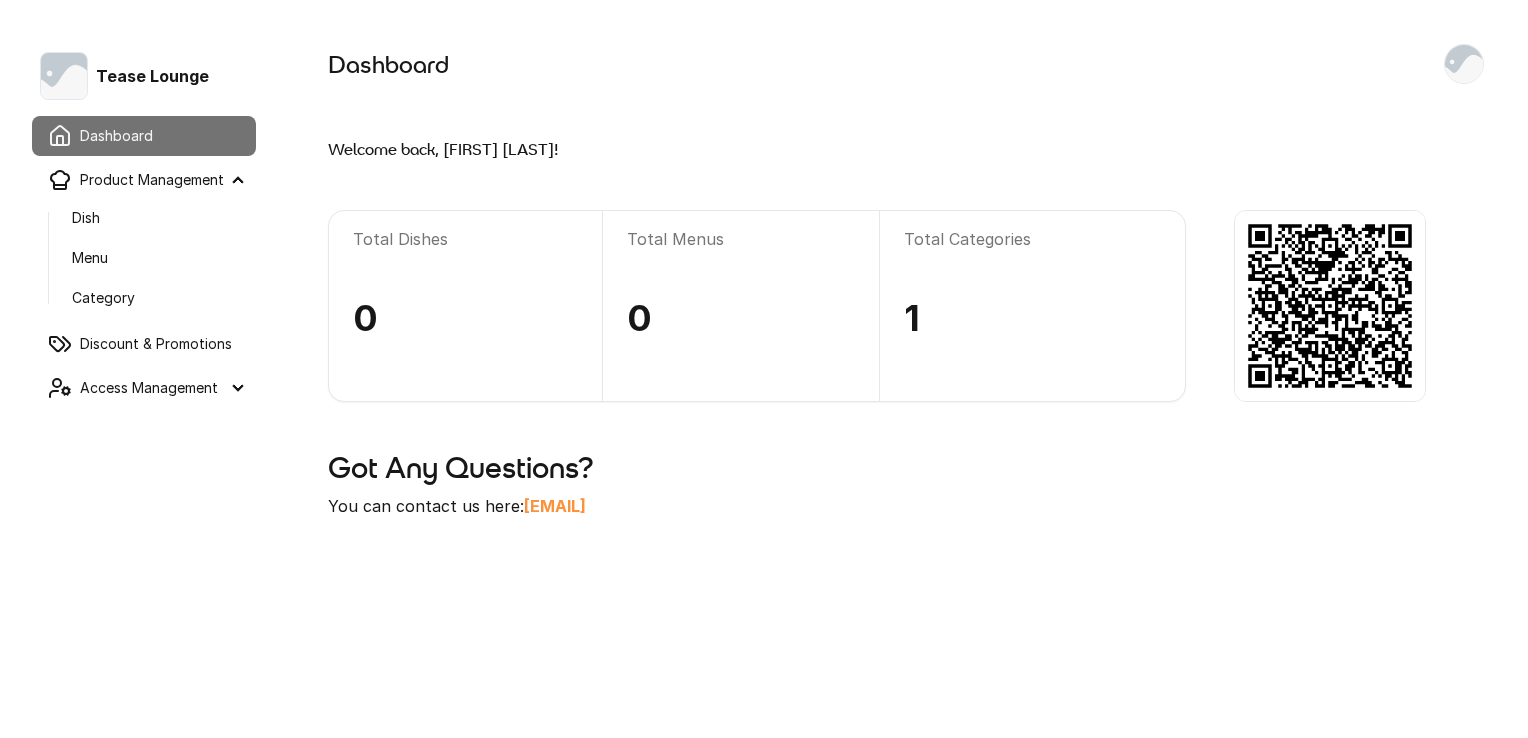 click at bounding box center (64, 76) 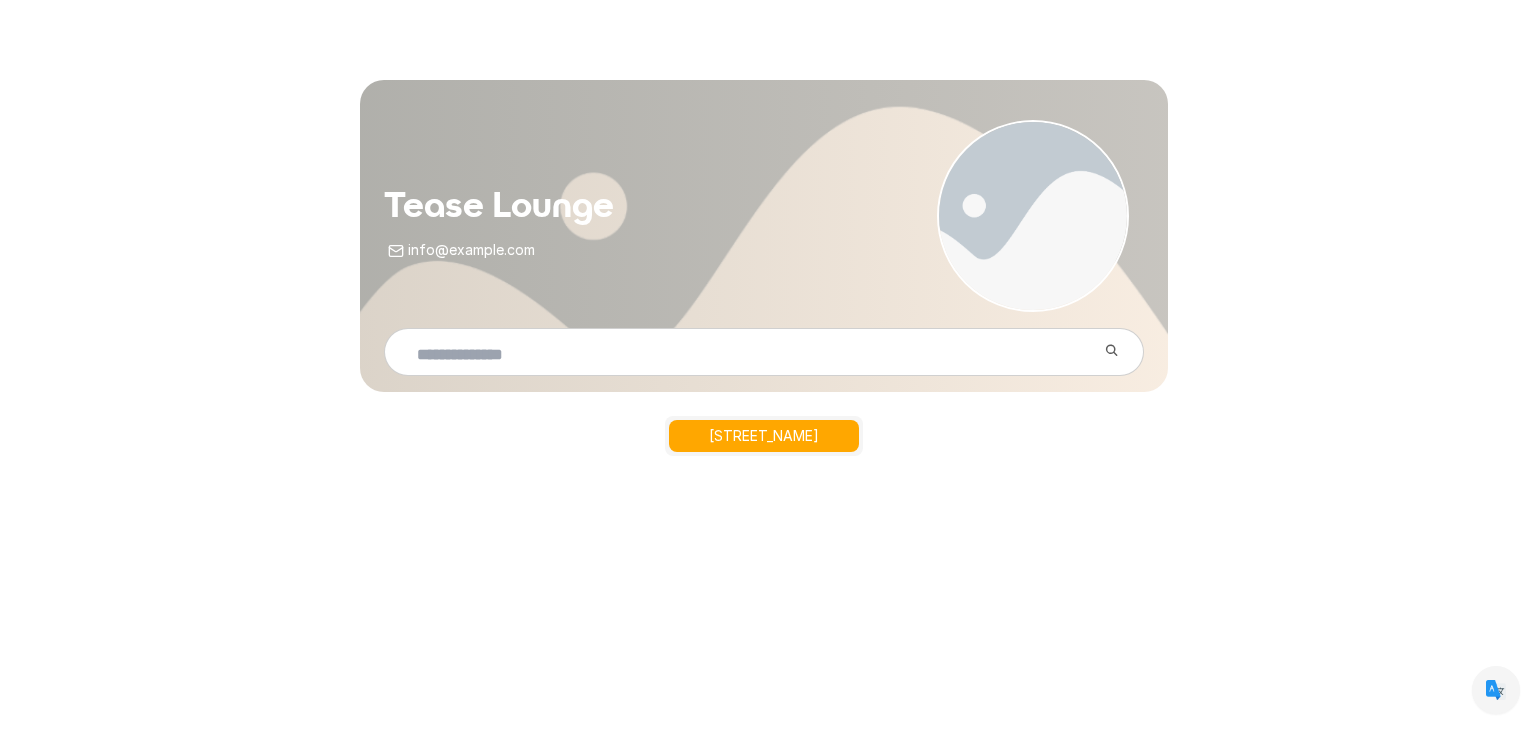 scroll, scrollTop: 0, scrollLeft: 0, axis: both 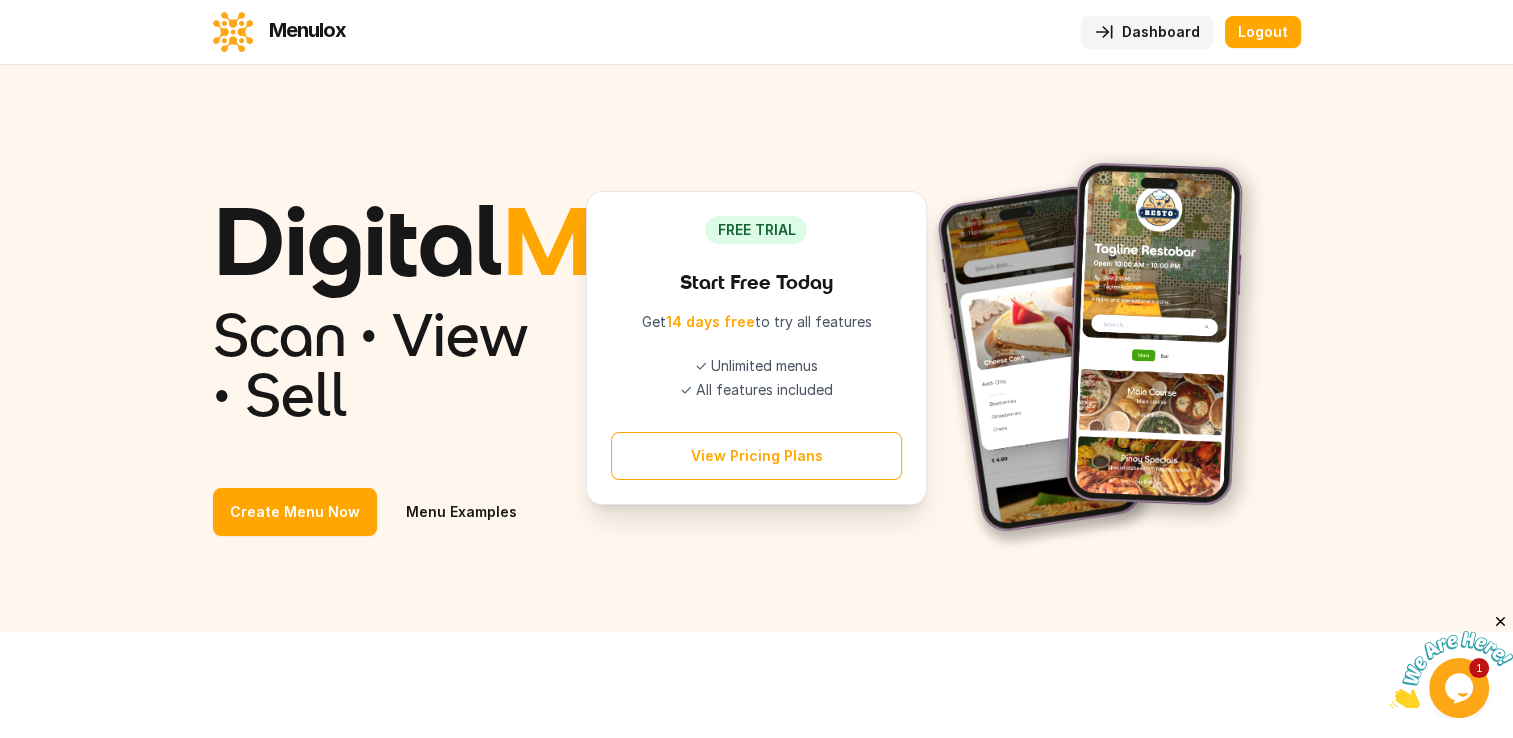 drag, startPoint x: 1198, startPoint y: 36, endPoint x: 1076, endPoint y: 30, distance: 122.14745 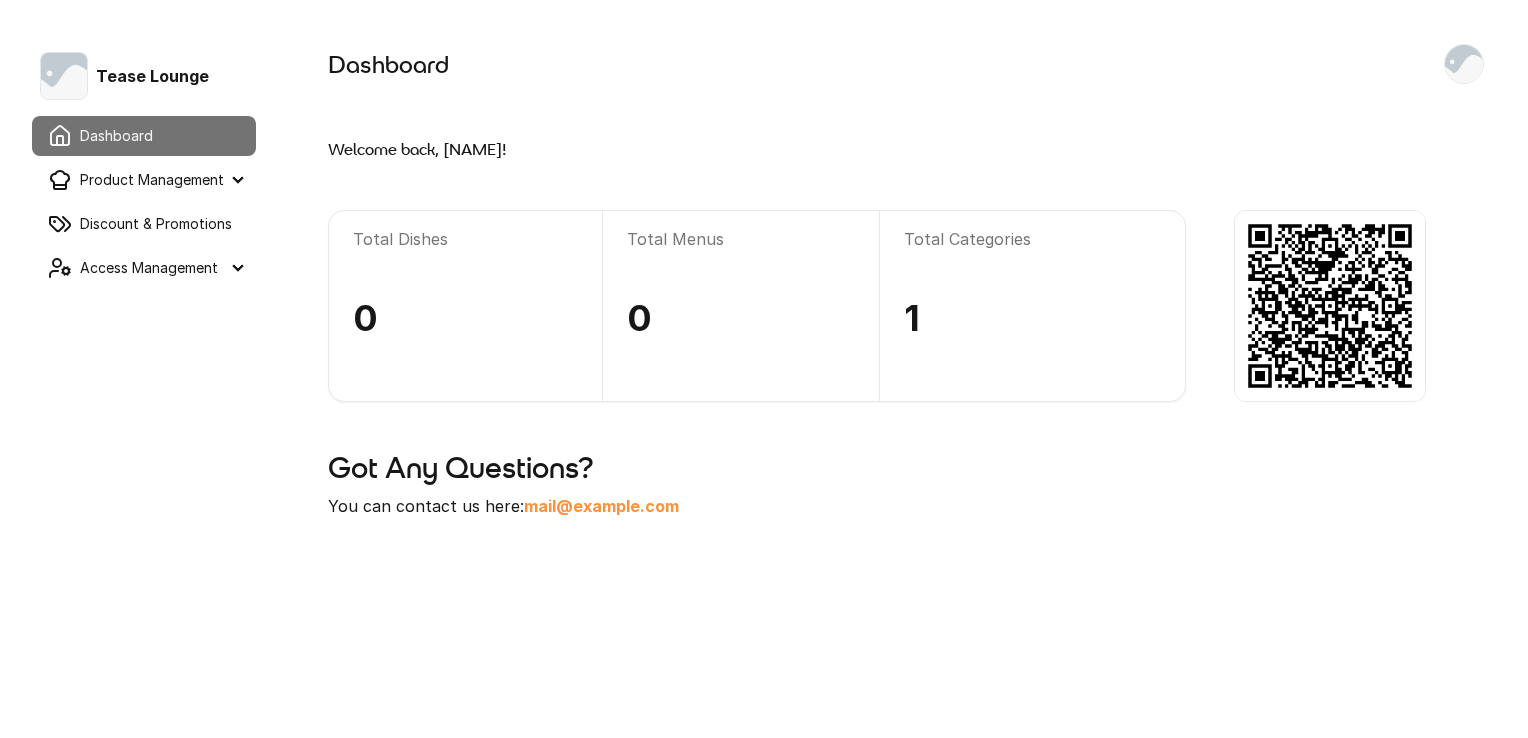 scroll, scrollTop: 0, scrollLeft: 0, axis: both 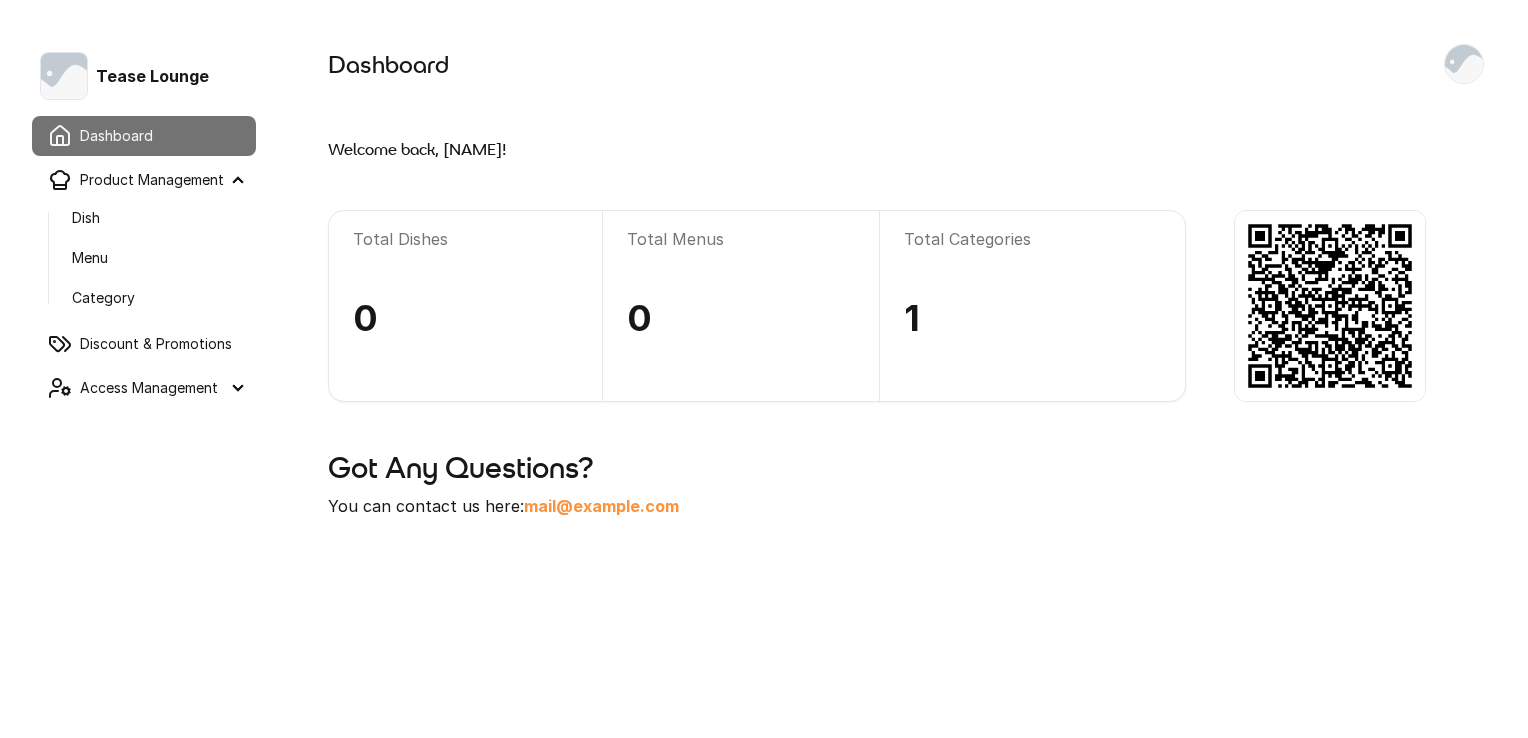 click on "Category" at bounding box center [156, 298] 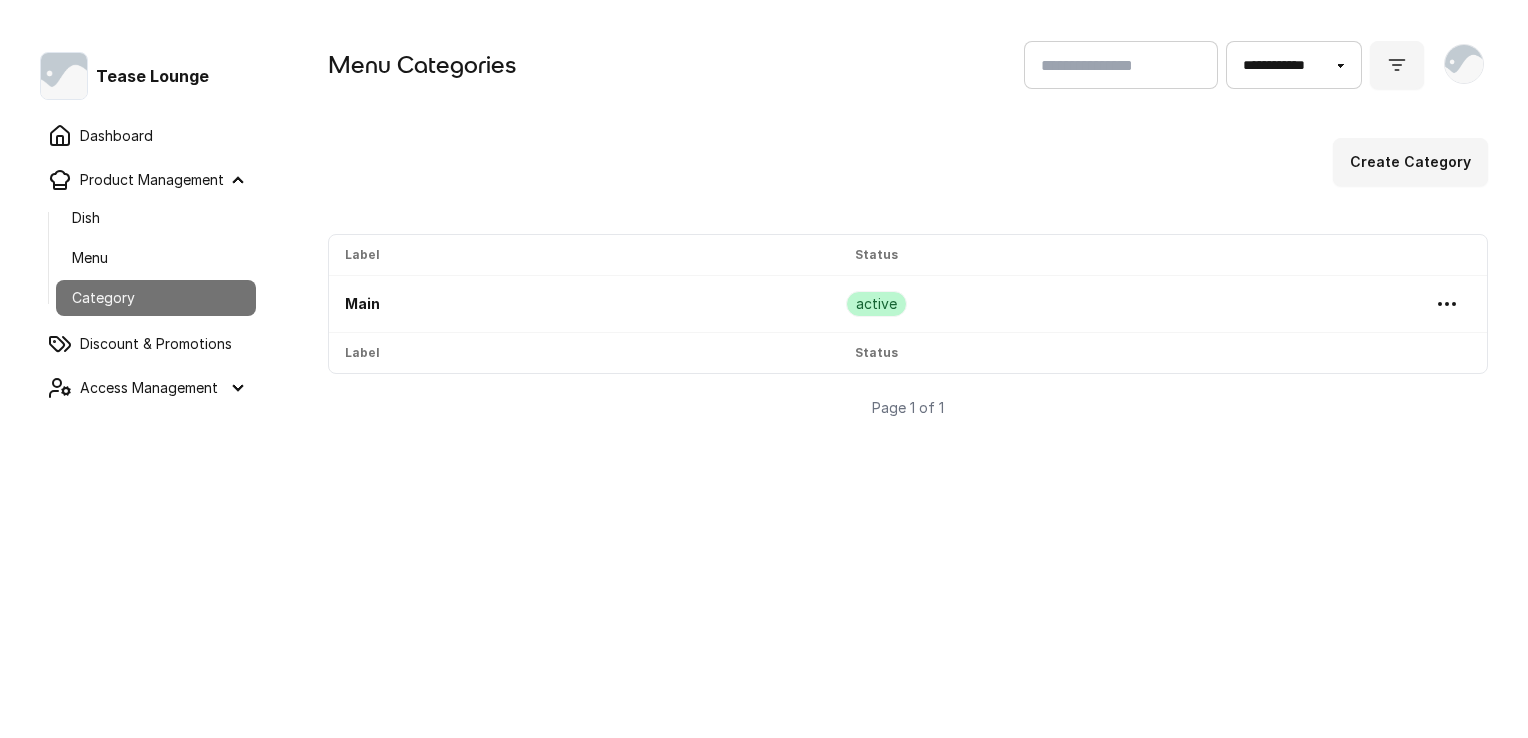 click on "active" at bounding box center [876, 304] 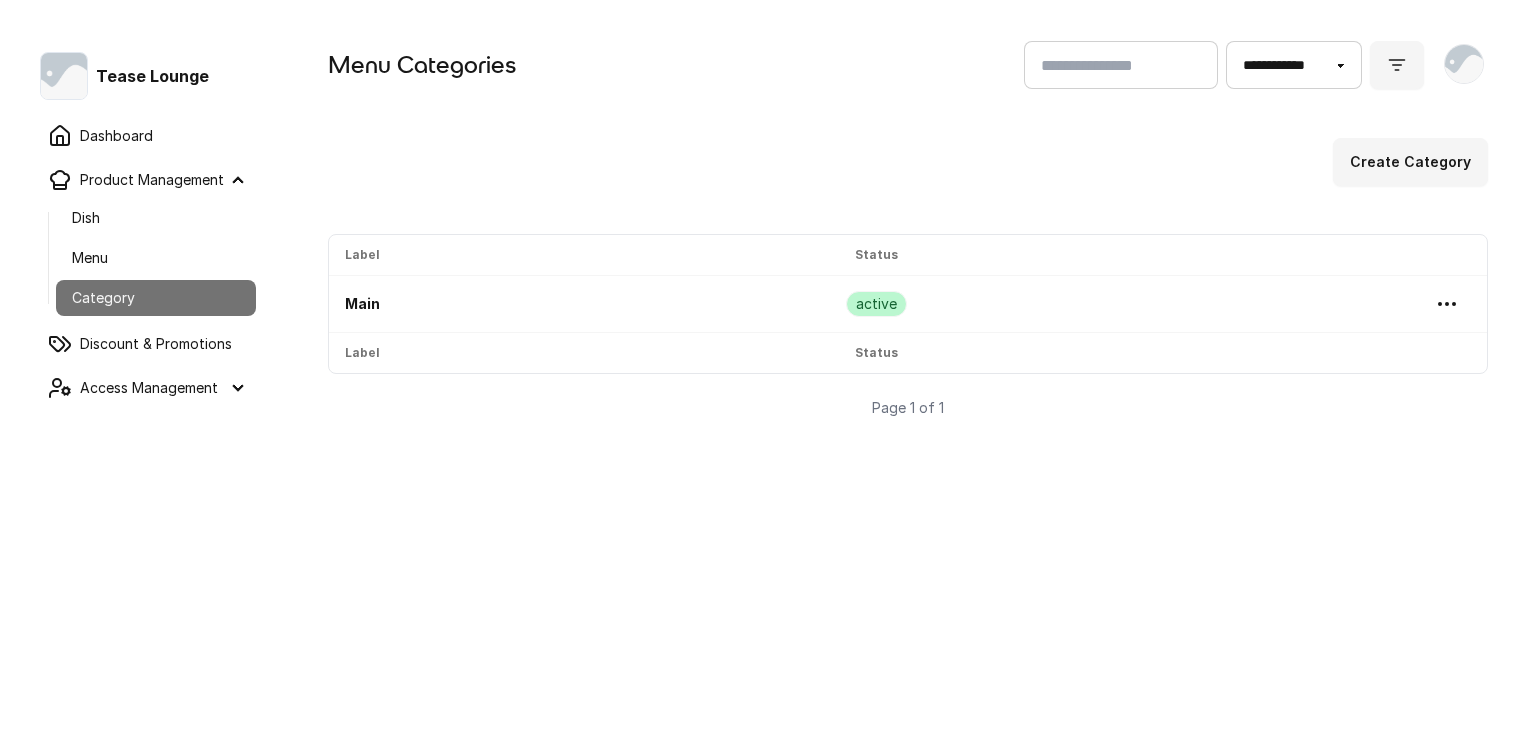 drag, startPoint x: 1400, startPoint y: 147, endPoint x: 1334, endPoint y: 161, distance: 67.46851 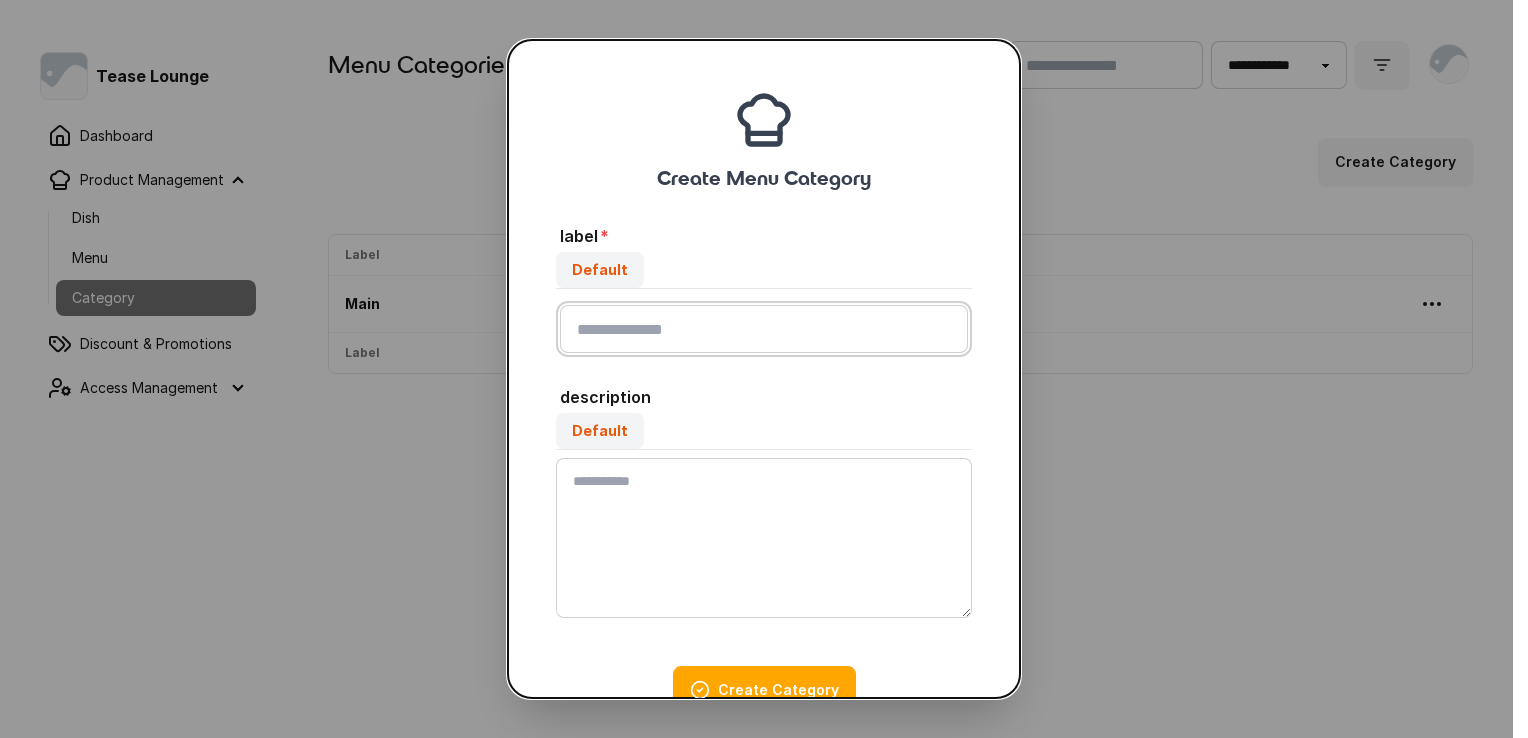 click on "Default" at bounding box center (764, 329) 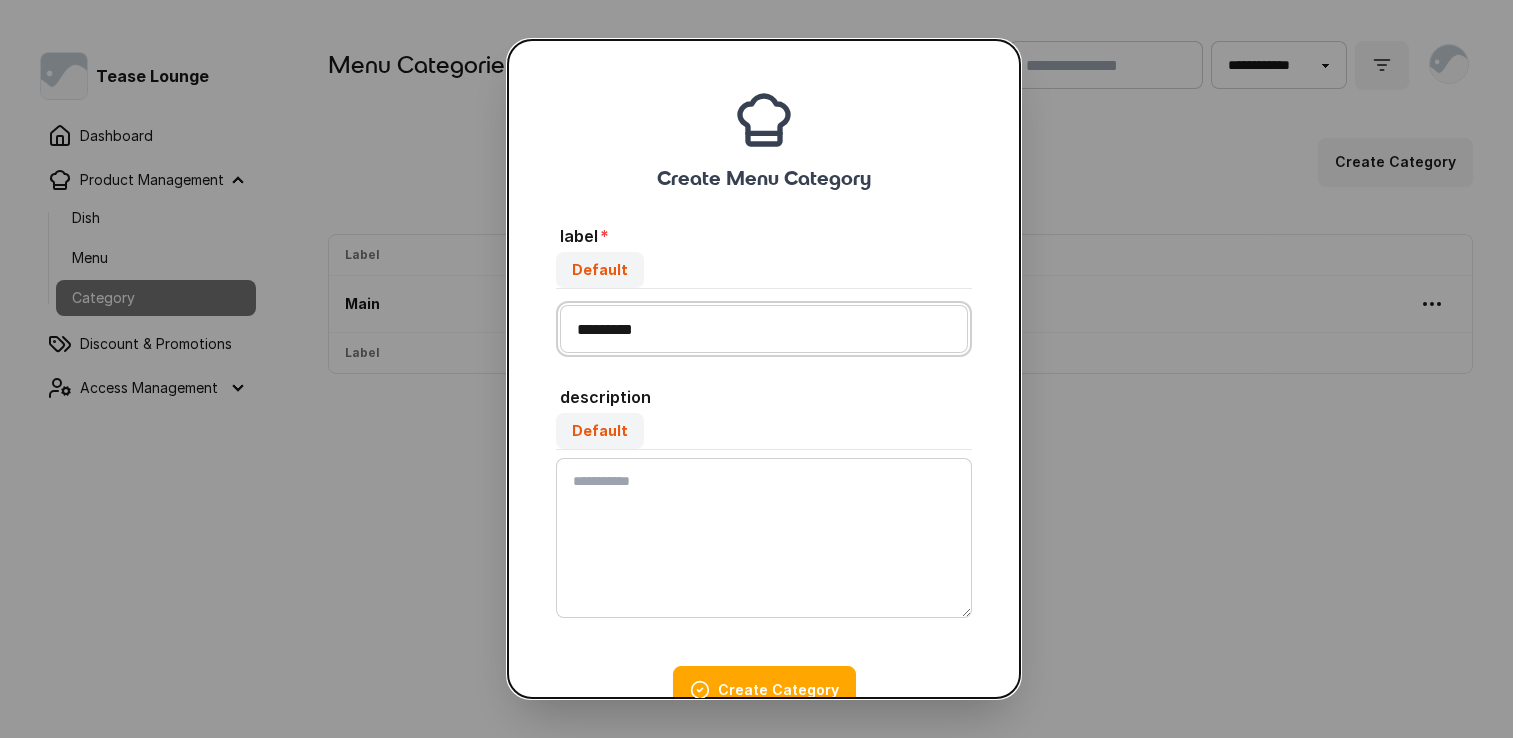 type on "*********" 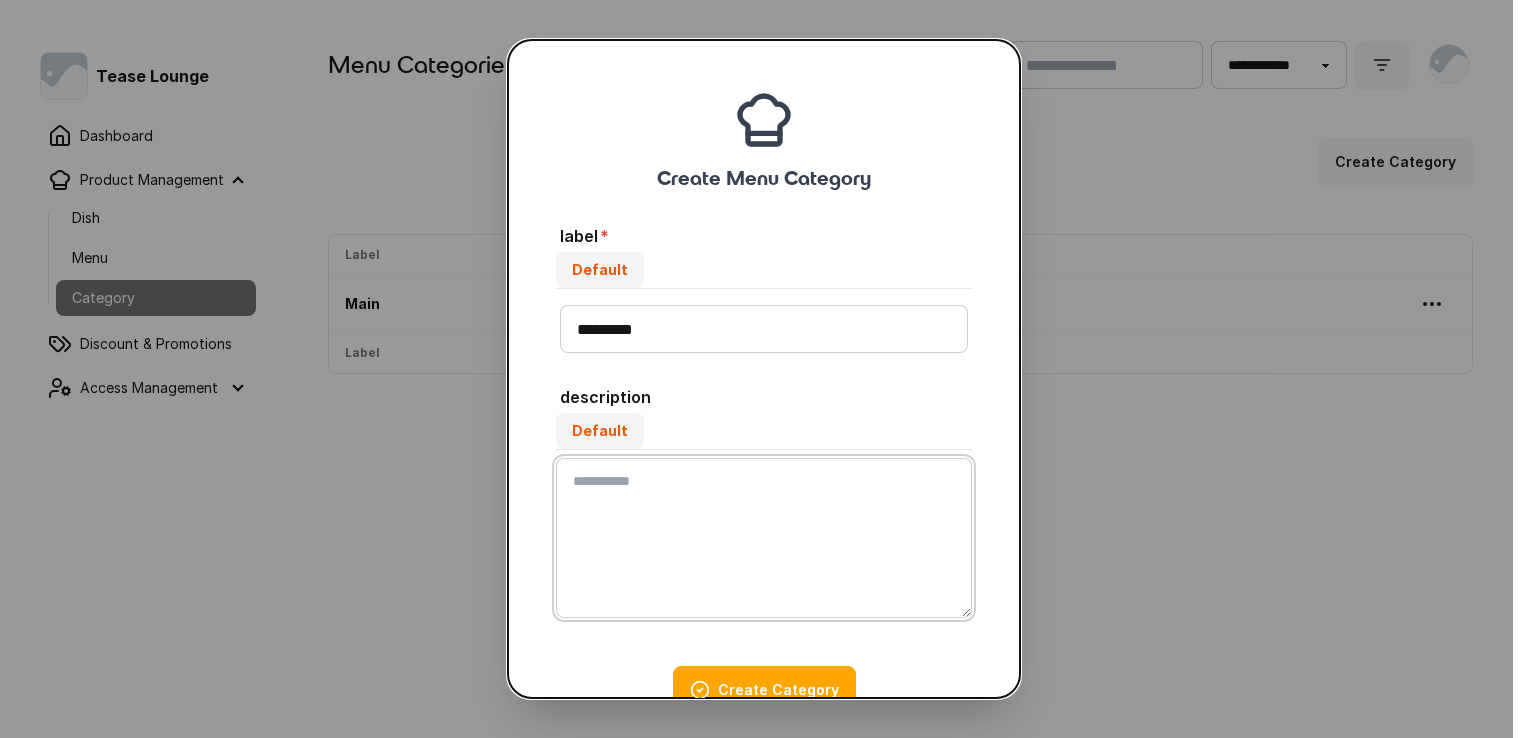 paste on "**********" 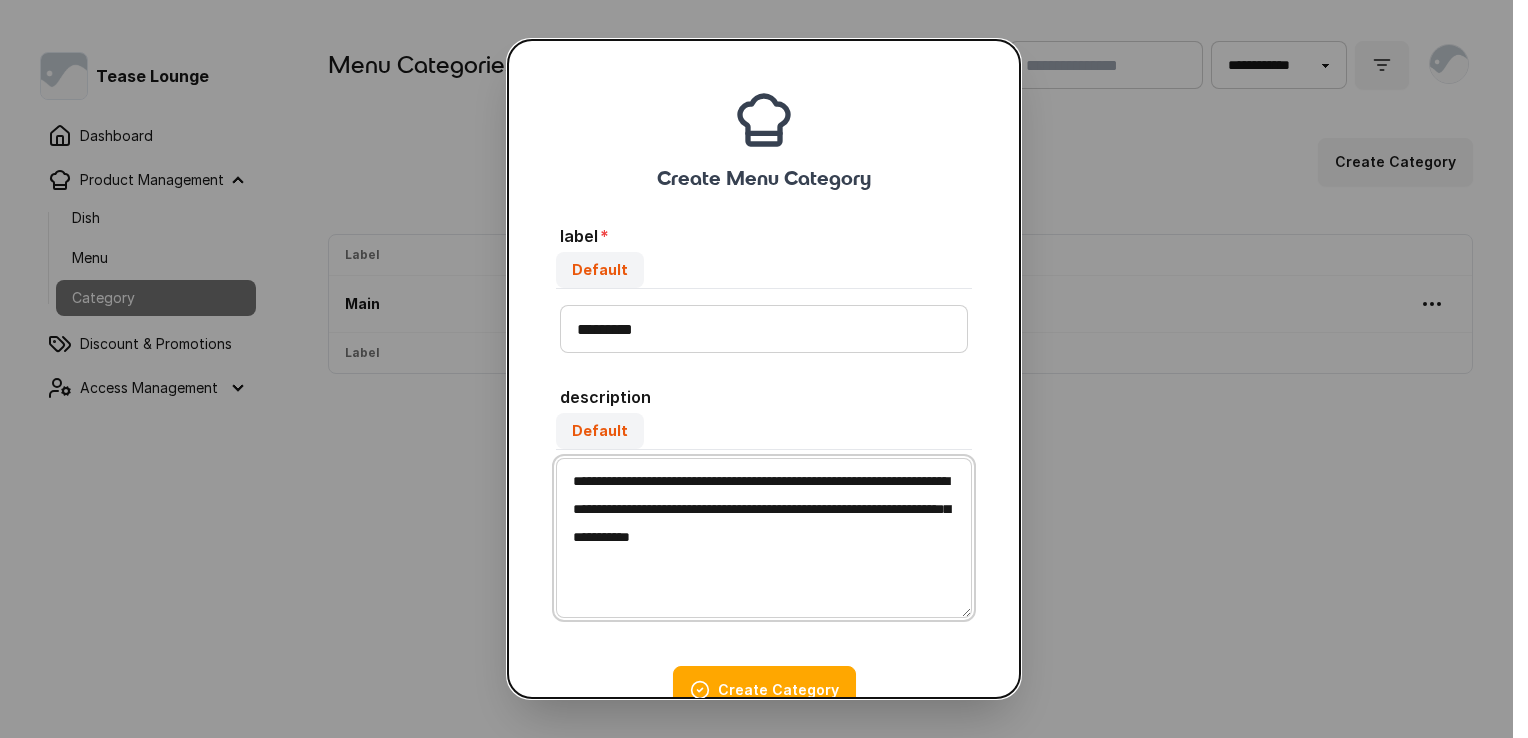 type on "**********" 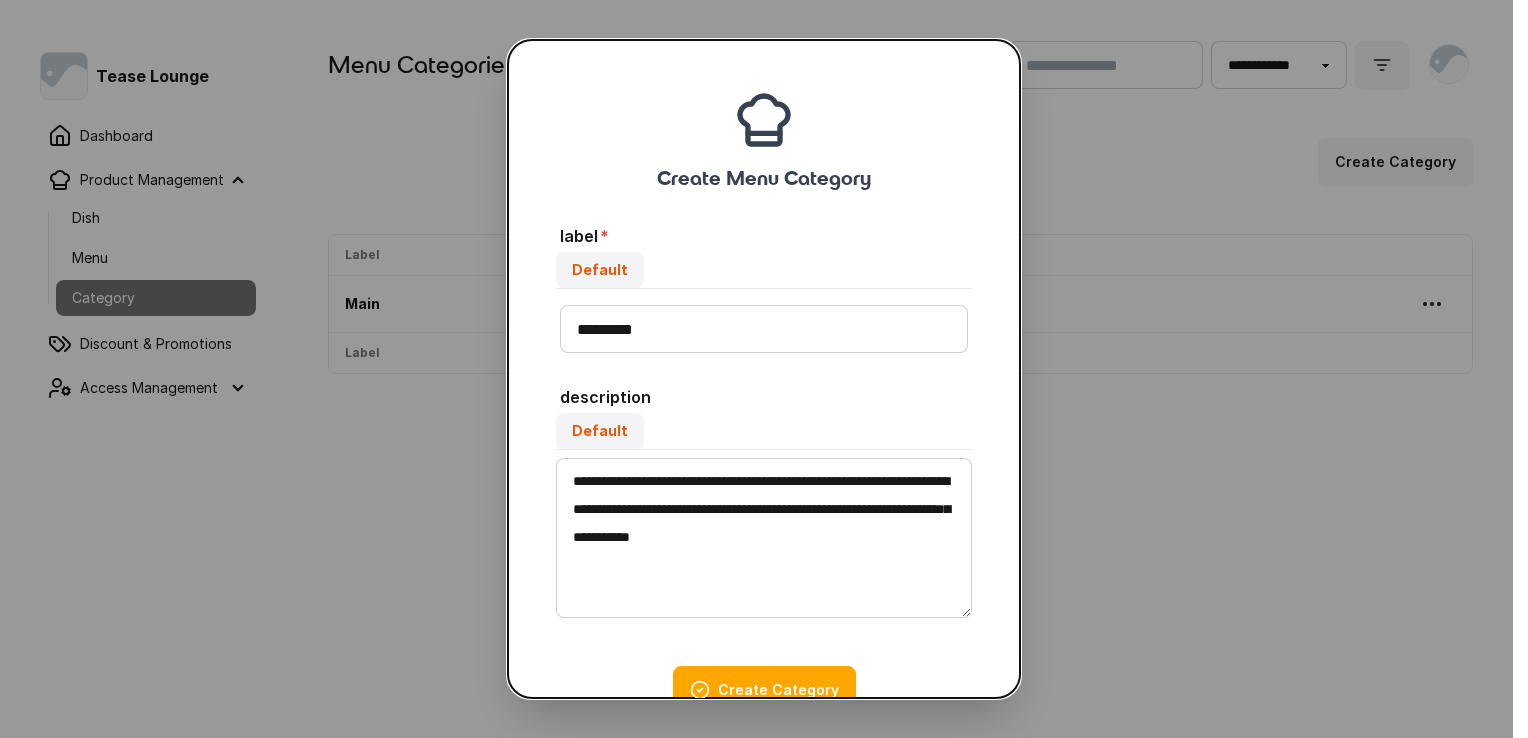 click on "Create Category" at bounding box center [764, 690] 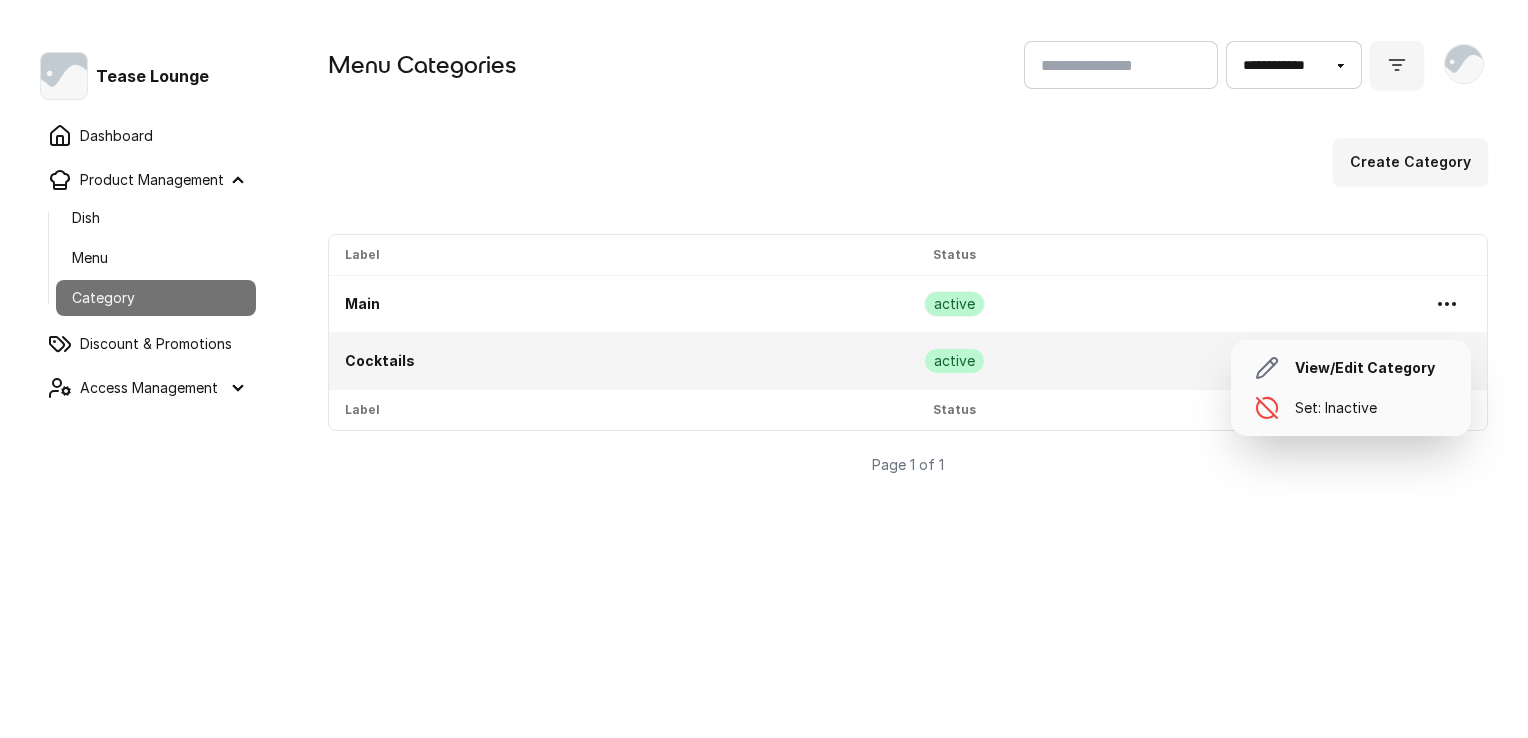 click 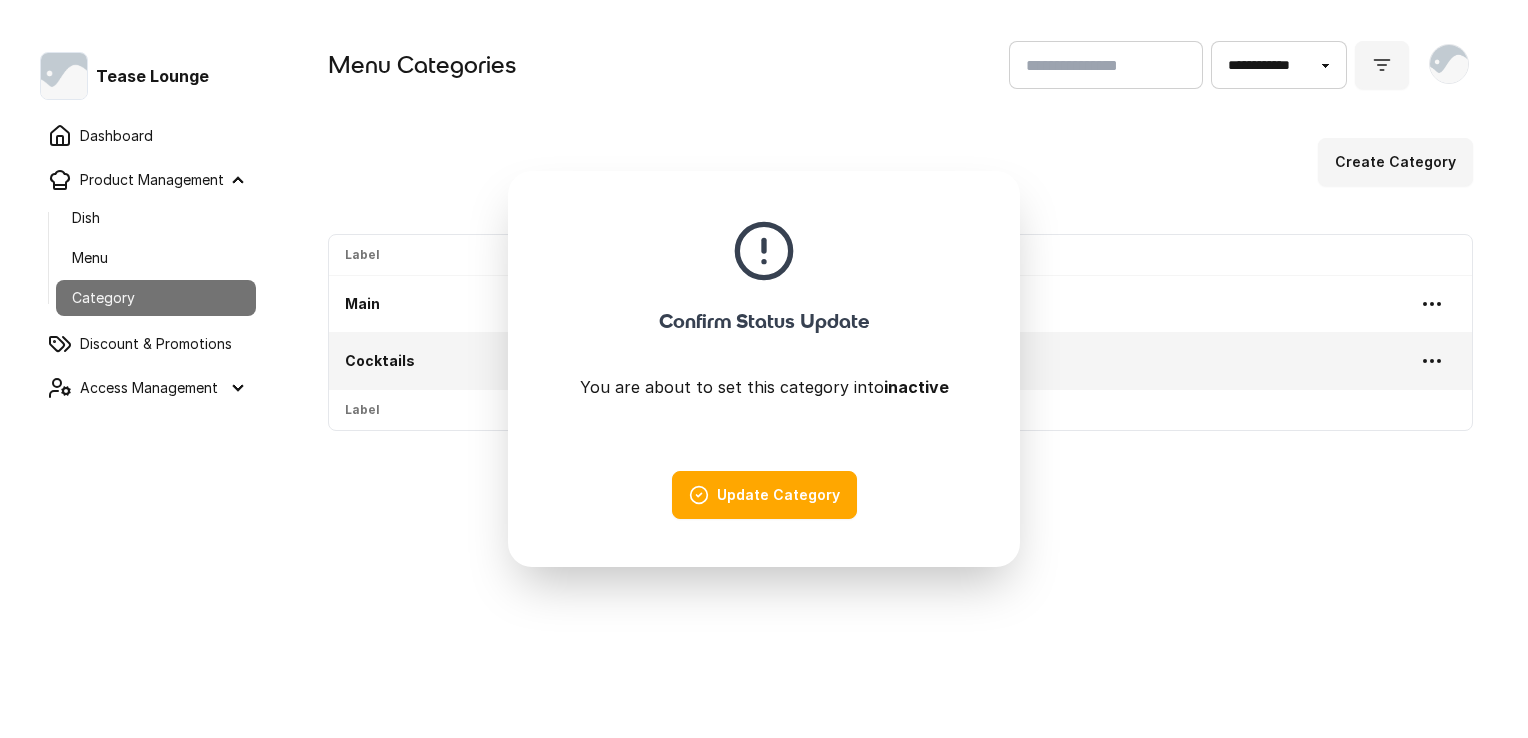 click on "Update Category" at bounding box center (764, 495) 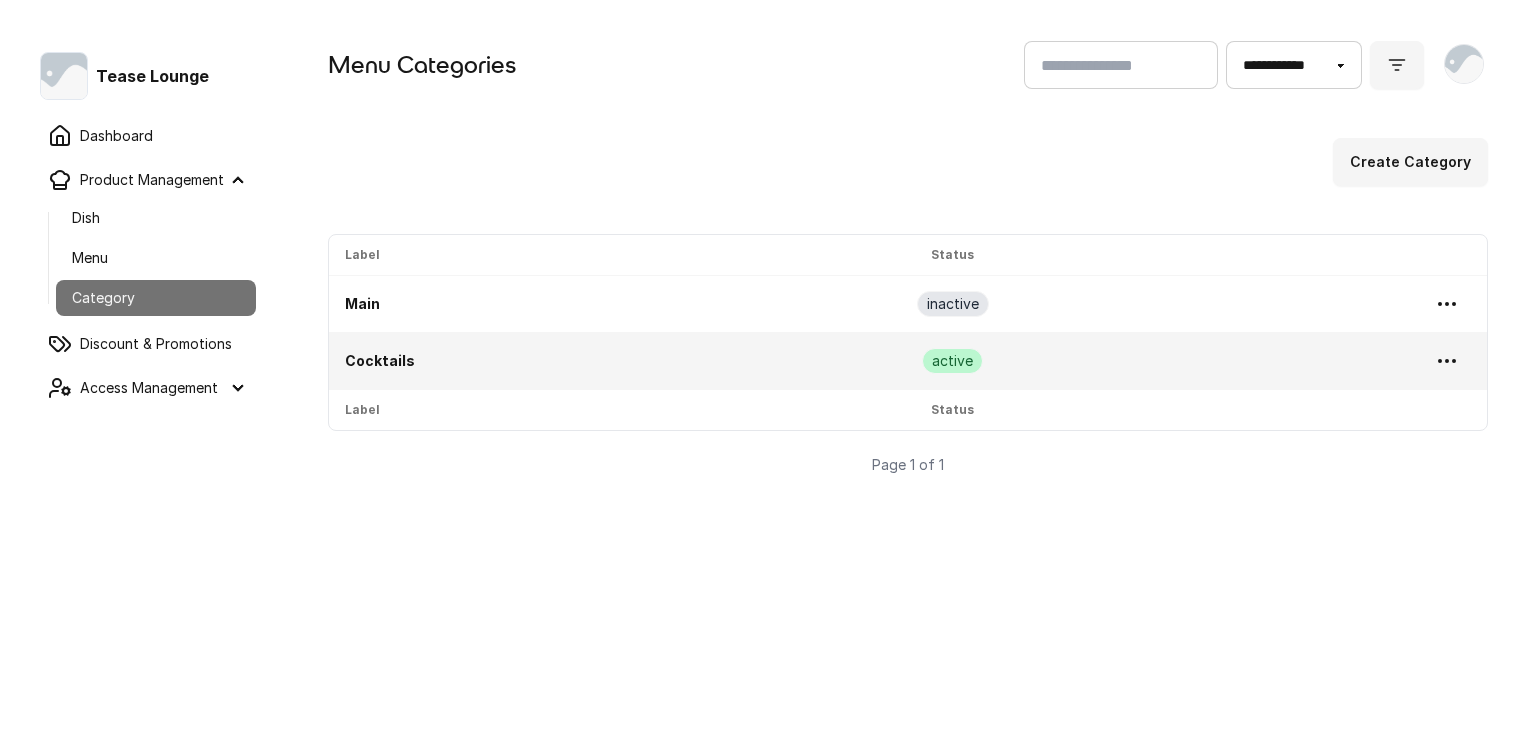 click on "Create Category" at bounding box center (1410, 162) 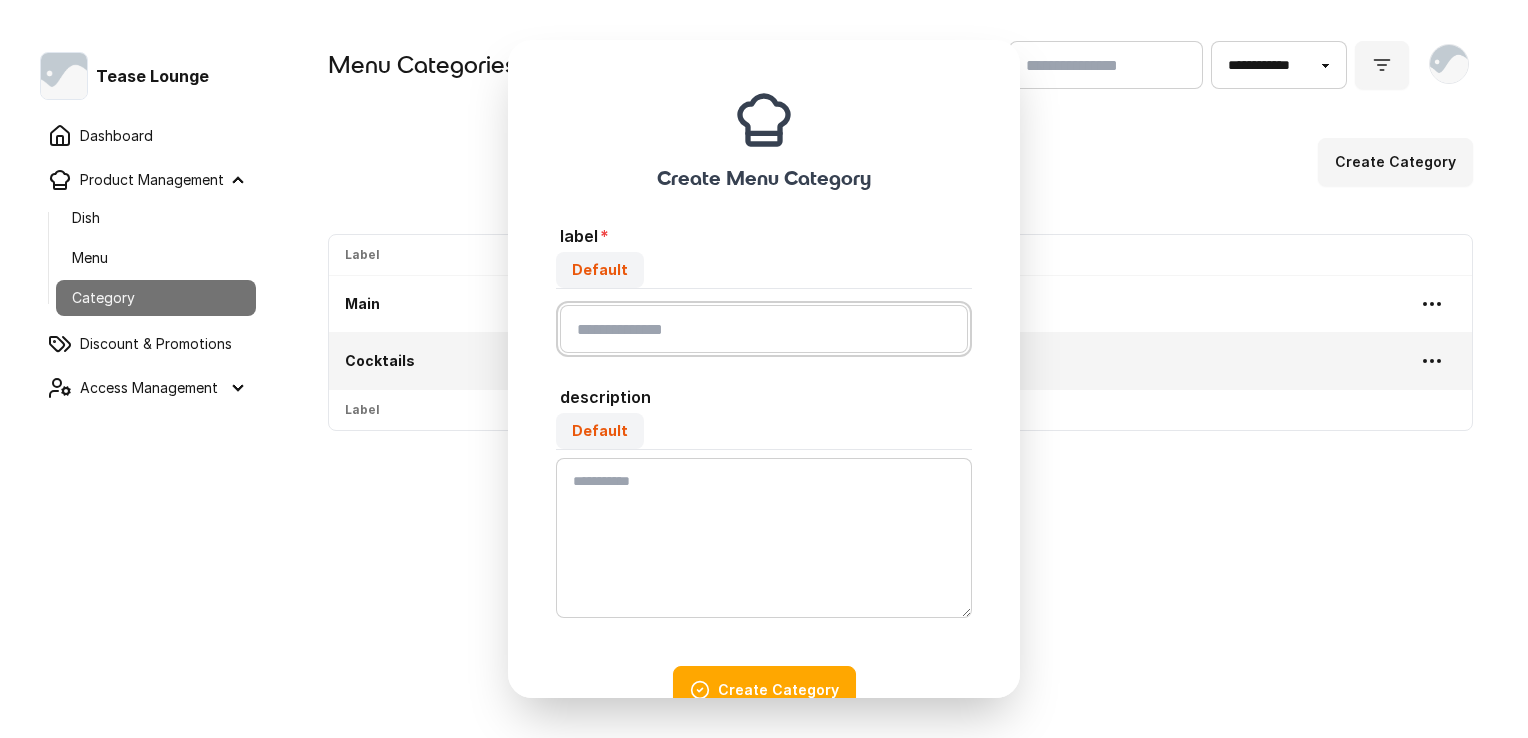 click on "Default" at bounding box center (764, 329) 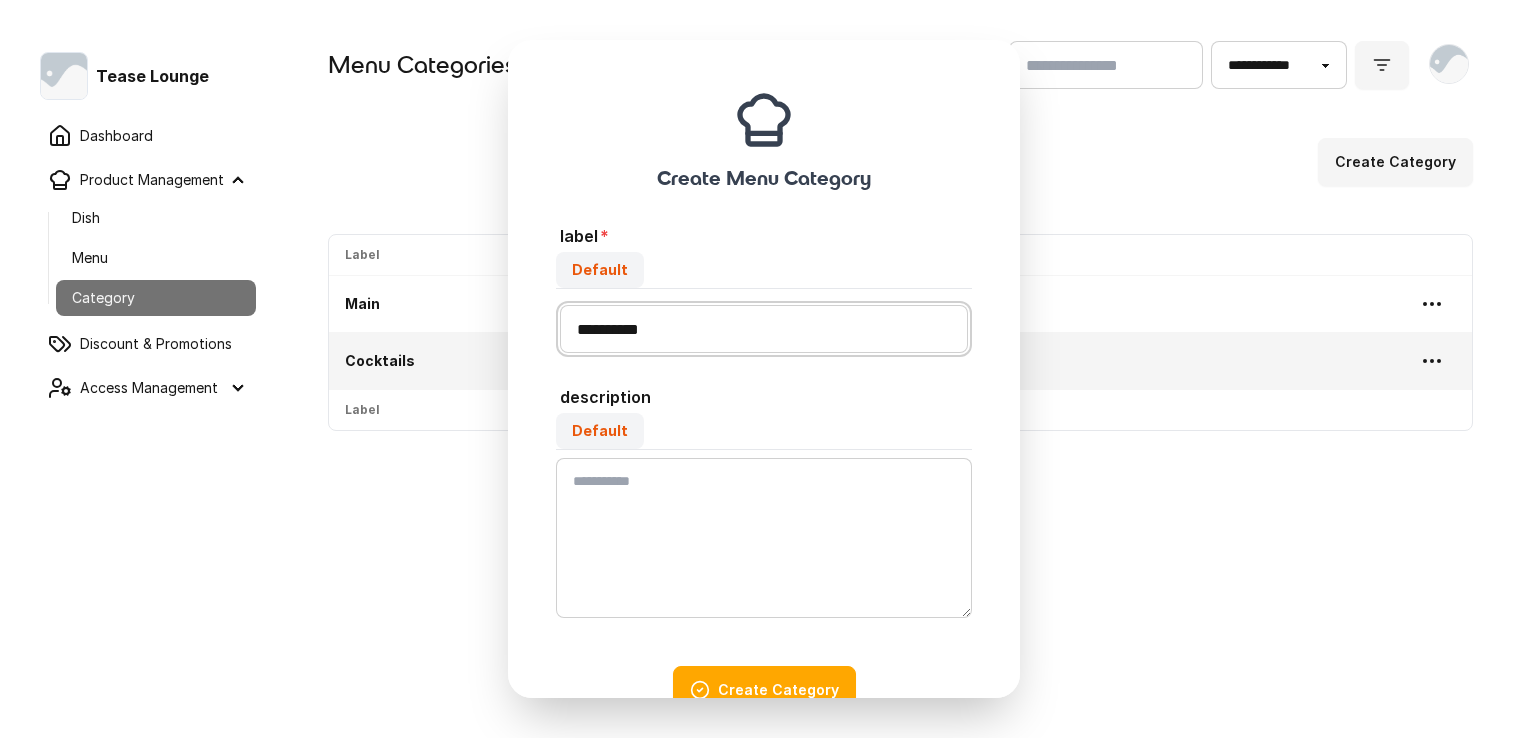 type on "**********" 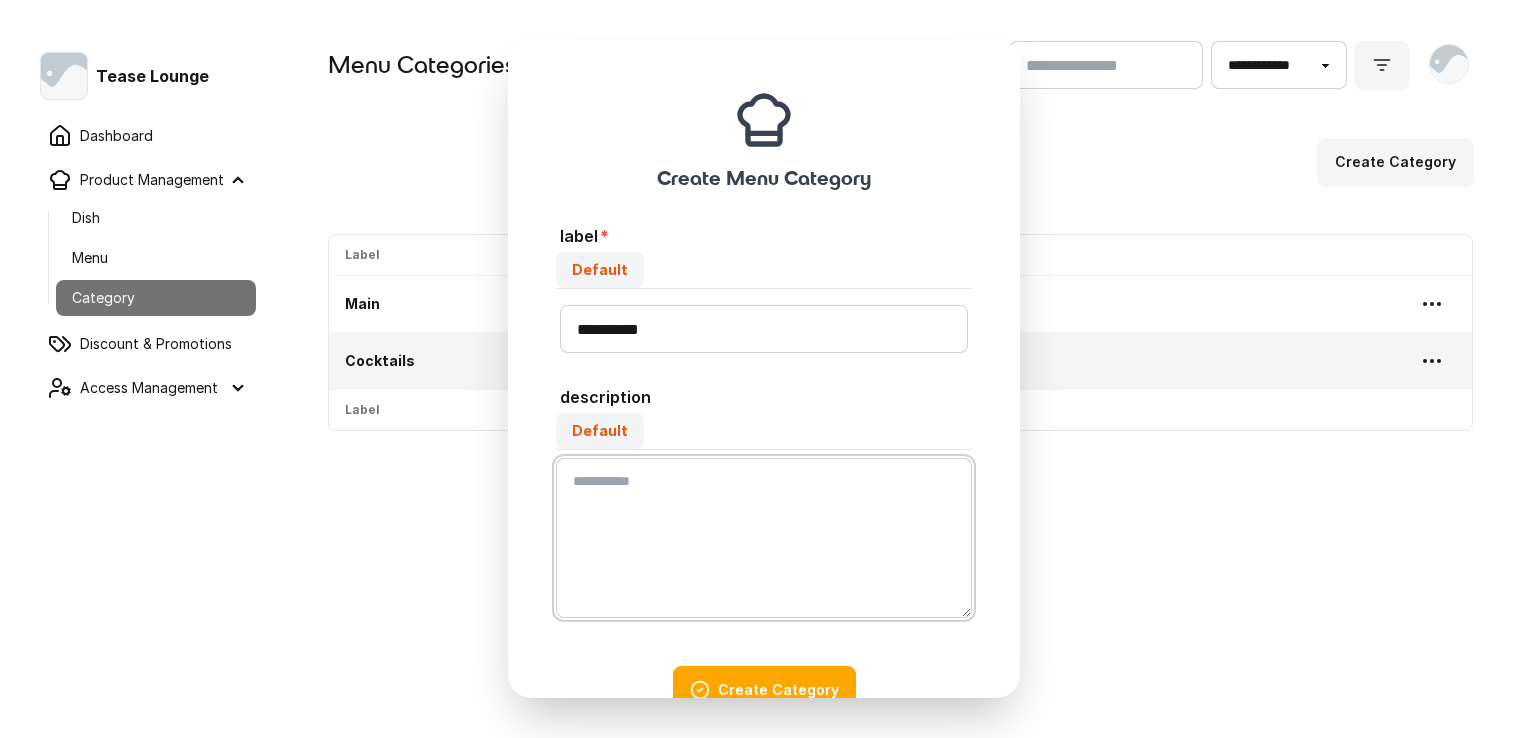click on "Default" at bounding box center [764, 538] 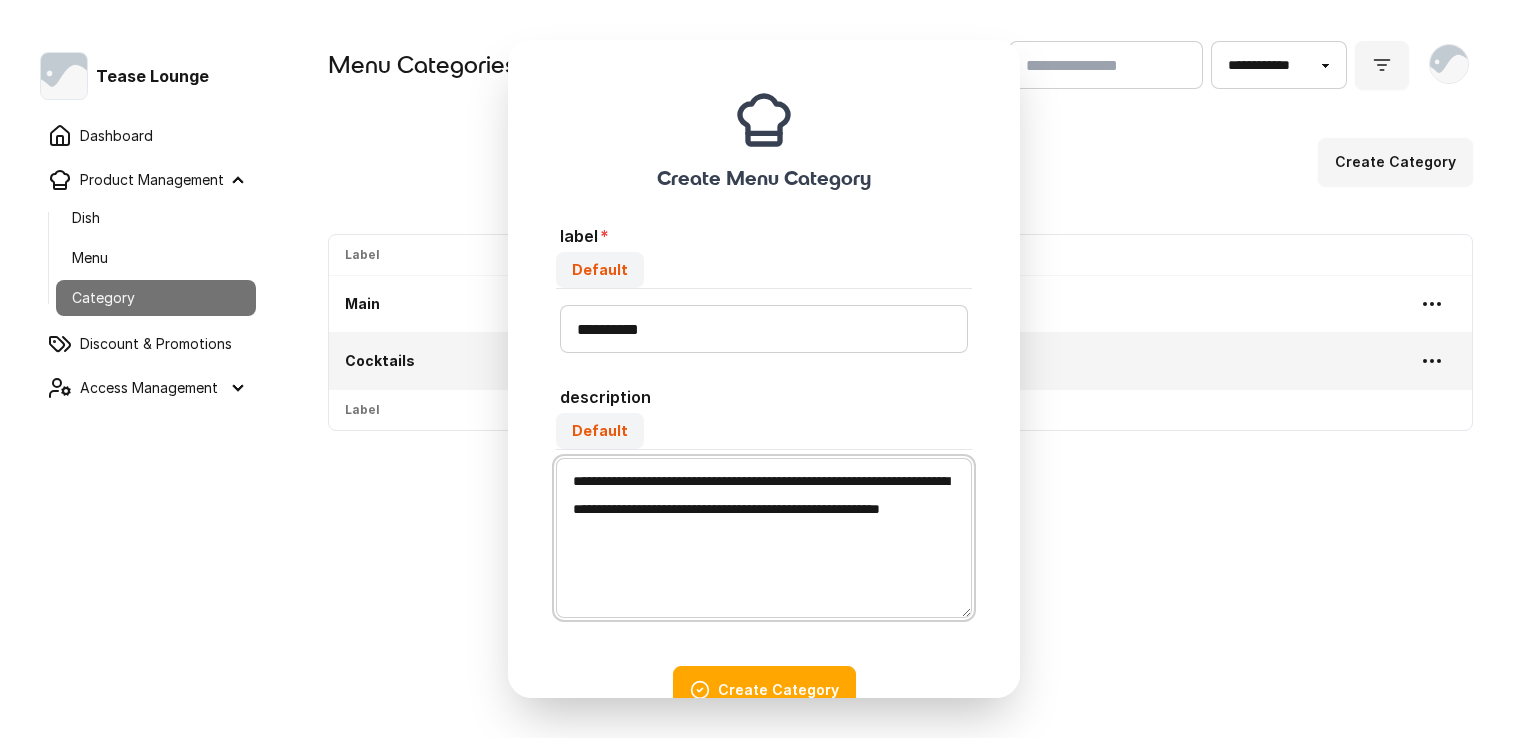 click on "**********" at bounding box center (764, 538) 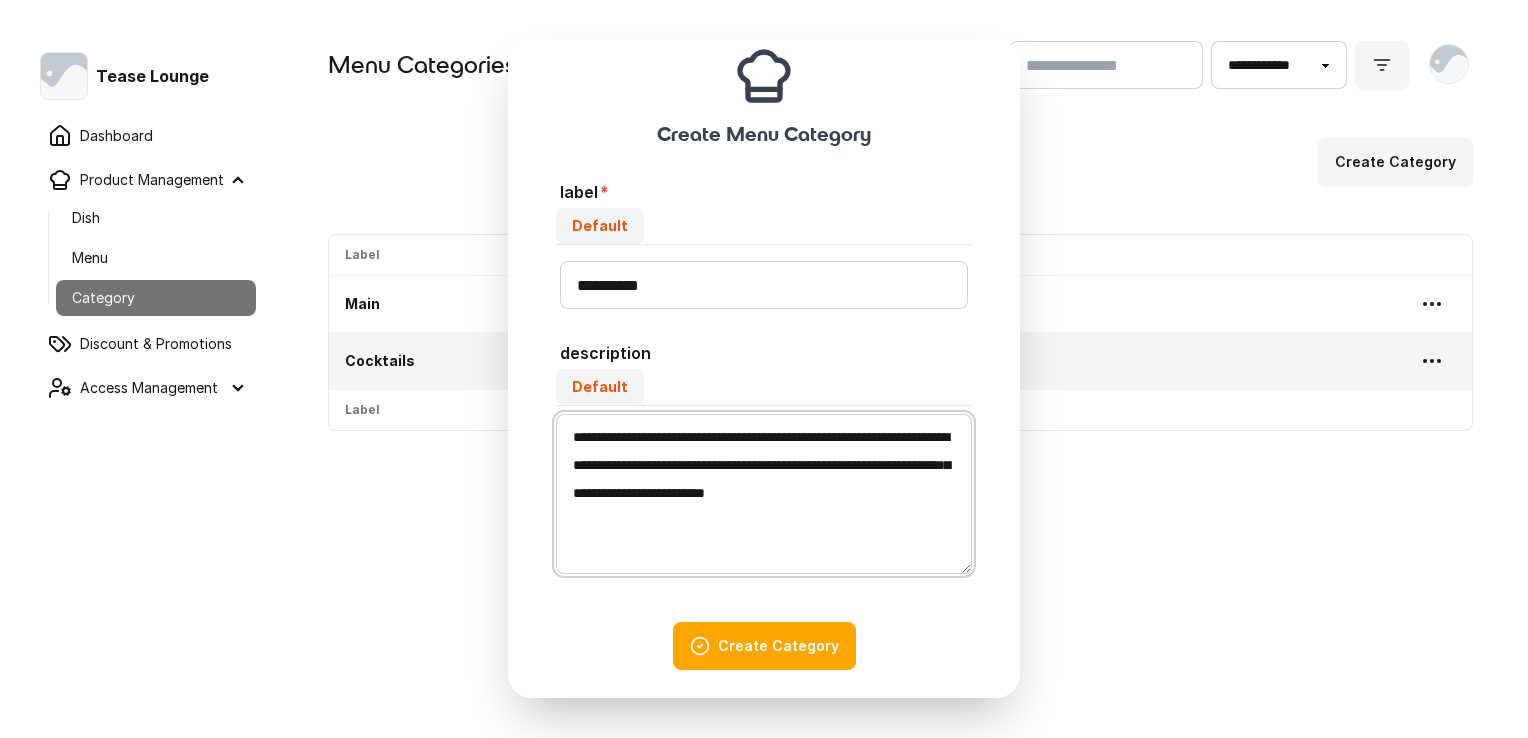 scroll, scrollTop: 64, scrollLeft: 0, axis: vertical 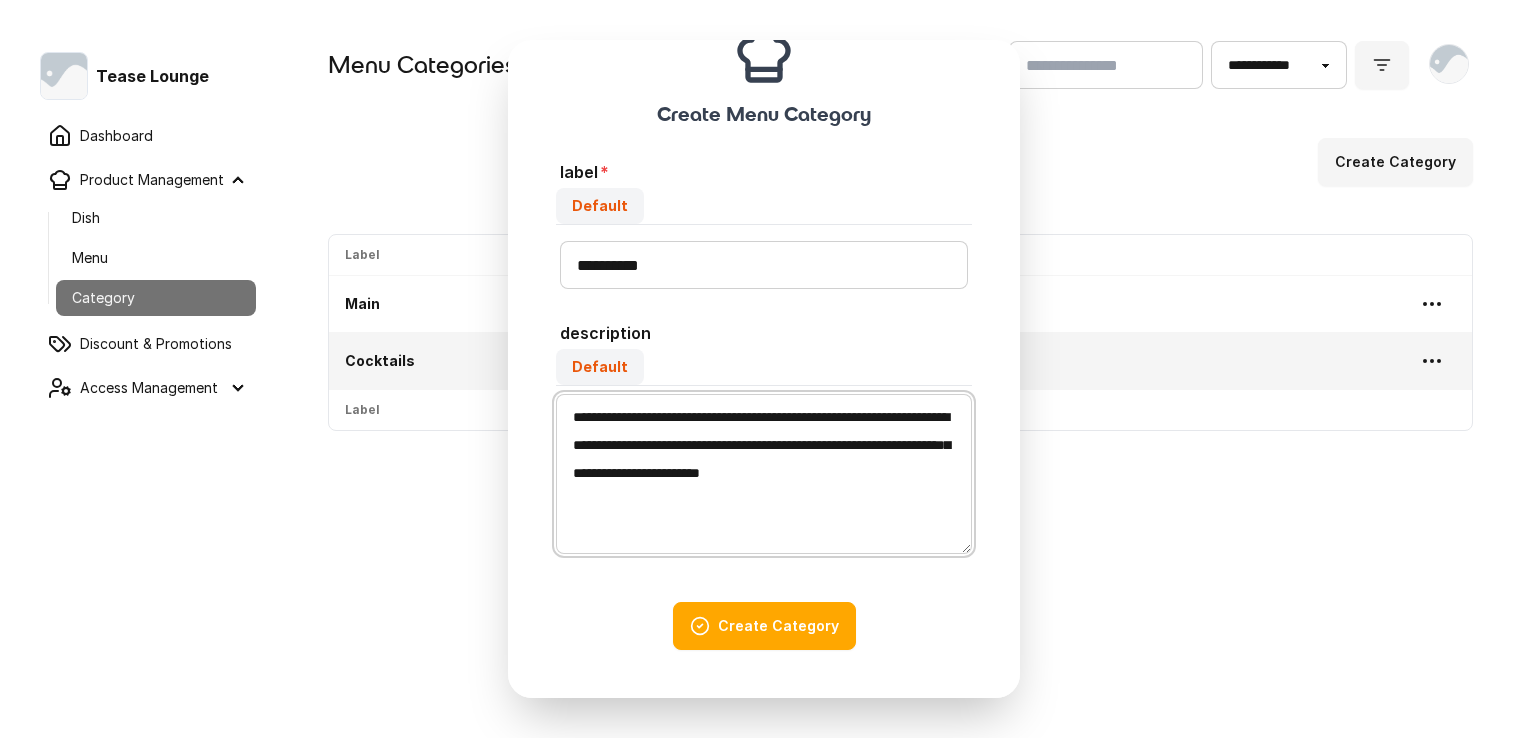 type on "**********" 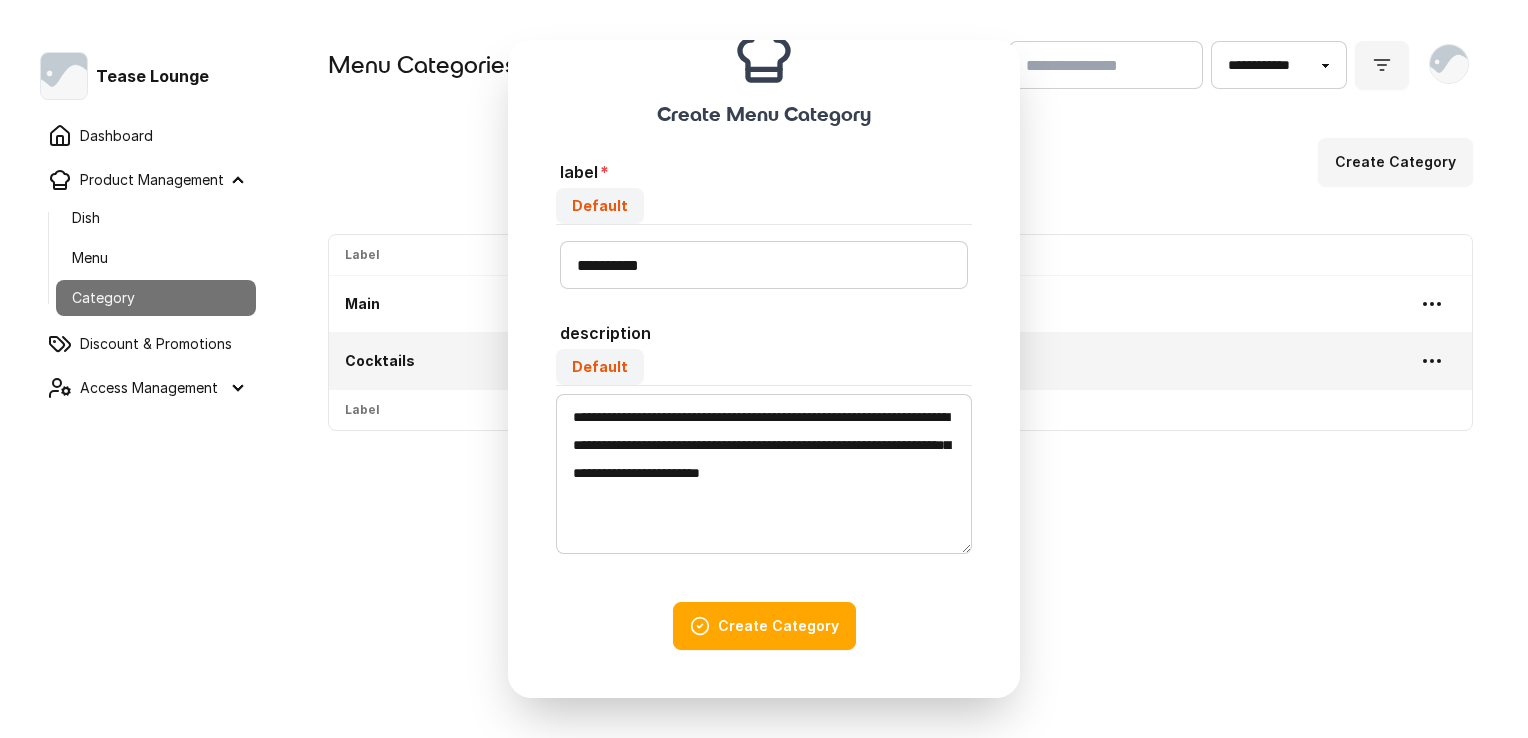 click on "Create Category" at bounding box center [764, 626] 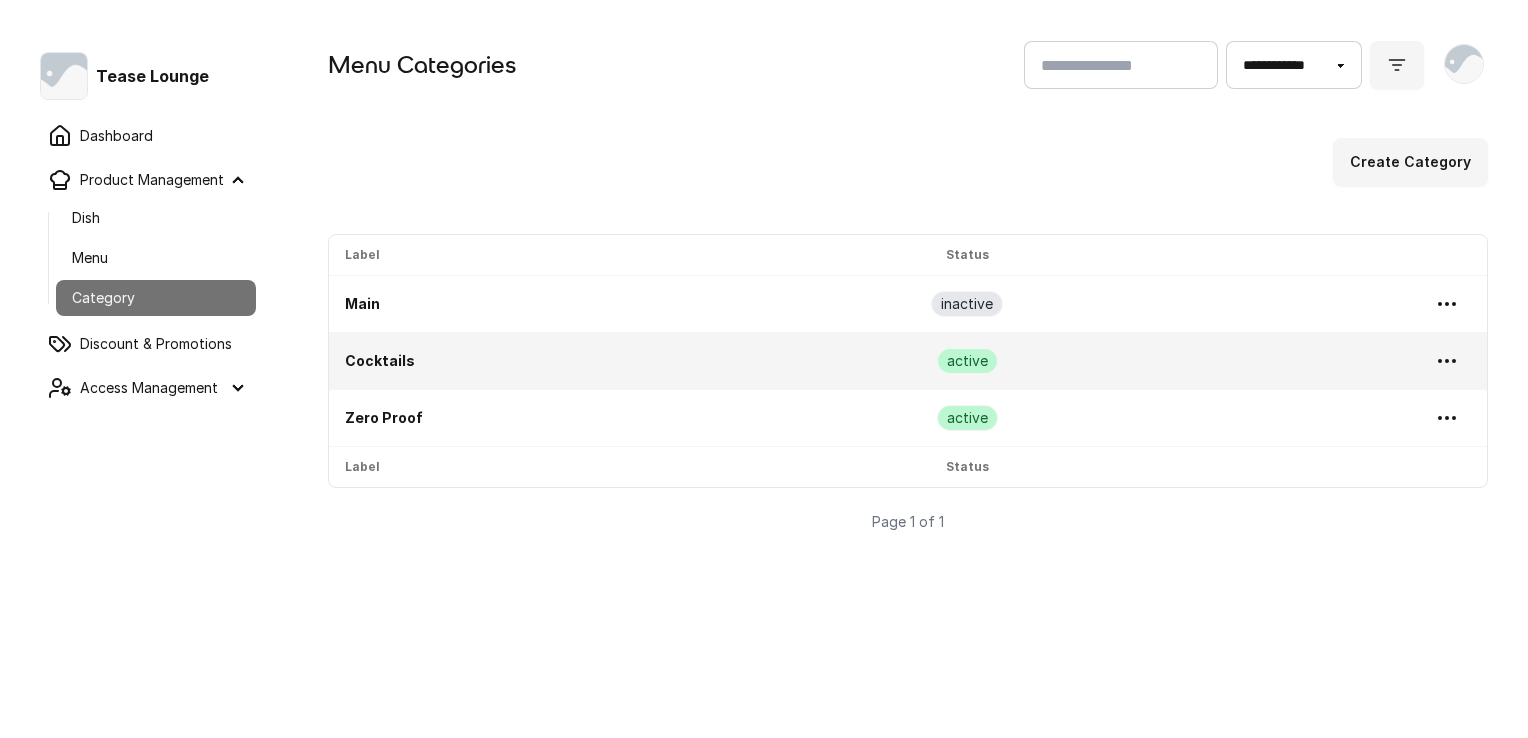 click on "Create Category" at bounding box center [1410, 162] 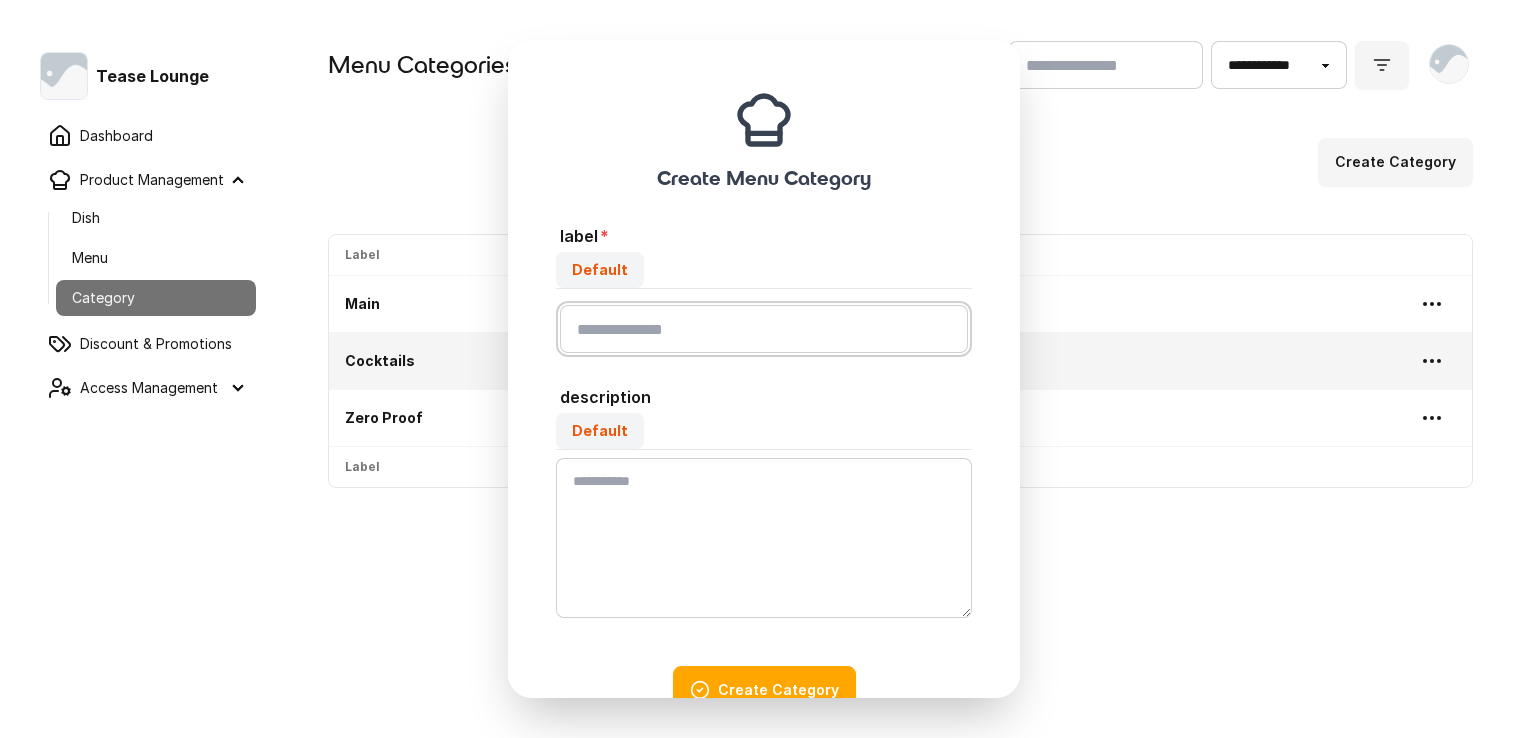 click on "Default" at bounding box center (764, 329) 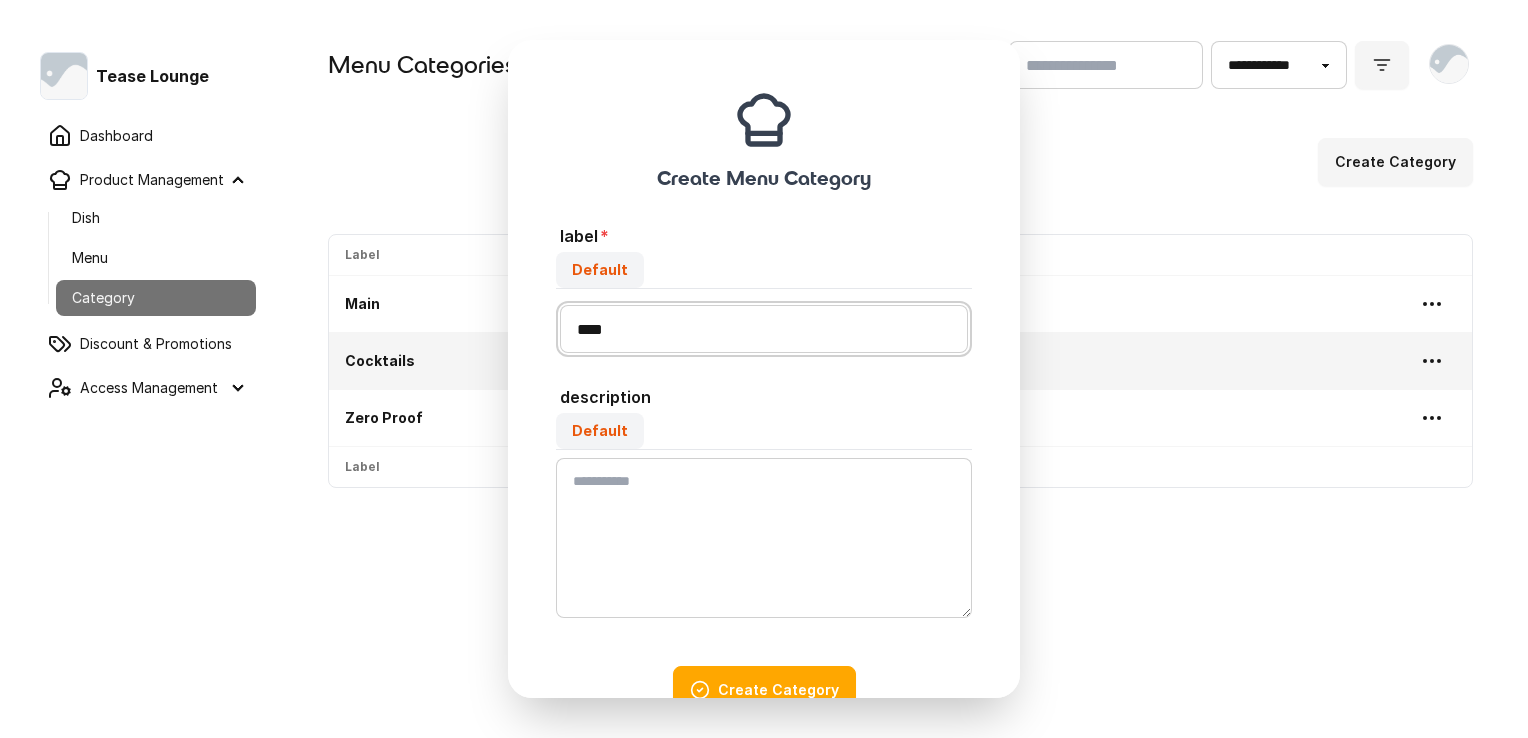 type on "****" 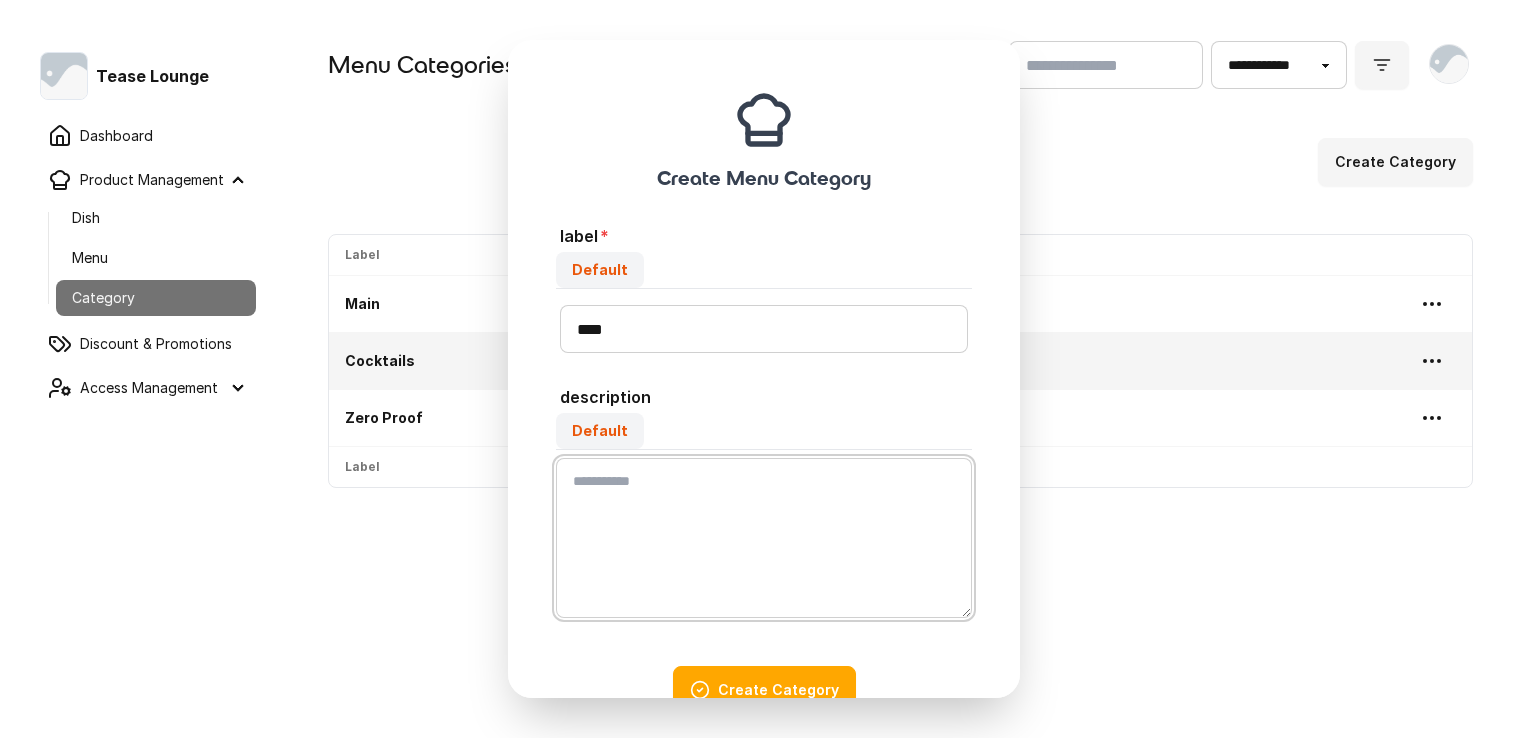 click on "Default" at bounding box center (764, 538) 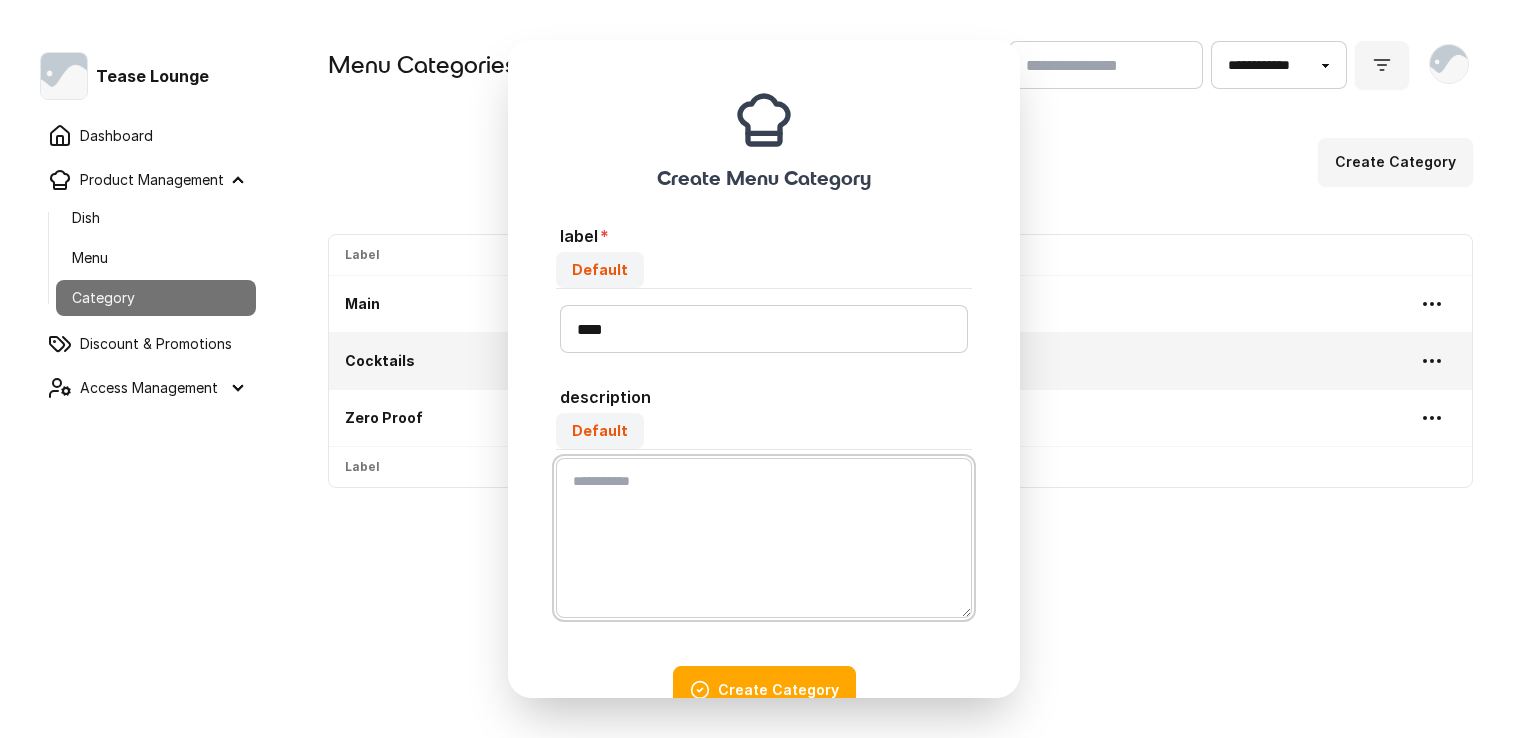 paste on "**********" 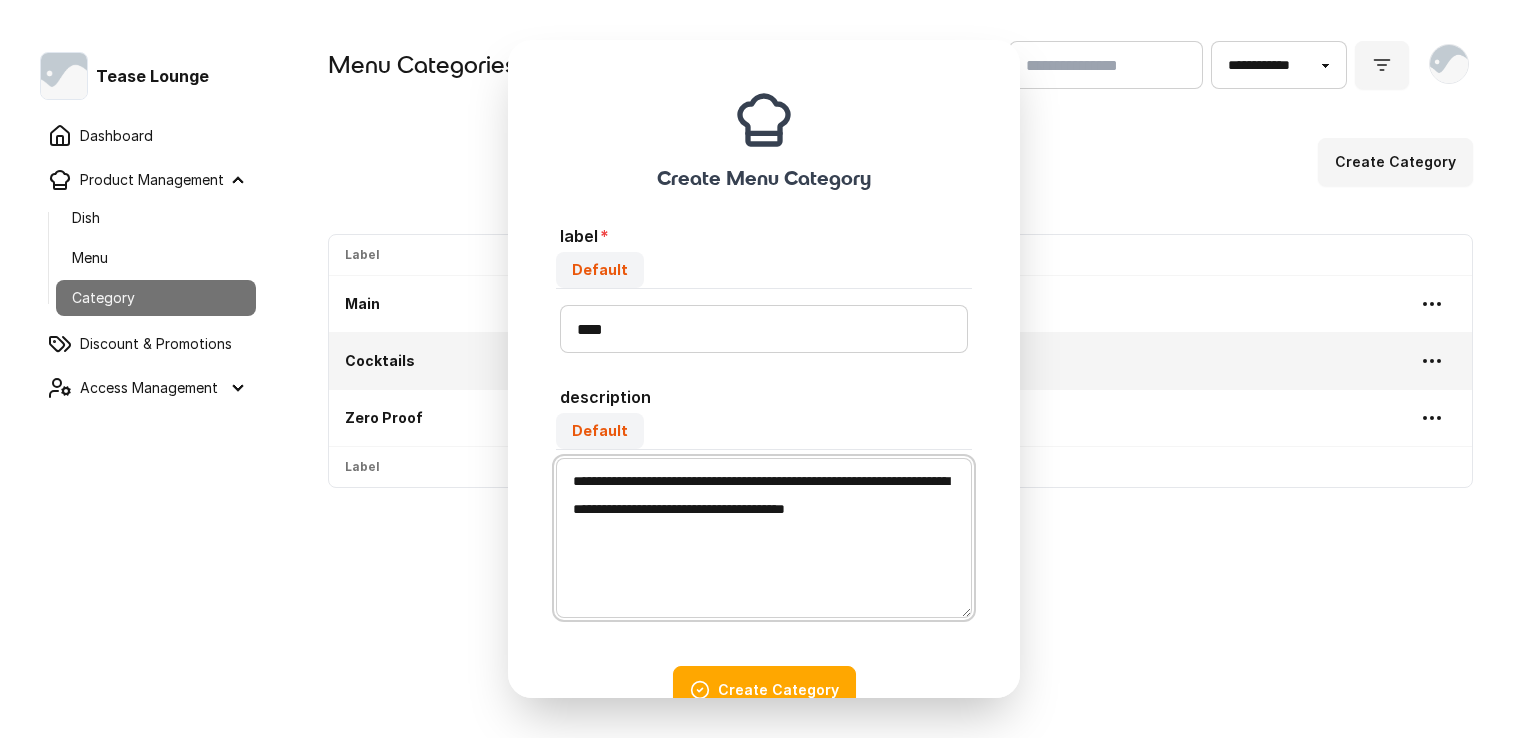 drag, startPoint x: 717, startPoint y: 515, endPoint x: 737, endPoint y: 680, distance: 166.2077 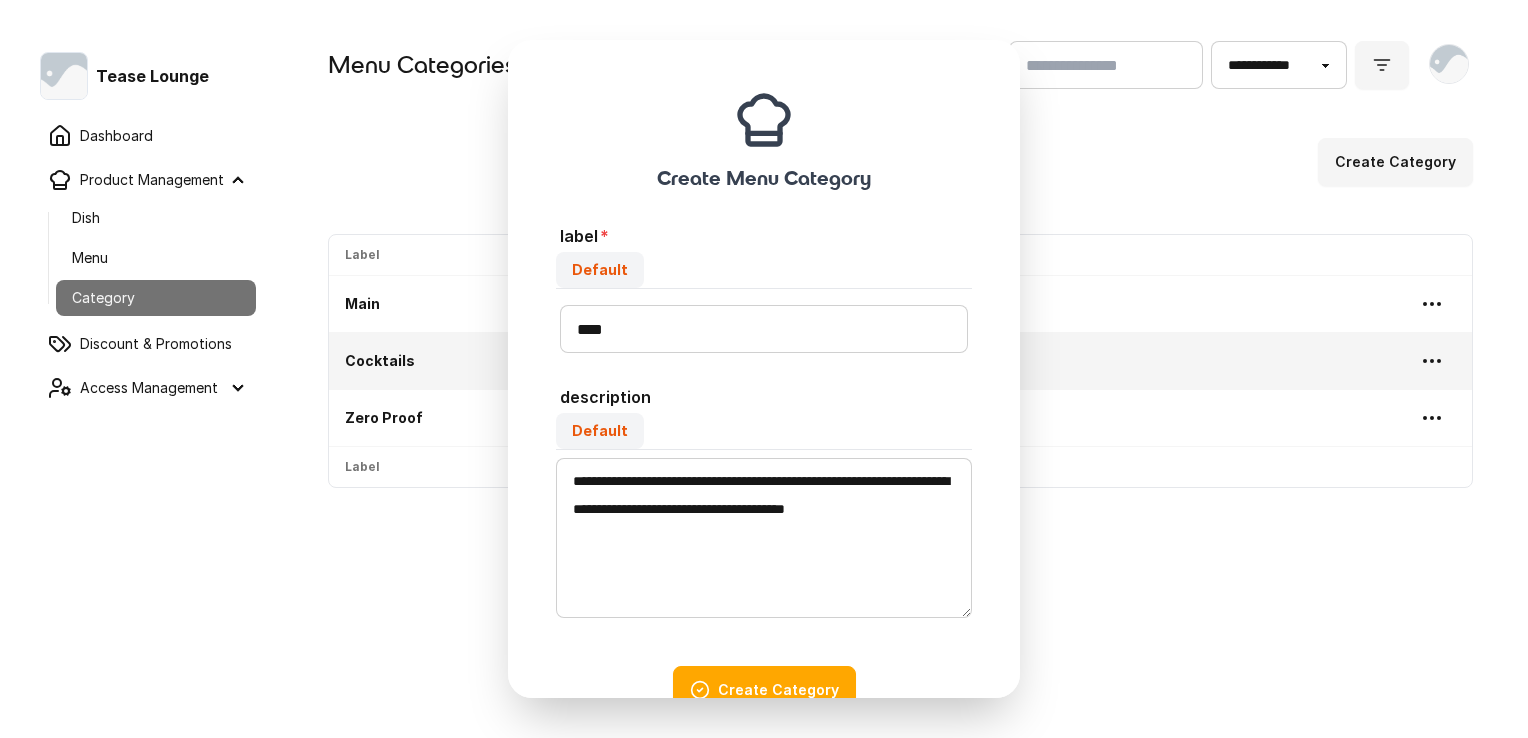 click on "Create Category" at bounding box center (764, 690) 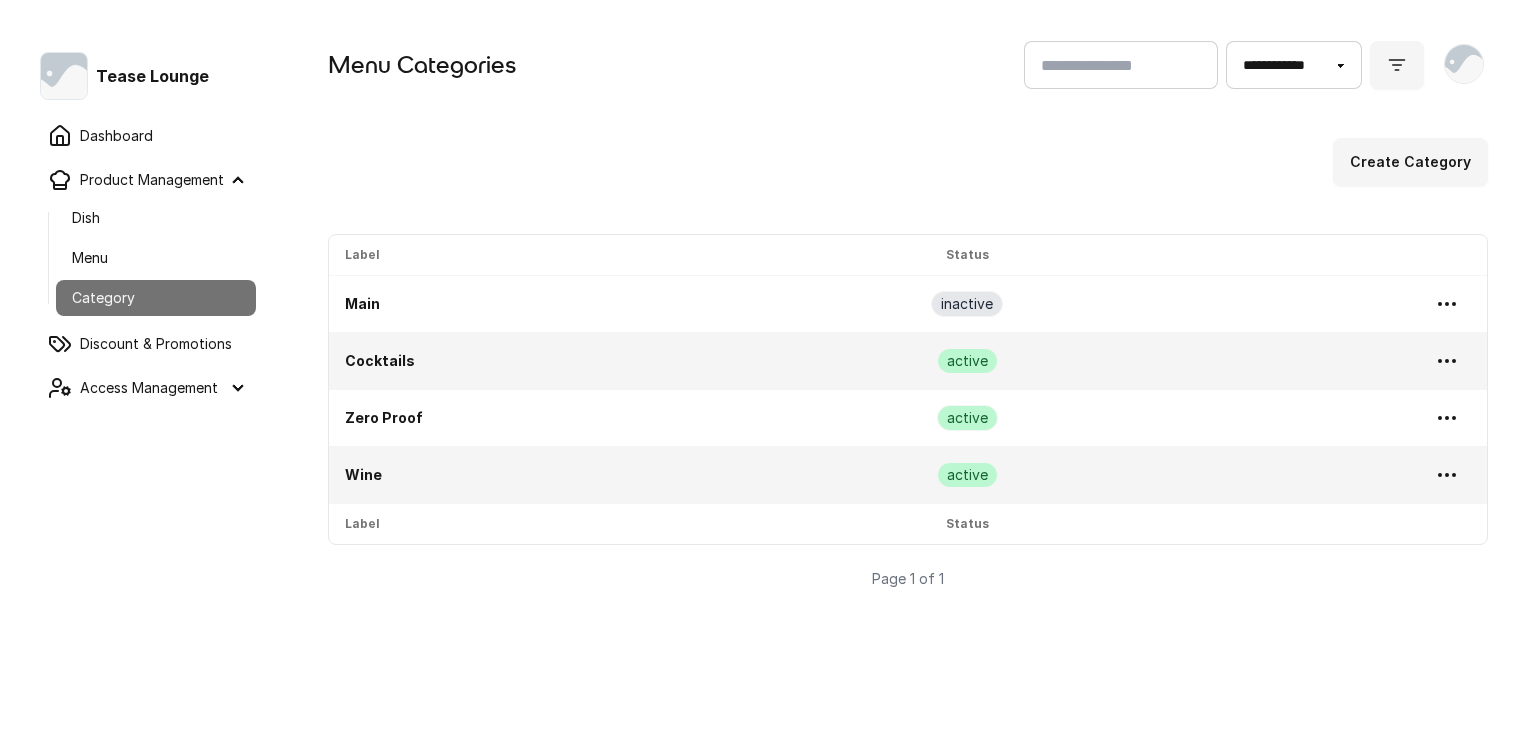 drag, startPoint x: 1341, startPoint y: 476, endPoint x: 1315, endPoint y: 338, distance: 140.42792 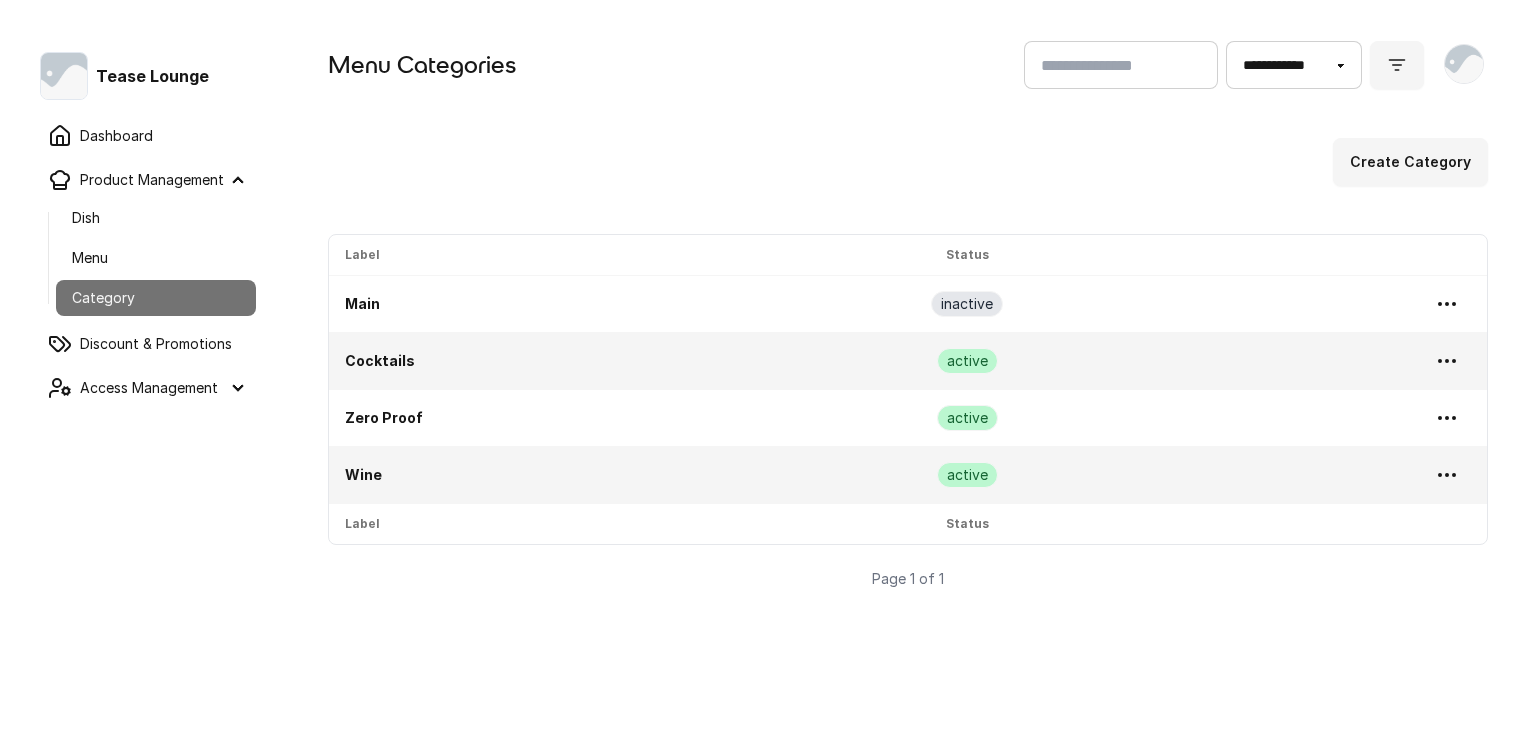 drag, startPoint x: 1315, startPoint y: 338, endPoint x: 1350, endPoint y: 555, distance: 219.80446 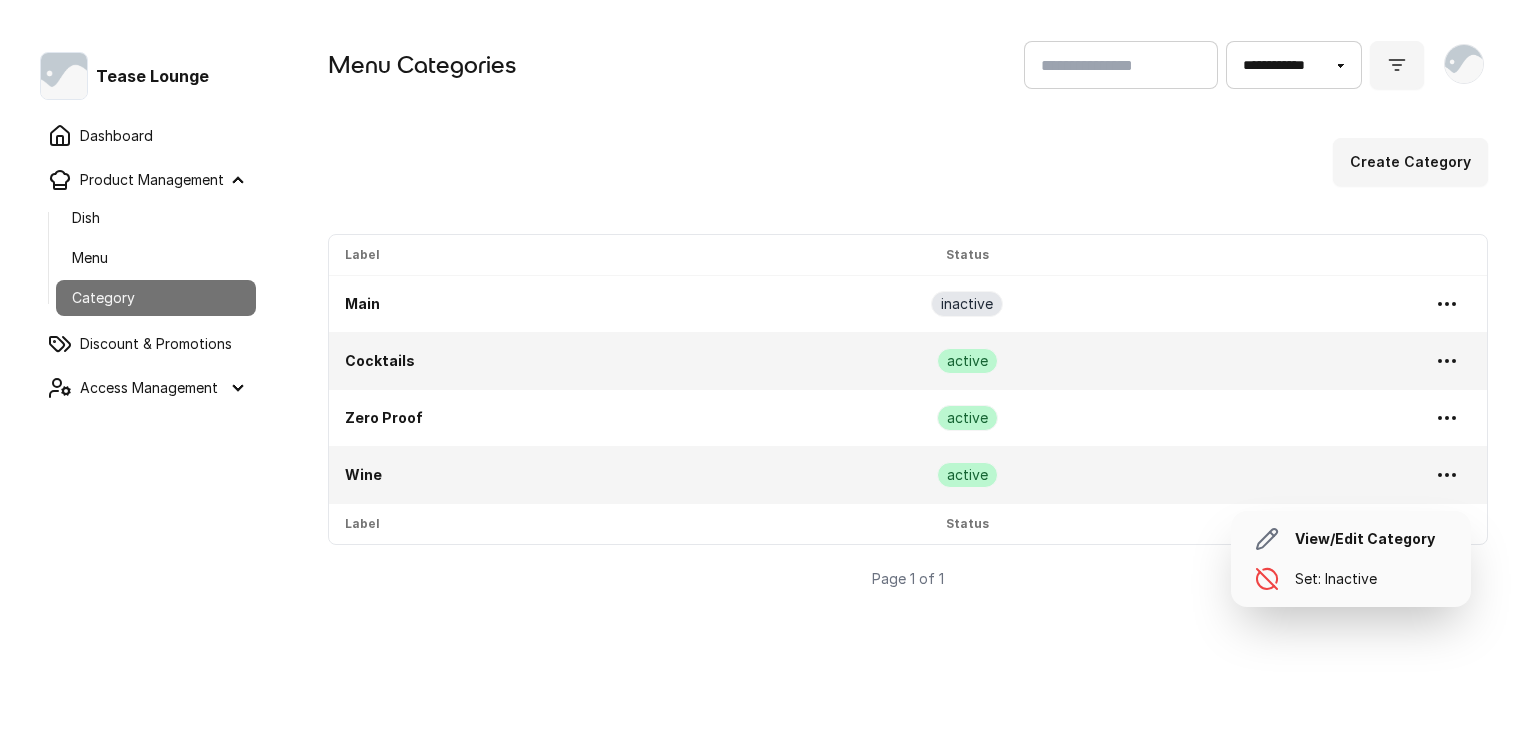 click 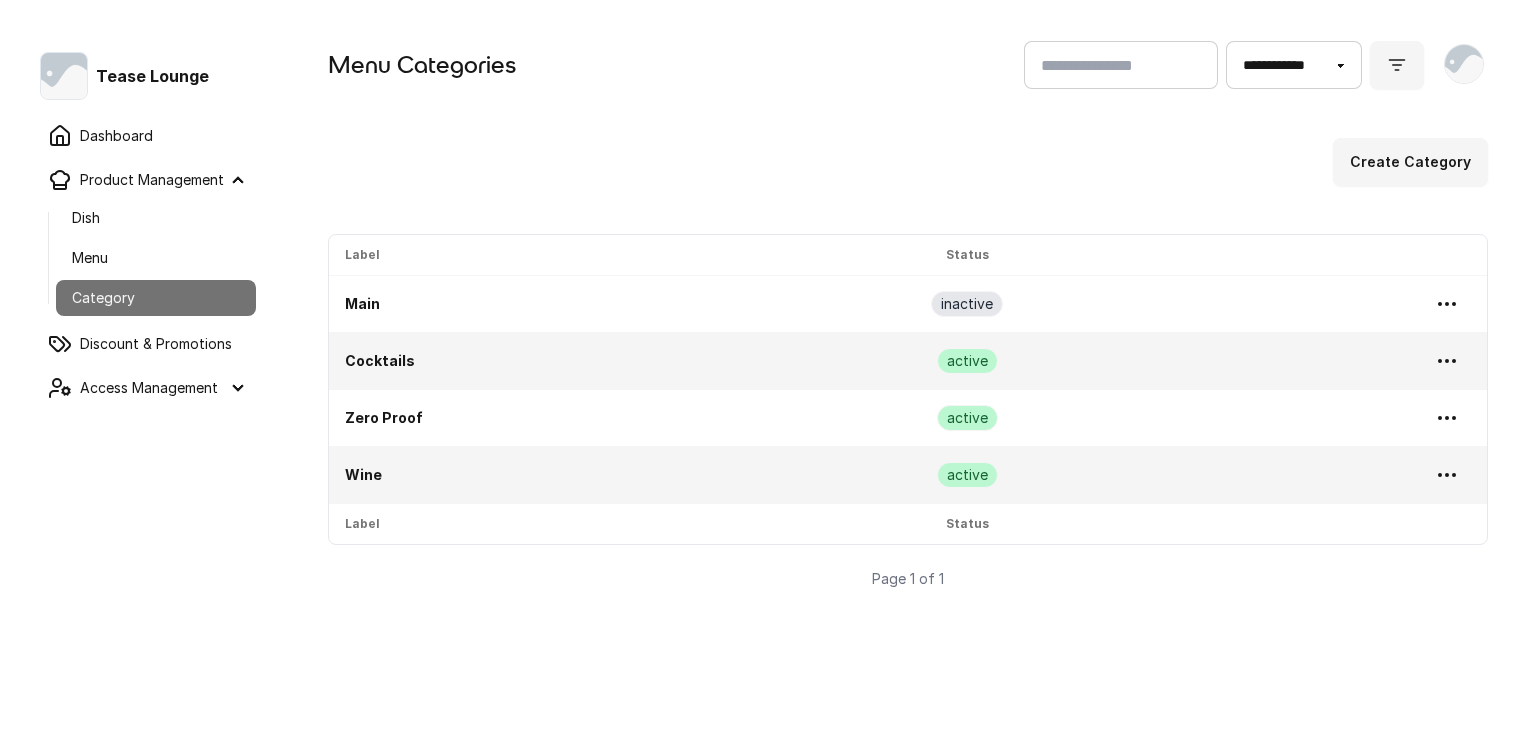 click on "**********" at bounding box center (908, 314) 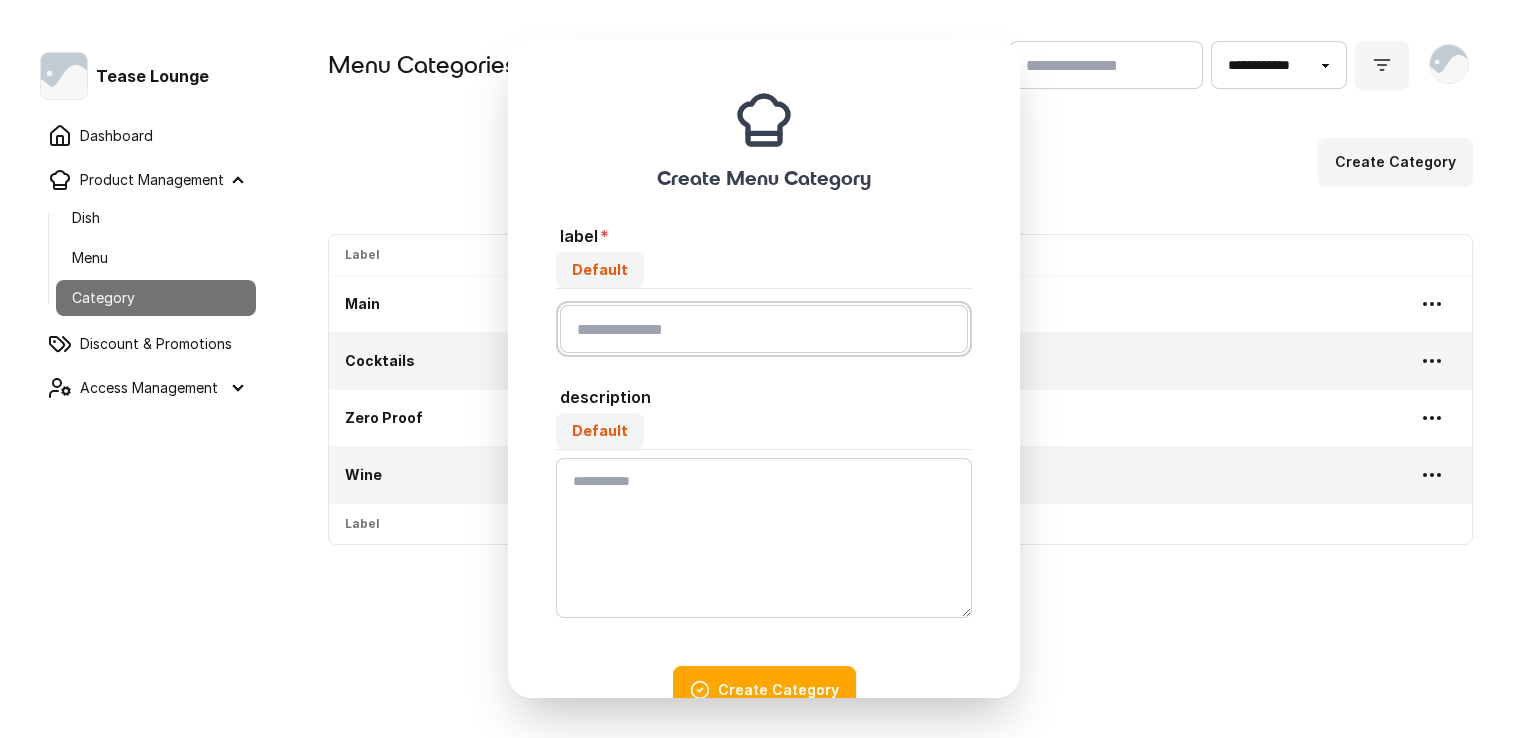 click on "Default" at bounding box center (764, 329) 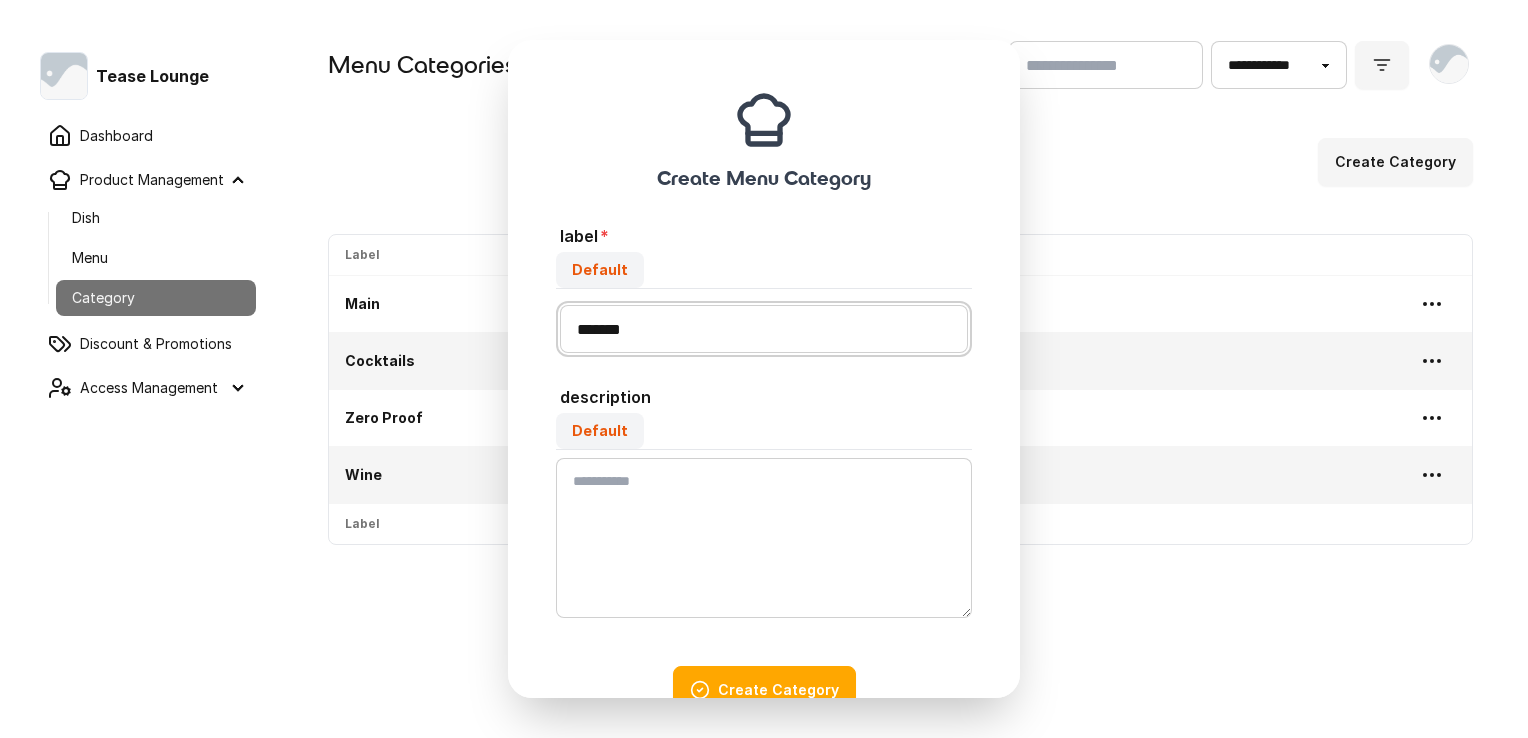 type on "*******" 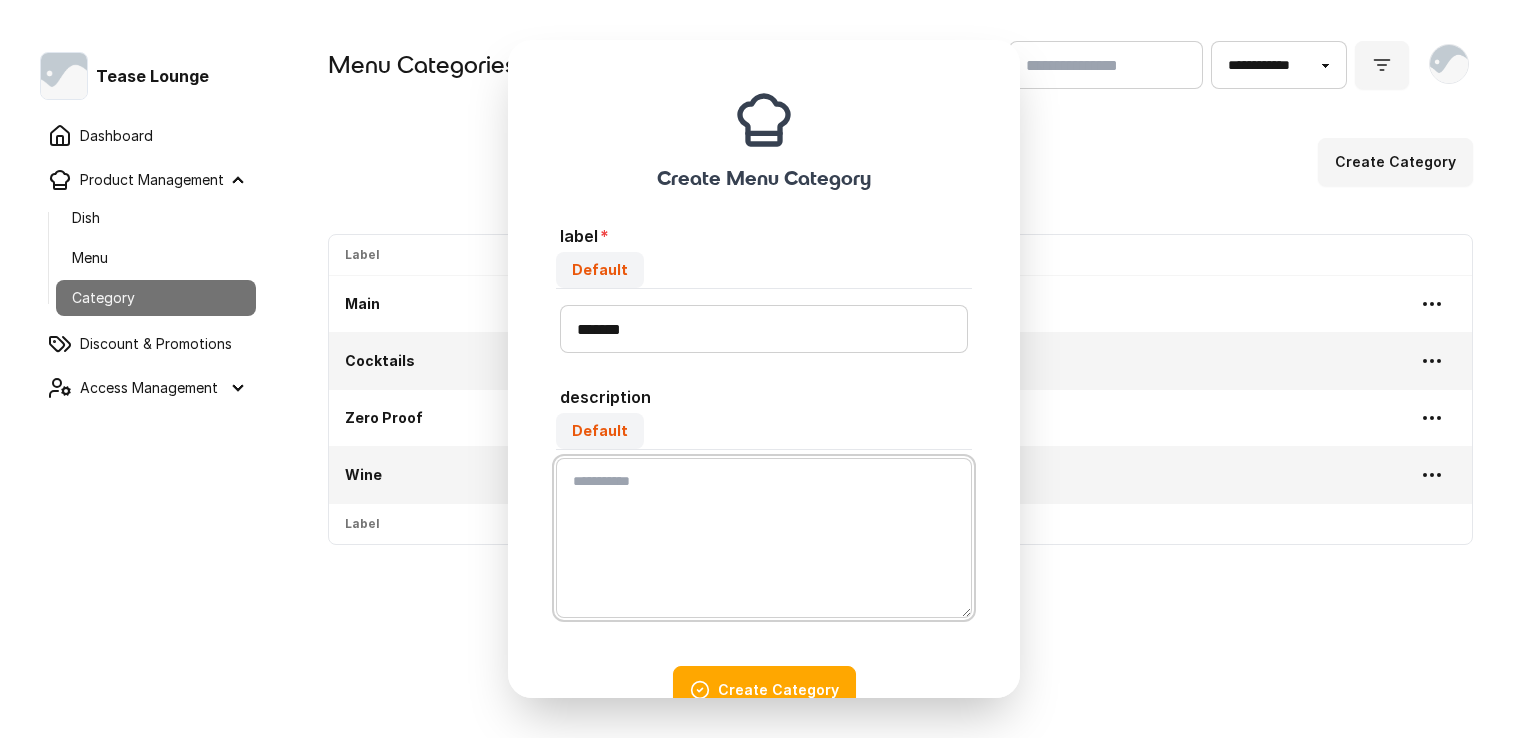 click on "Default" at bounding box center [764, 538] 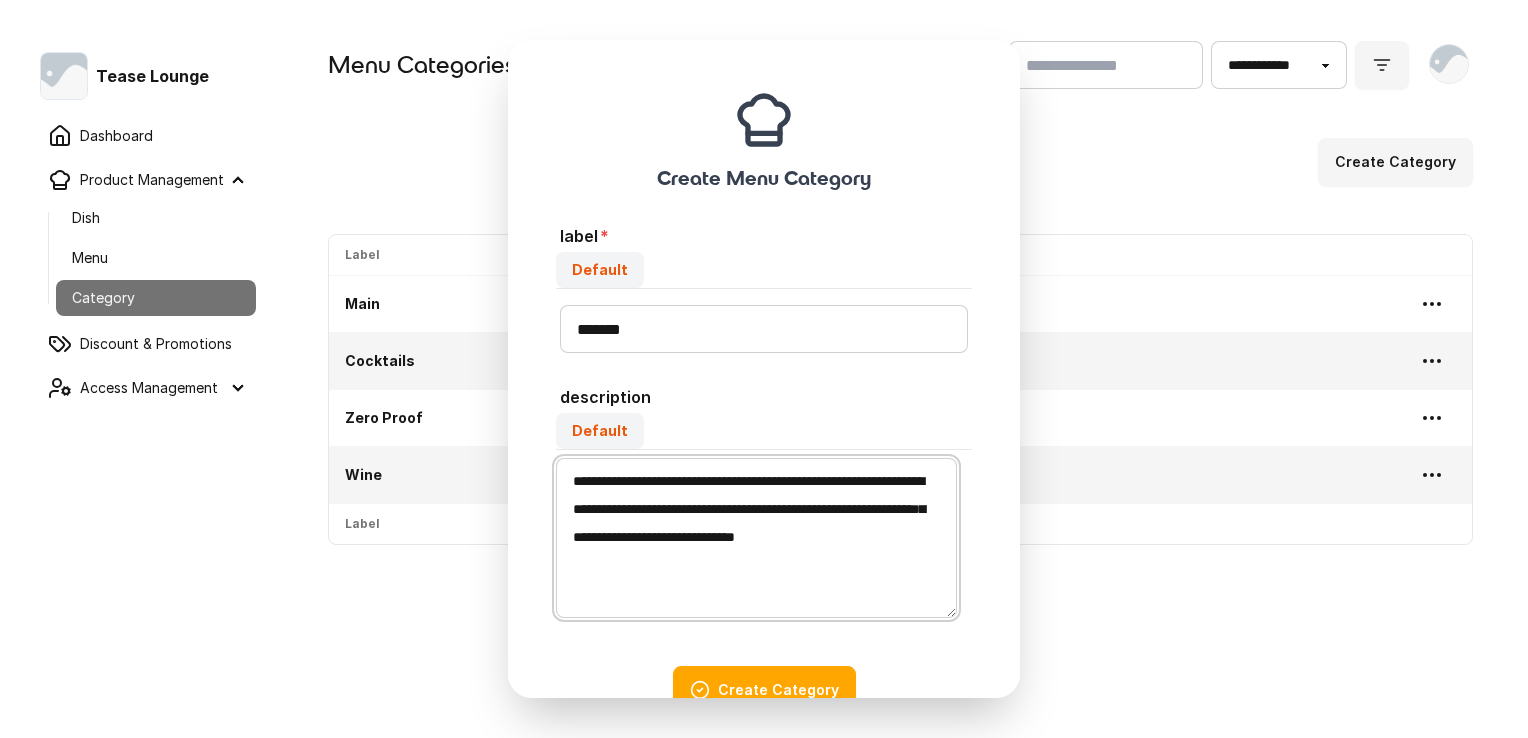 scroll, scrollTop: 0, scrollLeft: 0, axis: both 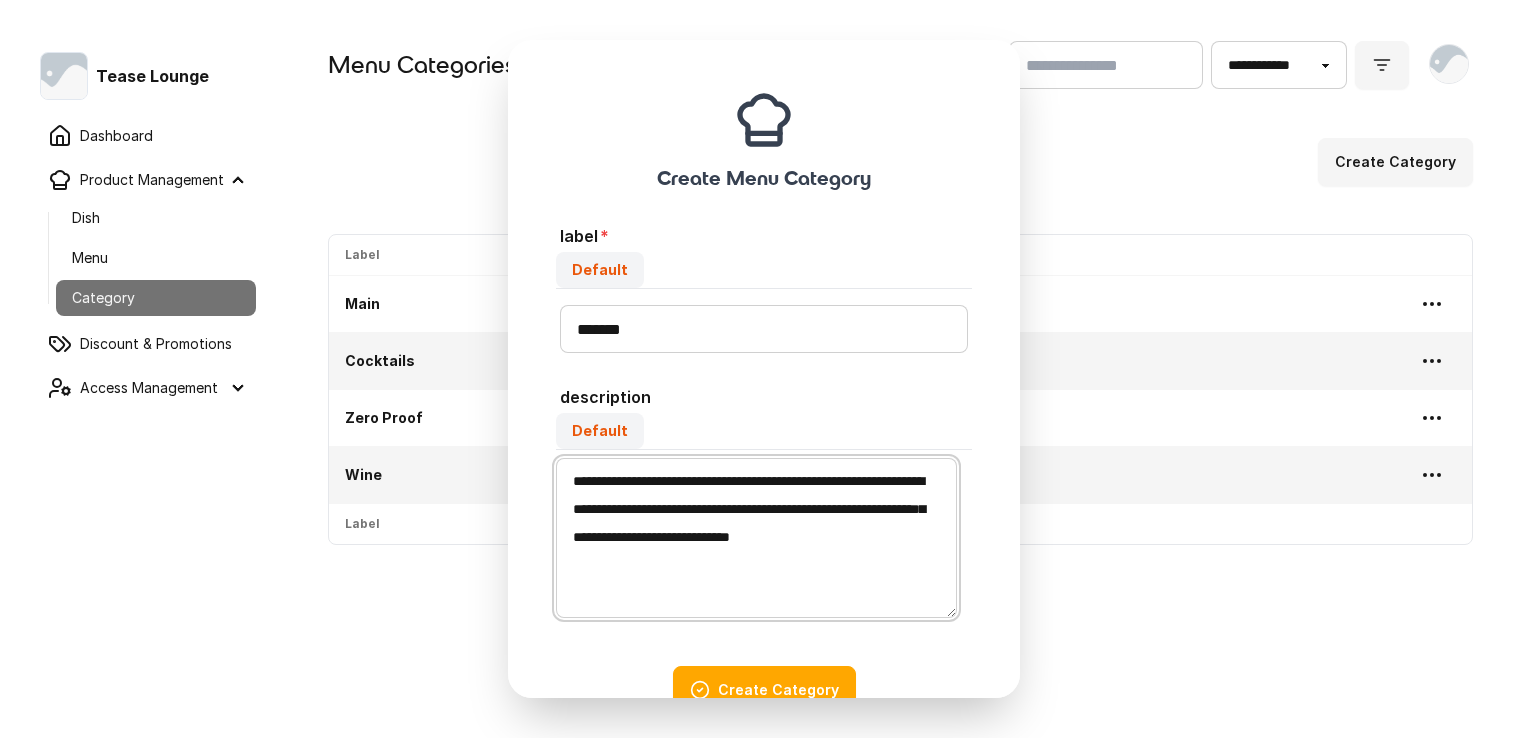 type on "**********" 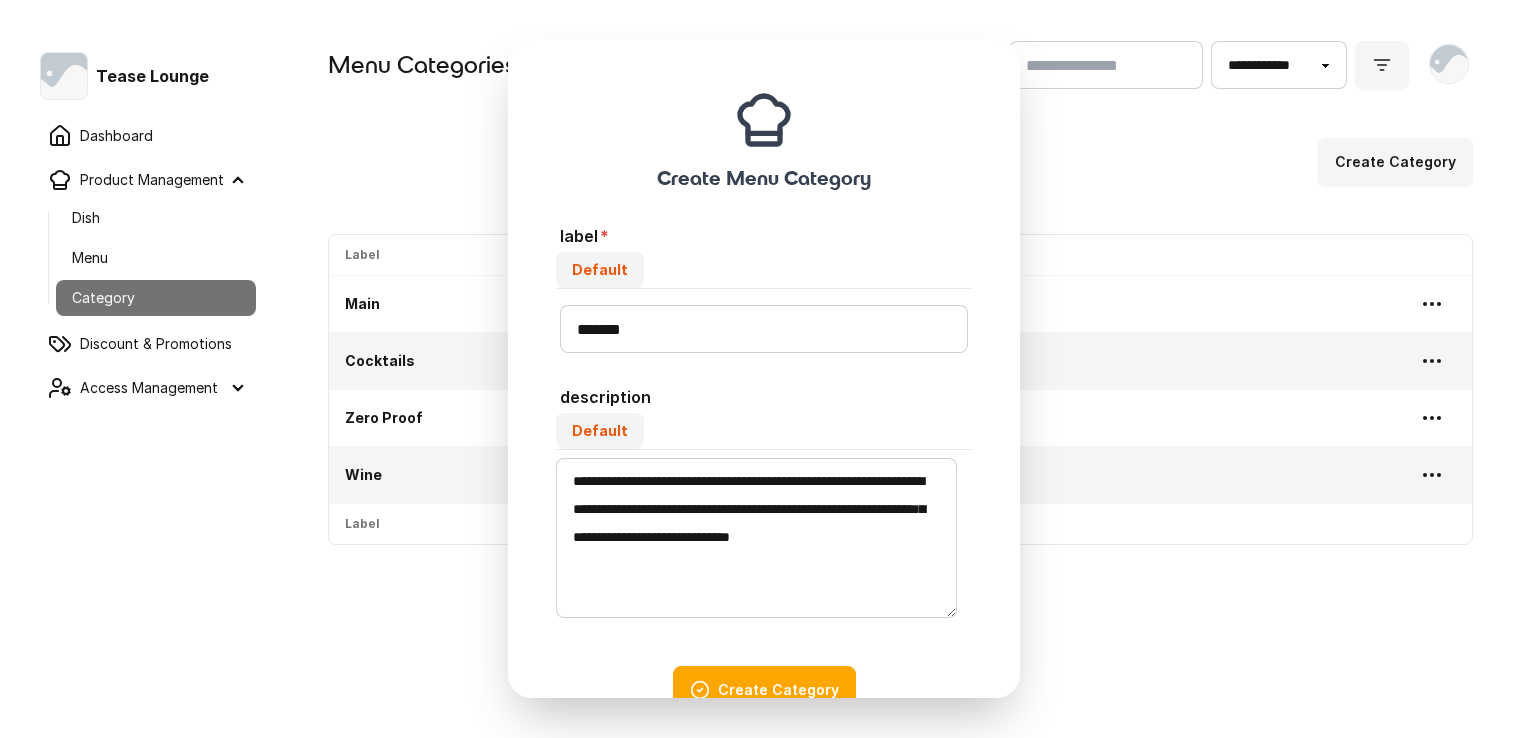 click on "Create Category" at bounding box center (764, 690) 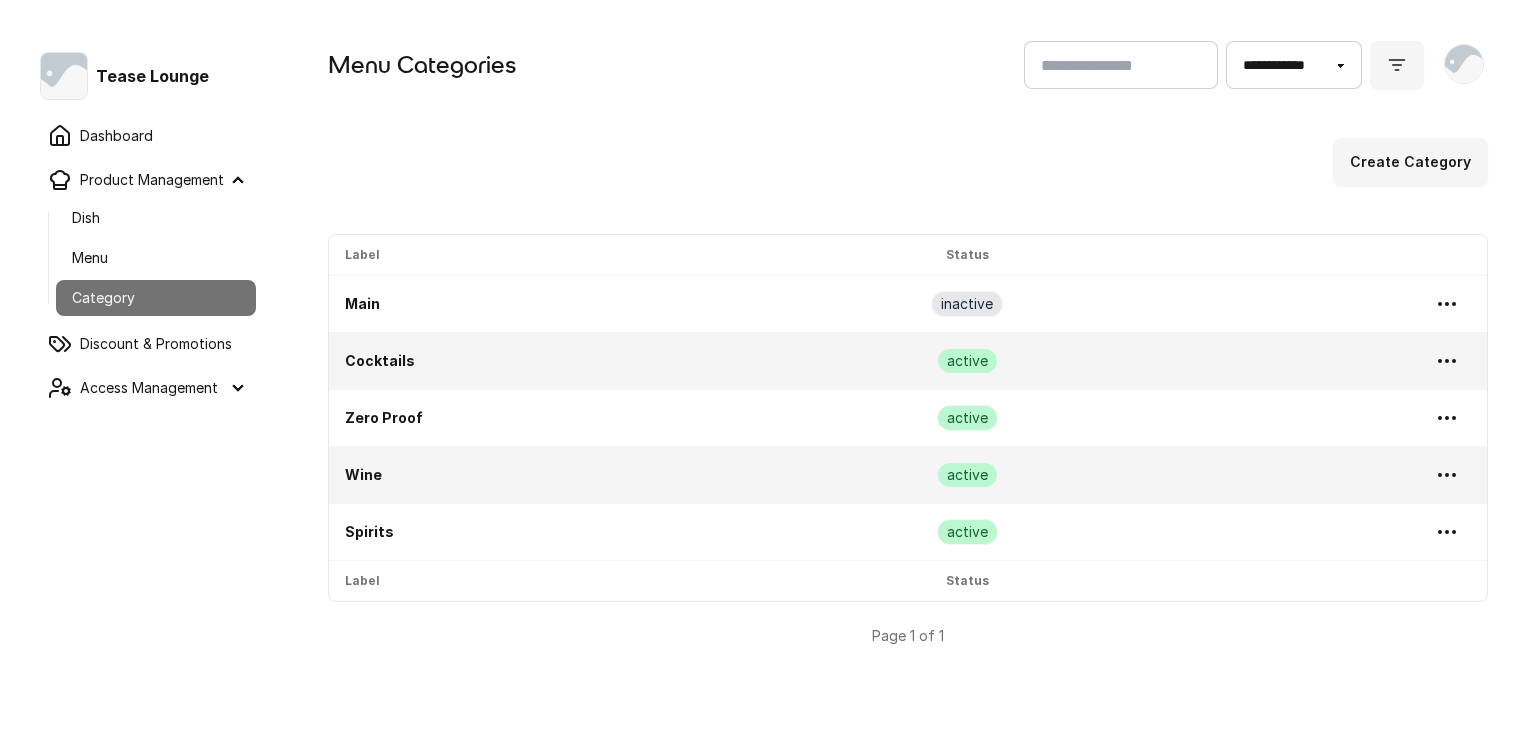 click on "**********" at bounding box center [908, 343] 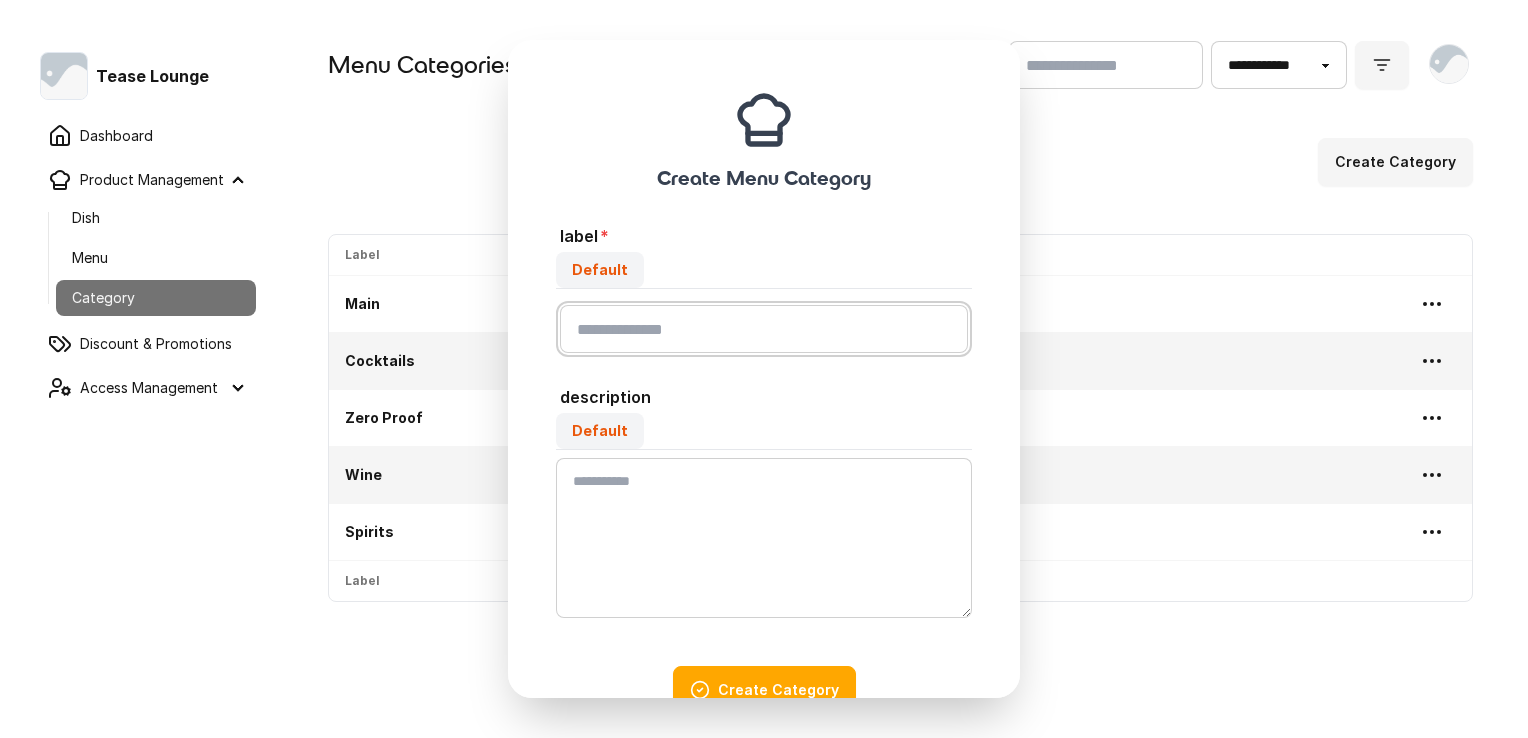 click on "Default" at bounding box center [764, 329] 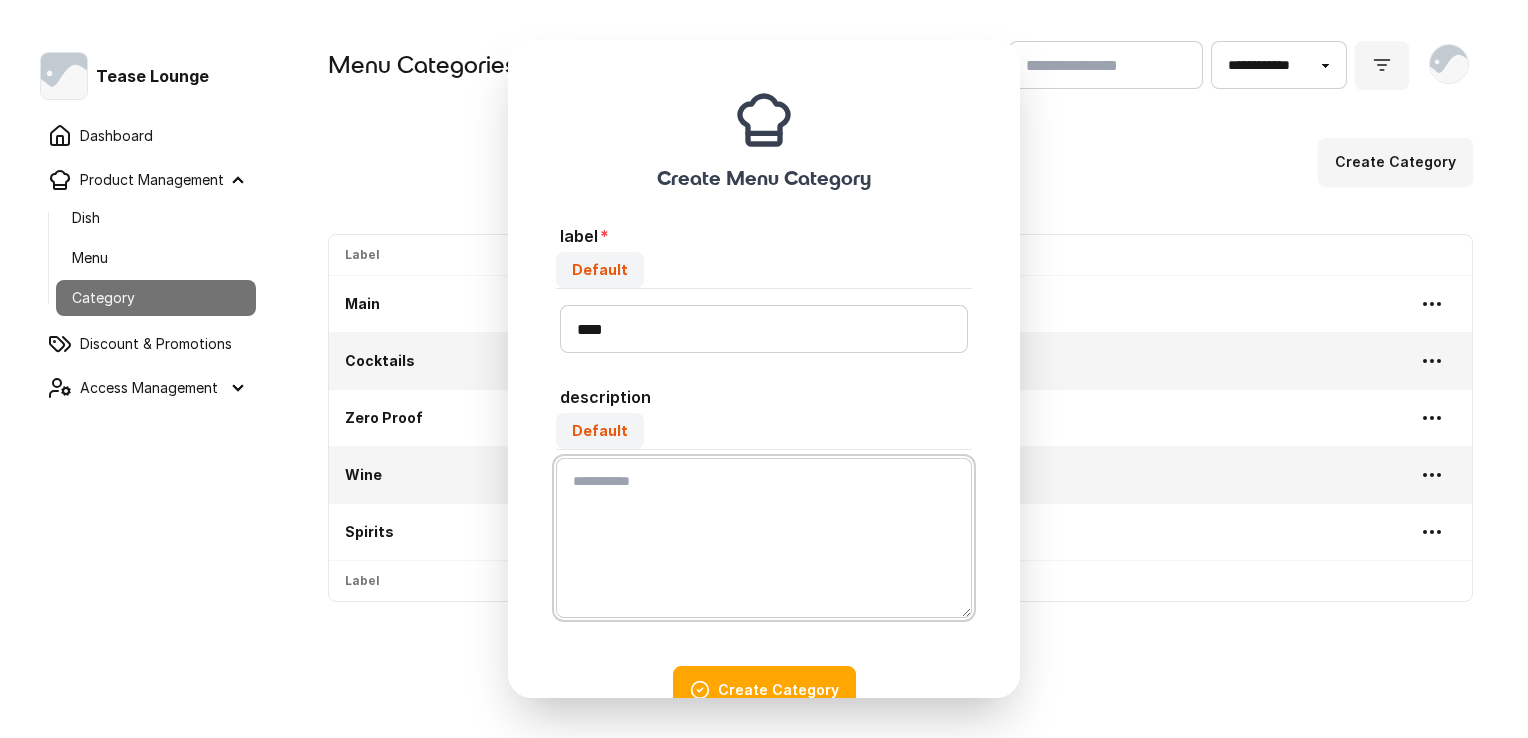 click on "Default" at bounding box center (764, 538) 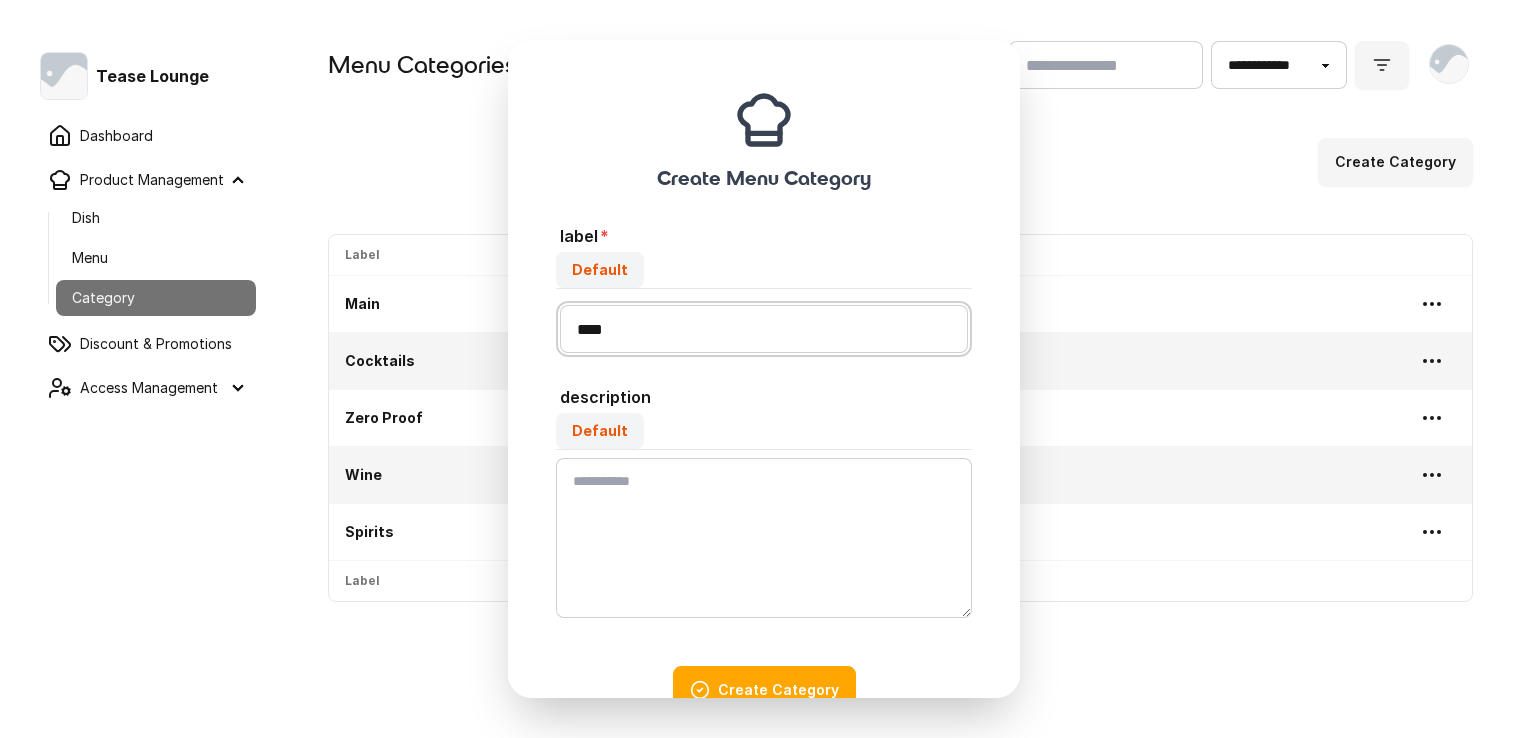 drag, startPoint x: 659, startPoint y: 335, endPoint x: 496, endPoint y: 335, distance: 163 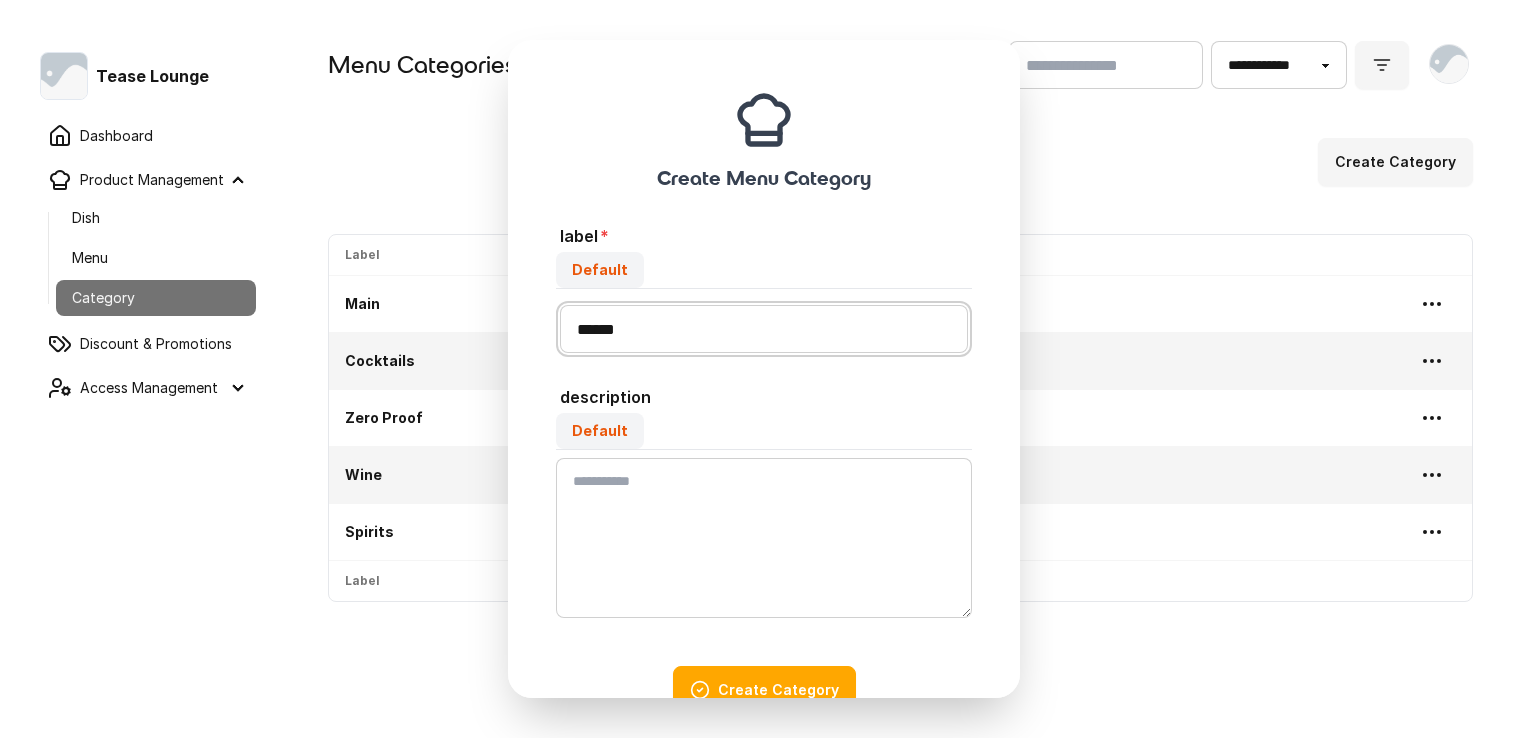 type on "******" 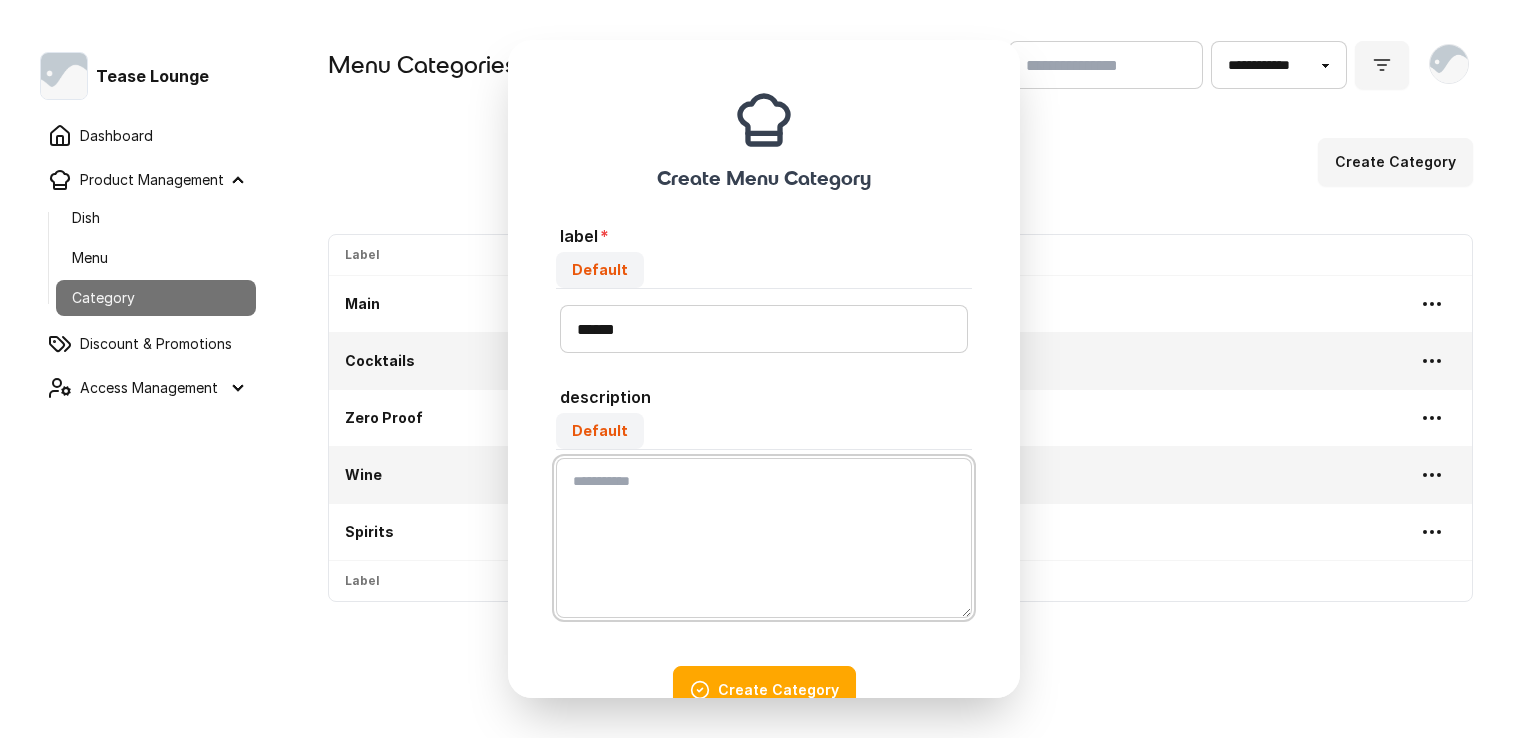 click on "Default" at bounding box center (764, 538) 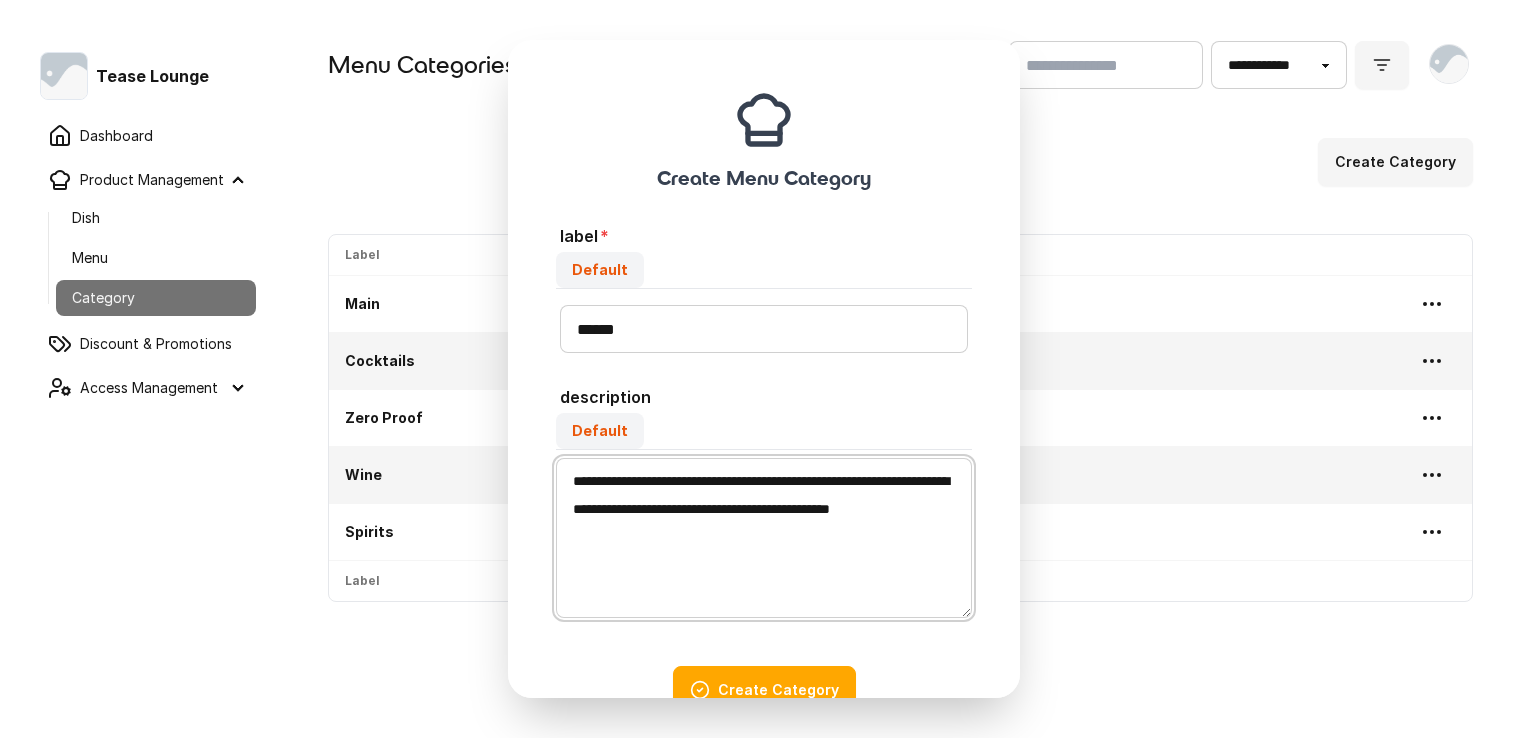 type on "**********" 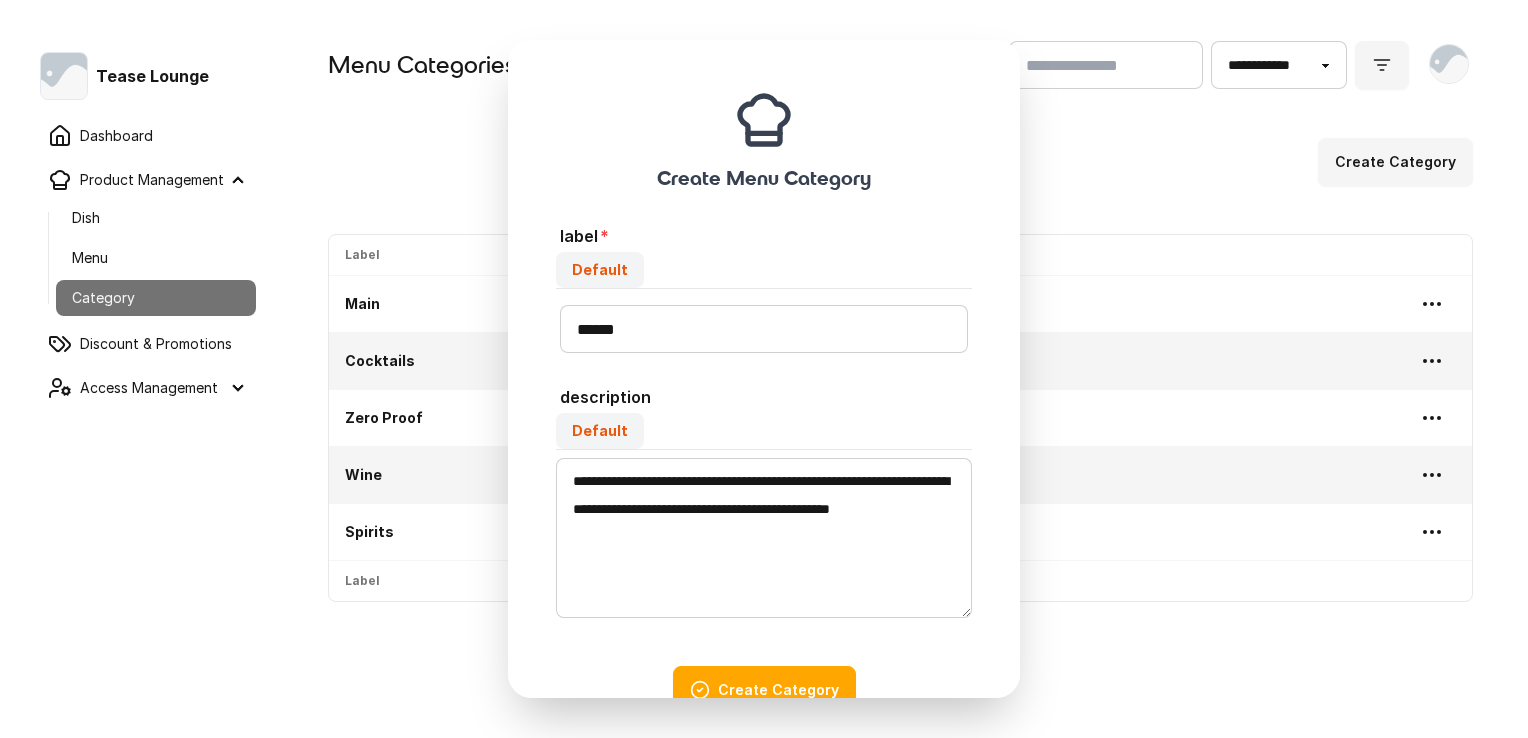 click on "Create Category" at bounding box center (764, 690) 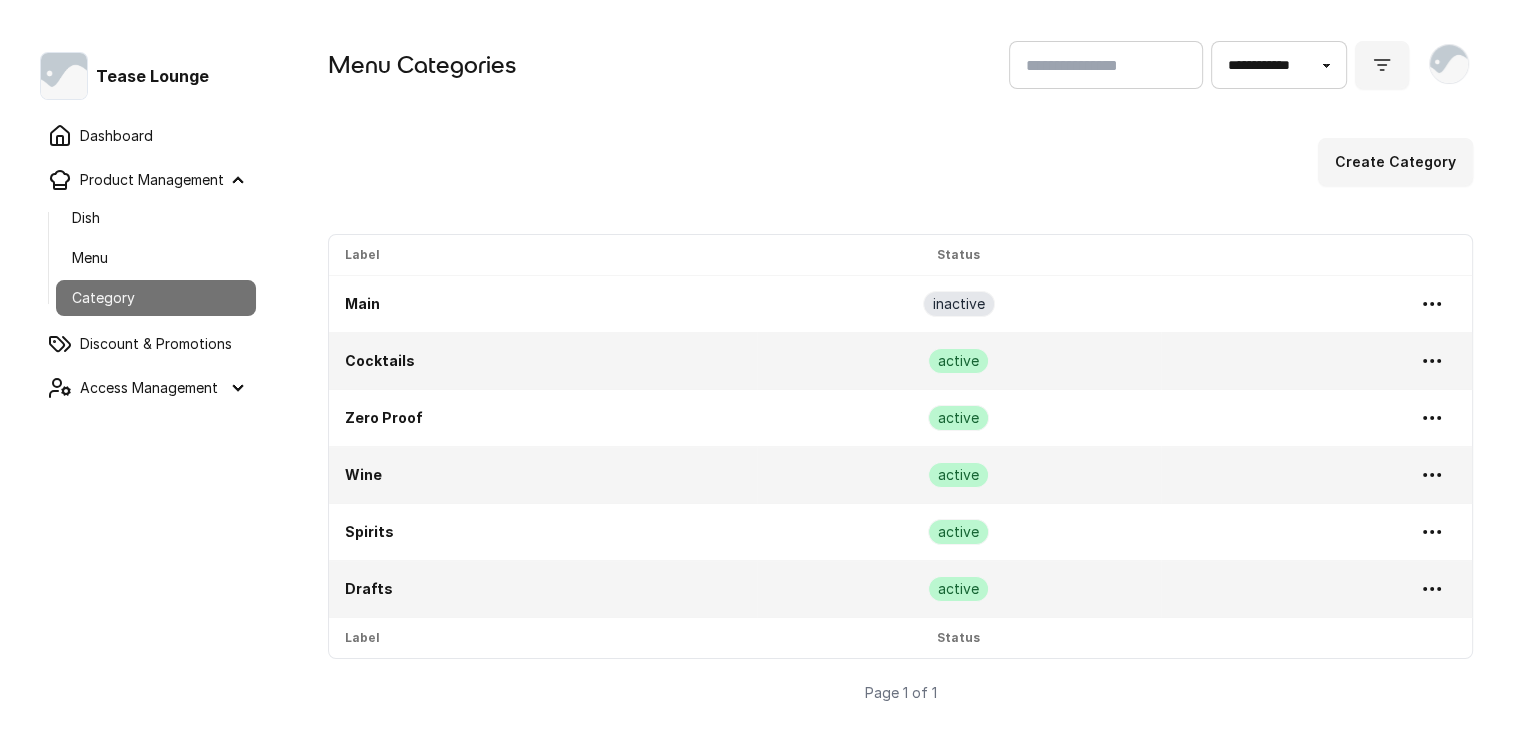 click on "Create Category" at bounding box center (1395, 162) 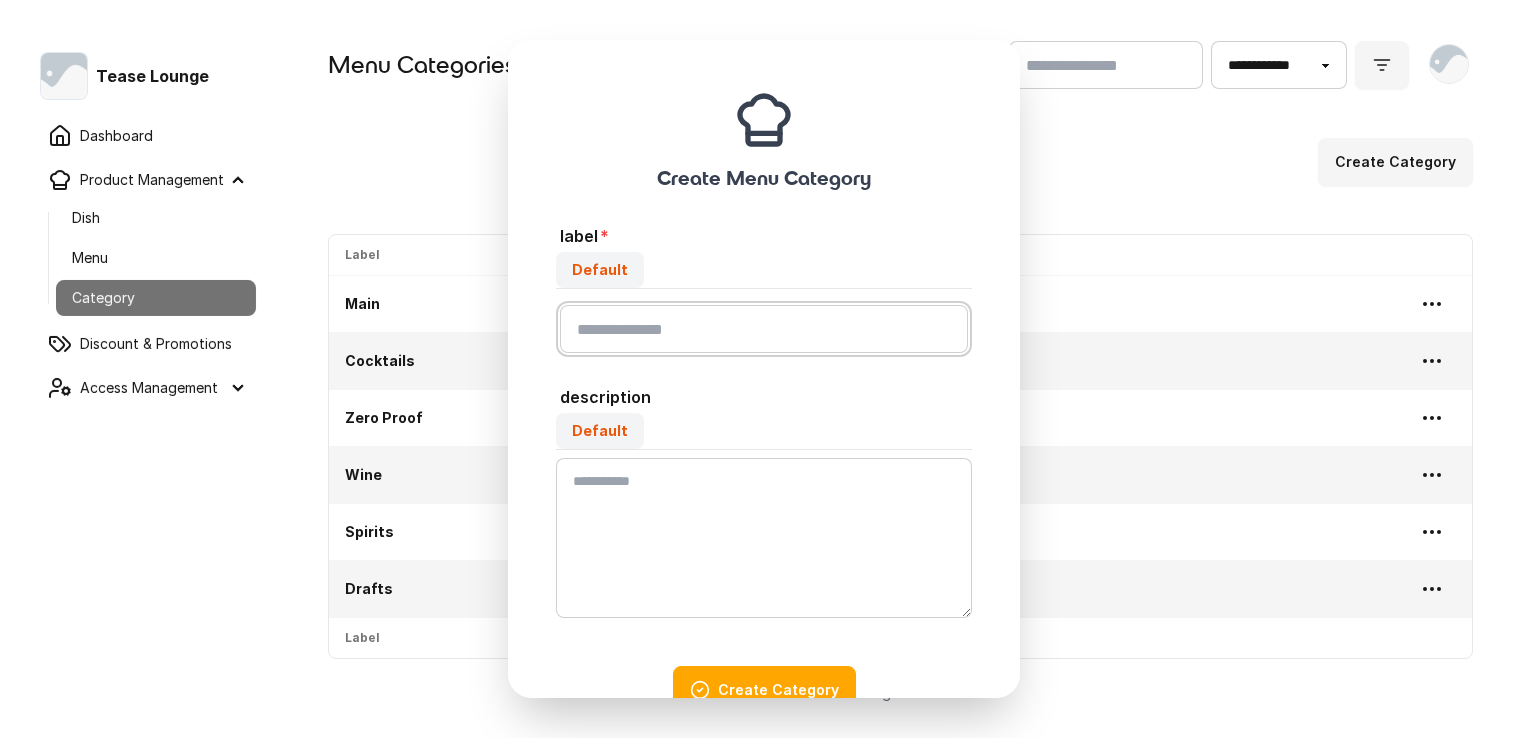 click on "Default" at bounding box center (764, 329) 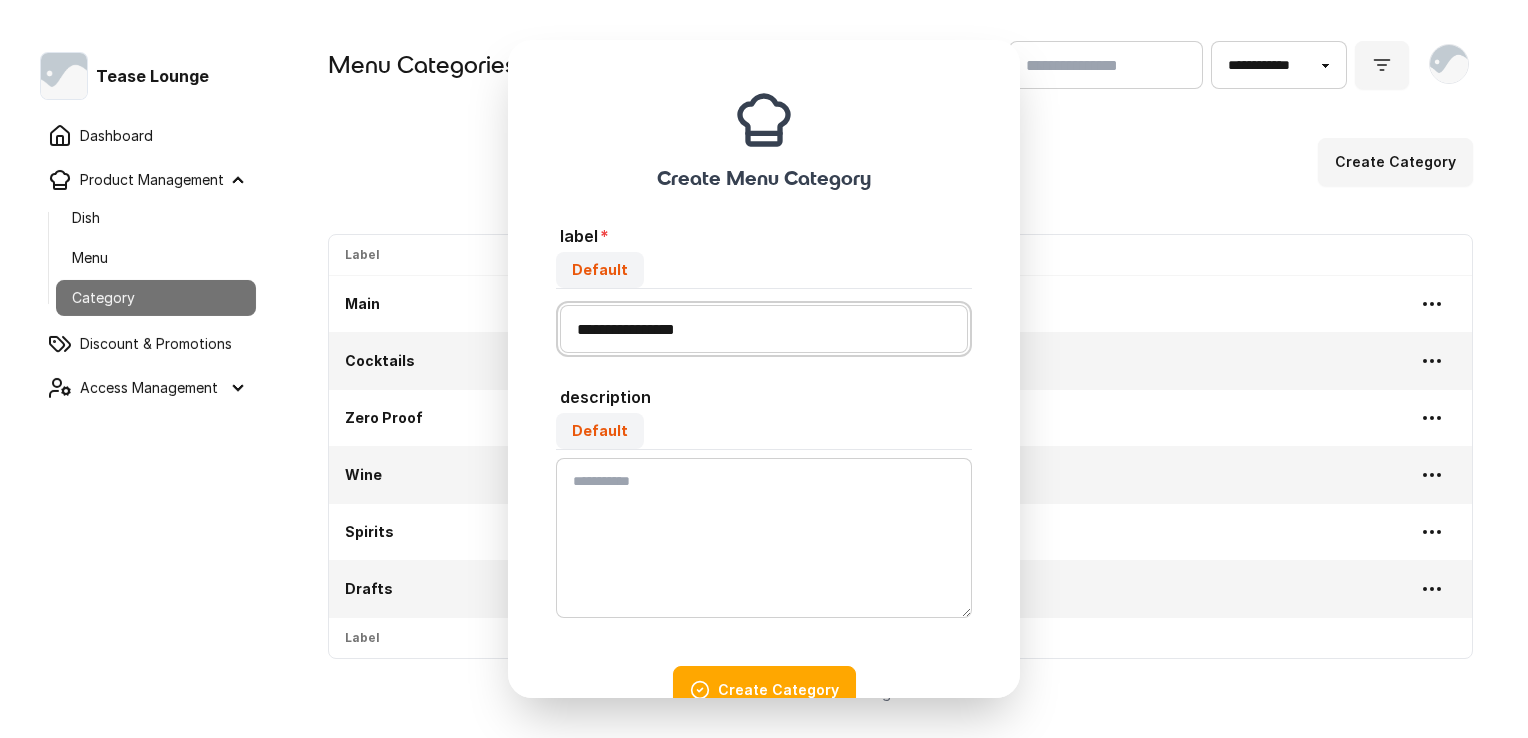type on "**********" 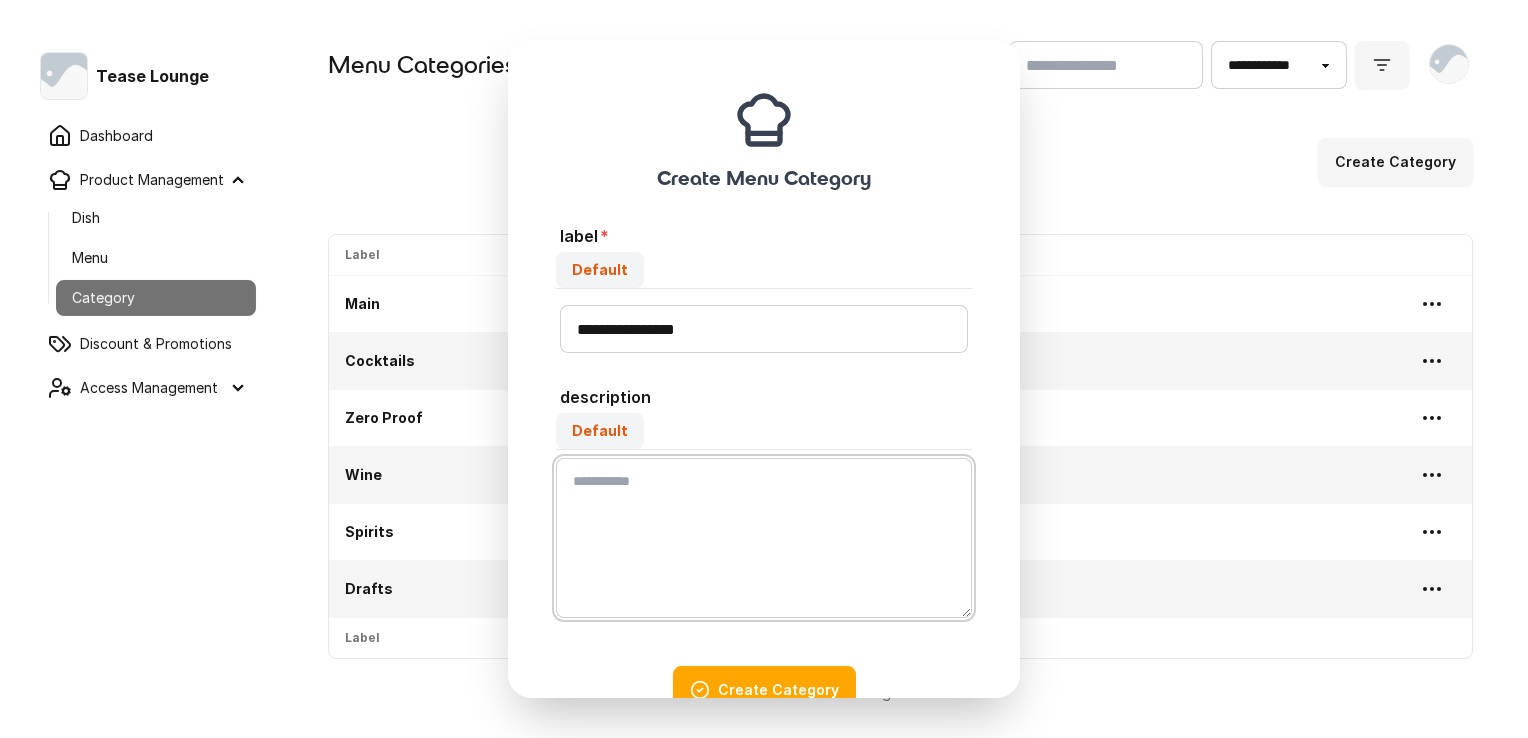 click on "Default" at bounding box center (764, 538) 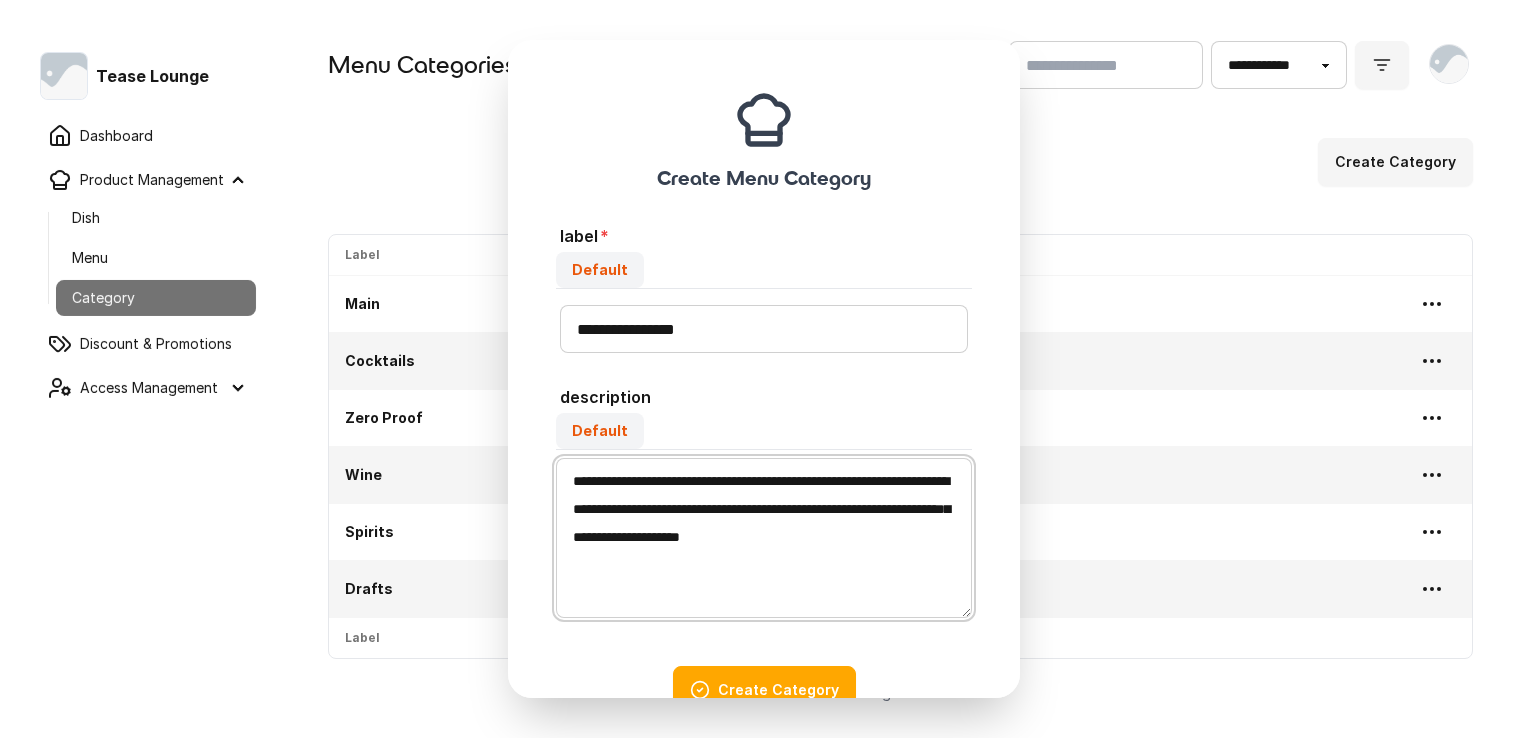 drag, startPoint x: 716, startPoint y: 579, endPoint x: 531, endPoint y: 440, distance: 231.40009 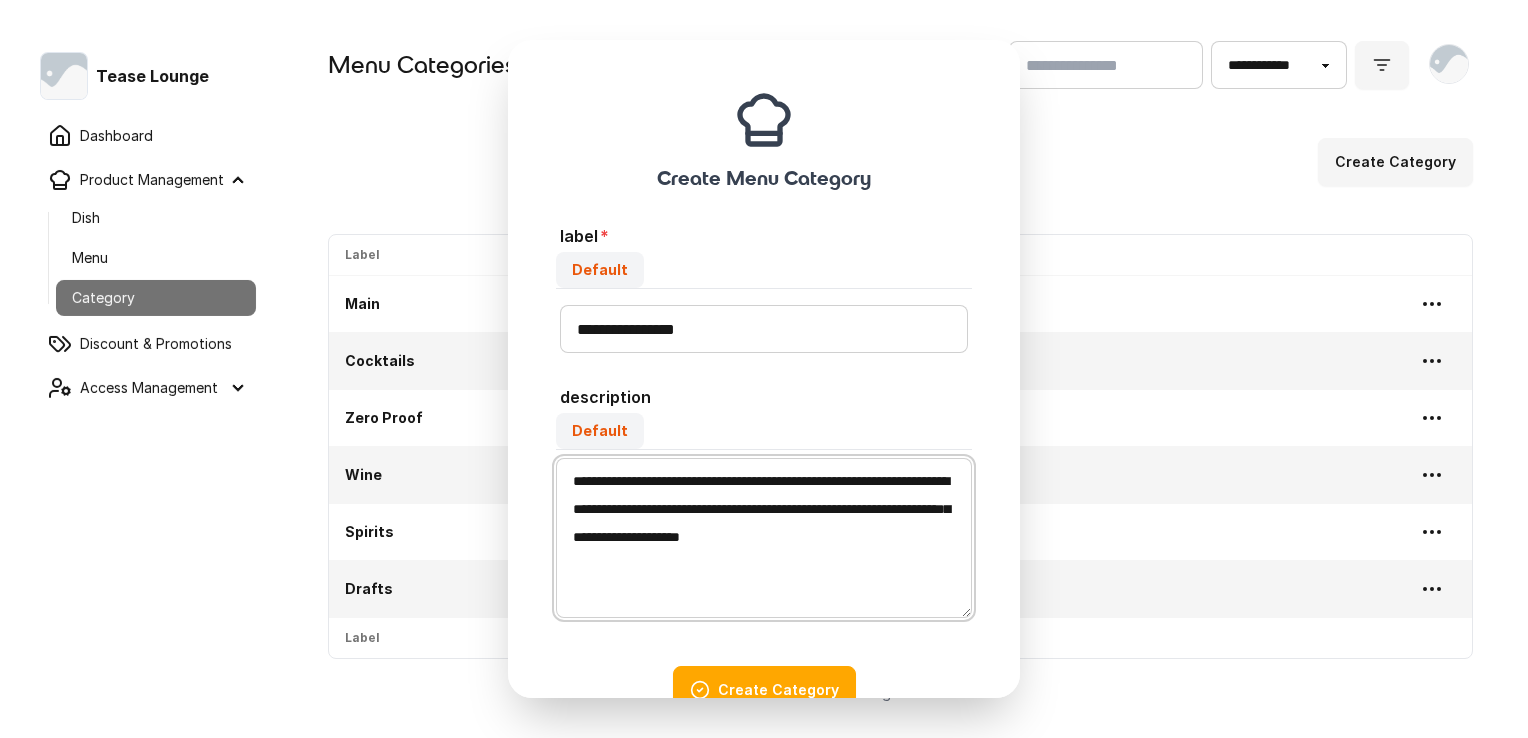 drag, startPoint x: 581, startPoint y: 537, endPoint x: 442, endPoint y: 393, distance: 200.14246 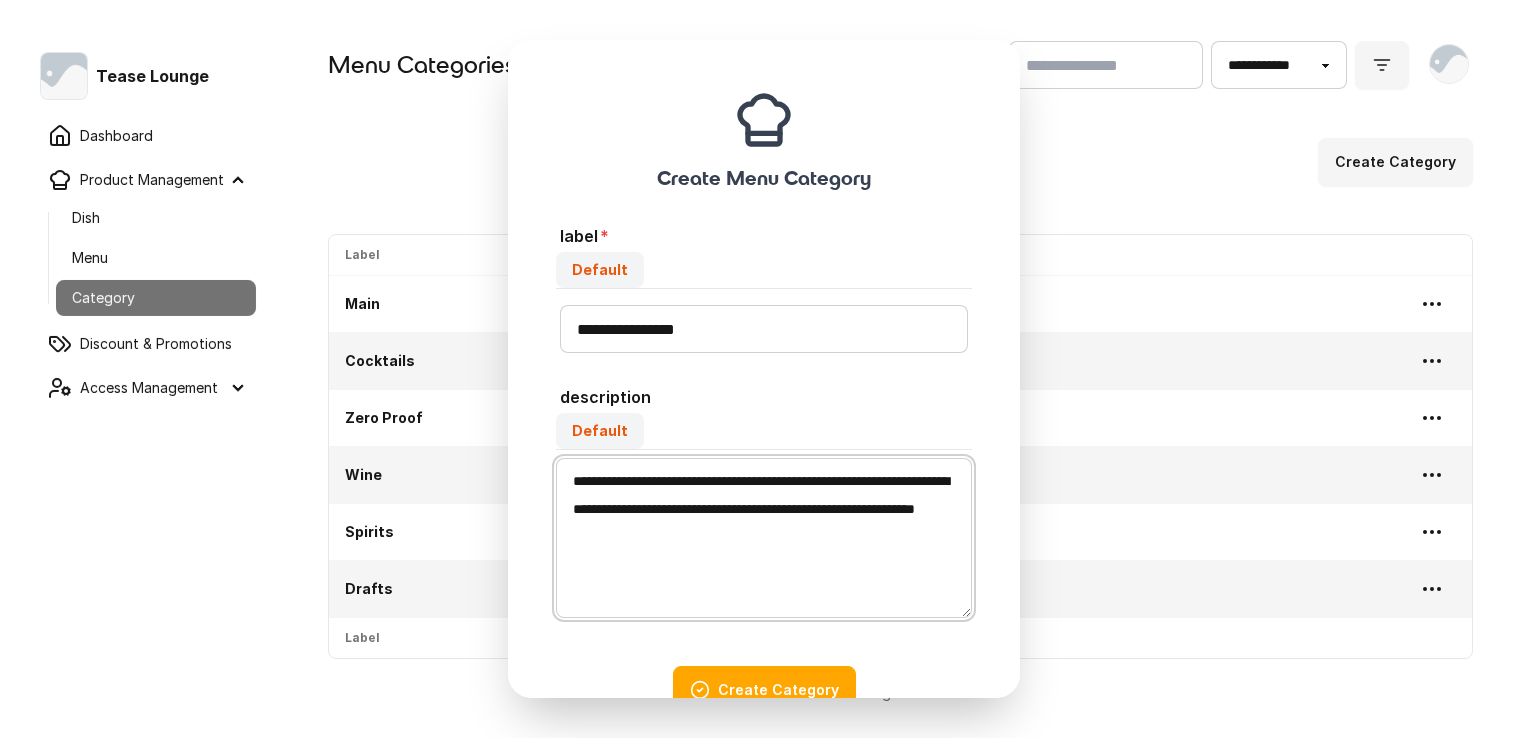type on "**********" 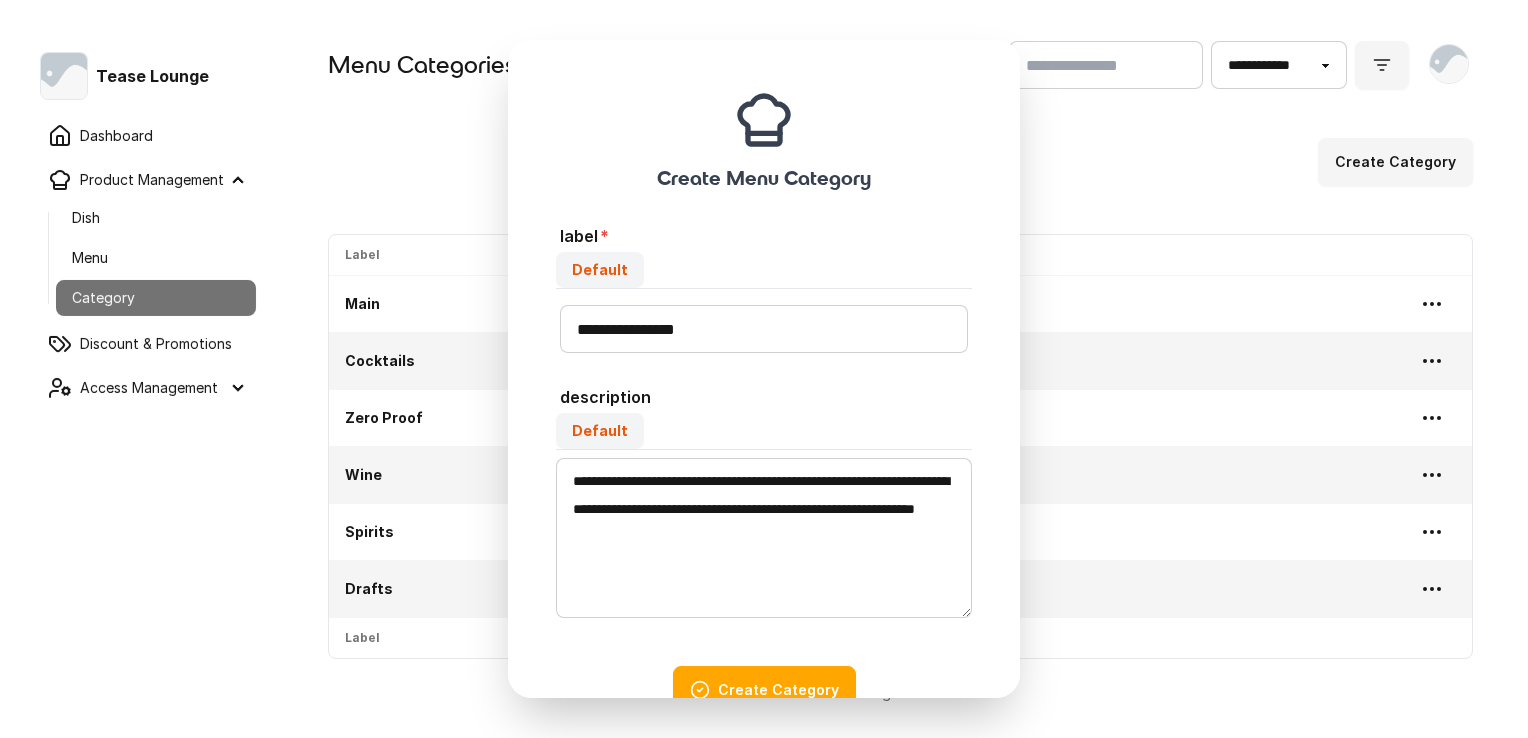 click on "Create Category" at bounding box center (764, 690) 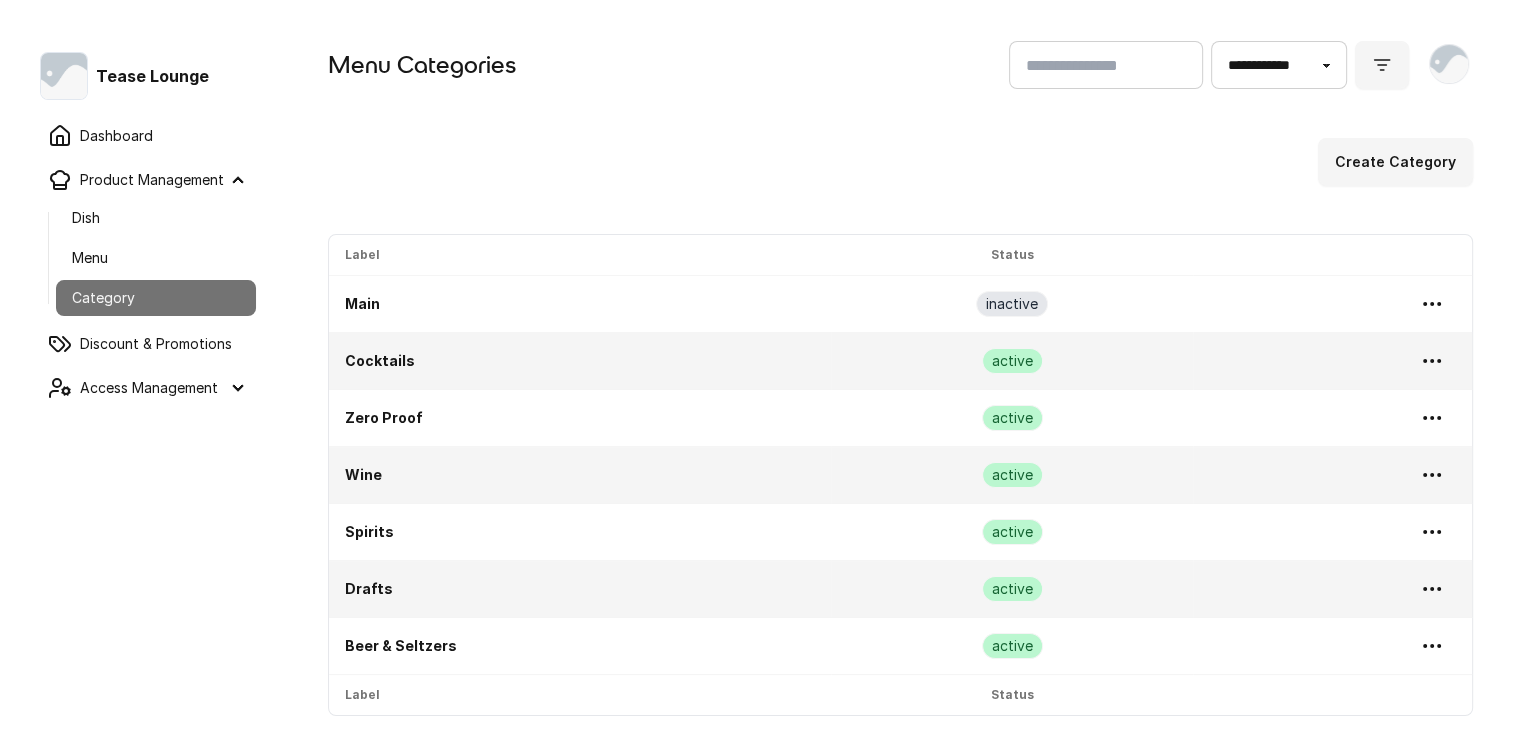 click on "Menu" at bounding box center [156, 258] 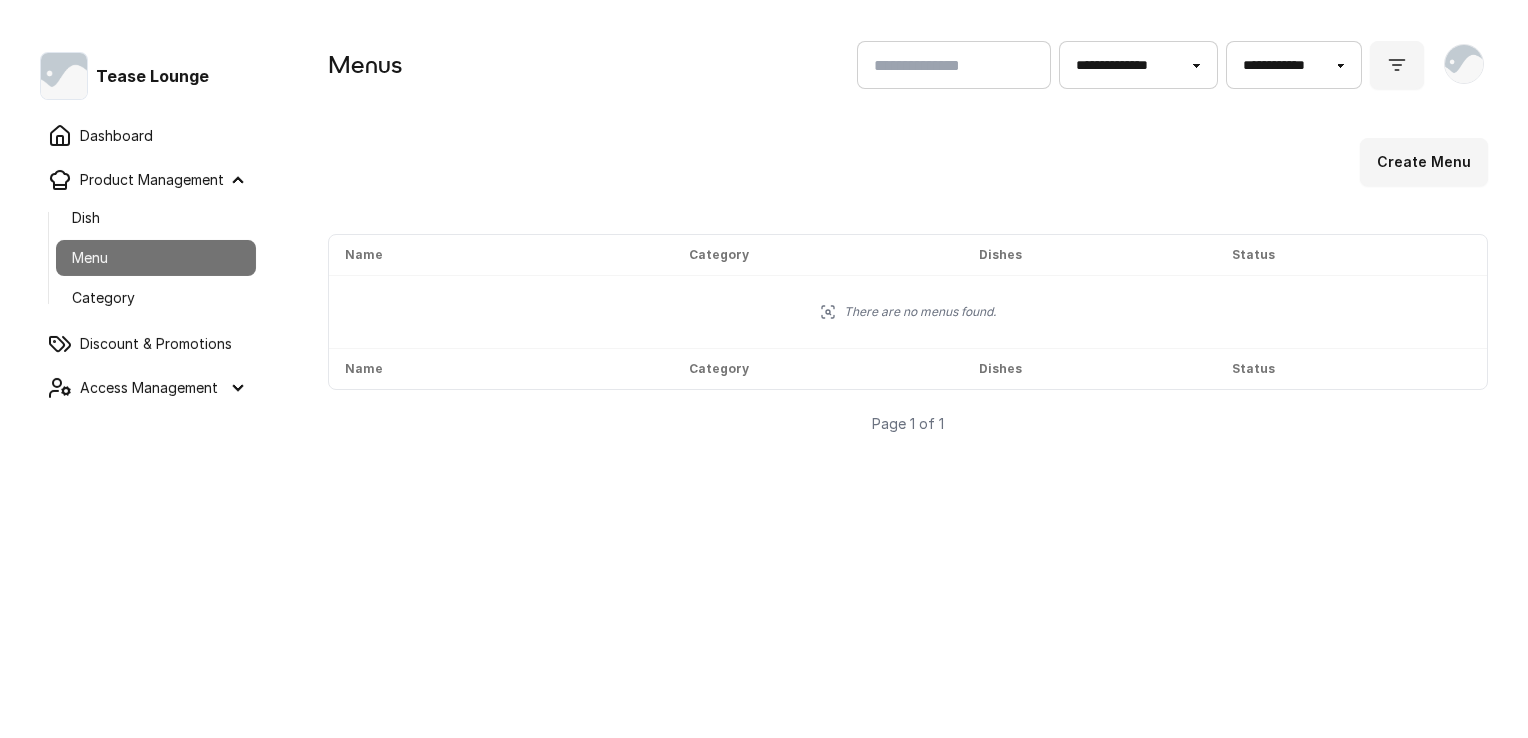click on "Create Menu" at bounding box center [1424, 162] 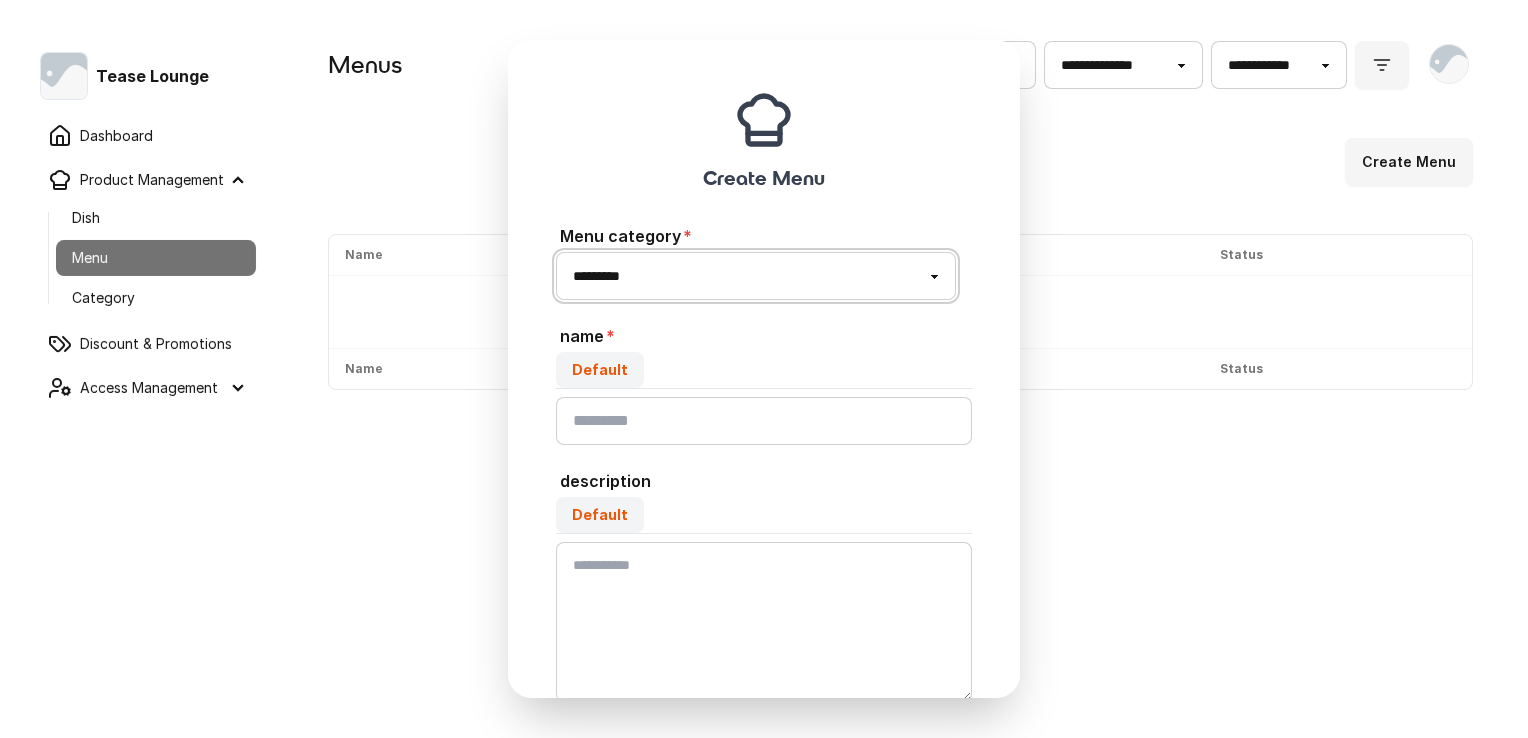 drag, startPoint x: 716, startPoint y: 279, endPoint x: 703, endPoint y: 278, distance: 13.038404 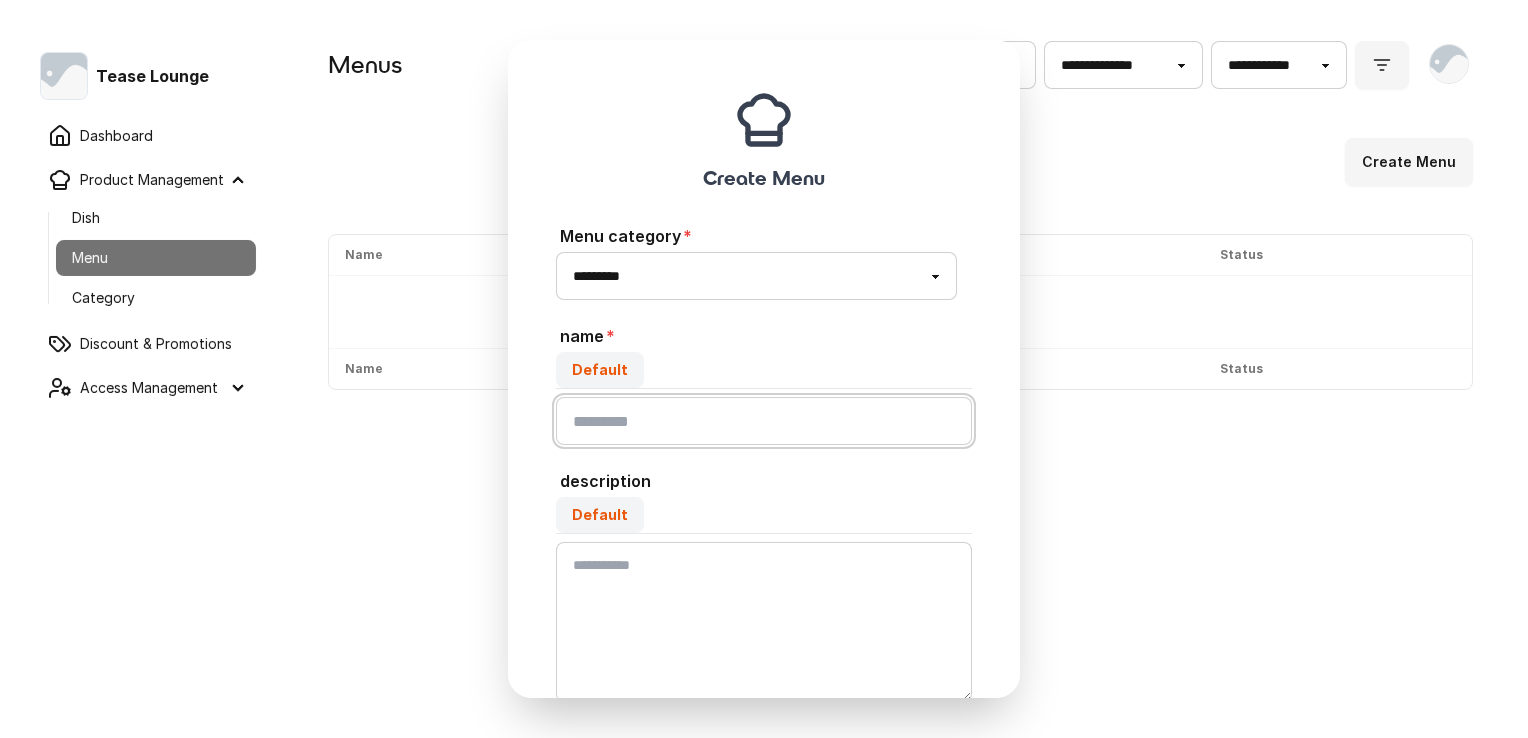 click on "Default" at bounding box center [764, 421] 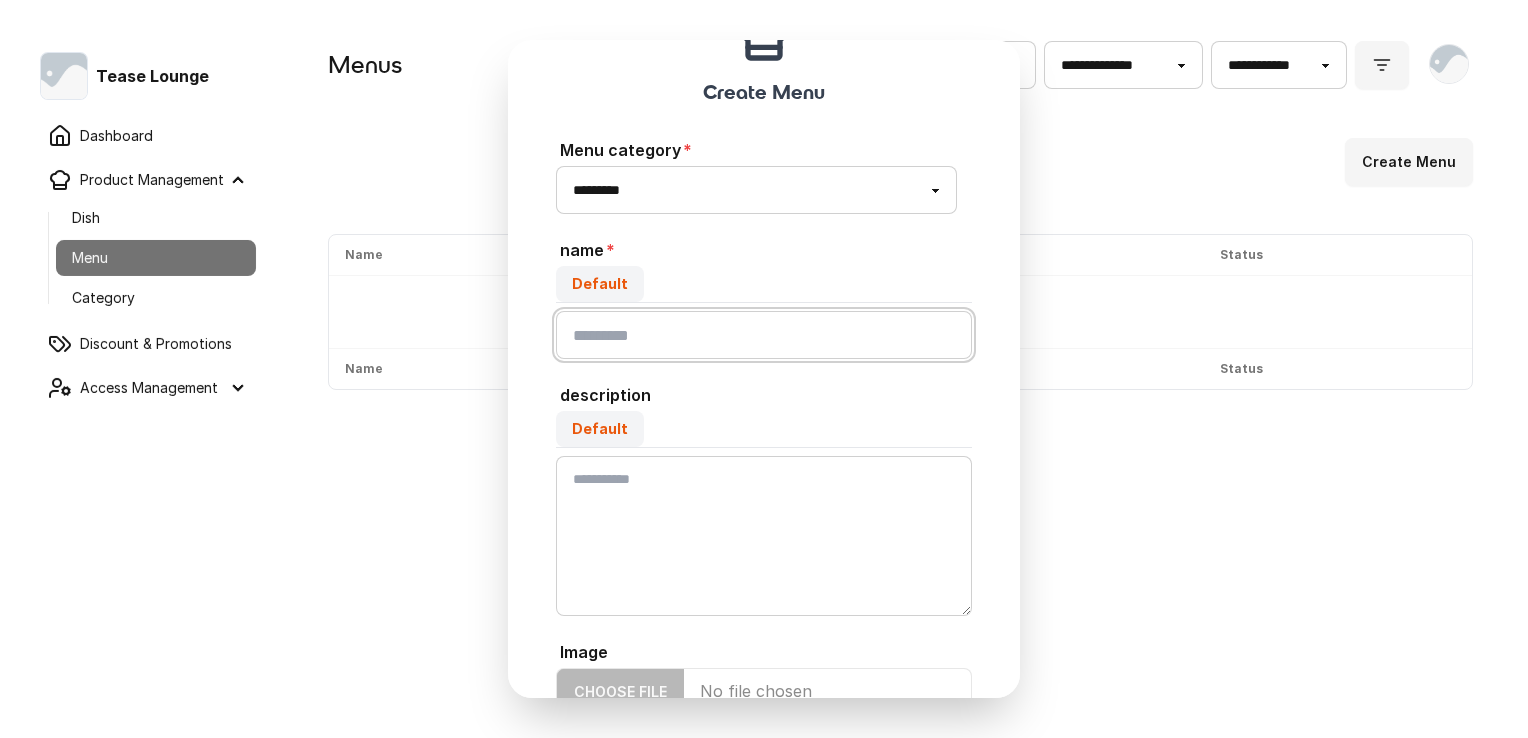 scroll, scrollTop: 200, scrollLeft: 0, axis: vertical 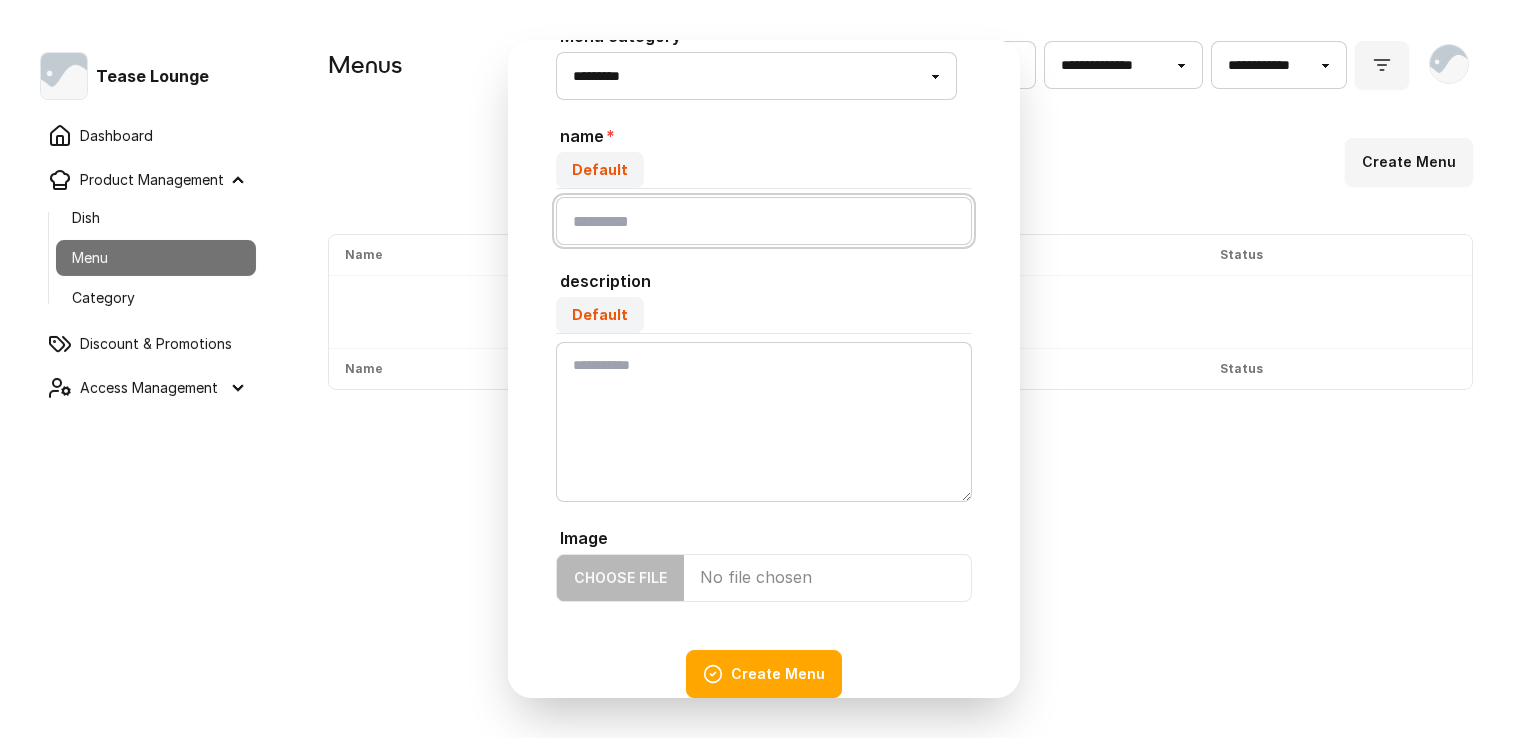 click on "Default" at bounding box center [764, 221] 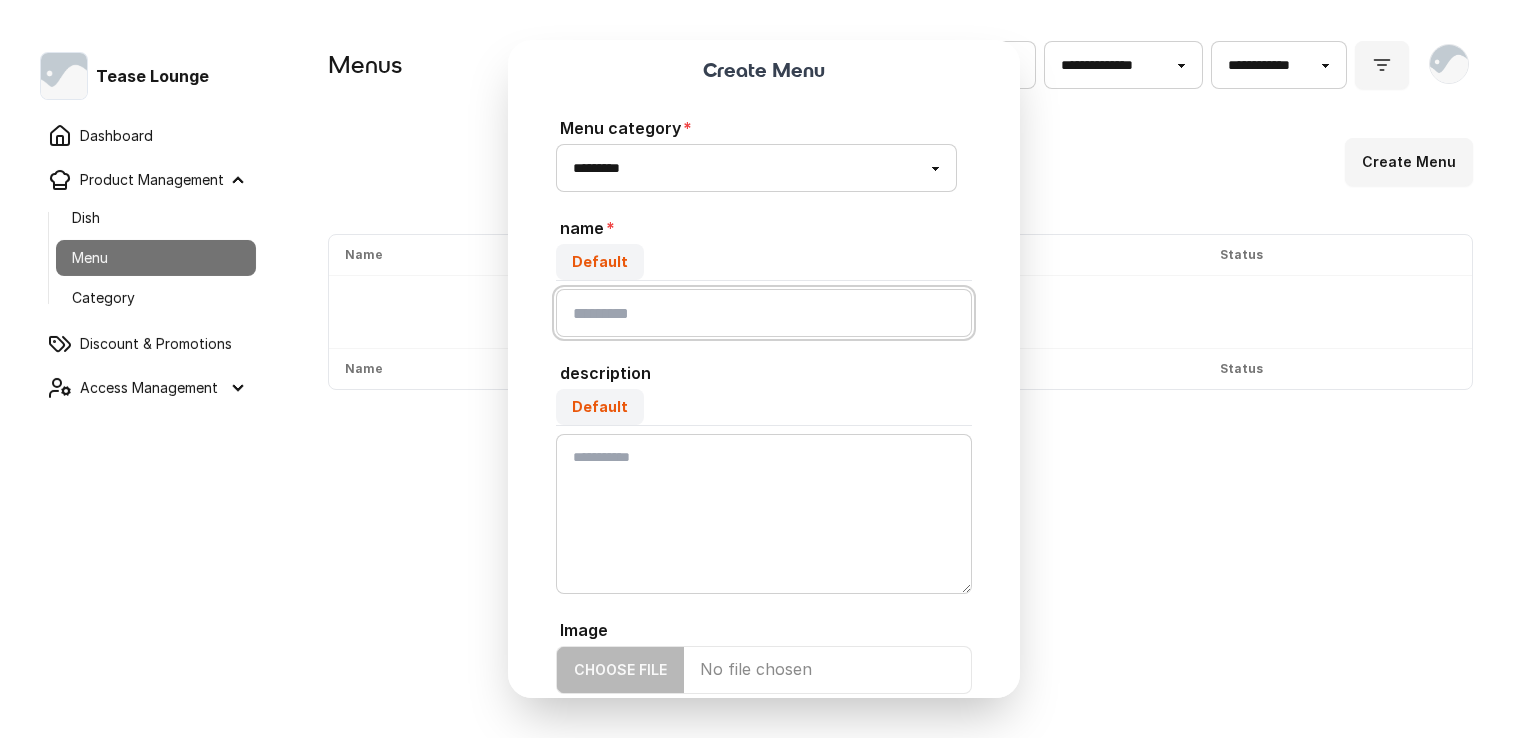 scroll, scrollTop: 0, scrollLeft: 0, axis: both 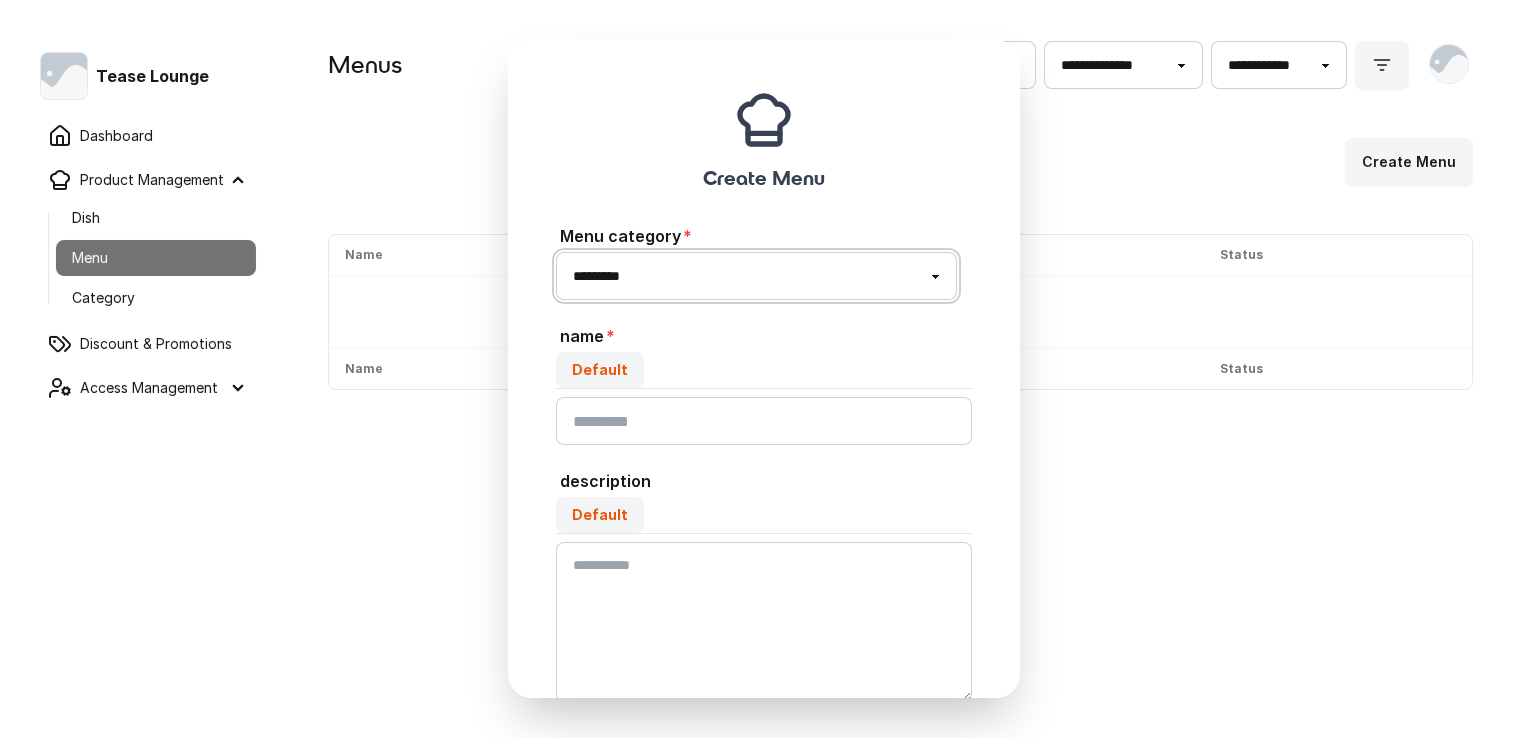 drag, startPoint x: 700, startPoint y: 275, endPoint x: 733, endPoint y: 198, distance: 83.773506 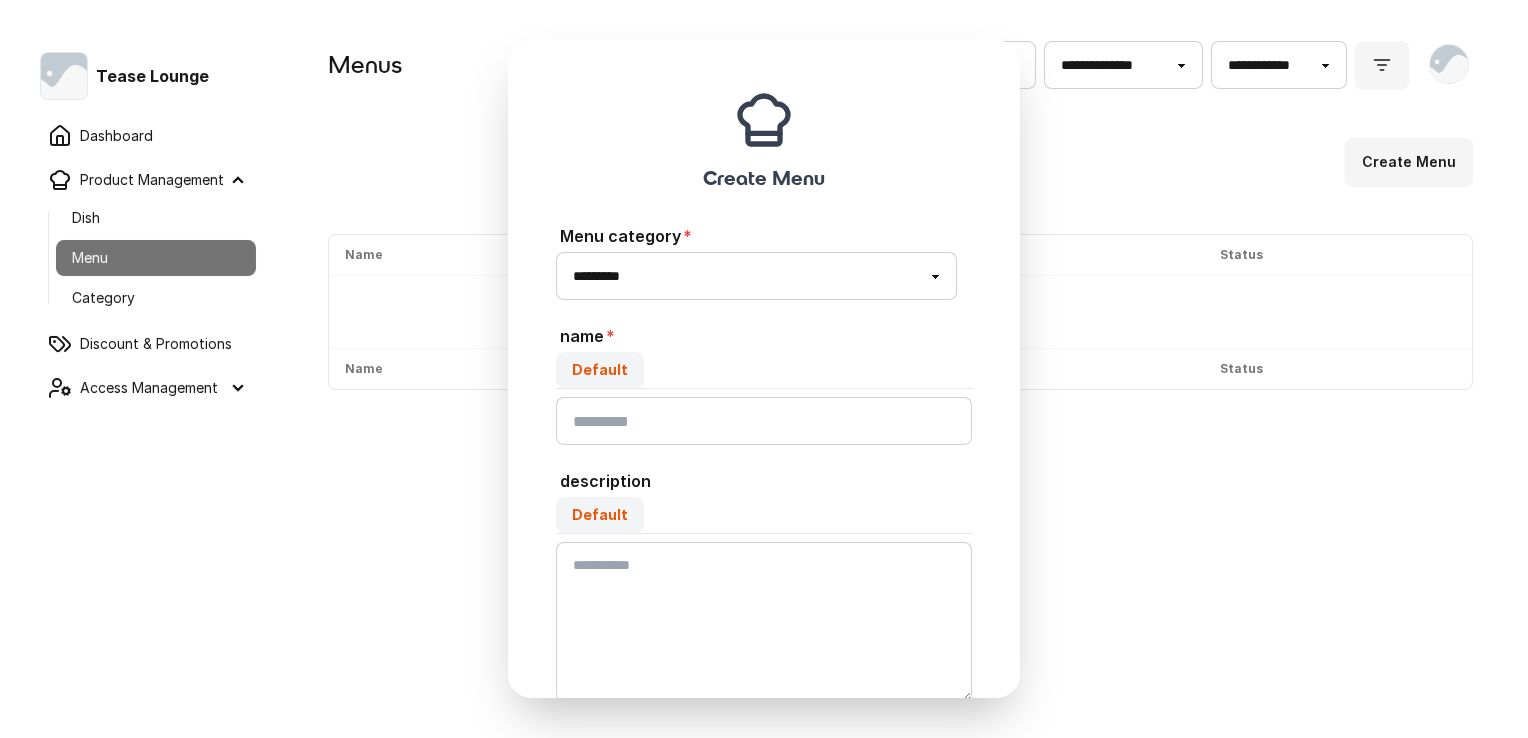 click on "Create Menu" at bounding box center (764, 140) 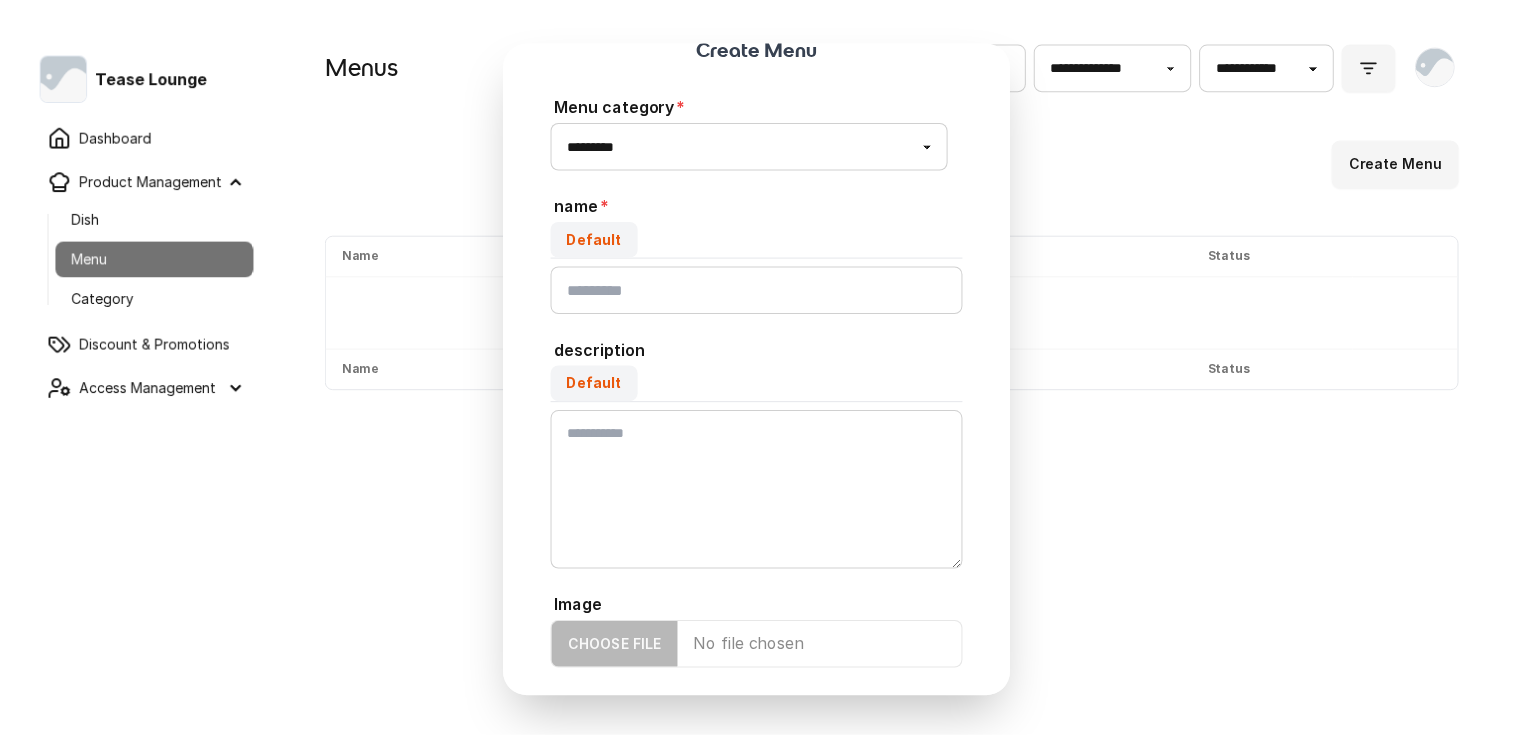 scroll, scrollTop: 248, scrollLeft: 0, axis: vertical 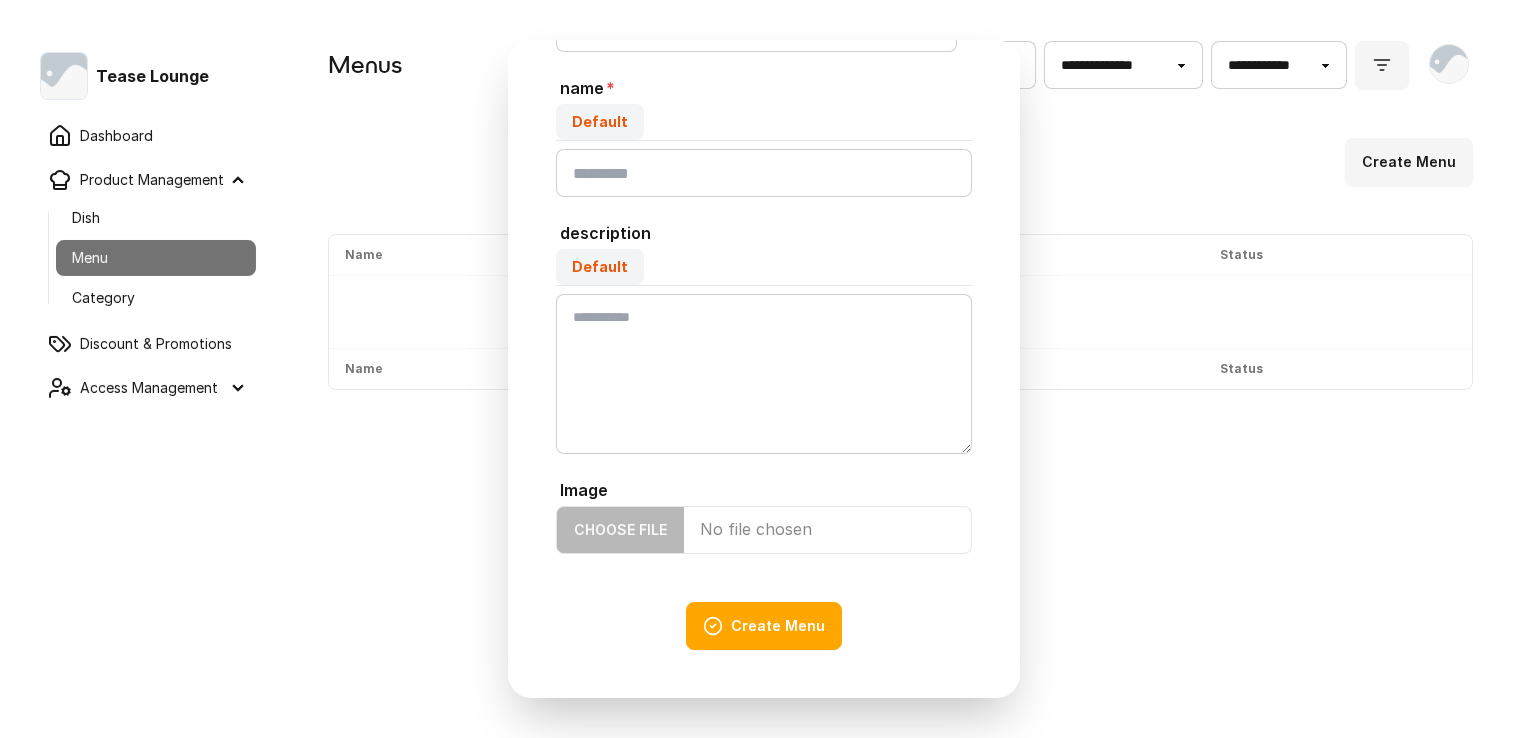 click on "Create Menu" at bounding box center (764, 626) 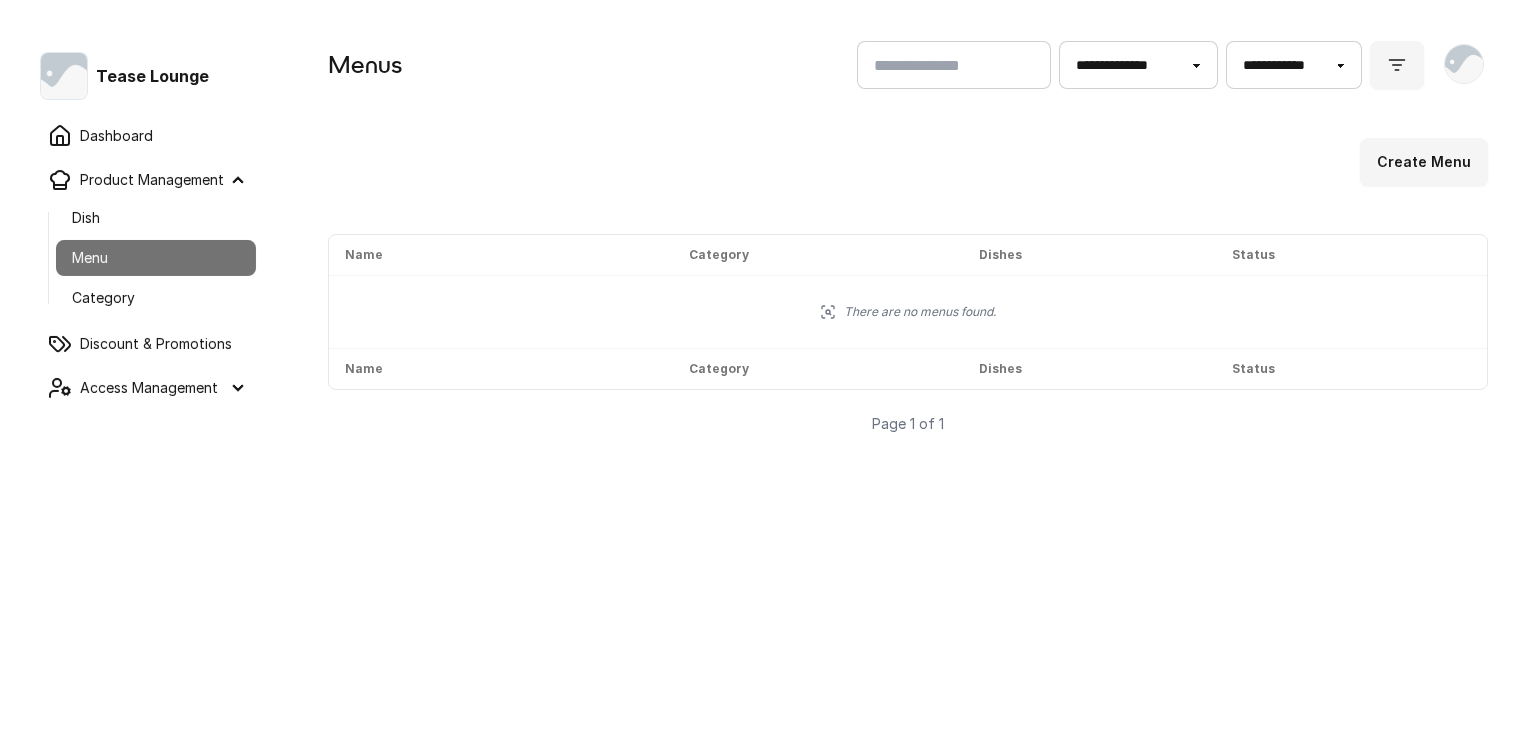 click on "Category" at bounding box center [156, 298] 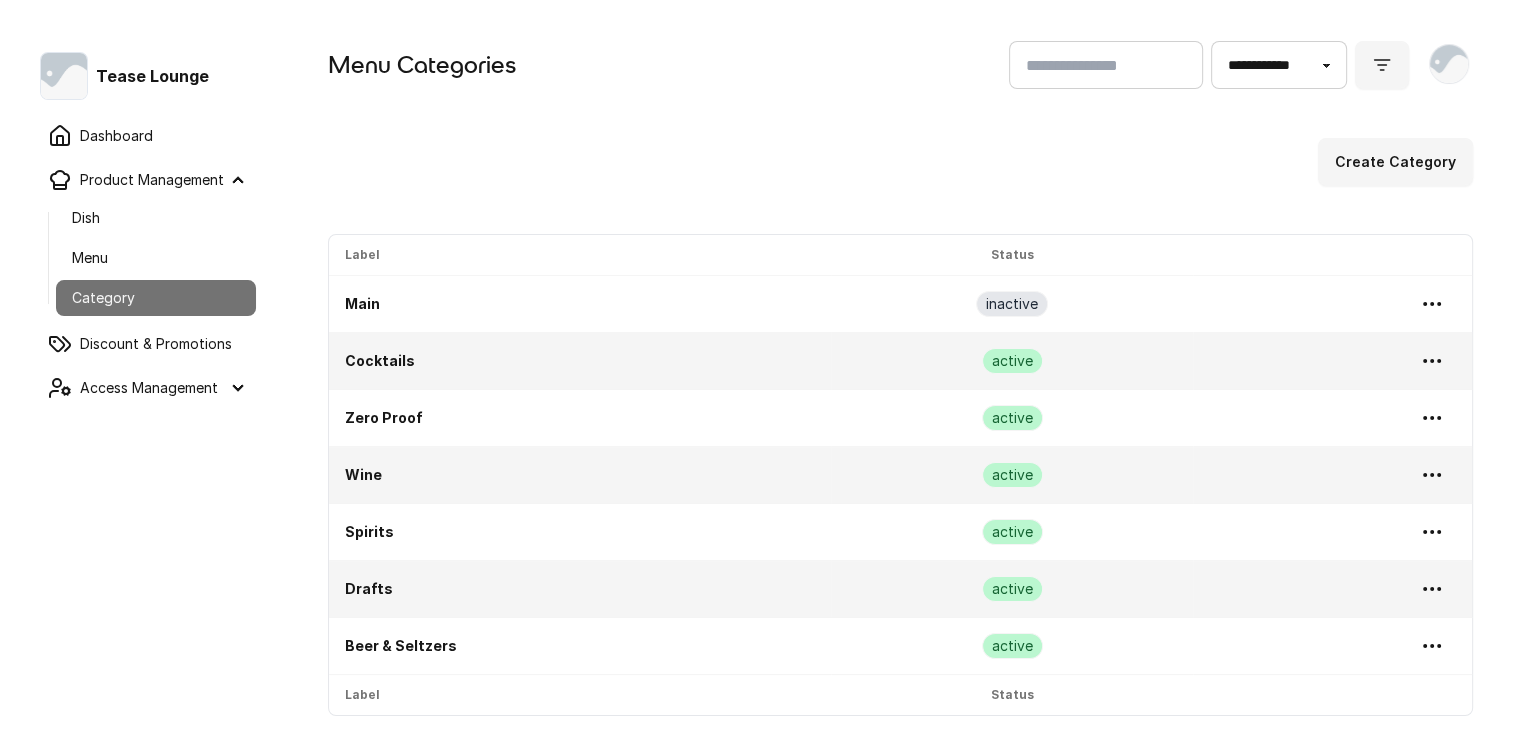 click on "Category" at bounding box center [156, 298] 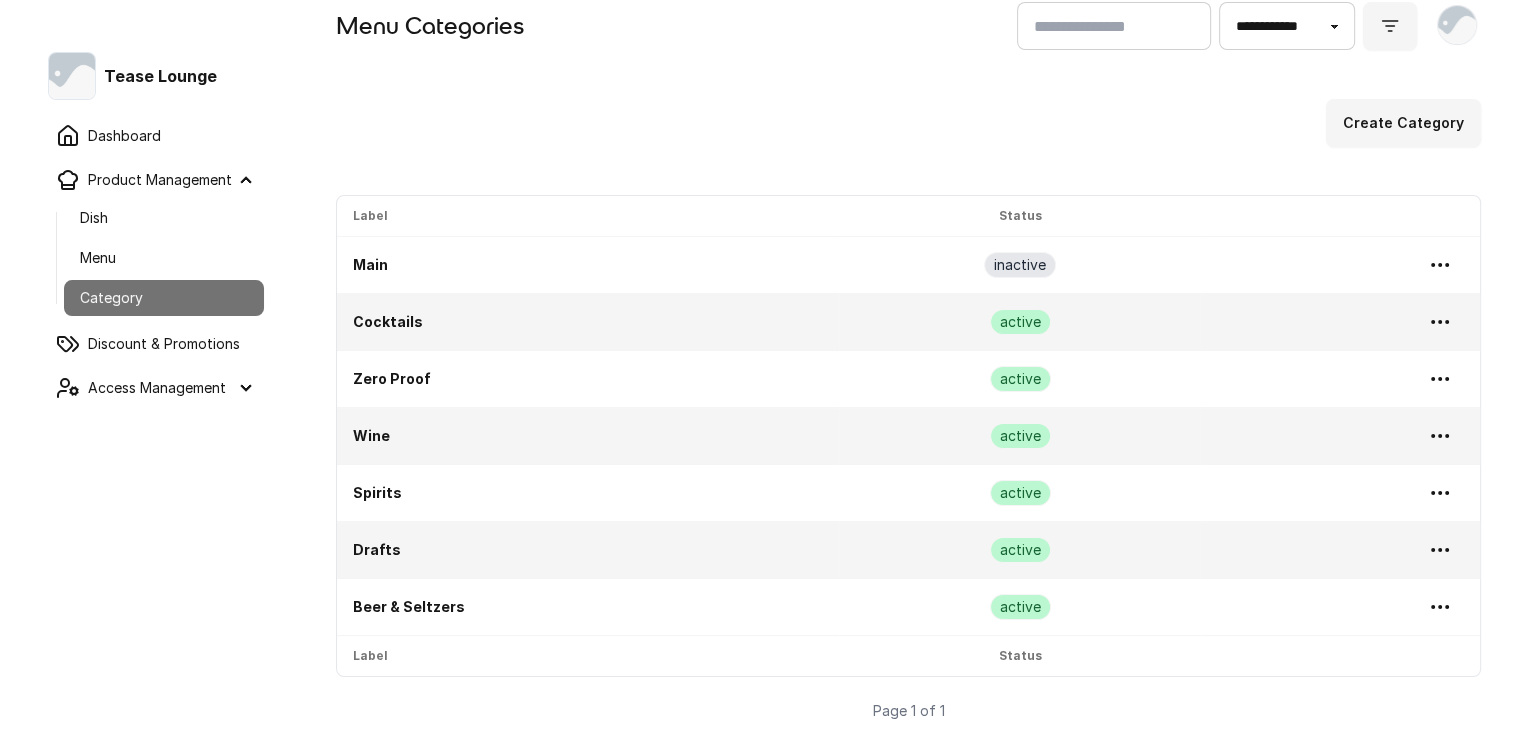 scroll, scrollTop: 60, scrollLeft: 0, axis: vertical 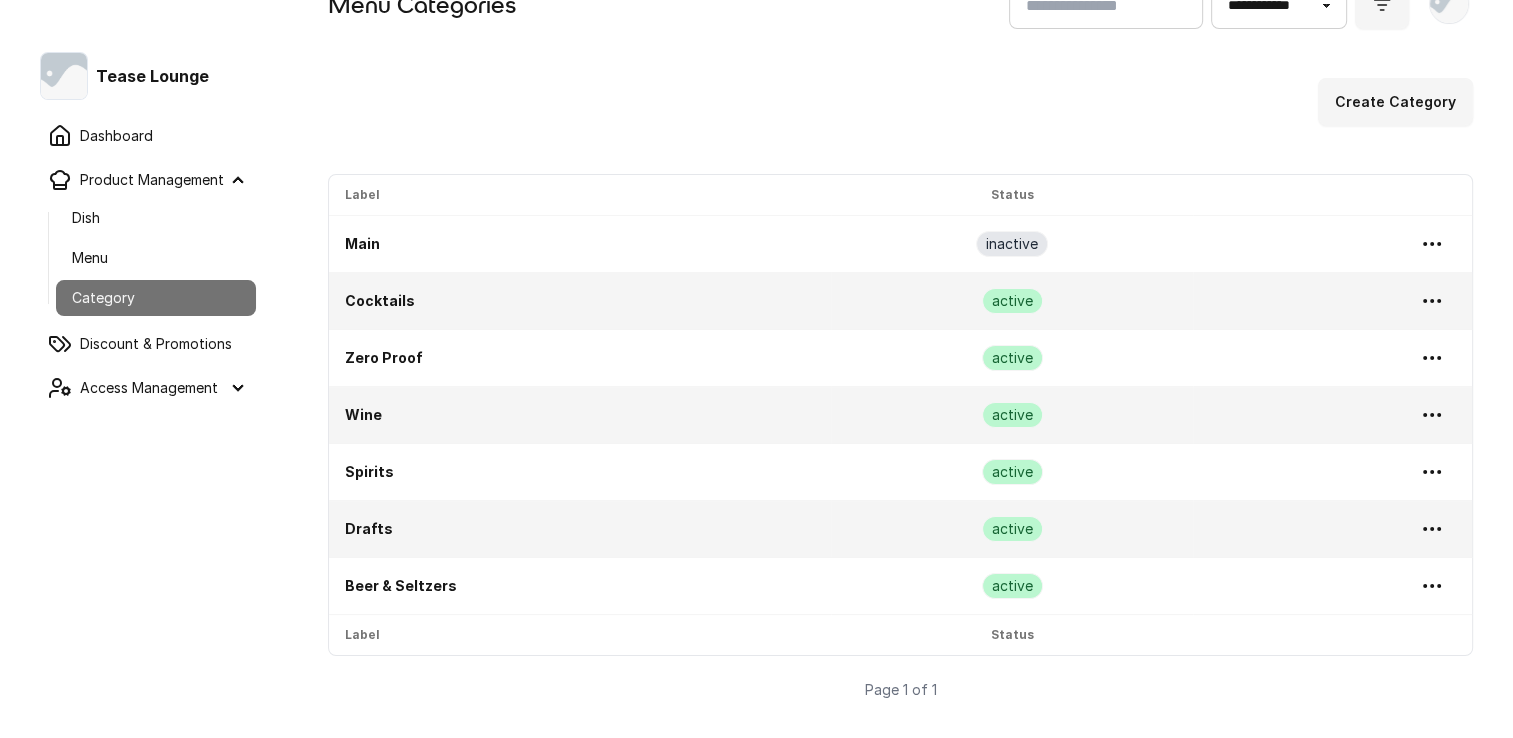 click on "Beer & Seltzers" at bounding box center (401, 585) 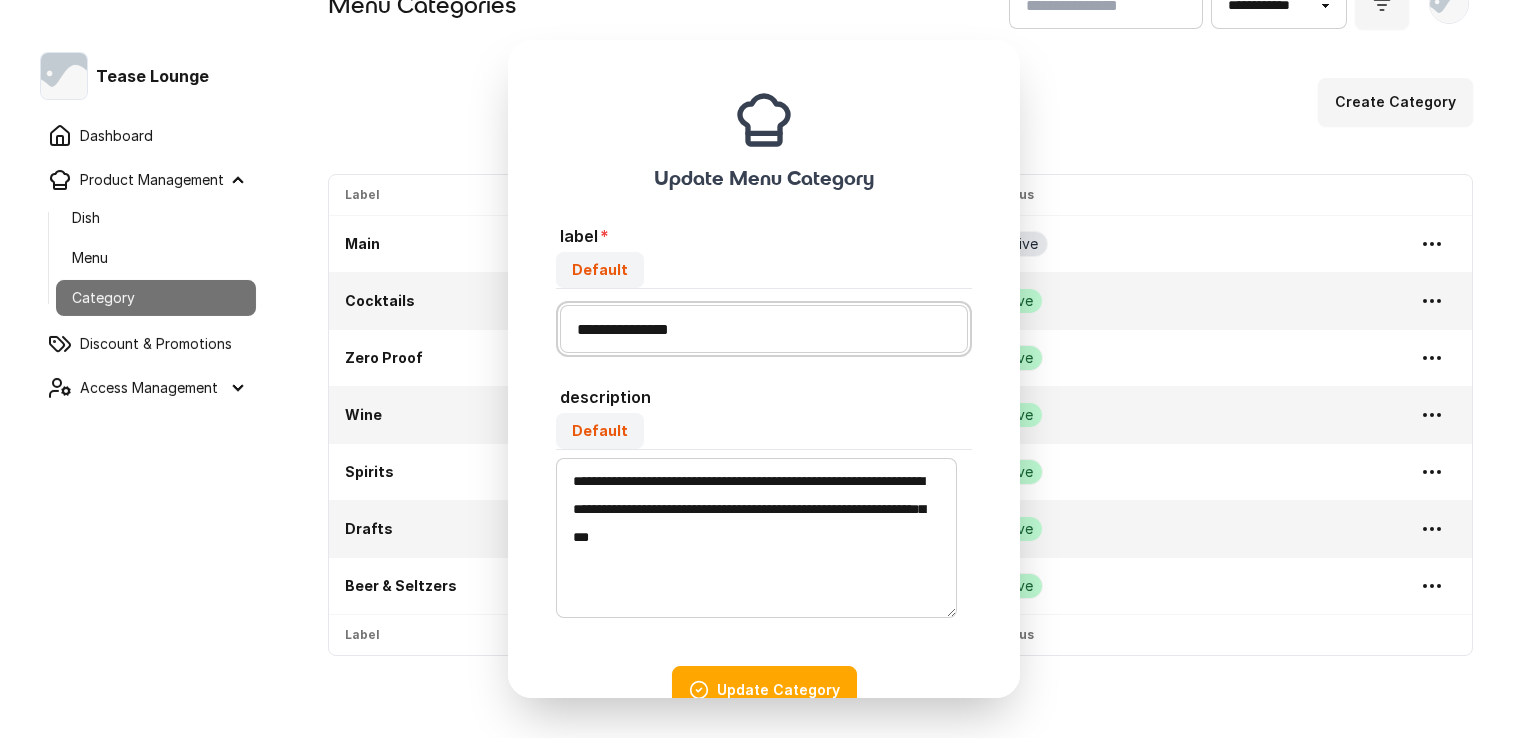 drag, startPoint x: 691, startPoint y: 338, endPoint x: 601, endPoint y: 334, distance: 90.088844 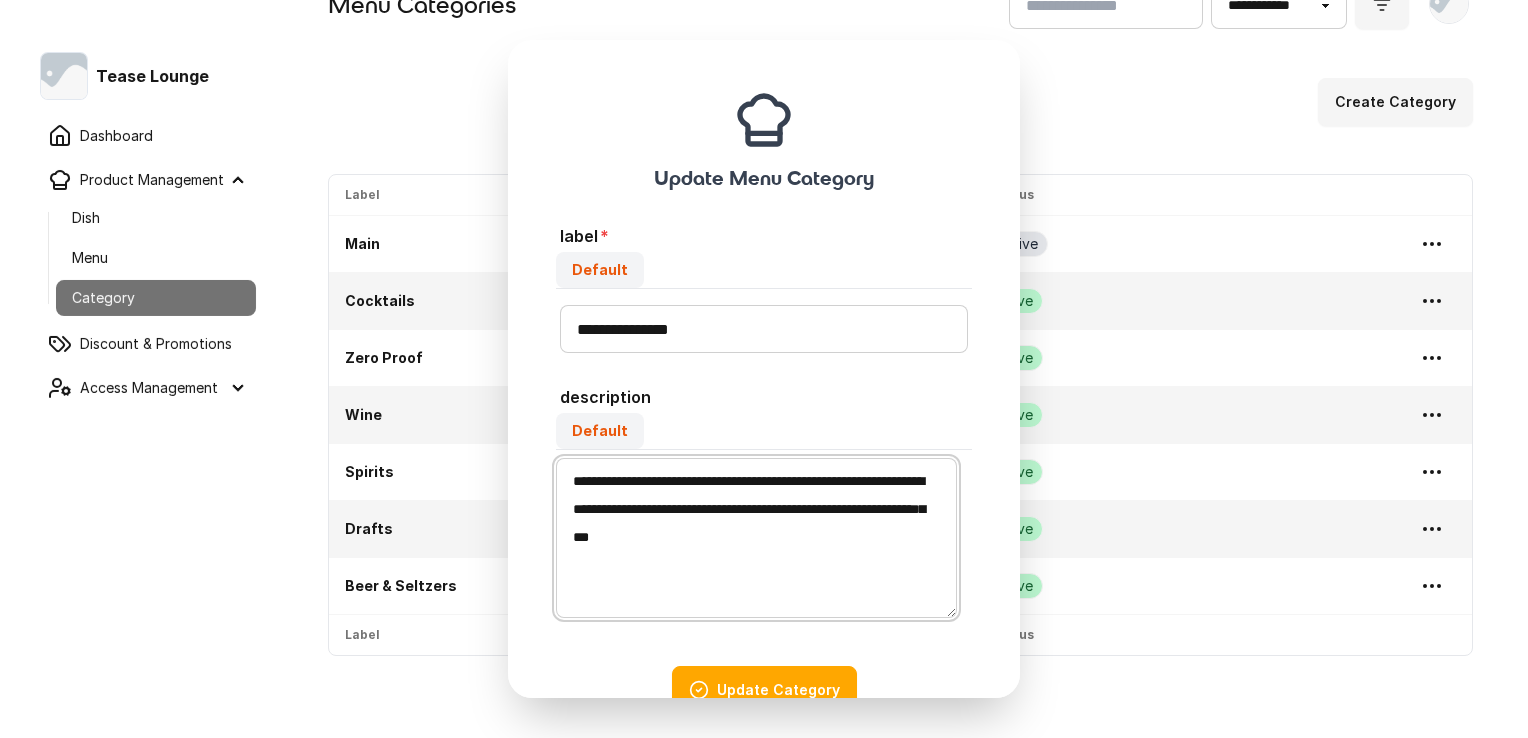 click on "**********" at bounding box center (756, 538) 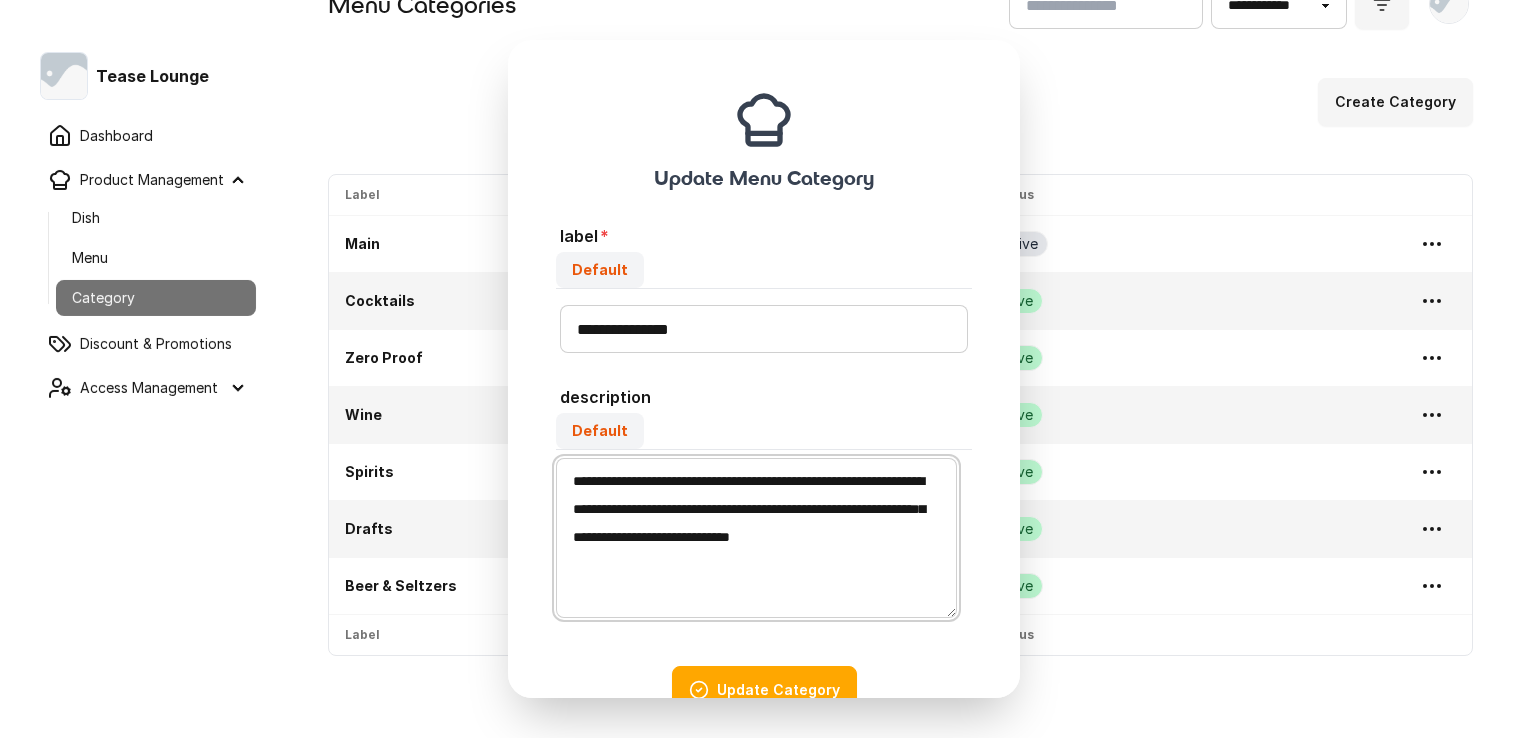 scroll, scrollTop: 0, scrollLeft: 0, axis: both 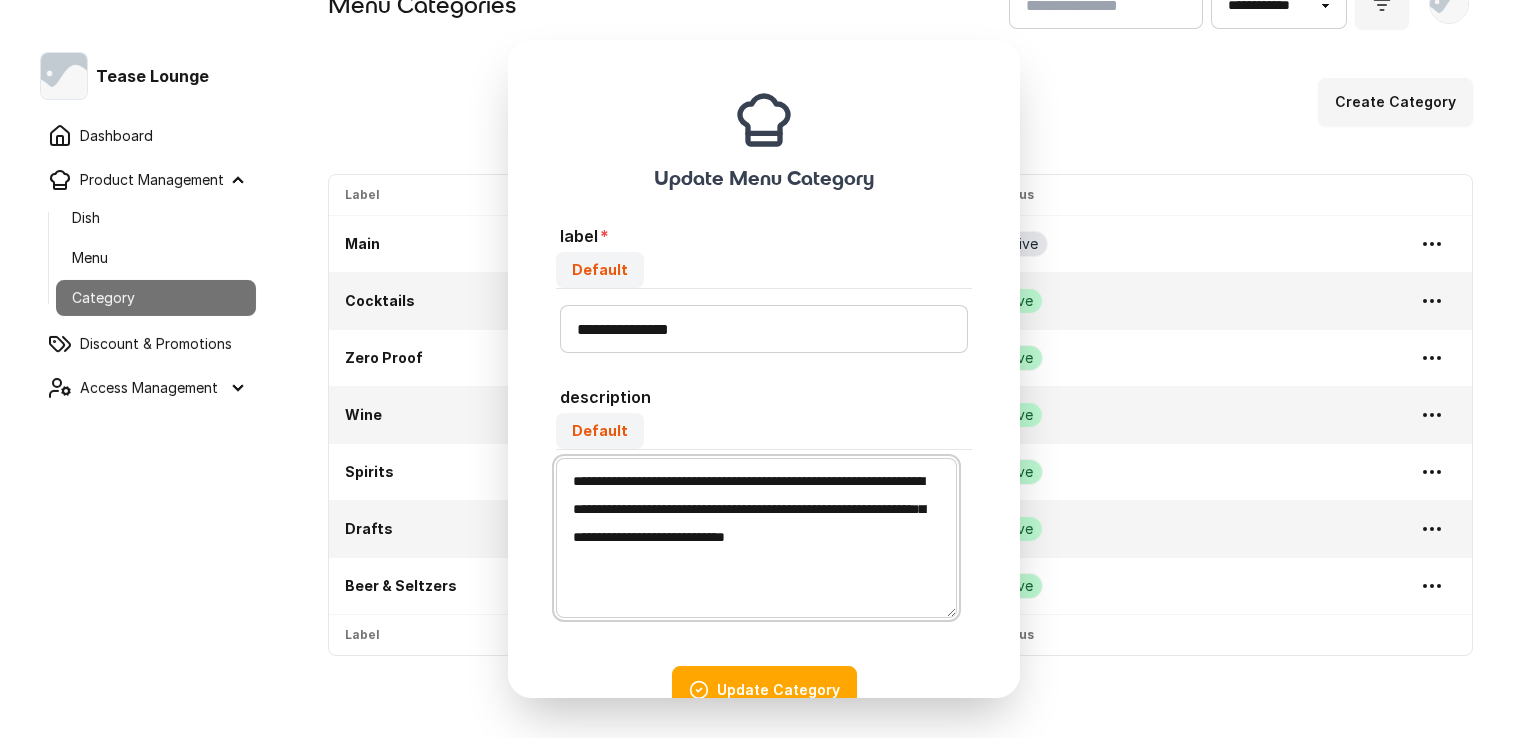 type on "**********" 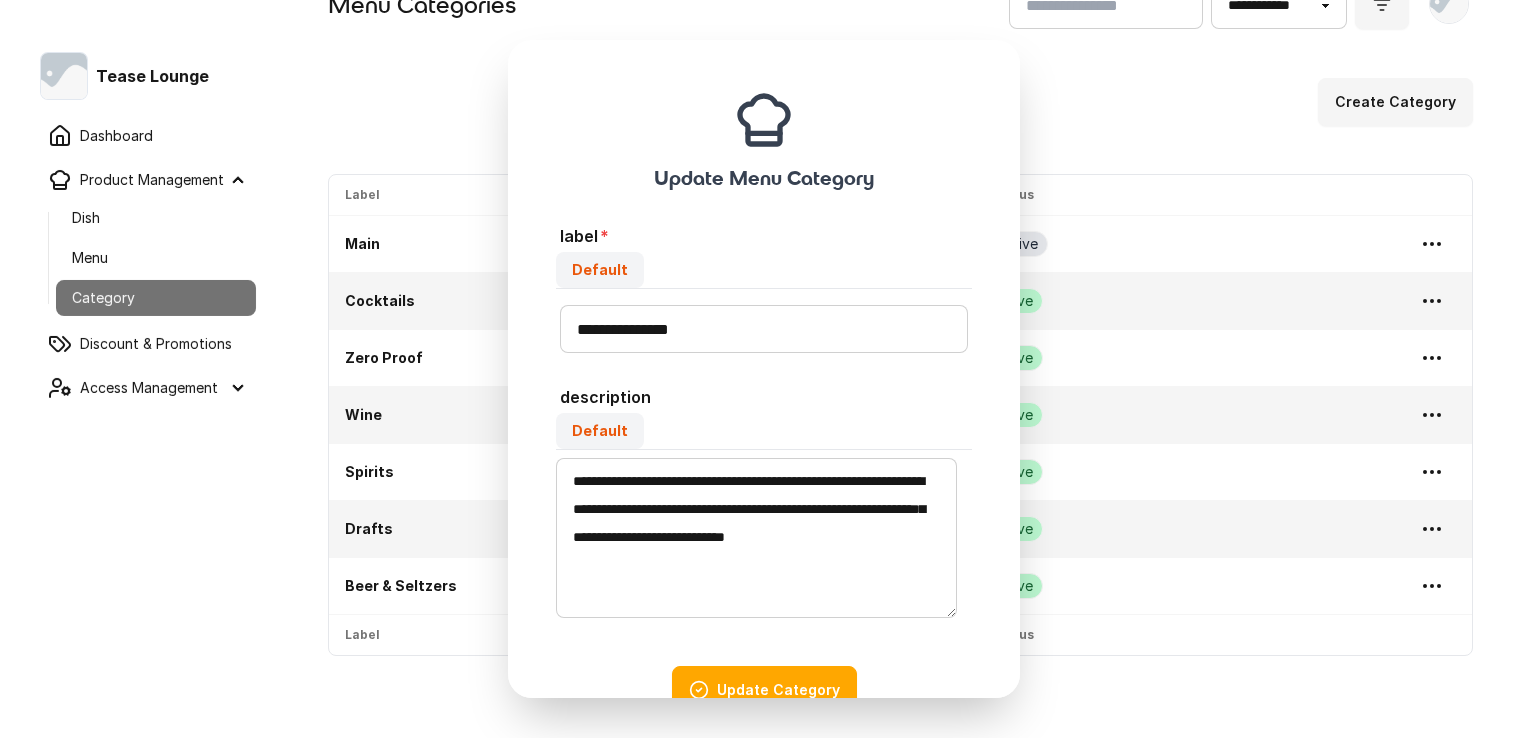 drag, startPoint x: 745, startPoint y: 353, endPoint x: 708, endPoint y: 336, distance: 40.718548 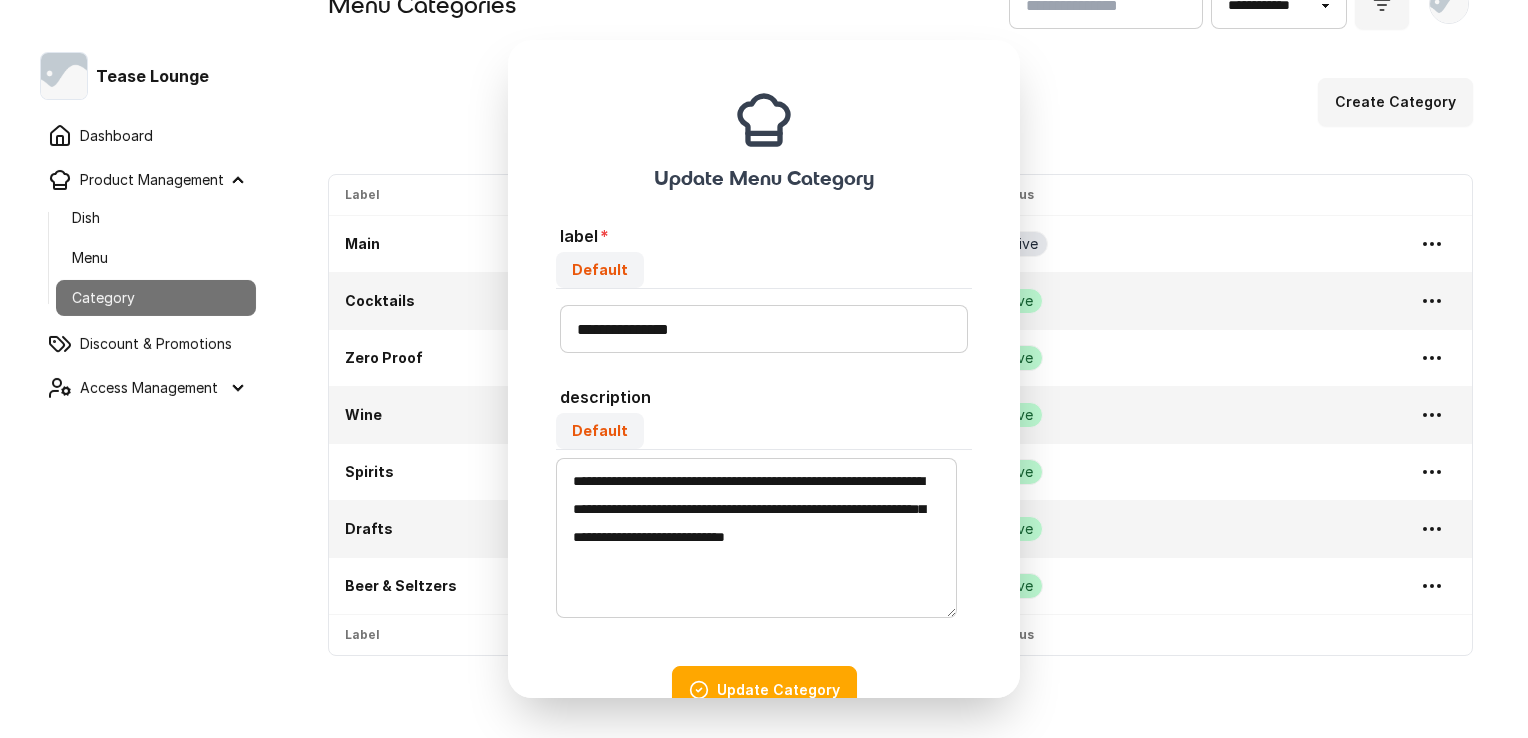 click on "**********" at bounding box center (764, 329) 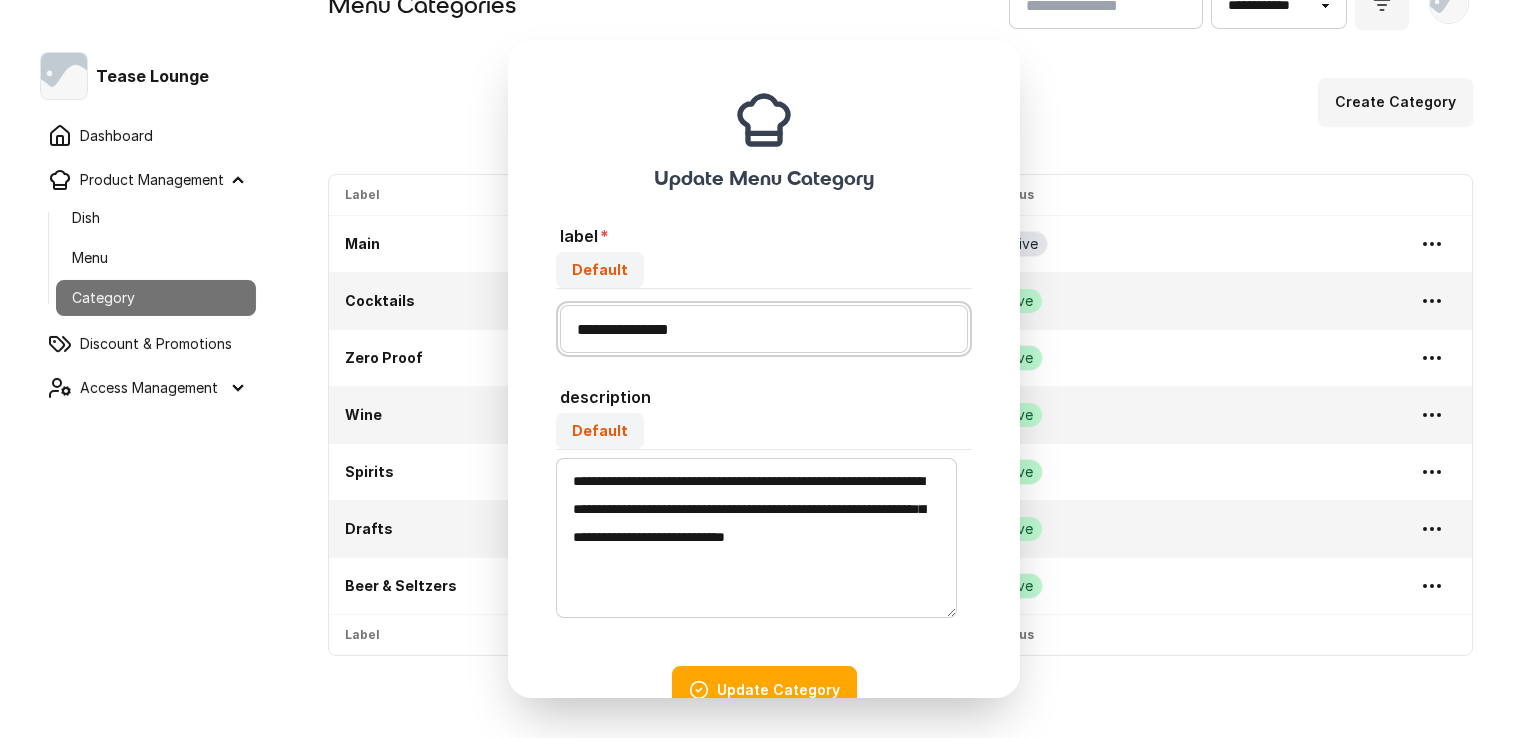 drag, startPoint x: 737, startPoint y: 336, endPoint x: 597, endPoint y: 328, distance: 140.22838 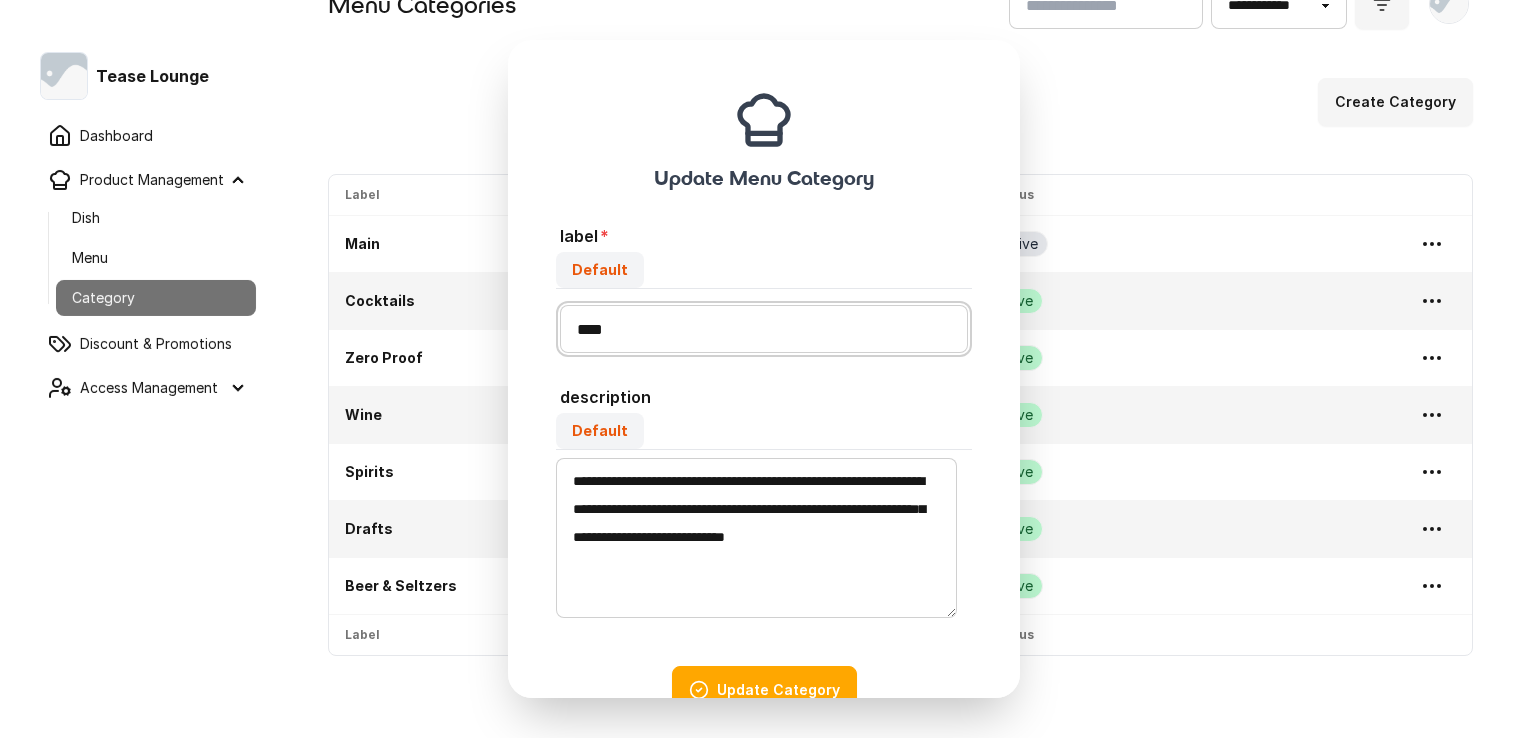 type on "****" 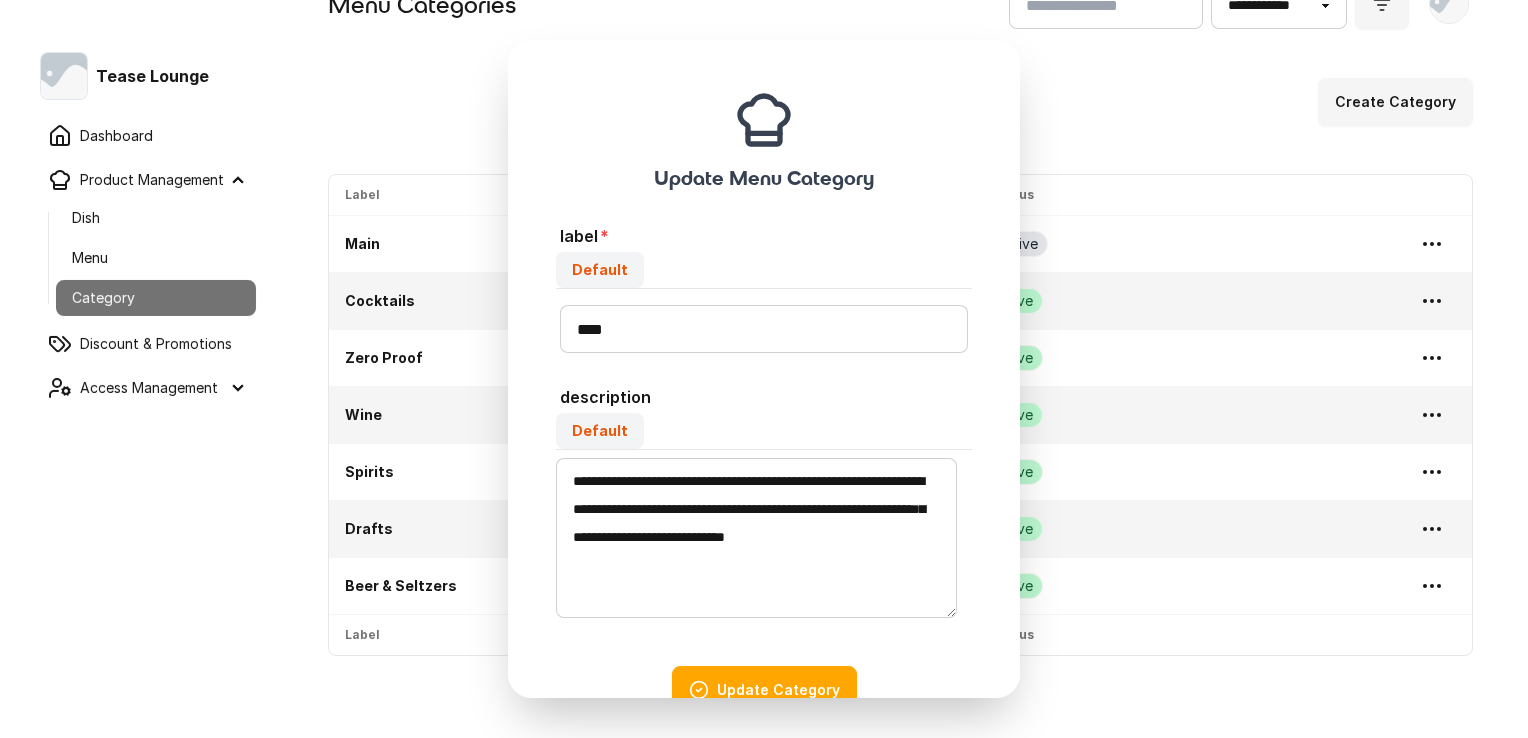 click on "Update Category" at bounding box center (764, 690) 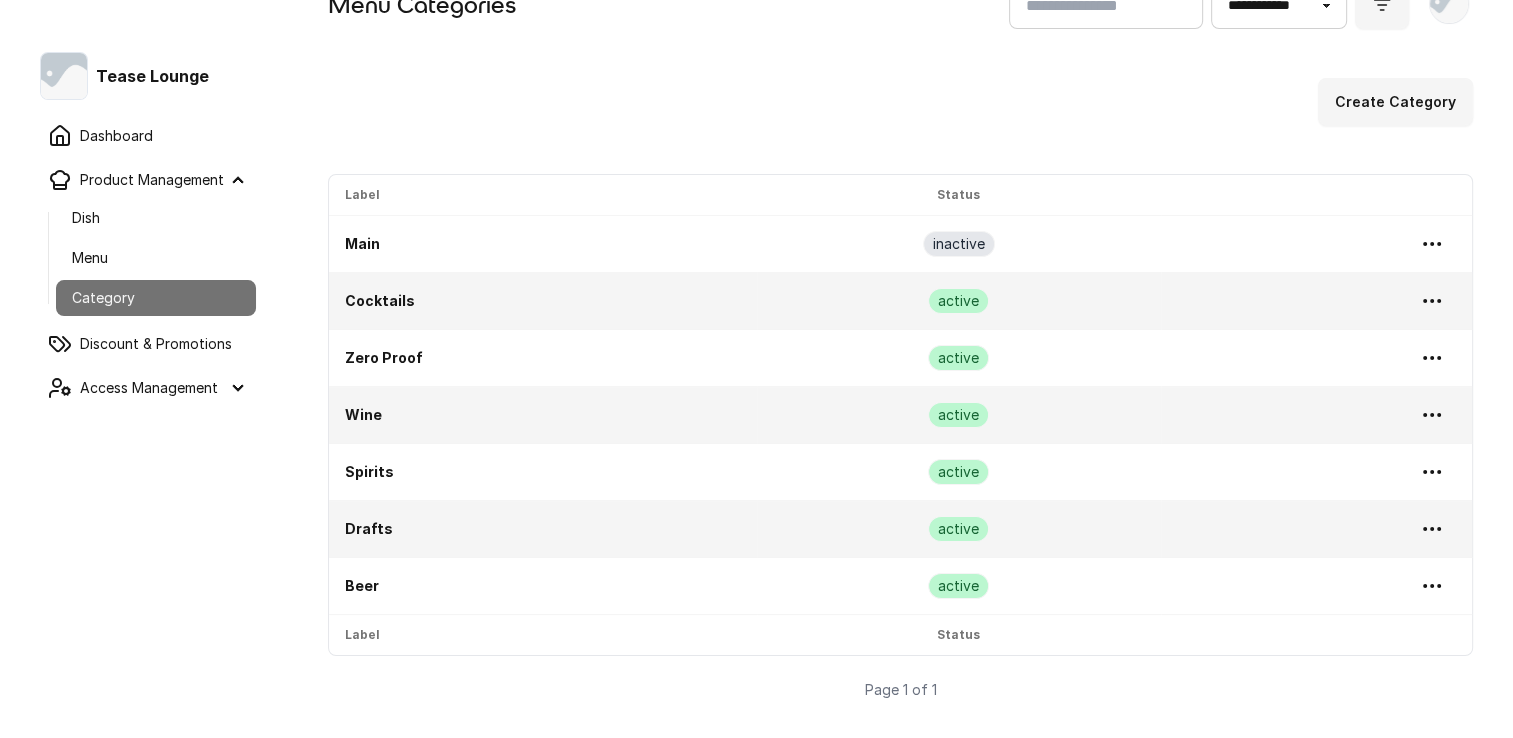 click on "Create Category" at bounding box center (1395, 102) 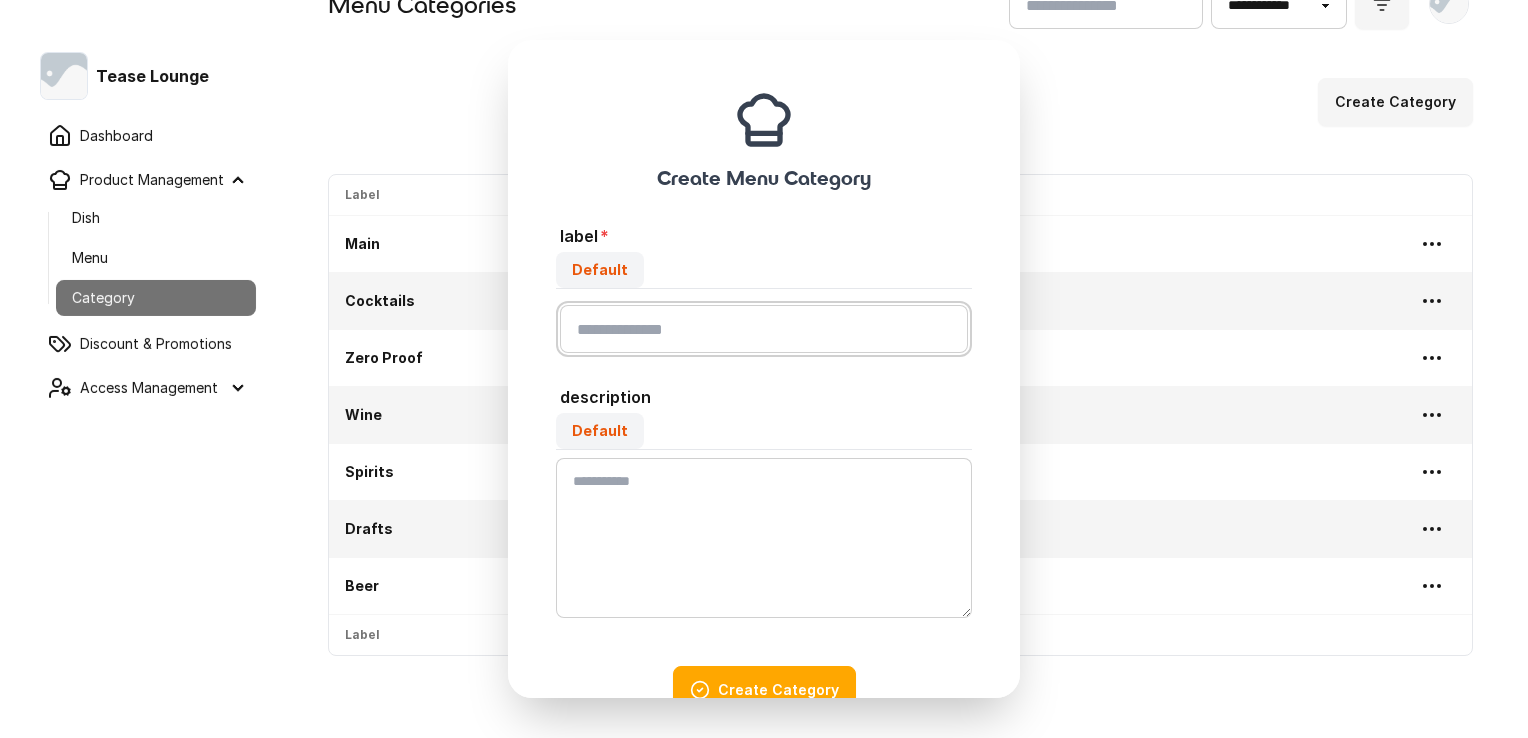 click on "Default" at bounding box center (764, 329) 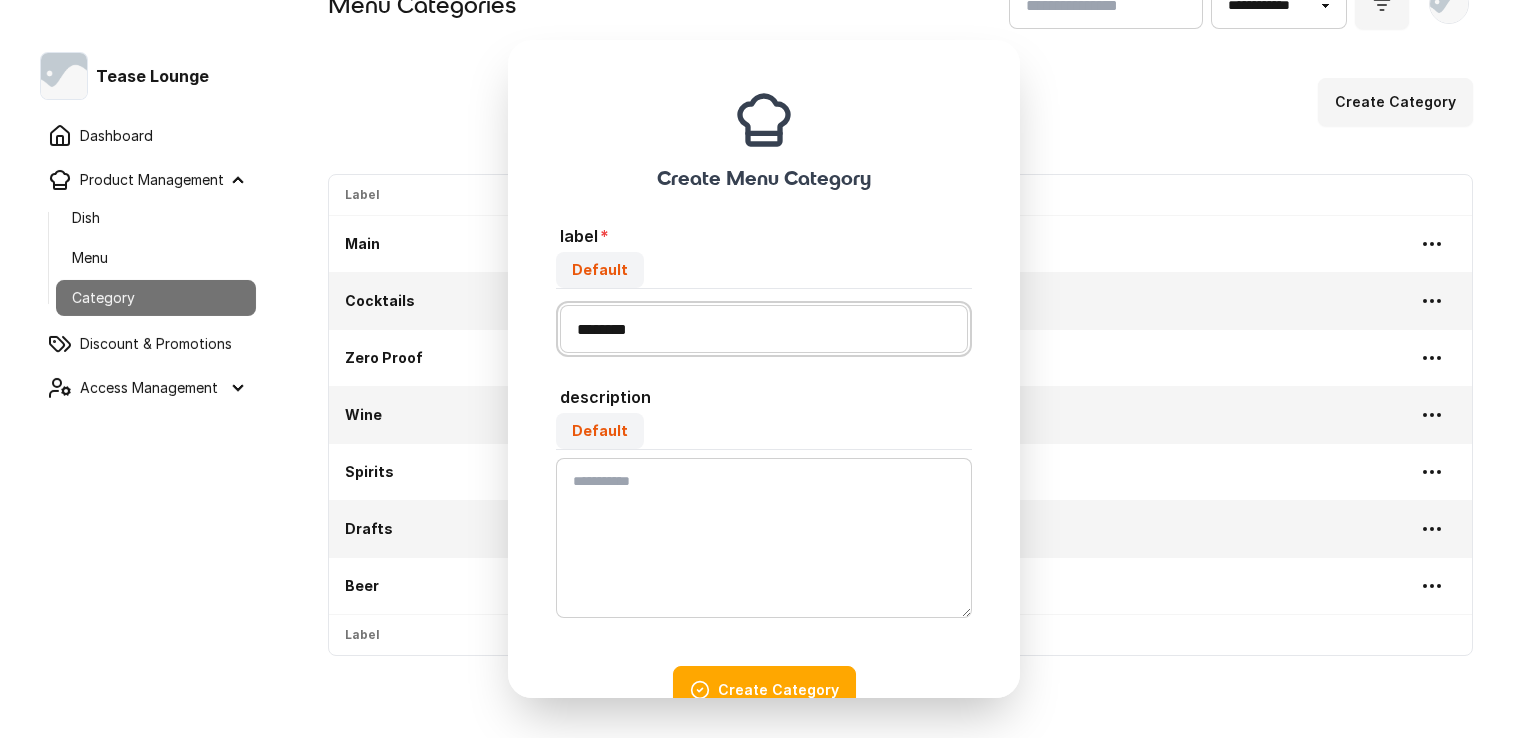 type on "********" 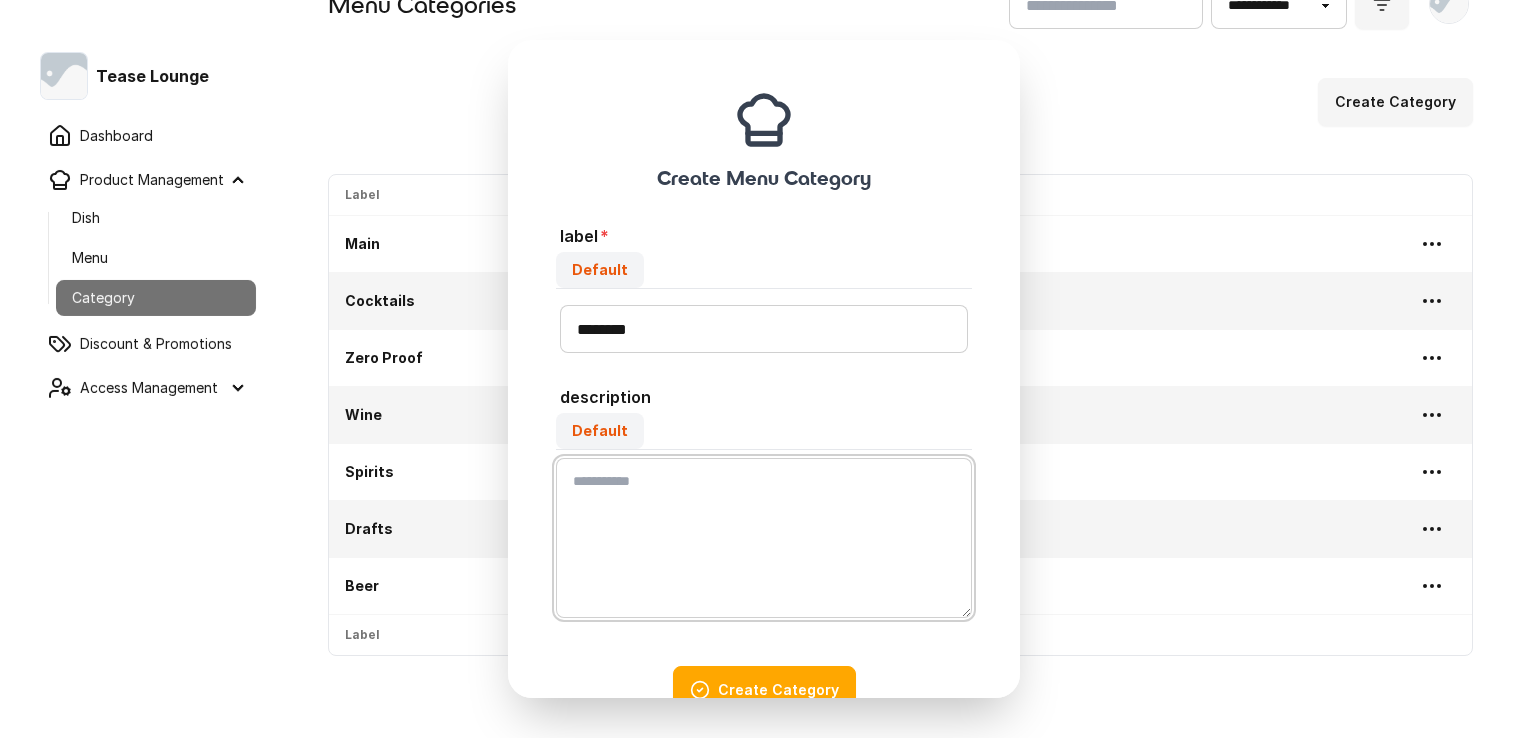 click on "Default" at bounding box center [764, 538] 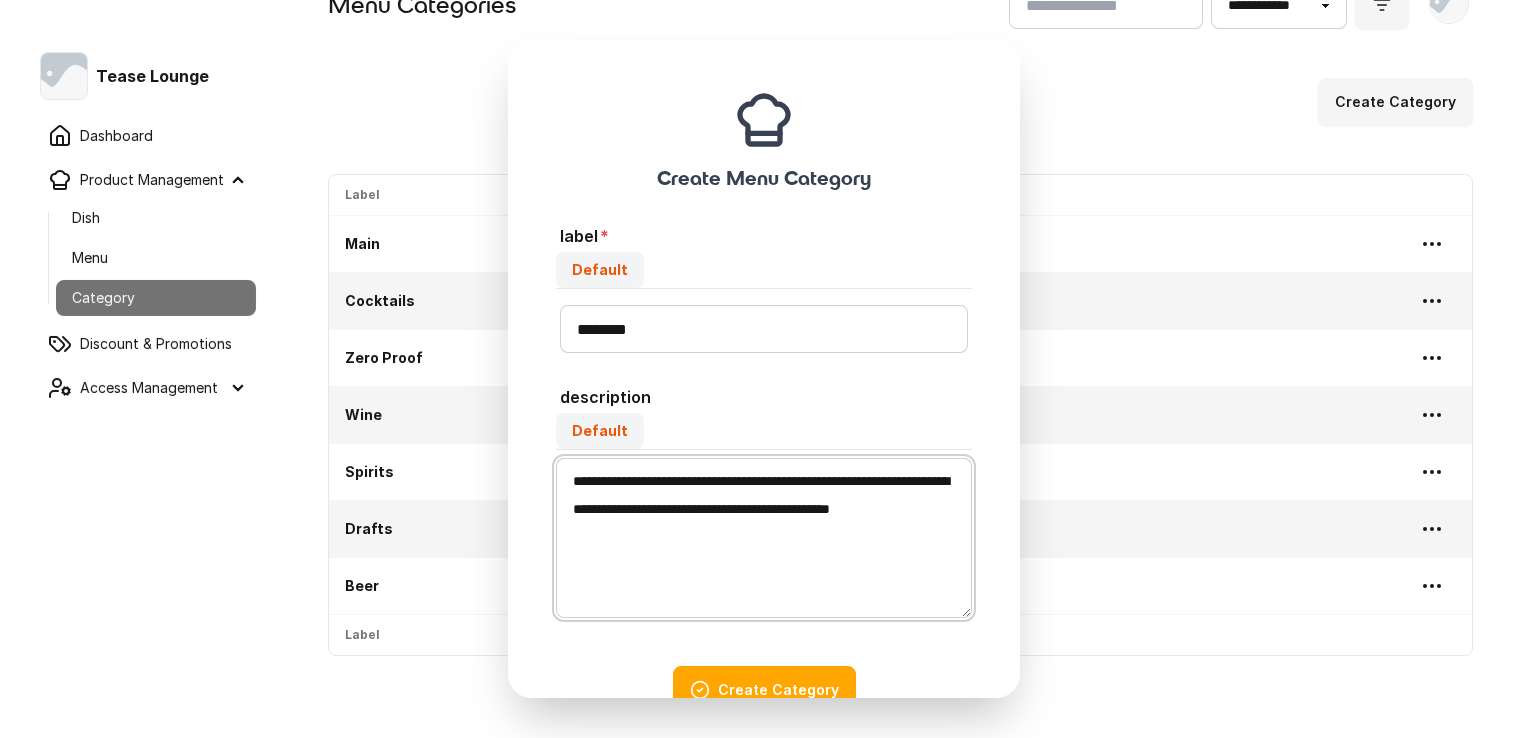 type on "**********" 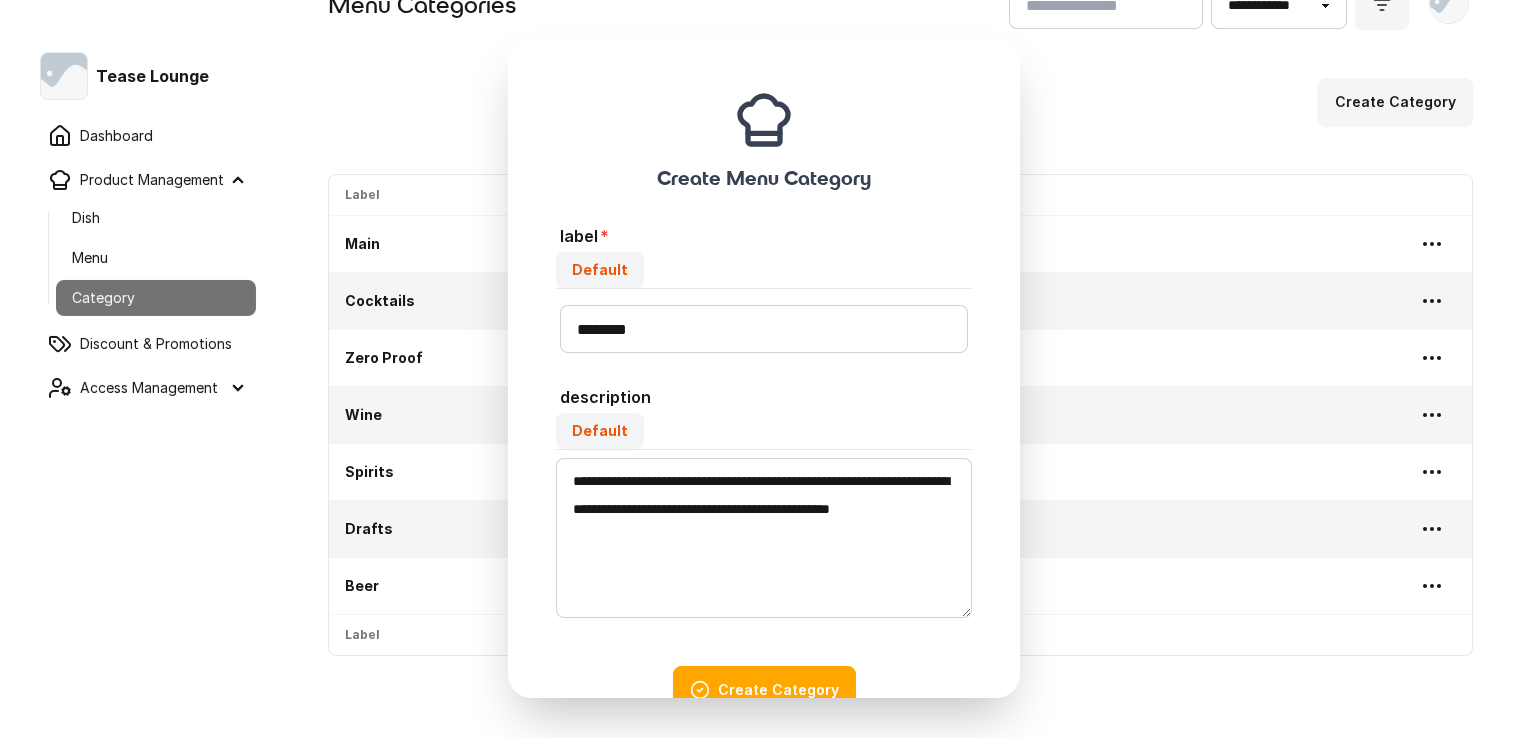 click on "Create Category" at bounding box center (764, 690) 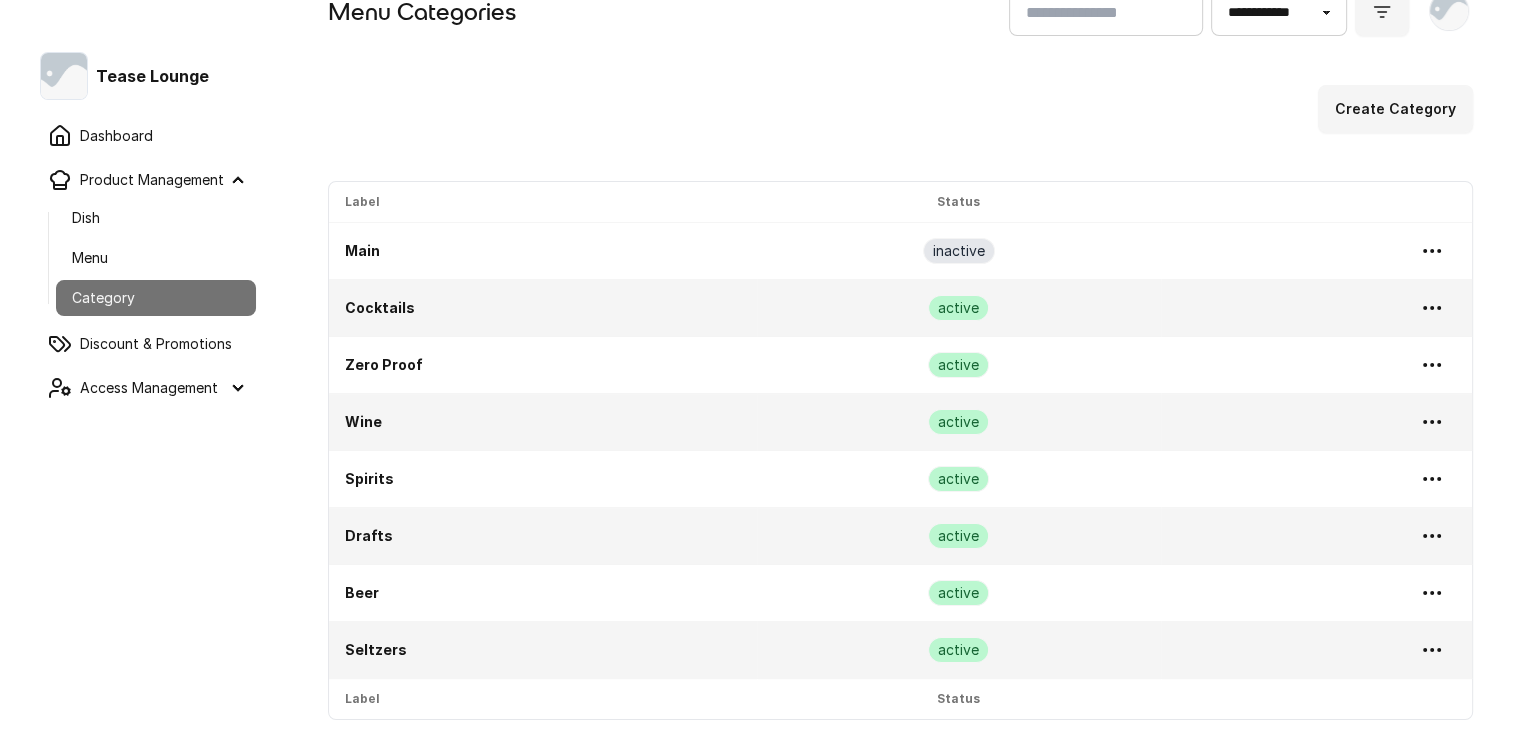 scroll, scrollTop: 0, scrollLeft: 0, axis: both 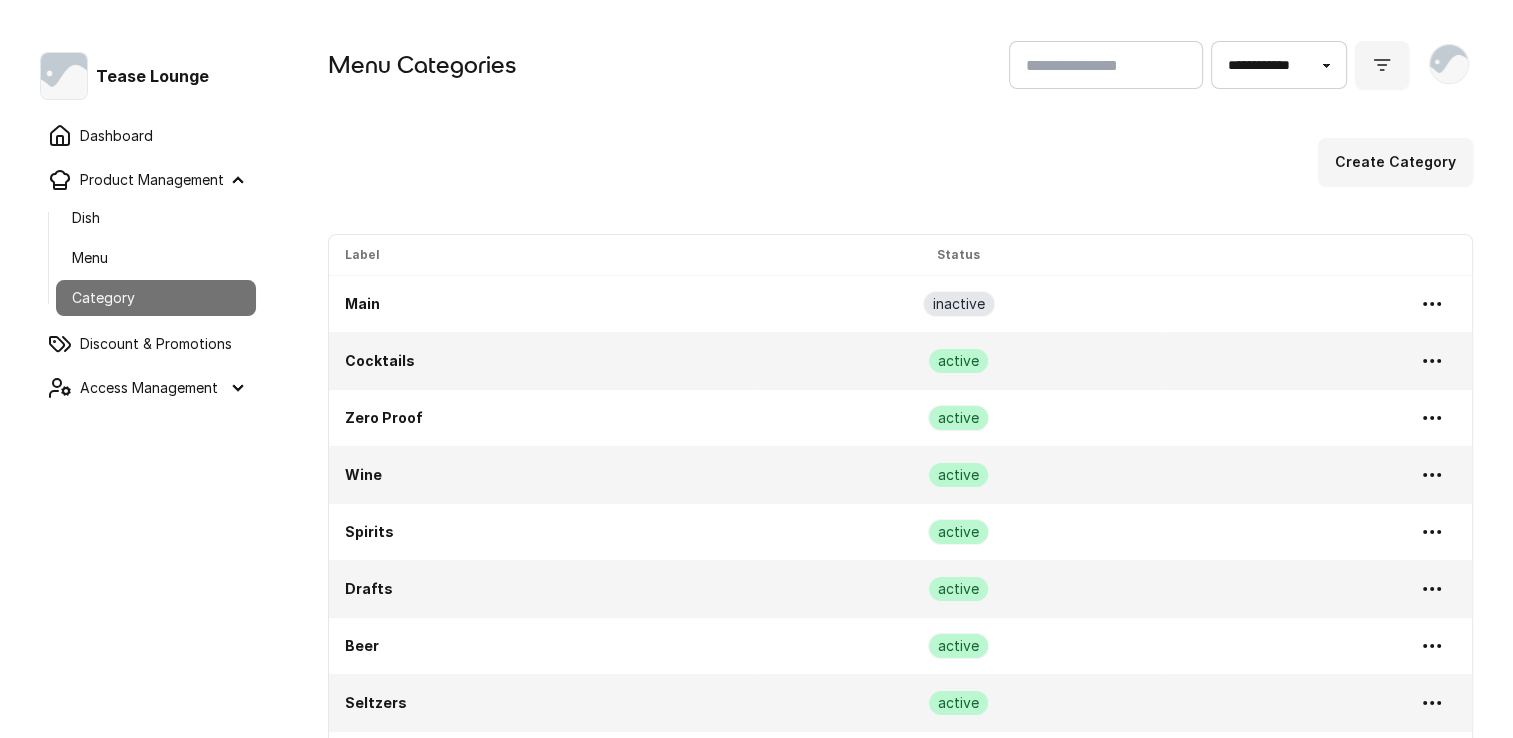 click on "Main" at bounding box center [543, 304] 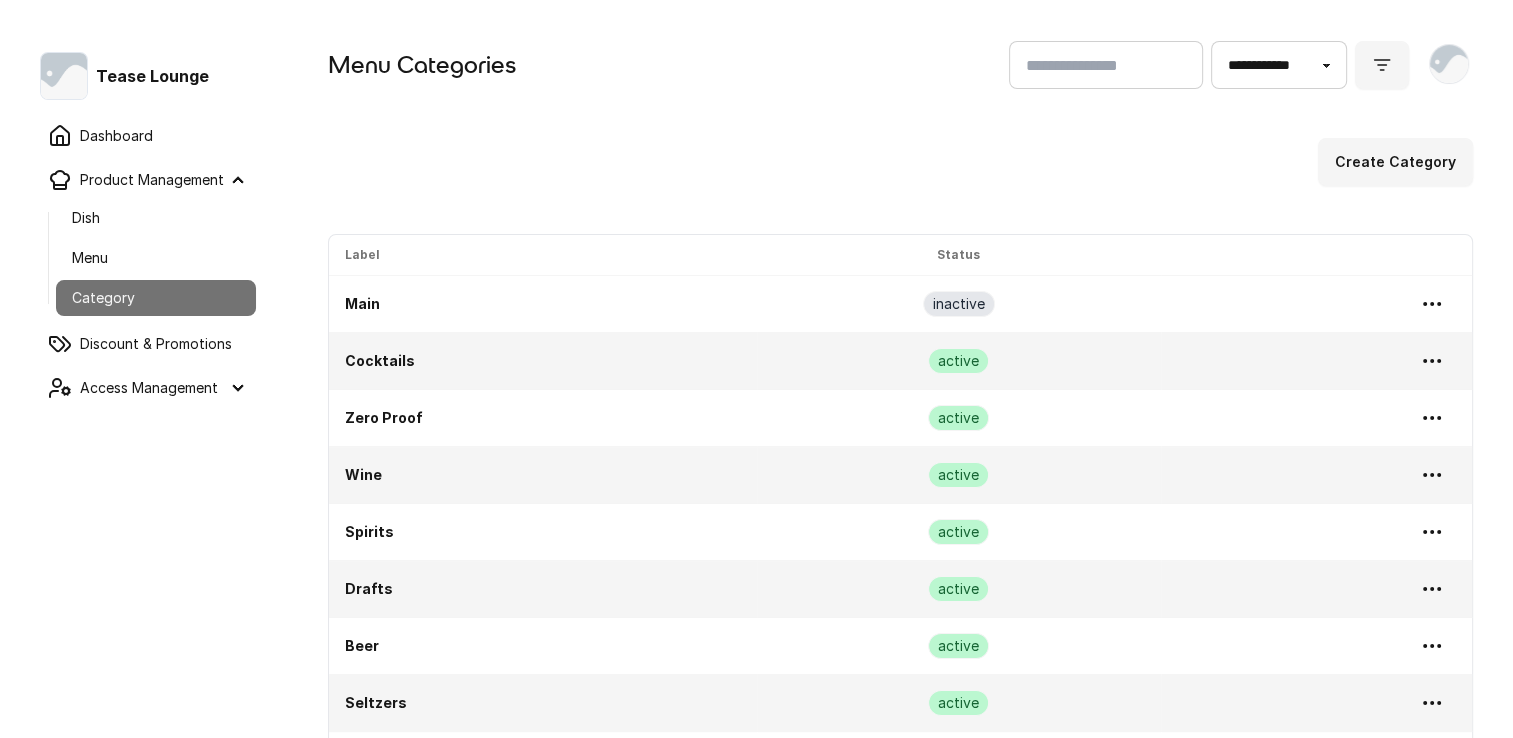 scroll, scrollTop: 116, scrollLeft: 0, axis: vertical 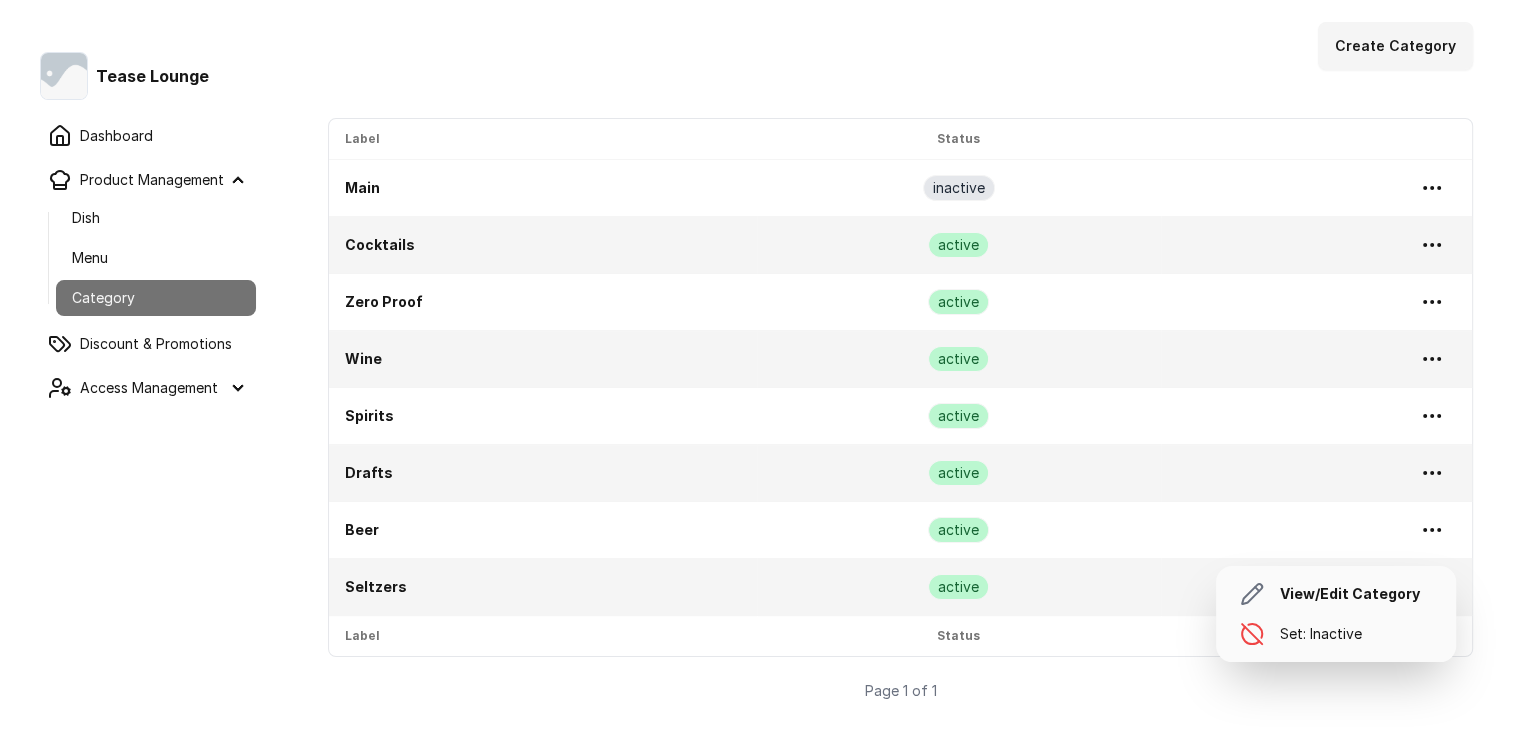 click 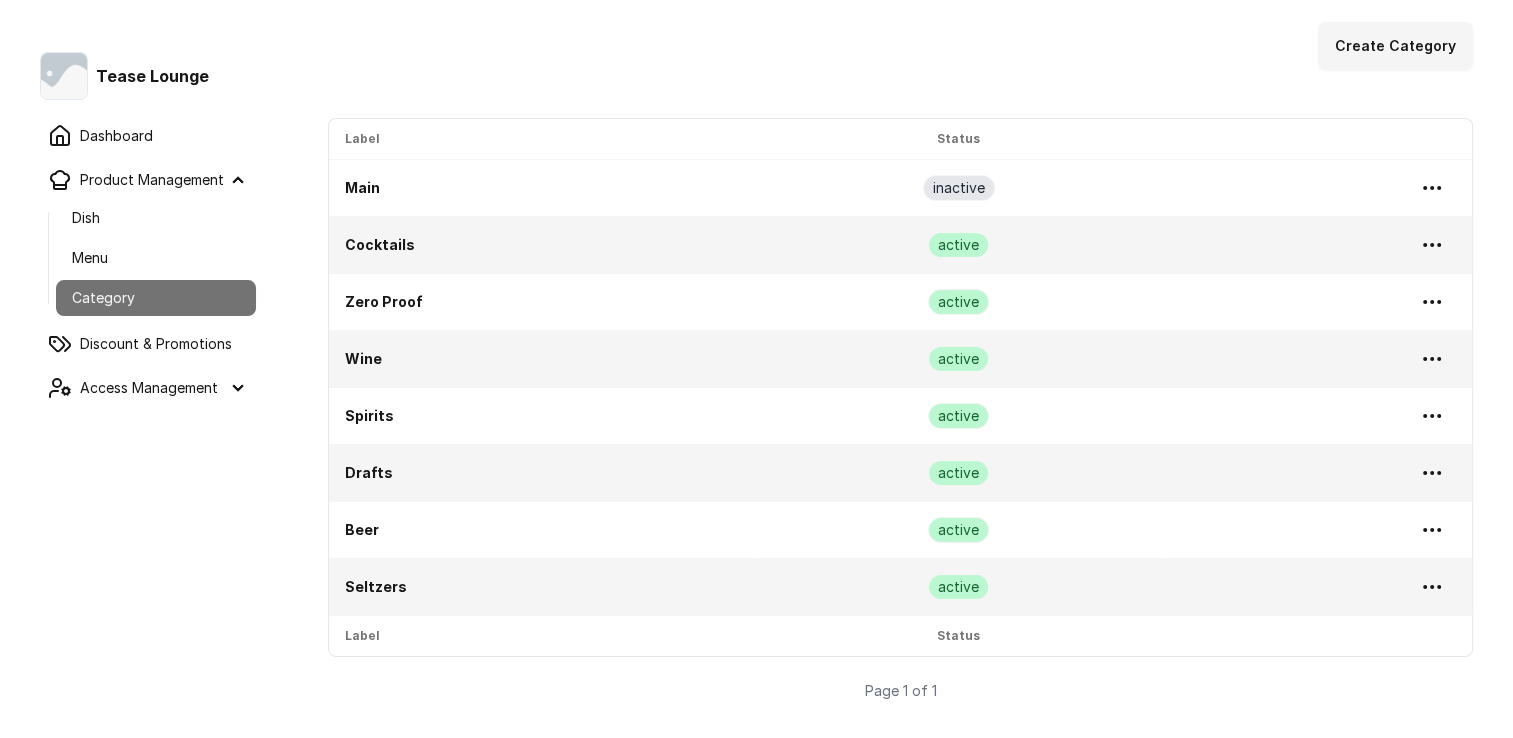 click on "Menu" at bounding box center [156, 258] 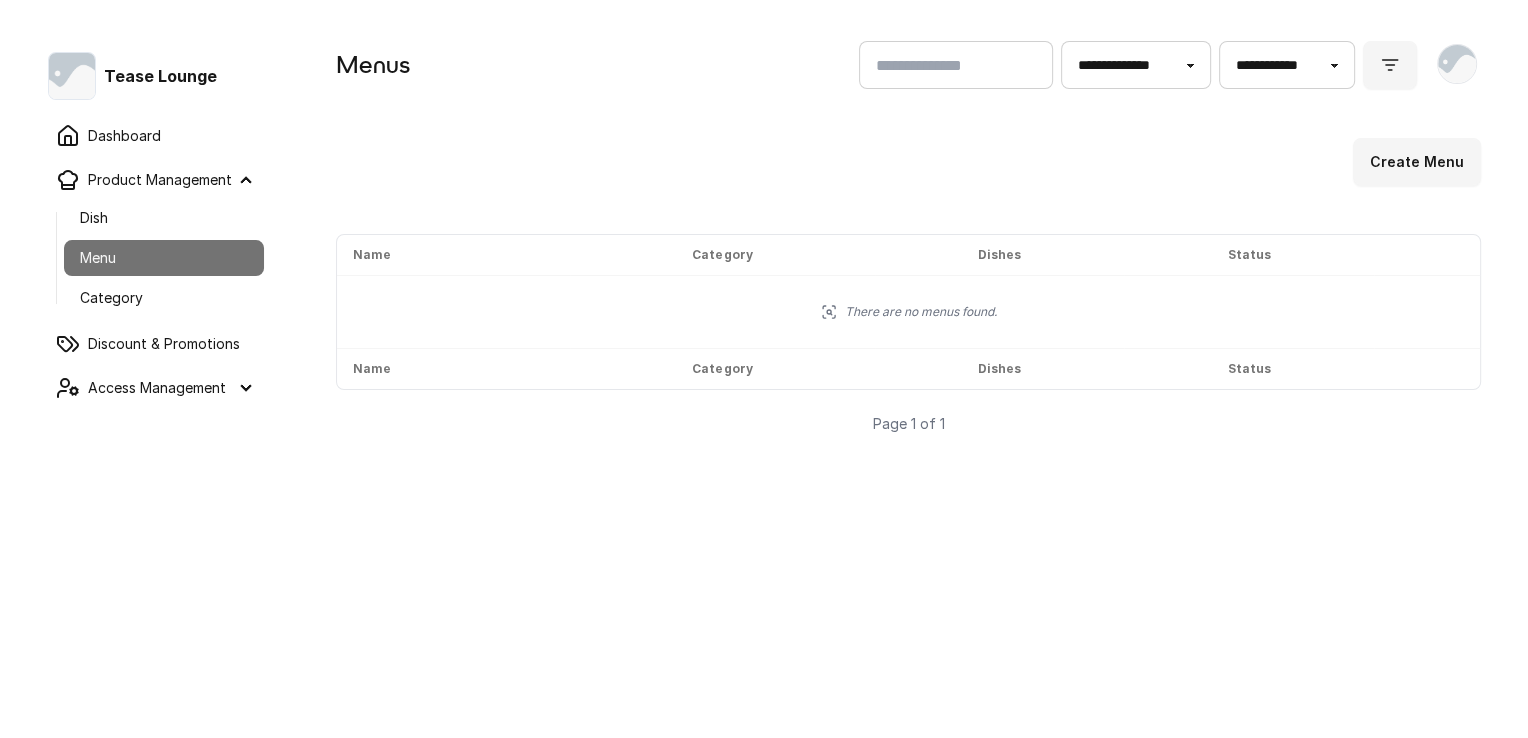 scroll, scrollTop: 0, scrollLeft: 0, axis: both 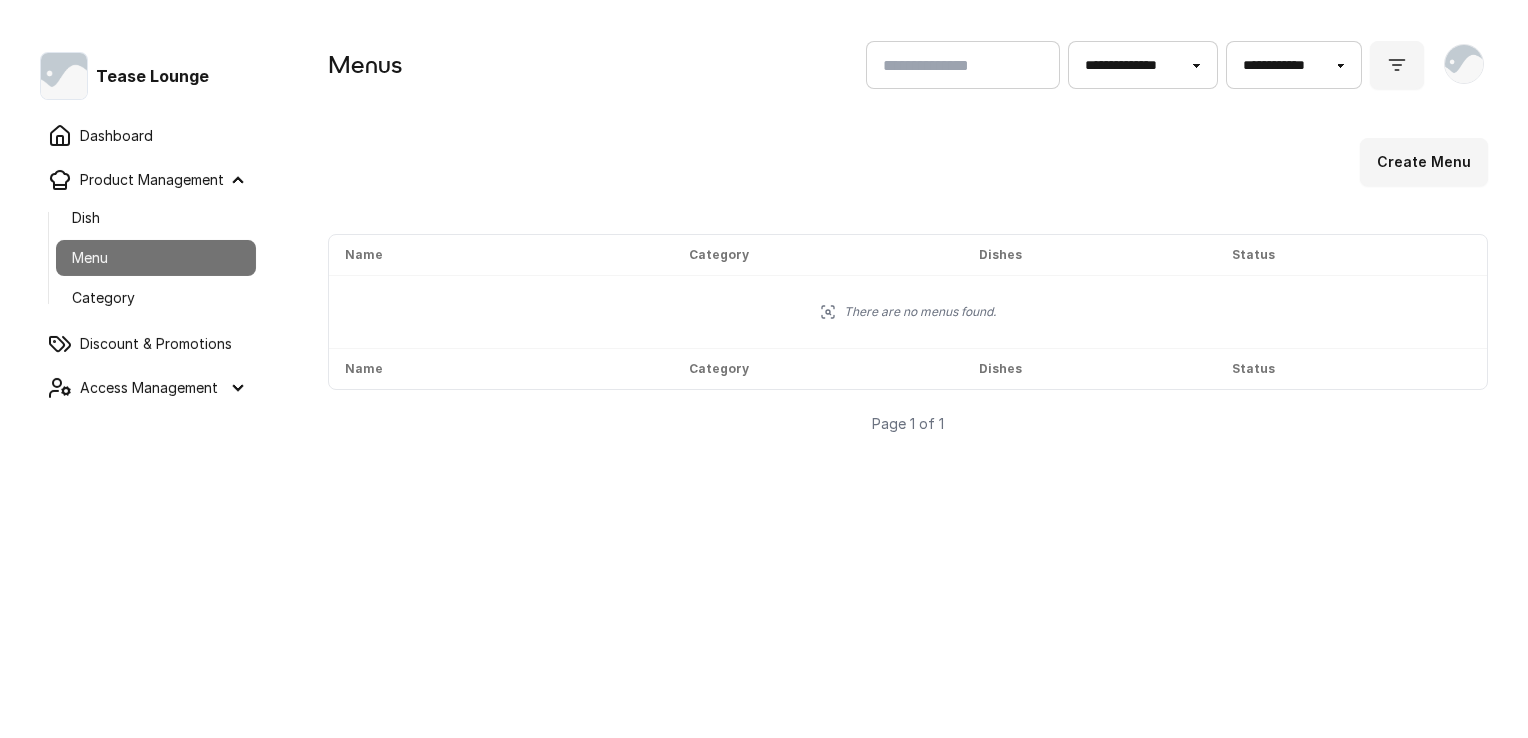 click on "Dish" at bounding box center (156, 218) 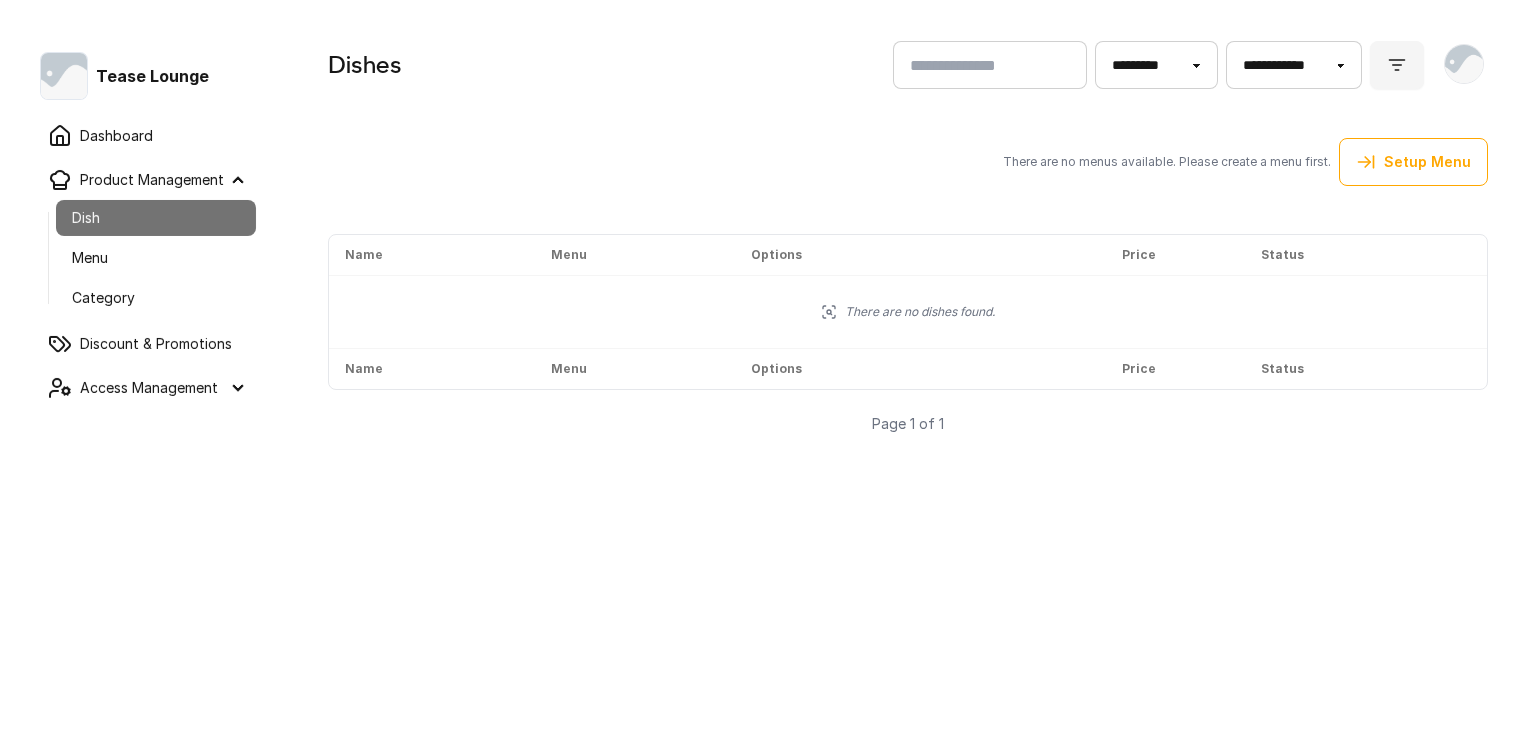 click on "Menu" at bounding box center [156, 258] 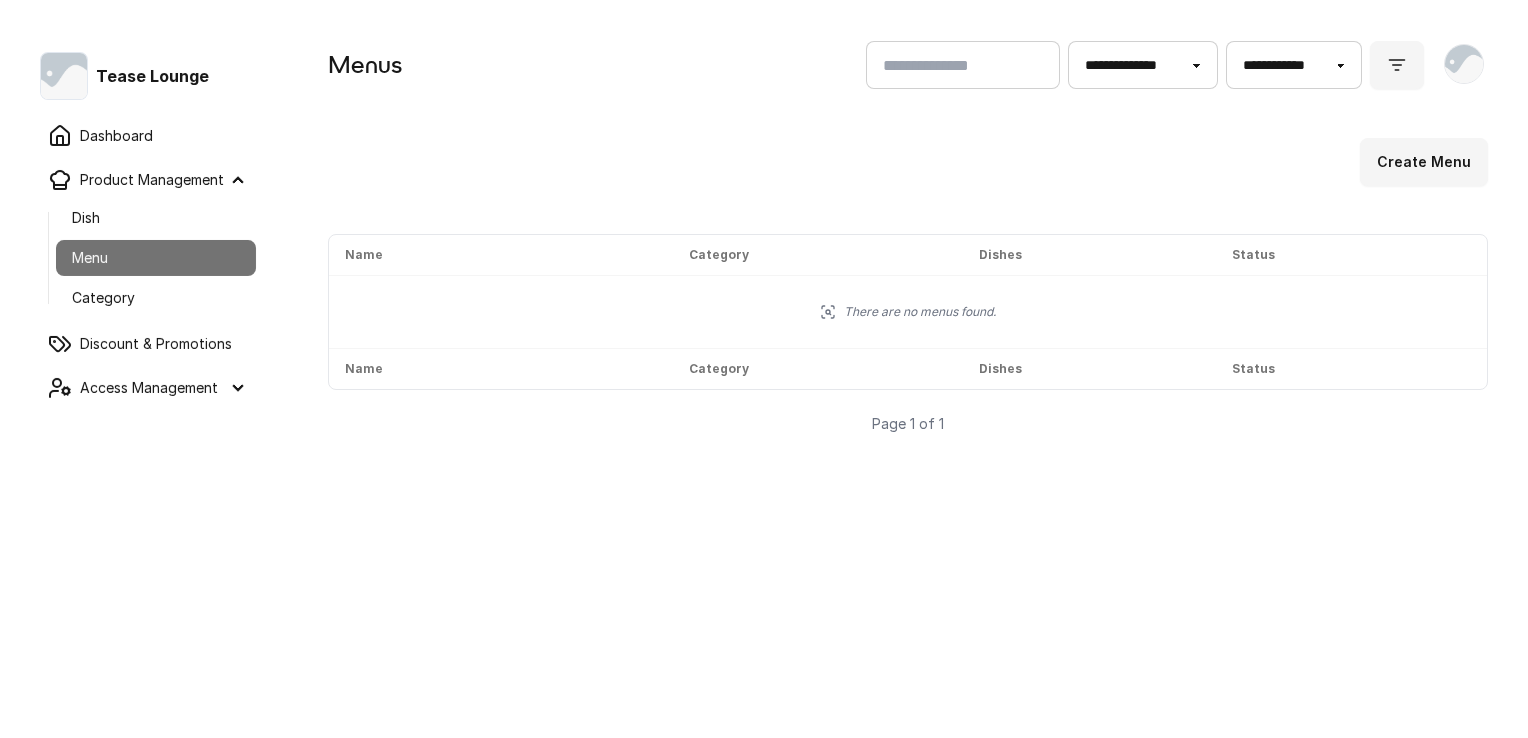 drag, startPoint x: 132, startPoint y: 220, endPoint x: 270, endPoint y: 254, distance: 142.12671 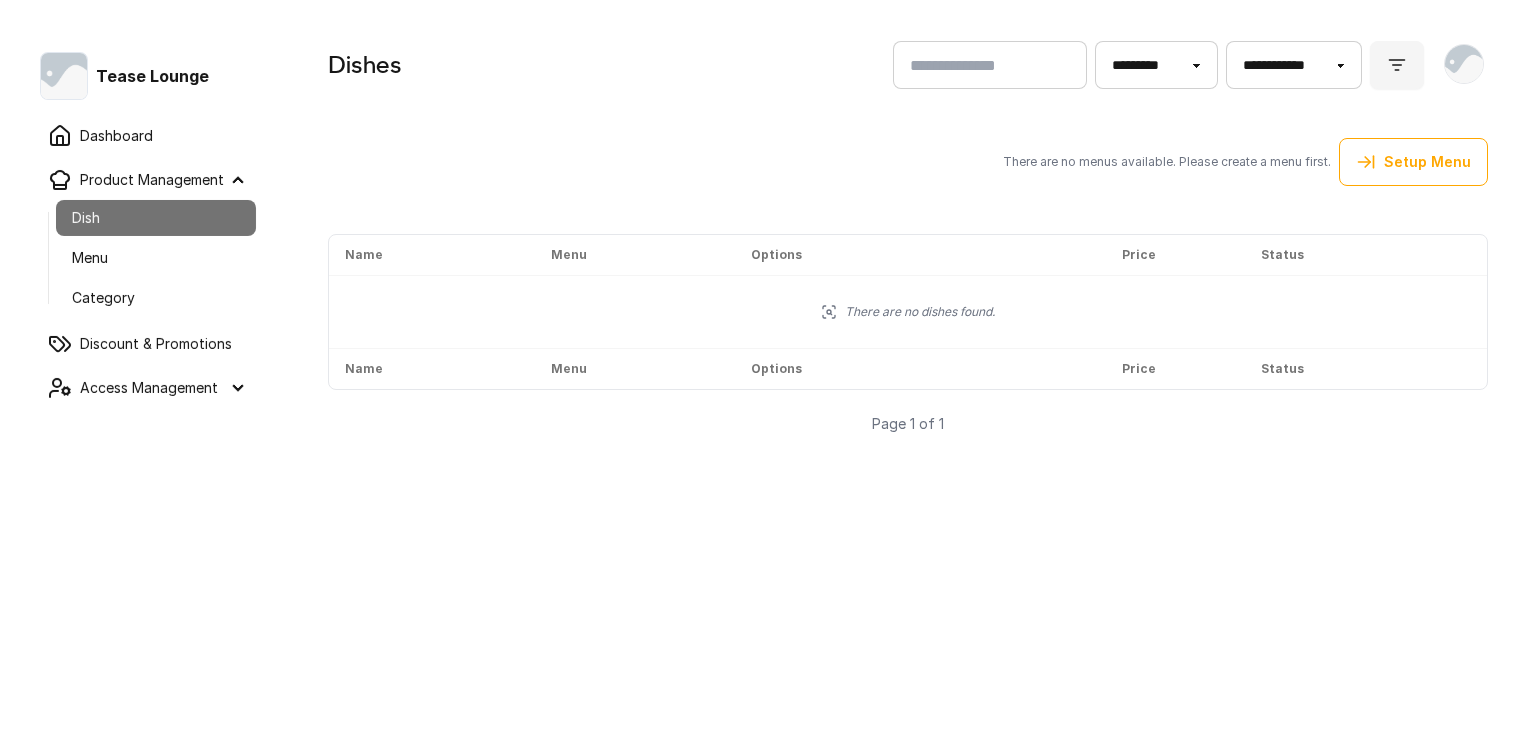 click on "Setup Menu" at bounding box center (1413, 162) 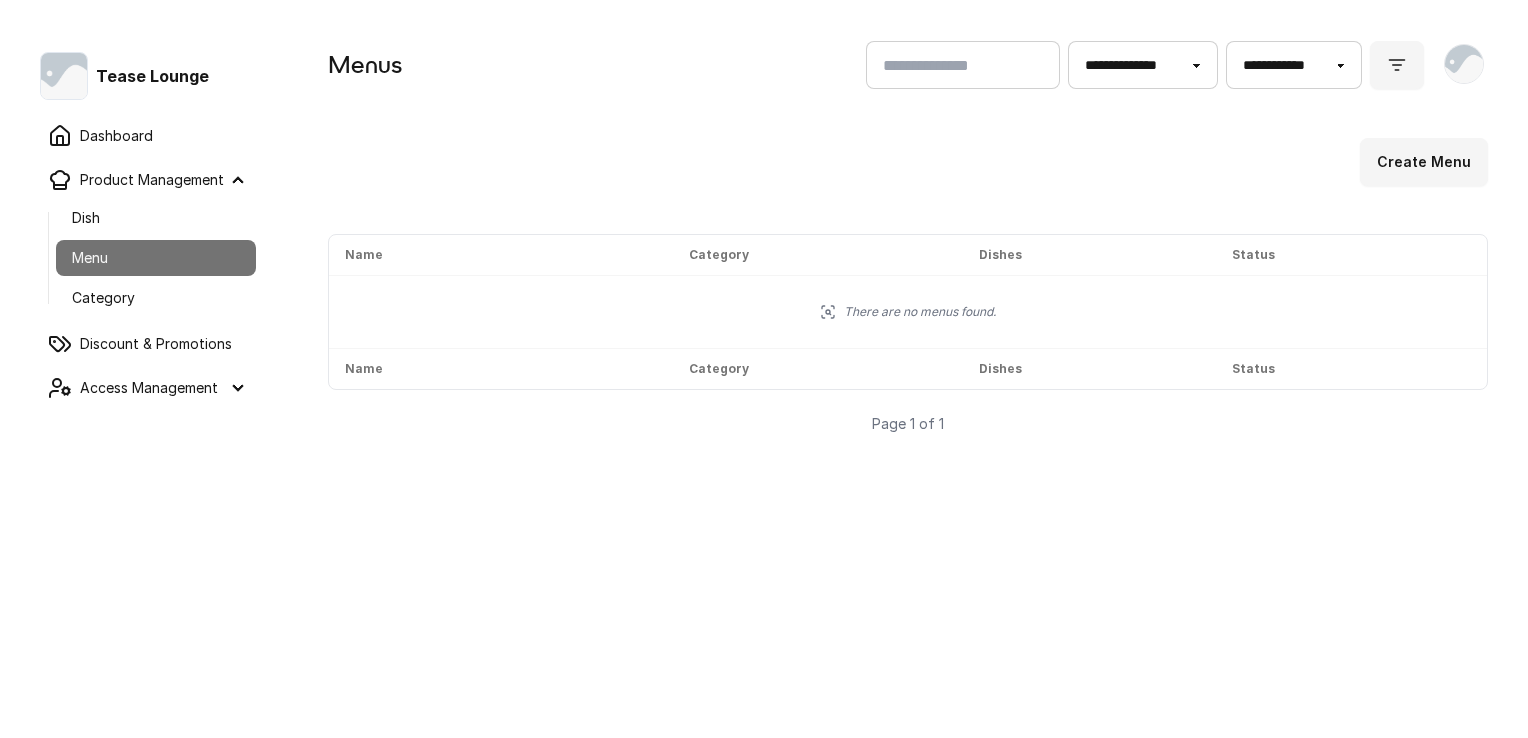 click on "Create Menu" at bounding box center (1424, 162) 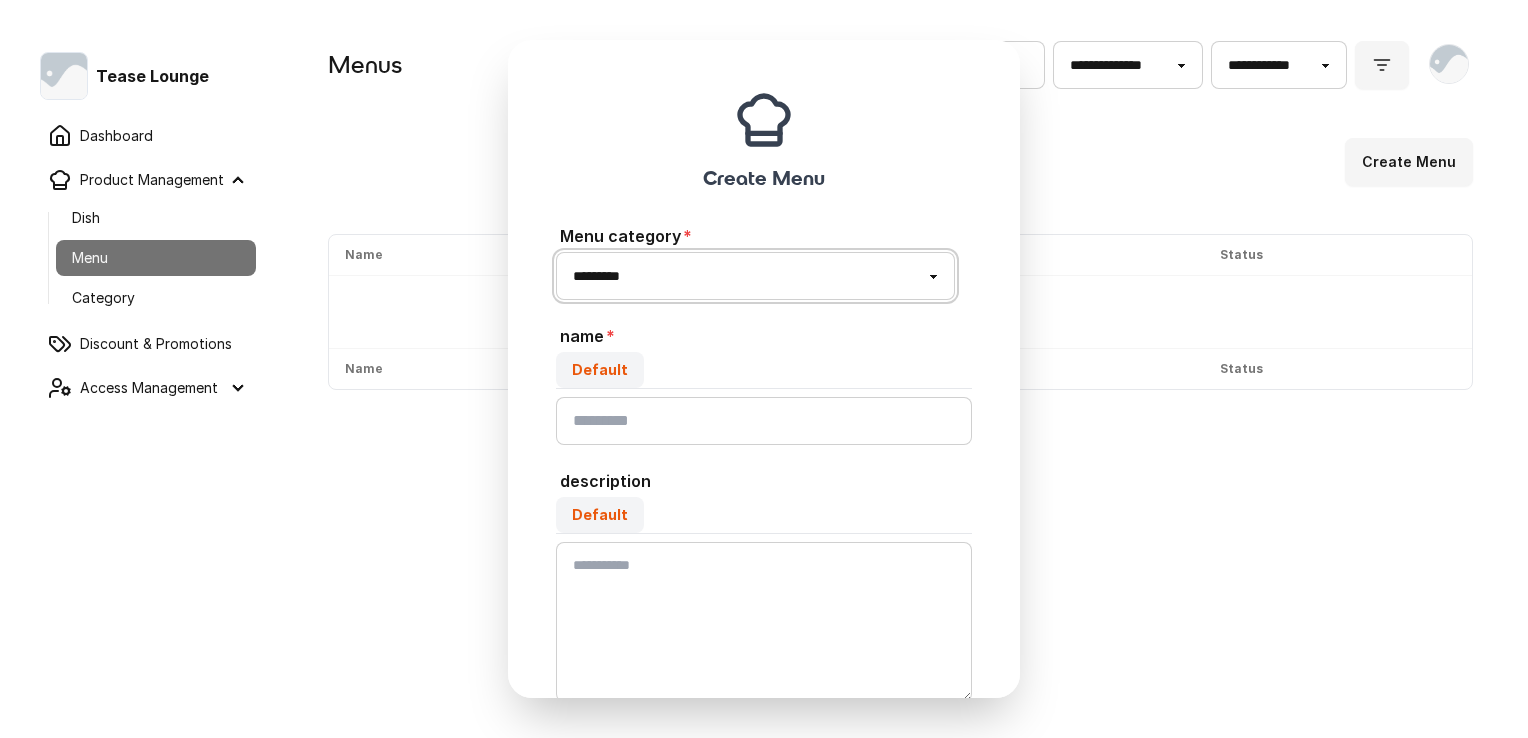 click on "**********" at bounding box center (755, 276) 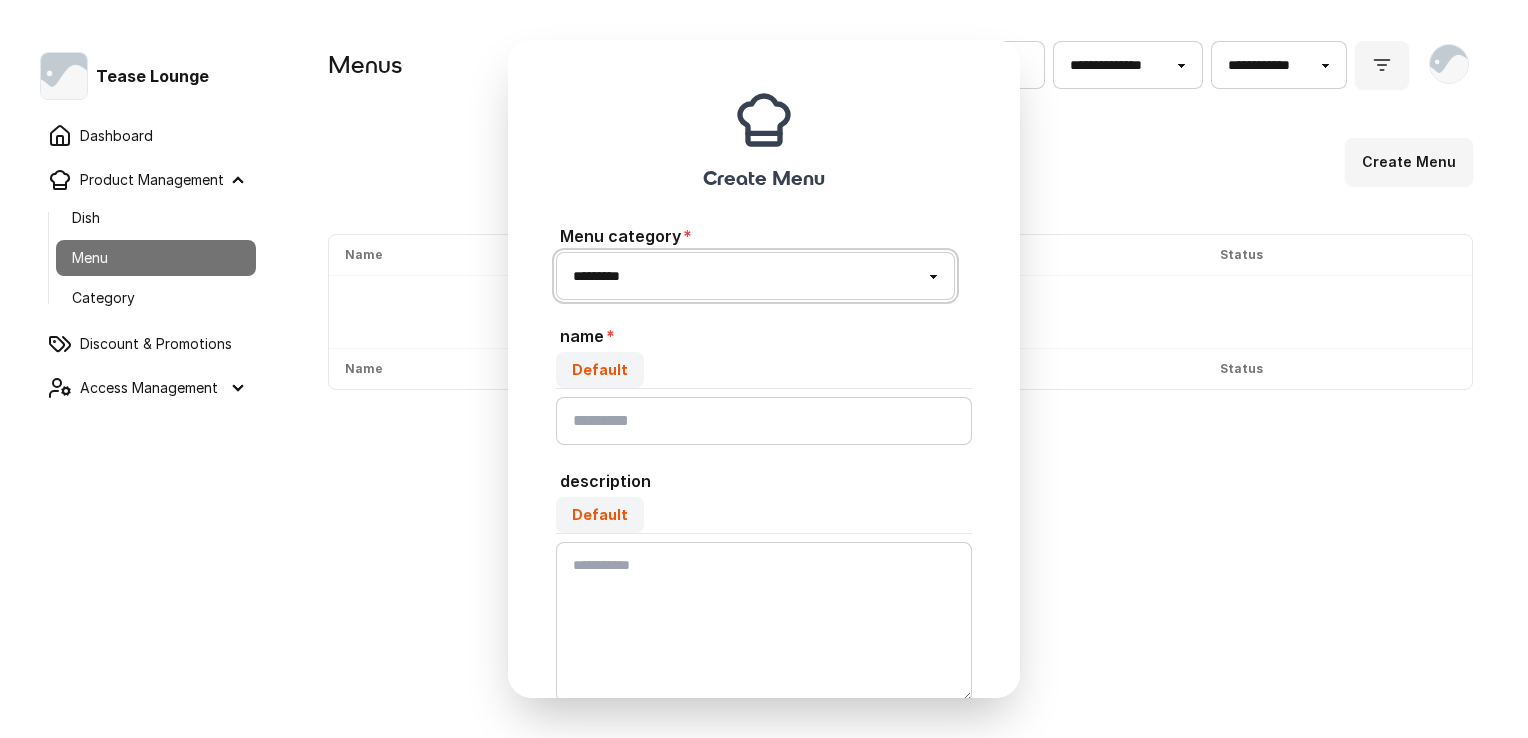 select on "***" 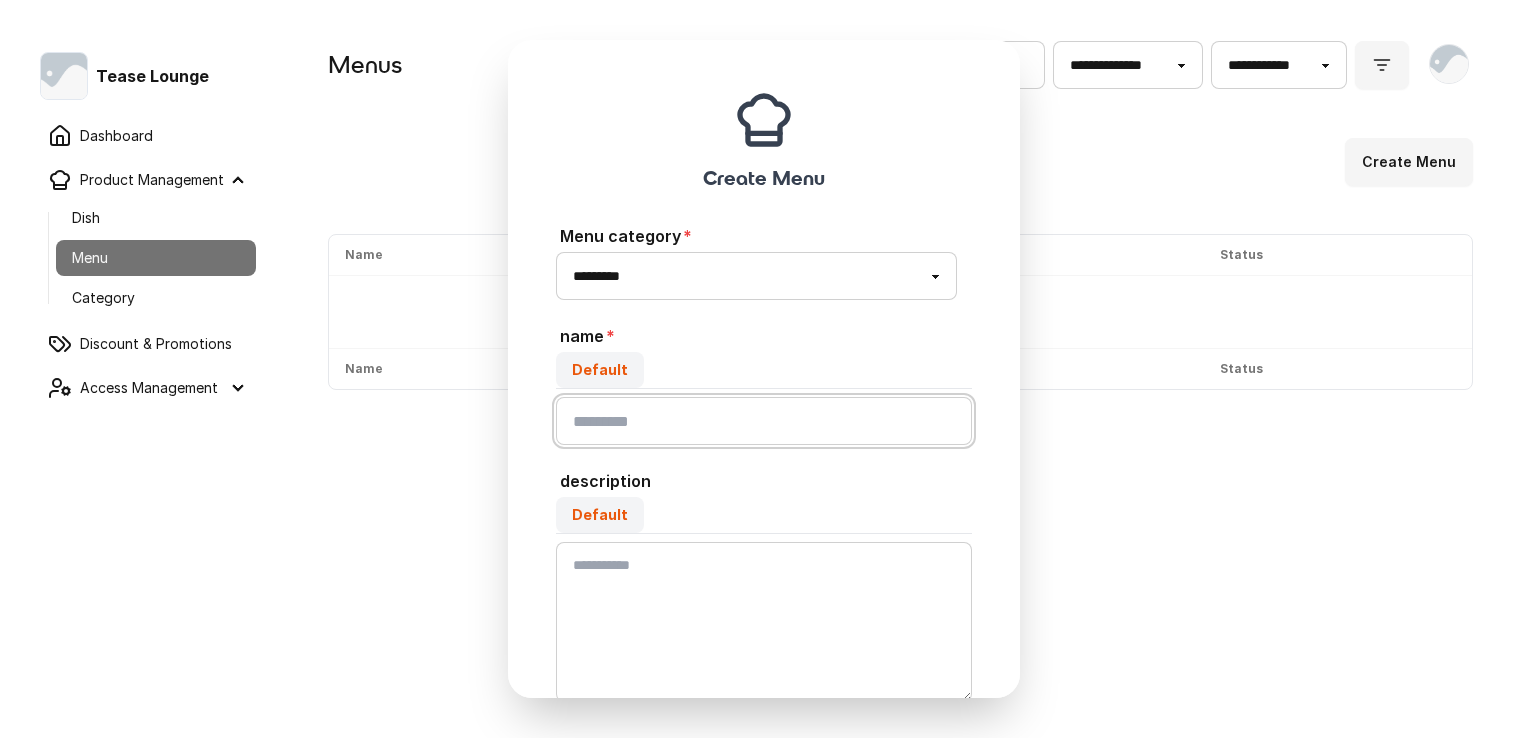 click on "Default" at bounding box center (764, 421) 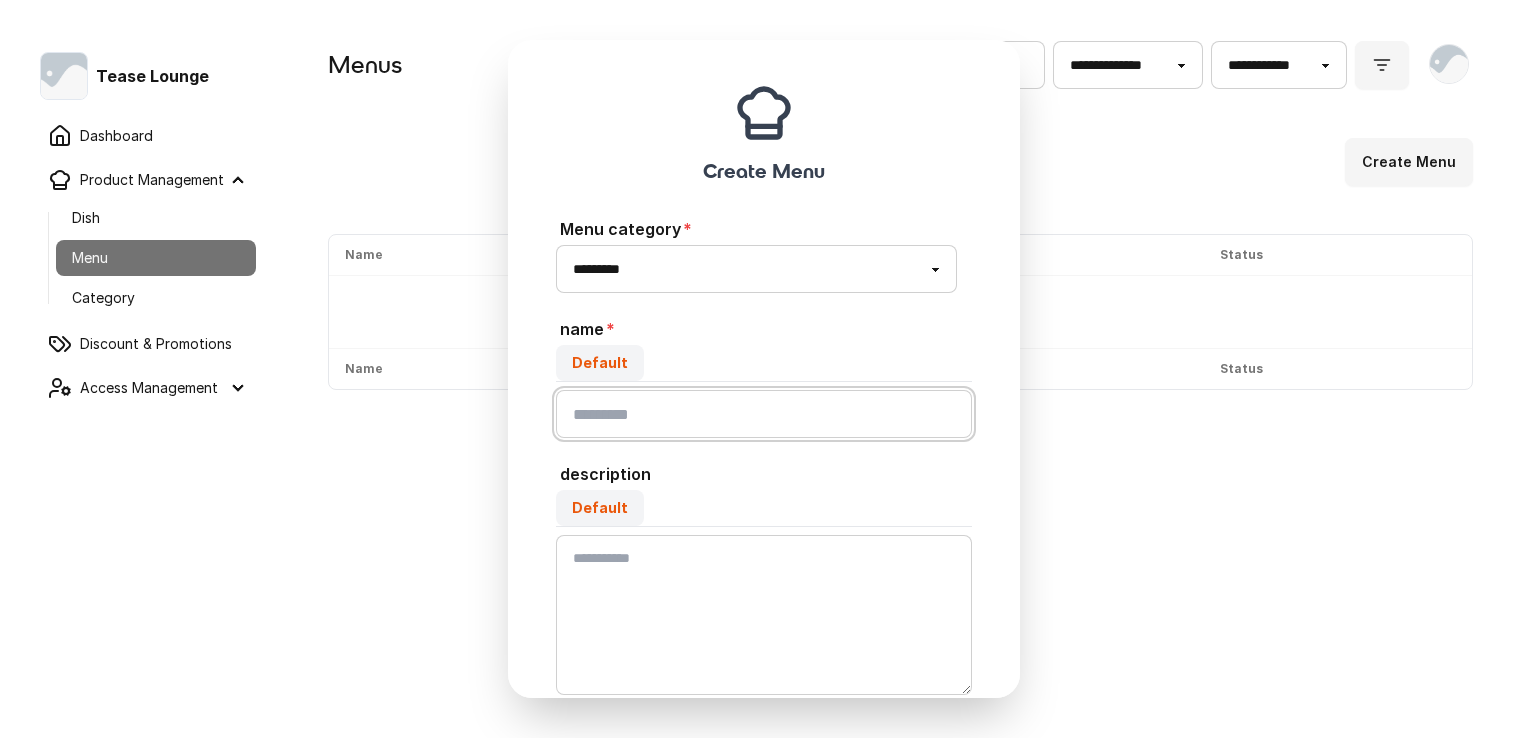 scroll, scrollTop: 0, scrollLeft: 0, axis: both 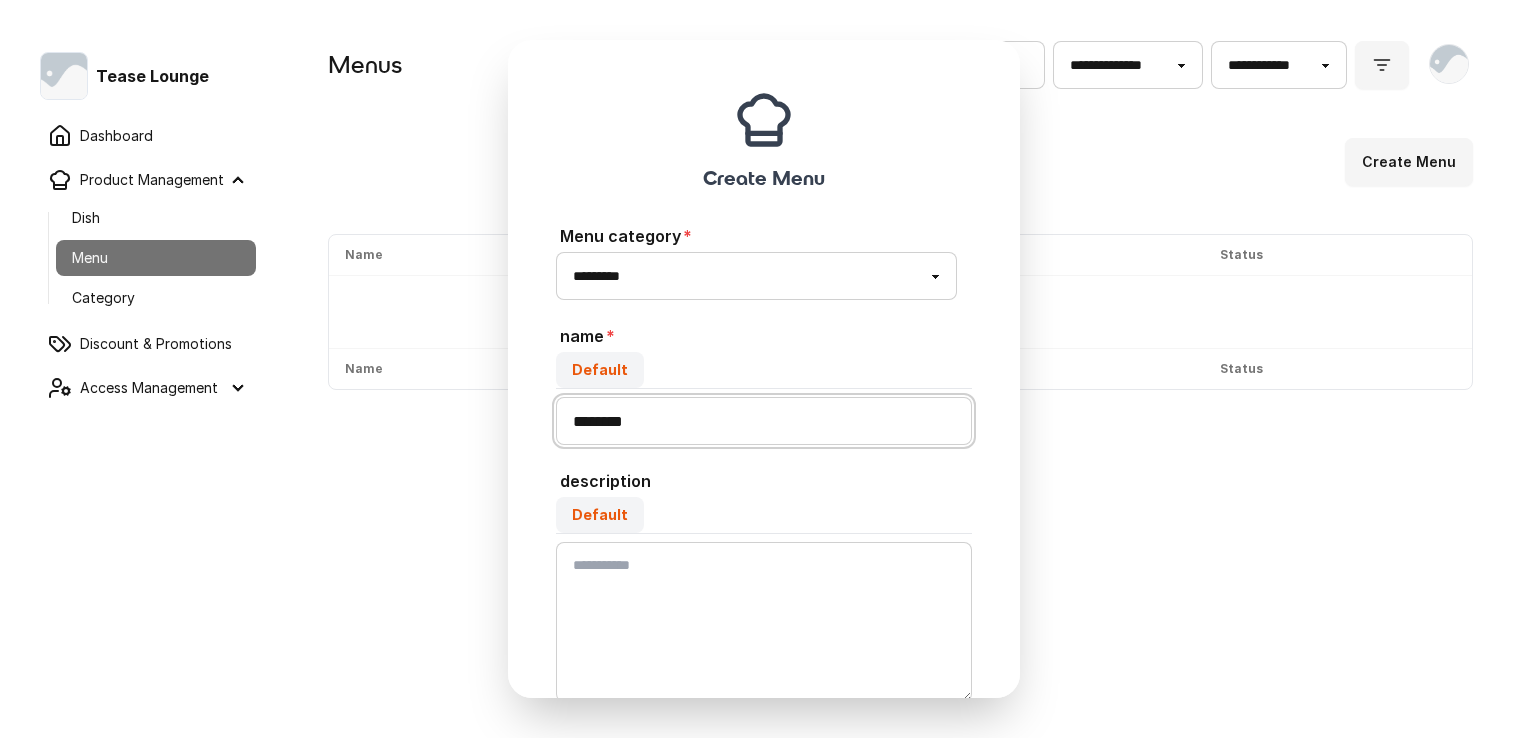 type on "********" 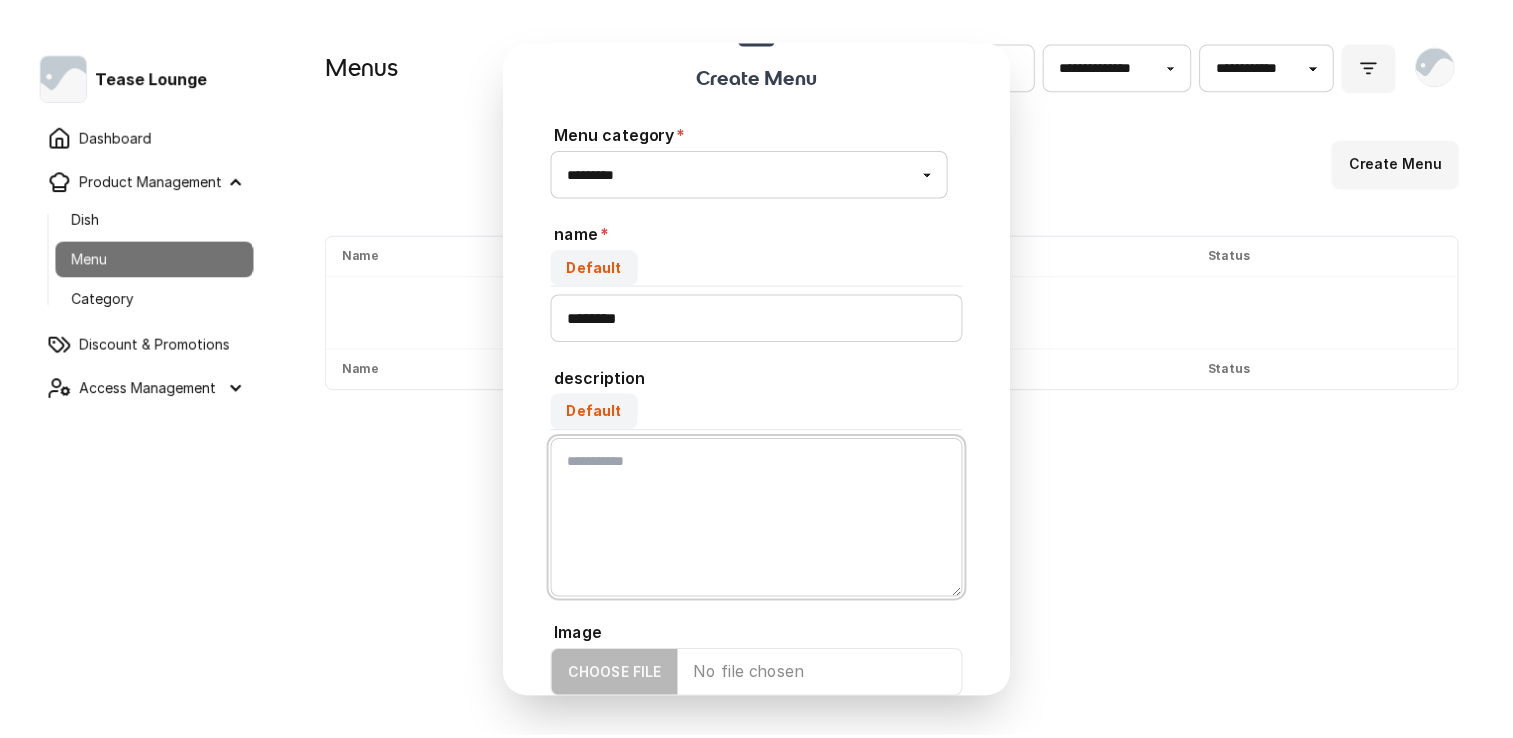 scroll, scrollTop: 248, scrollLeft: 0, axis: vertical 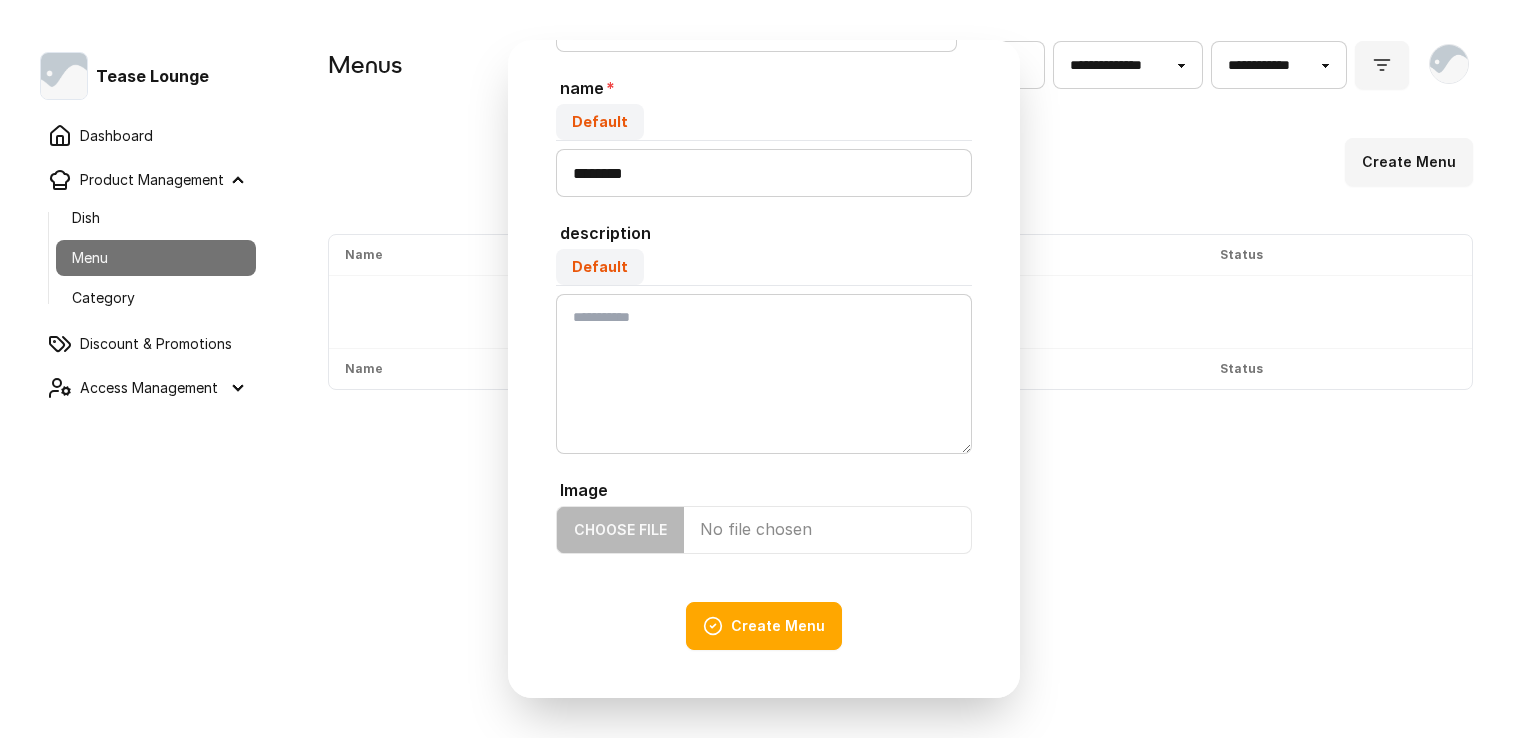 click on "Create Menu" at bounding box center [764, 626] 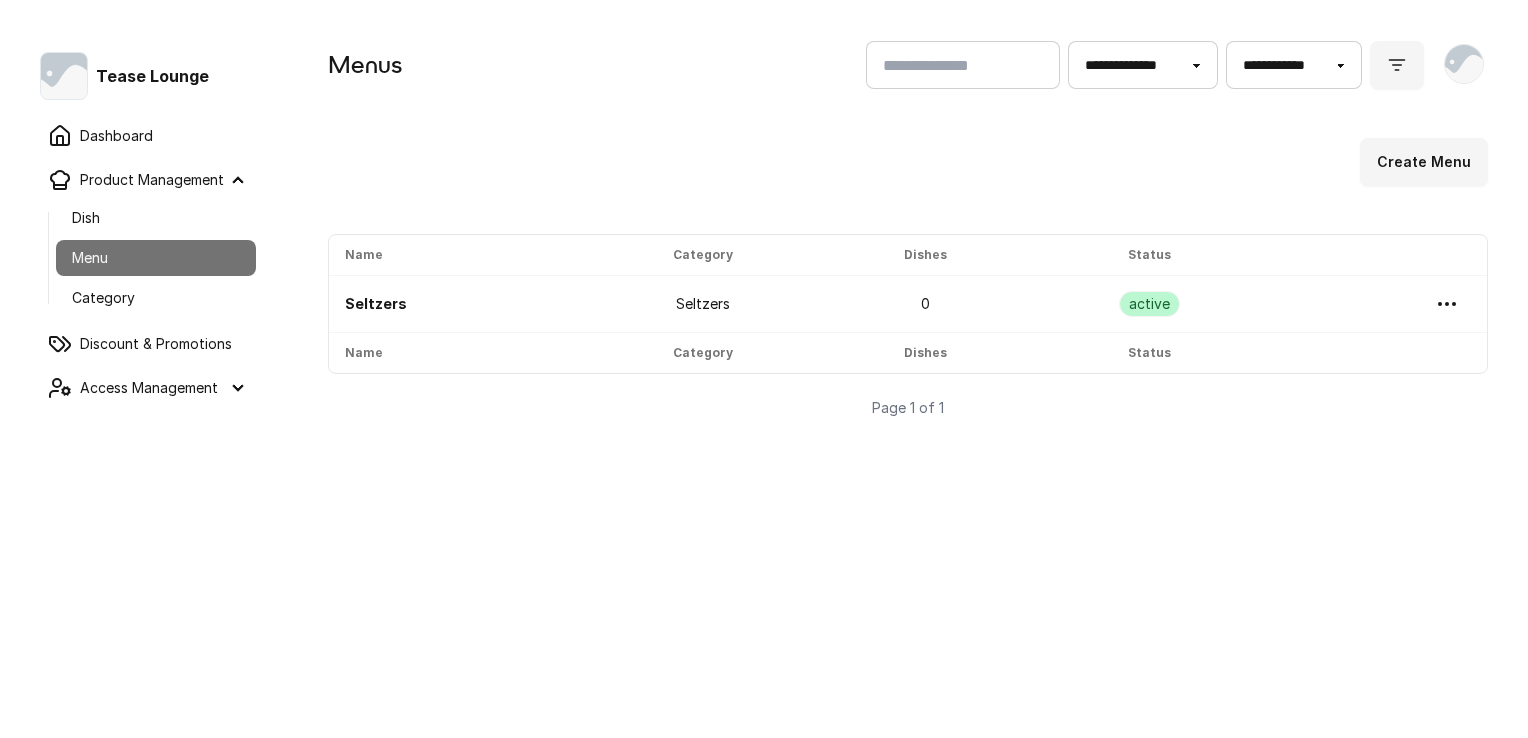 drag, startPoint x: 376, startPoint y: 290, endPoint x: 360, endPoint y: 290, distance: 16 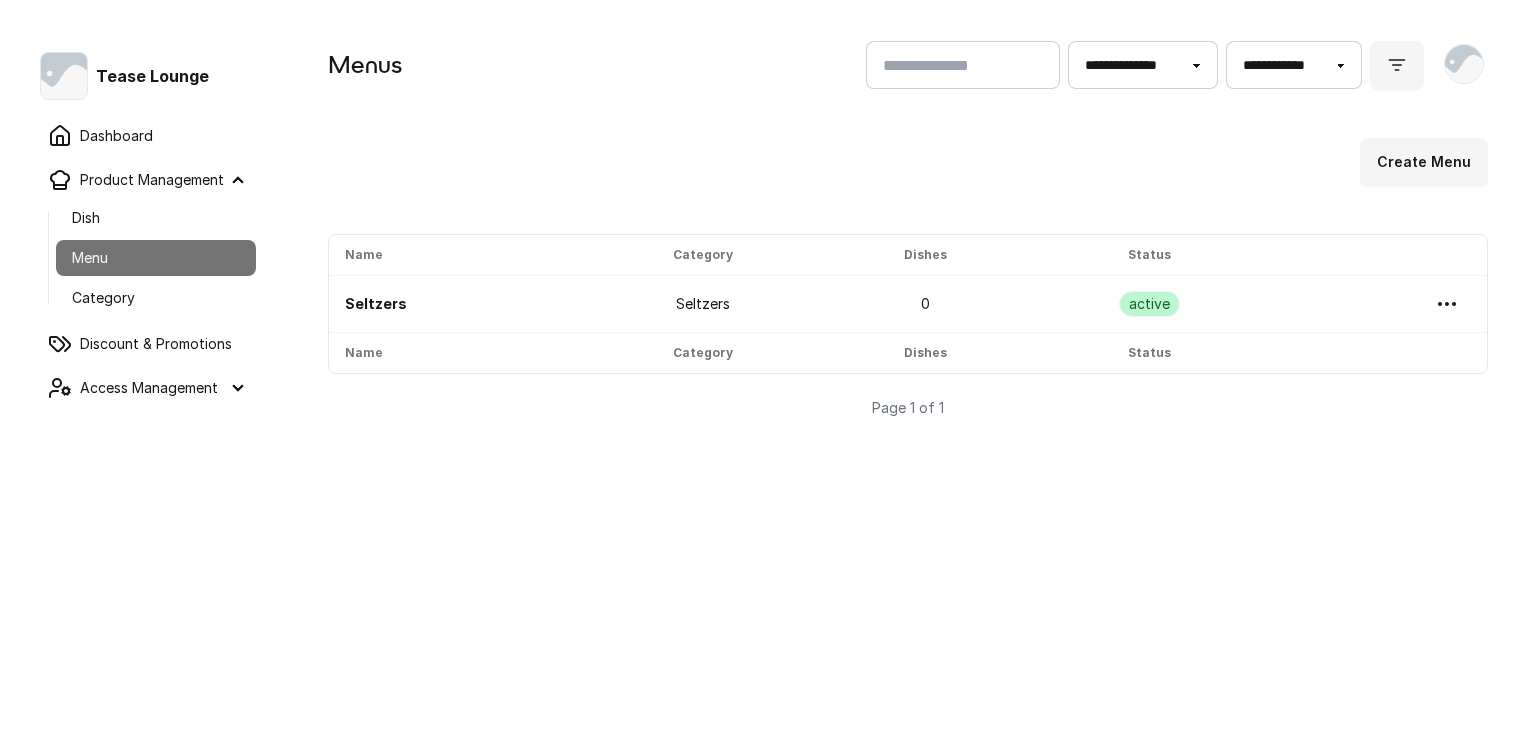 click on "Seltzers" at bounding box center (376, 303) 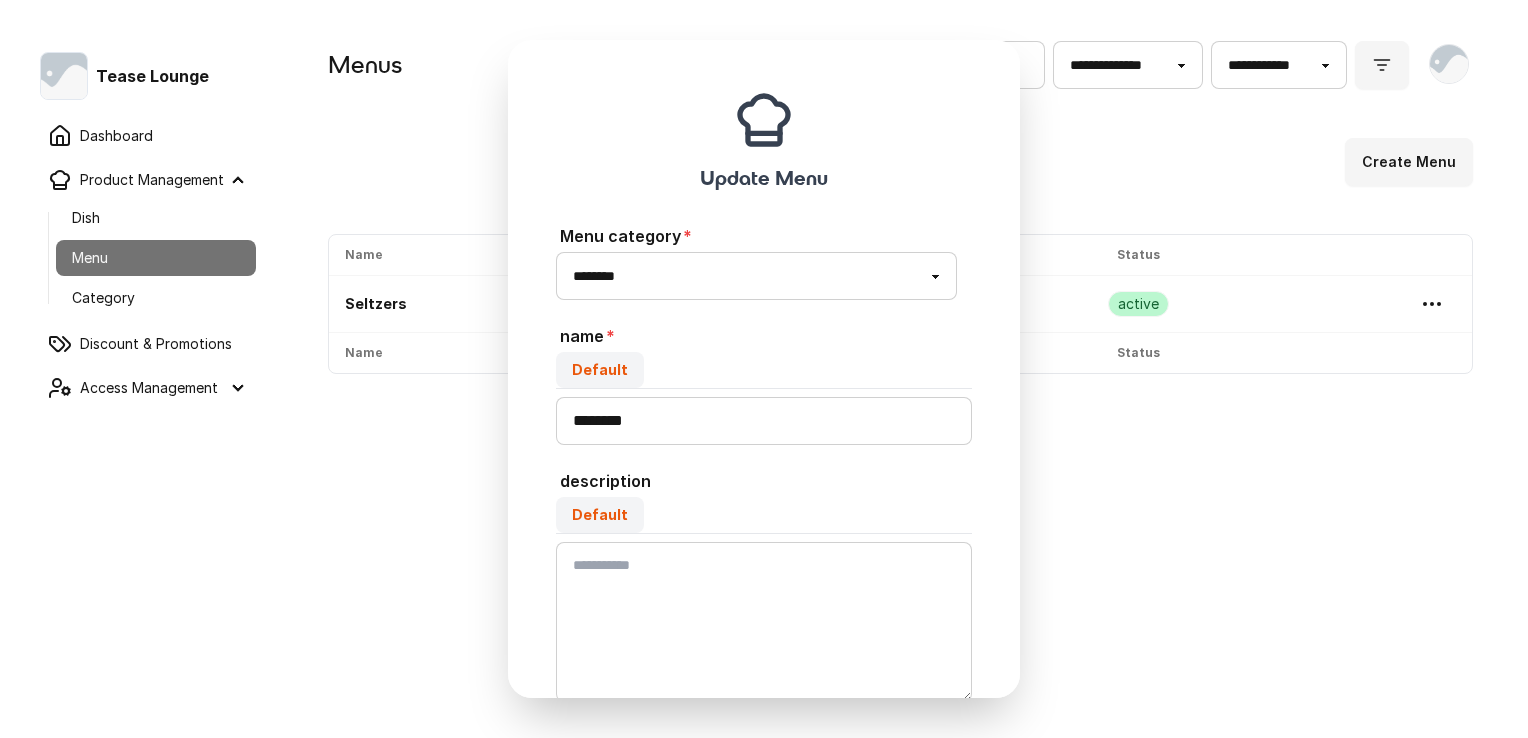 click on "close" at bounding box center (764, 369) 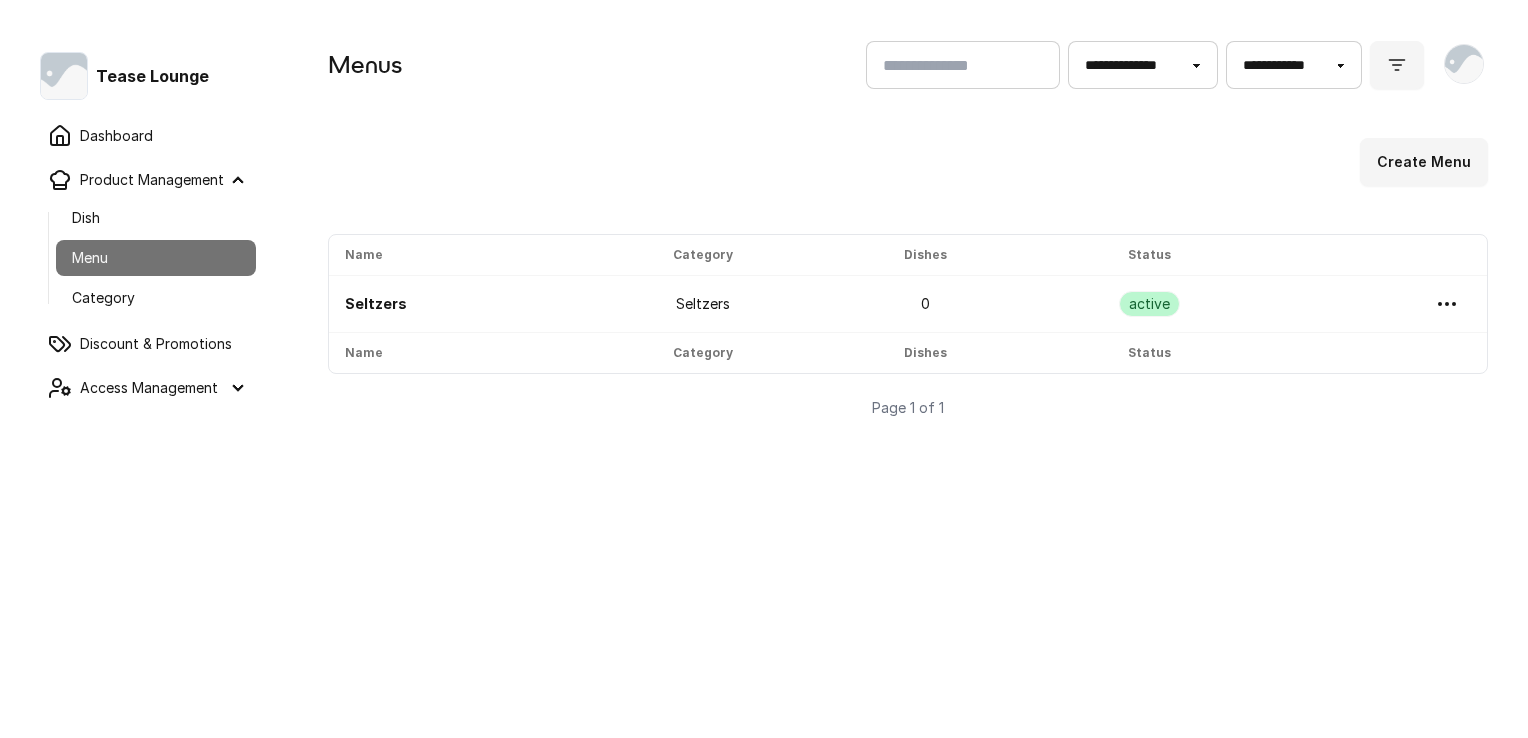 click on "Dish" at bounding box center (156, 218) 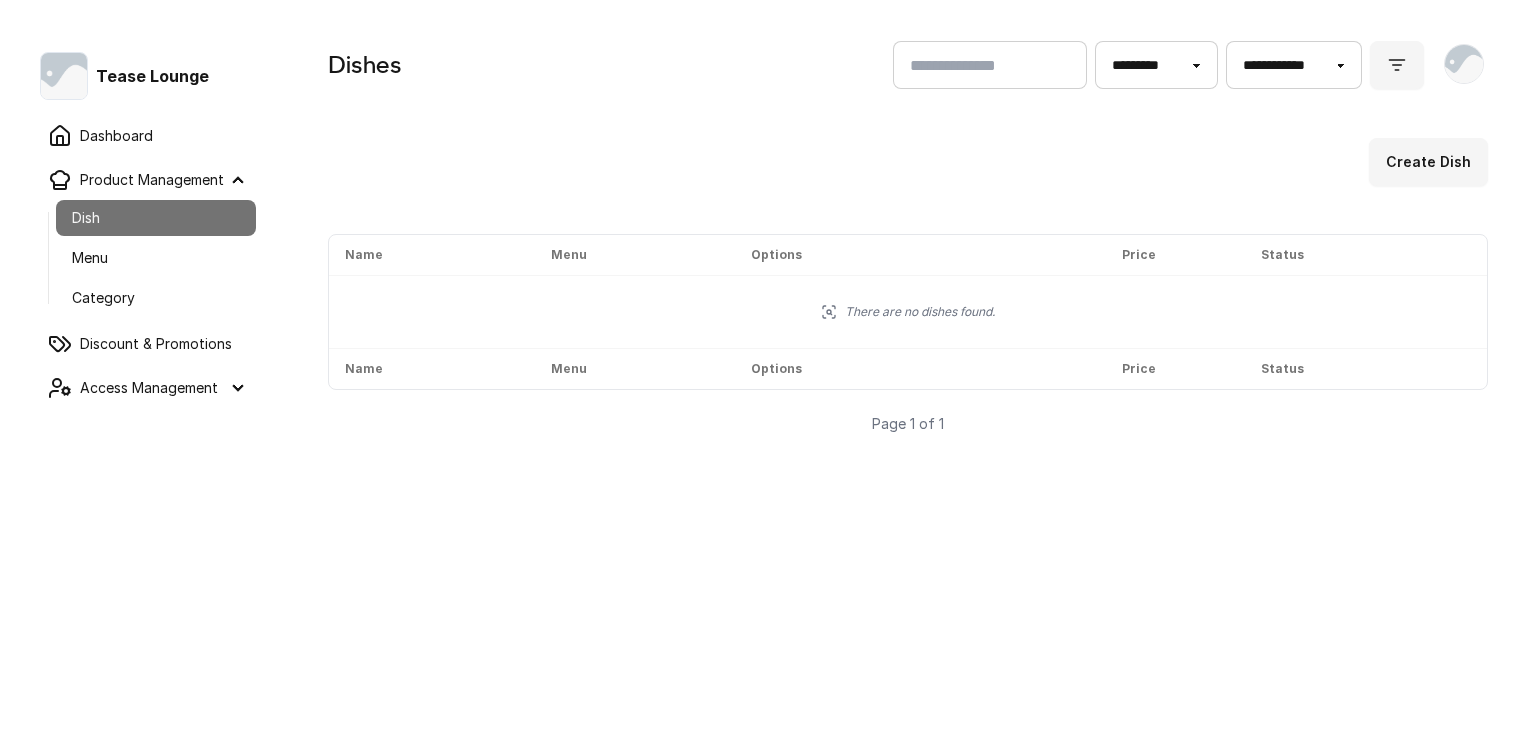 click on "Category" at bounding box center (156, 298) 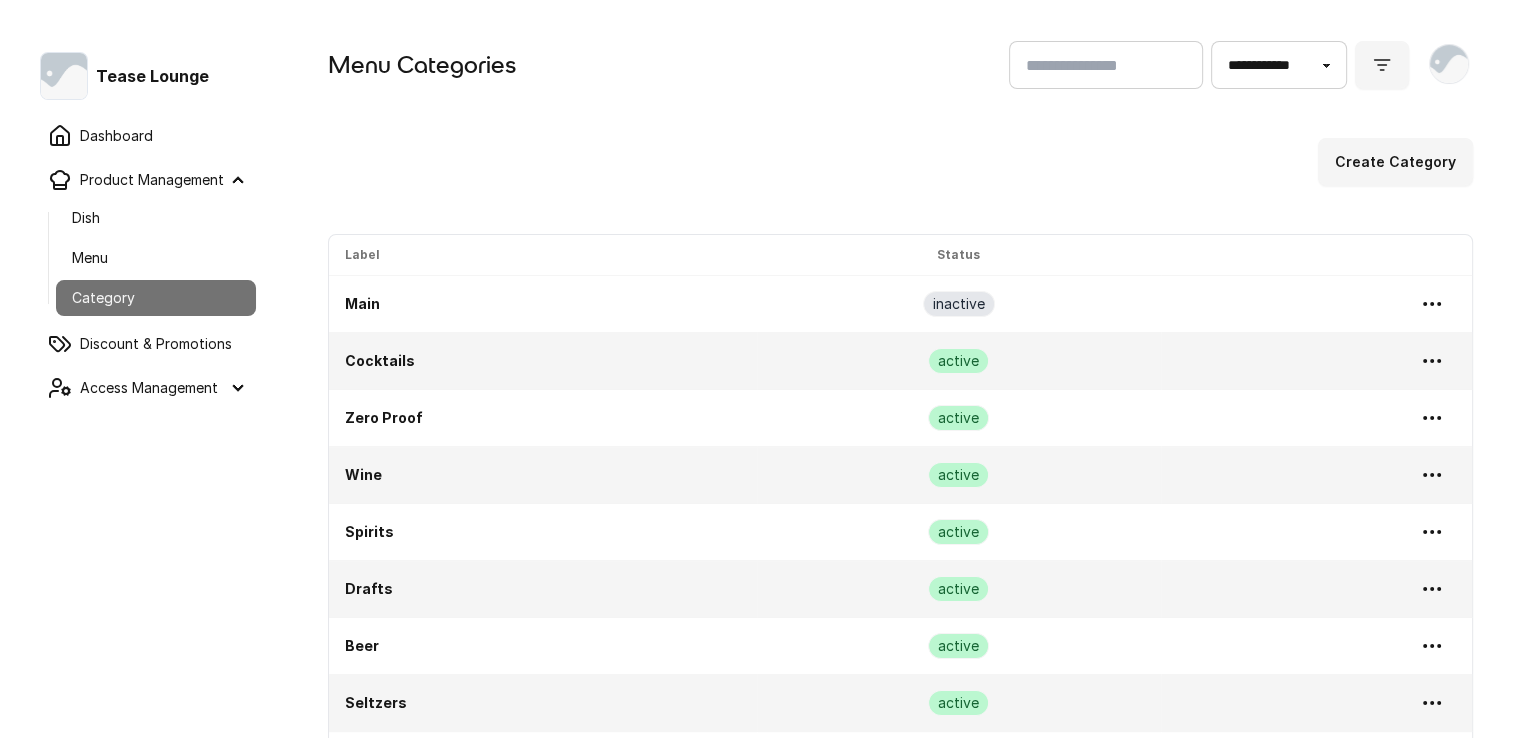 click on "Access Management" at bounding box center [144, 388] 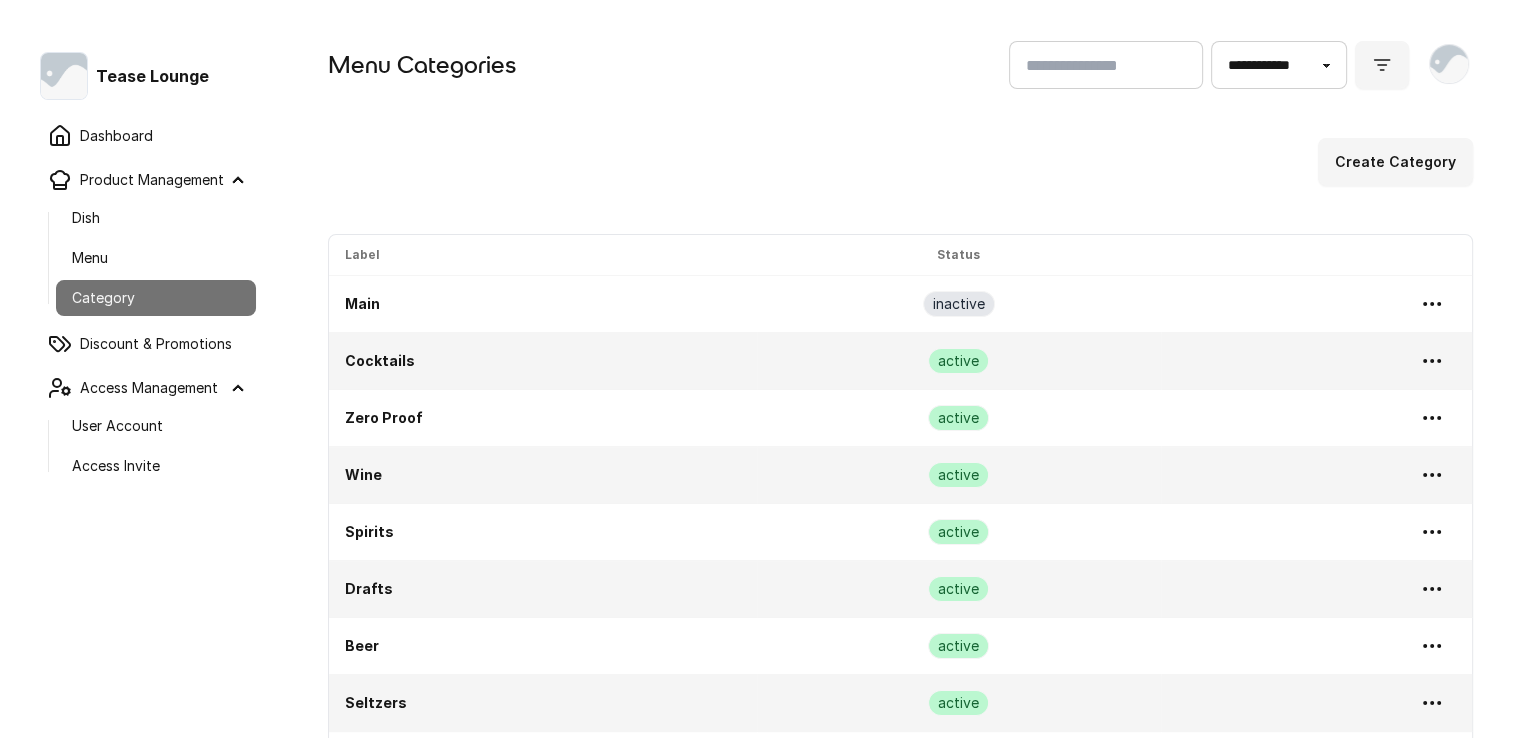 drag, startPoint x: 174, startPoint y: 391, endPoint x: 177, endPoint y: 355, distance: 36.124783 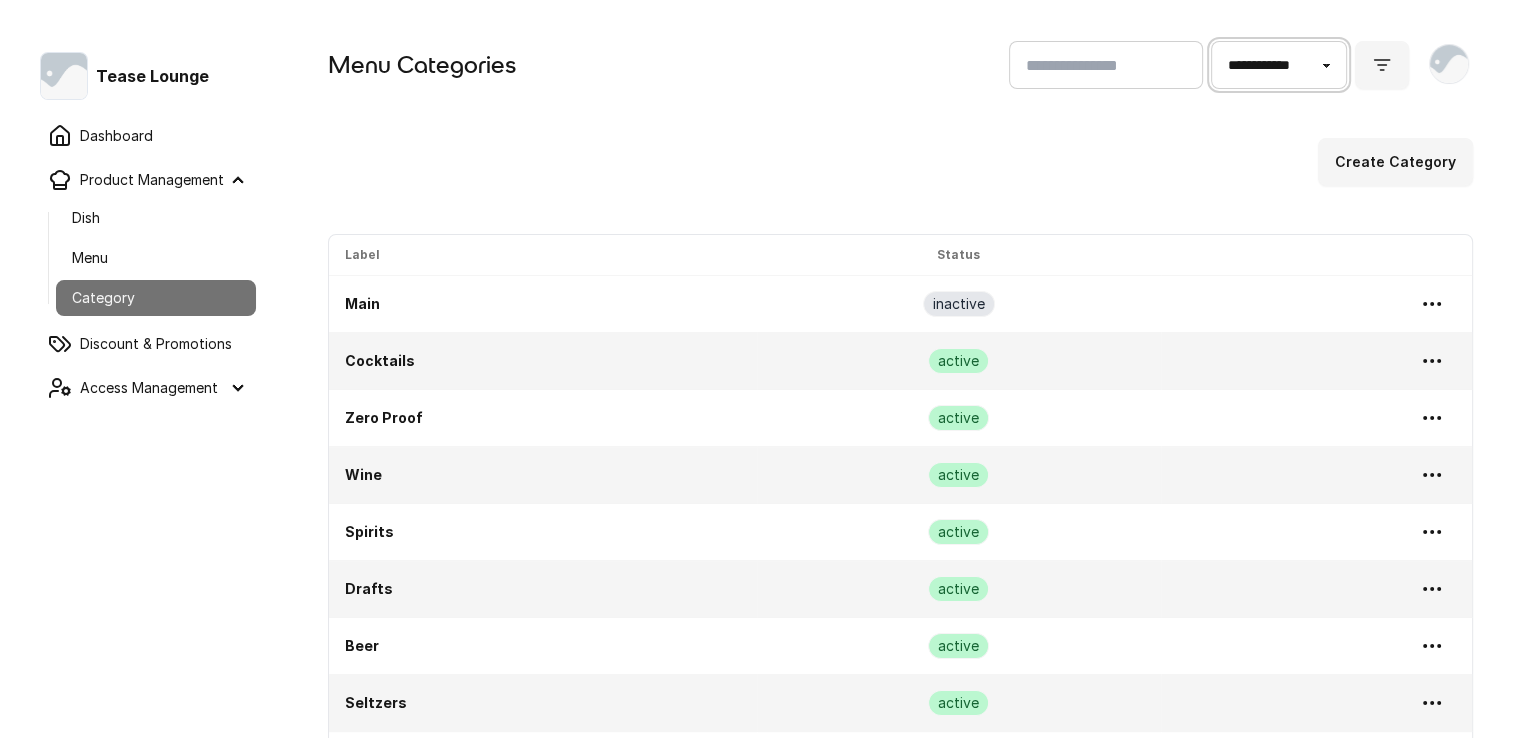 click on "**********" at bounding box center (1279, 65) 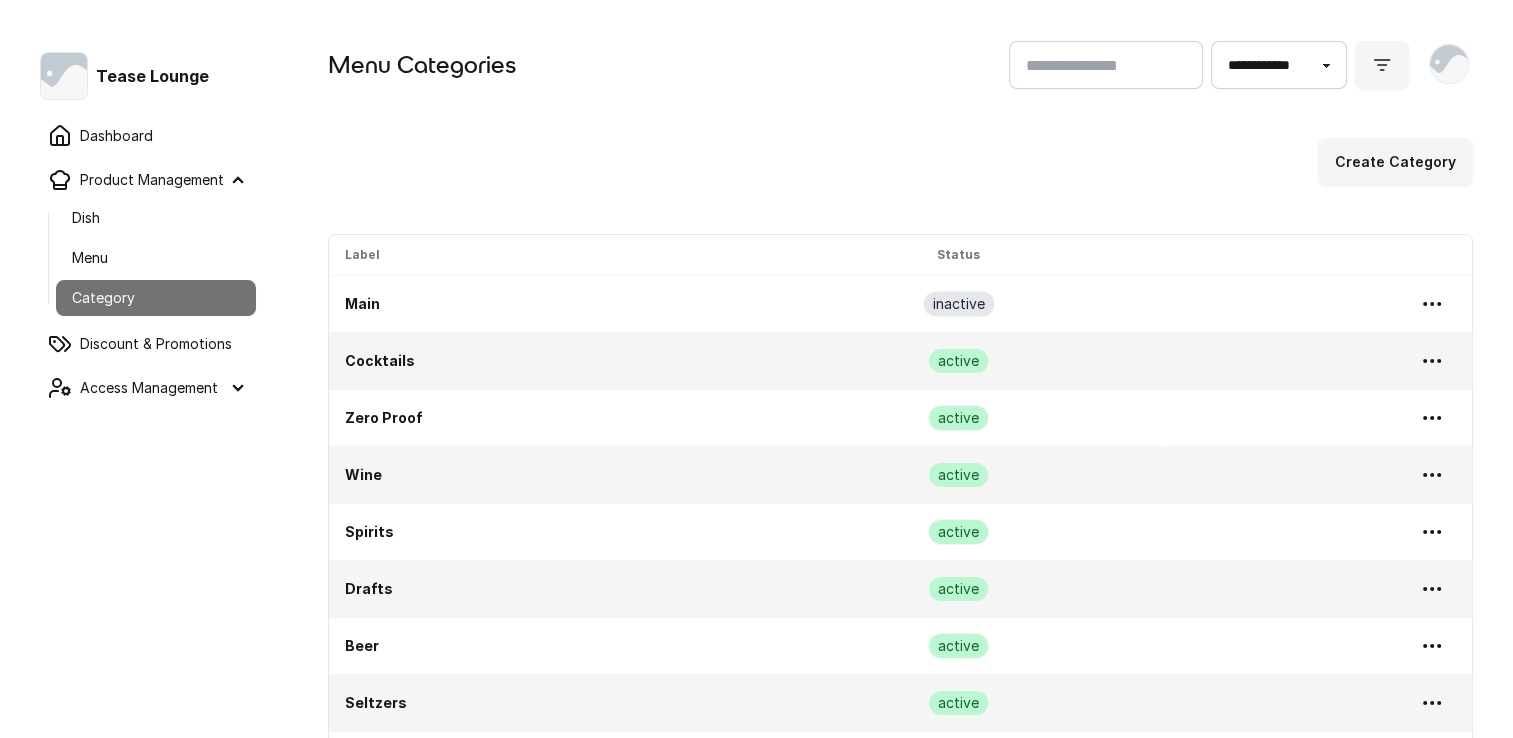 click on "Create Category" at bounding box center (900, 162) 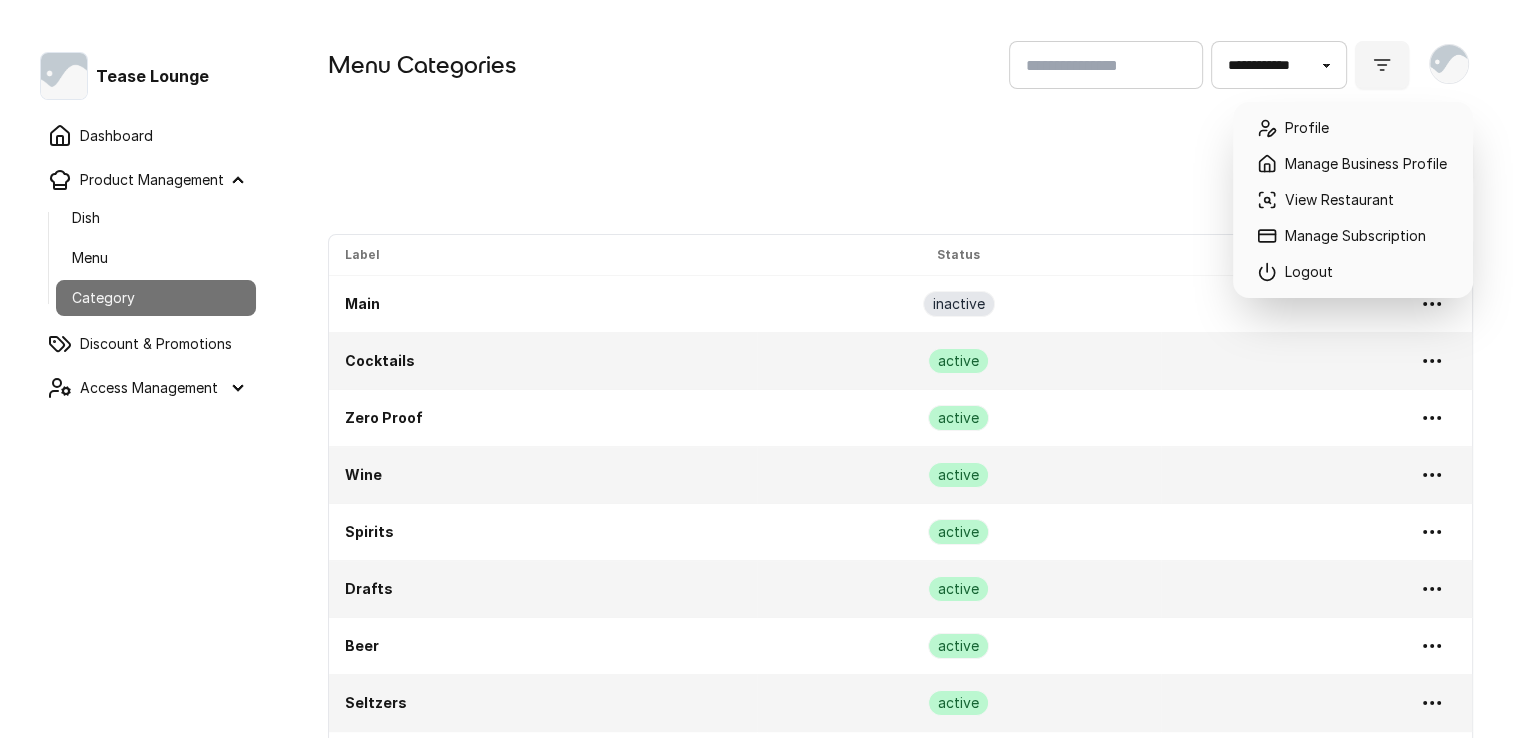 click at bounding box center (1449, 64) 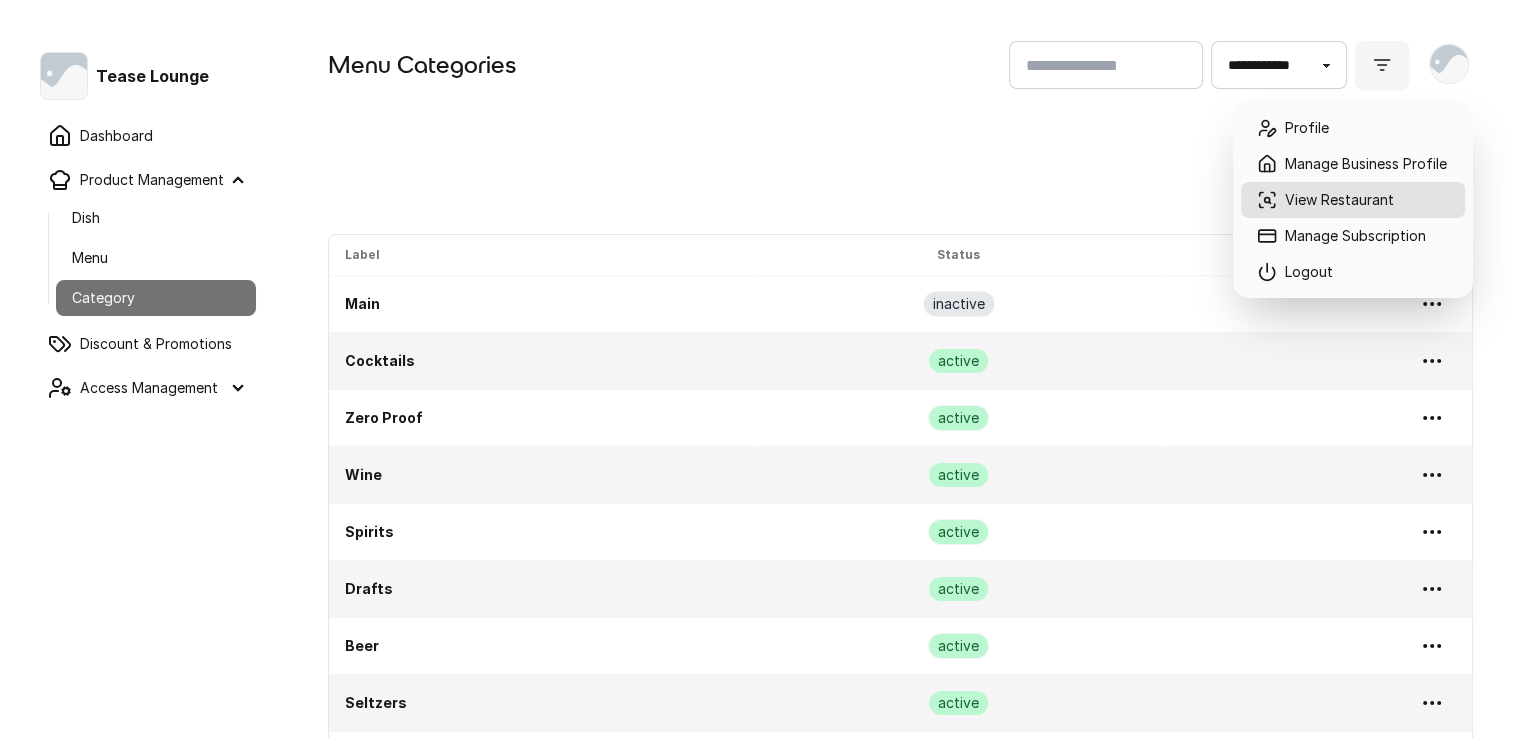 click on "View Restaurant" at bounding box center (1353, 200) 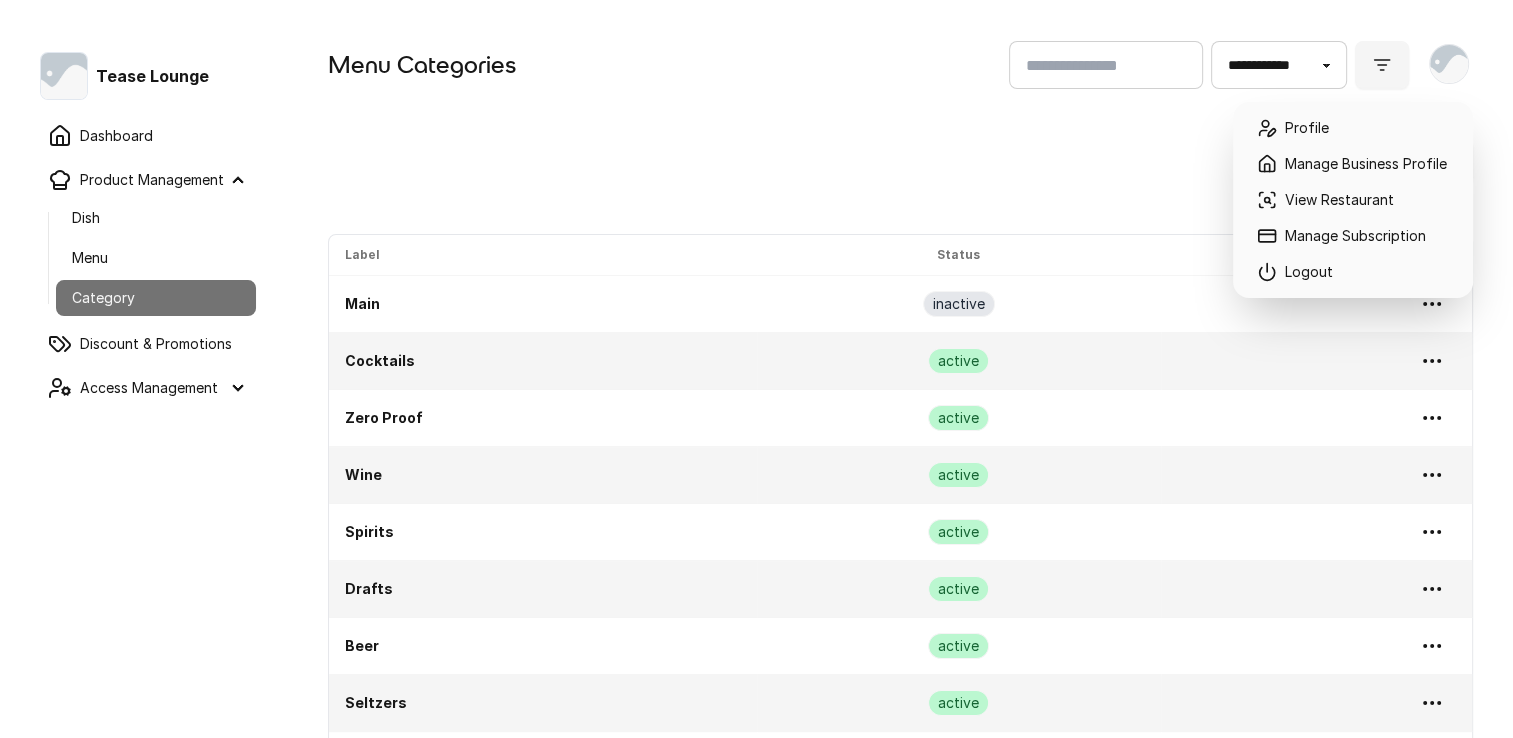 click at bounding box center (1449, 64) 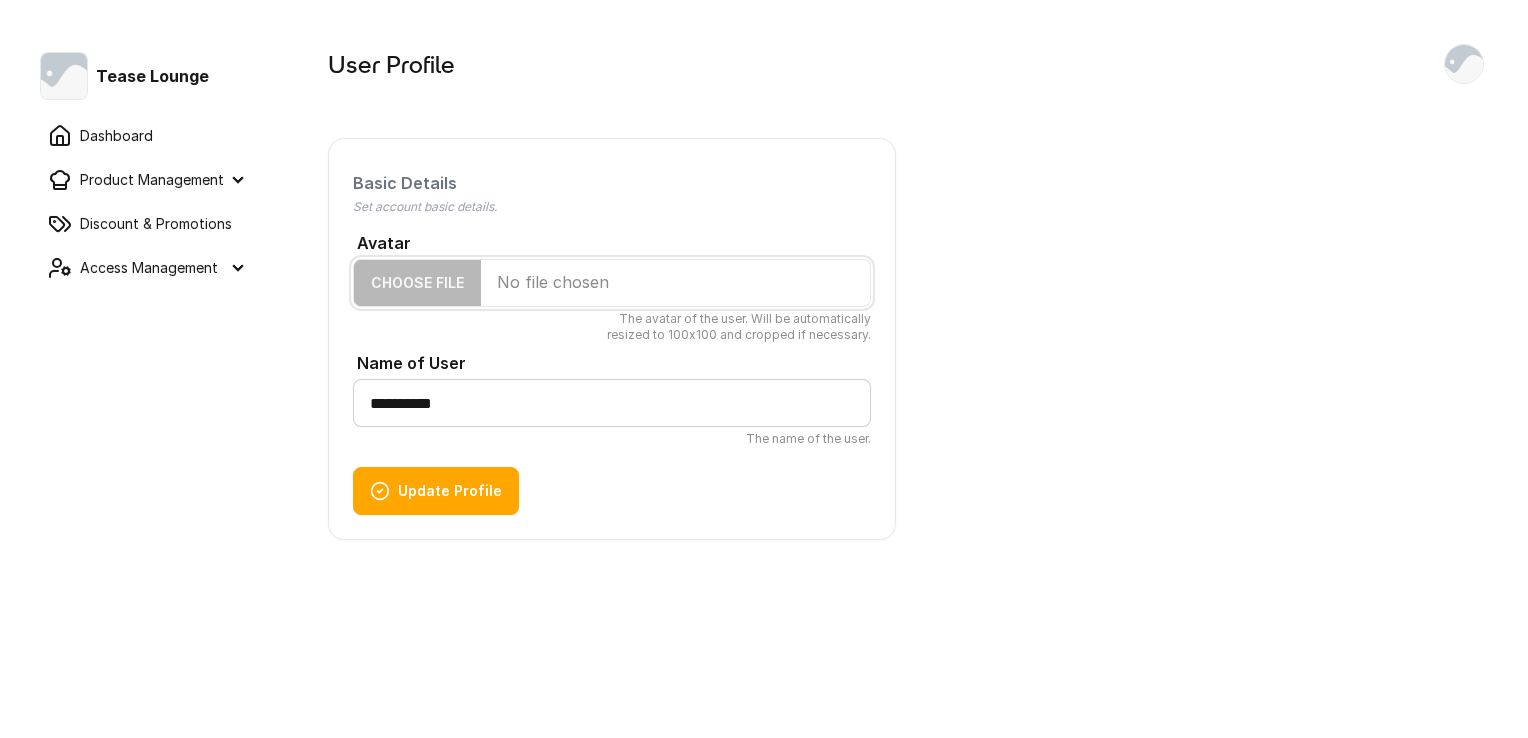 click on "Avatar" at bounding box center (612, 283) 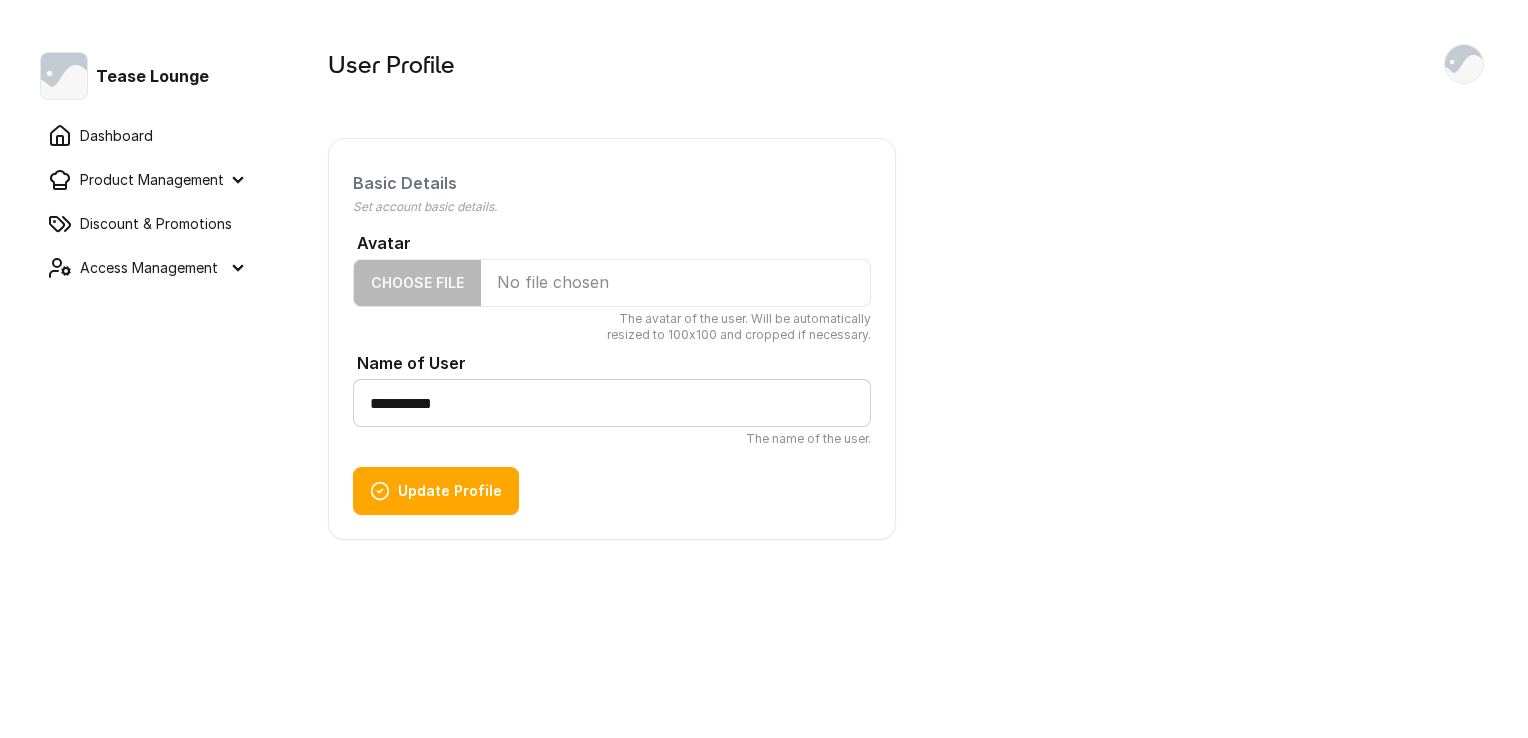 click on "Access Management" at bounding box center (144, 268) 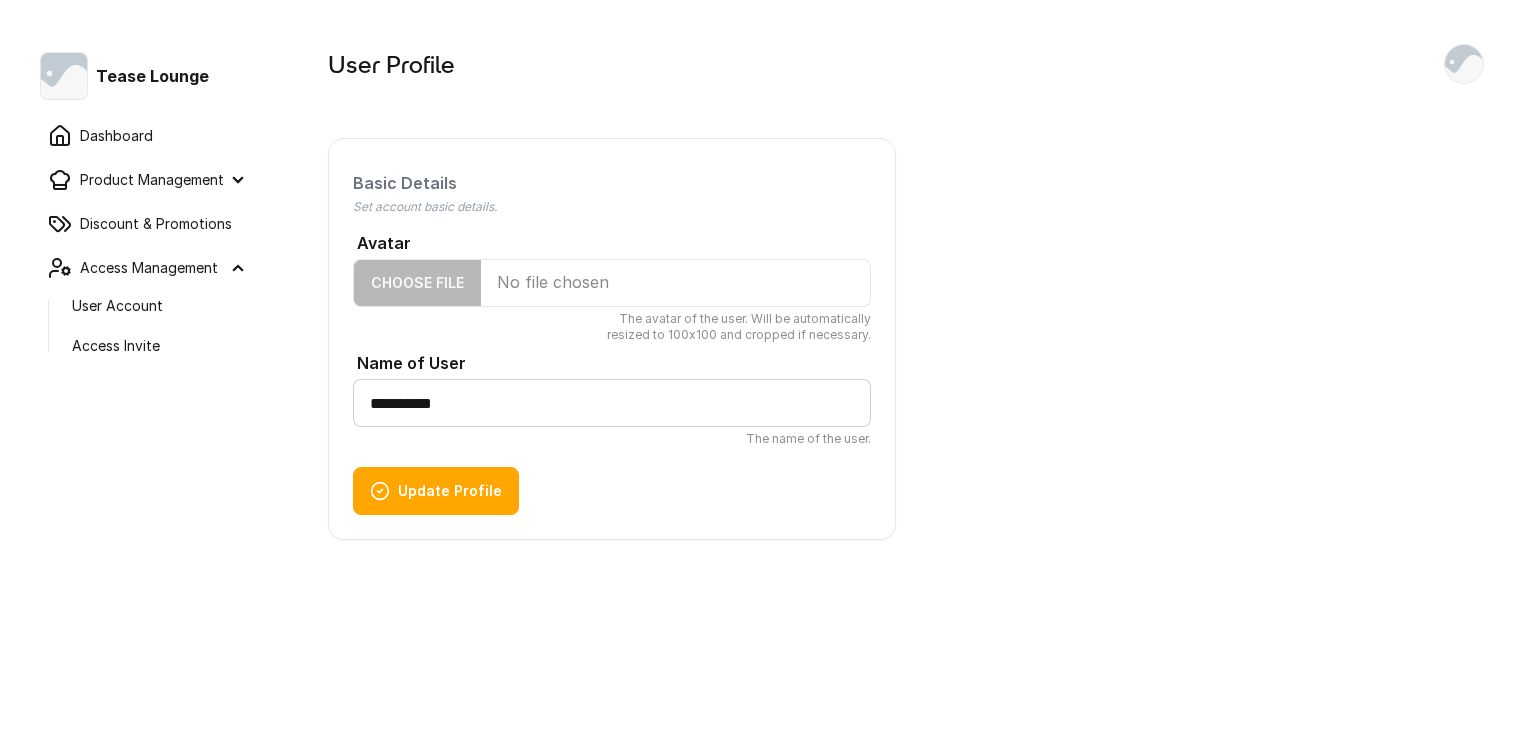 click on "Access Management" at bounding box center [144, 268] 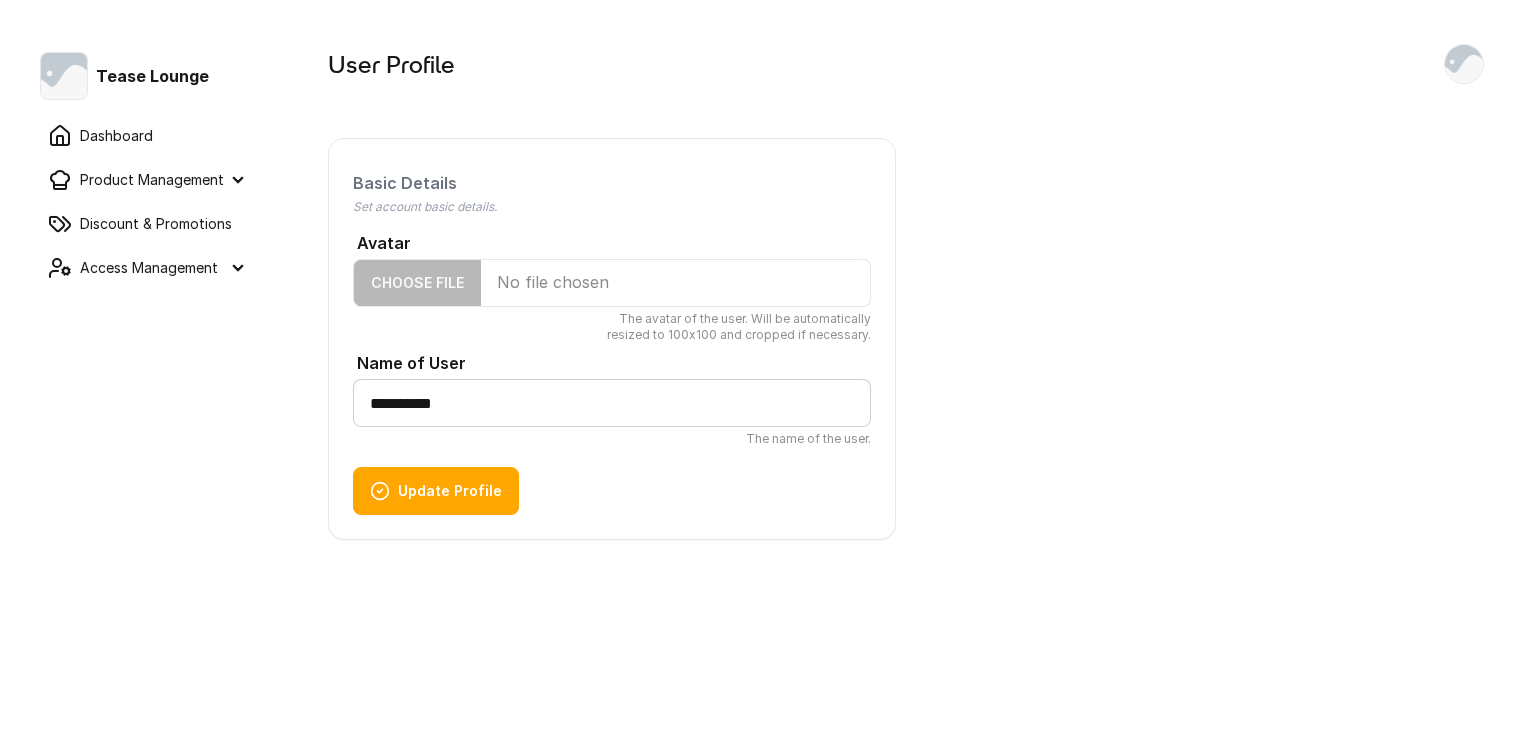 click on "Discount & Promotions" at bounding box center (144, 224) 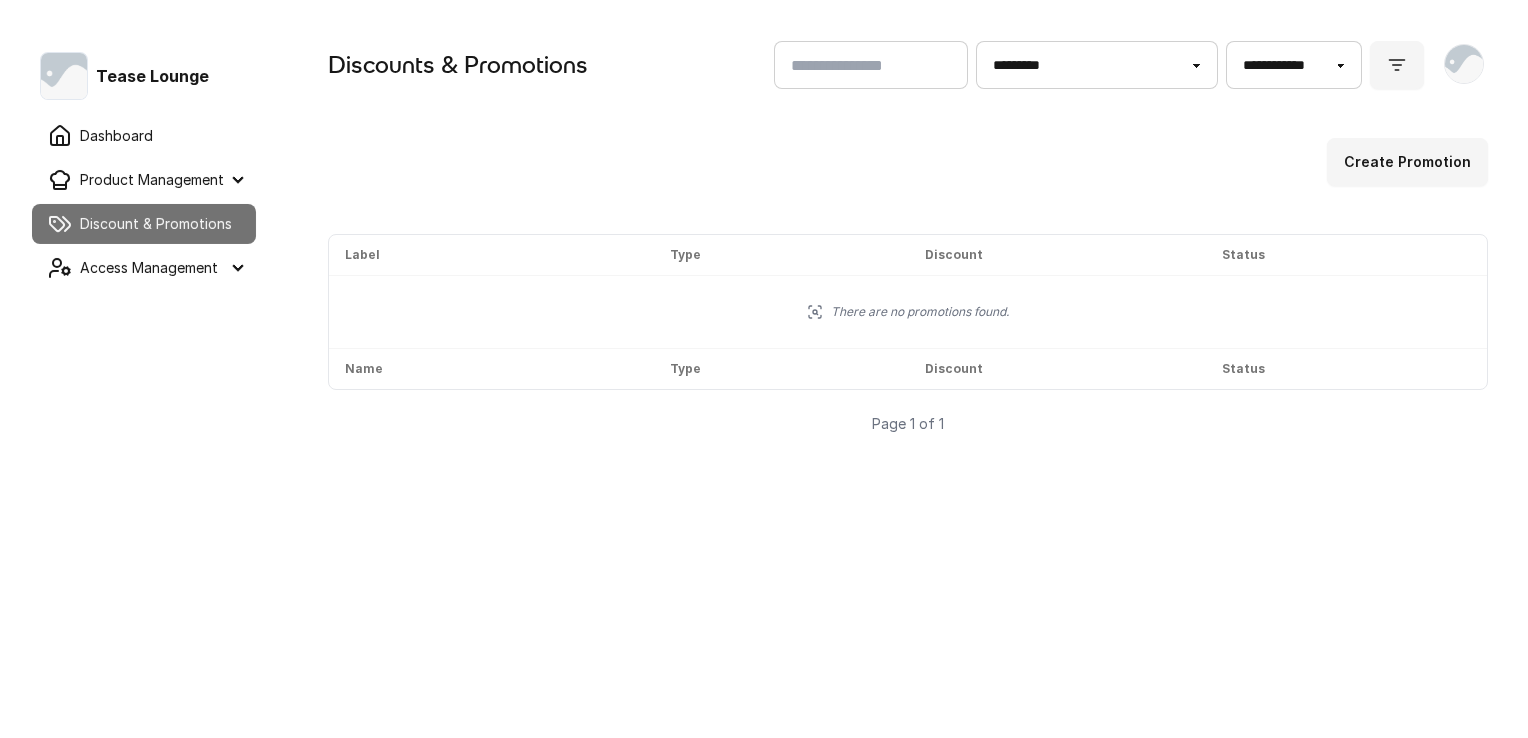 click on "Product Management" at bounding box center [144, 180] 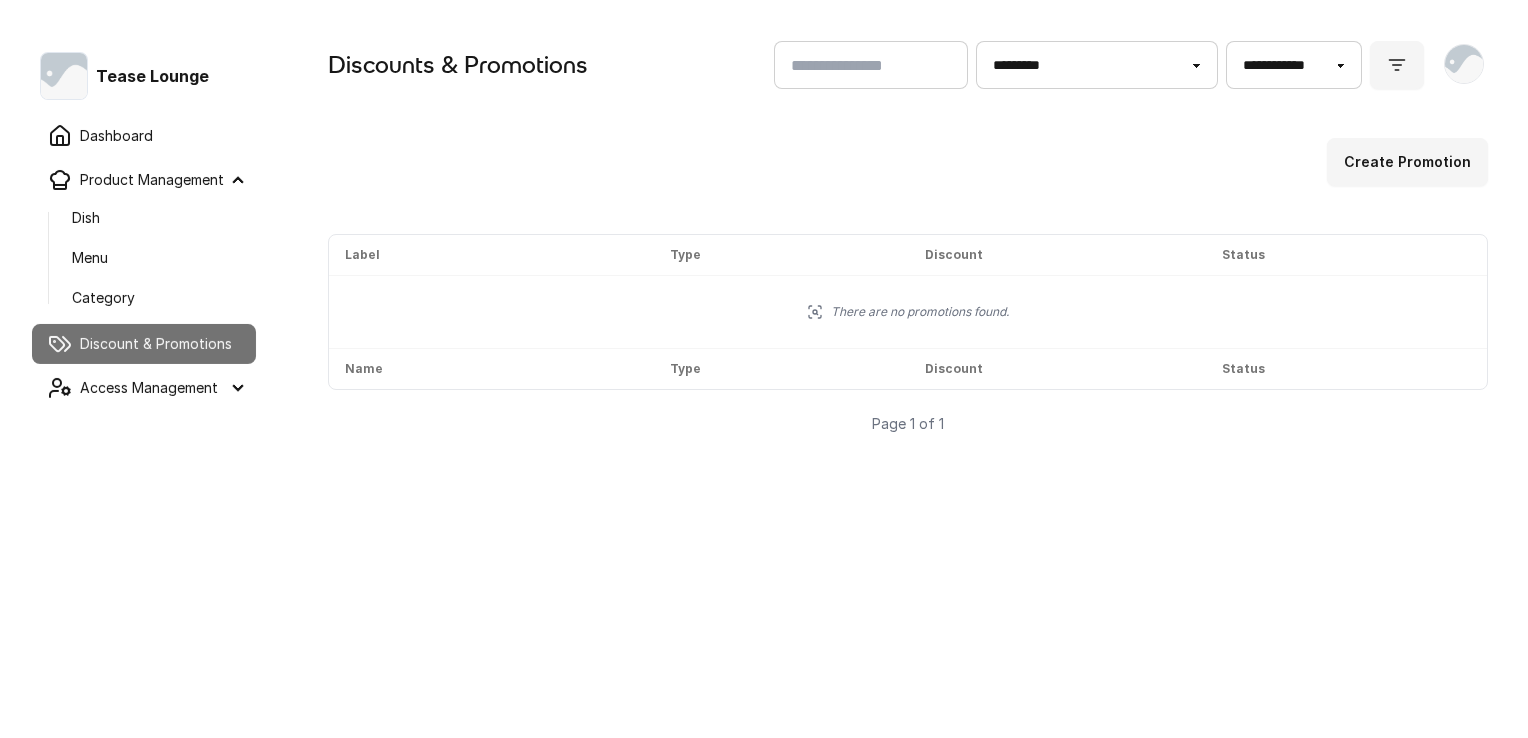 click on "Dashboard" at bounding box center [144, 136] 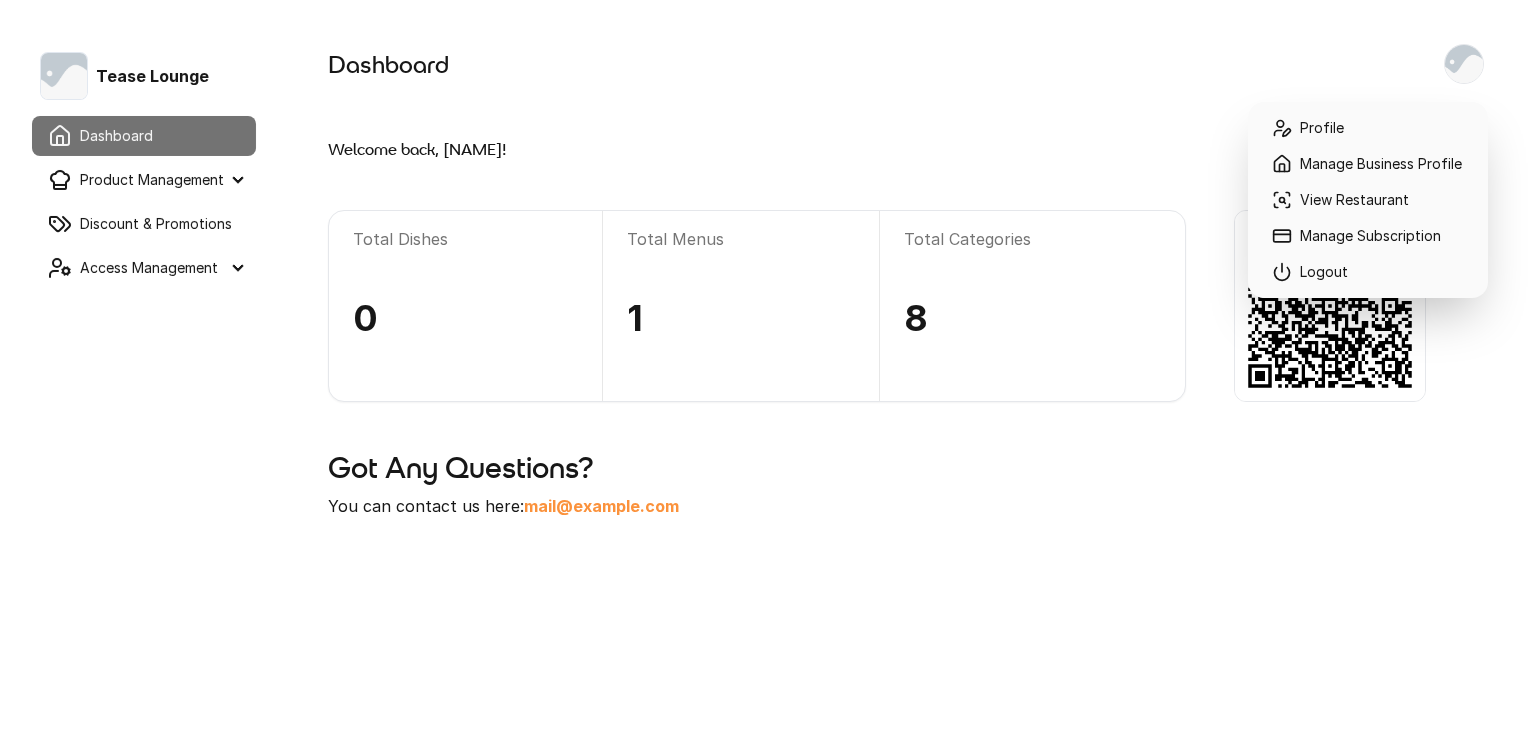 click at bounding box center [1464, 64] 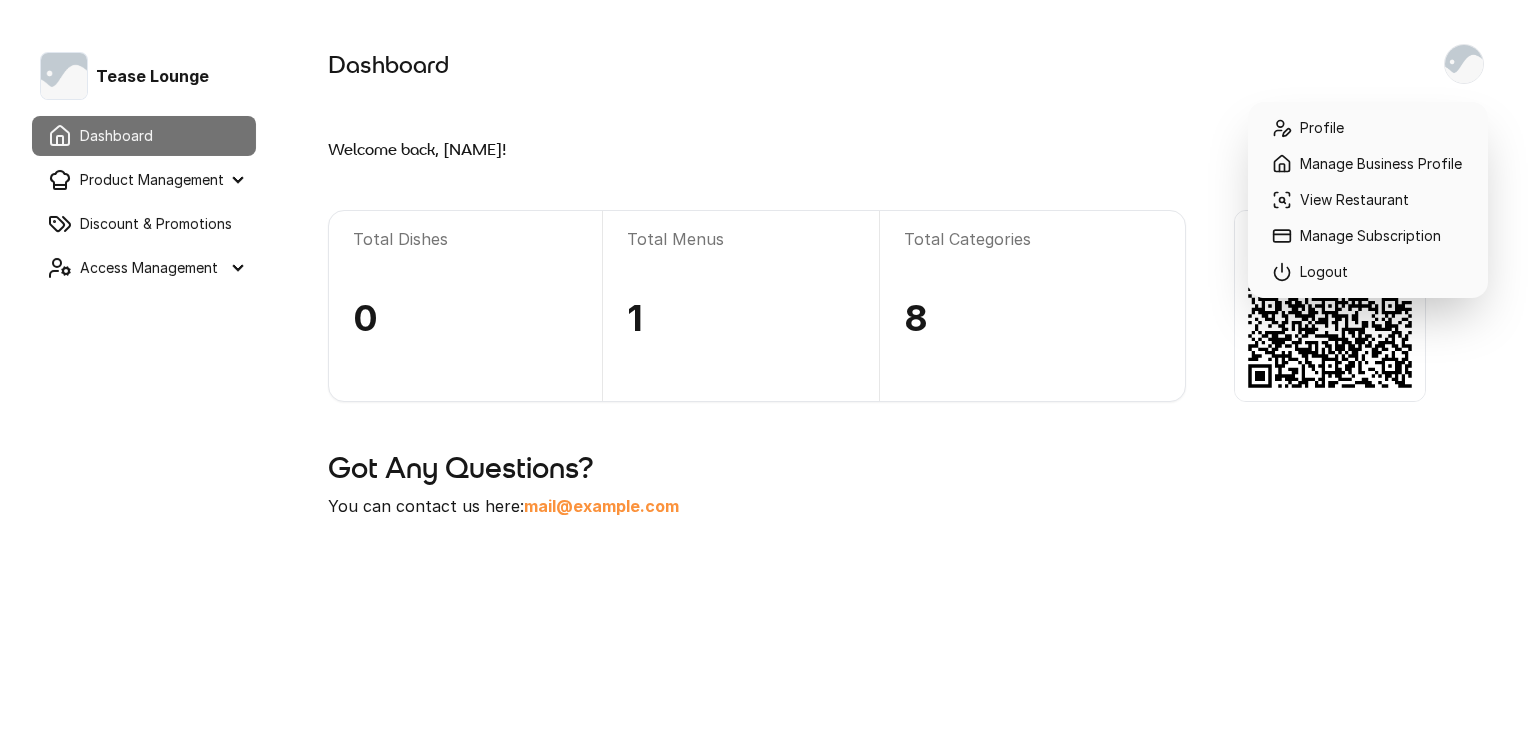click on "Manage Business Profile" at bounding box center [1368, 164] 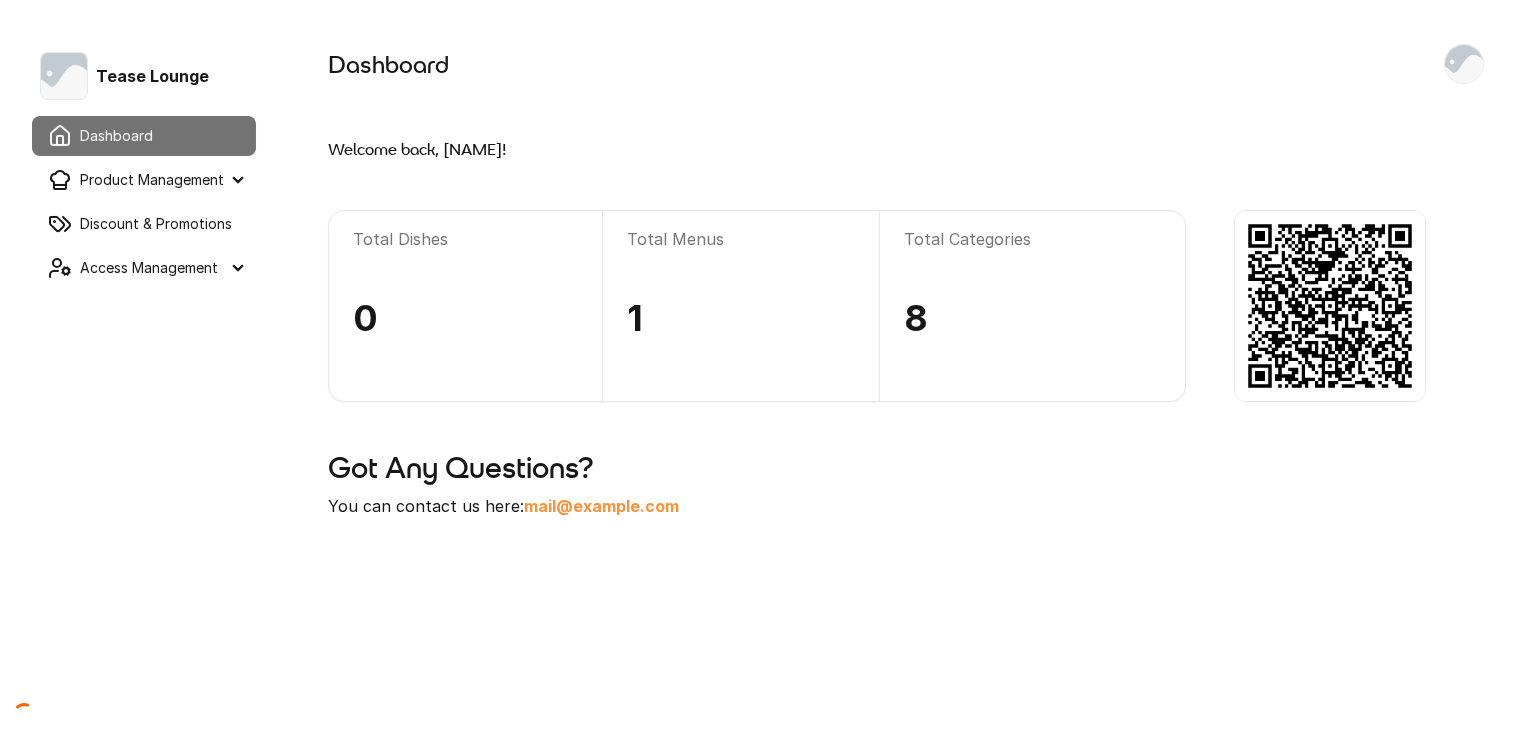 select 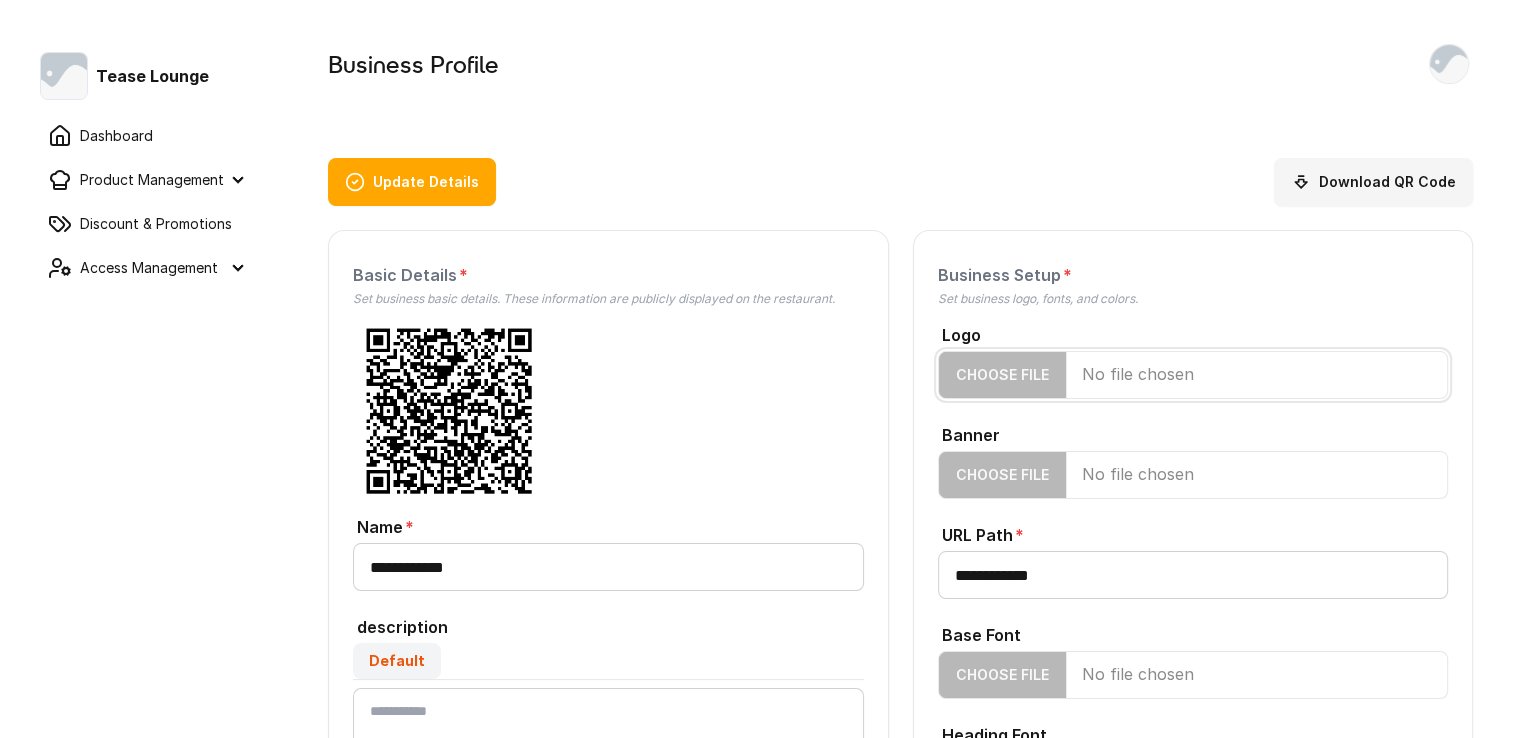 click on "Logo" at bounding box center (1193, 375) 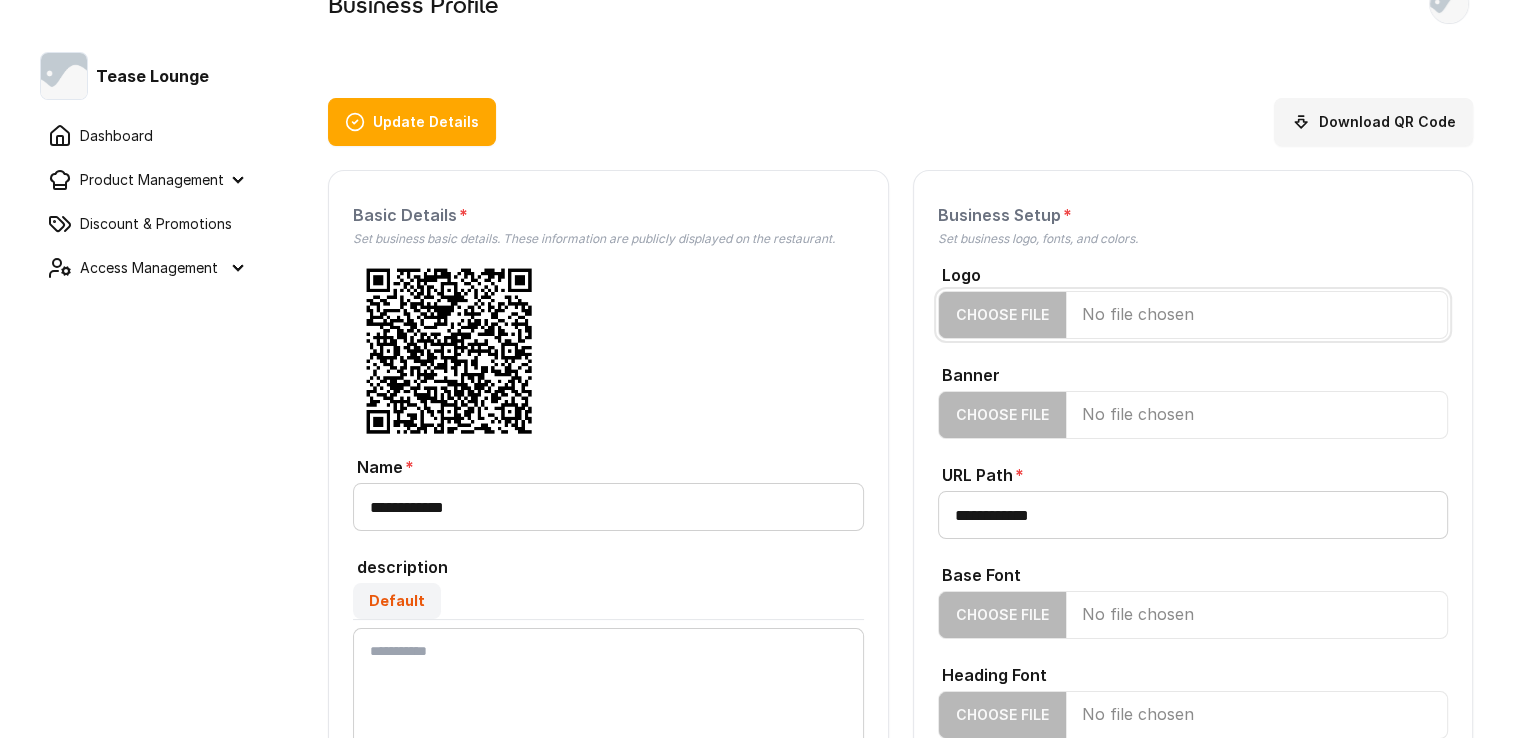 scroll, scrollTop: 300, scrollLeft: 0, axis: vertical 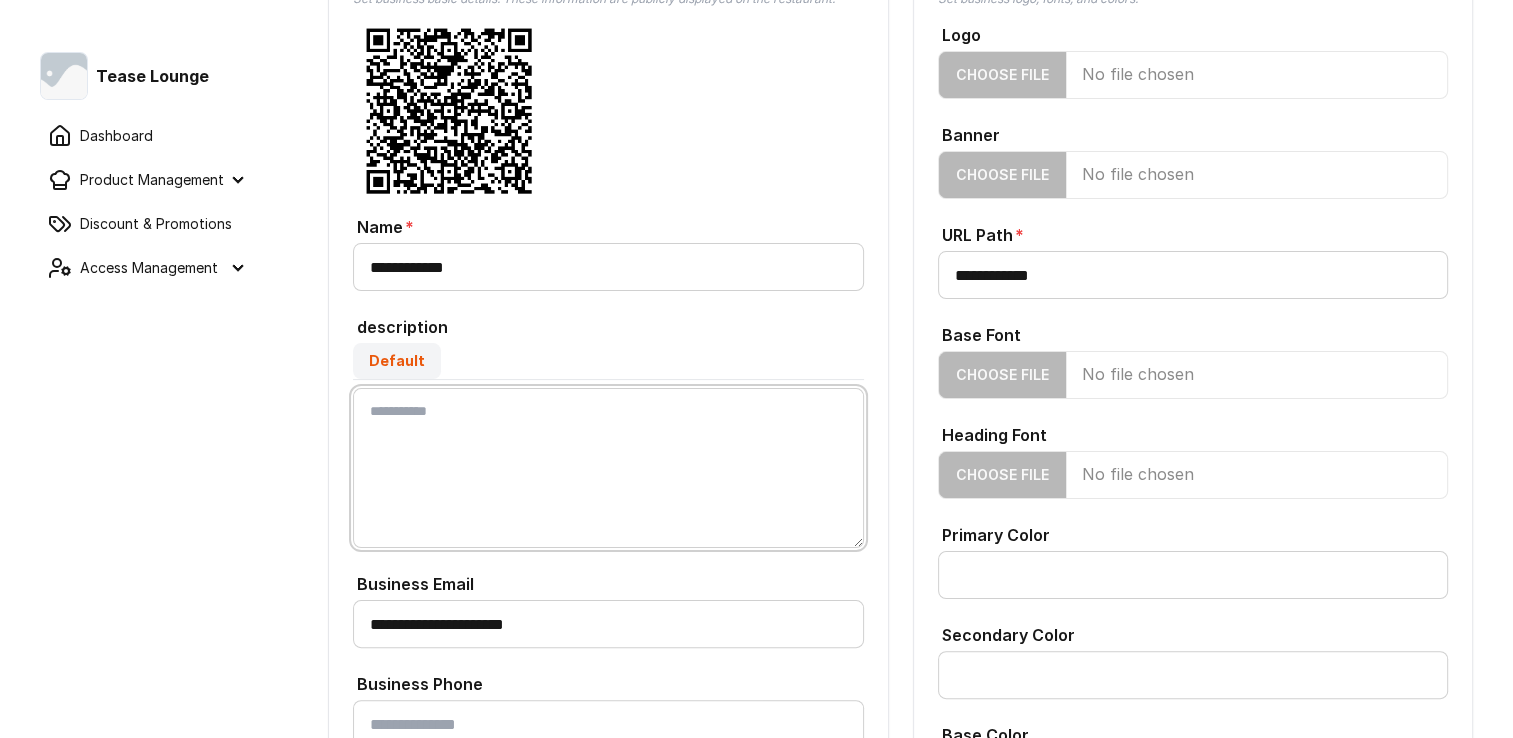 click on "Default" at bounding box center (608, 468) 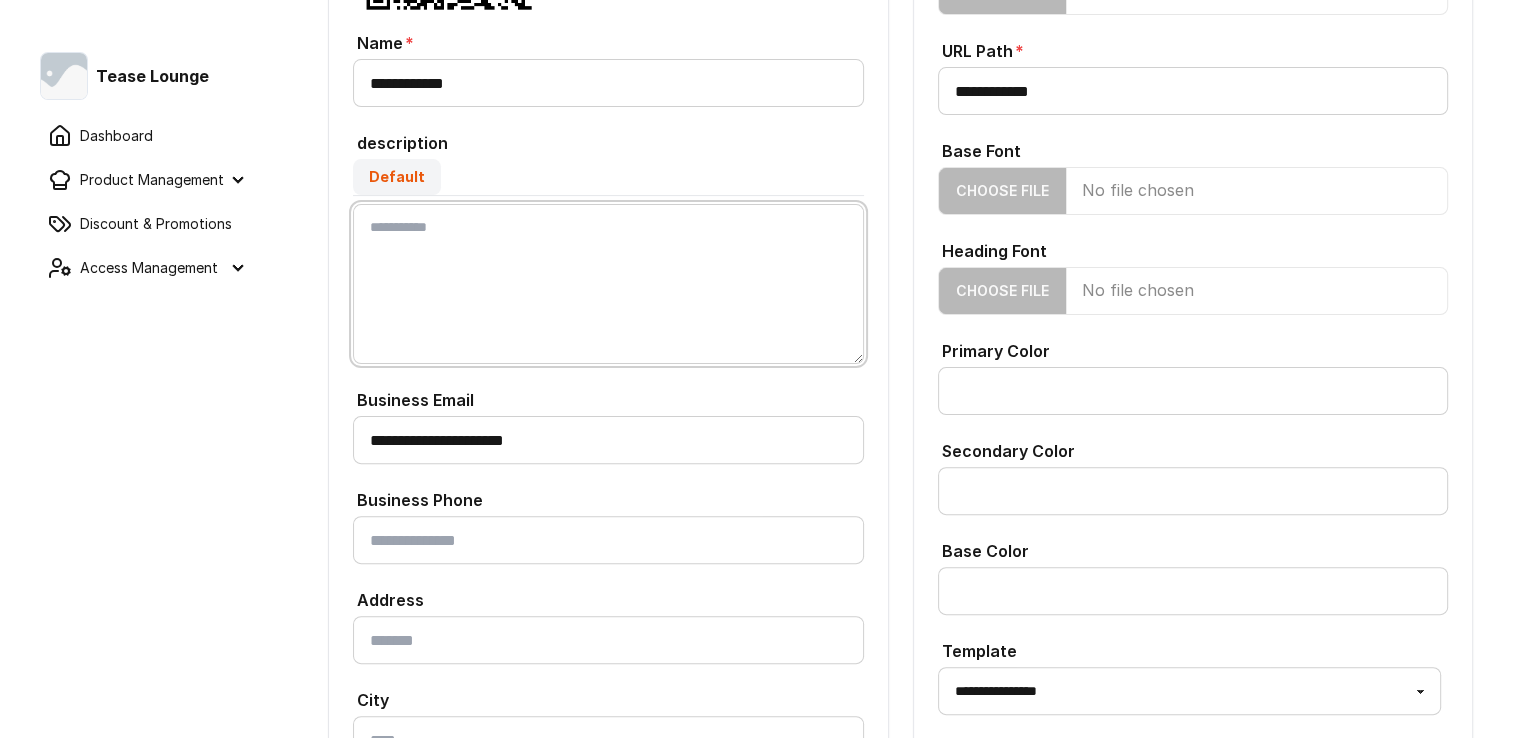 scroll, scrollTop: 500, scrollLeft: 0, axis: vertical 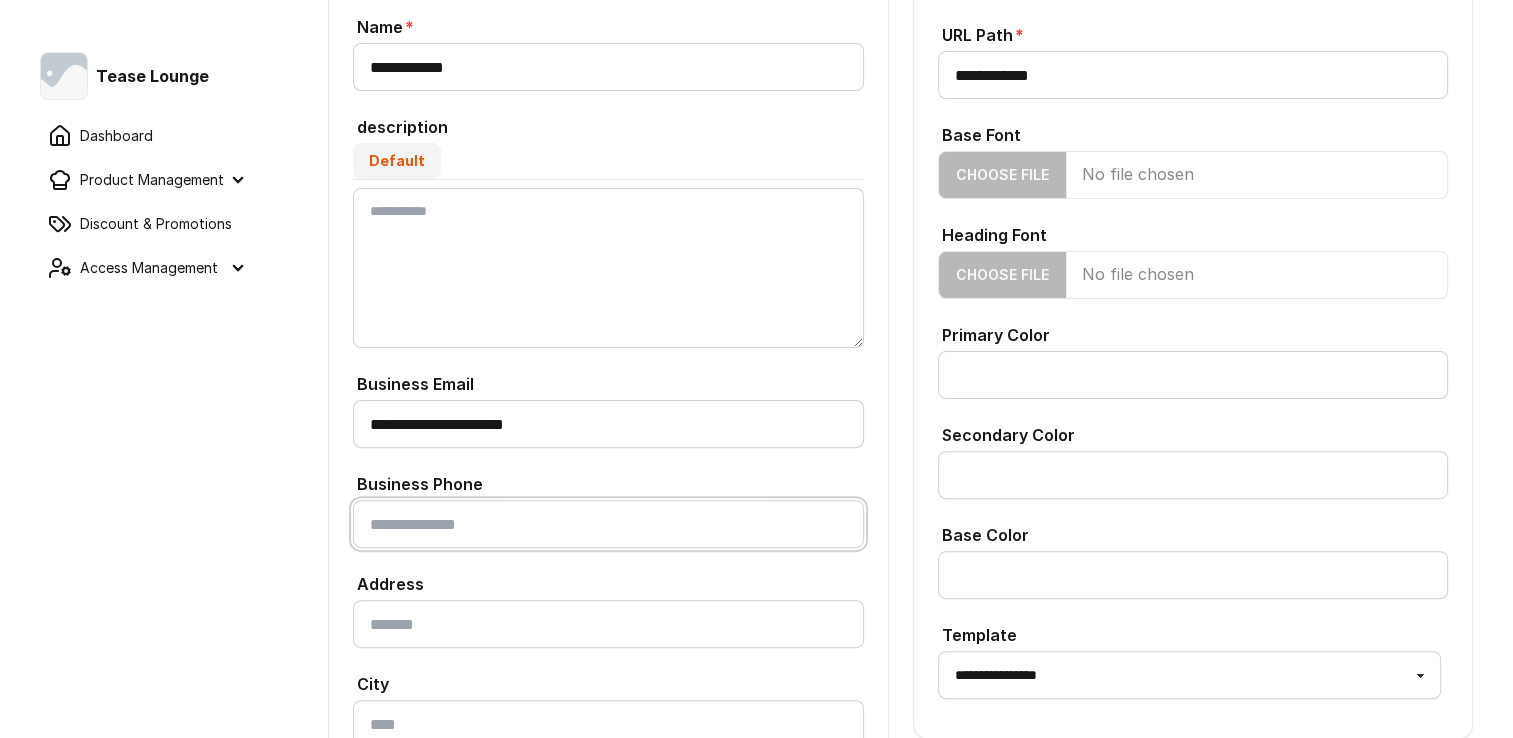 click on "Business Phone" at bounding box center [608, 524] 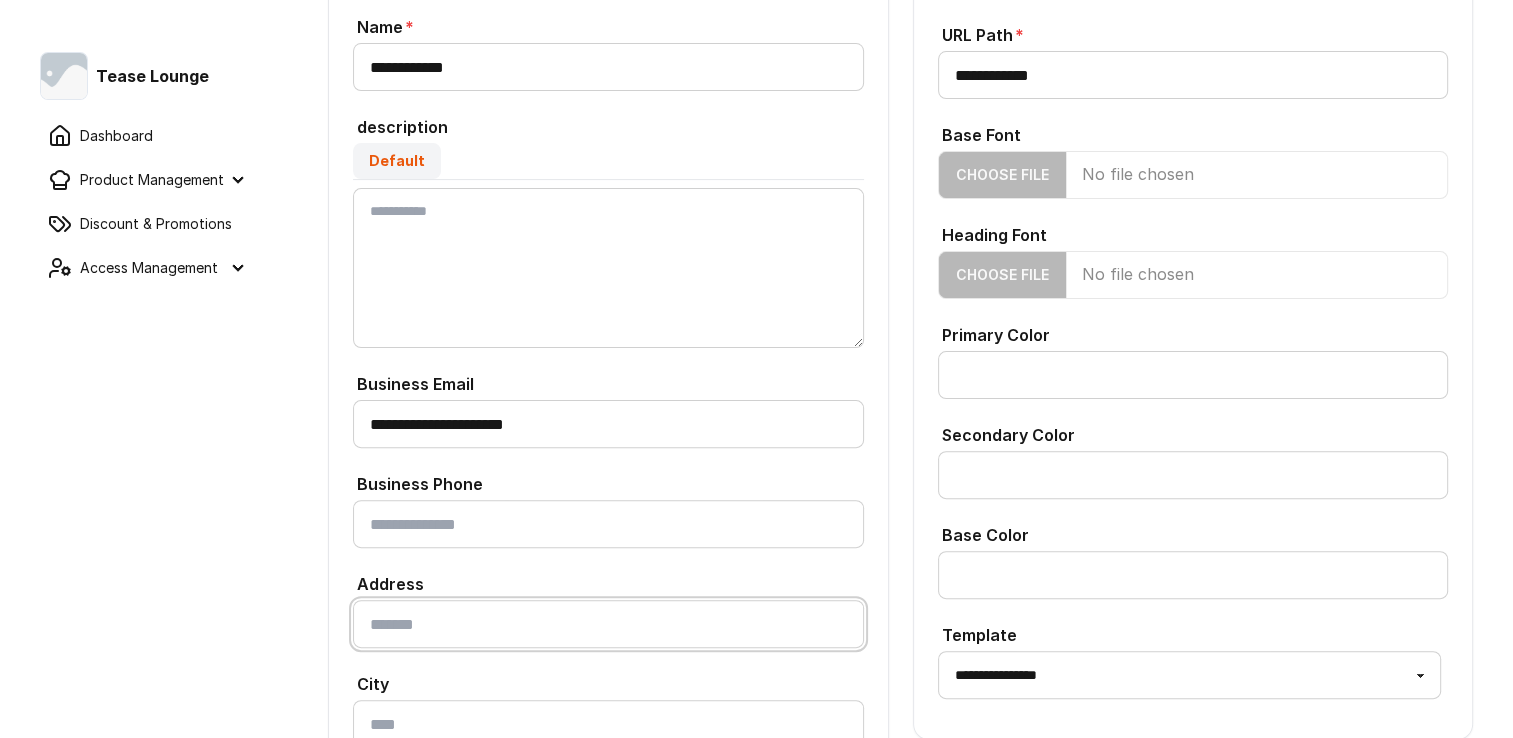 click on "Address" at bounding box center (608, 624) 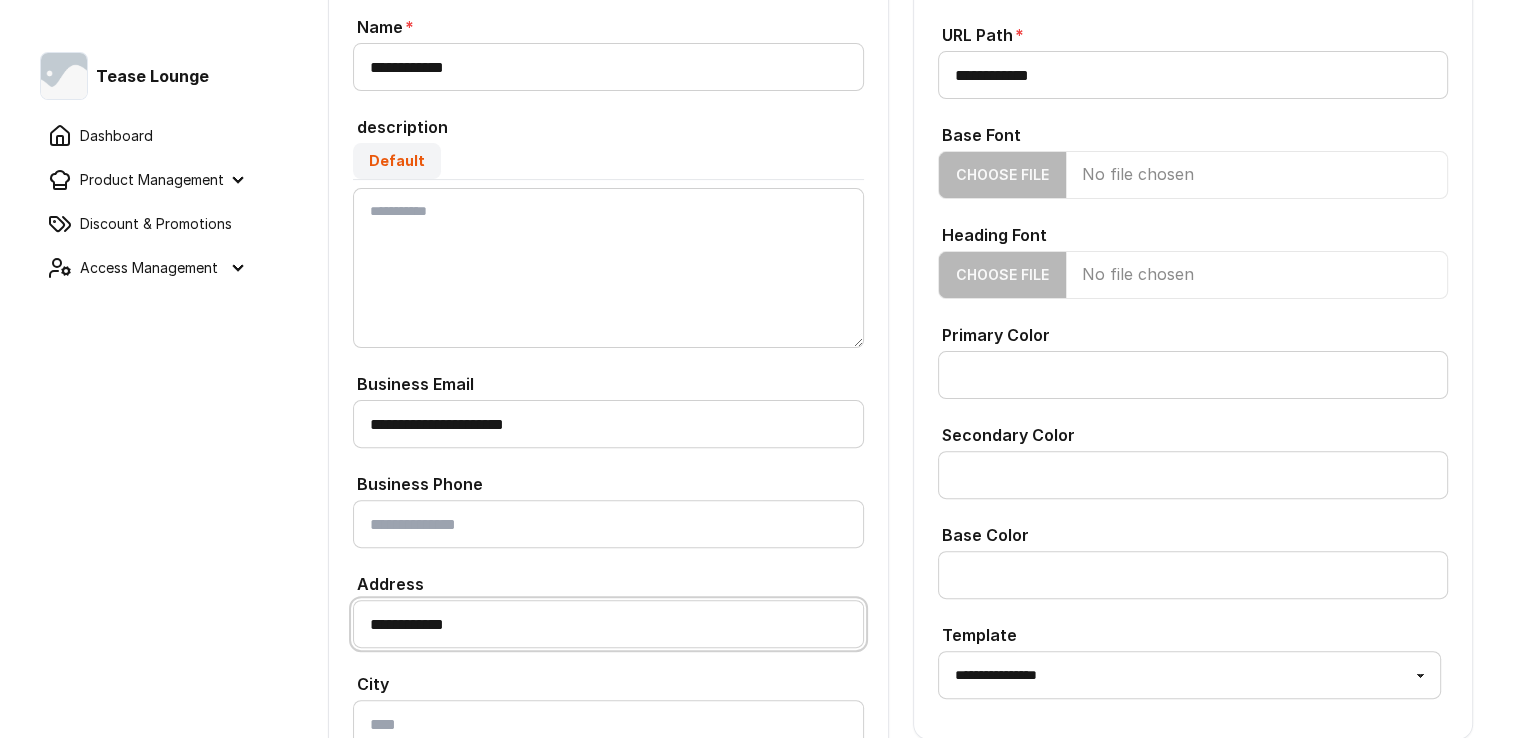 type on "**********" 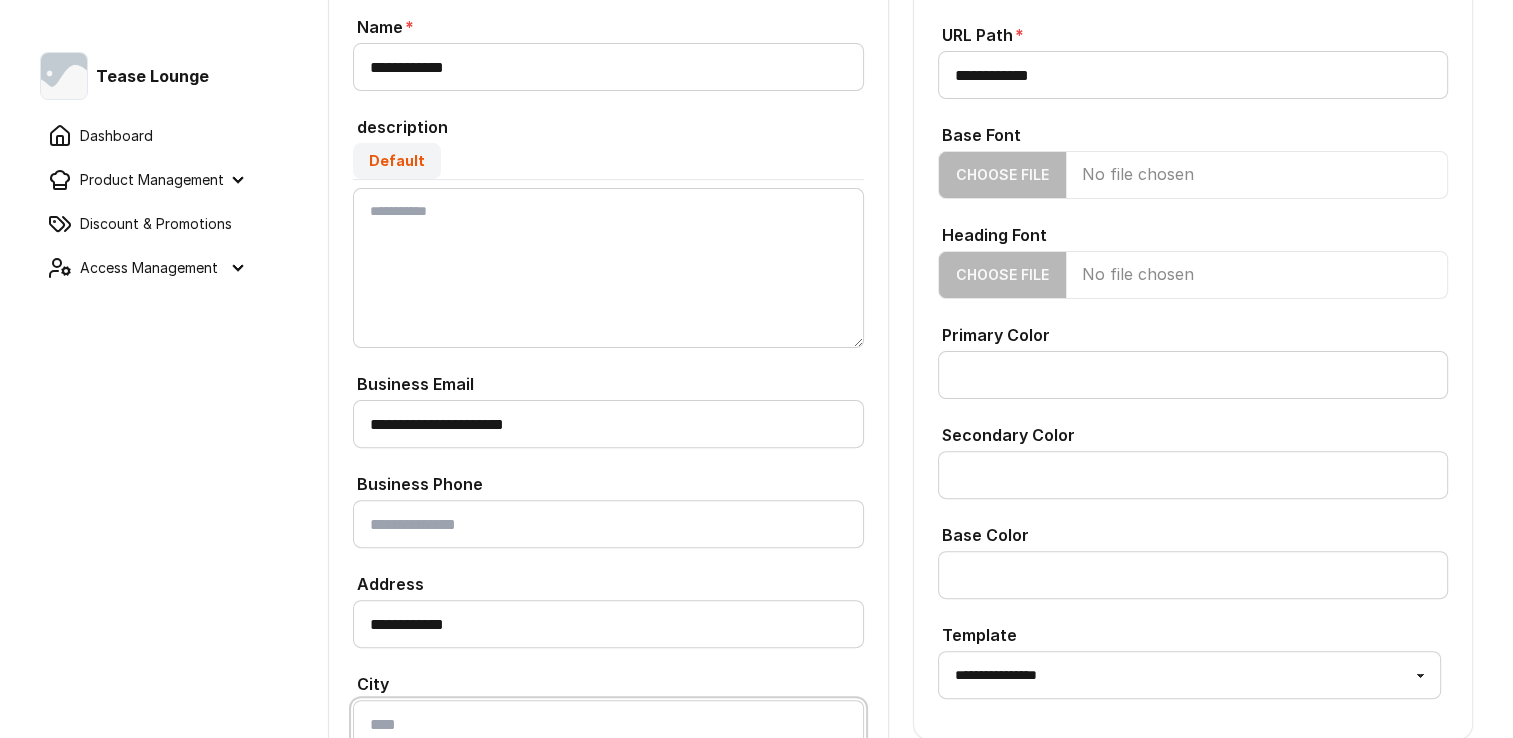 scroll, scrollTop: 510, scrollLeft: 0, axis: vertical 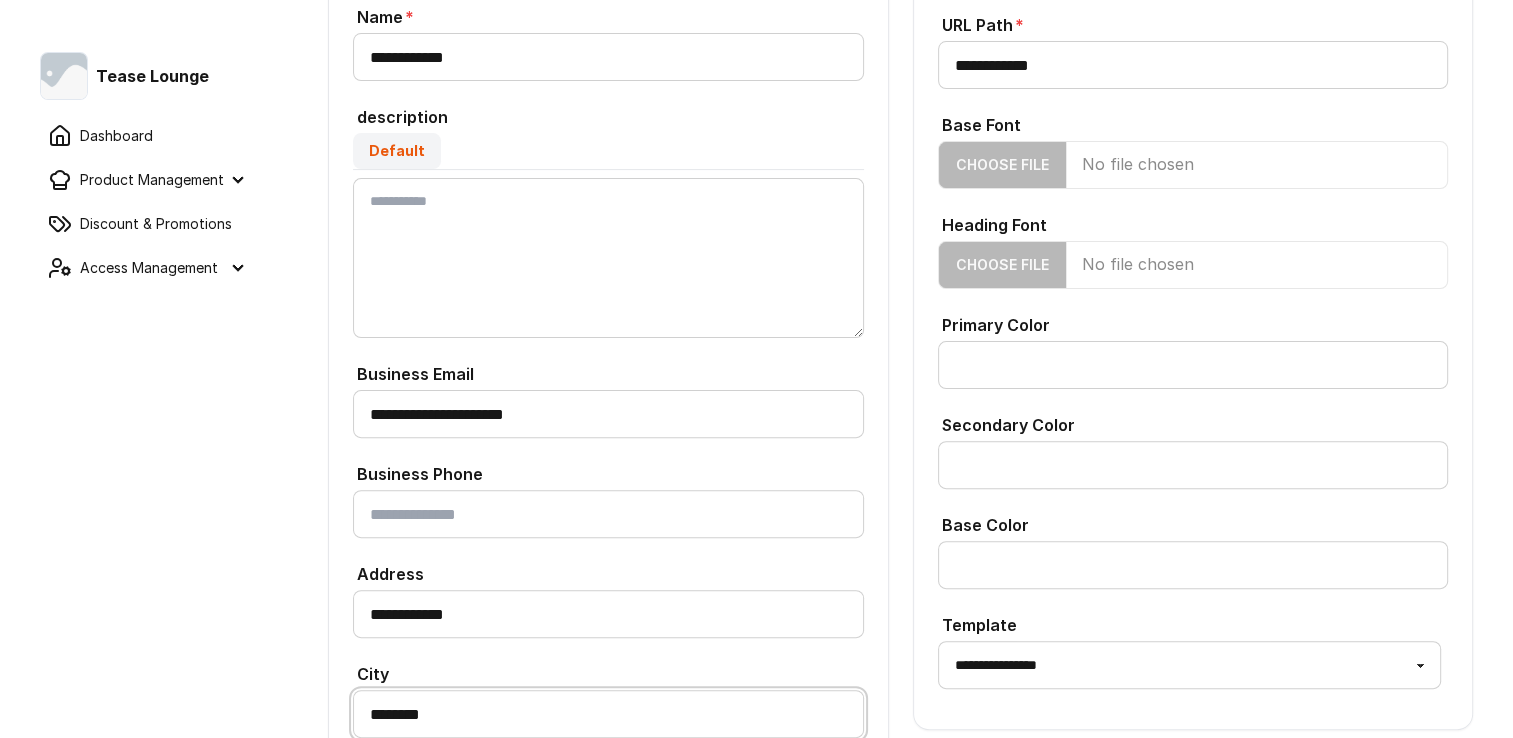 type on "********" 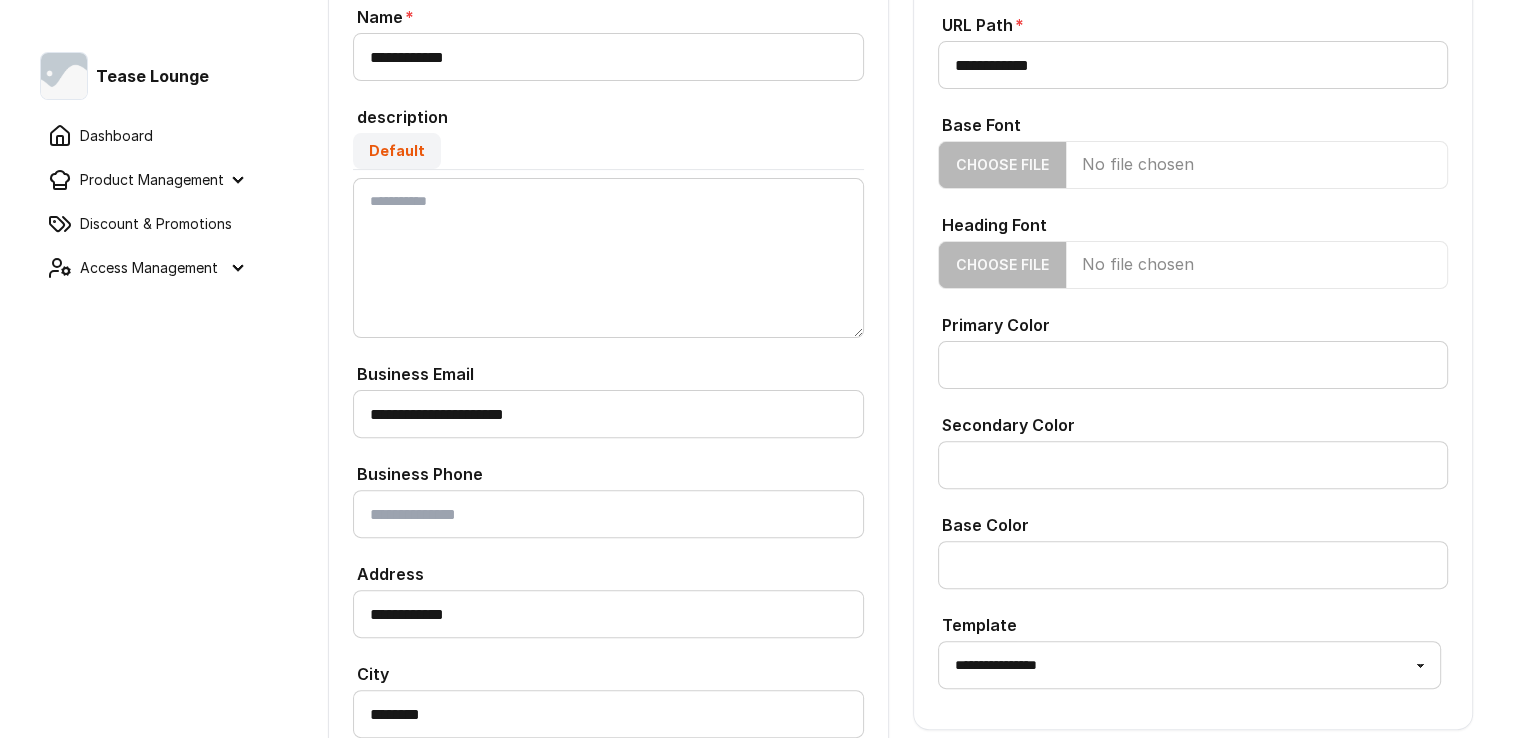 scroll, scrollTop: 955, scrollLeft: 0, axis: vertical 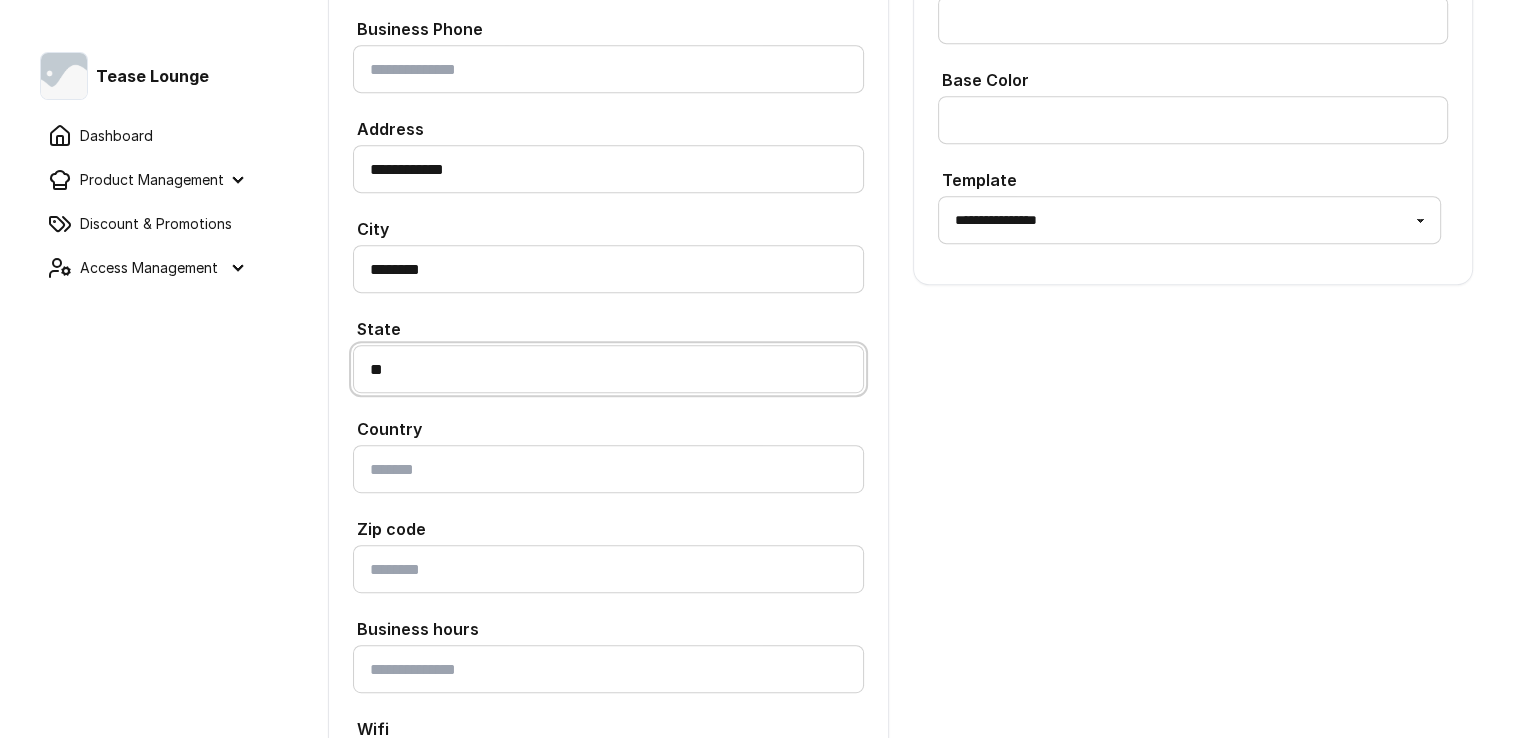 type on "**" 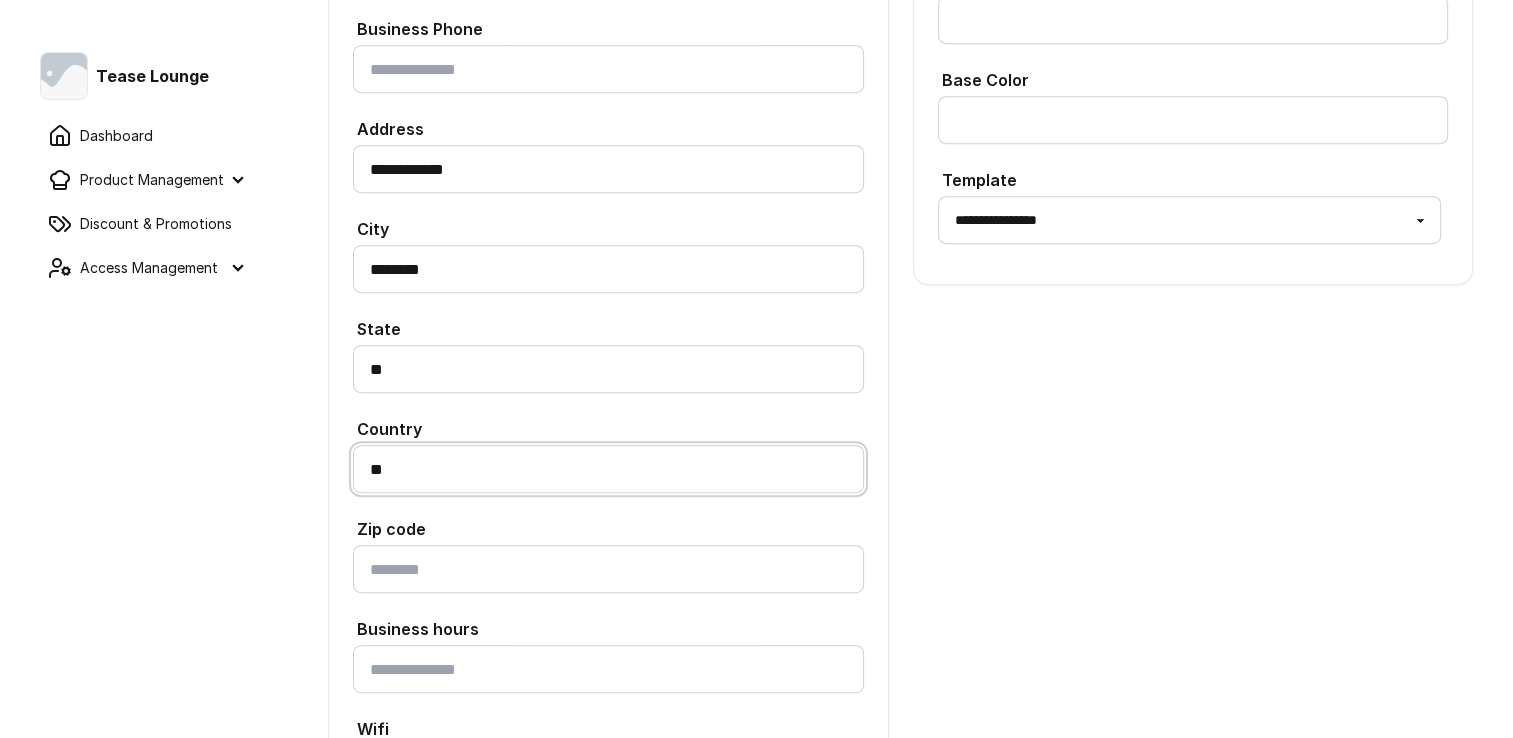 type on "*" 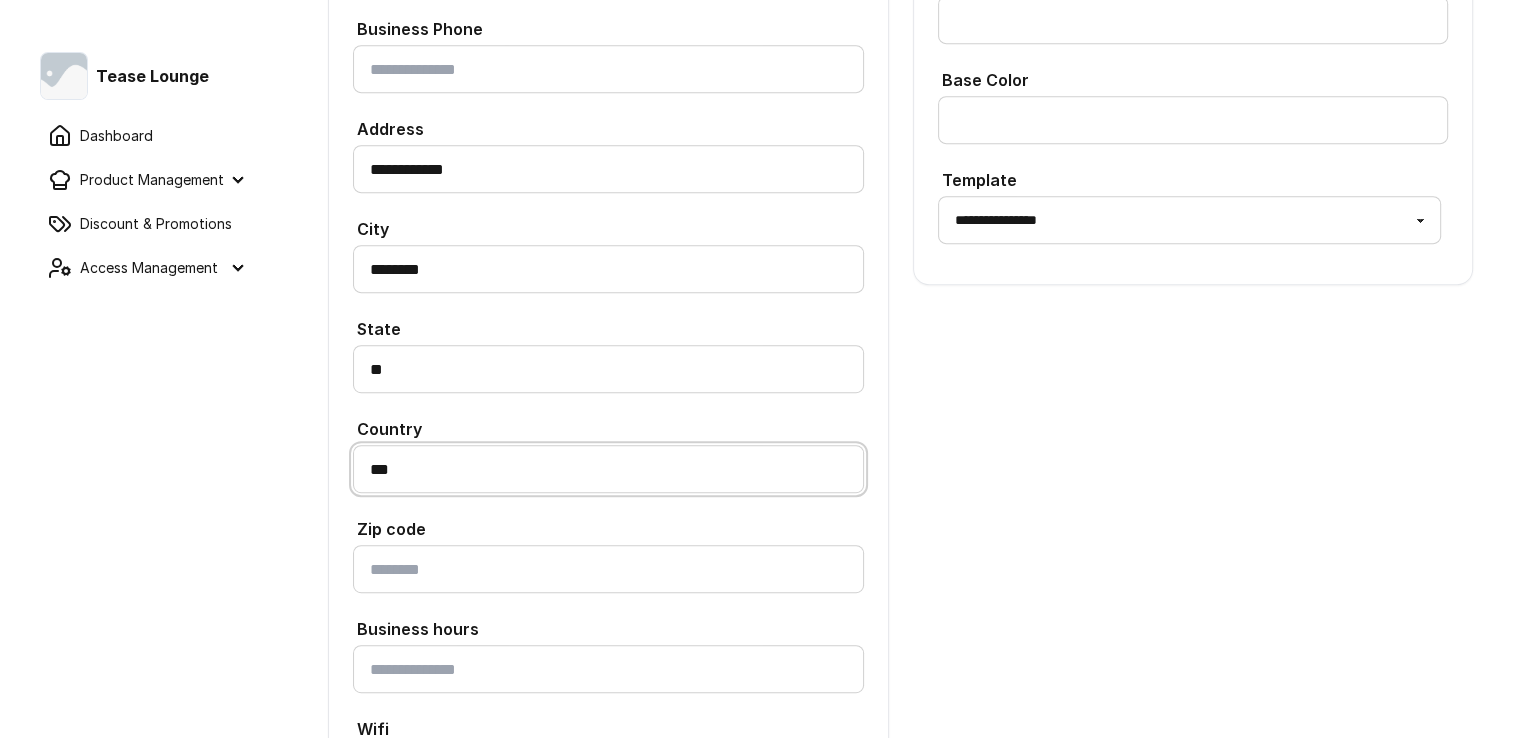 type on "***" 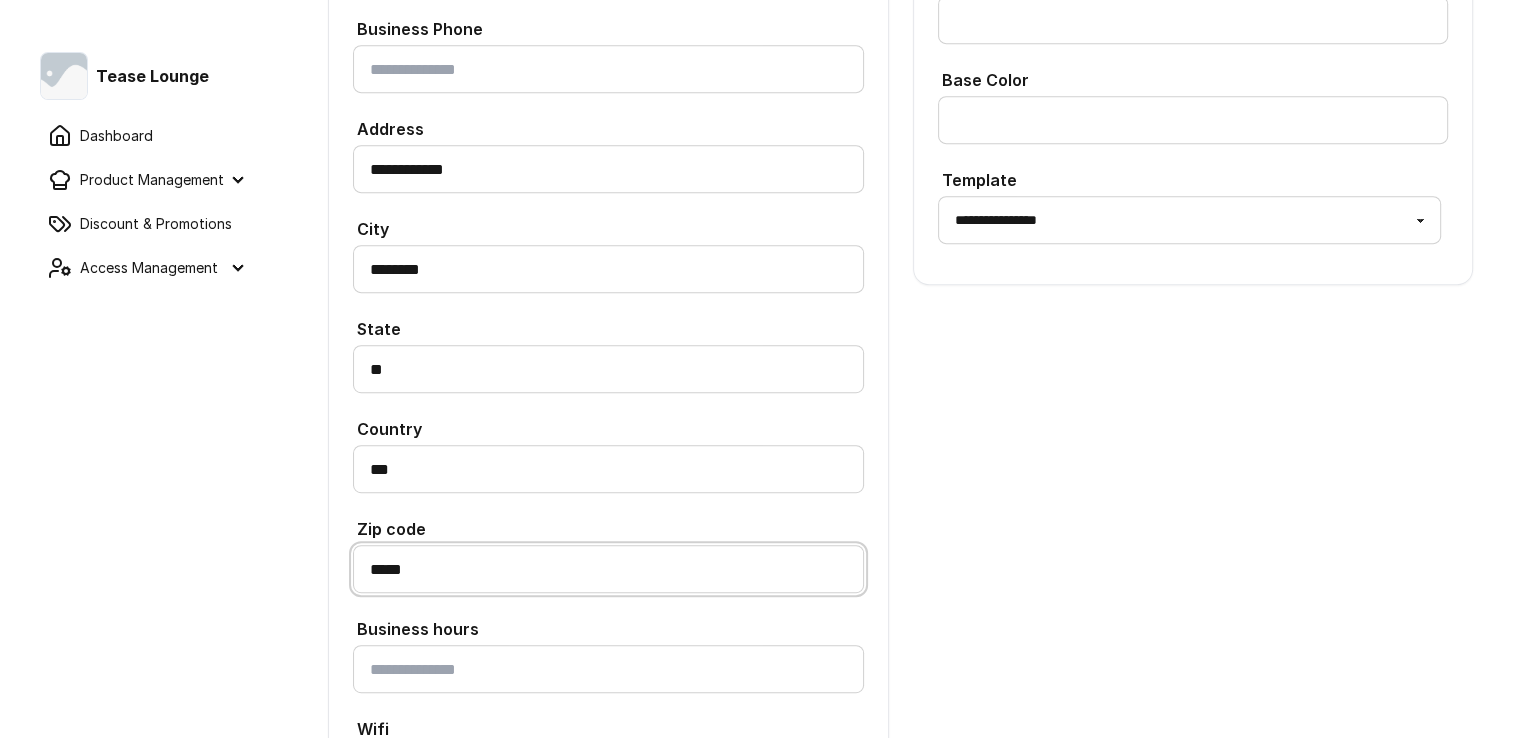 type on "*****" 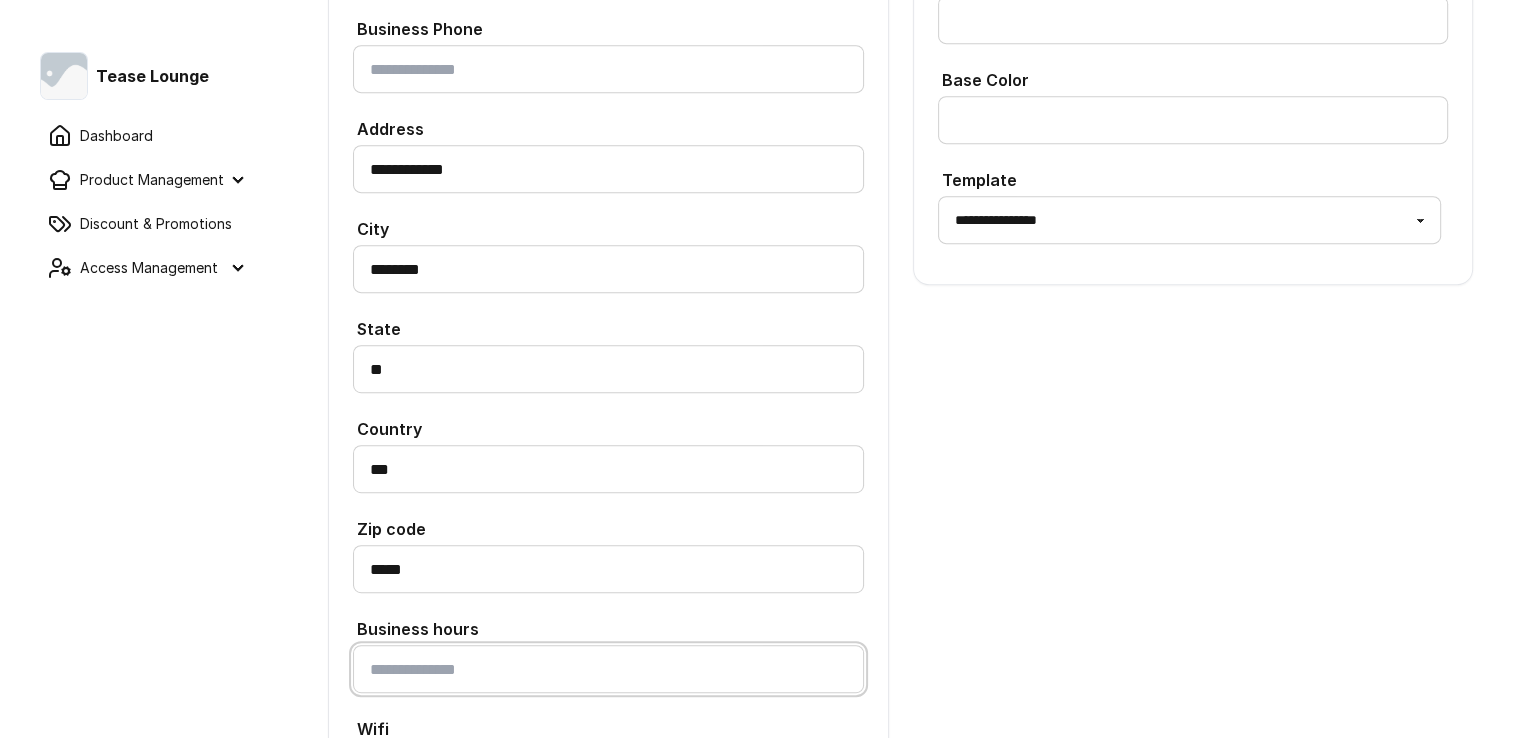 scroll, scrollTop: 1055, scrollLeft: 0, axis: vertical 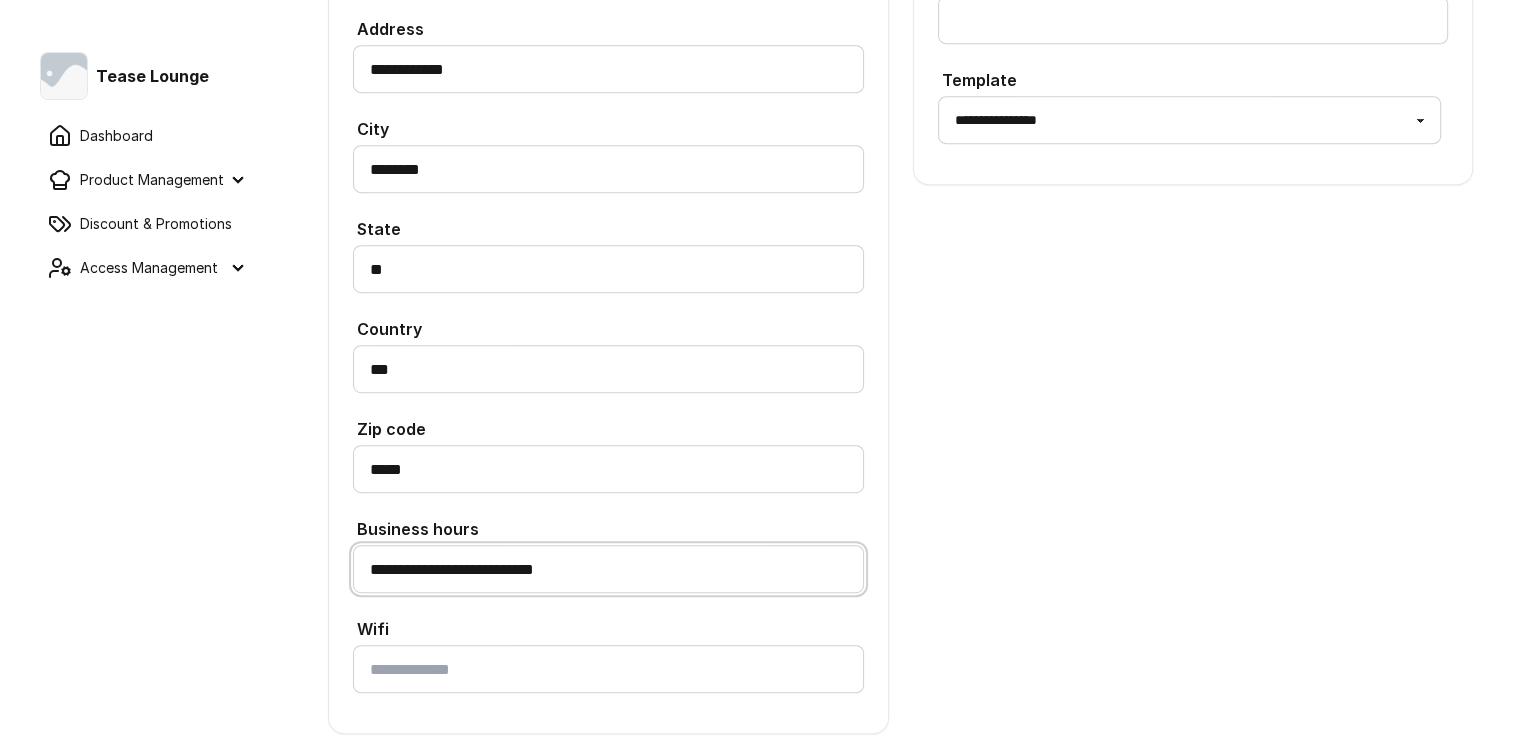 drag, startPoint x: 537, startPoint y: 577, endPoint x: 492, endPoint y: 577, distance: 45 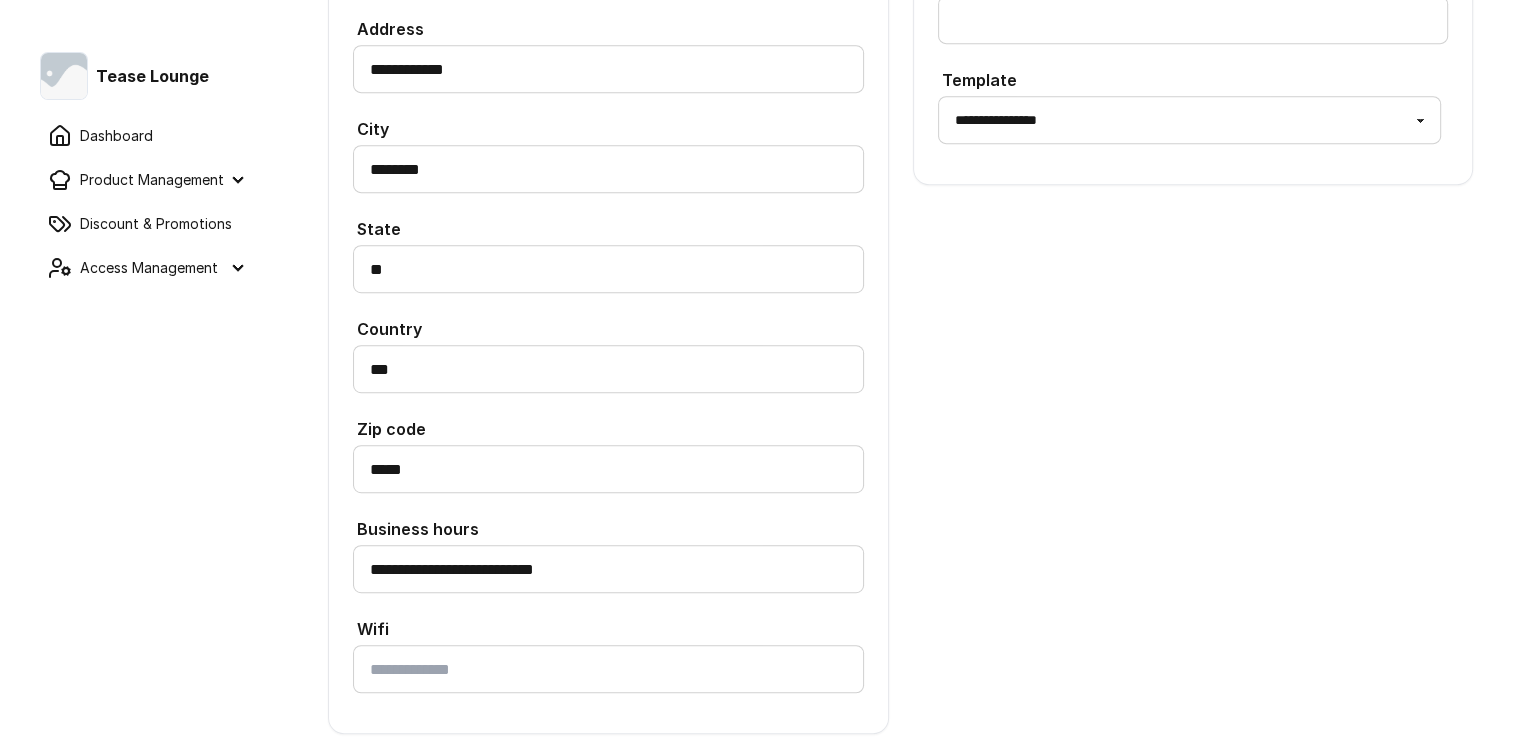 scroll, scrollTop: 1368, scrollLeft: 0, axis: vertical 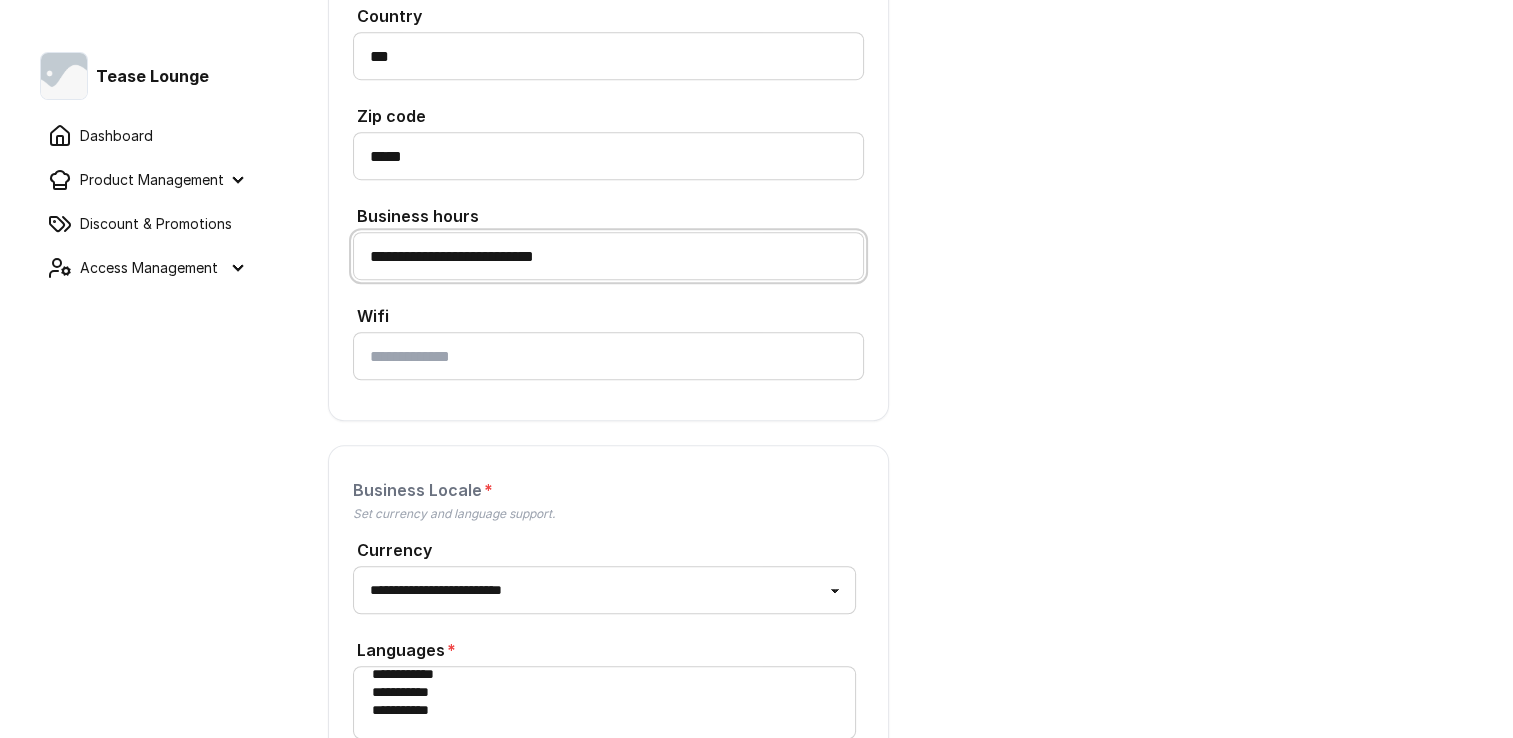 click on "**********" at bounding box center [608, 256] 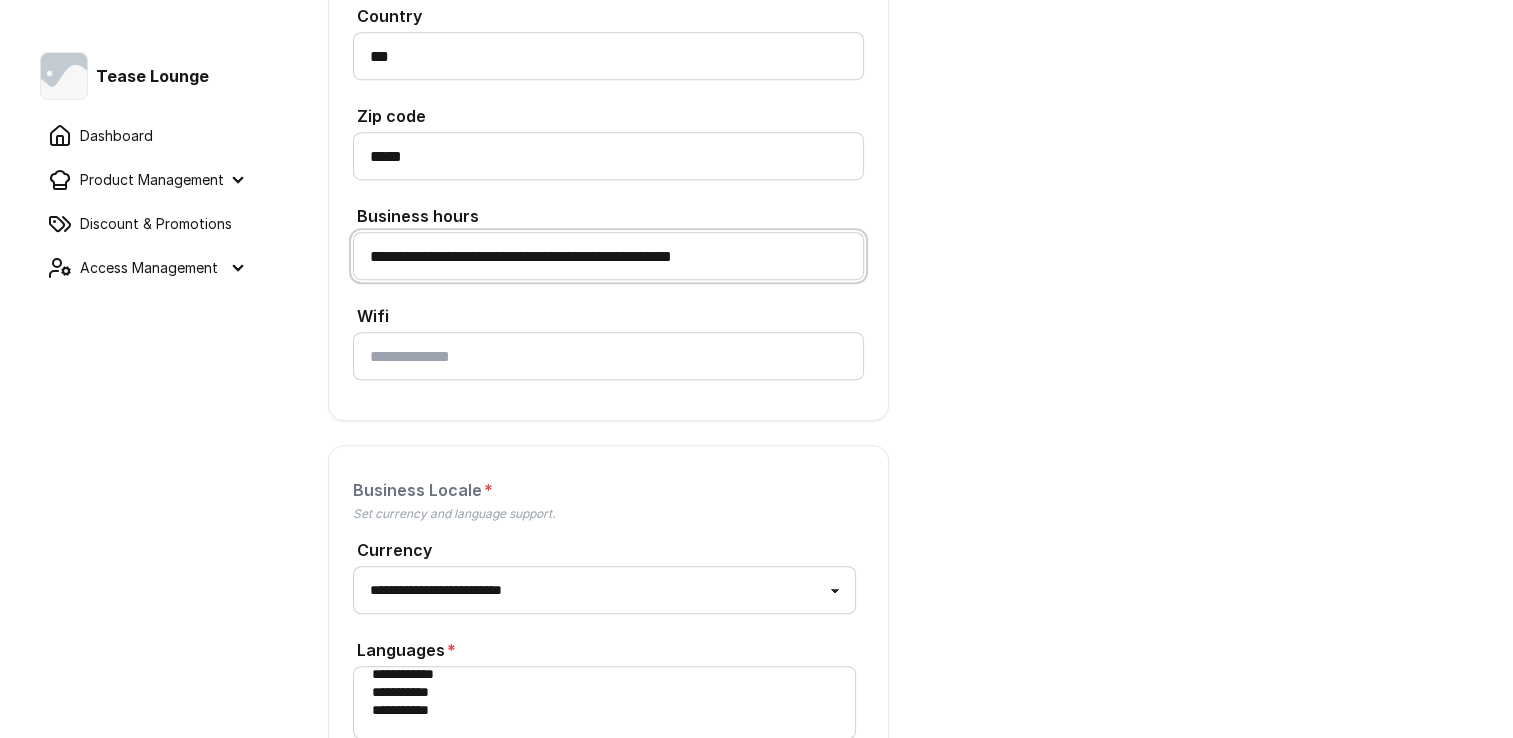drag, startPoint x: 600, startPoint y: 258, endPoint x: 492, endPoint y: 257, distance: 108.00463 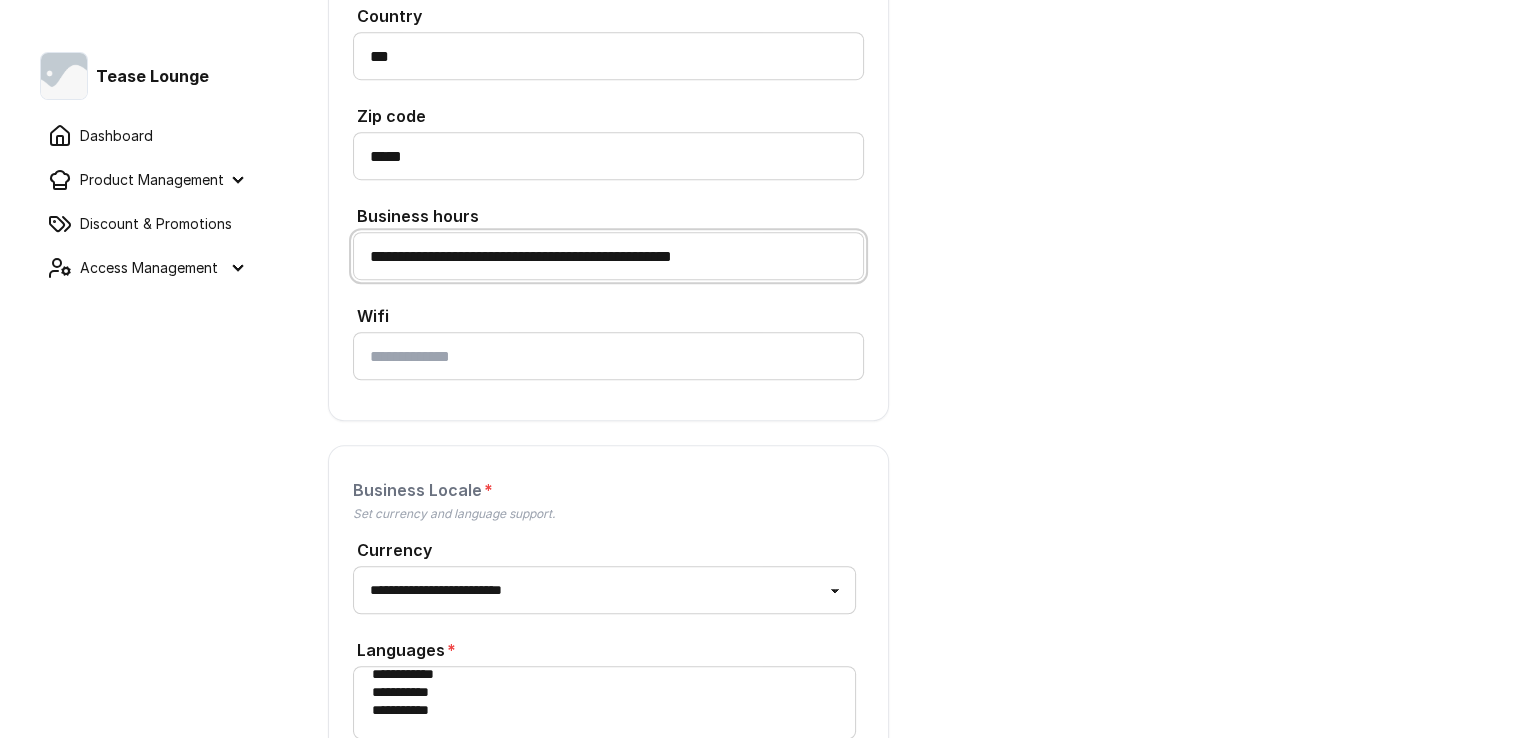 click on "**********" at bounding box center [608, 256] 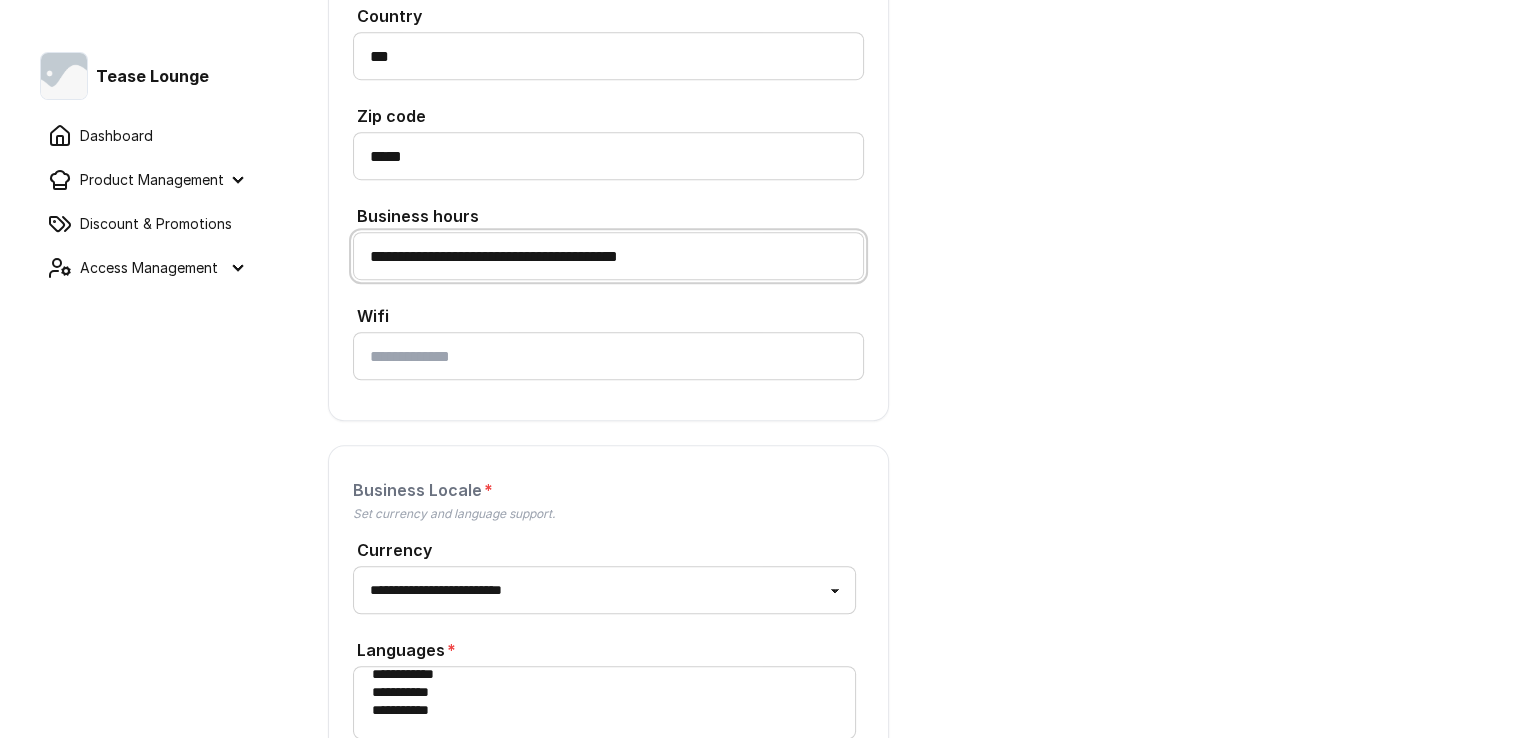 click on "**********" at bounding box center (608, 256) 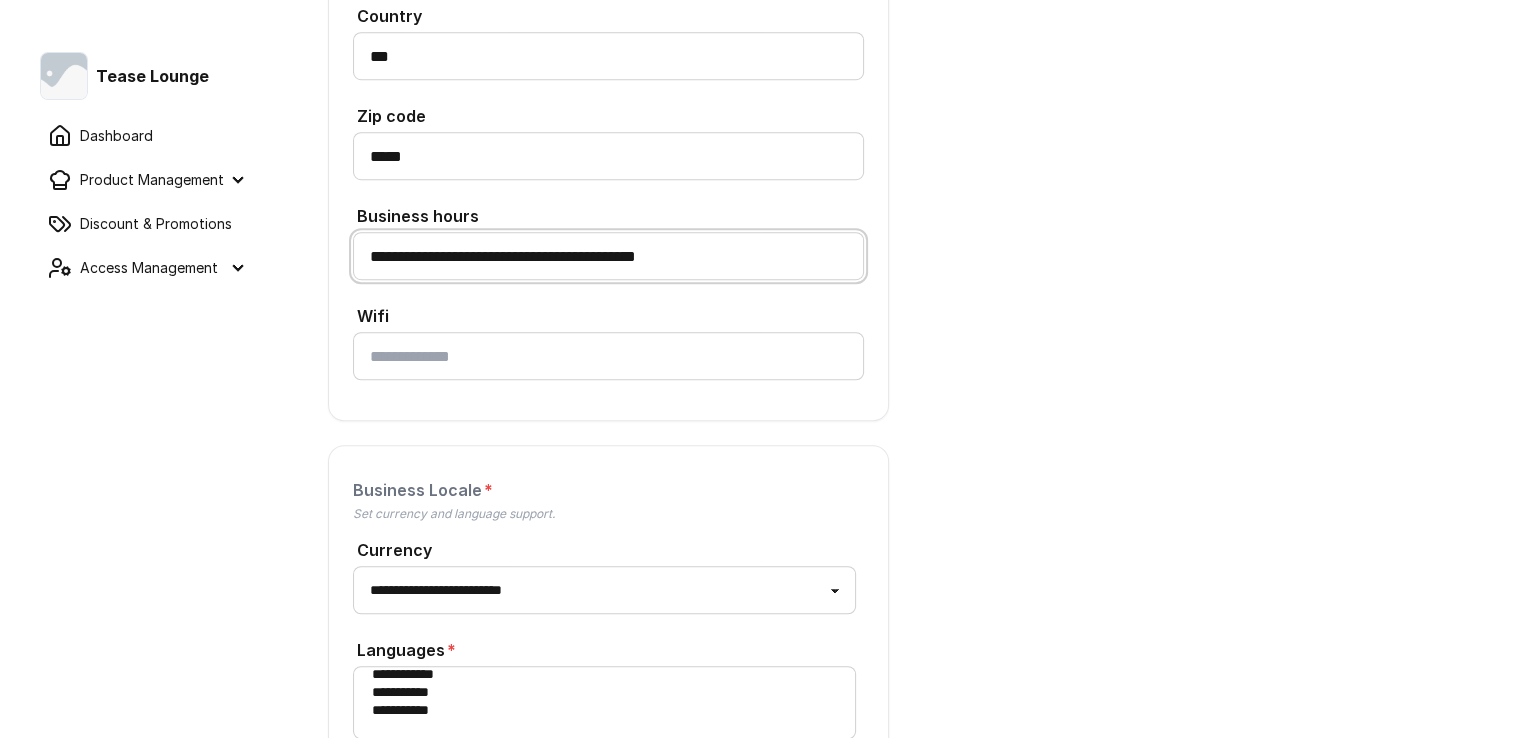 type on "**********" 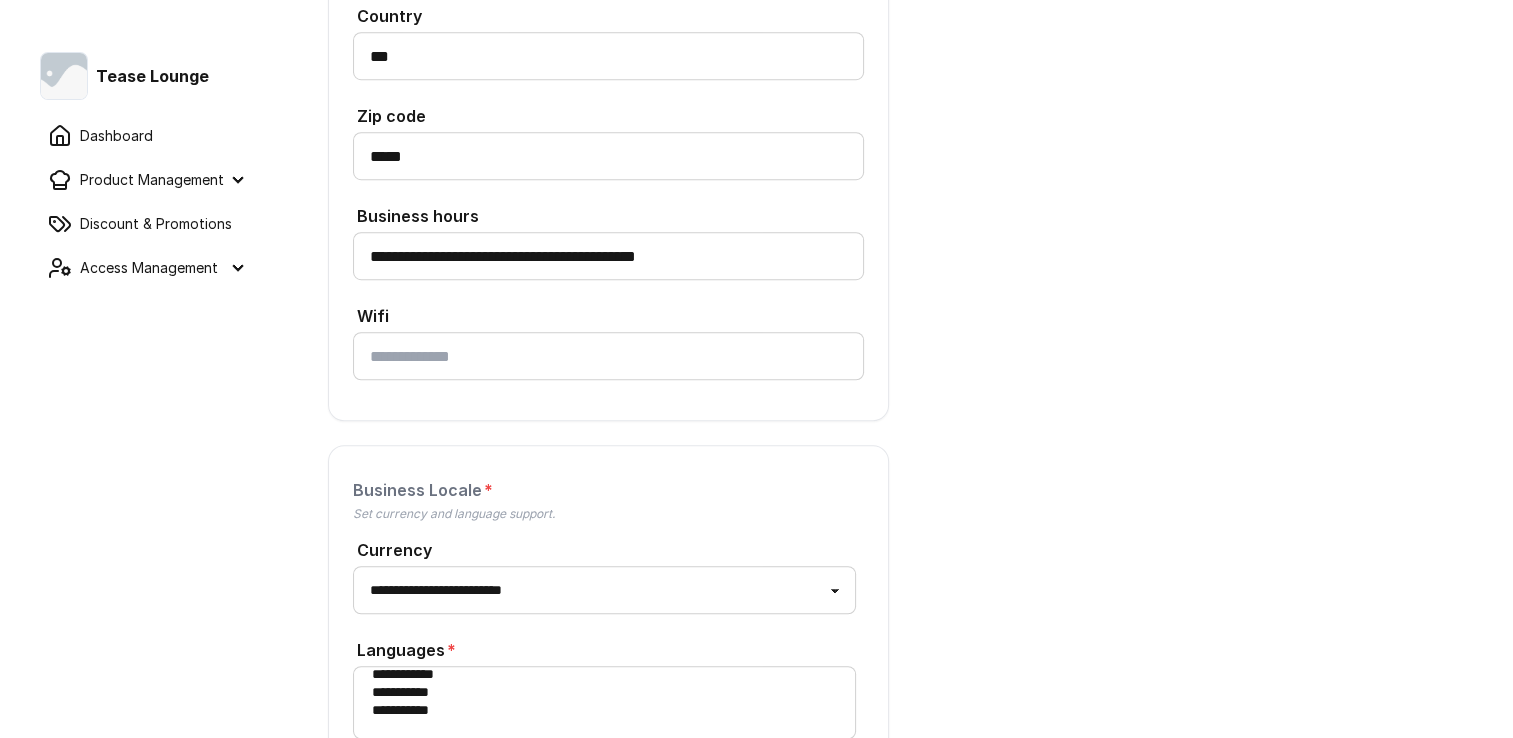 click on "**********" at bounding box center [608, -359] 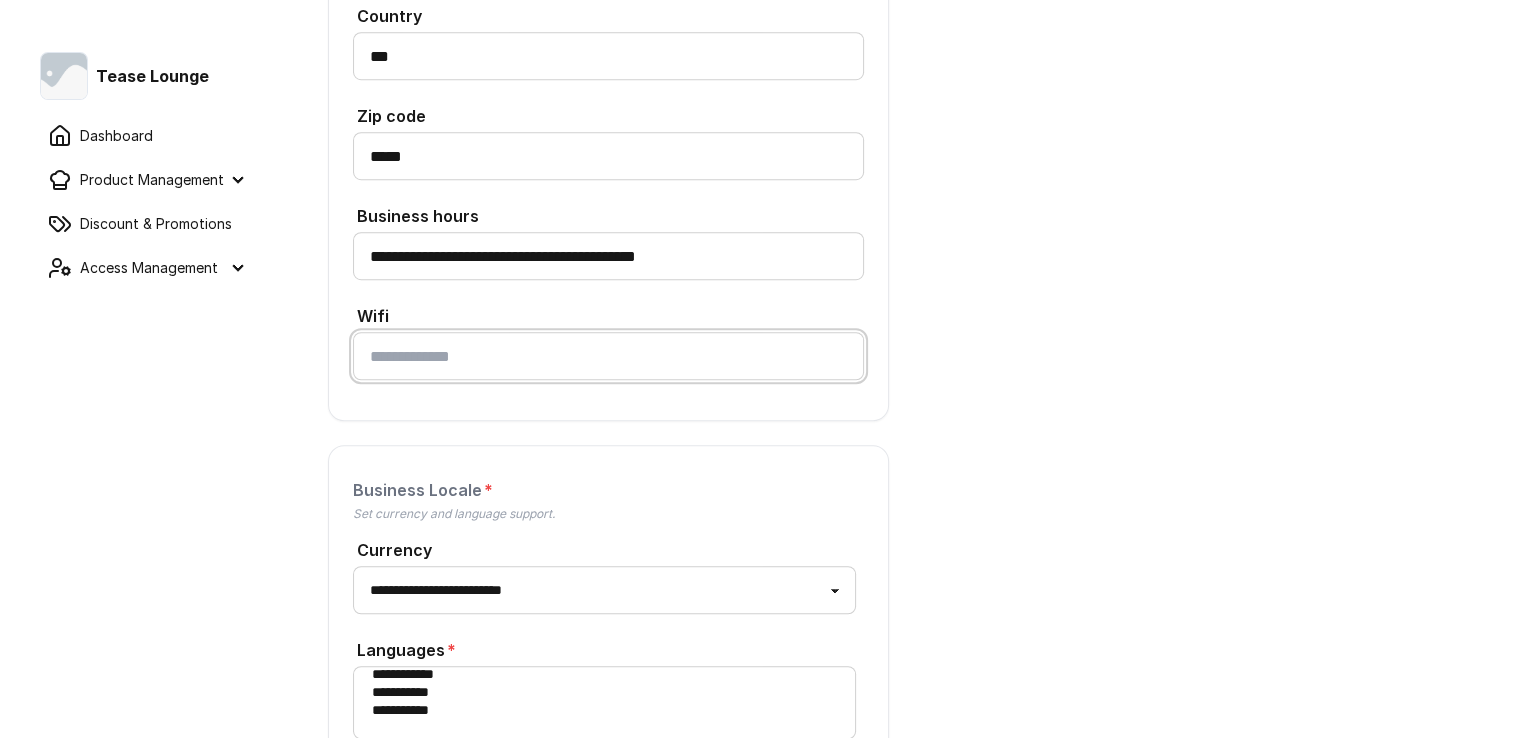 drag, startPoint x: 479, startPoint y: 364, endPoint x: 470, endPoint y: 371, distance: 11.401754 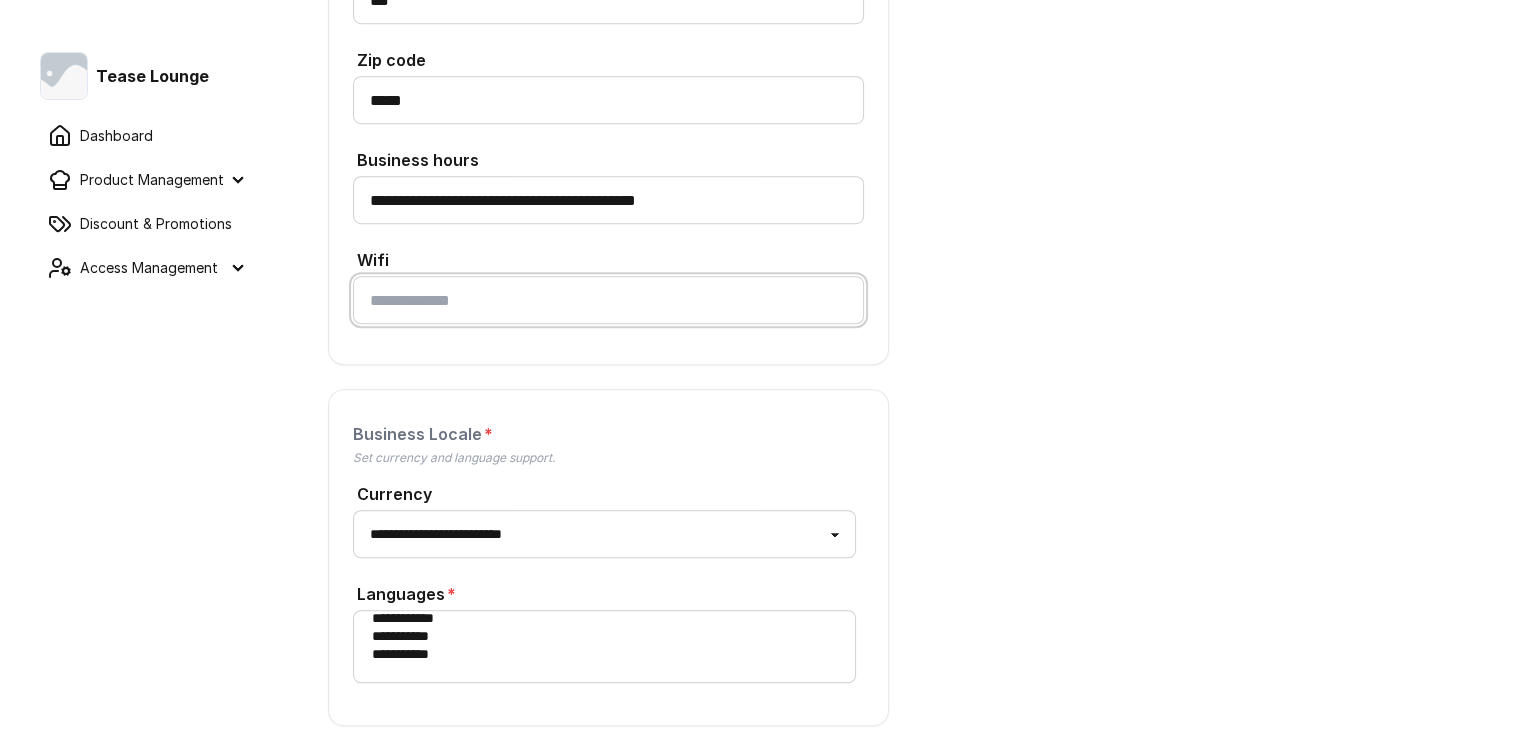 scroll, scrollTop: 1452, scrollLeft: 0, axis: vertical 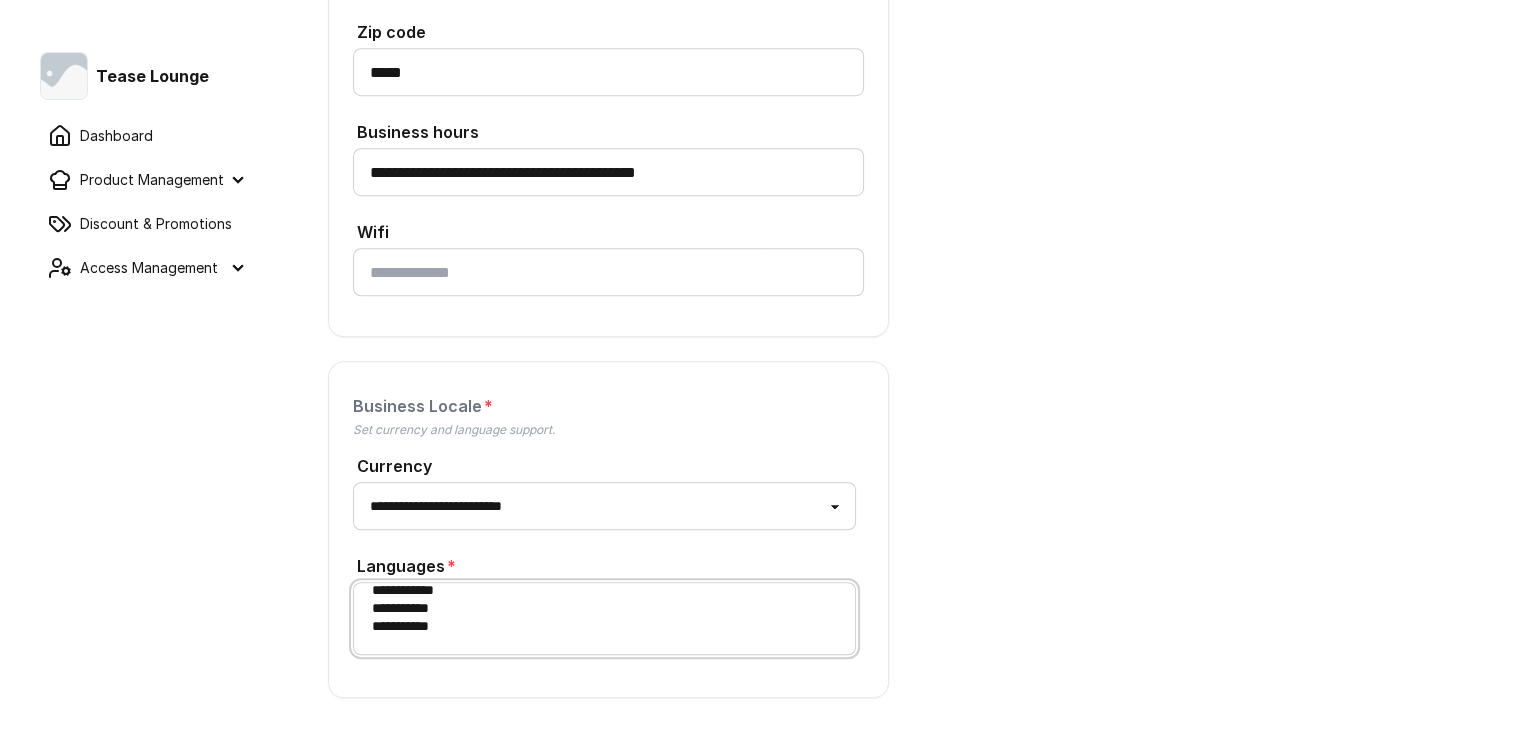 select on "*" 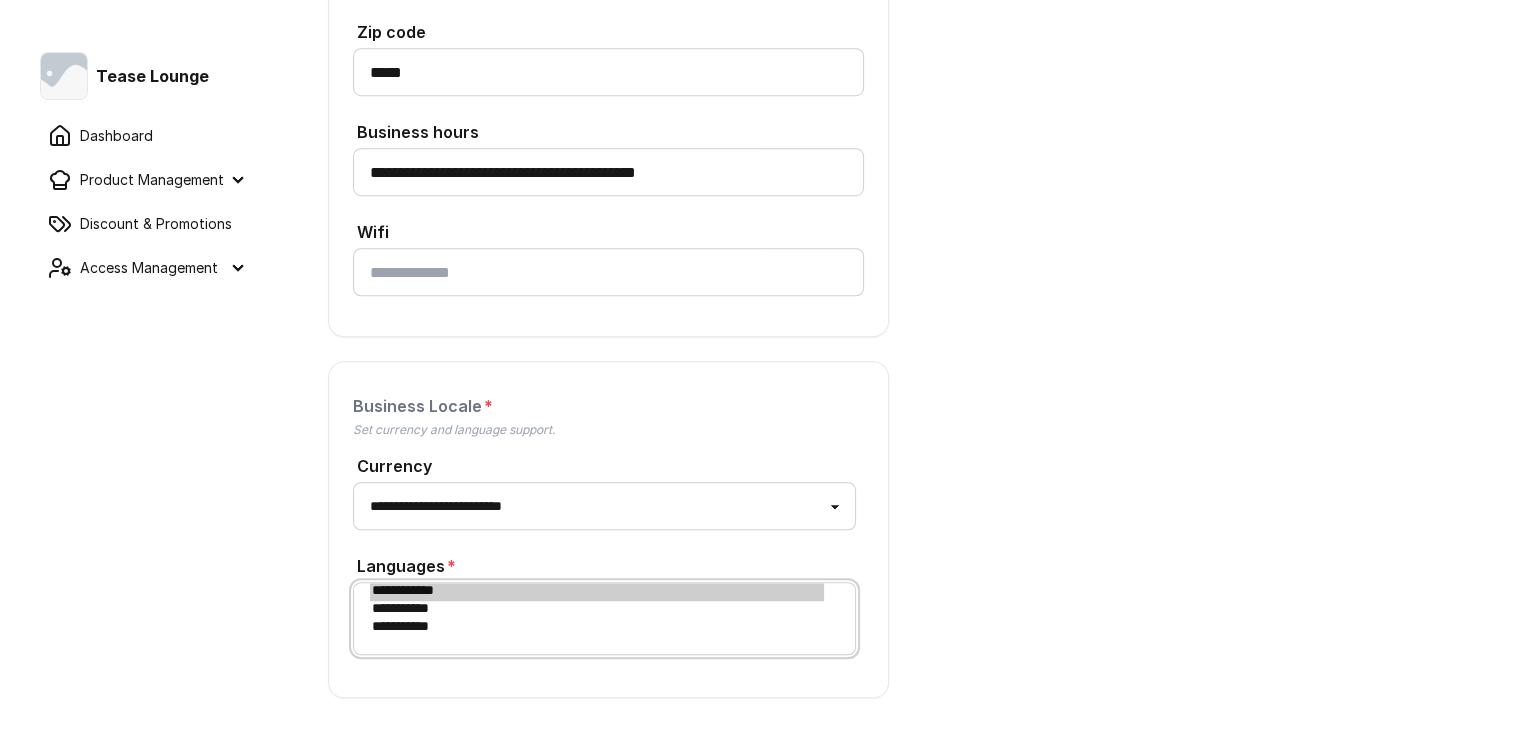 click on "**********" at bounding box center (597, 592) 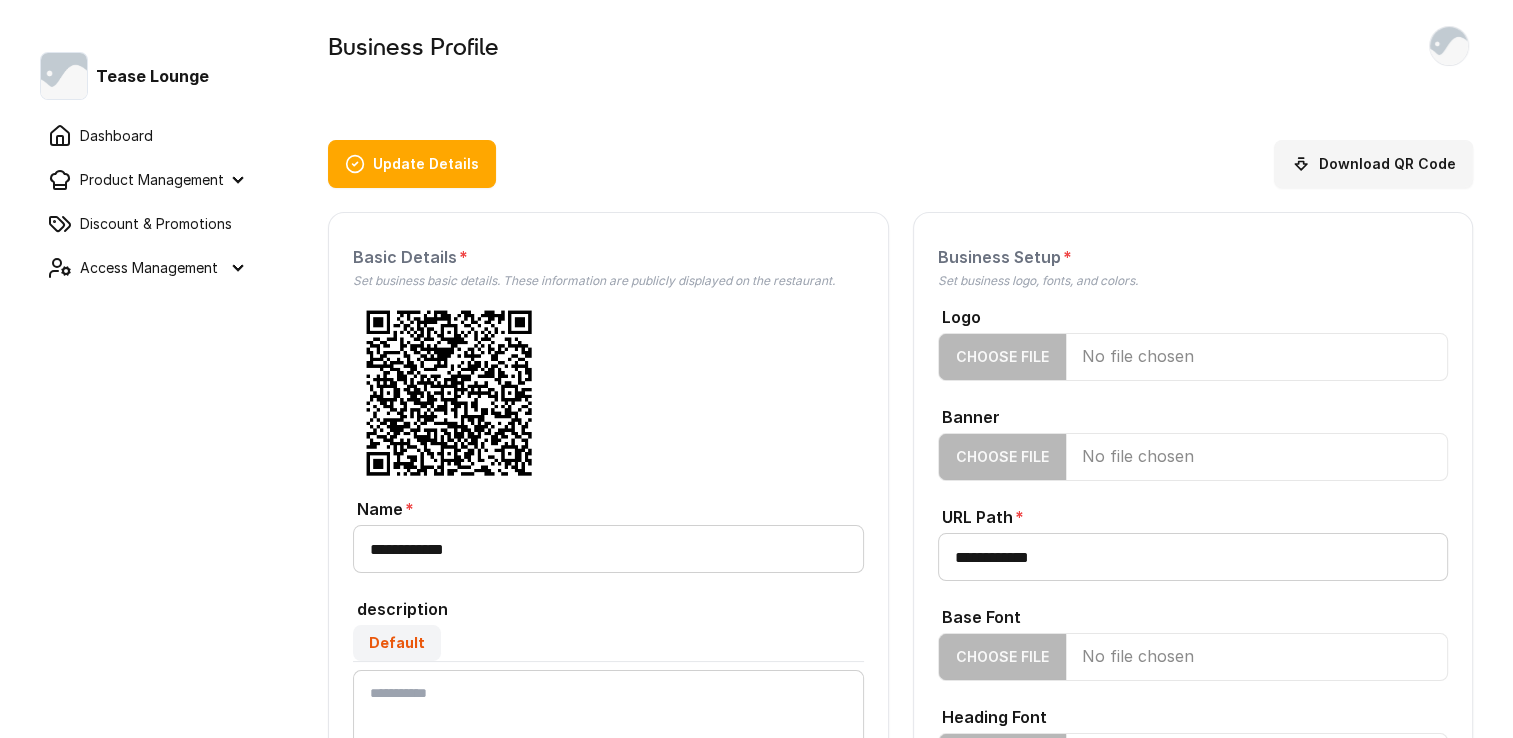 scroll, scrollTop: 0, scrollLeft: 0, axis: both 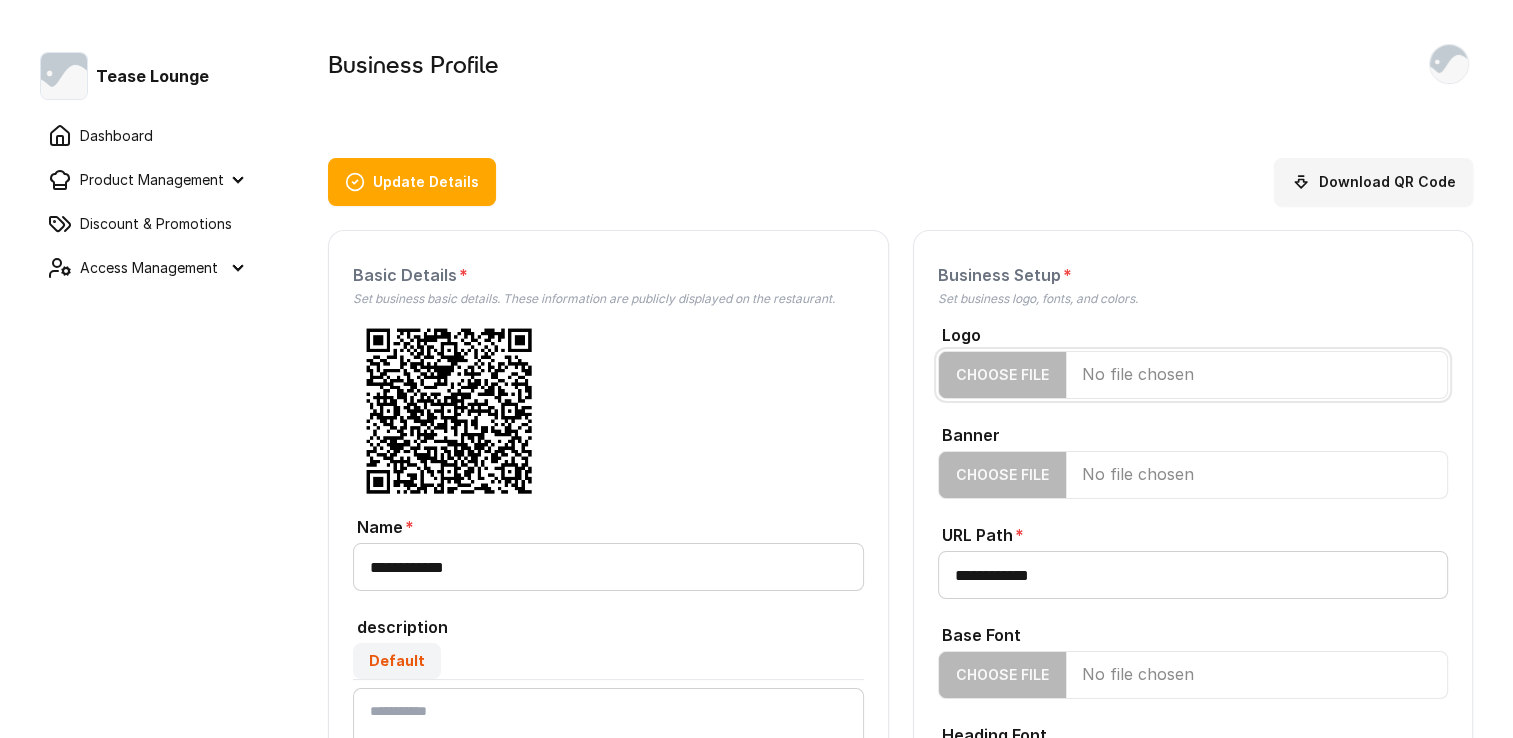 click on "Logo" at bounding box center [1193, 375] 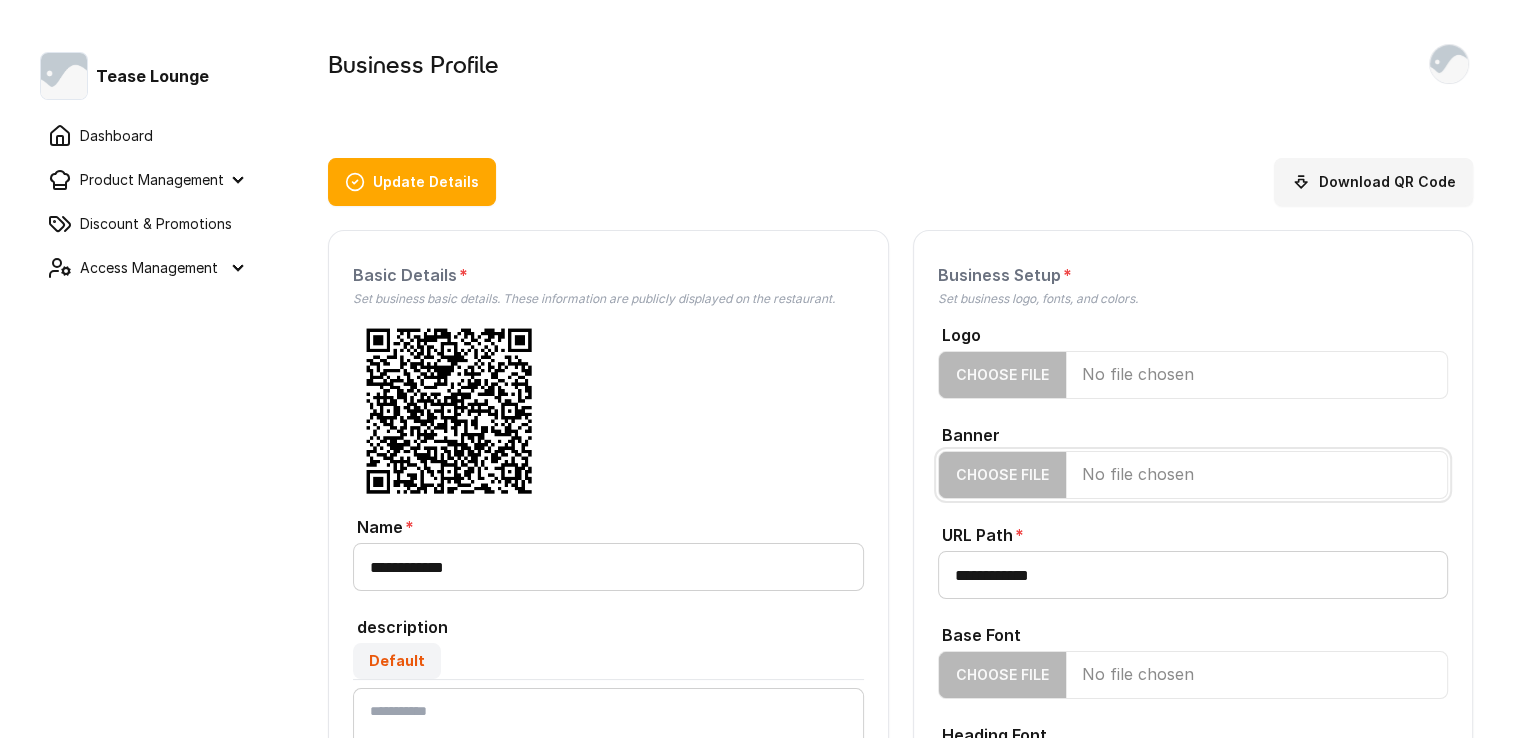 click on "Banner" at bounding box center [1193, 475] 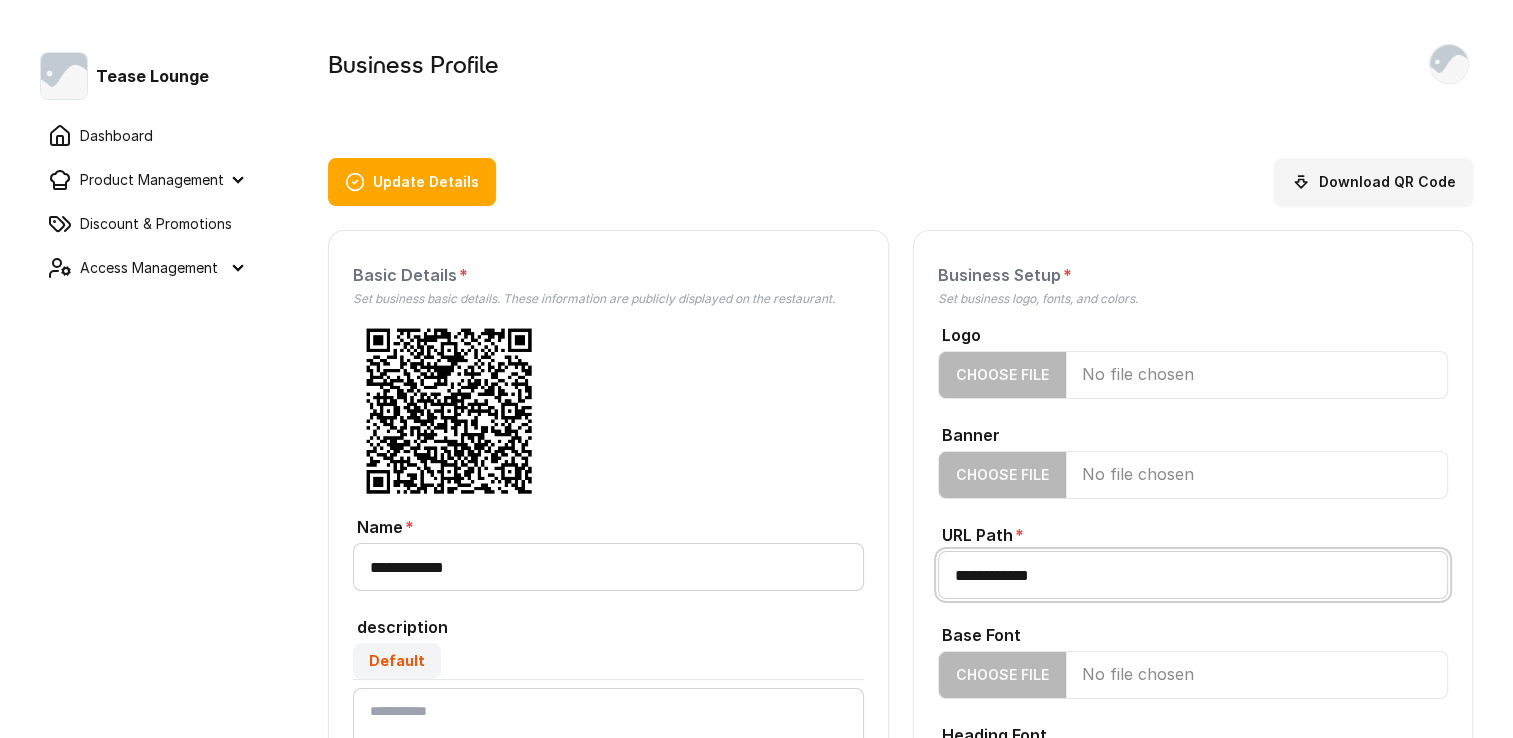 drag, startPoint x: 1097, startPoint y: 581, endPoint x: 924, endPoint y: 580, distance: 173.00288 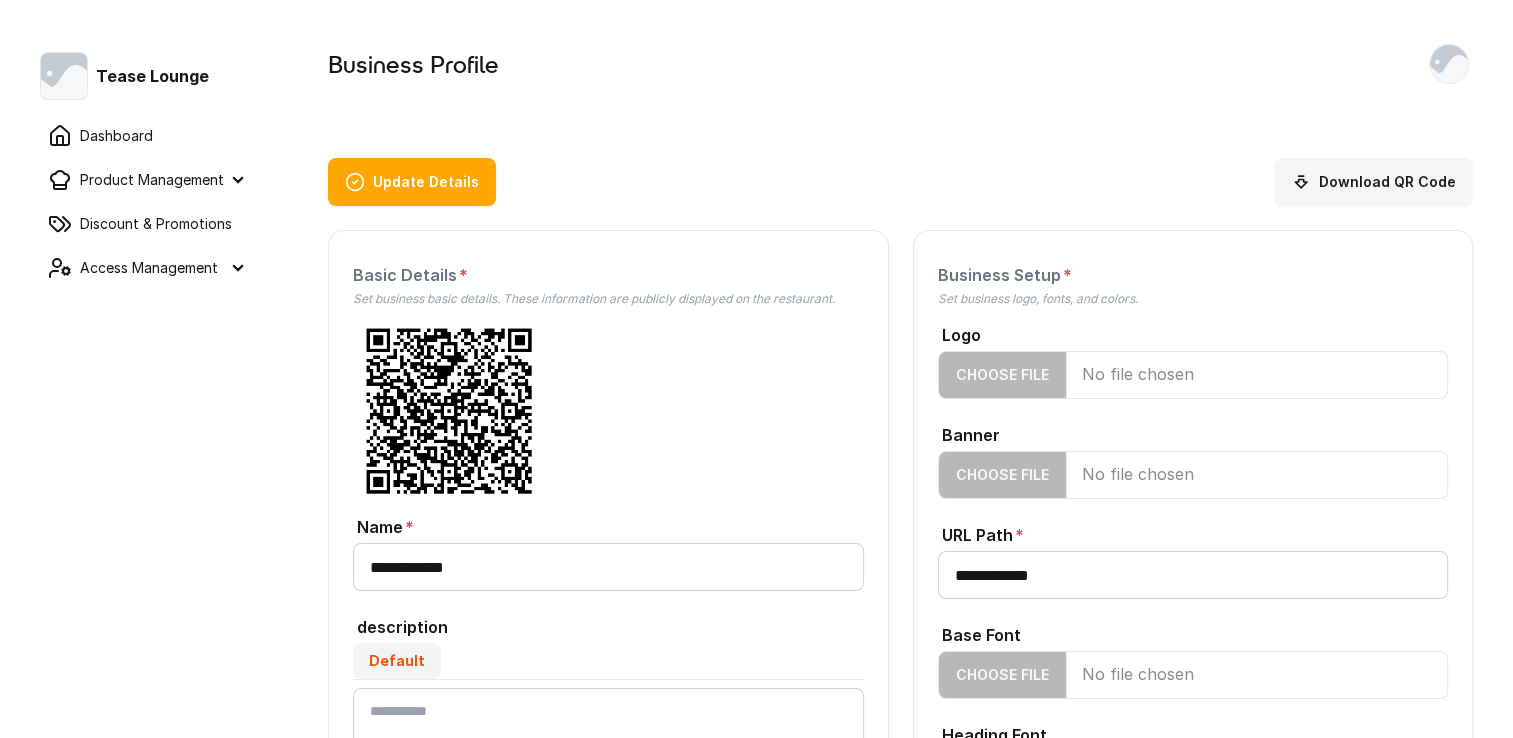 click on "URL Path" at bounding box center [1193, 533] 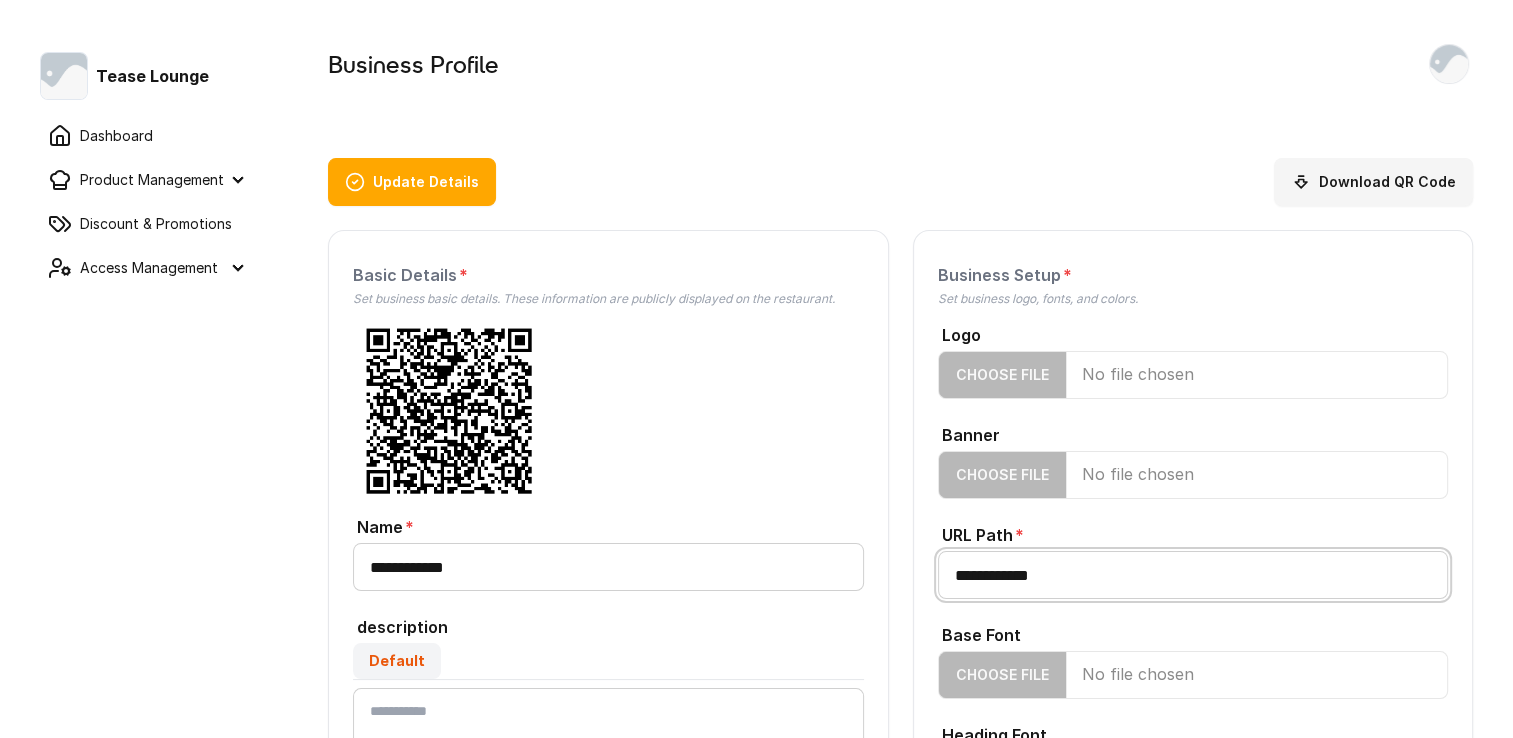 click on "**********" at bounding box center (1193, 575) 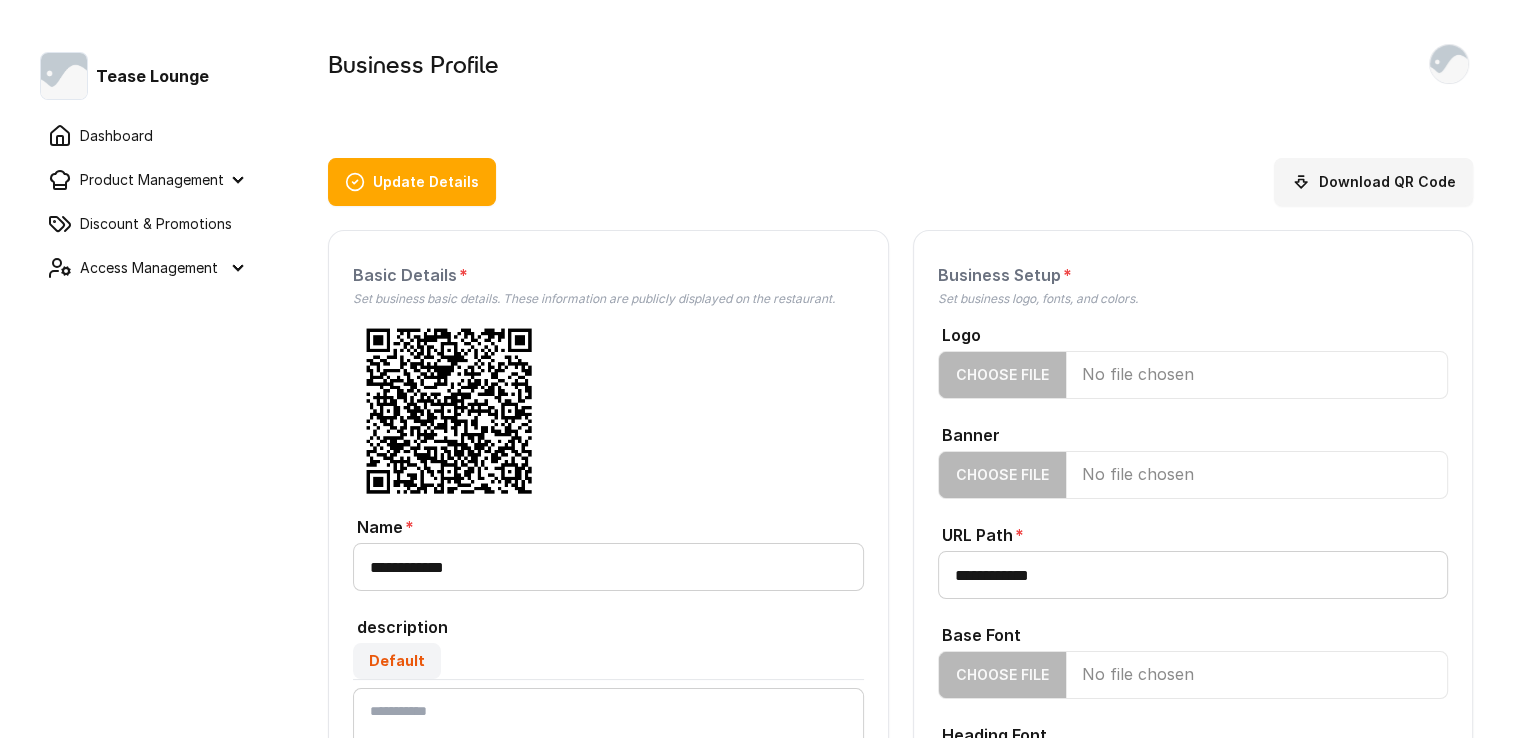 drag, startPoint x: 1036, startPoint y: 534, endPoint x: 1025, endPoint y: 536, distance: 11.18034 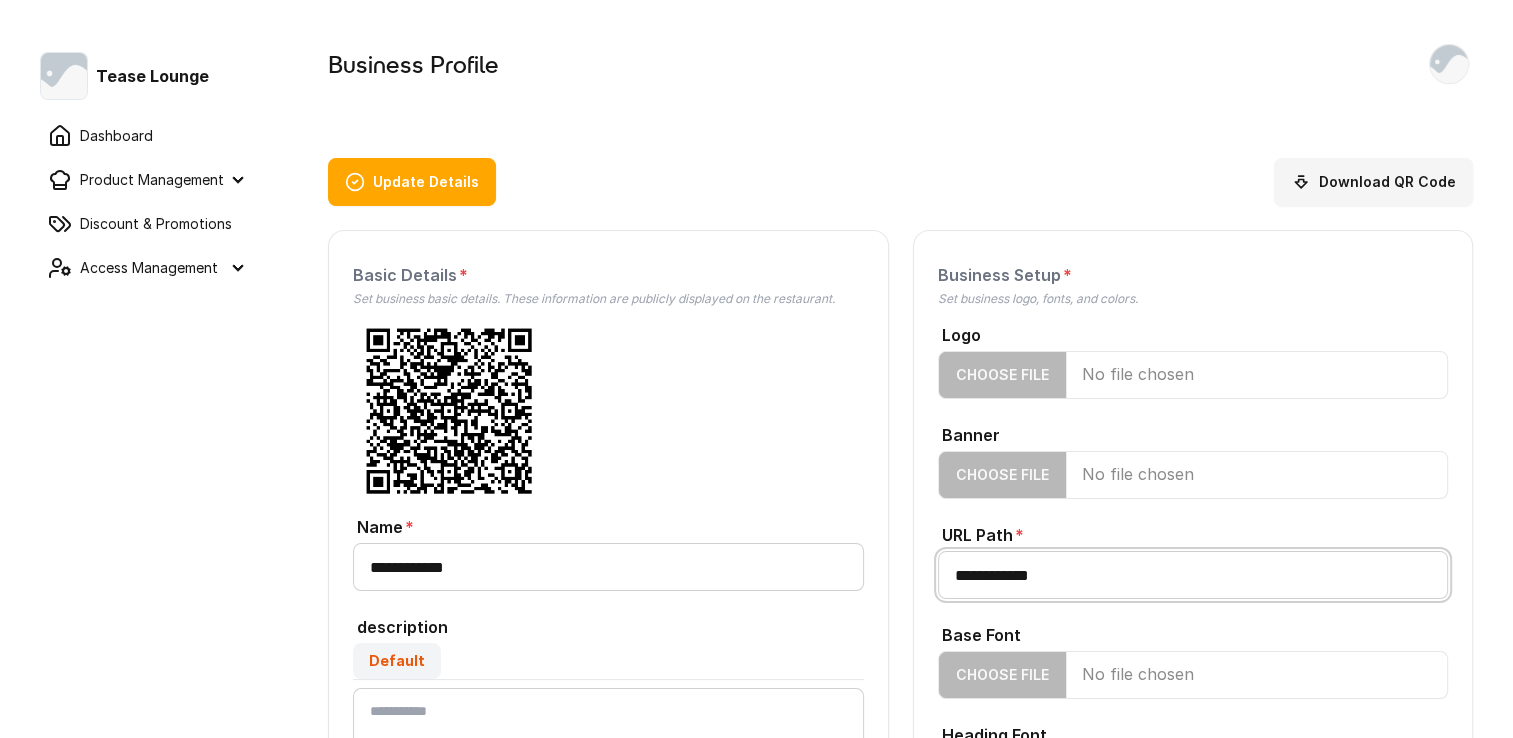 click on "**********" at bounding box center (1193, 575) 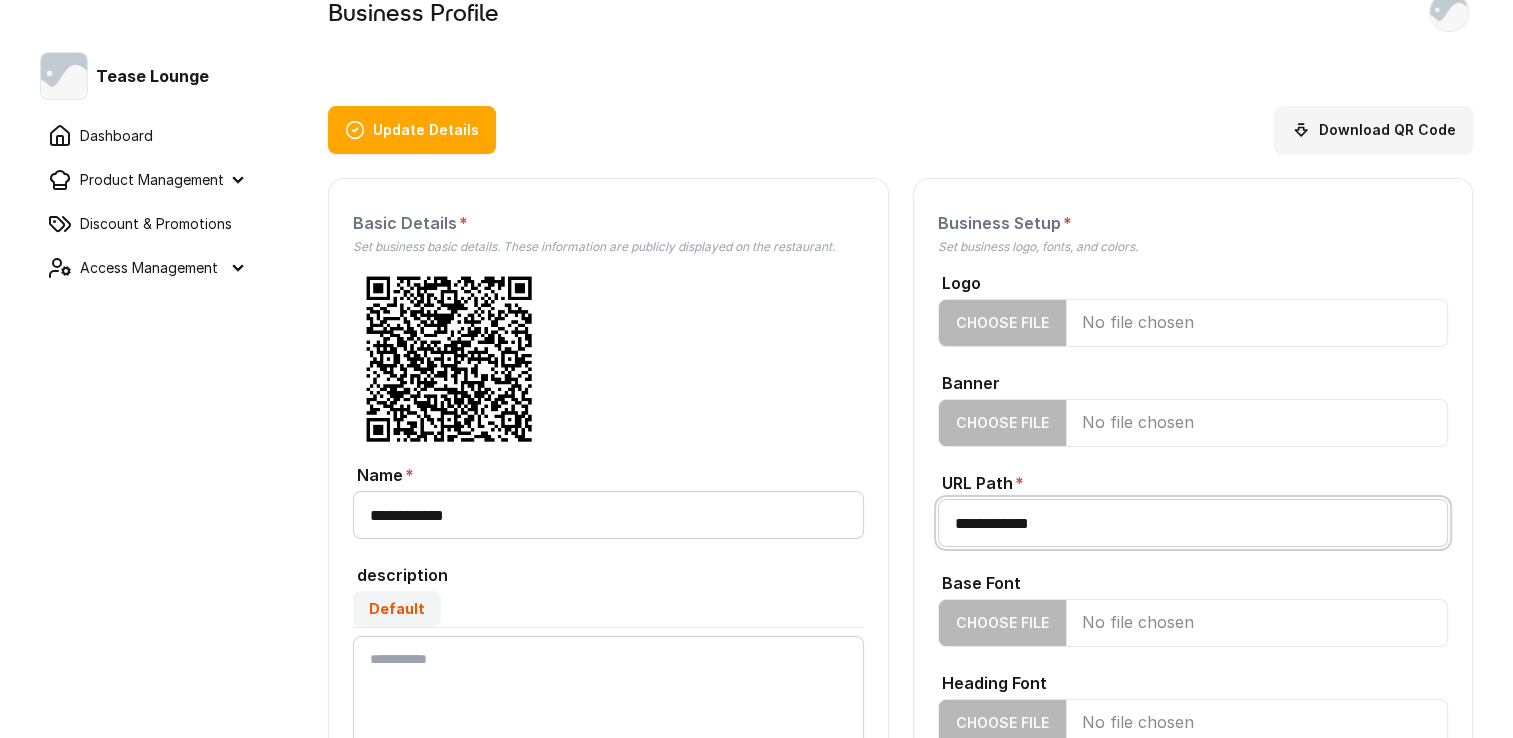 scroll, scrollTop: 100, scrollLeft: 0, axis: vertical 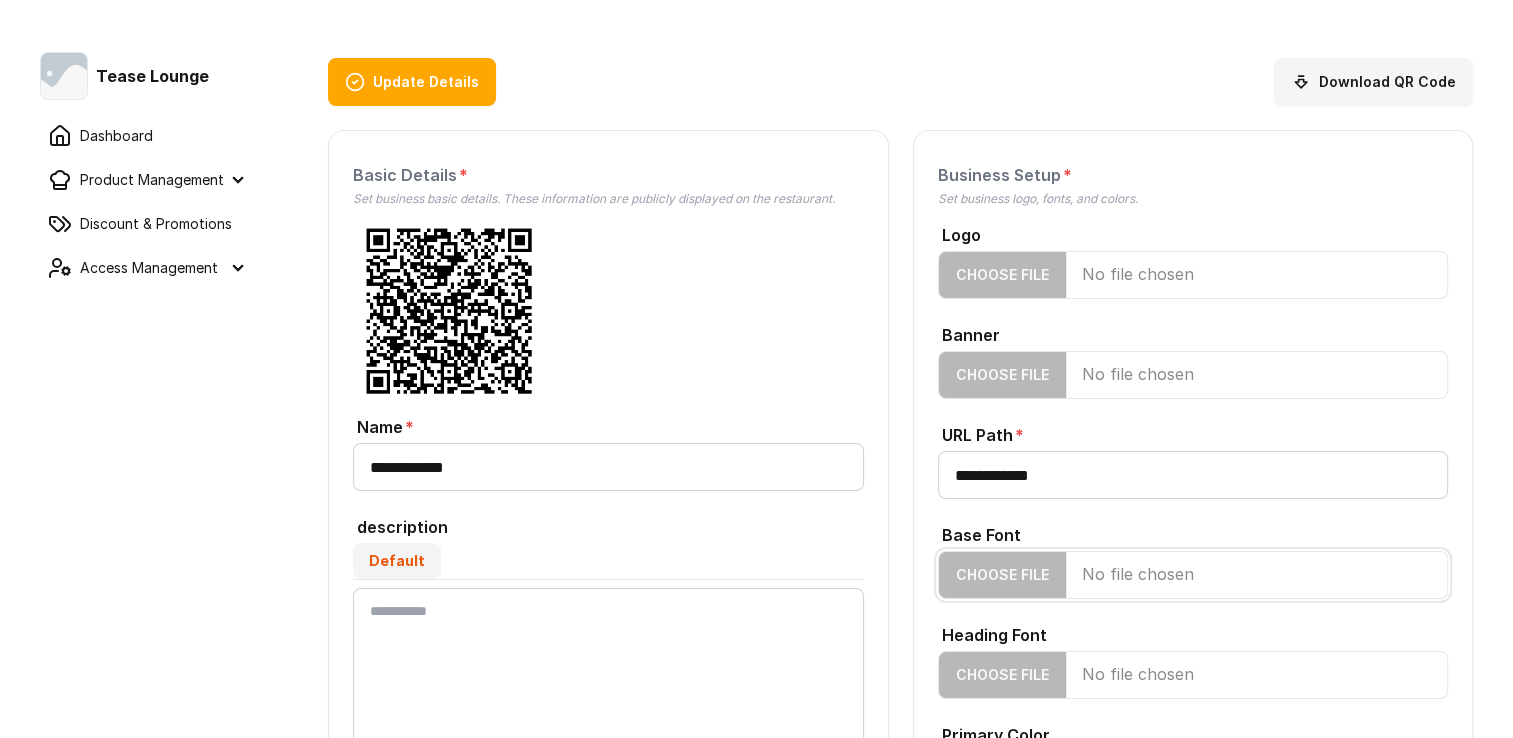 click on "Base Font" at bounding box center (1193, 575) 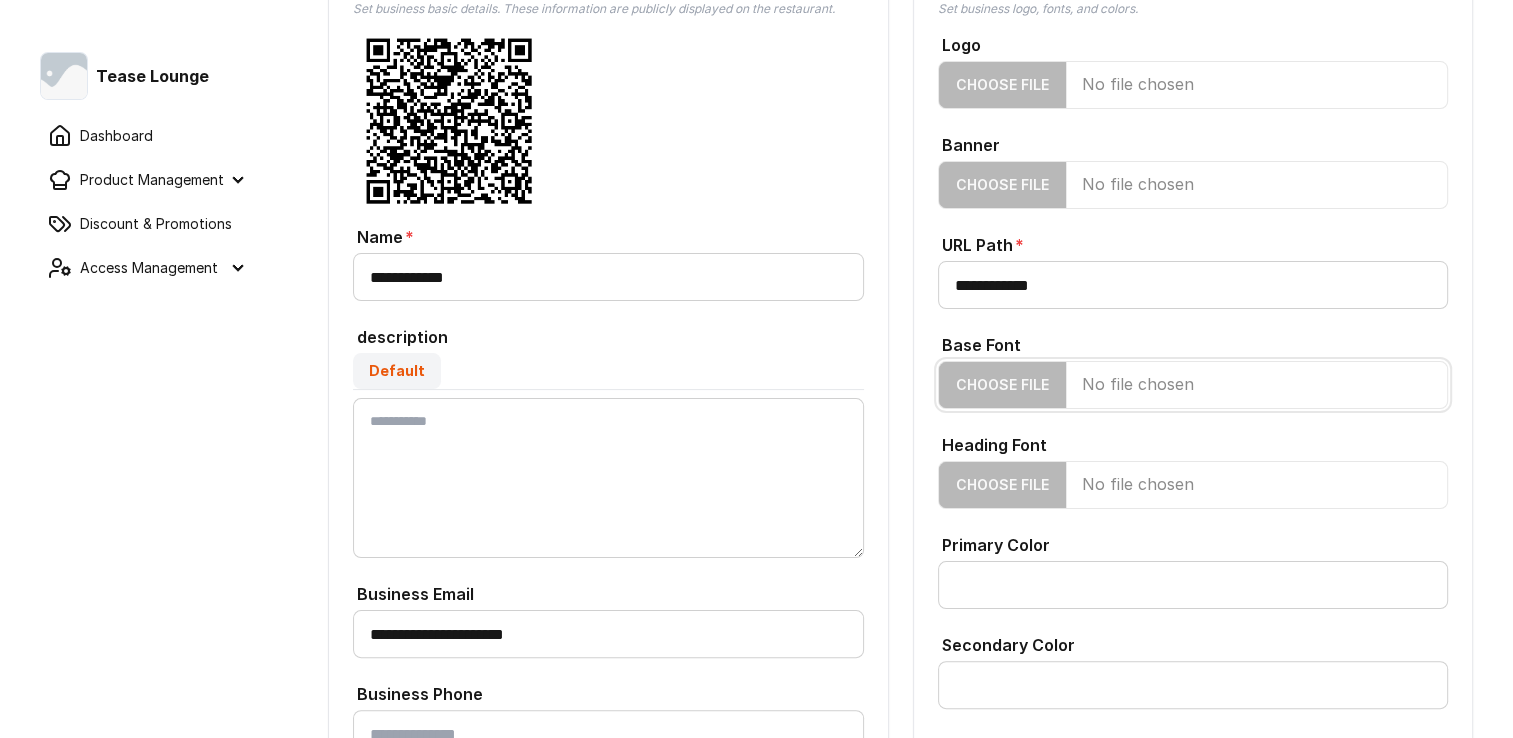 scroll, scrollTop: 300, scrollLeft: 0, axis: vertical 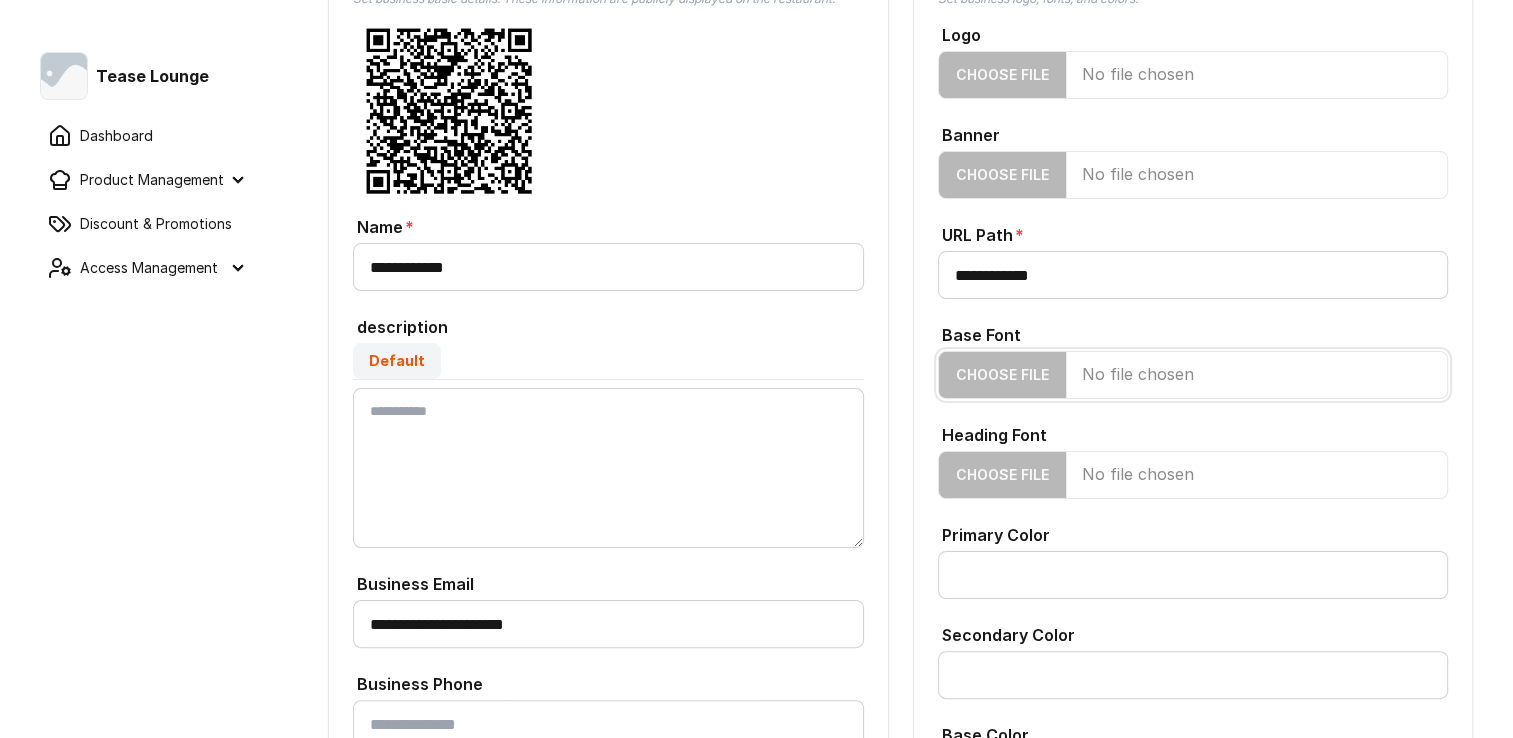 click on "Base Font" at bounding box center [1193, 375] 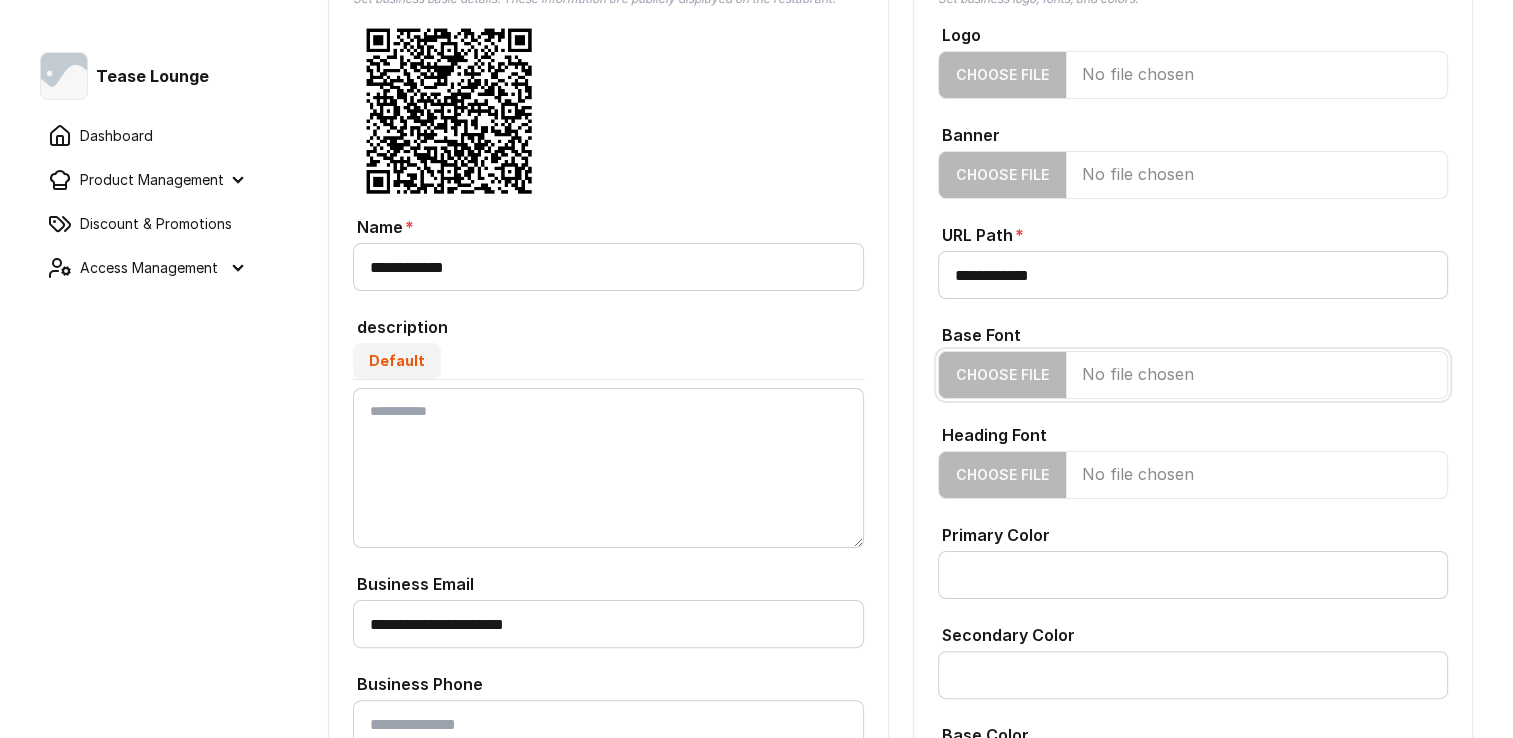 type on "**********" 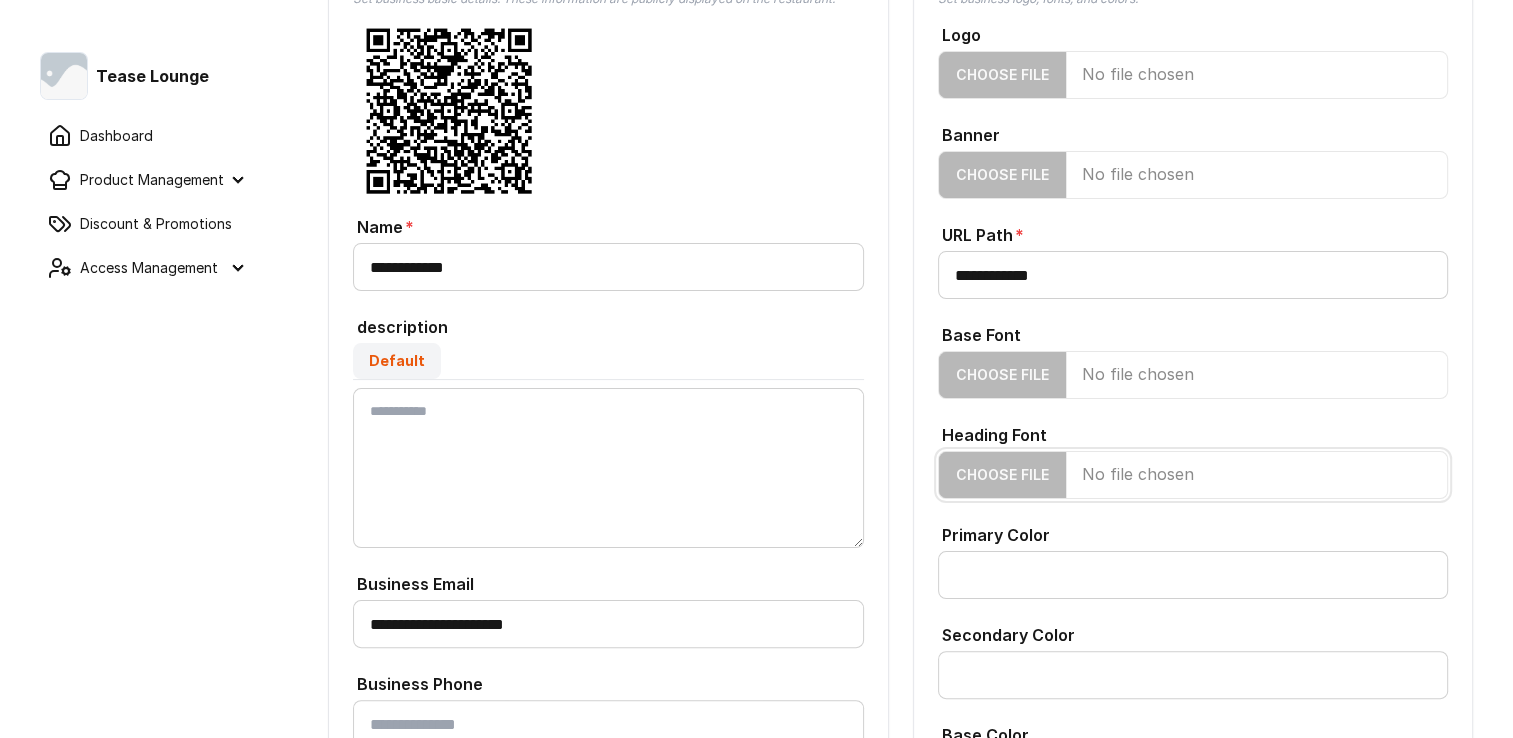 click on "Heading Font" at bounding box center (1193, 475) 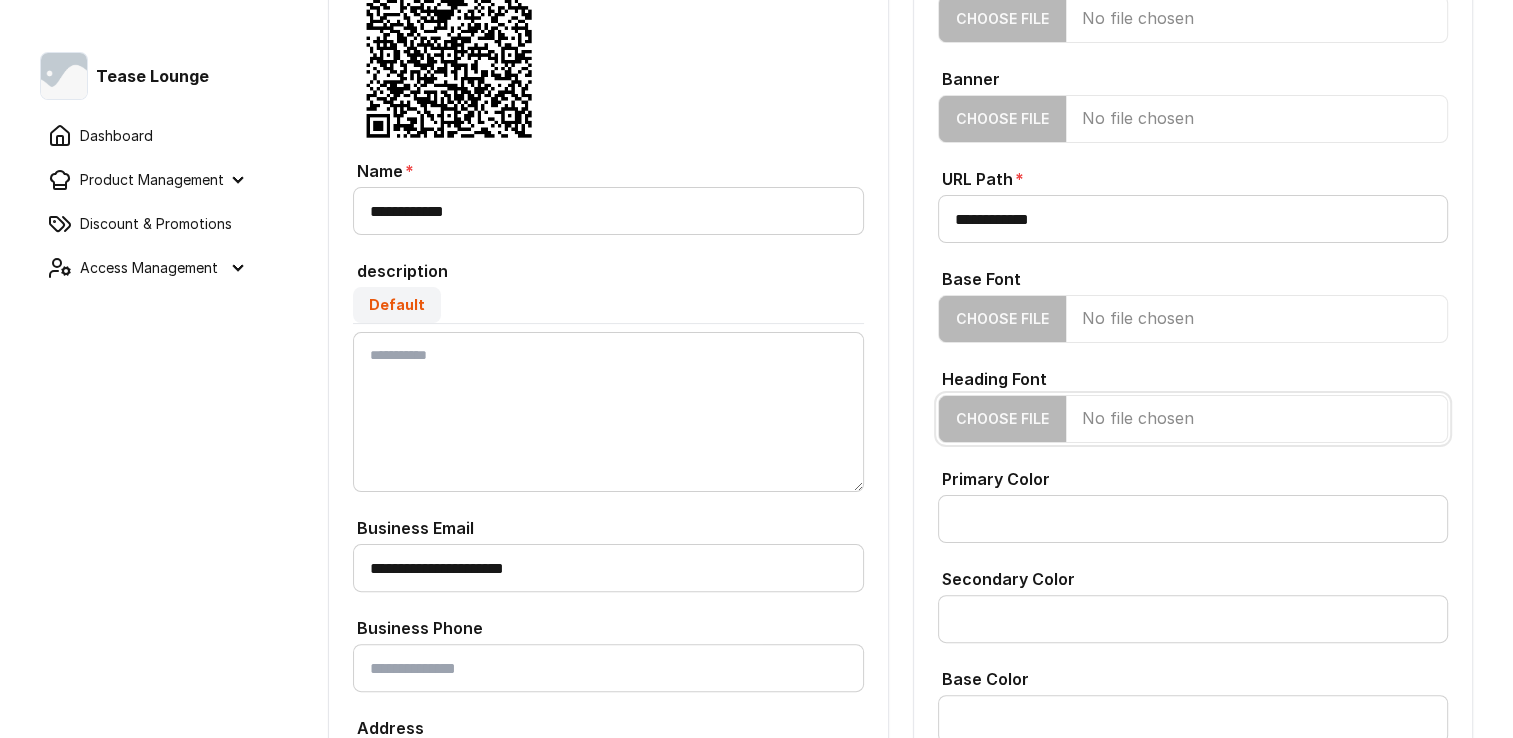 scroll, scrollTop: 400, scrollLeft: 0, axis: vertical 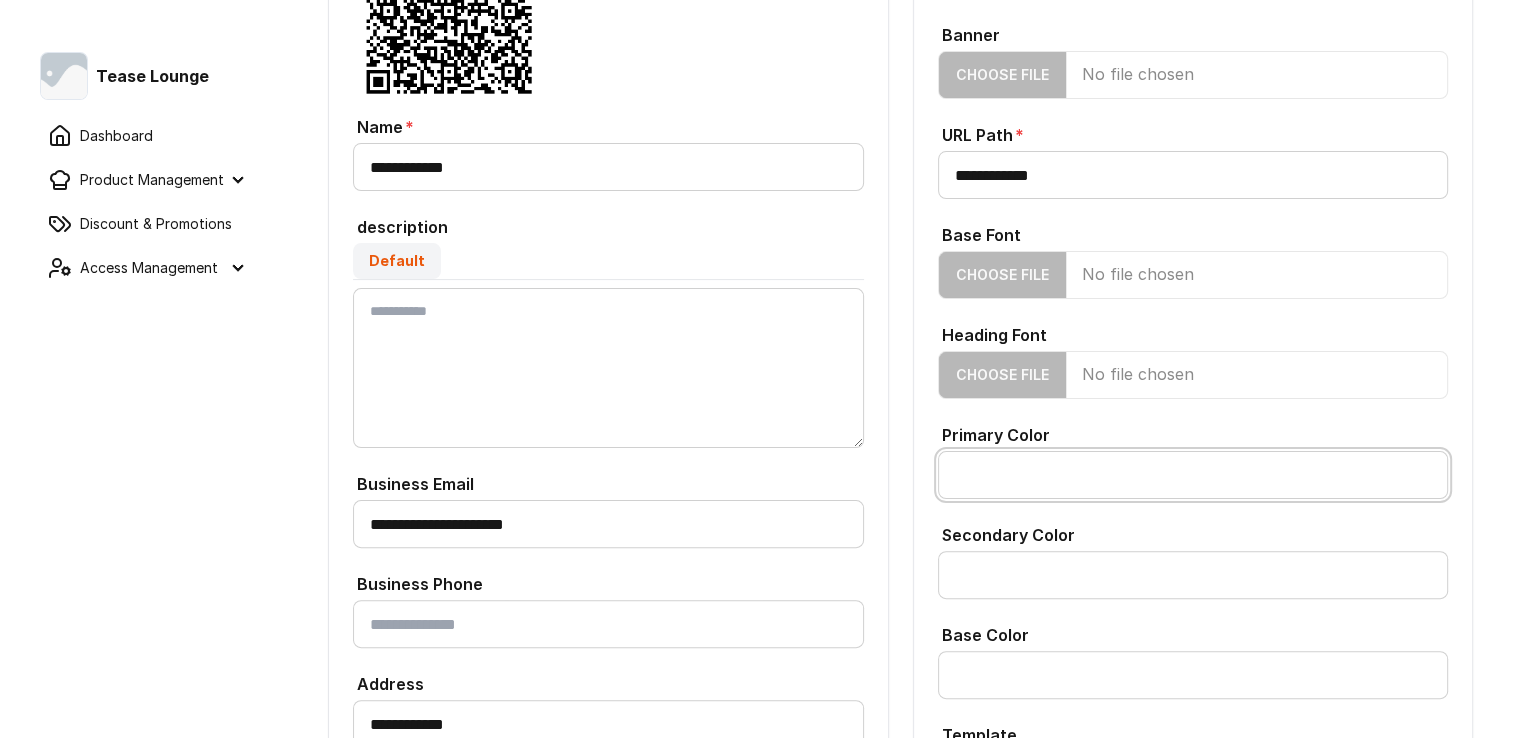 click on "Primary Color" at bounding box center [1193, 475] 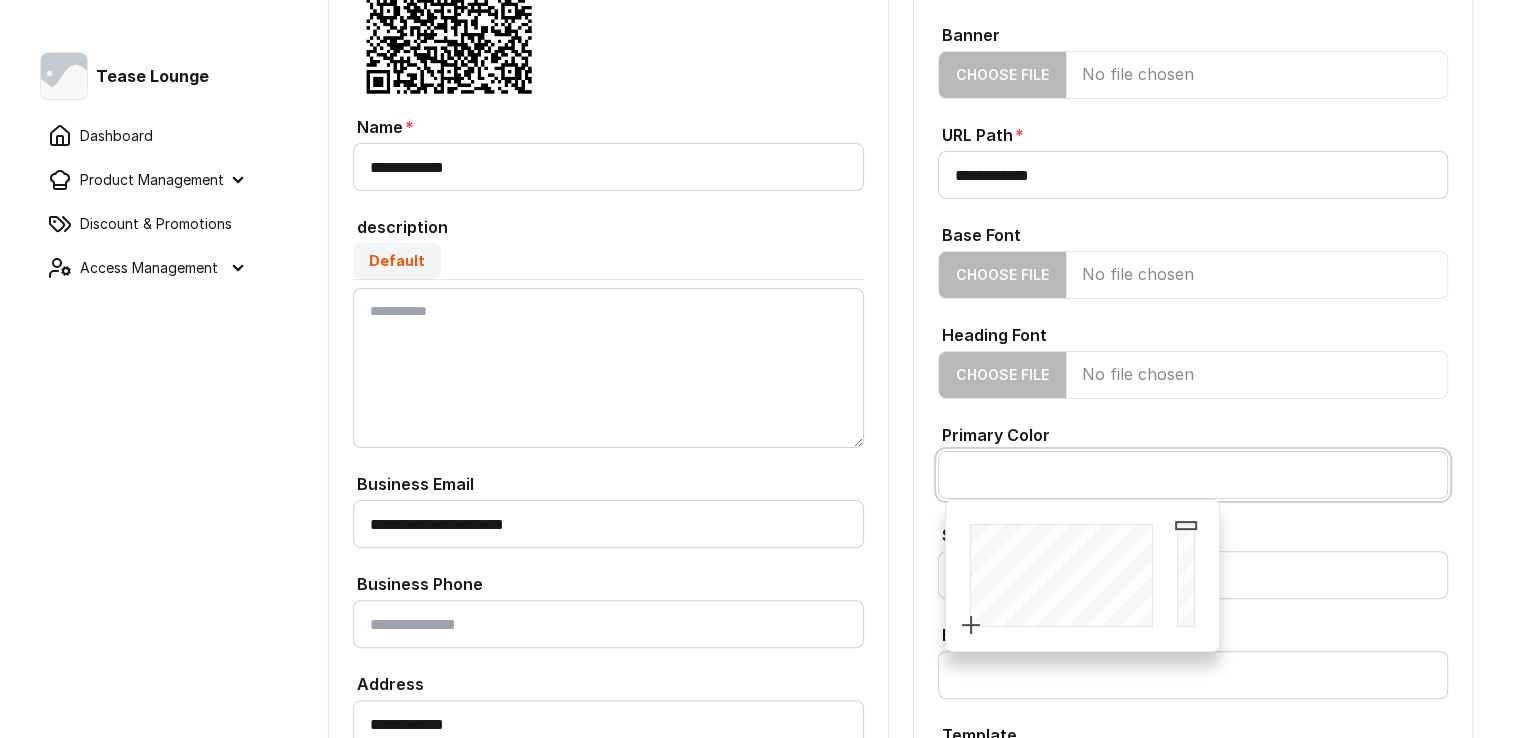 paste on "*******" 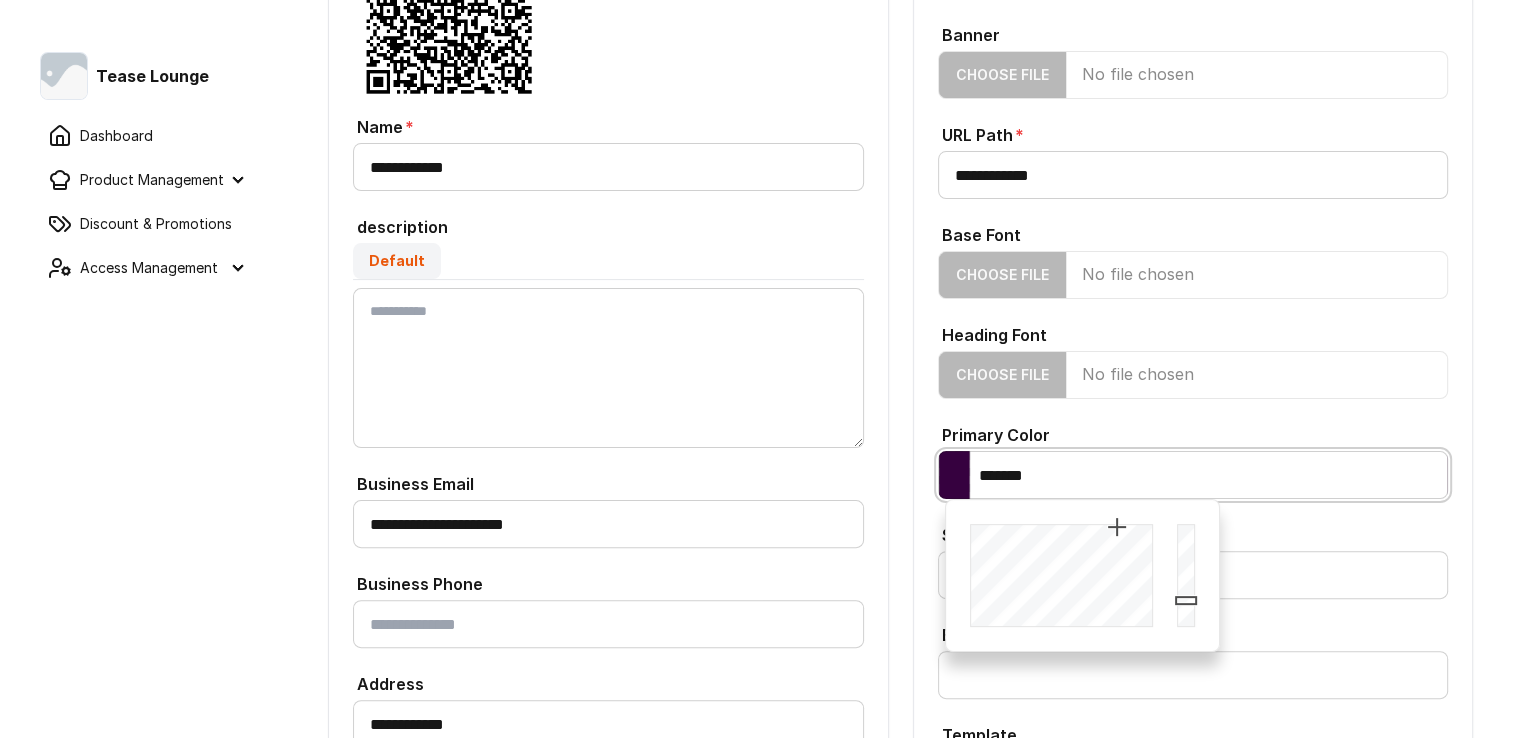 type on "*******" 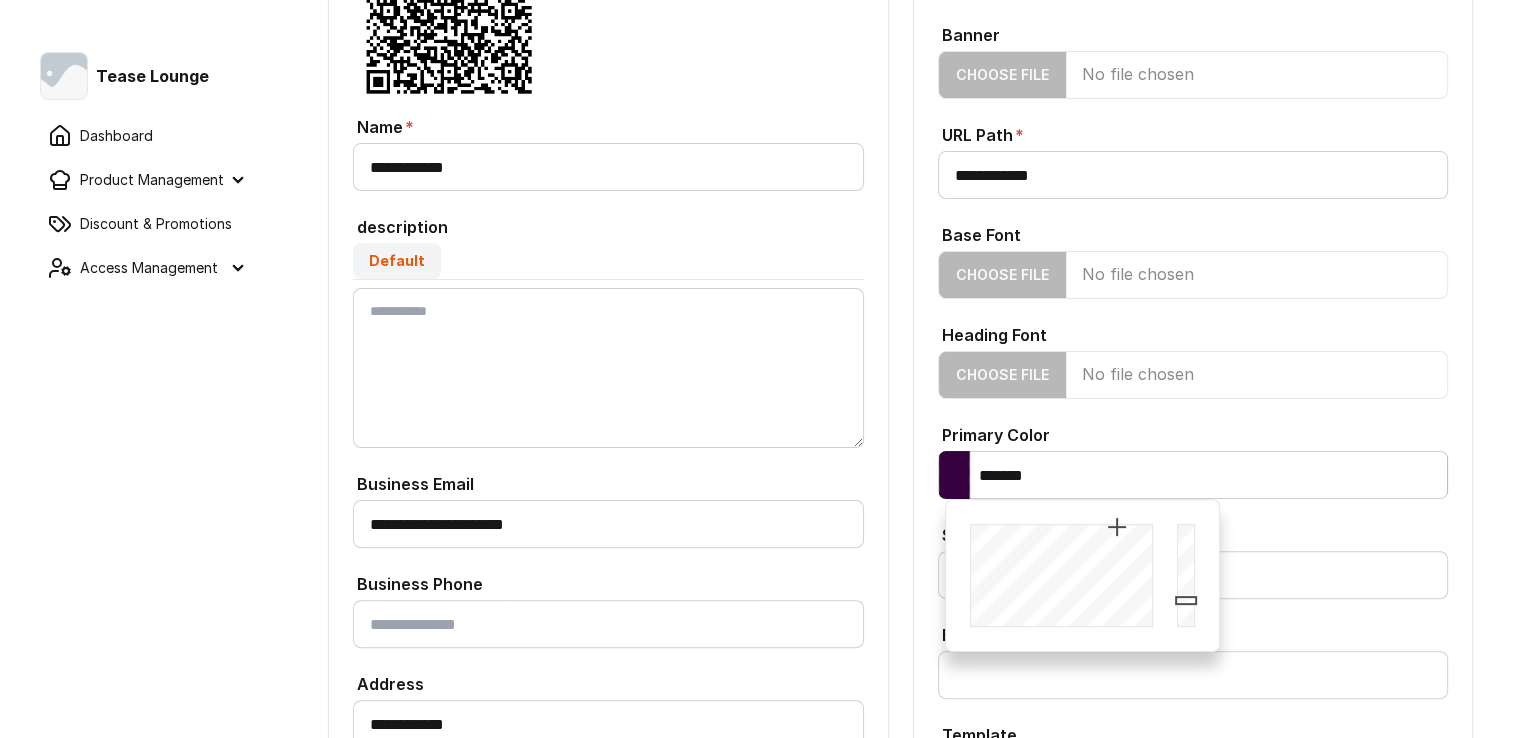 click on "Primary Color" at bounding box center (1193, 433) 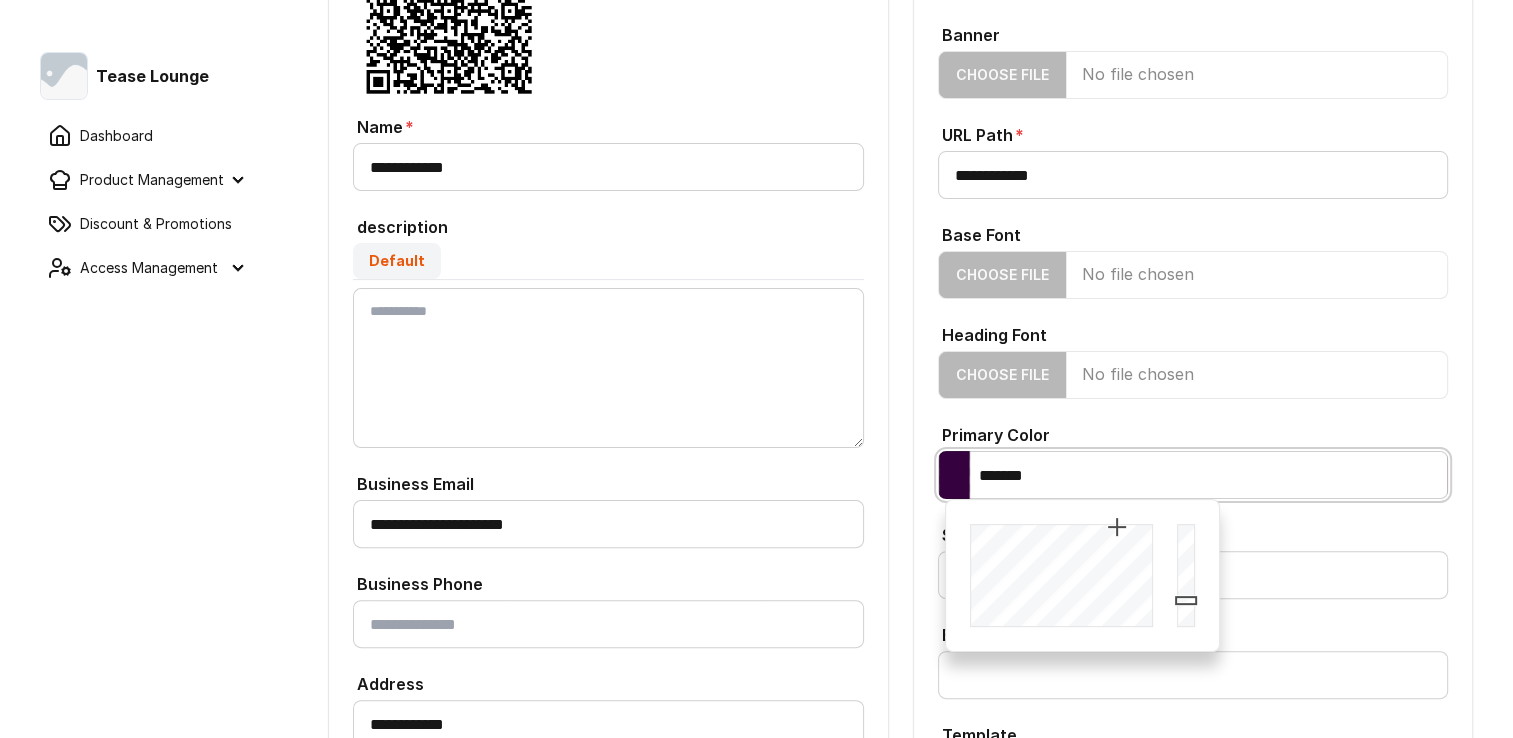 click on "*******" at bounding box center [1193, 475] 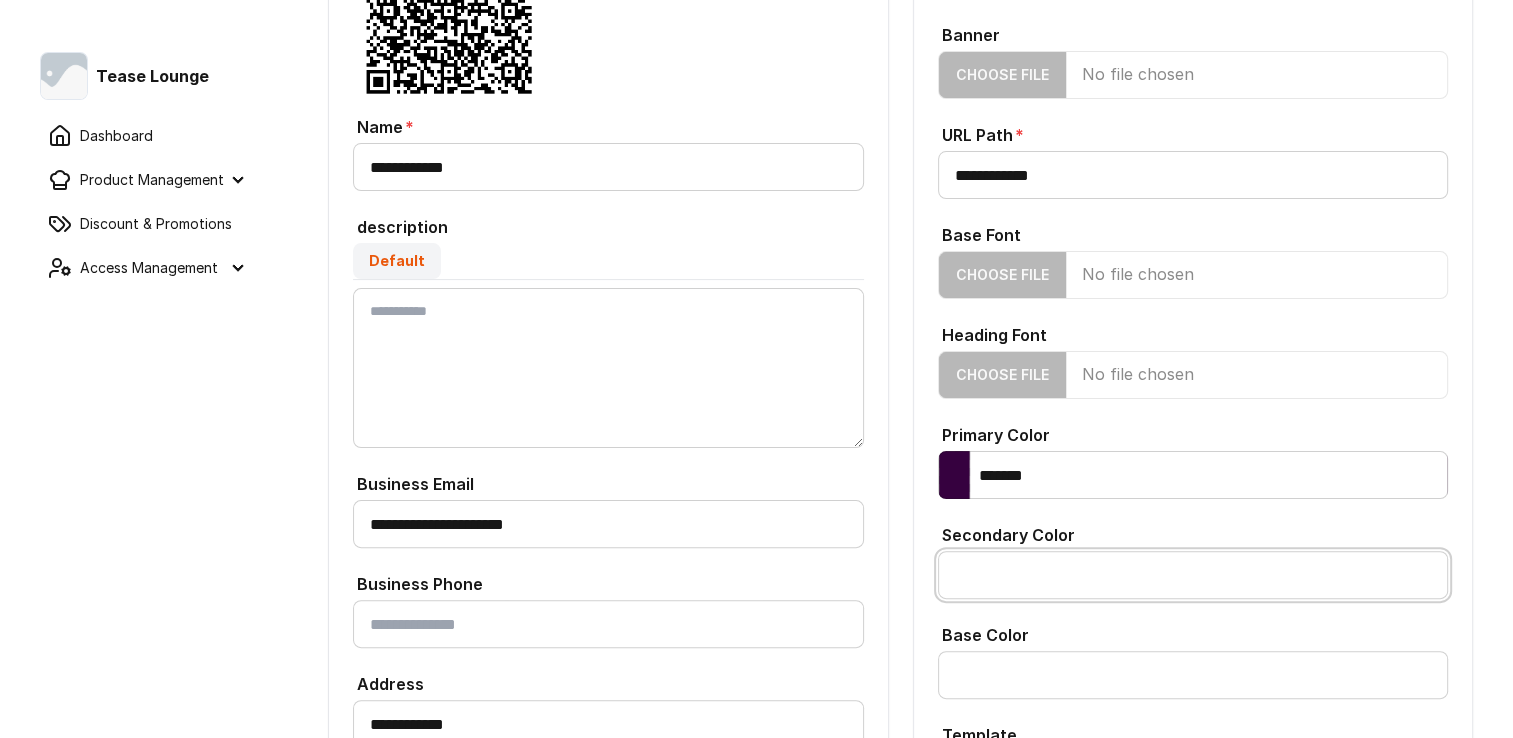 click on "Secondary Color" at bounding box center (1193, 575) 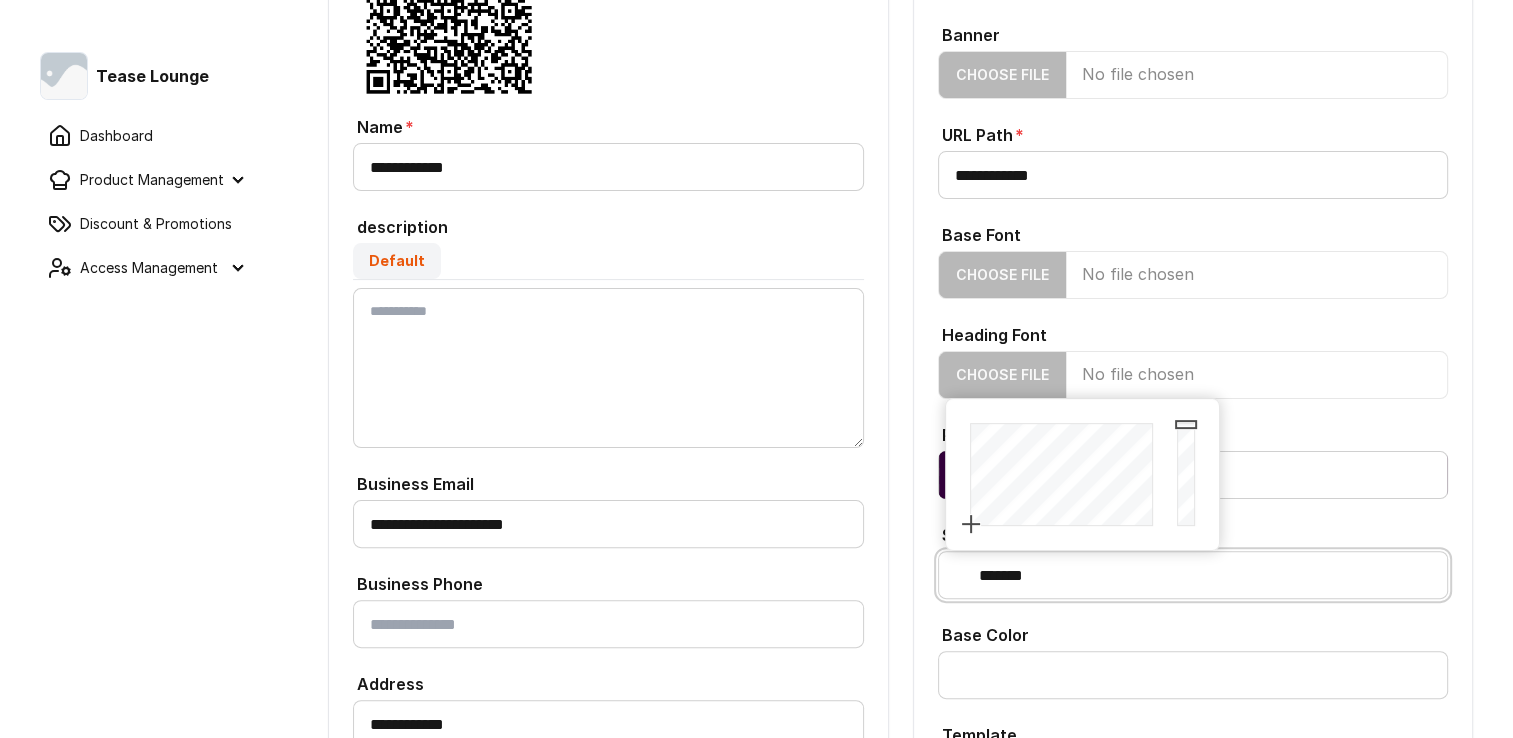 type on "*******" 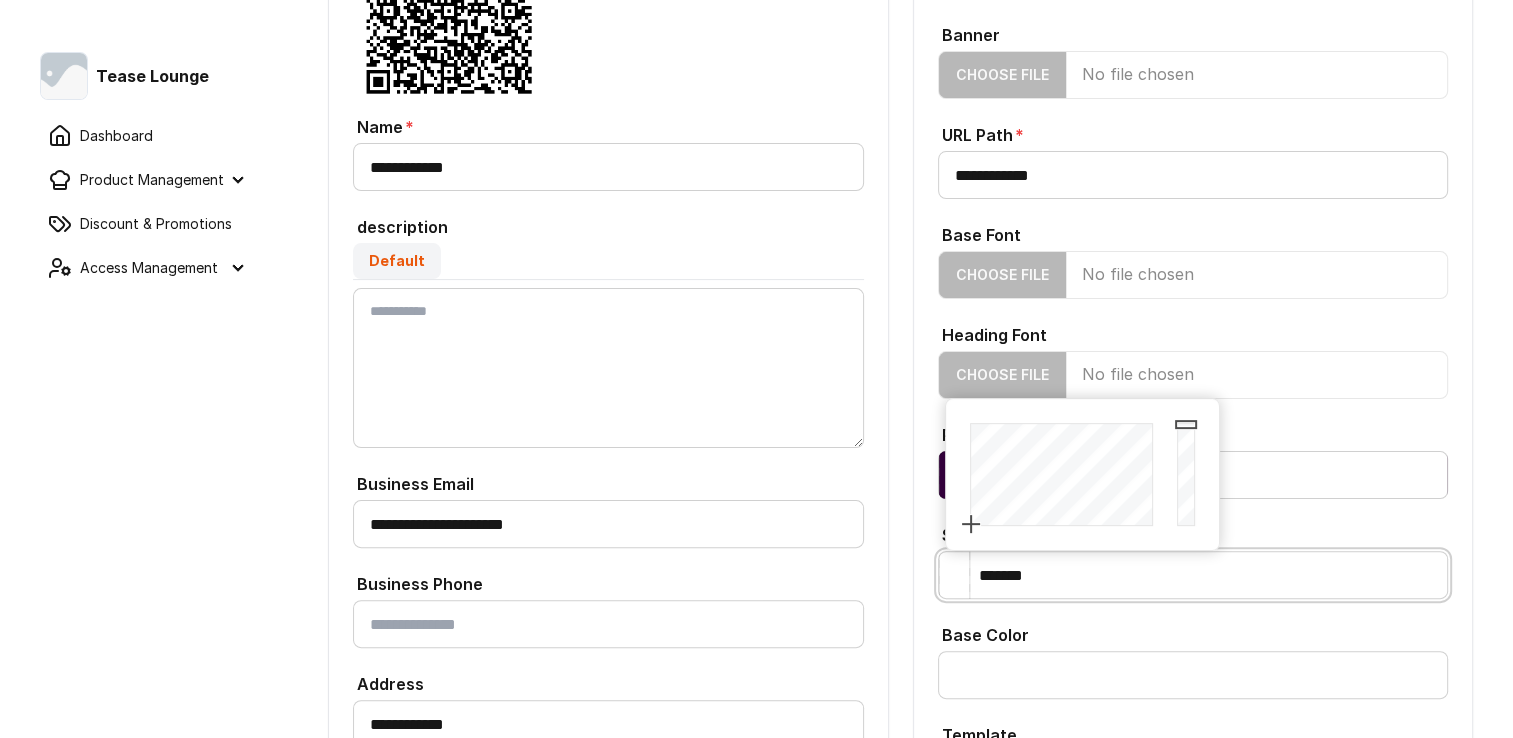drag, startPoint x: 1188, startPoint y: 425, endPoint x: 1188, endPoint y: 406, distance: 19 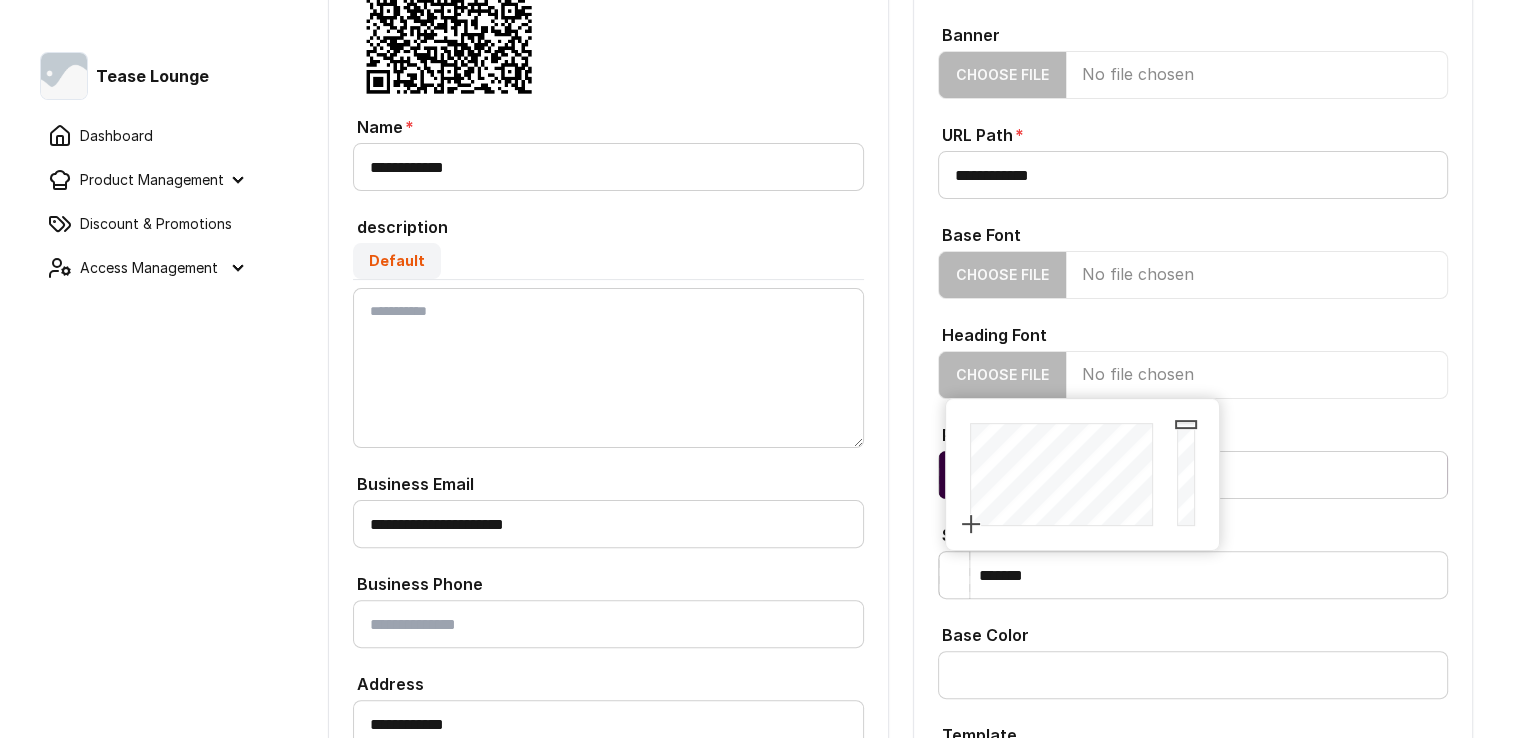 click on "Secondary Color" at bounding box center (1193, 533) 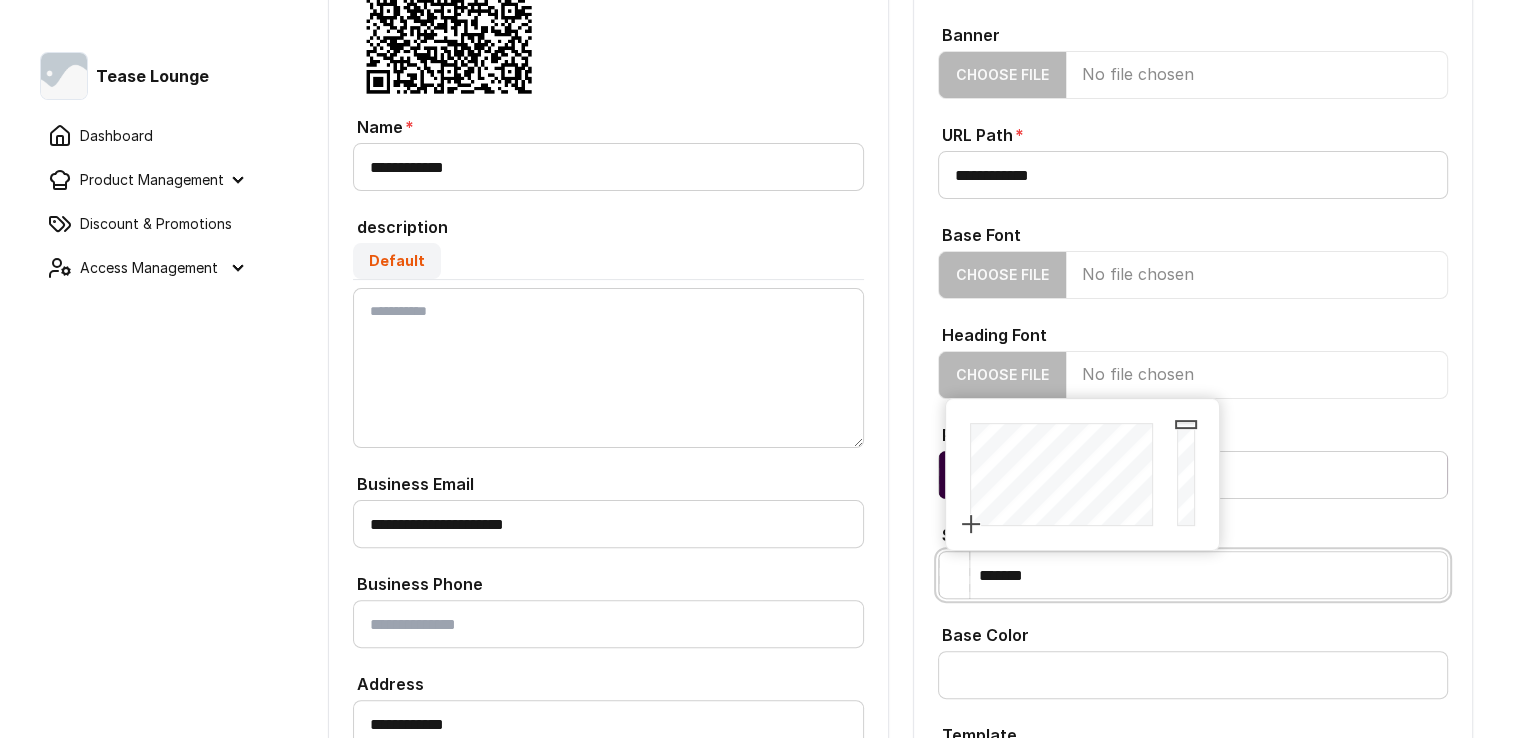 click on "*******" at bounding box center (1193, 575) 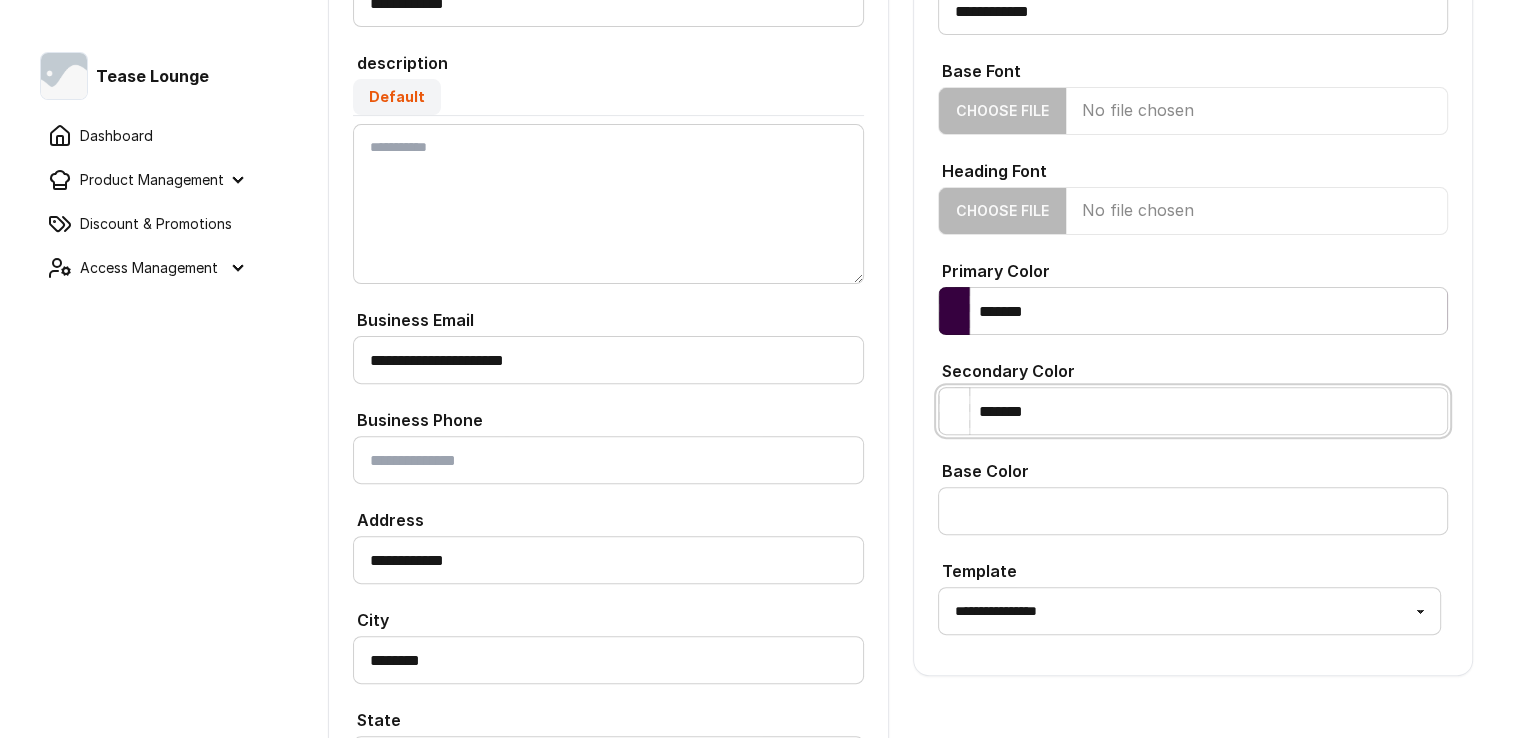 scroll, scrollTop: 600, scrollLeft: 0, axis: vertical 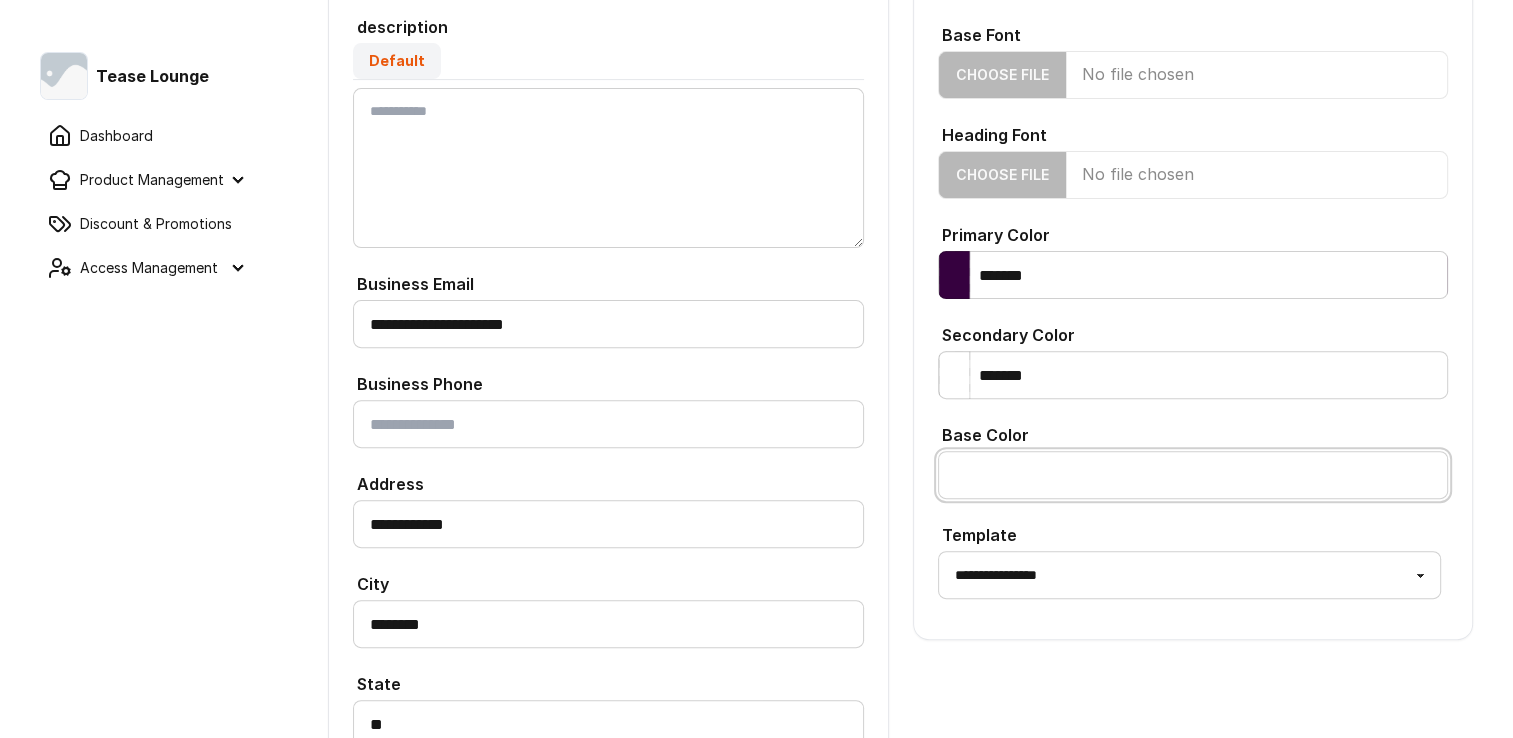 click on "Base Color" at bounding box center [1193, 475] 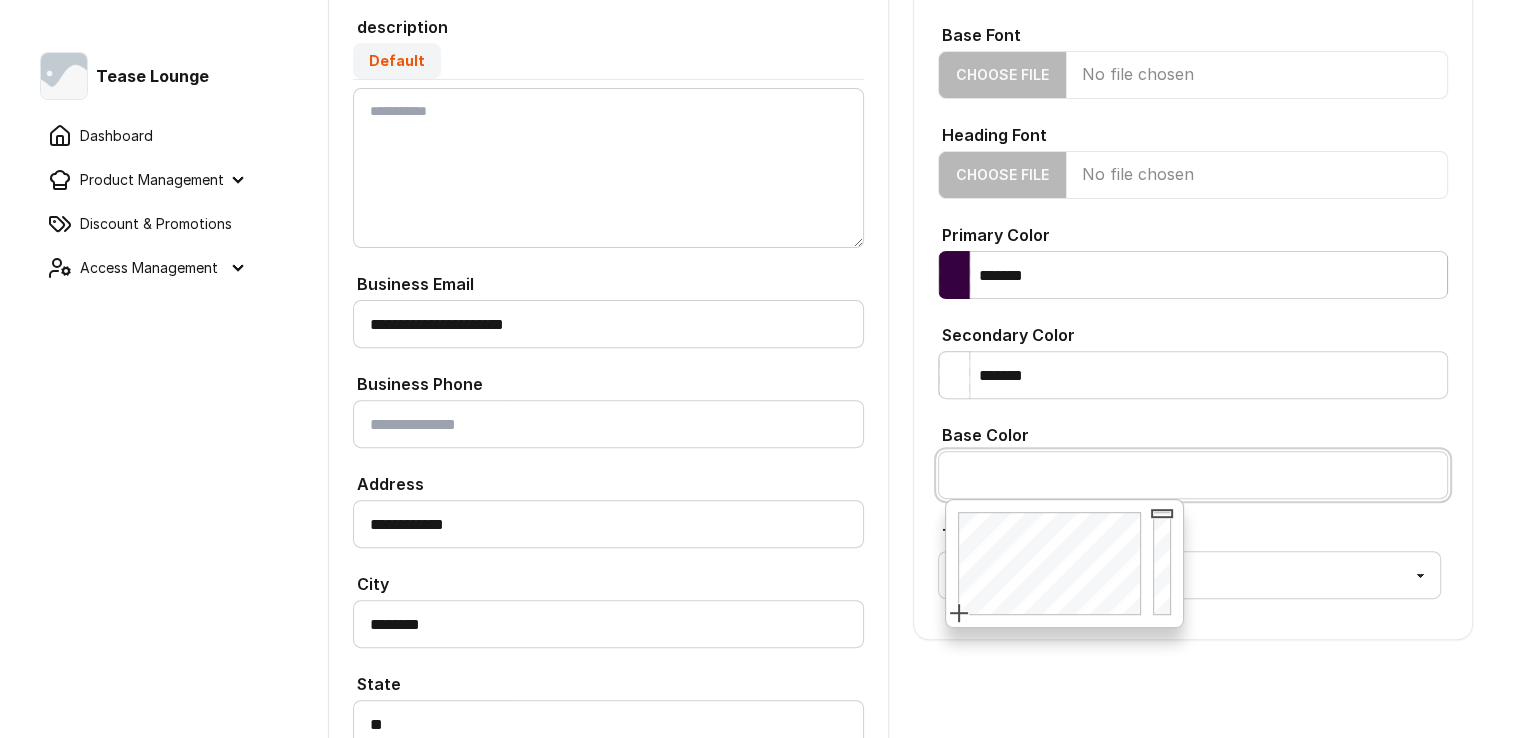 paste on "*******" 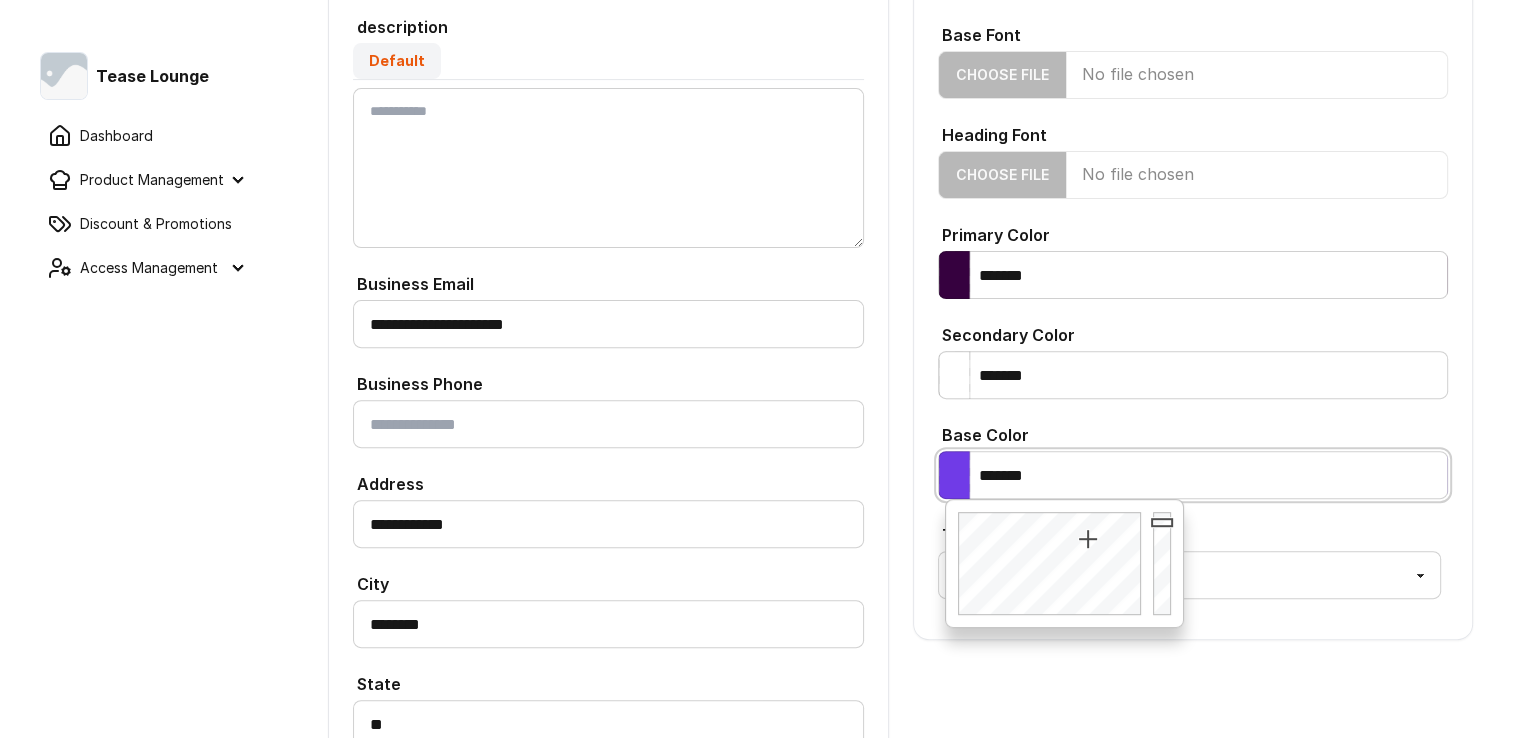 type on "*******" 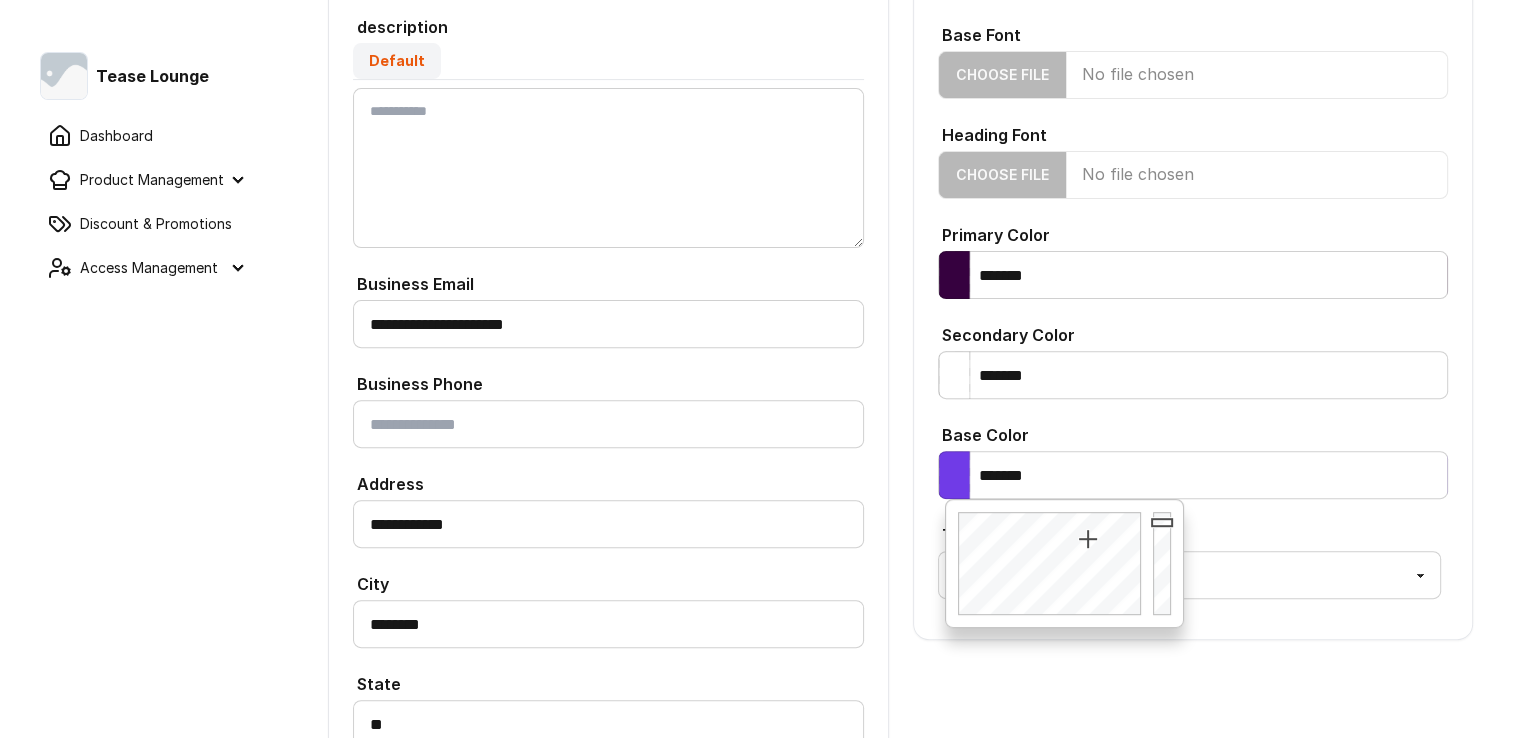 click on "Base Color" at bounding box center (1193, 433) 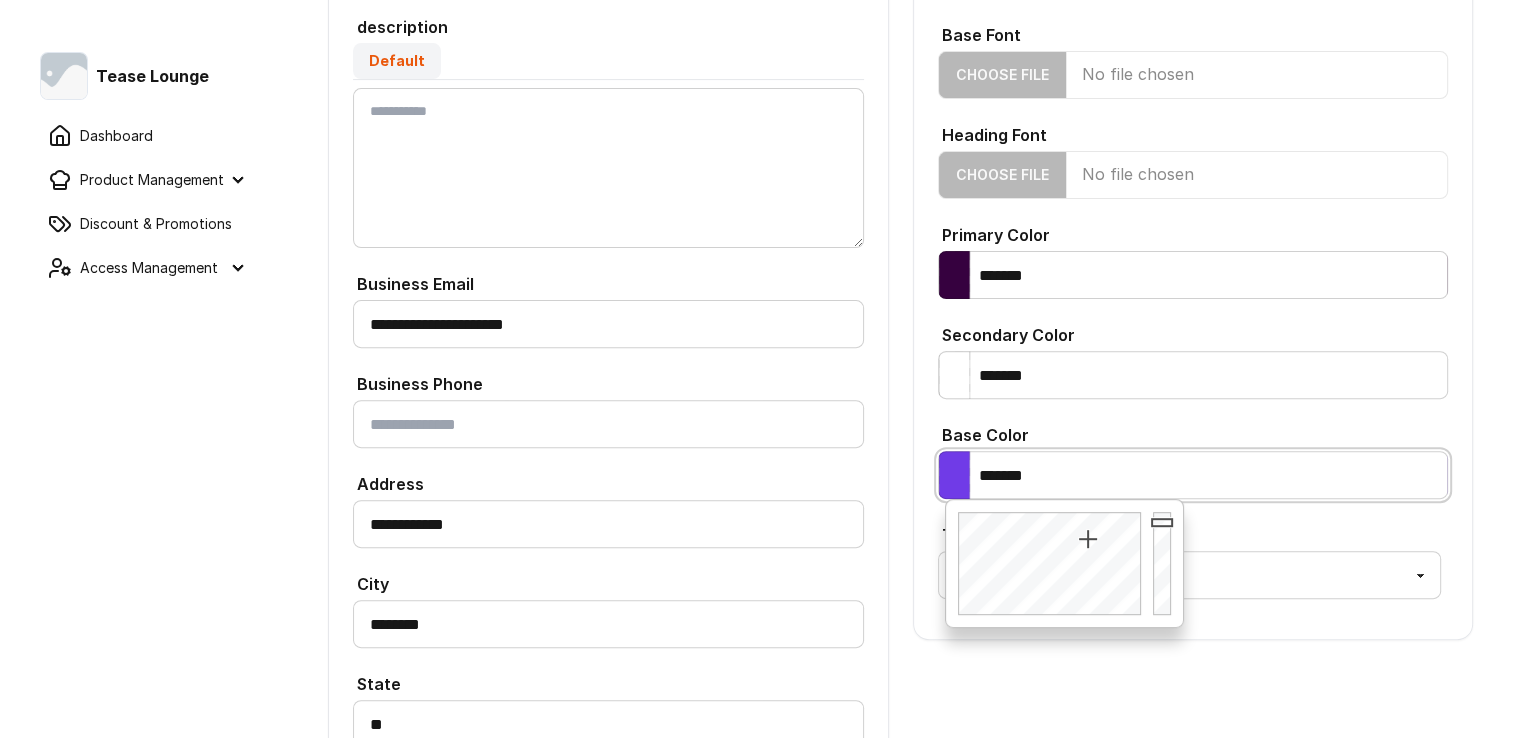 click on "*******" at bounding box center (1193, 475) 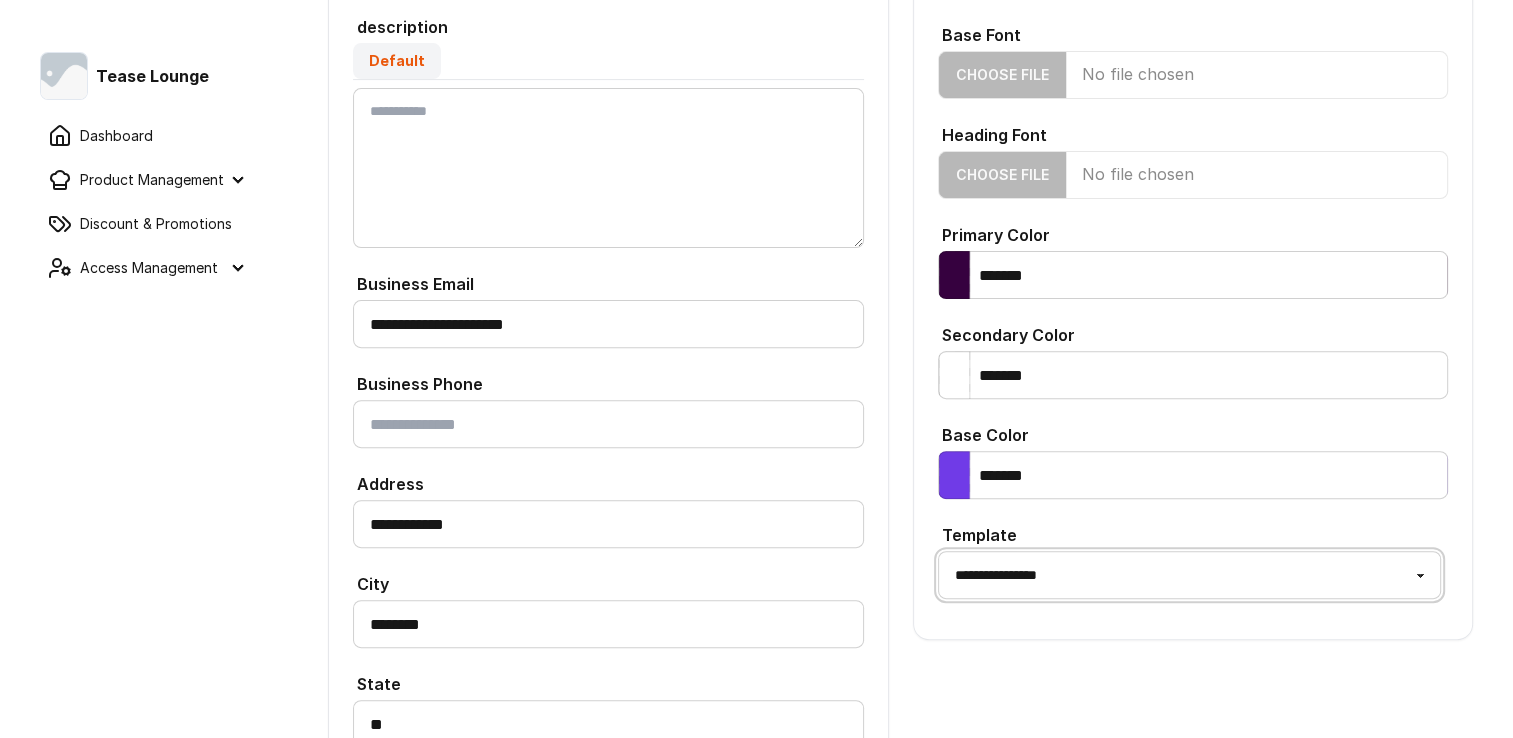 click on "**********" at bounding box center (1189, 575) 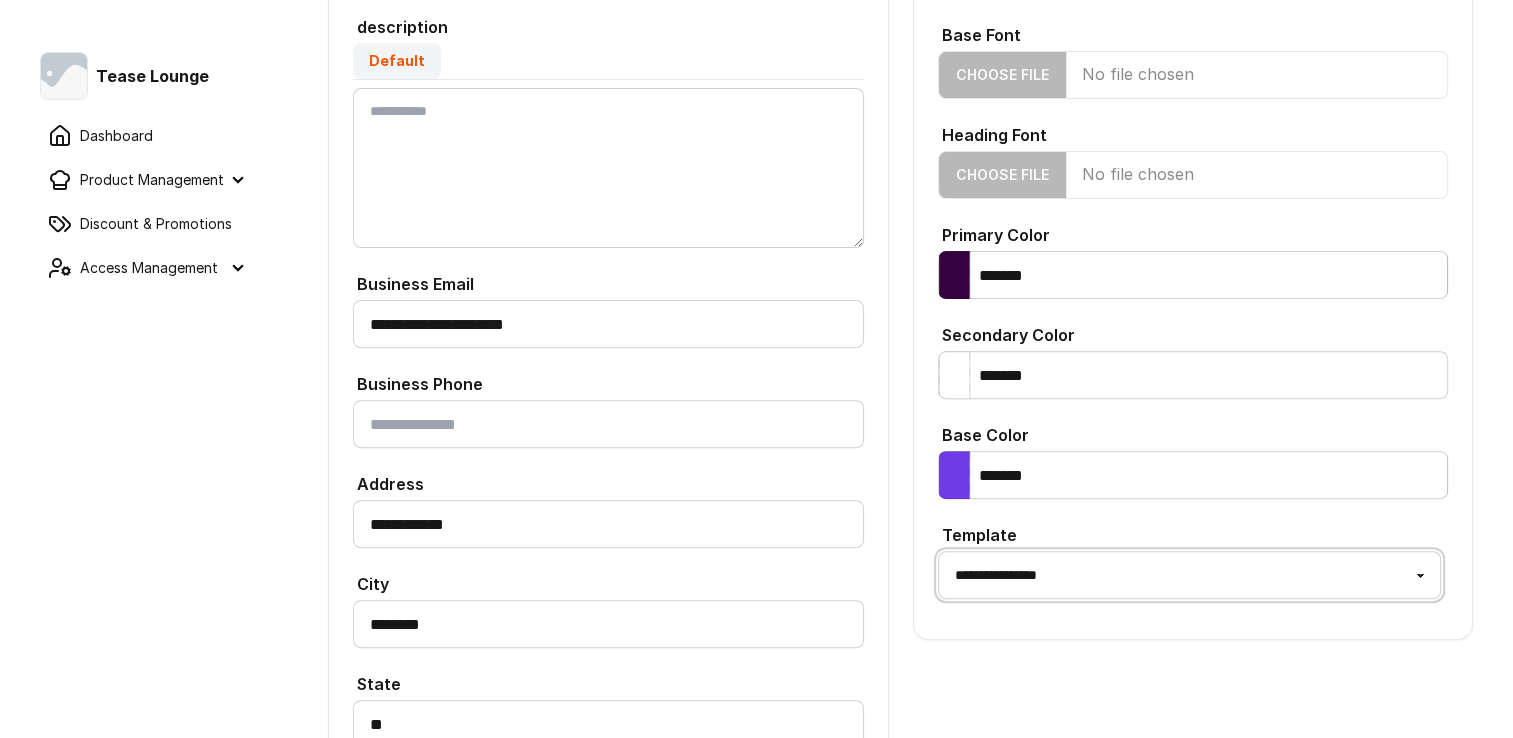 select on "*" 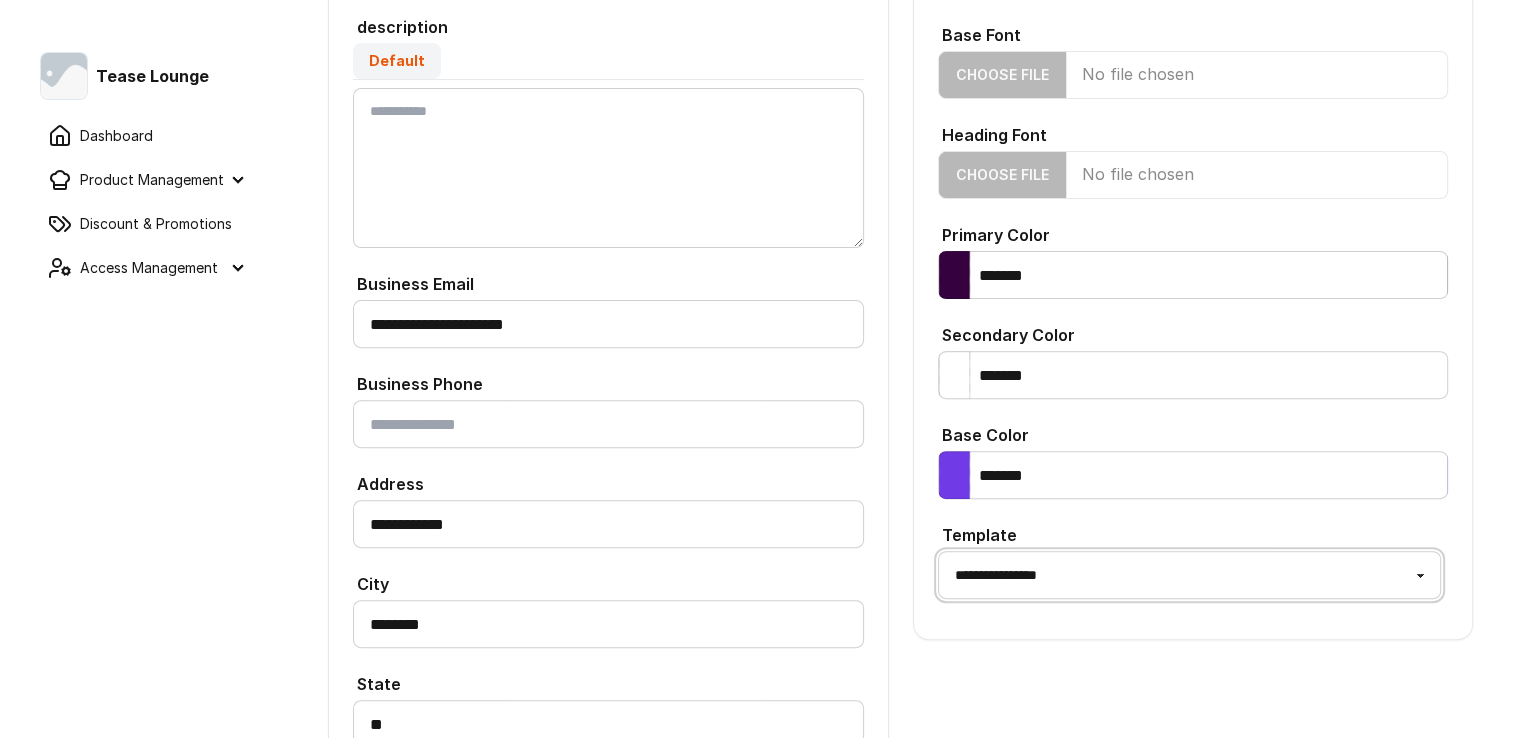 click on "**********" at bounding box center [1189, 575] 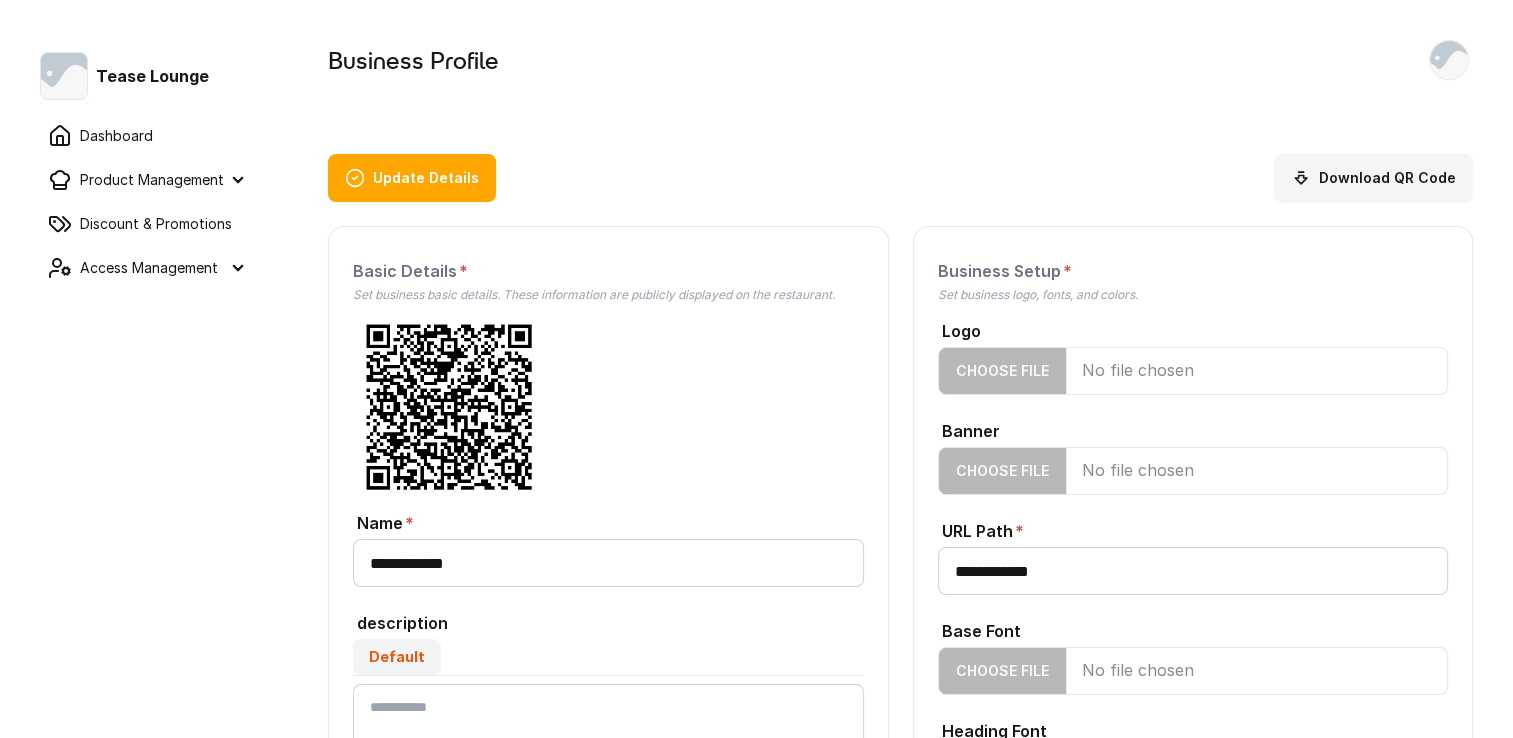 scroll, scrollTop: 0, scrollLeft: 0, axis: both 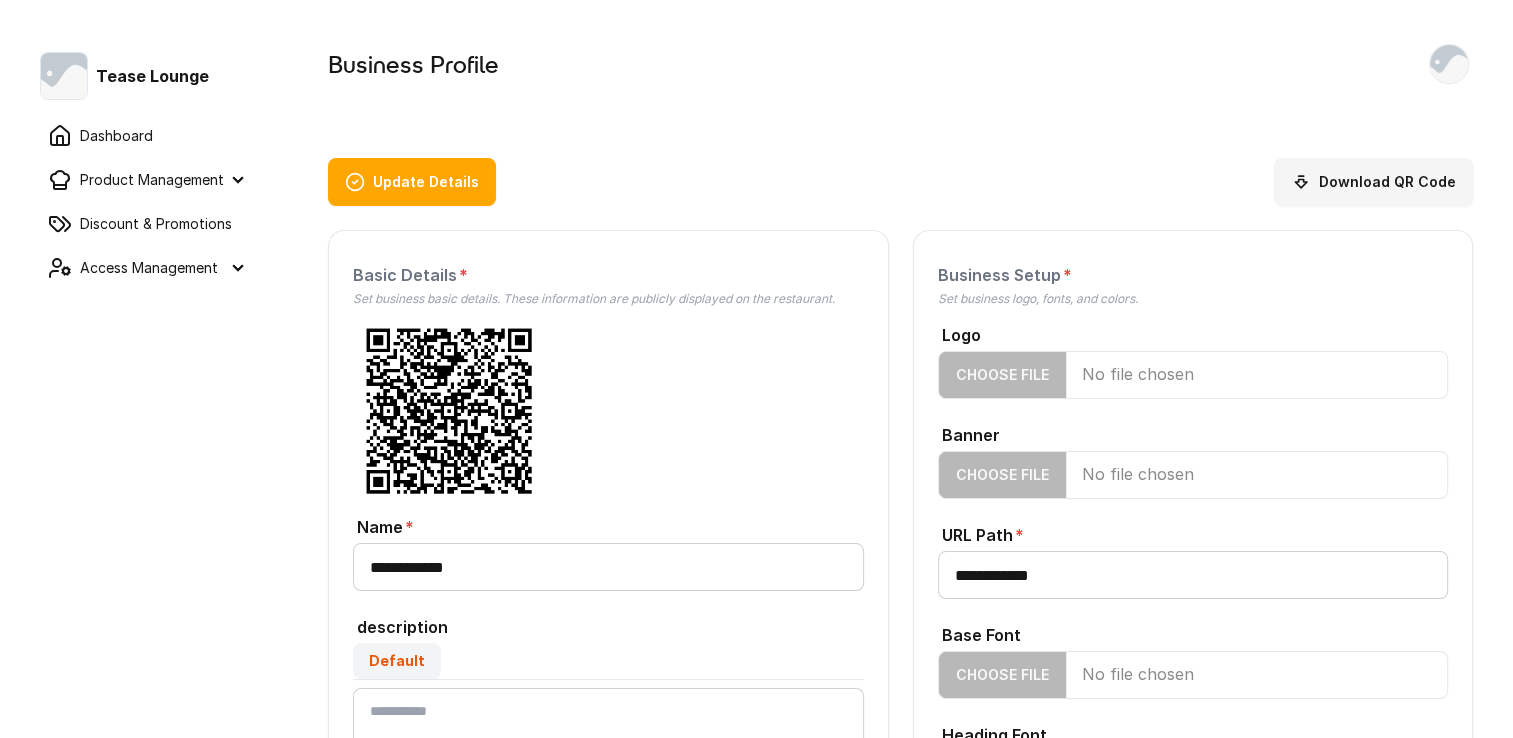 drag, startPoint x: 1081, startPoint y: 561, endPoint x: 1045, endPoint y: 254, distance: 309.10355 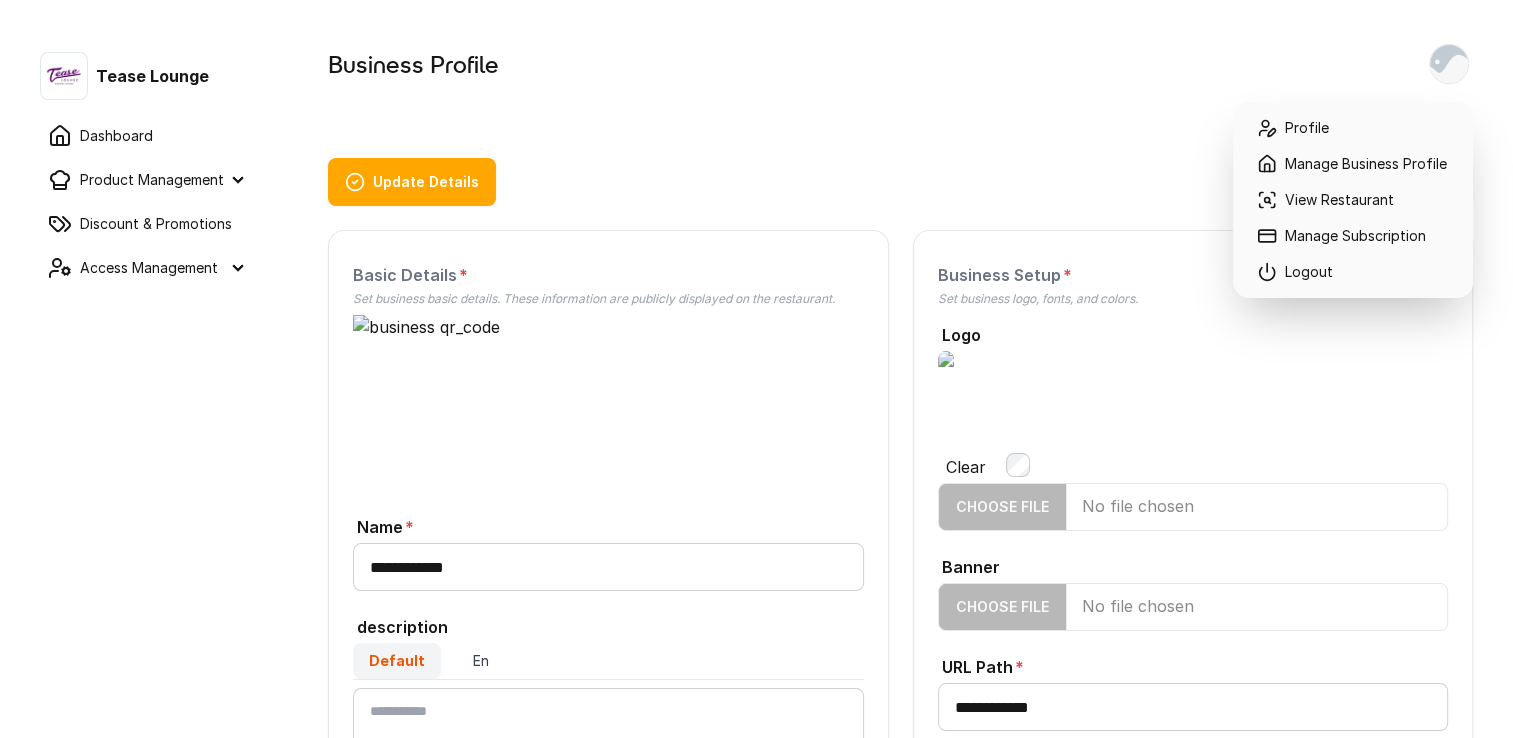 click at bounding box center (1449, 64) 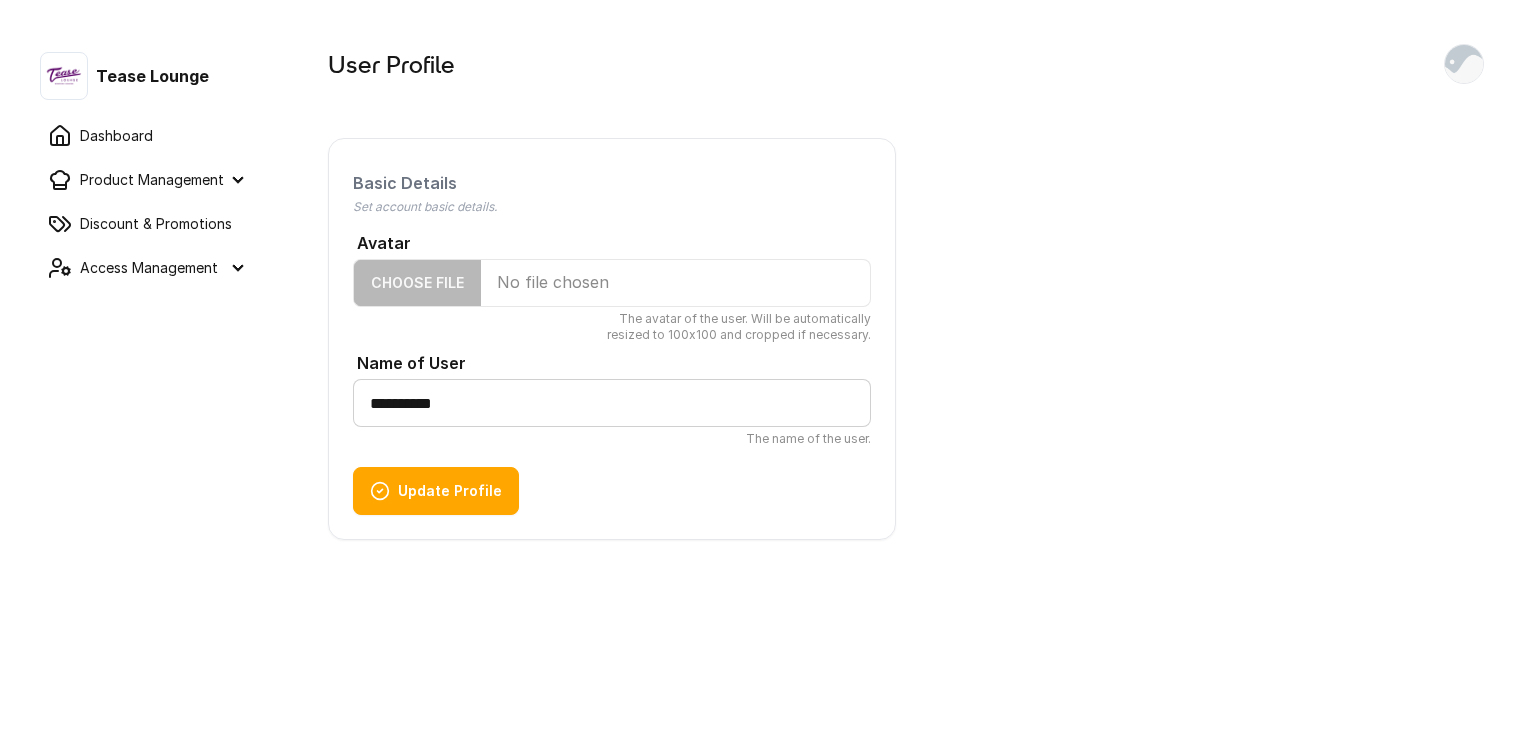 click on "Dashboard" at bounding box center [144, 136] 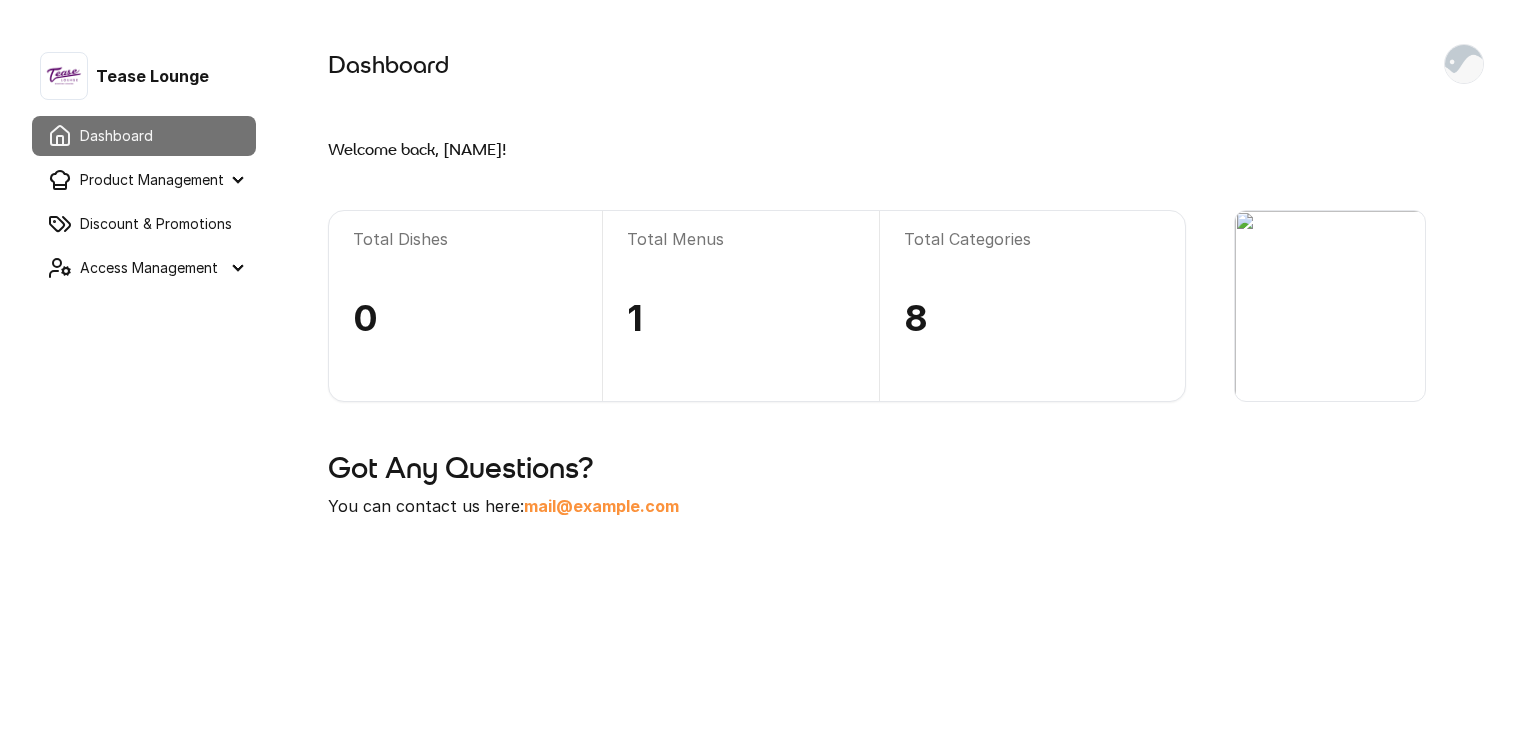 click on "Tease Lounge" at bounding box center [144, 76] 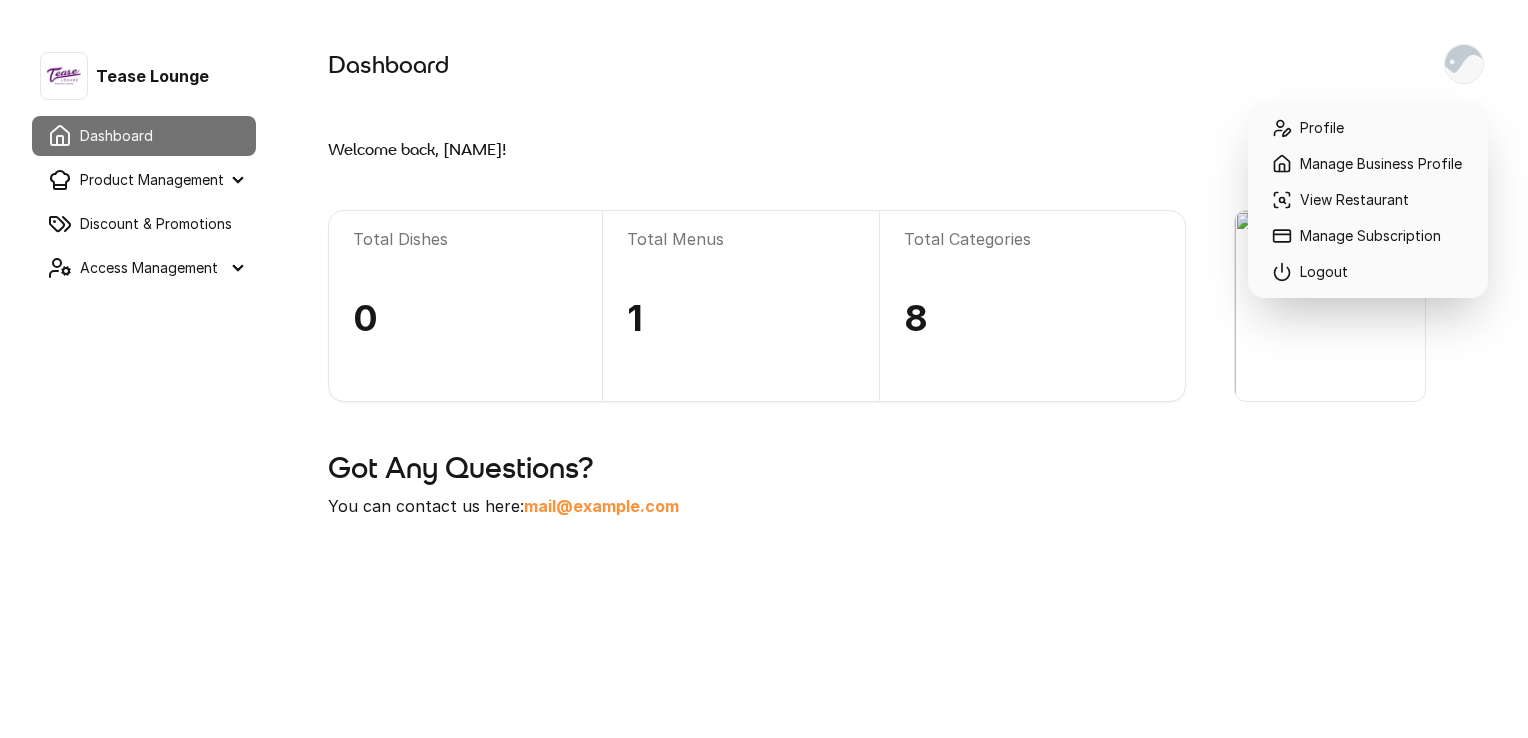 click at bounding box center (1464, 64) 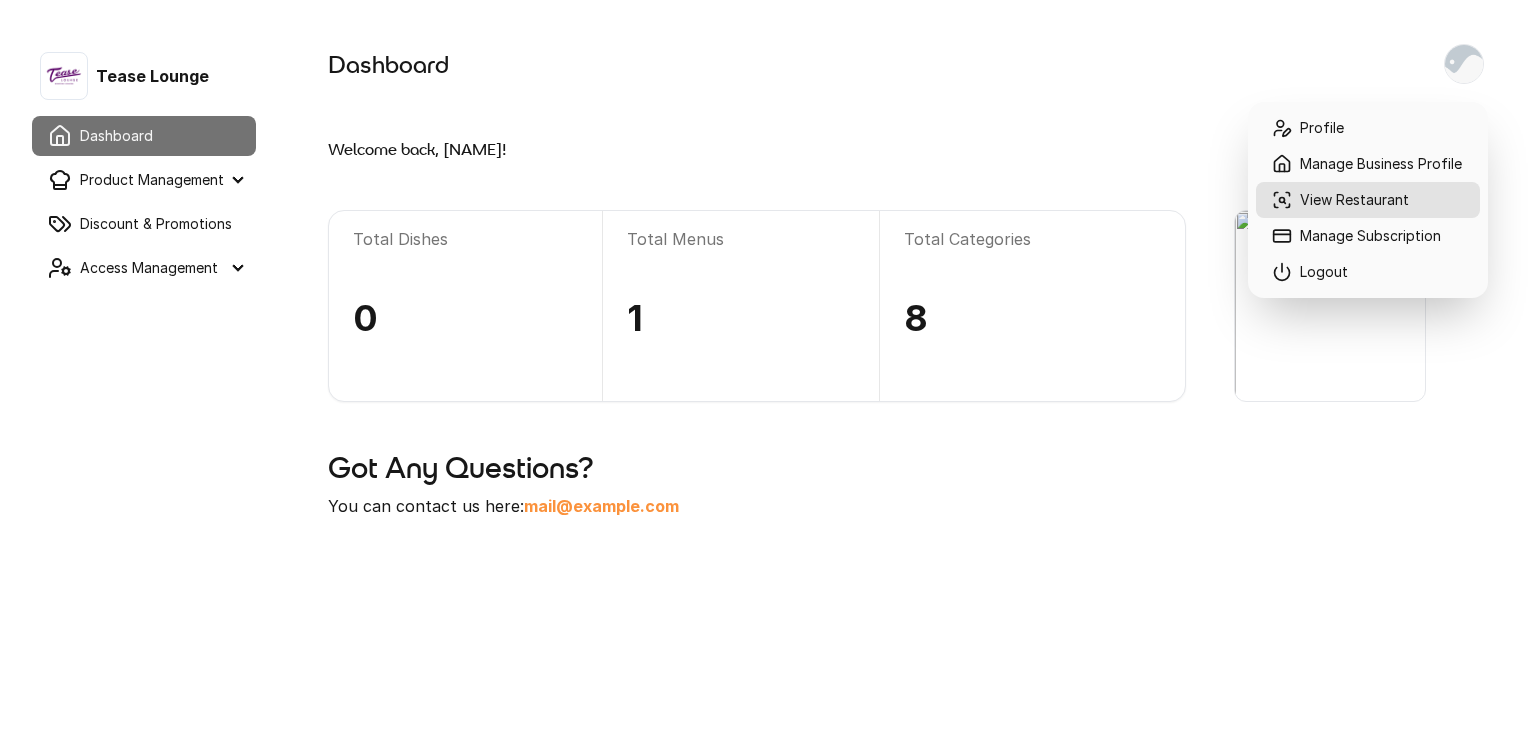 click on "View Restaurant" at bounding box center [1368, 200] 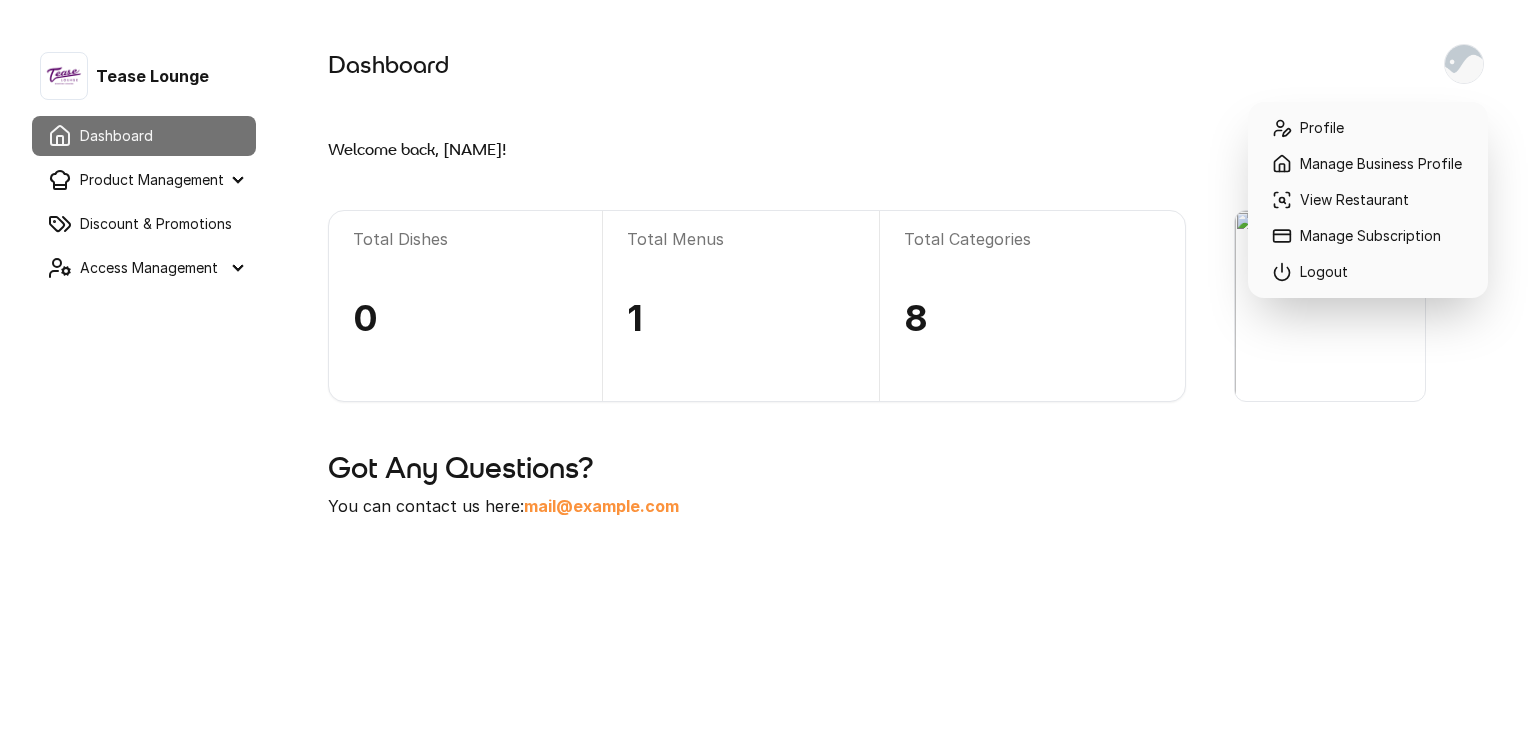 click at bounding box center (1464, 64) 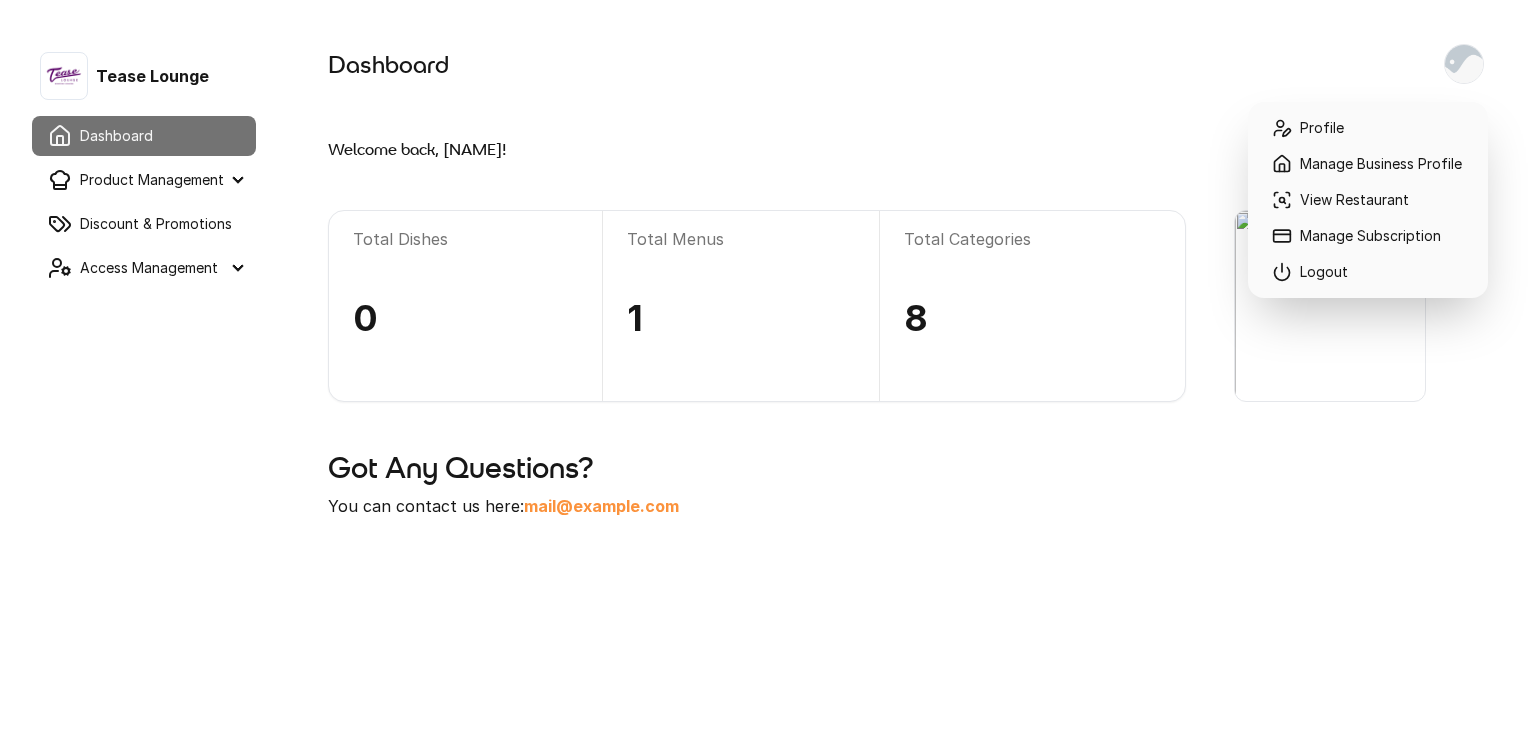 click on "Profile" at bounding box center [1368, 128] 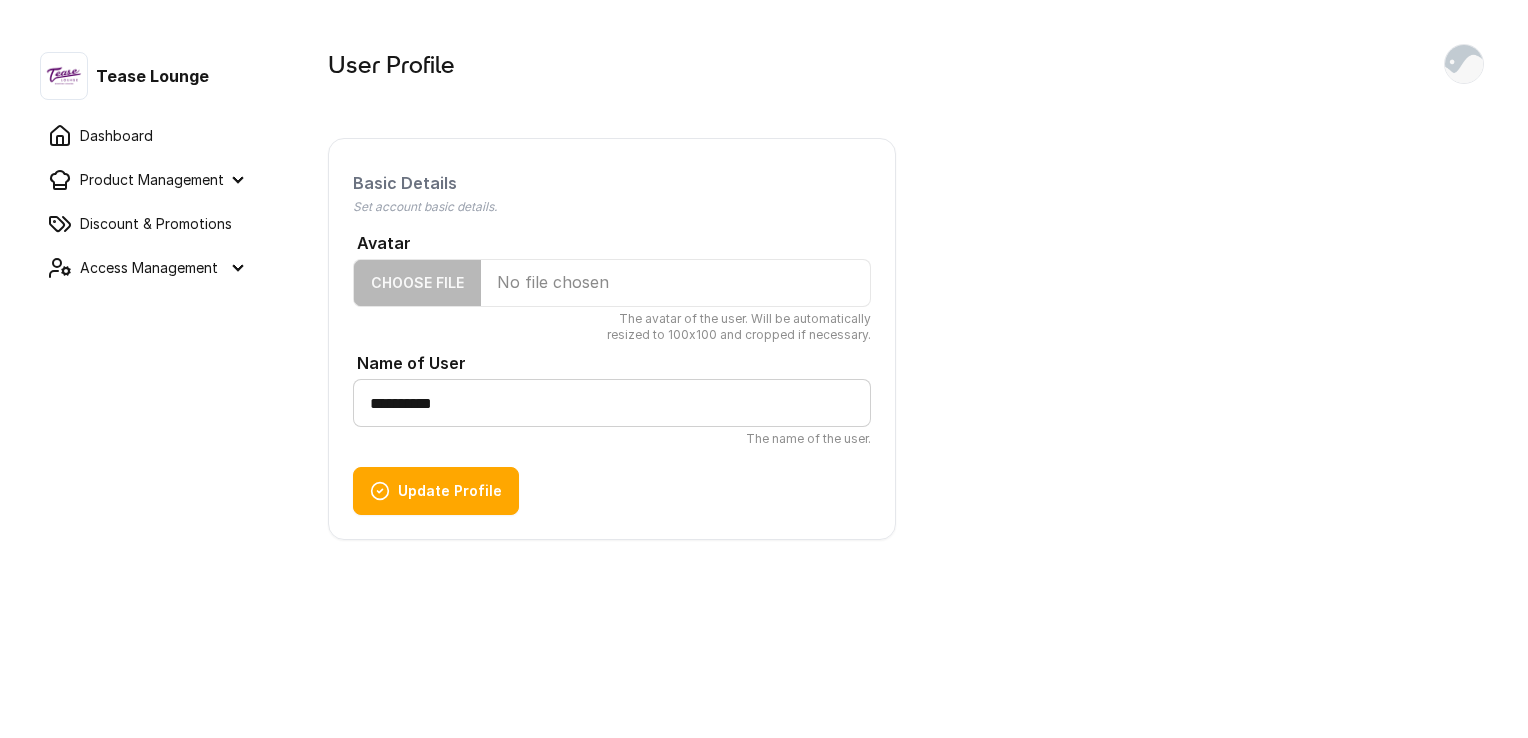 click on "Dashboard" at bounding box center [144, 136] 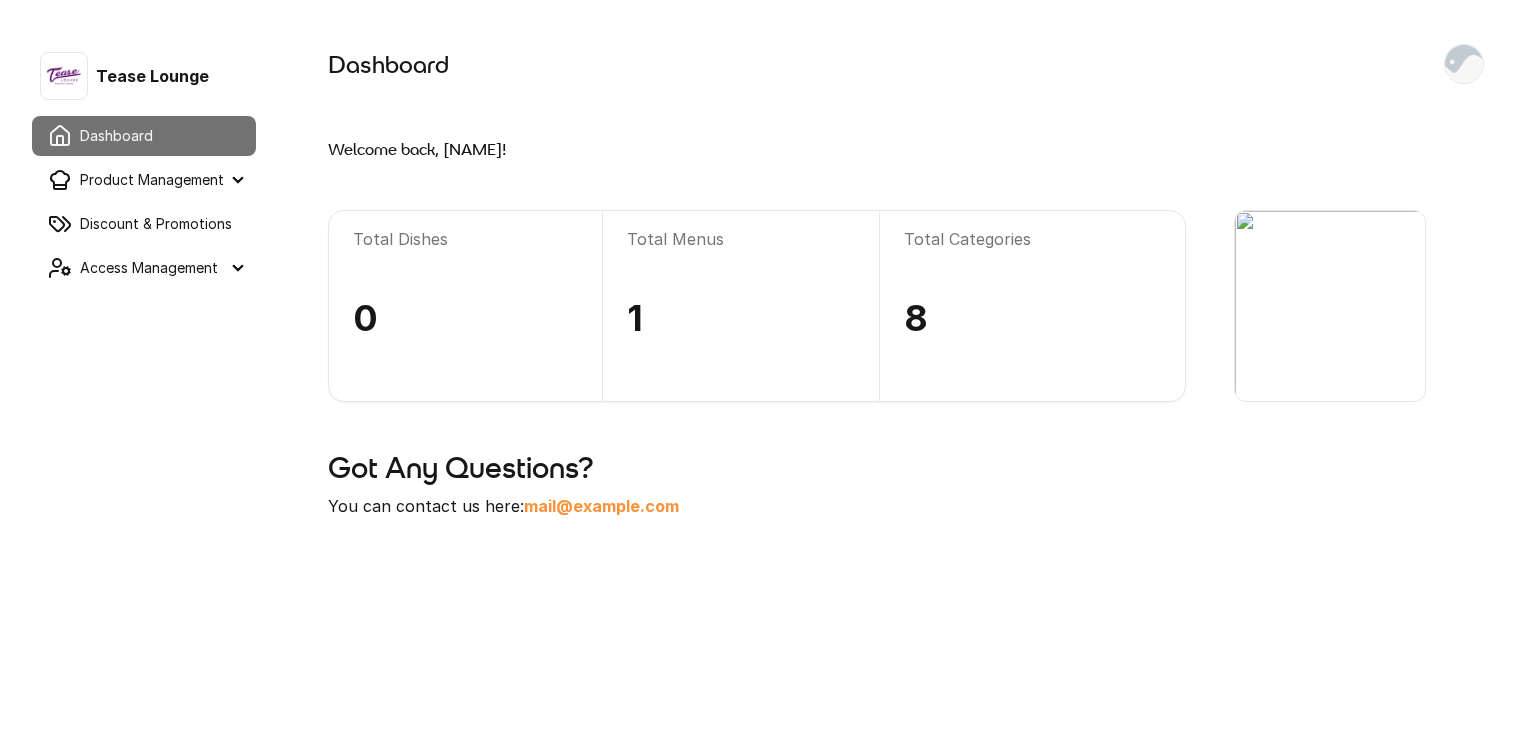 click on "Product Management" at bounding box center (144, 180) 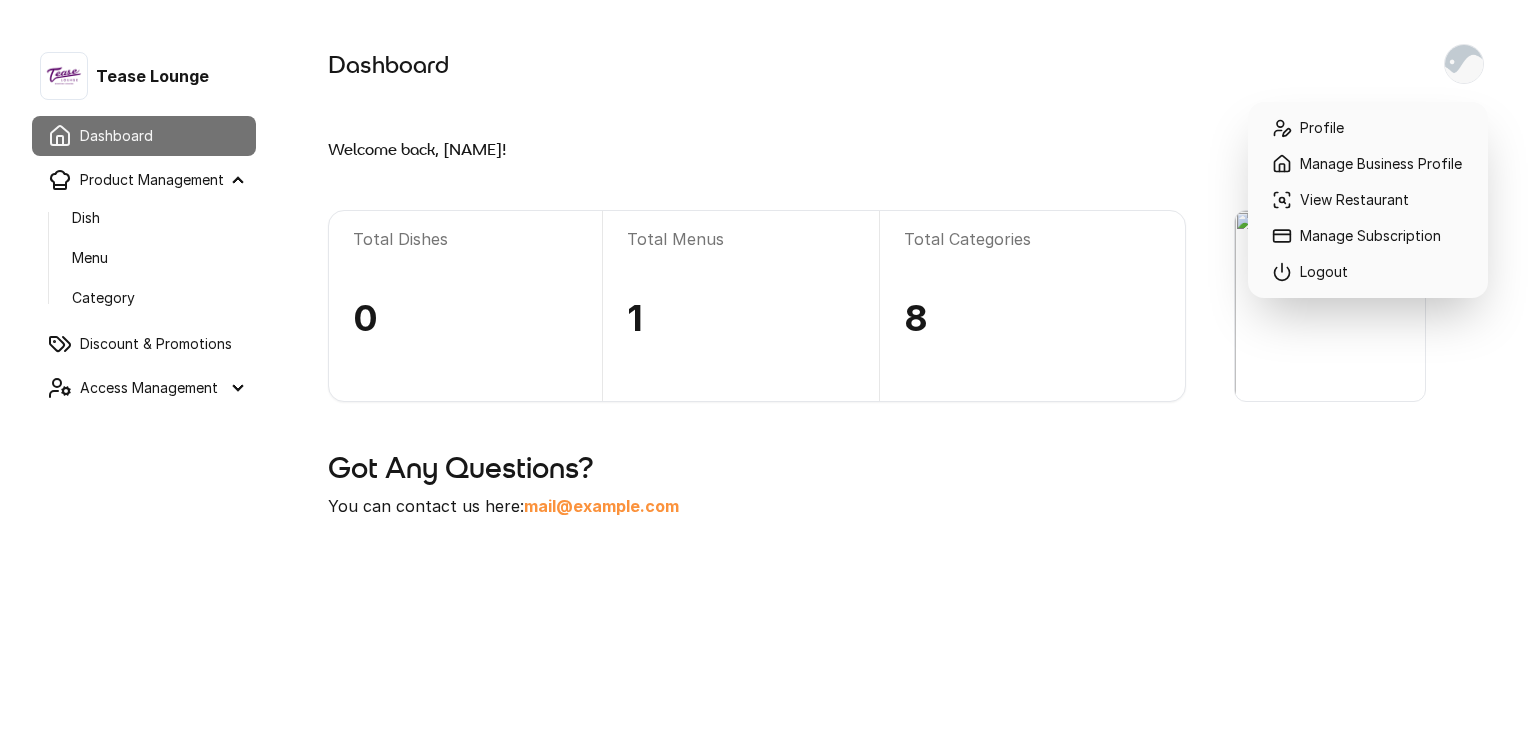 click at bounding box center (1464, 64) 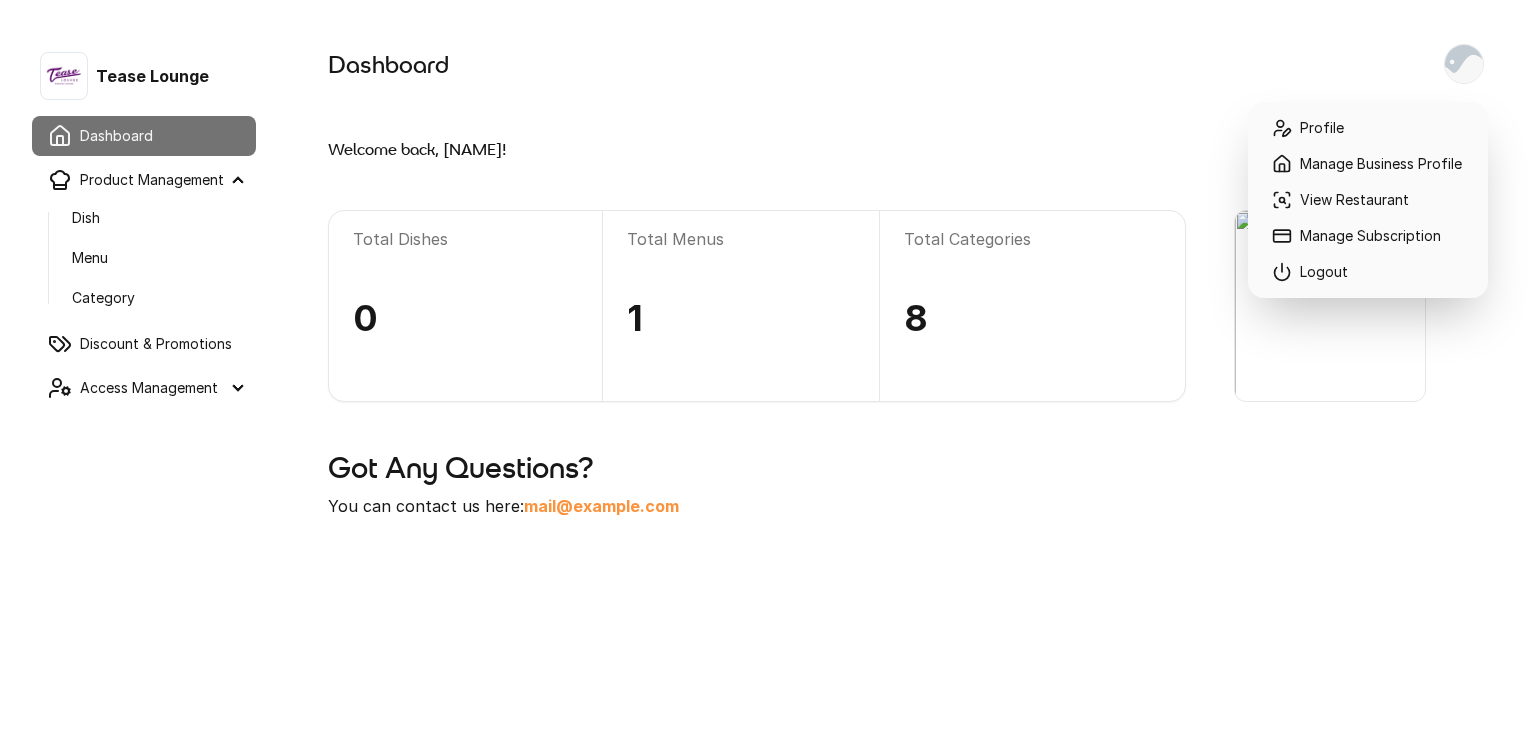 click on "Profile" at bounding box center (1368, 128) 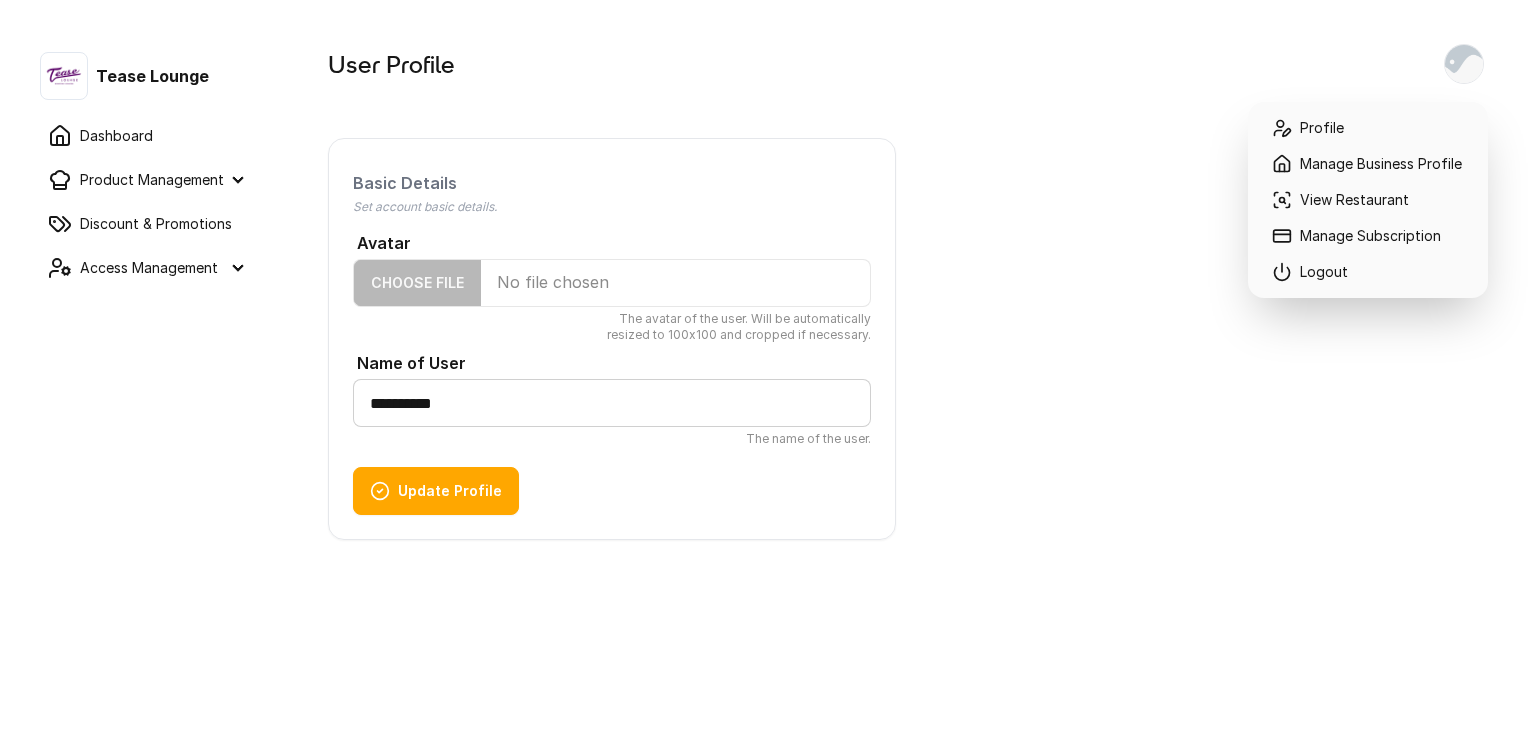 click at bounding box center [1464, 64] 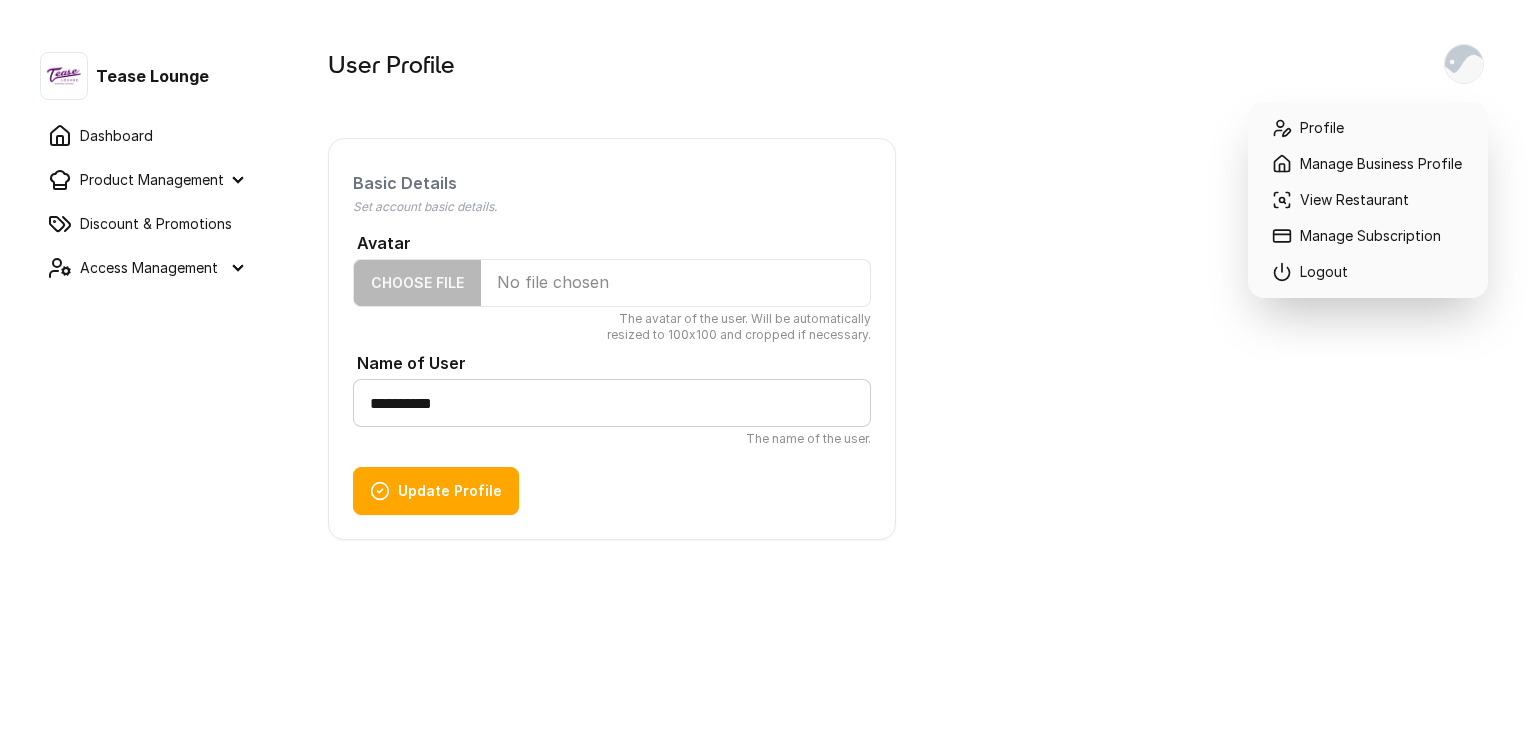 click on "Manage Business Profile" at bounding box center (1368, 164) 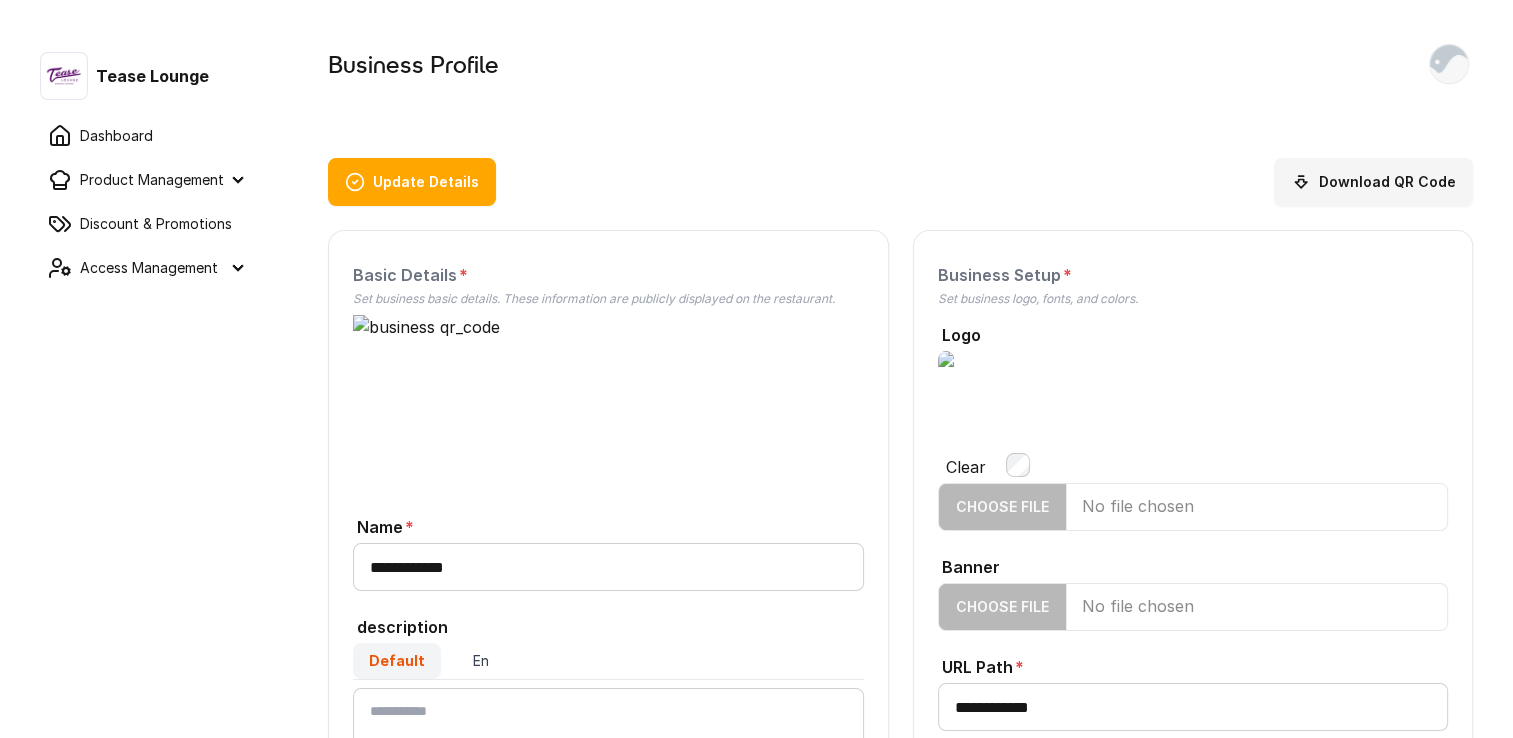 click at bounding box center [946, 399] 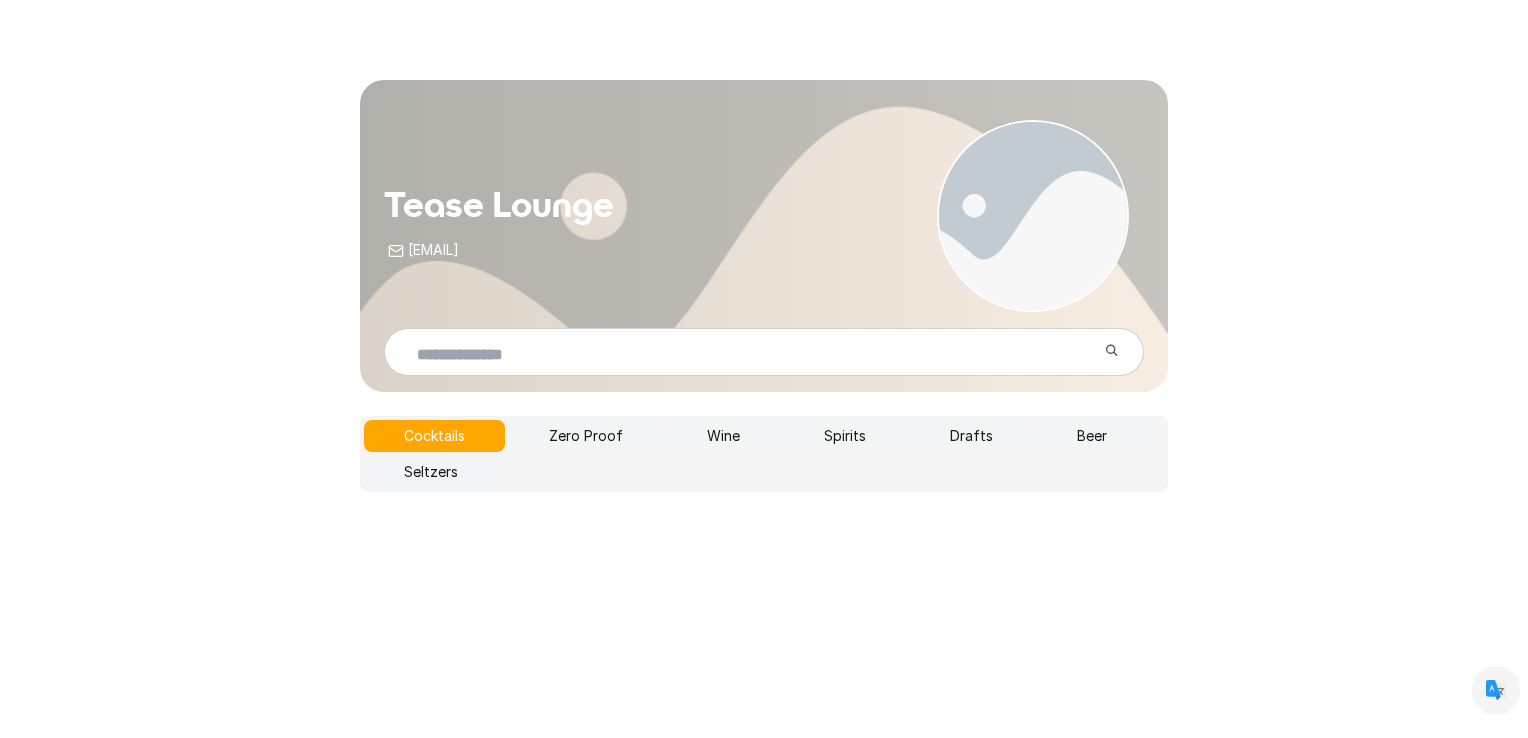scroll, scrollTop: 0, scrollLeft: 0, axis: both 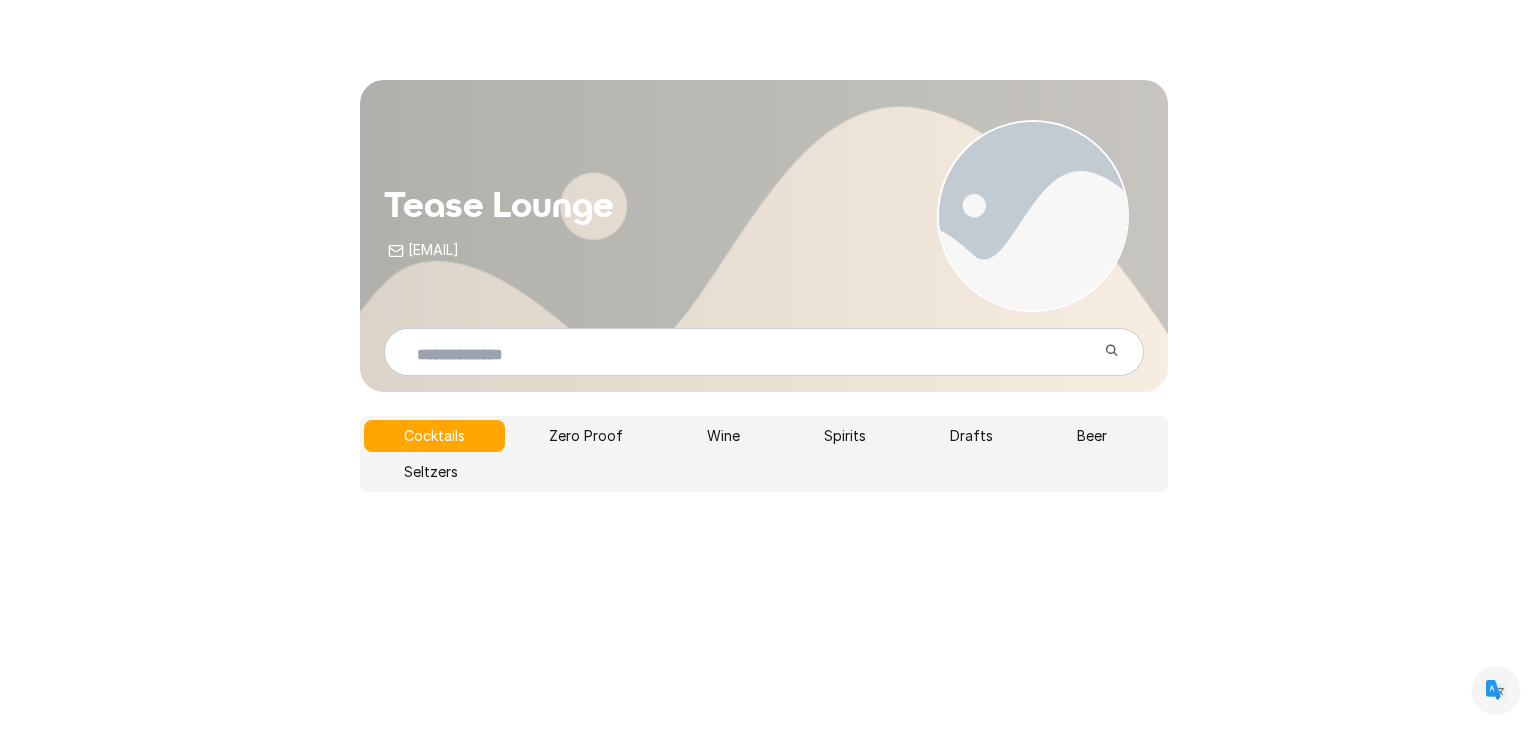 click on "Zero Proof" at bounding box center [586, 436] 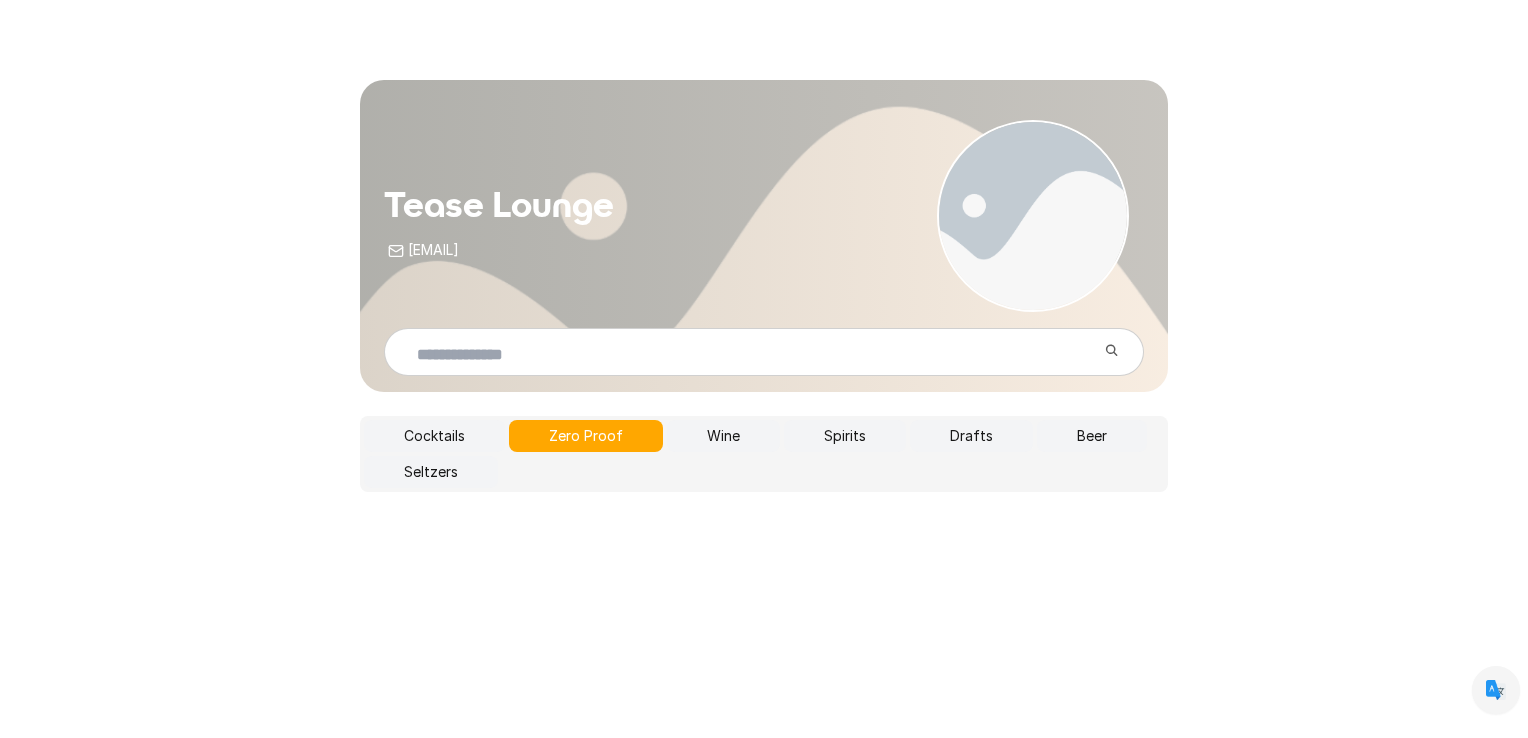 click on "Wine" at bounding box center (723, 436) 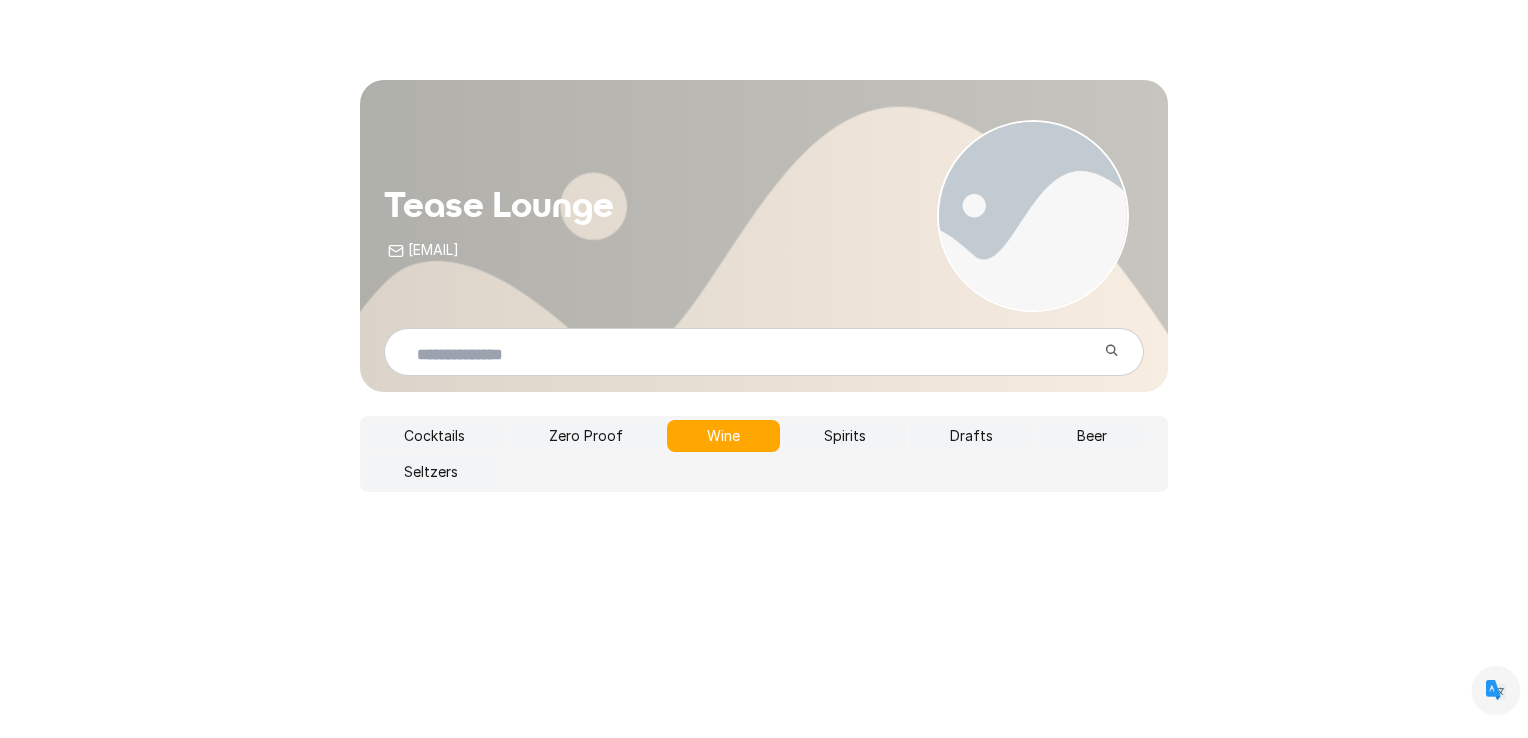 click on "Spirits" at bounding box center (845, 436) 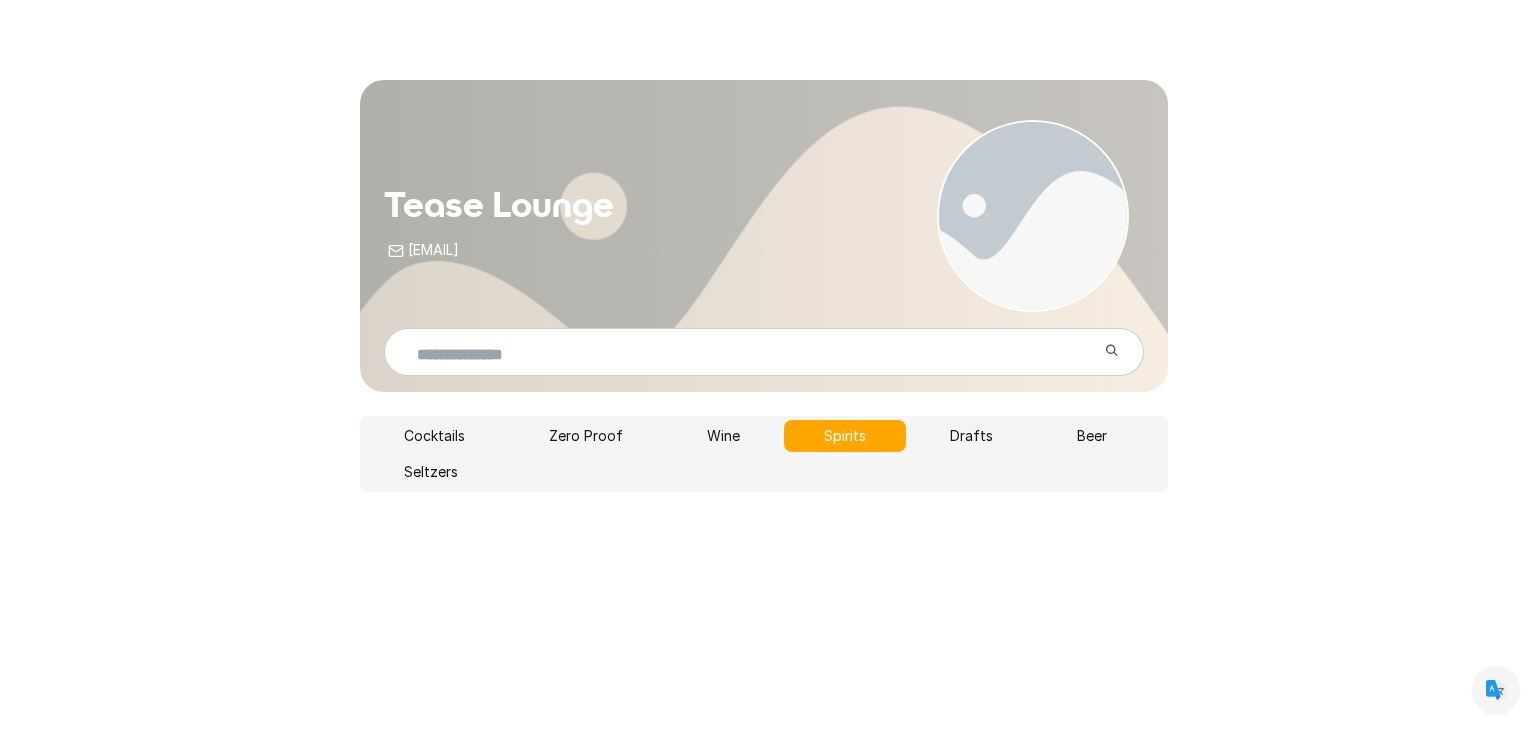 click on "Drafts" at bounding box center (971, 436) 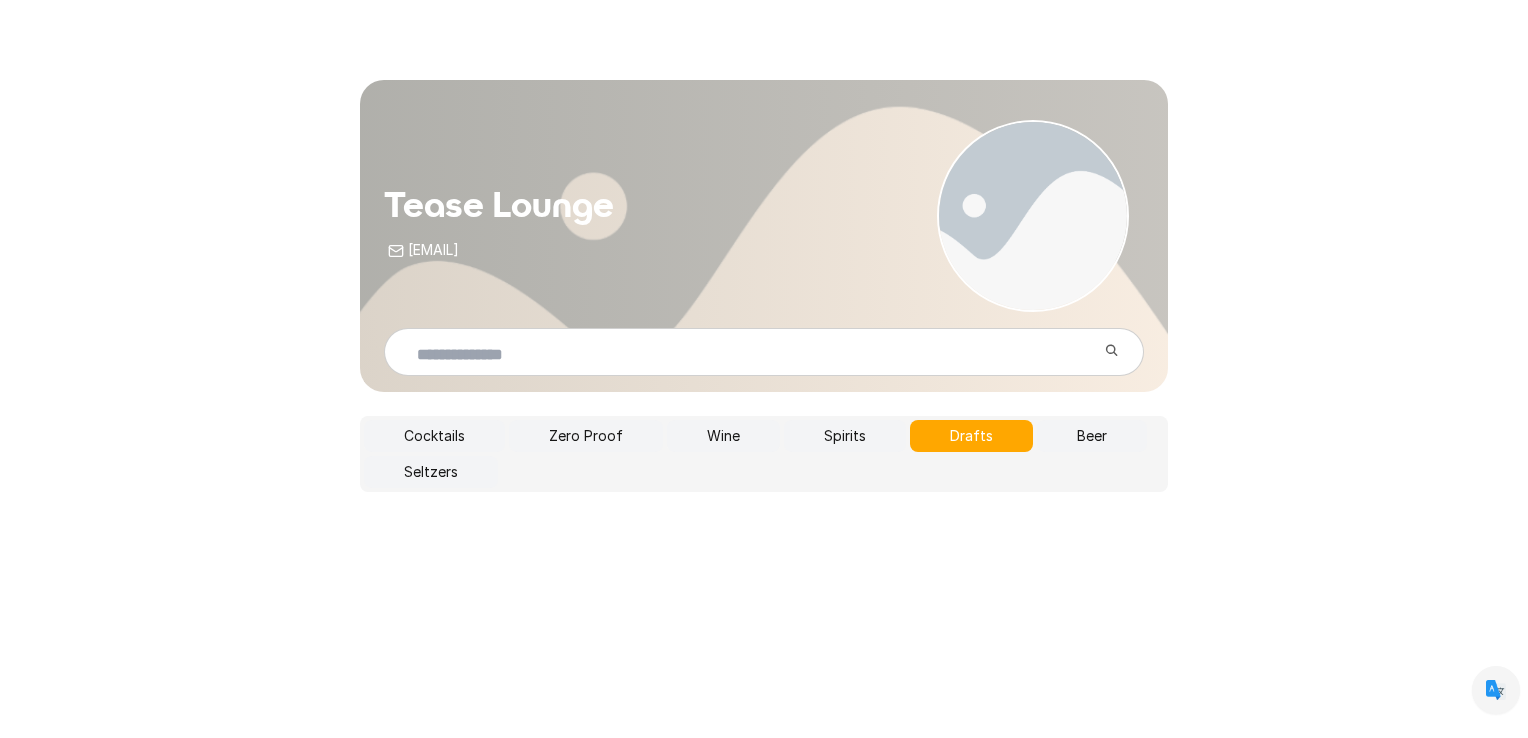 click on "Seltzers" at bounding box center [431, 472] 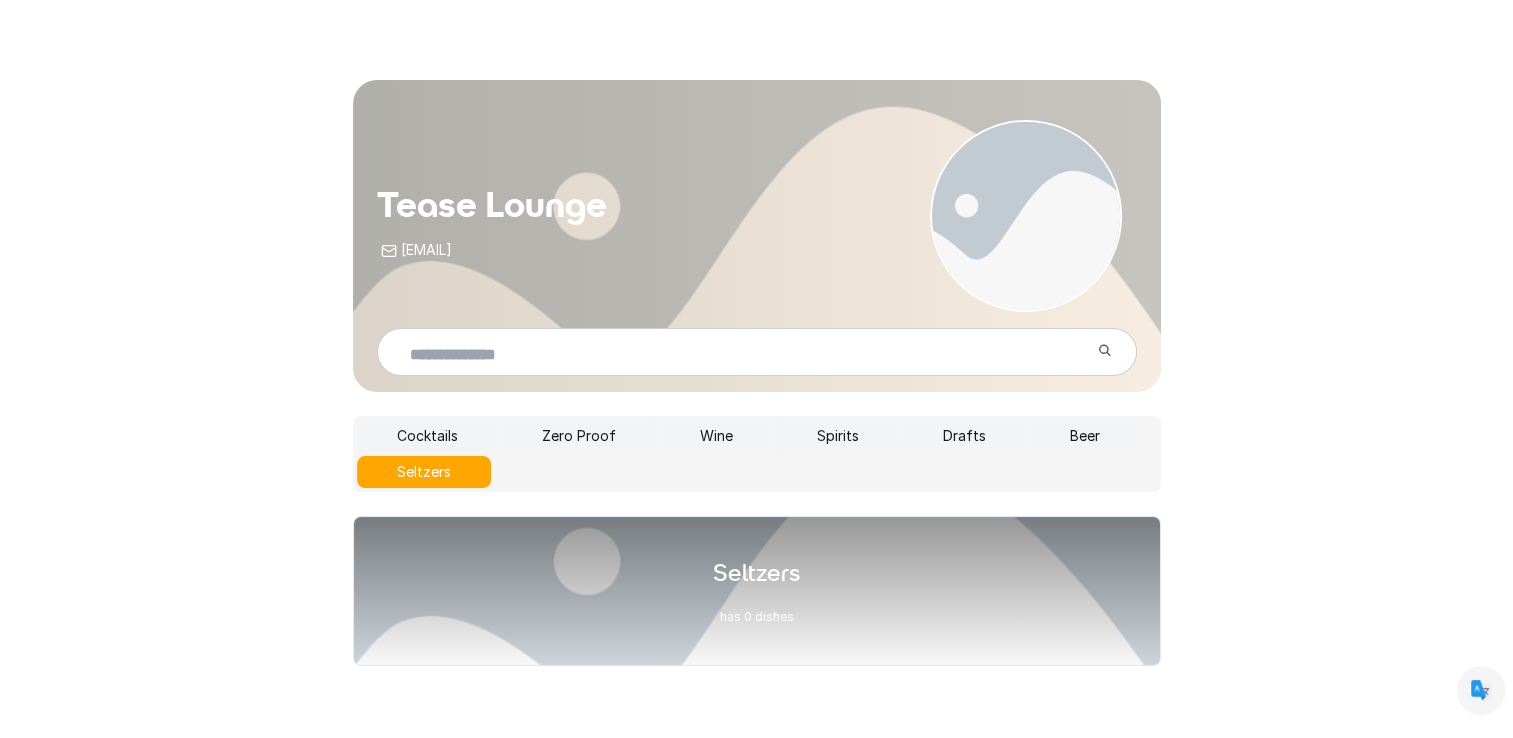 drag, startPoint x: 500, startPoint y: 199, endPoint x: 647, endPoint y: 224, distance: 149.1107 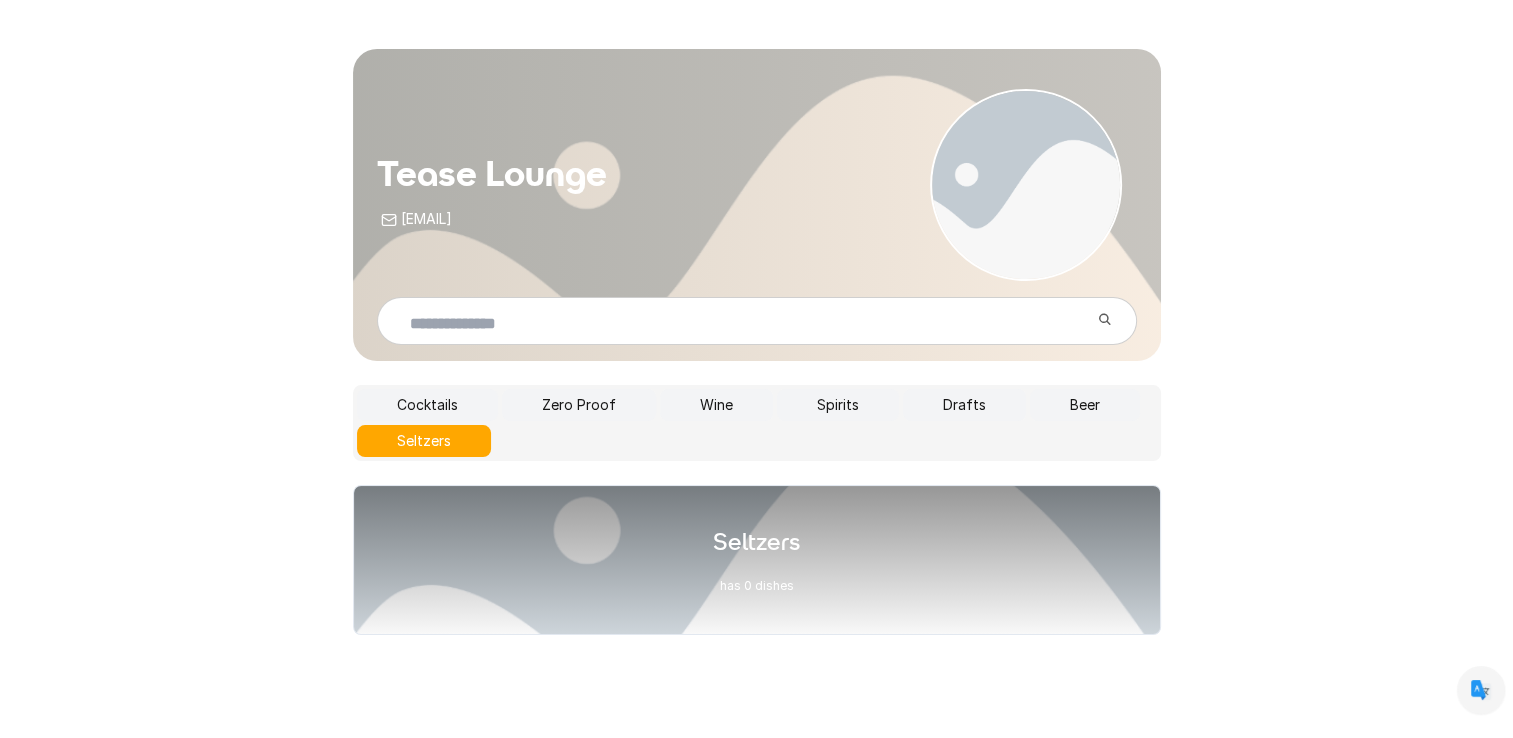 scroll, scrollTop: 0, scrollLeft: 0, axis: both 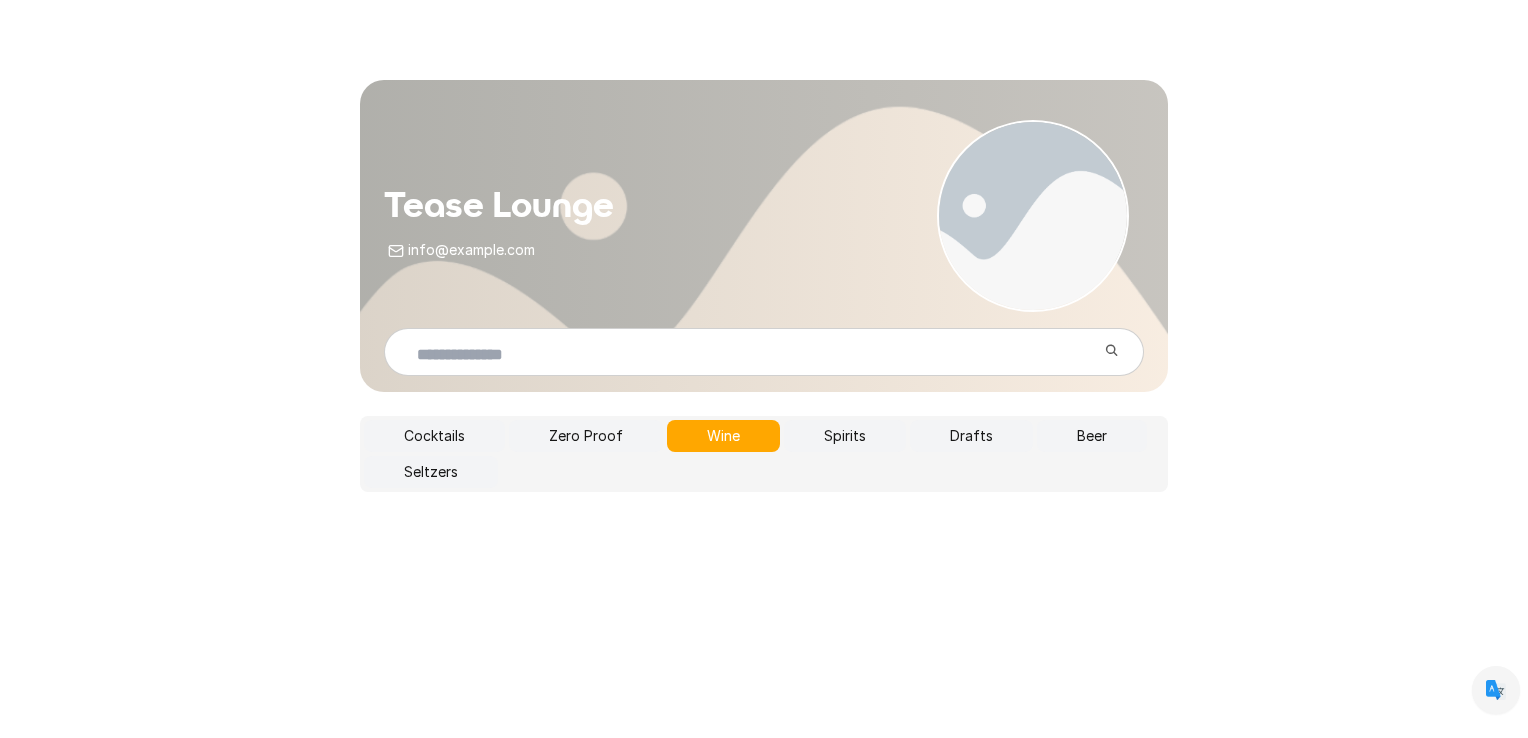 click at bounding box center [1033, 216] 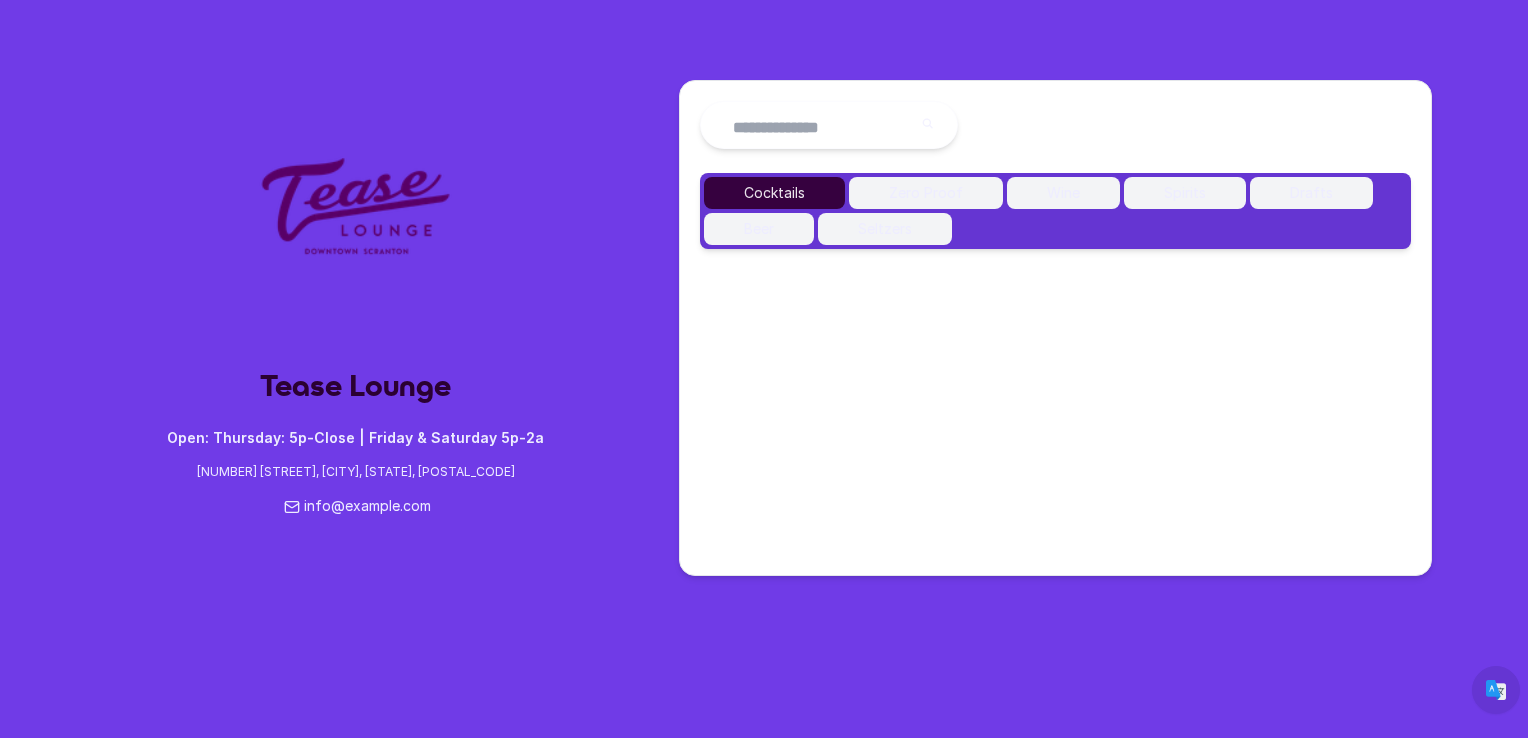 scroll, scrollTop: 0, scrollLeft: 0, axis: both 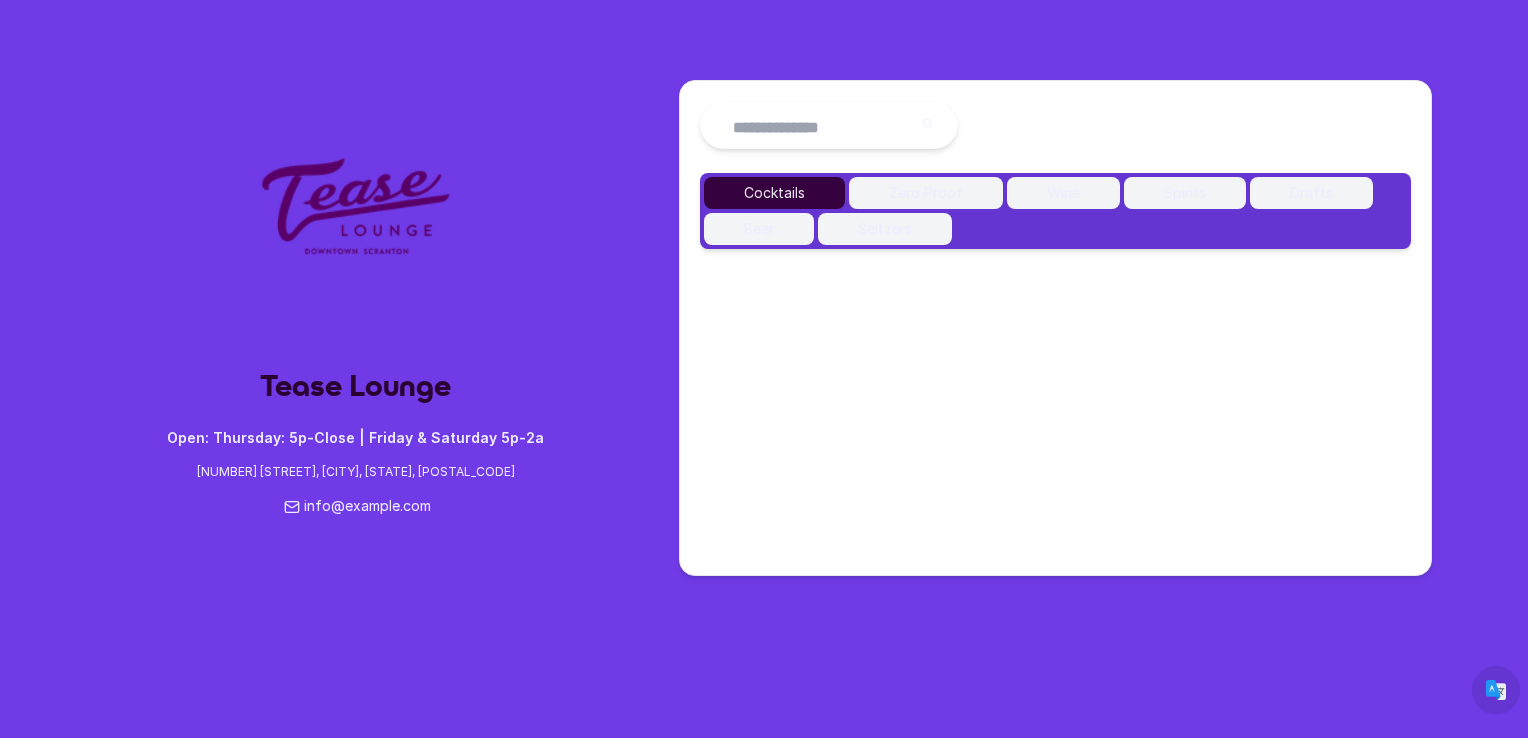 click on "Zero Proof" at bounding box center (926, 193) 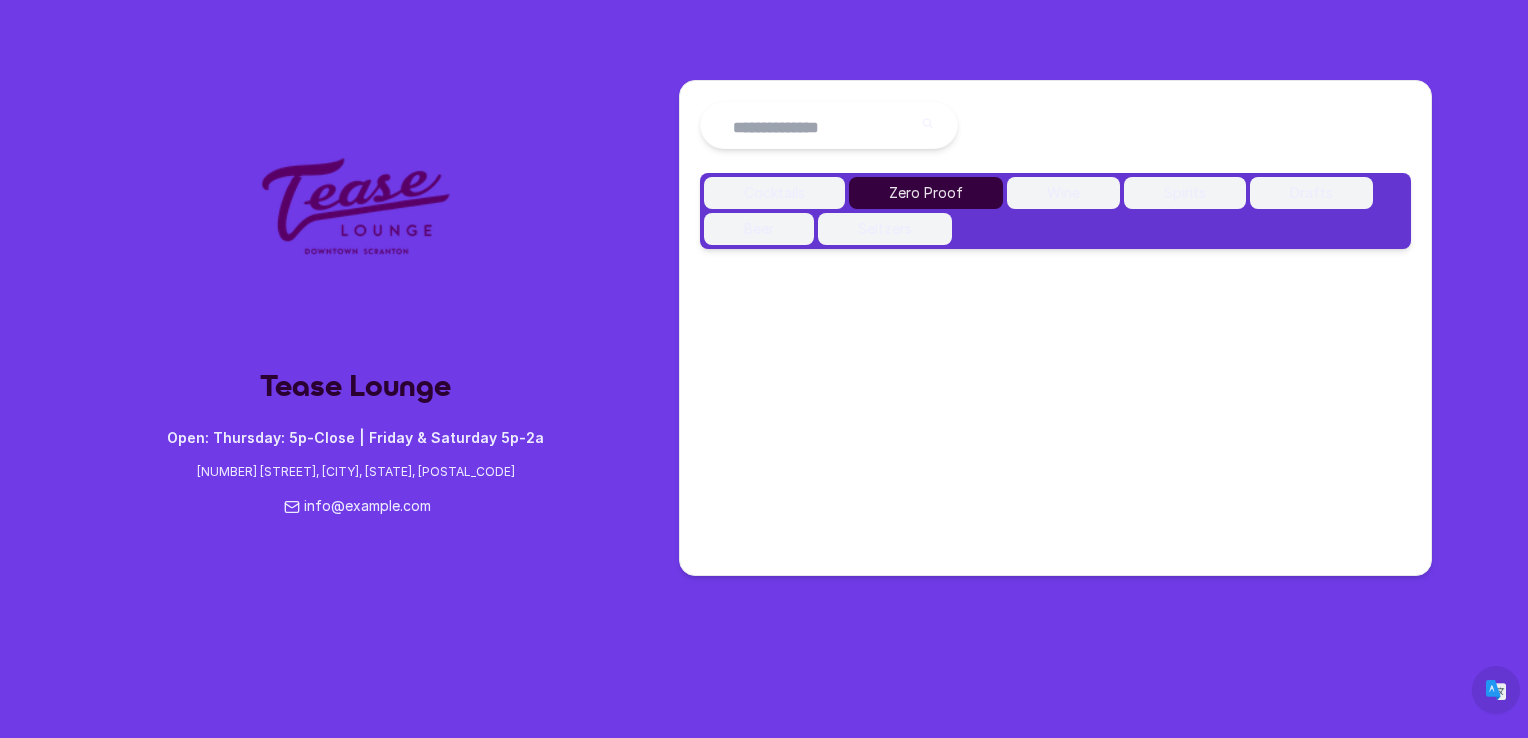 click on "Wine" at bounding box center (1063, 193) 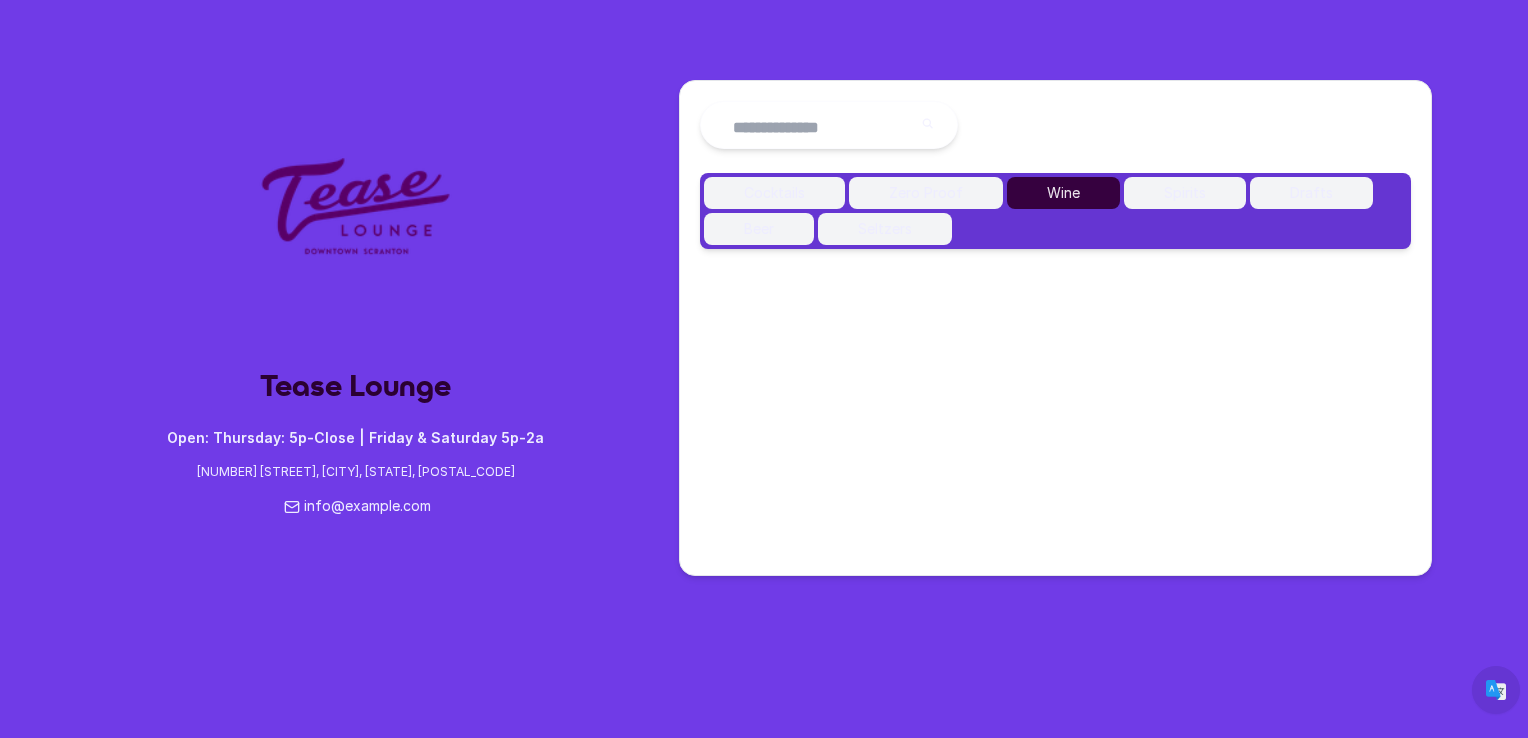 click on "Spirits" at bounding box center (1185, 193) 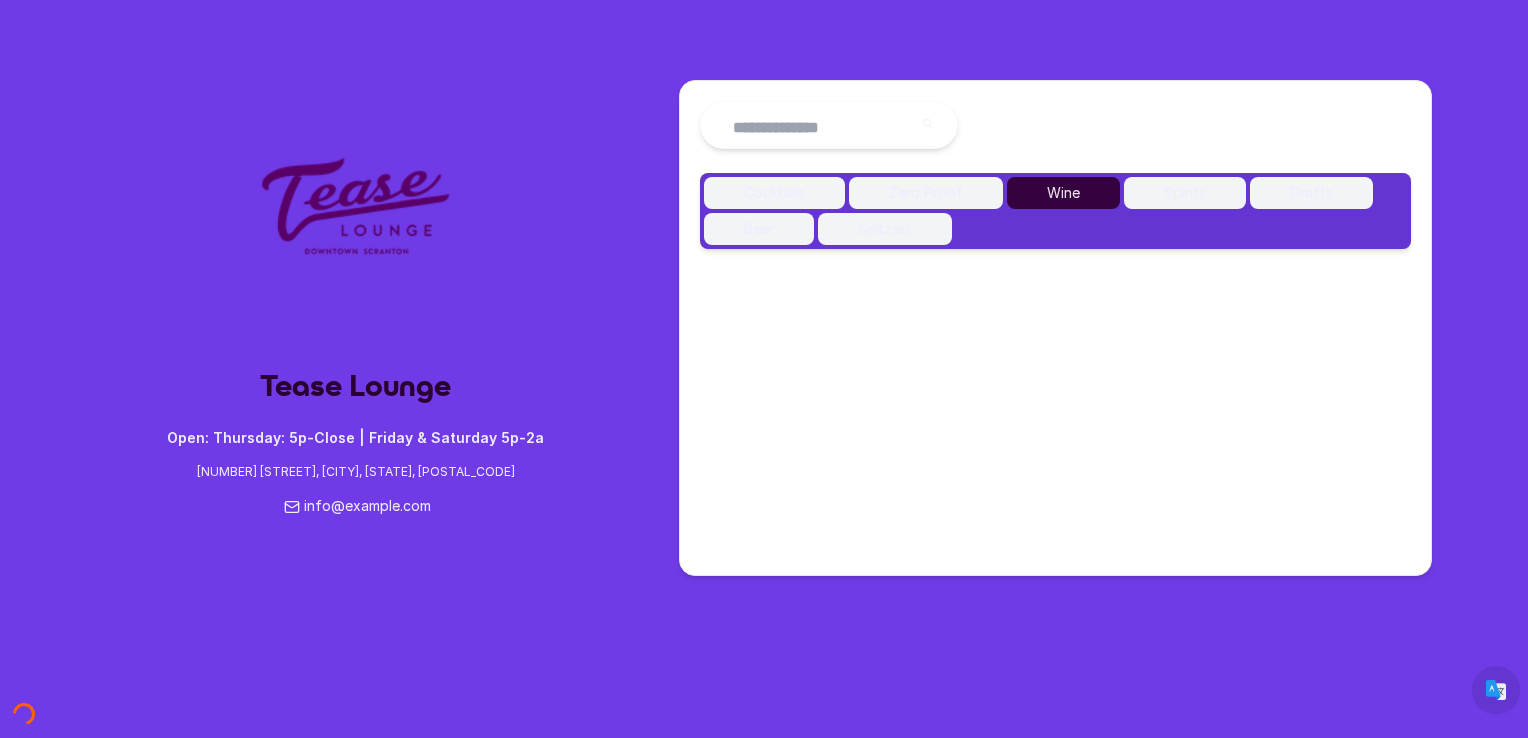 click on "Drafts" at bounding box center [1311, 193] 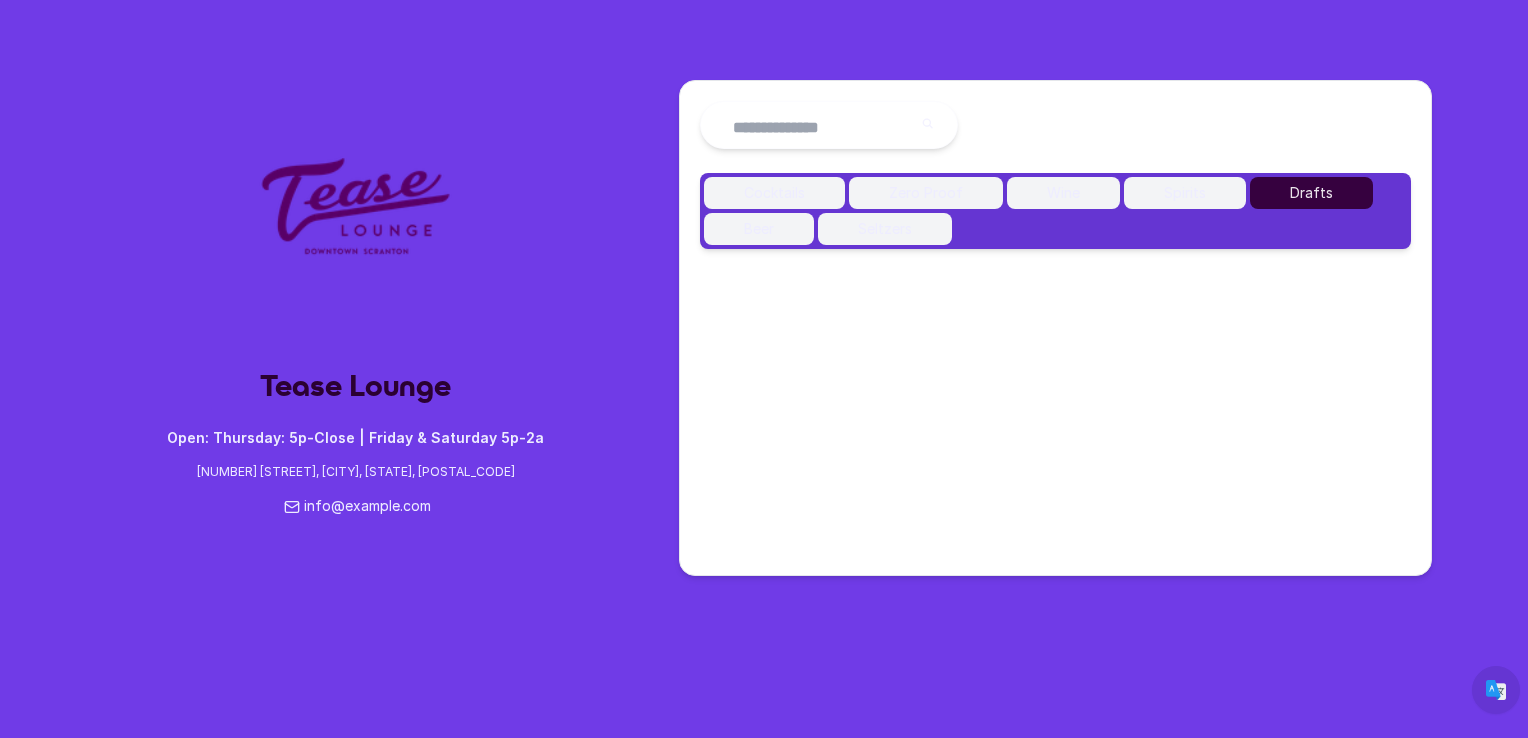 click on "Seltzers" at bounding box center (885, 229) 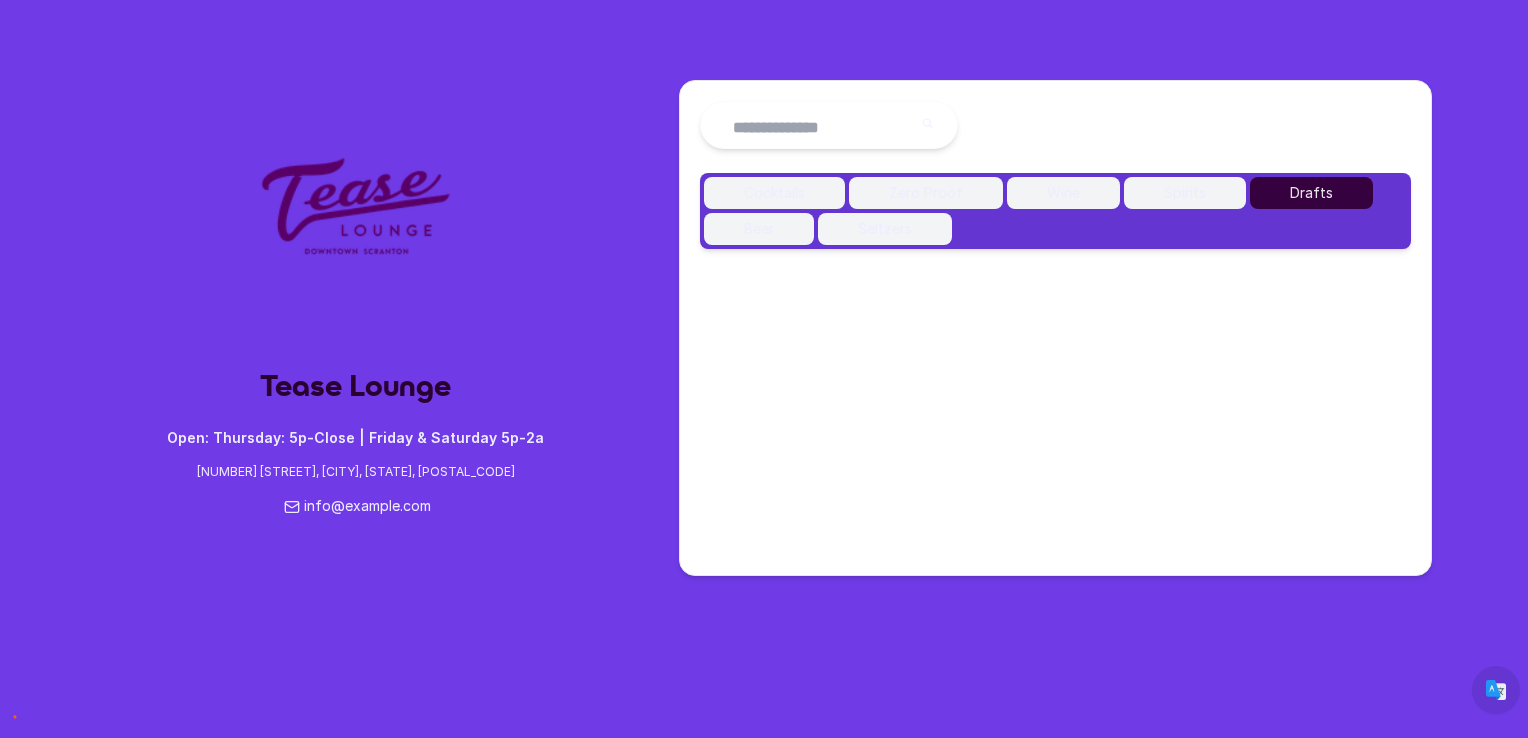 click on "Beer" at bounding box center [759, 229] 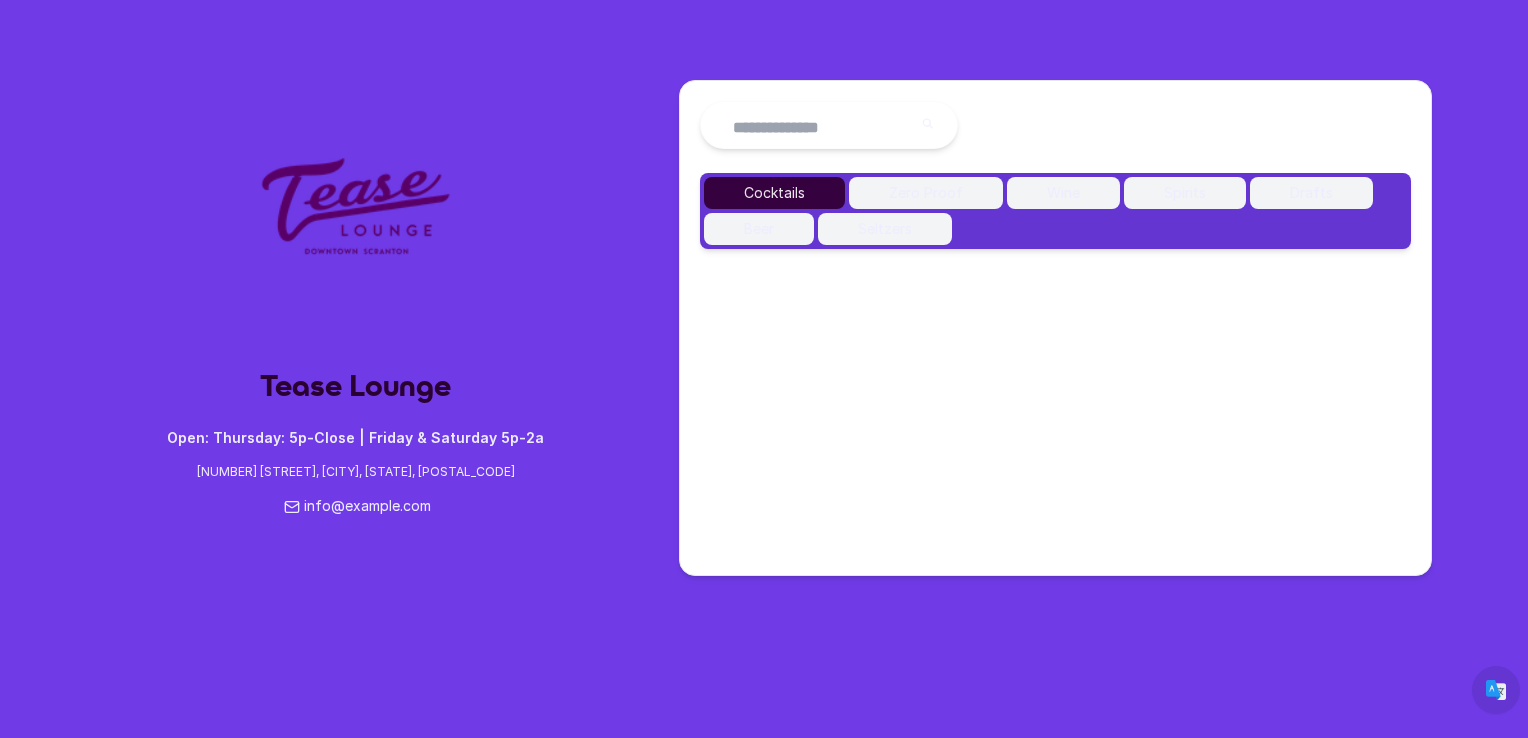 scroll, scrollTop: 0, scrollLeft: 0, axis: both 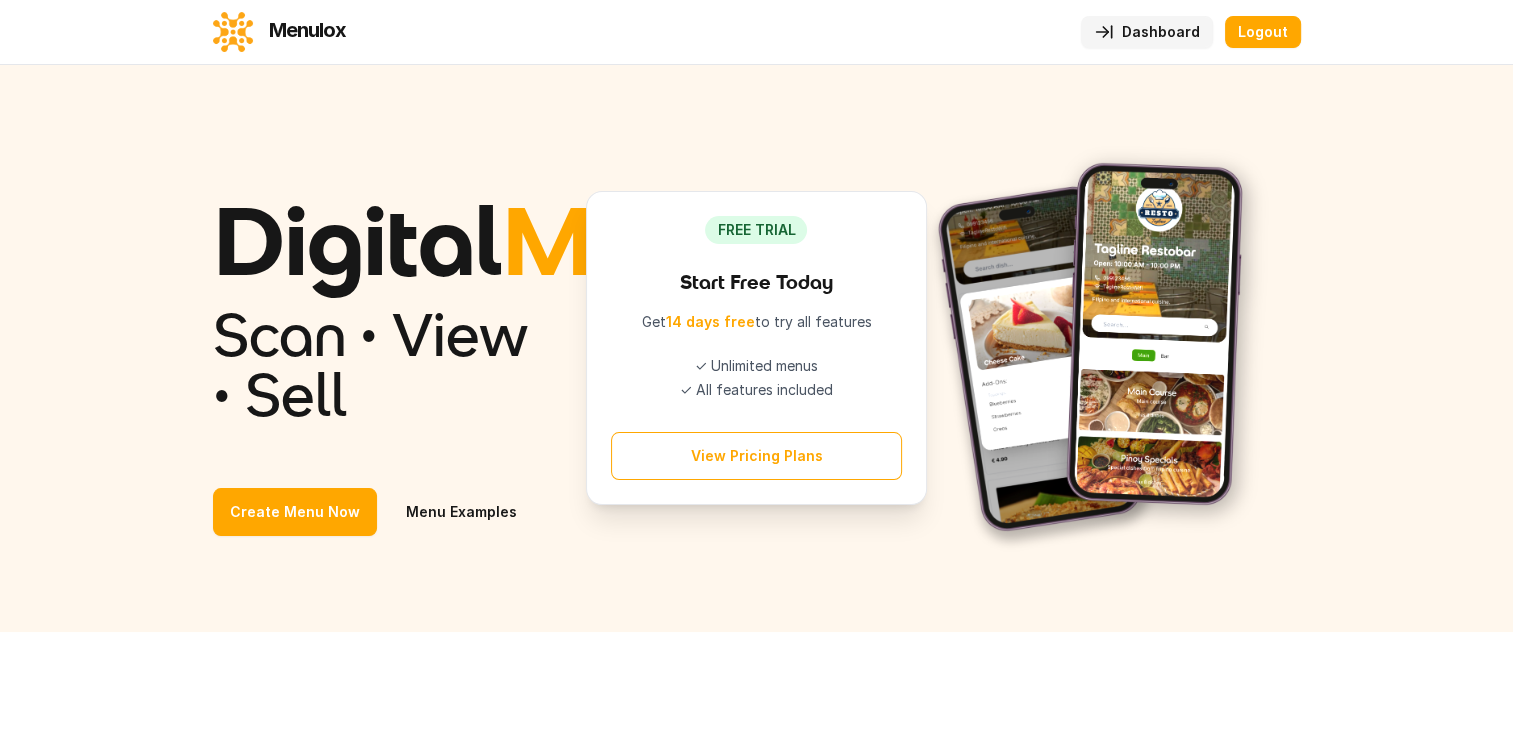 click on "Dashboard" at bounding box center (1147, 32) 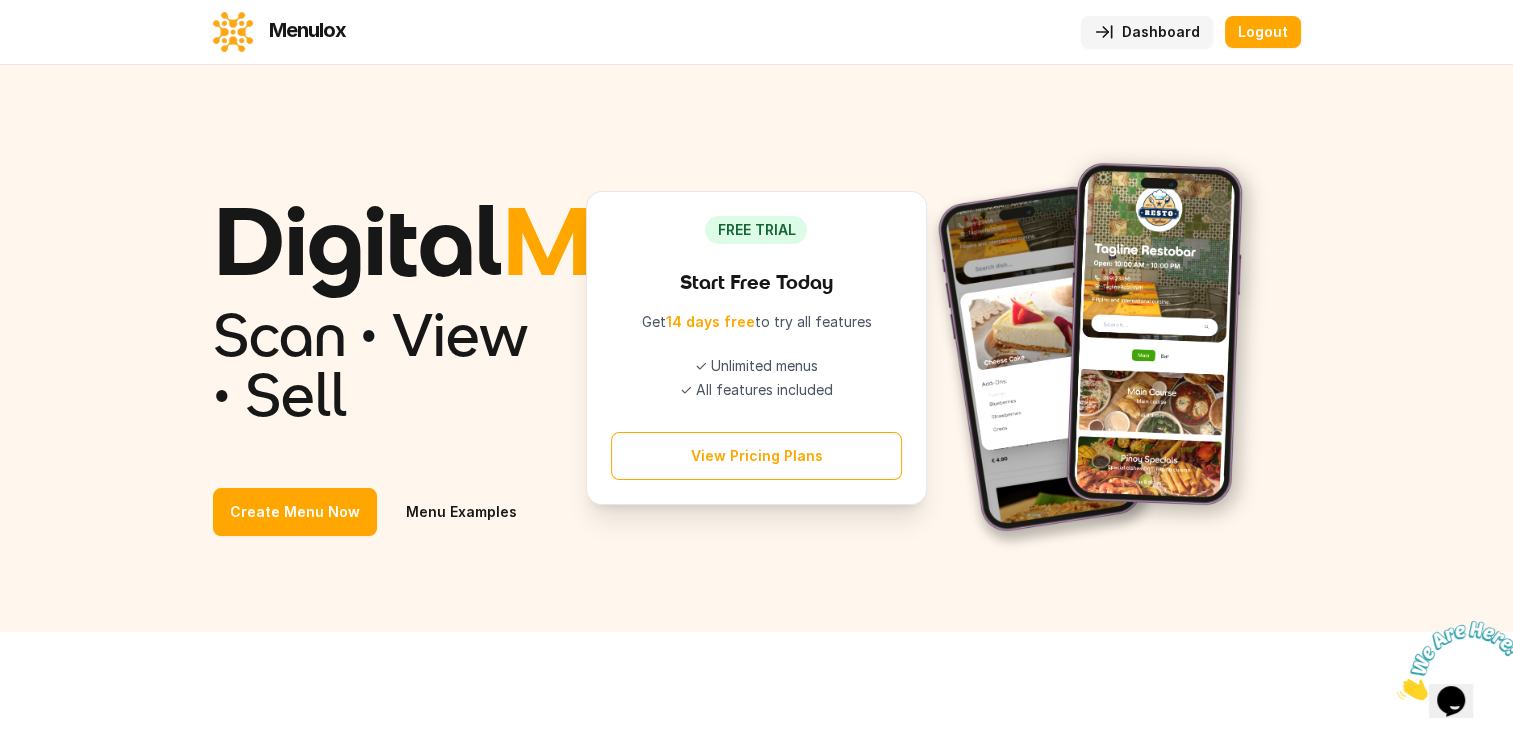 scroll, scrollTop: 0, scrollLeft: 0, axis: both 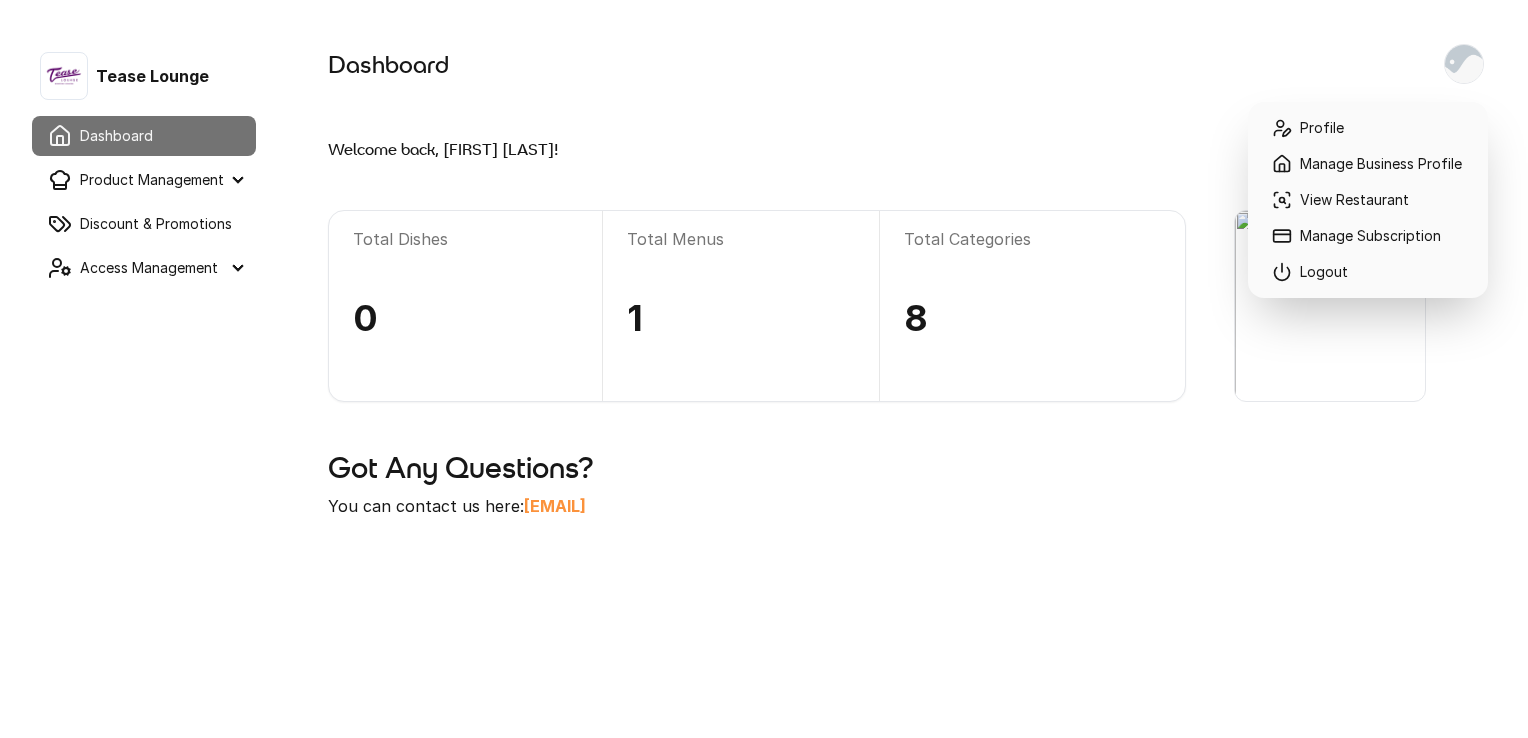 click at bounding box center [1464, 64] 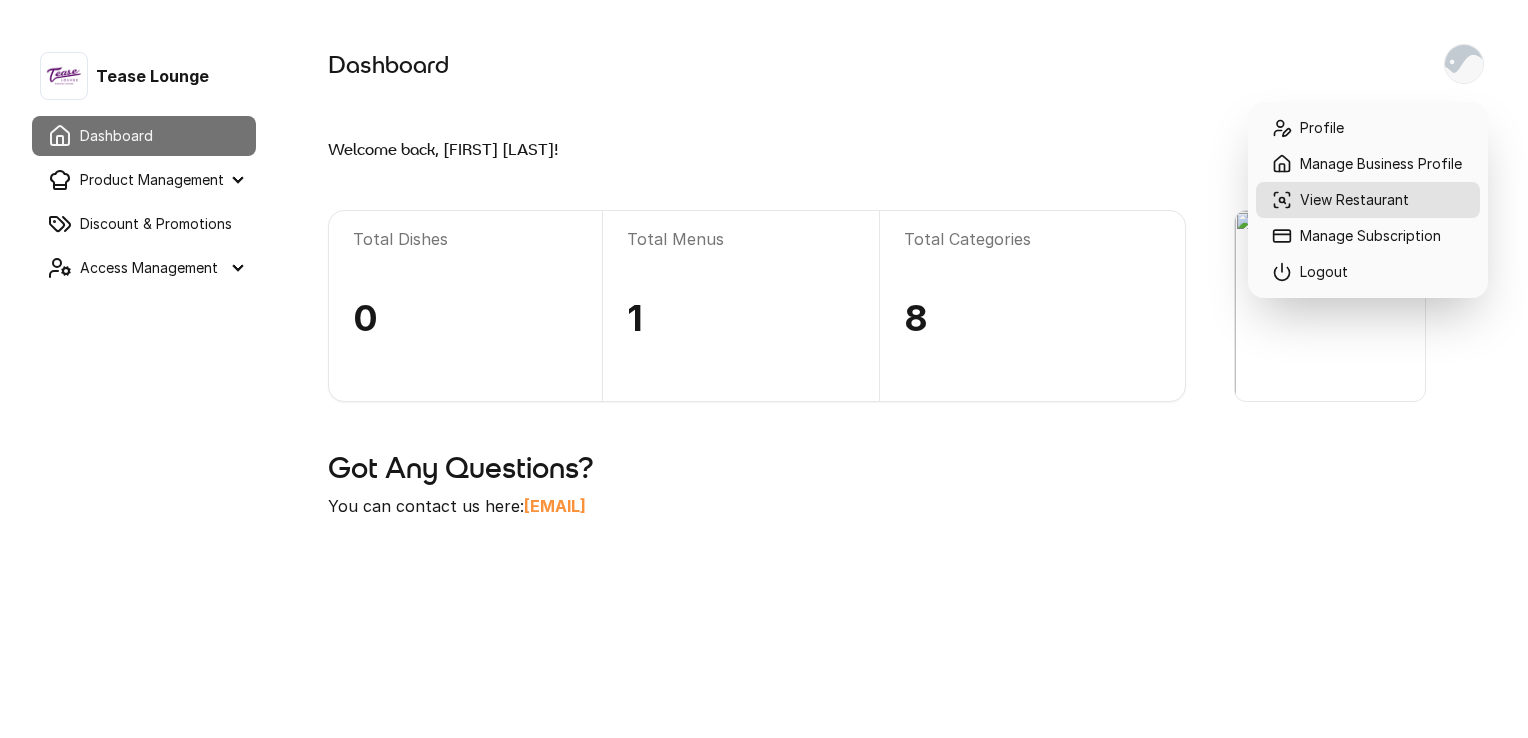 click on "View Restaurant" at bounding box center (1368, 200) 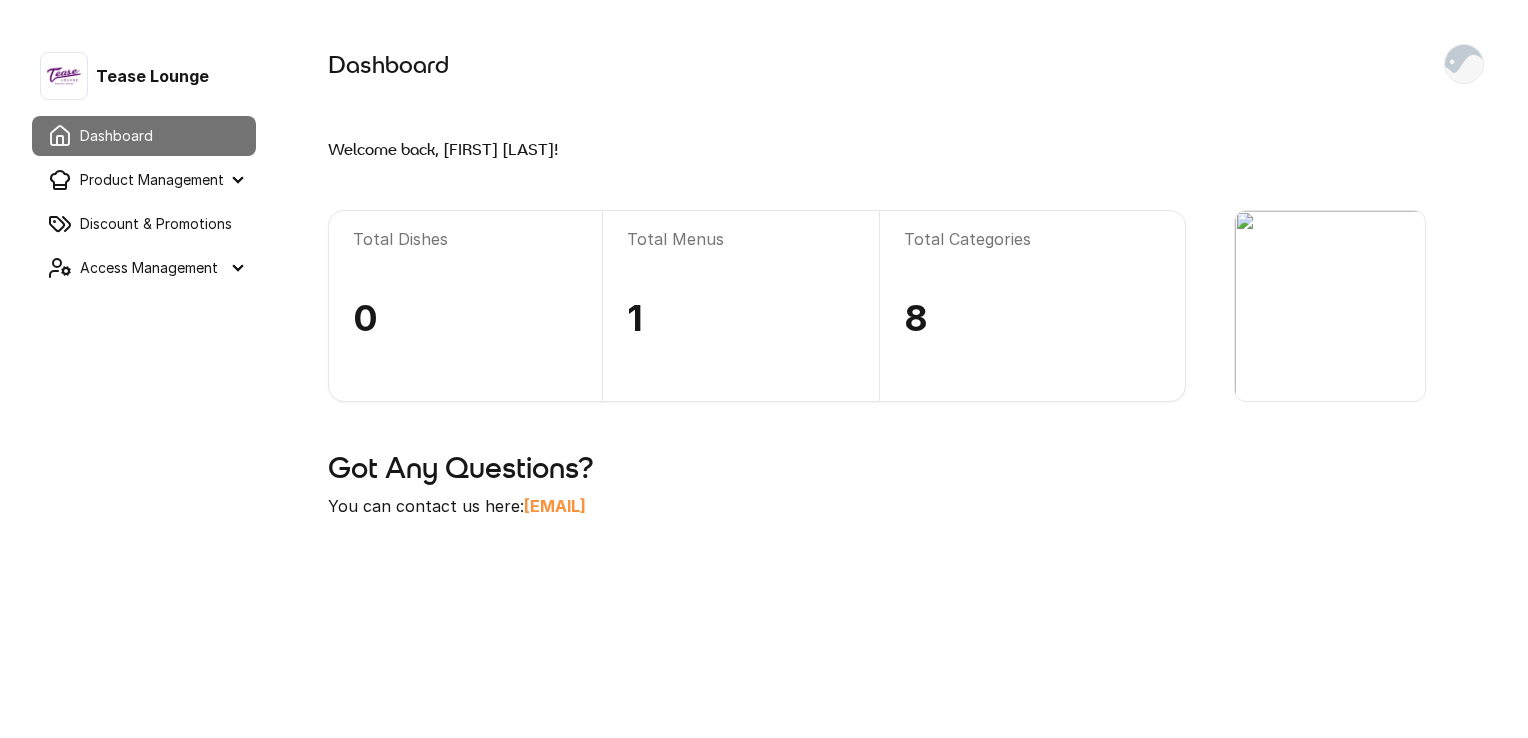 click on "Profile
Manage Business Profile
View Restaurant
Manage Subscription
Logout" at bounding box center (1464, 65) 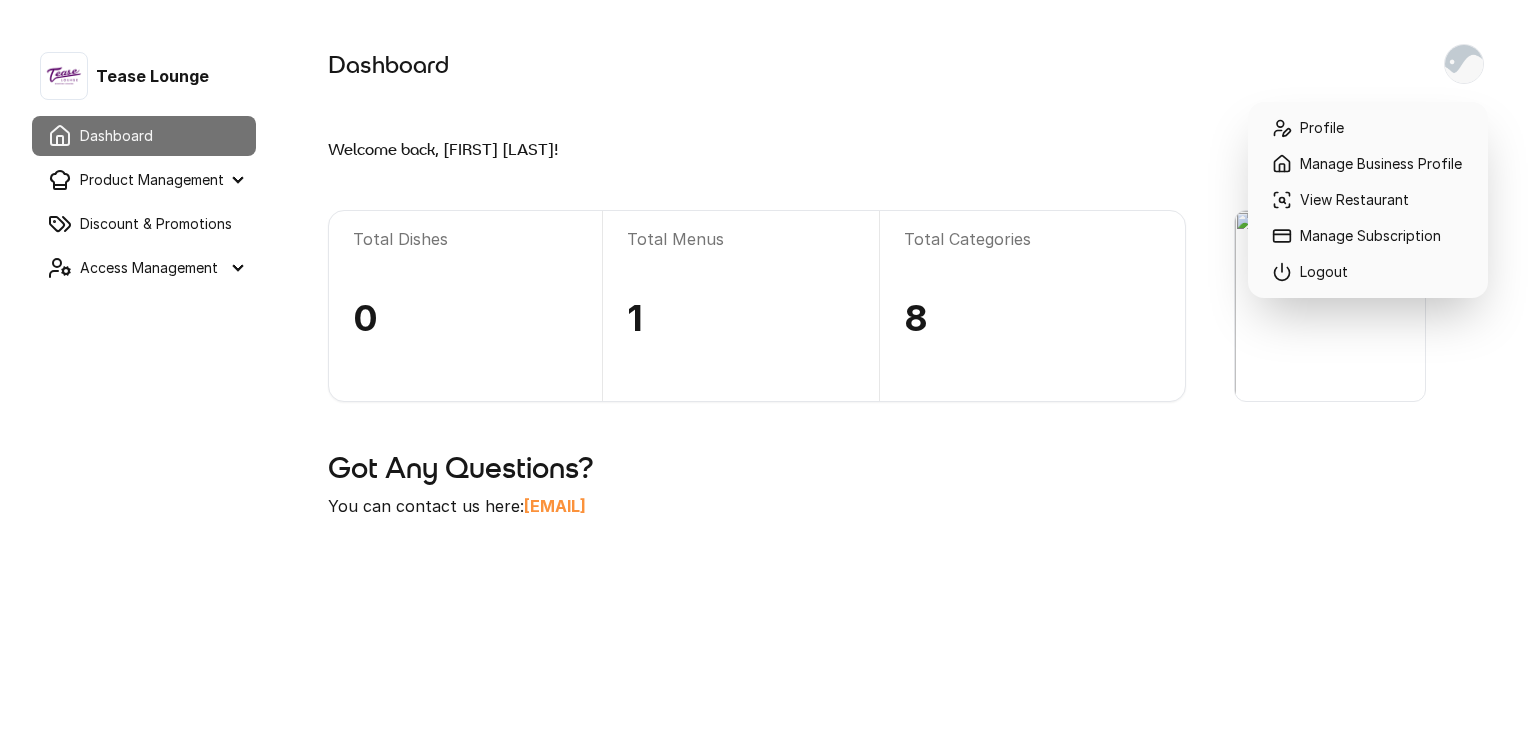 click at bounding box center [1464, 64] 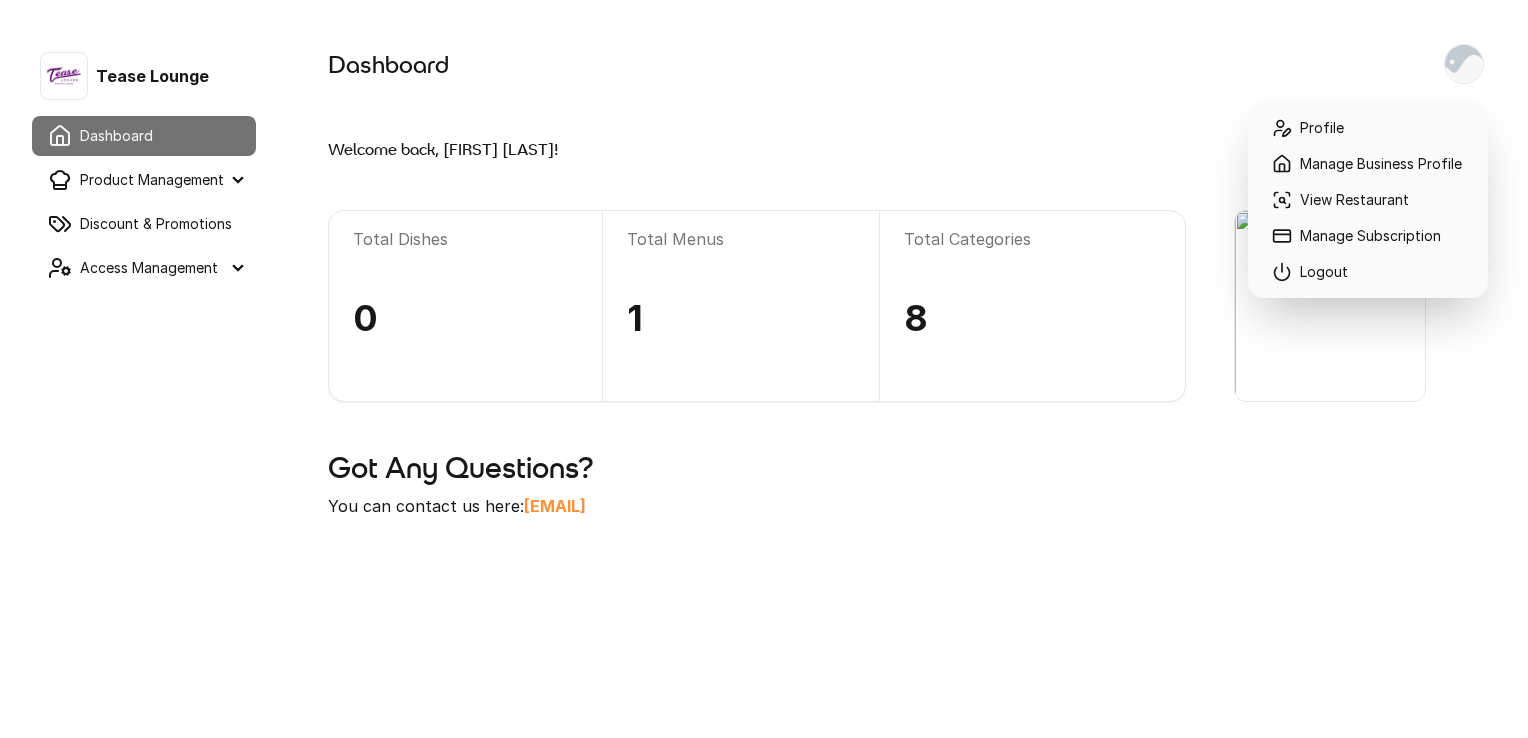 click on "Manage Business Profile" at bounding box center (1368, 164) 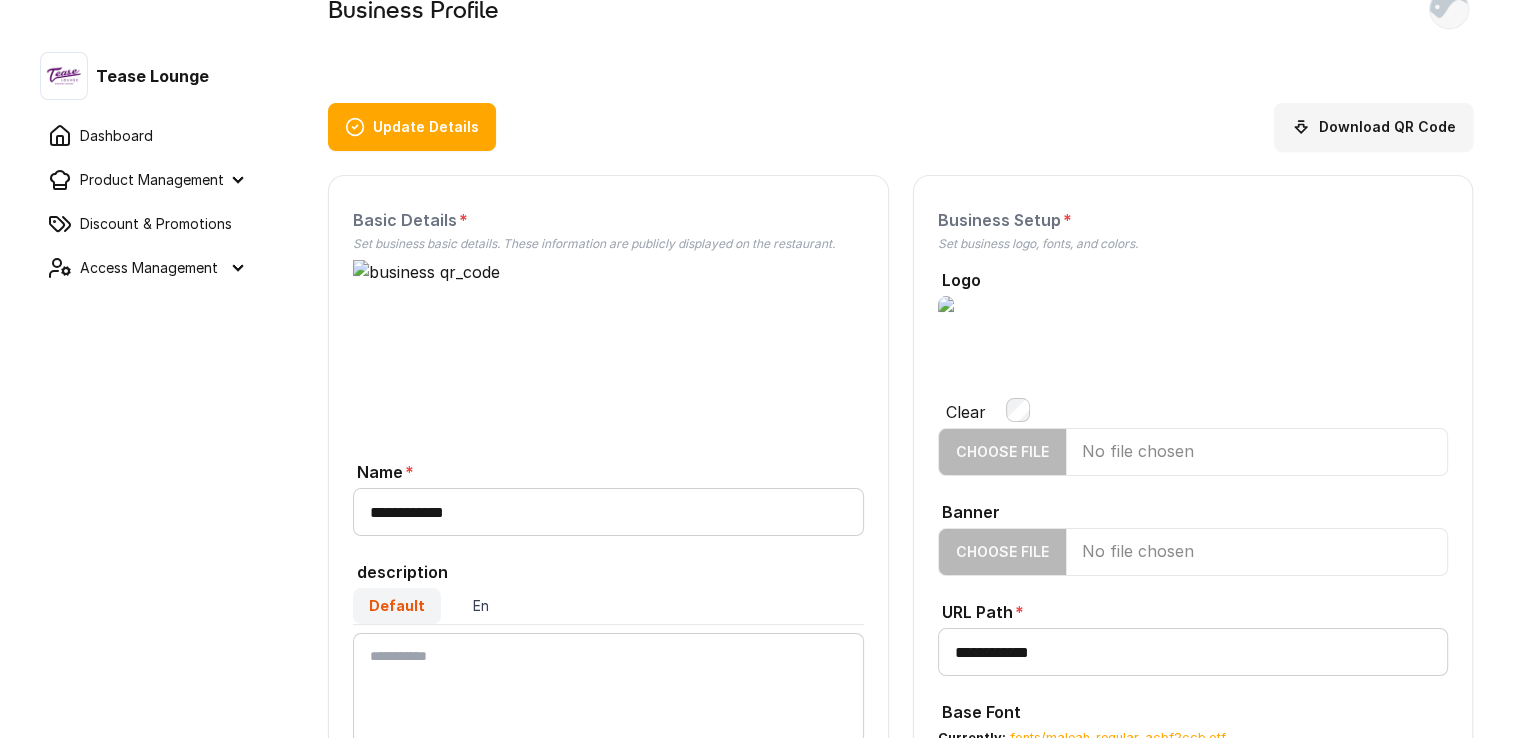 scroll, scrollTop: 100, scrollLeft: 0, axis: vertical 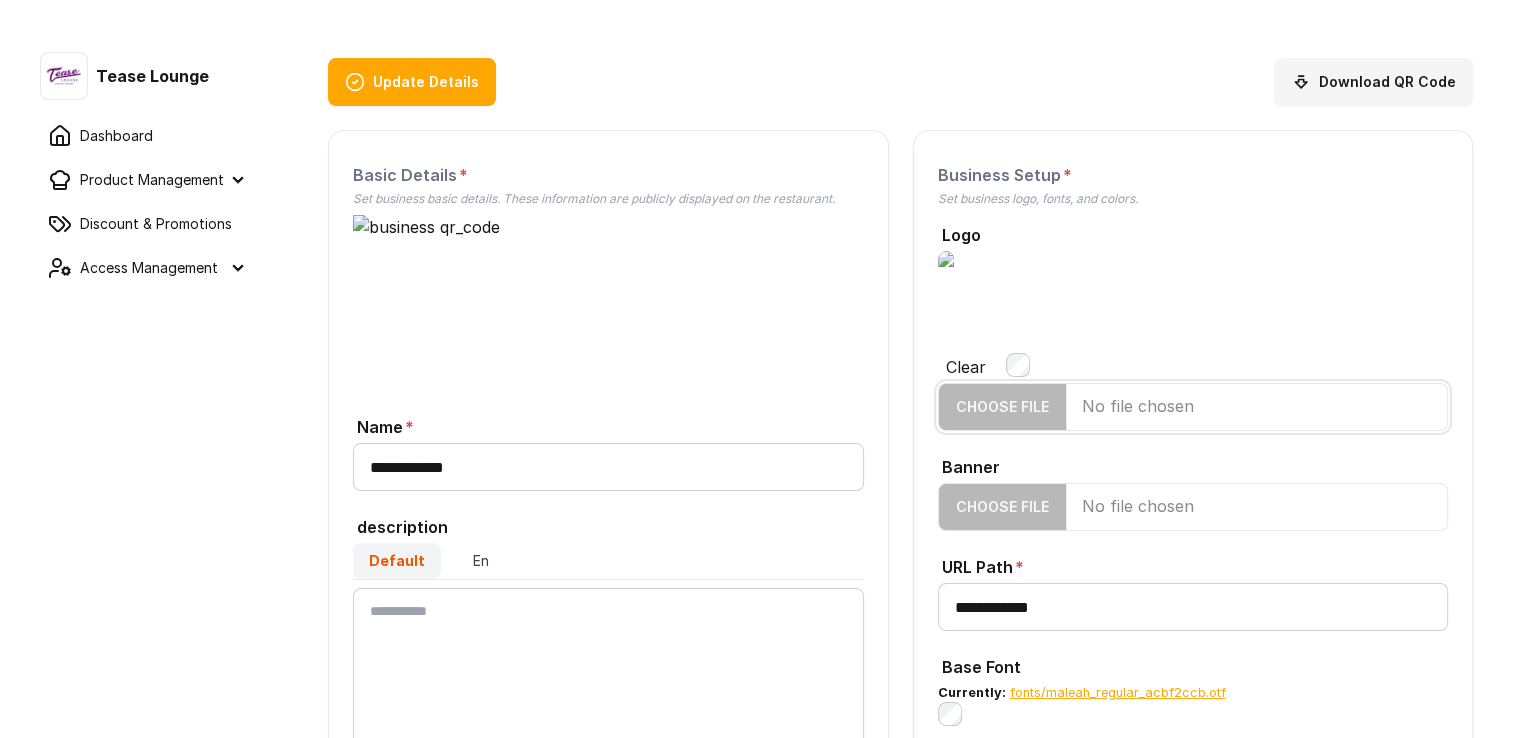 click on "Logo" at bounding box center [1193, 407] 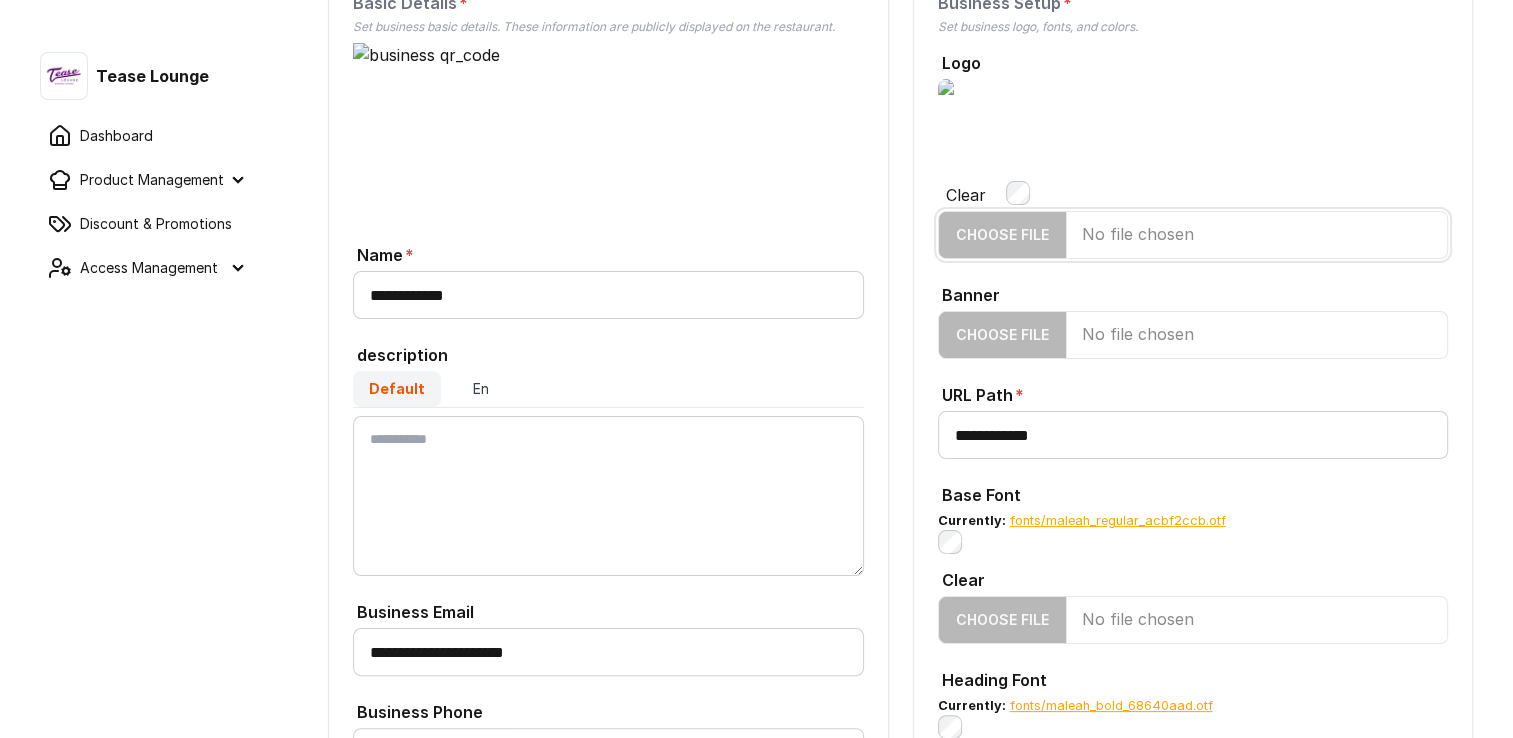 scroll, scrollTop: 300, scrollLeft: 0, axis: vertical 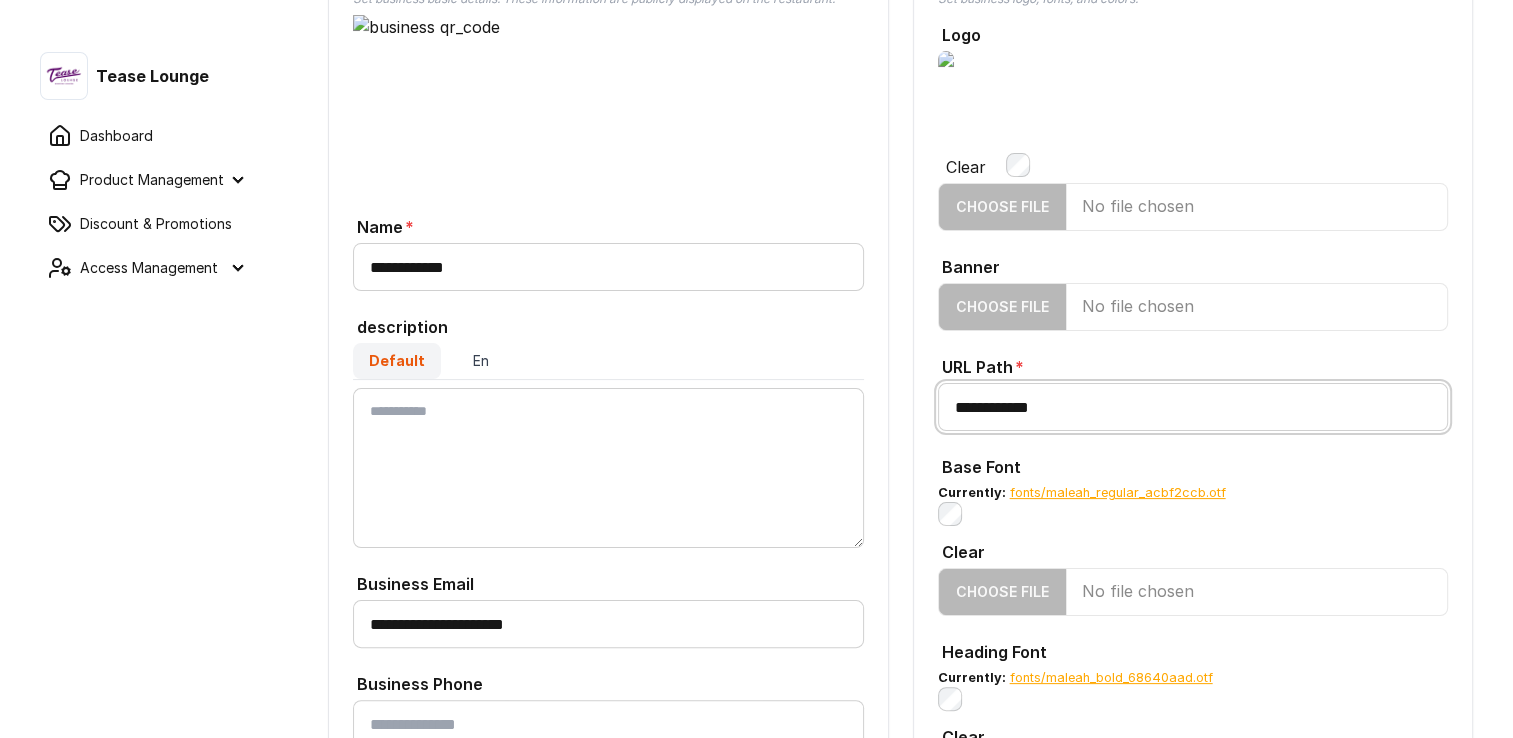 drag, startPoint x: 1105, startPoint y: 407, endPoint x: 1004, endPoint y: 399, distance: 101.31634 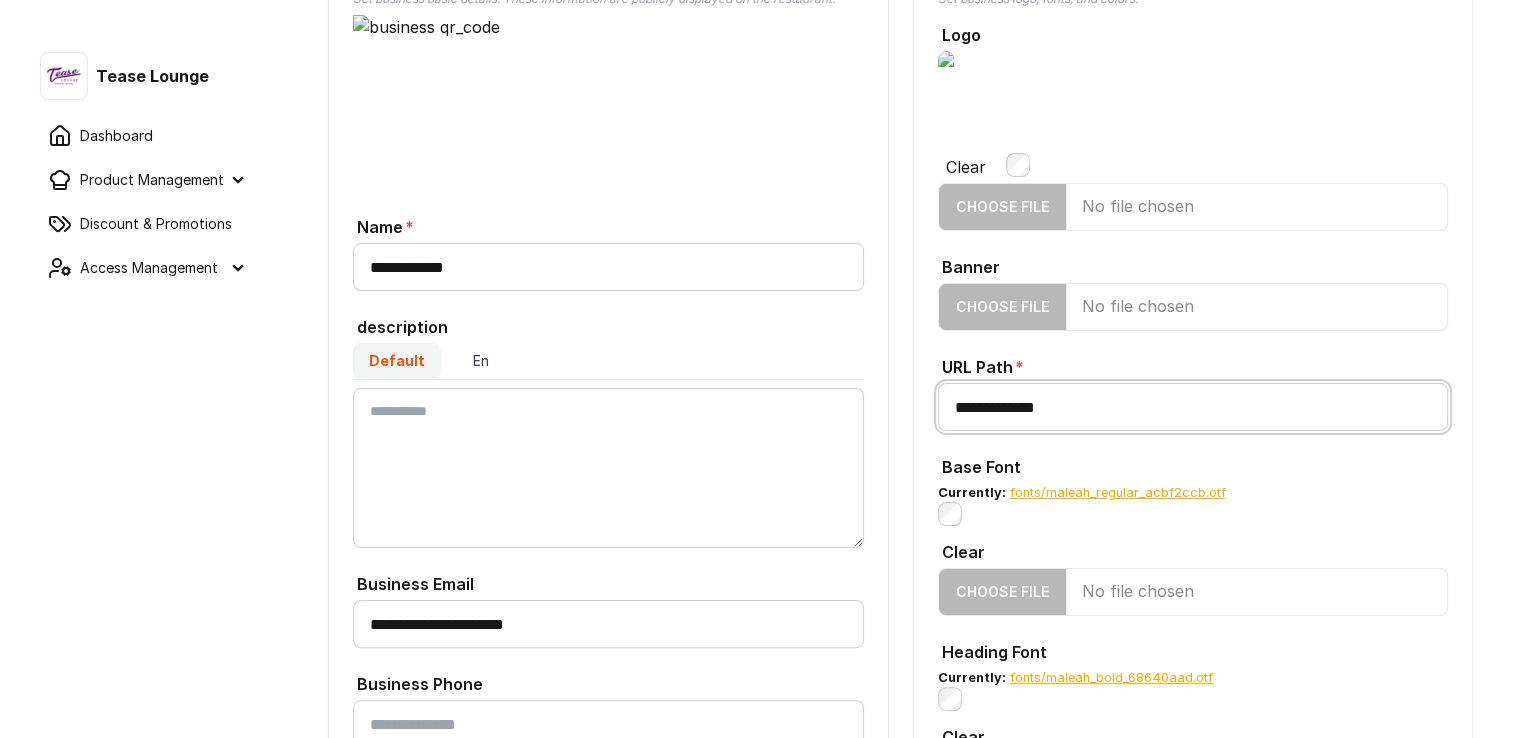 type on "**********" 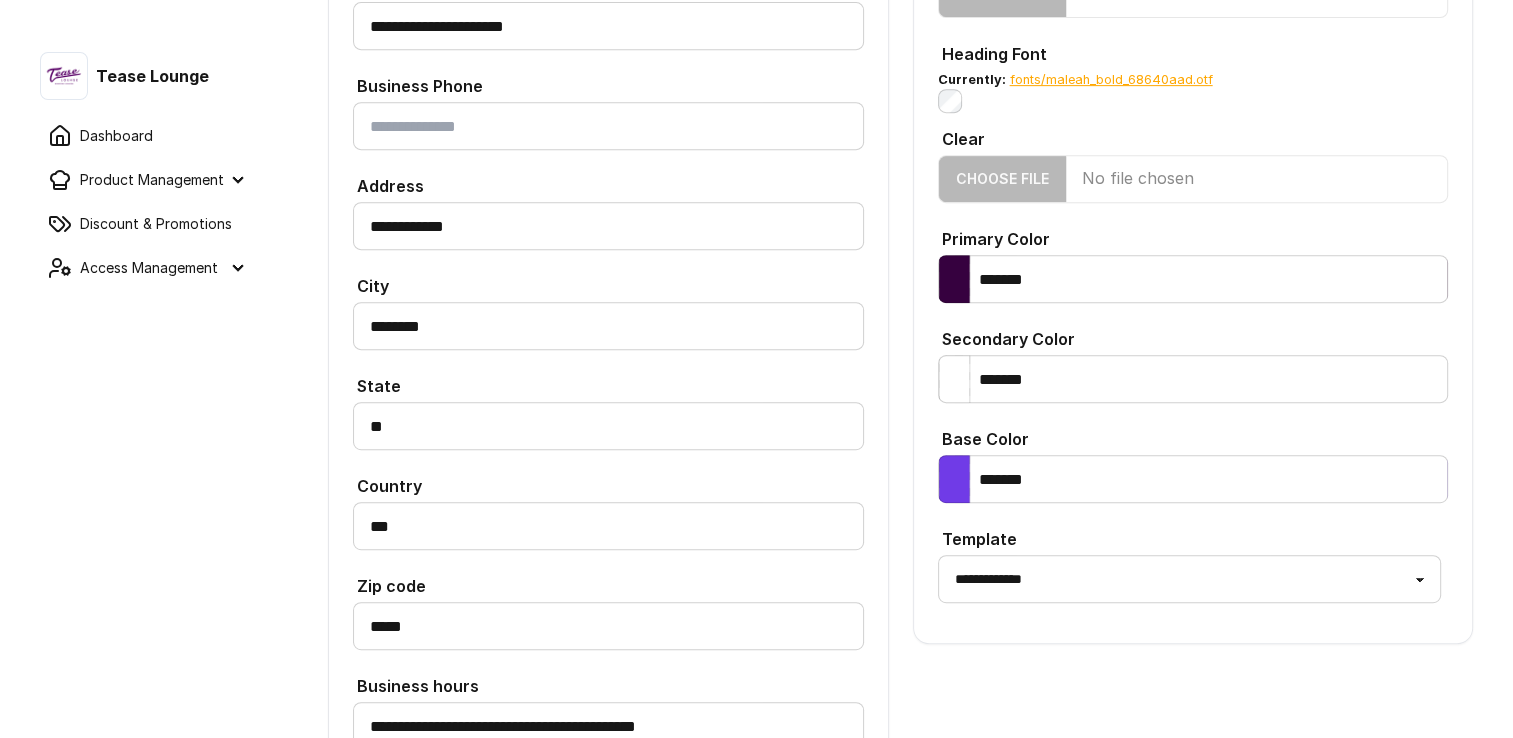 scroll, scrollTop: 900, scrollLeft: 0, axis: vertical 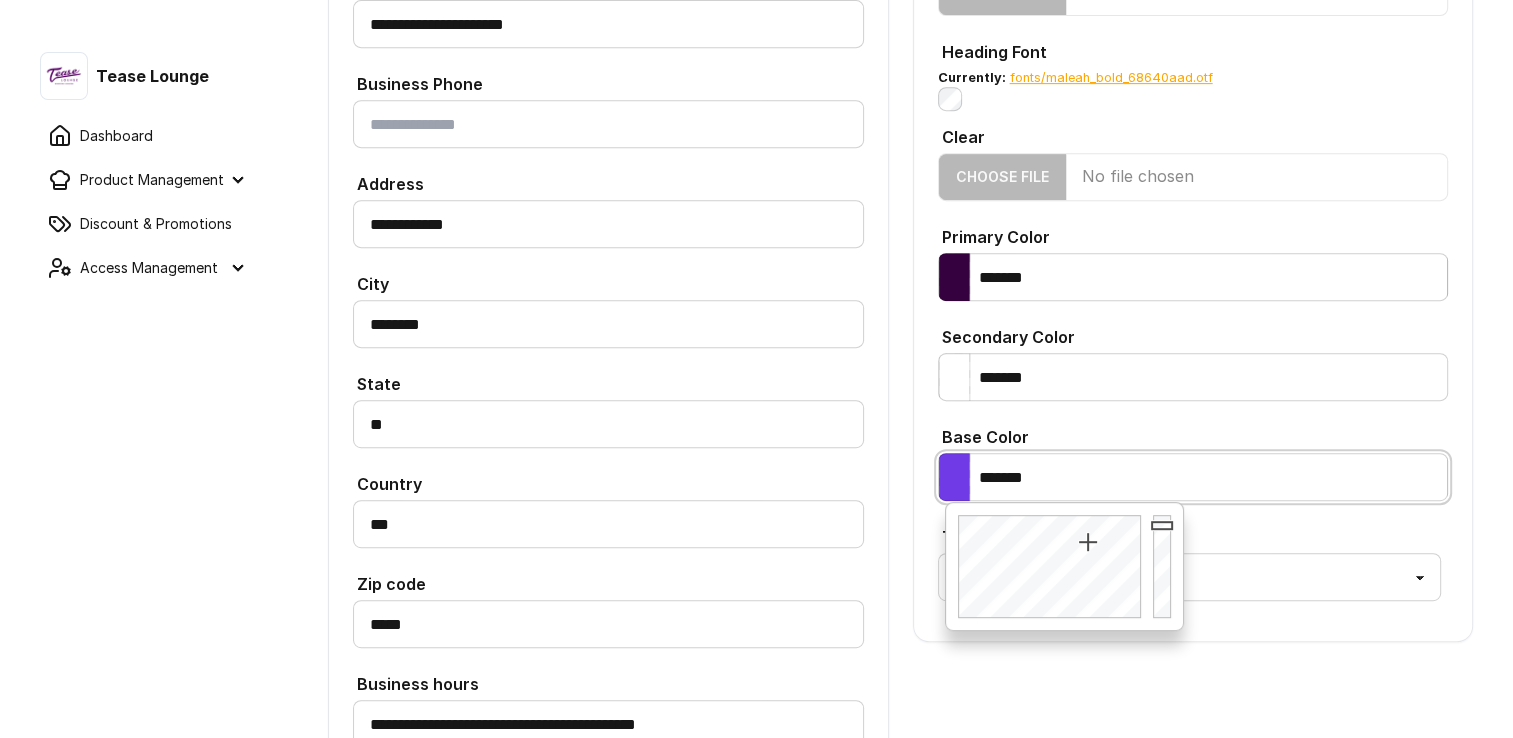 click on "*******" at bounding box center (1193, 477) 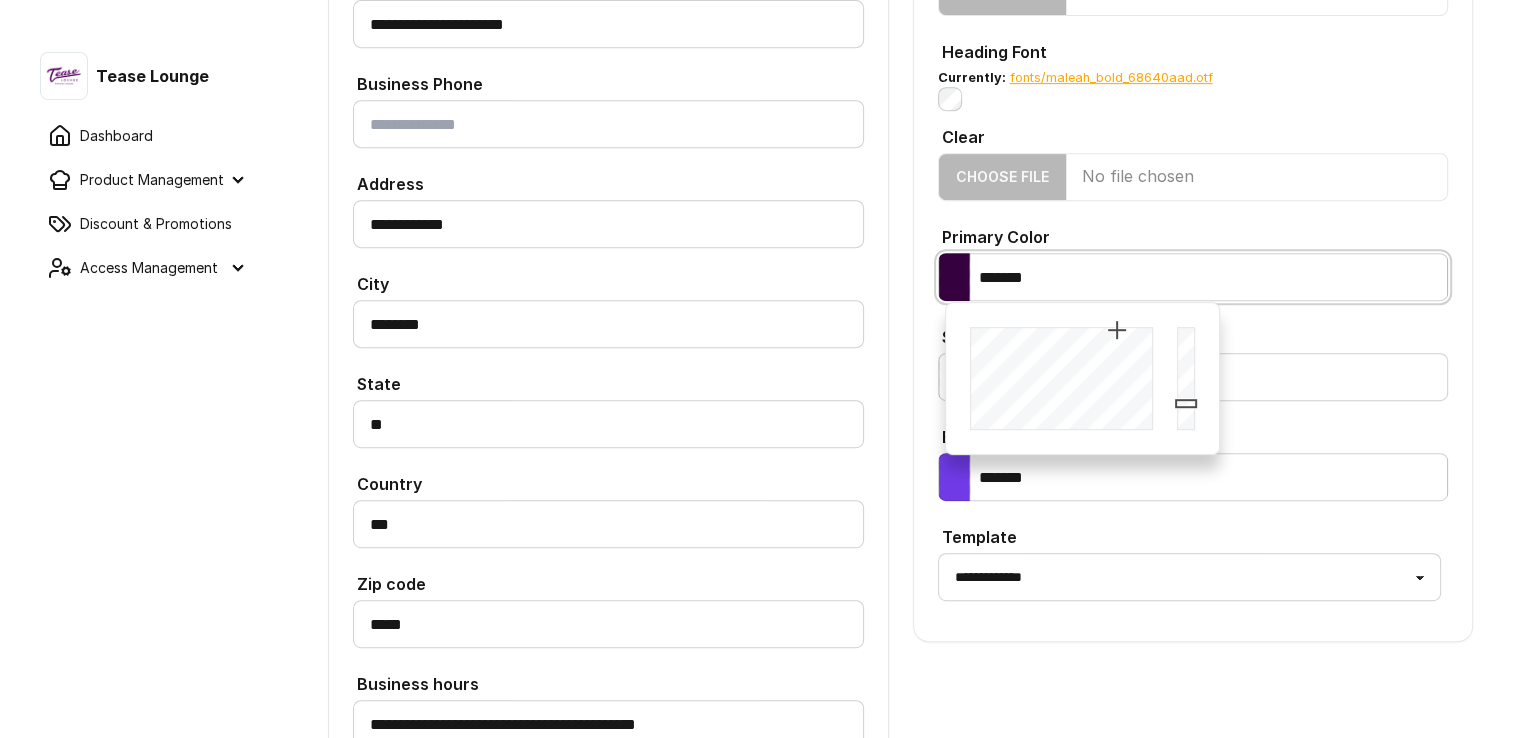drag, startPoint x: 1096, startPoint y: 282, endPoint x: 887, endPoint y: 277, distance: 209.0598 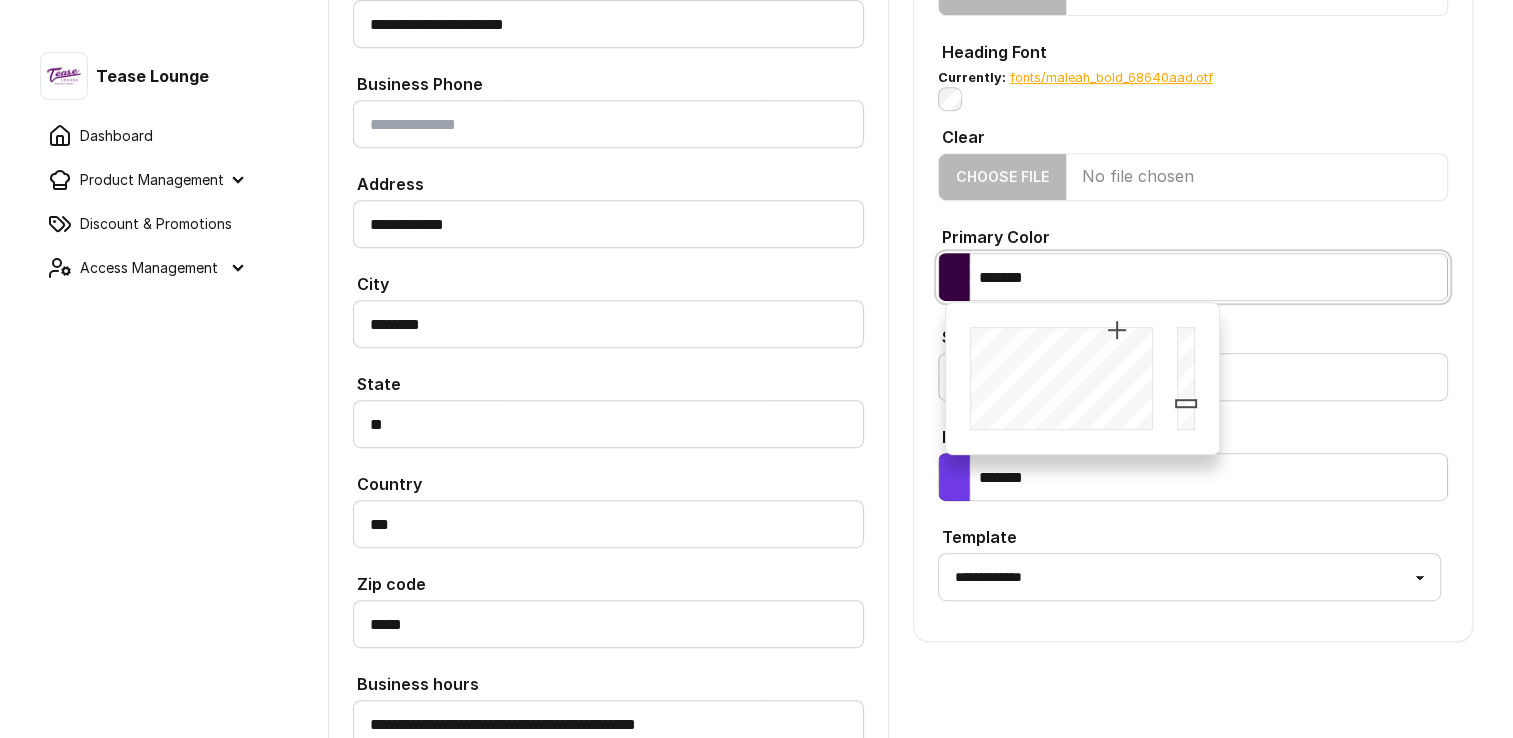 click on "**********" at bounding box center [900, 244] 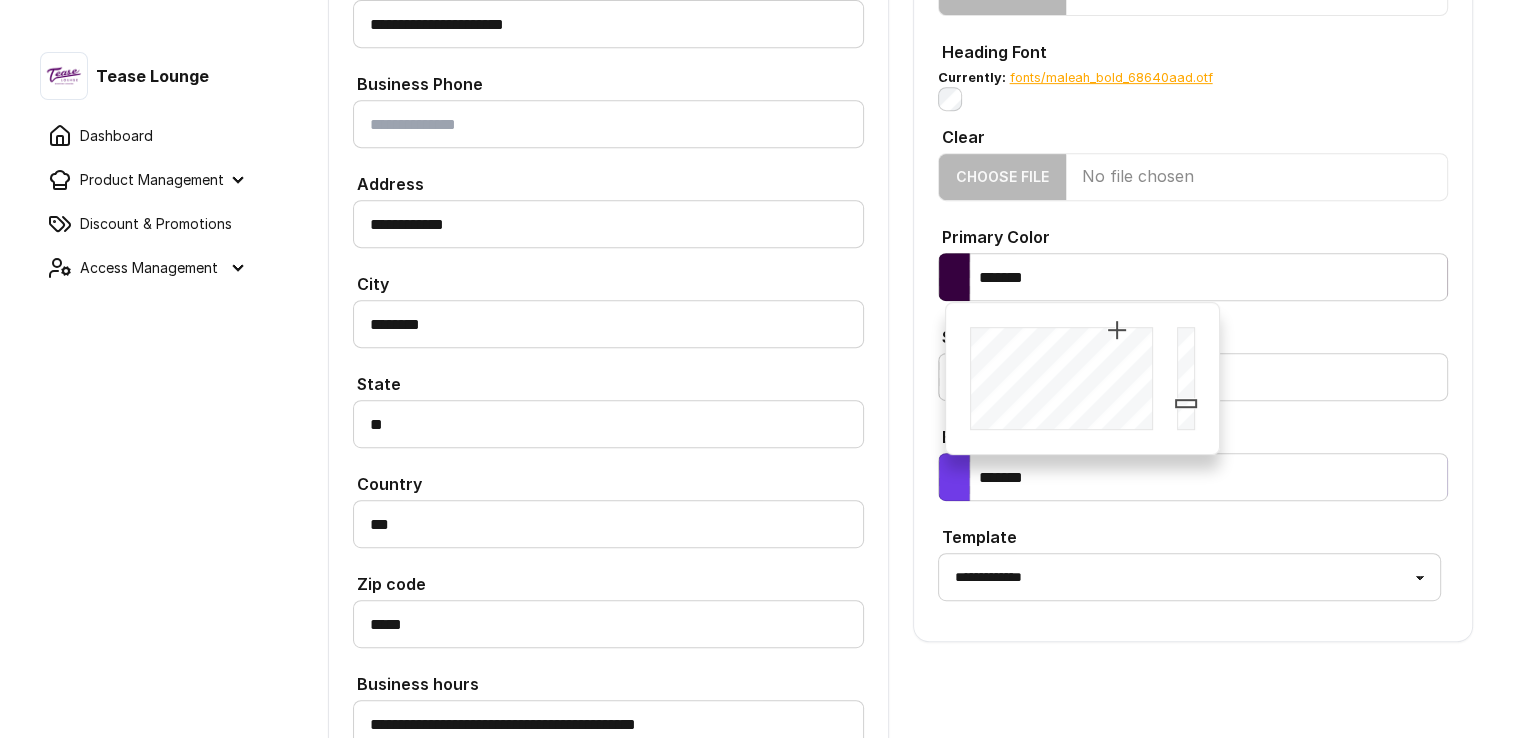 click on "Primary Color" at bounding box center [1193, 235] 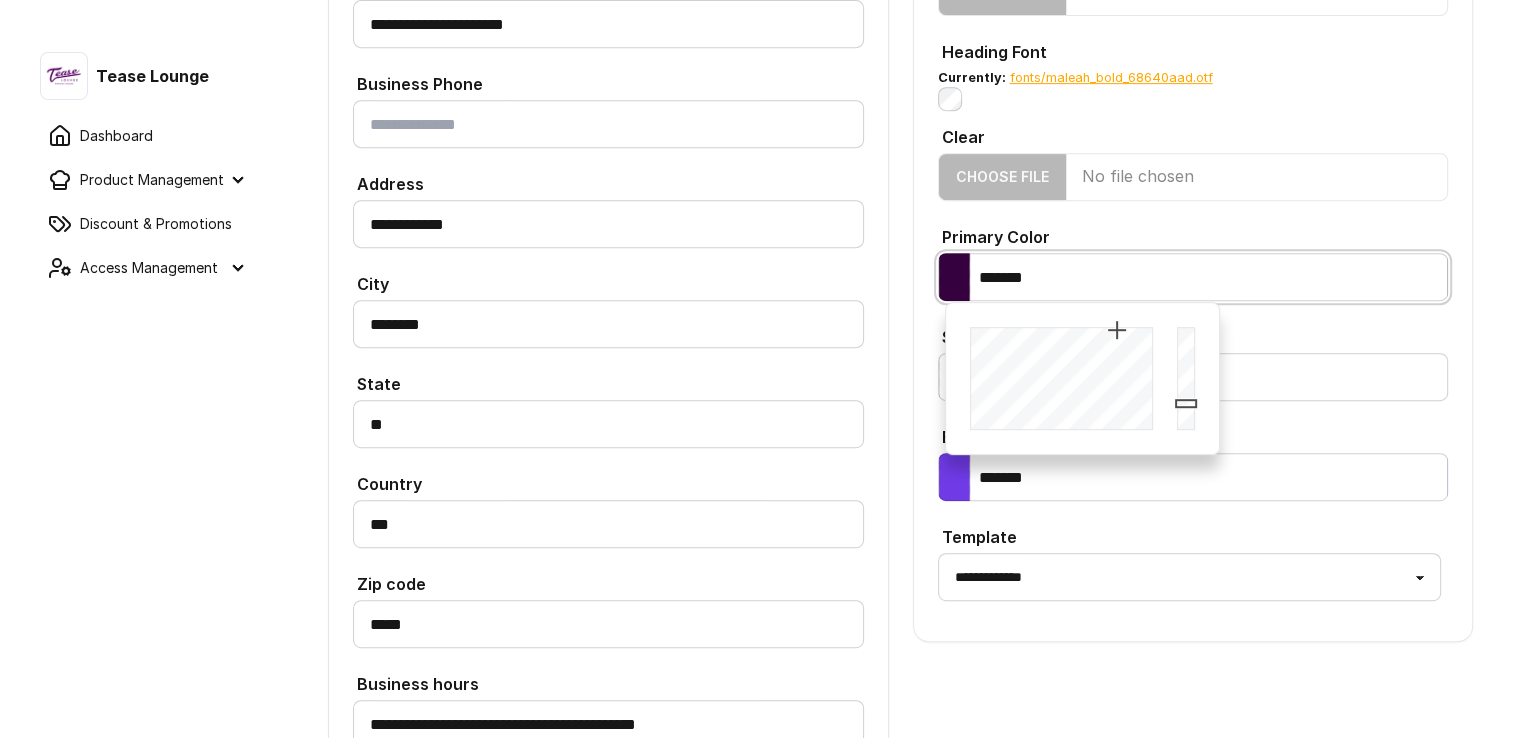 click on "*******" at bounding box center [1193, 277] 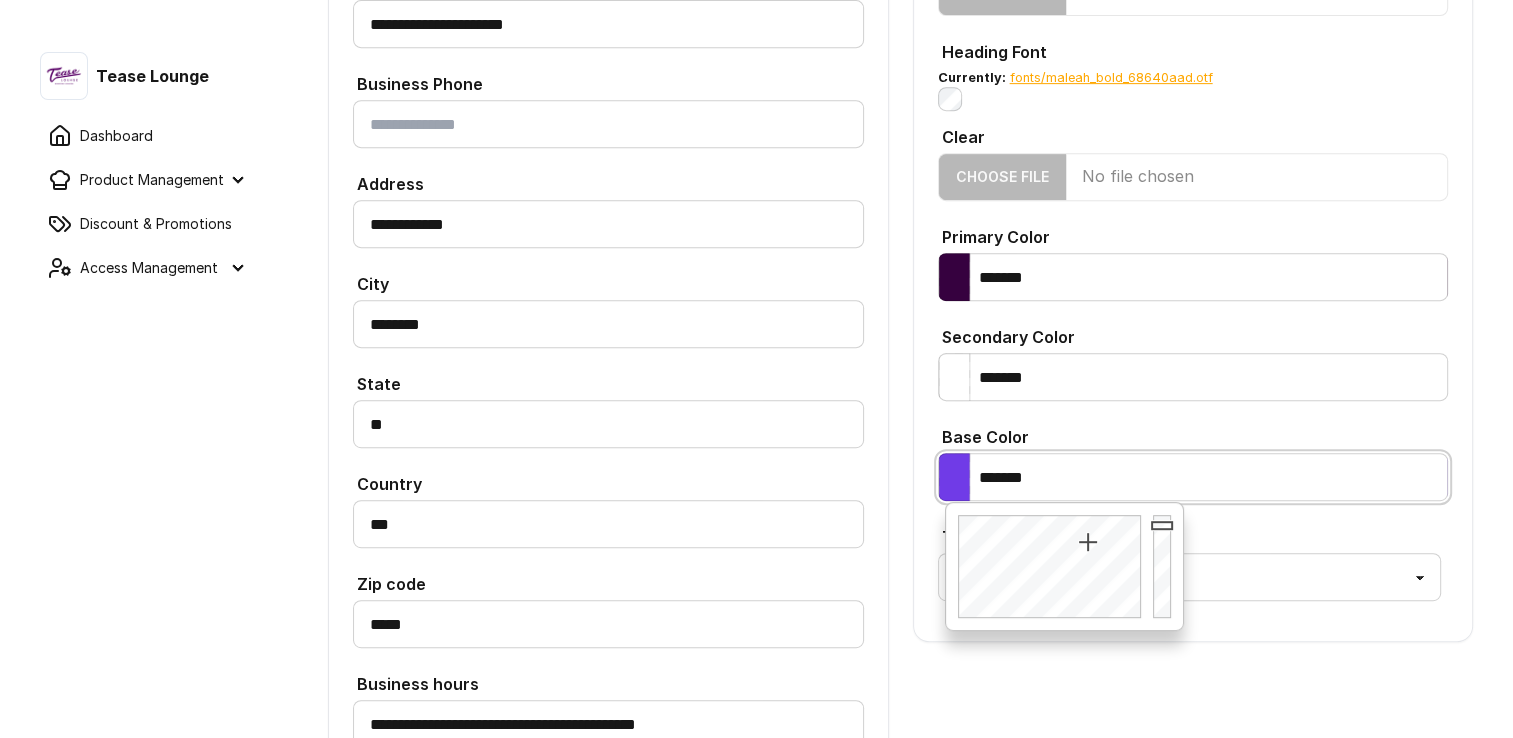 click on "*******" at bounding box center (1193, 477) 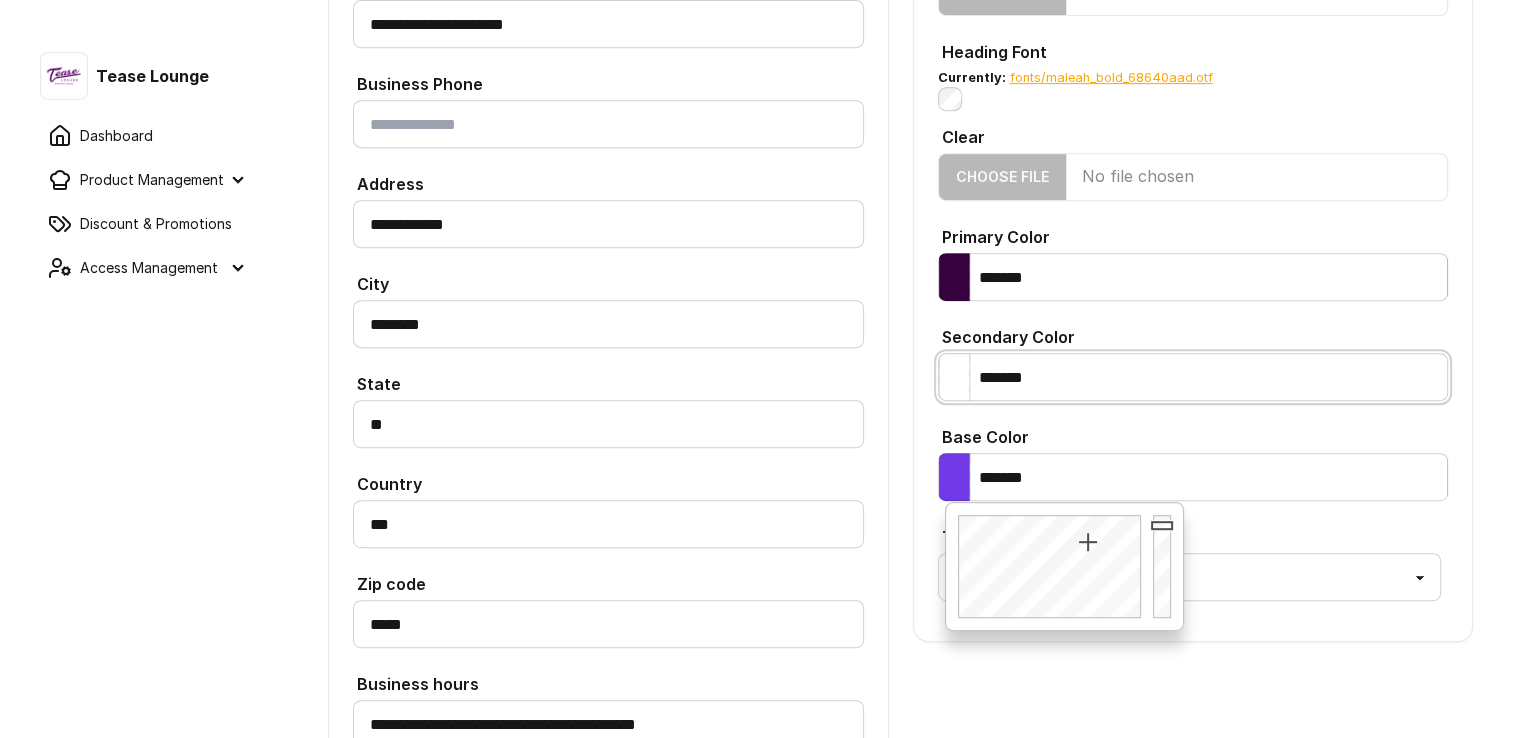 click on "*******" at bounding box center (1193, 377) 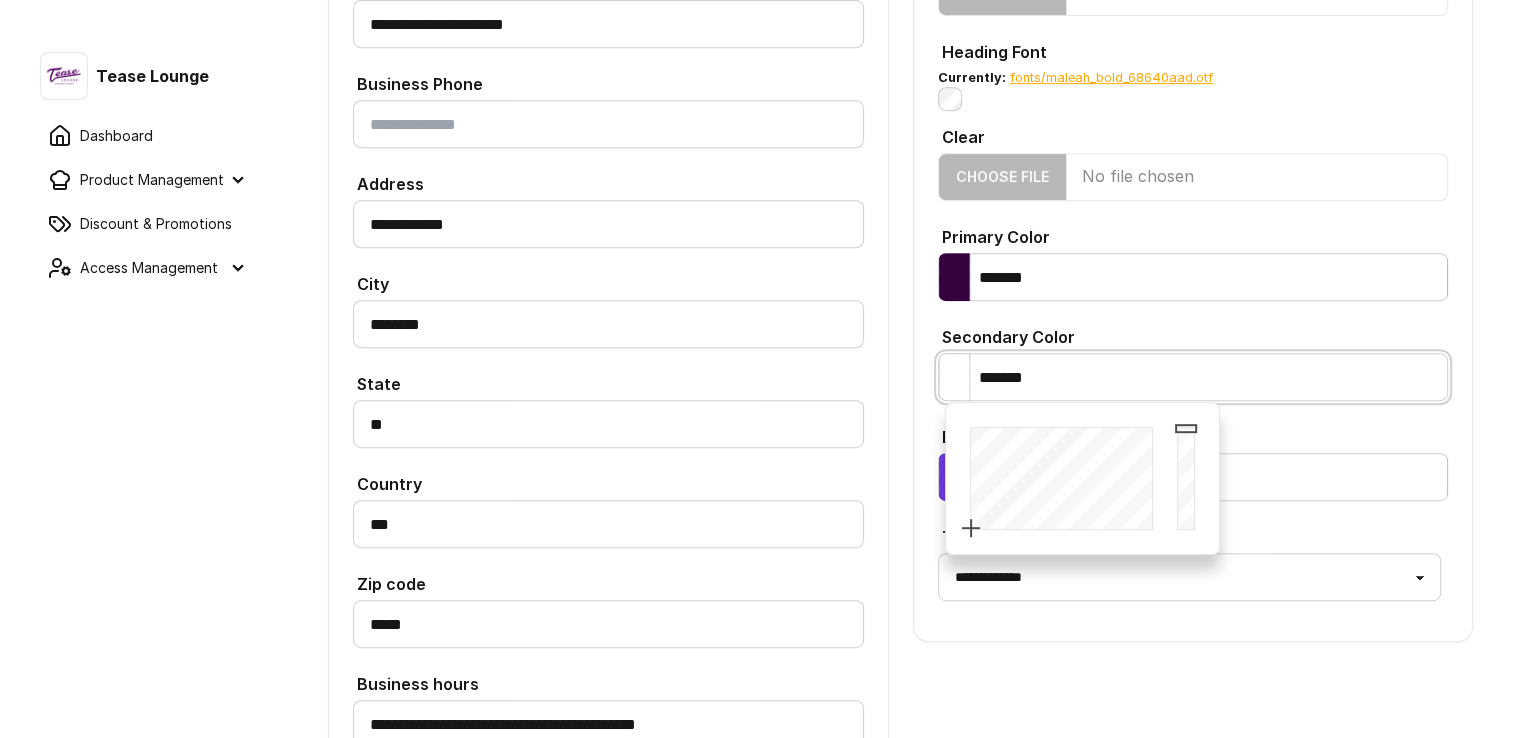 drag, startPoint x: 912, startPoint y: 364, endPoint x: 758, endPoint y: 362, distance: 154.01299 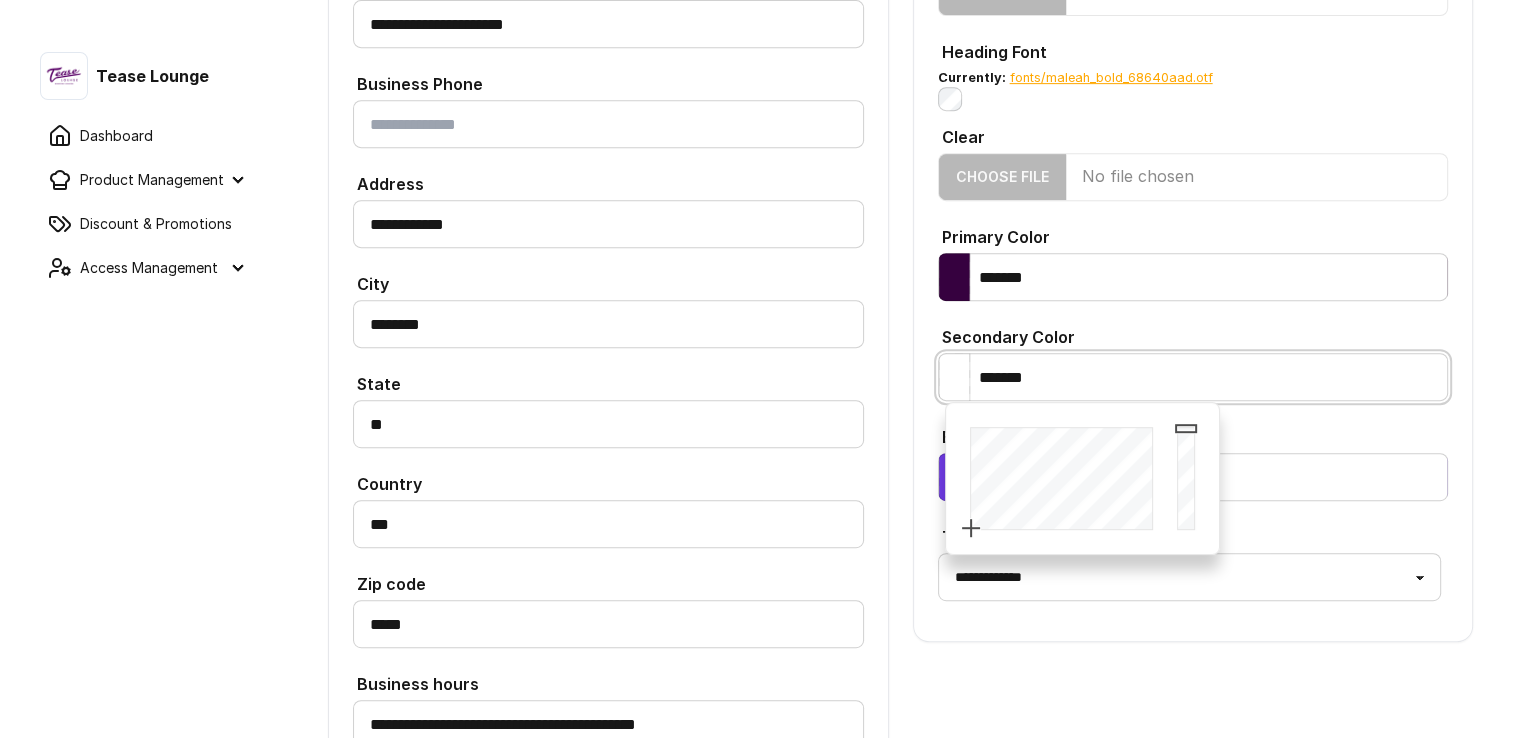 click on "**********" at bounding box center (900, 244) 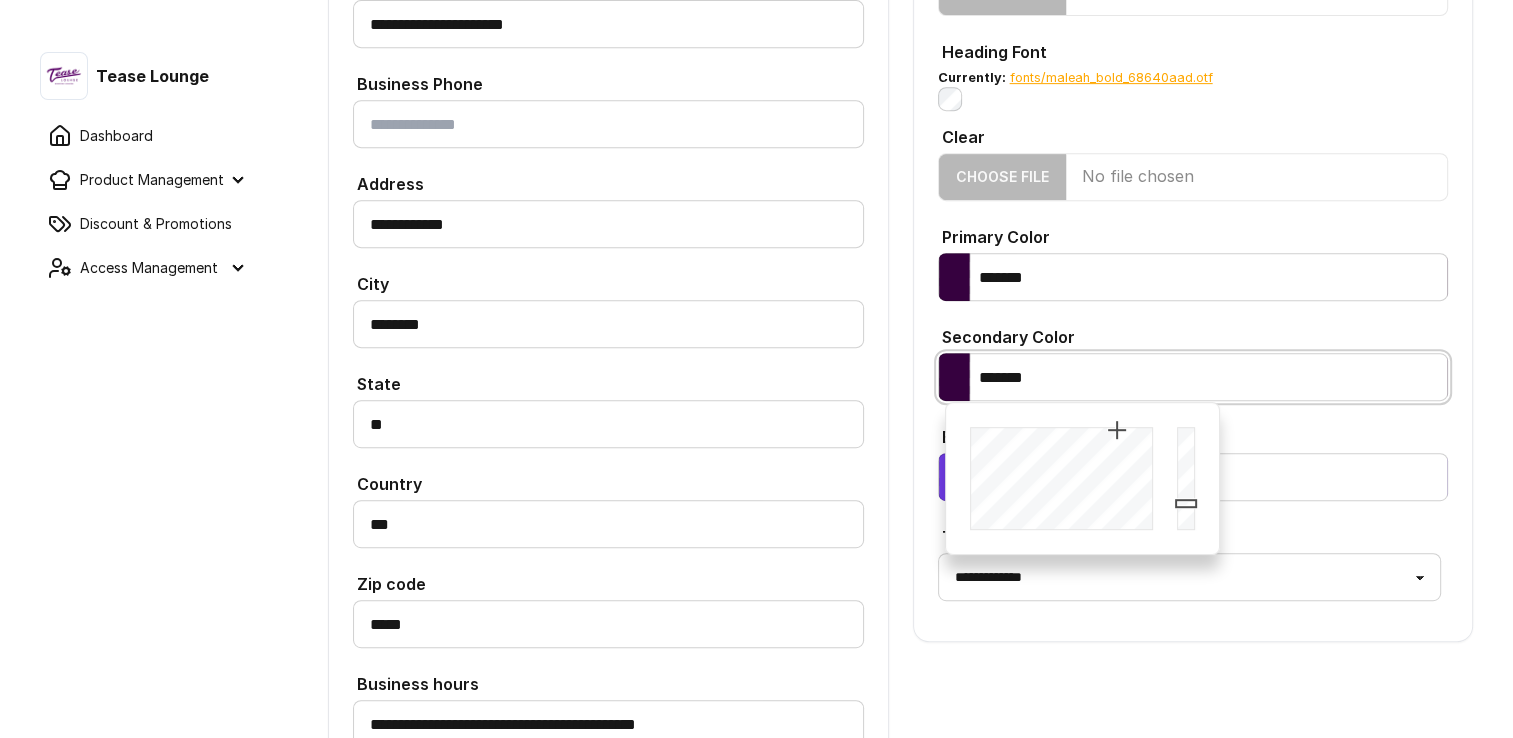type on "*******" 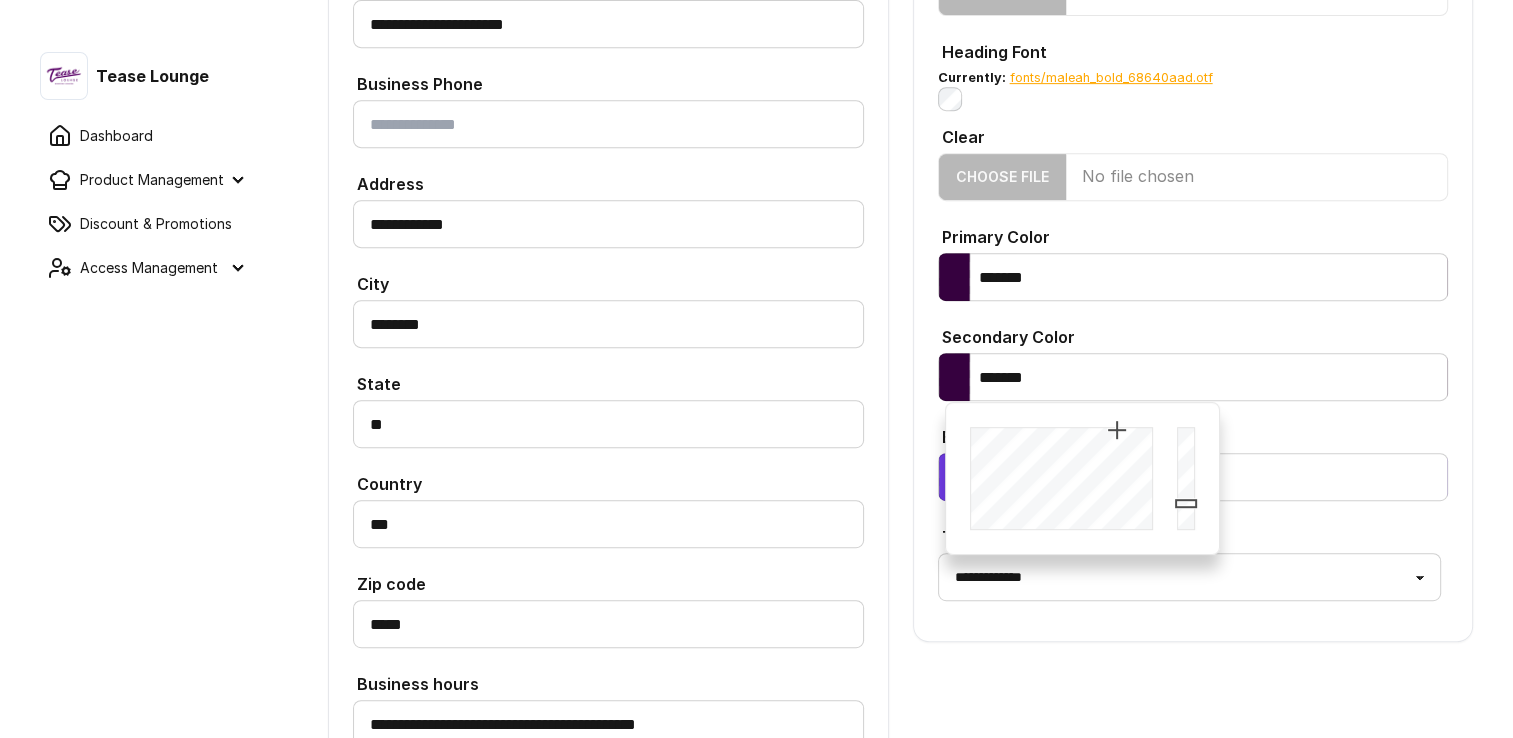 click on "**********" at bounding box center [1193, -14] 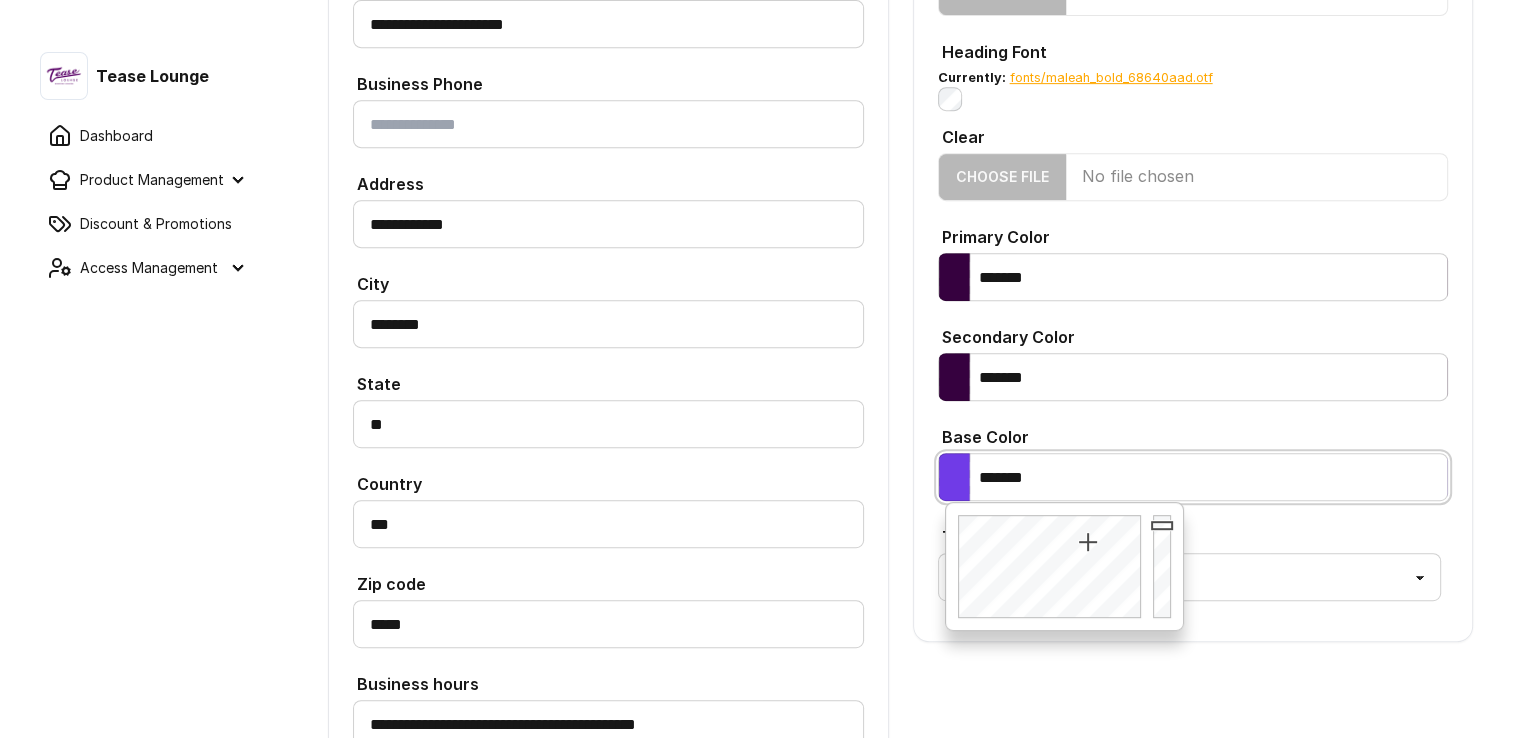 drag, startPoint x: 1086, startPoint y: 496, endPoint x: 819, endPoint y: 477, distance: 267.67517 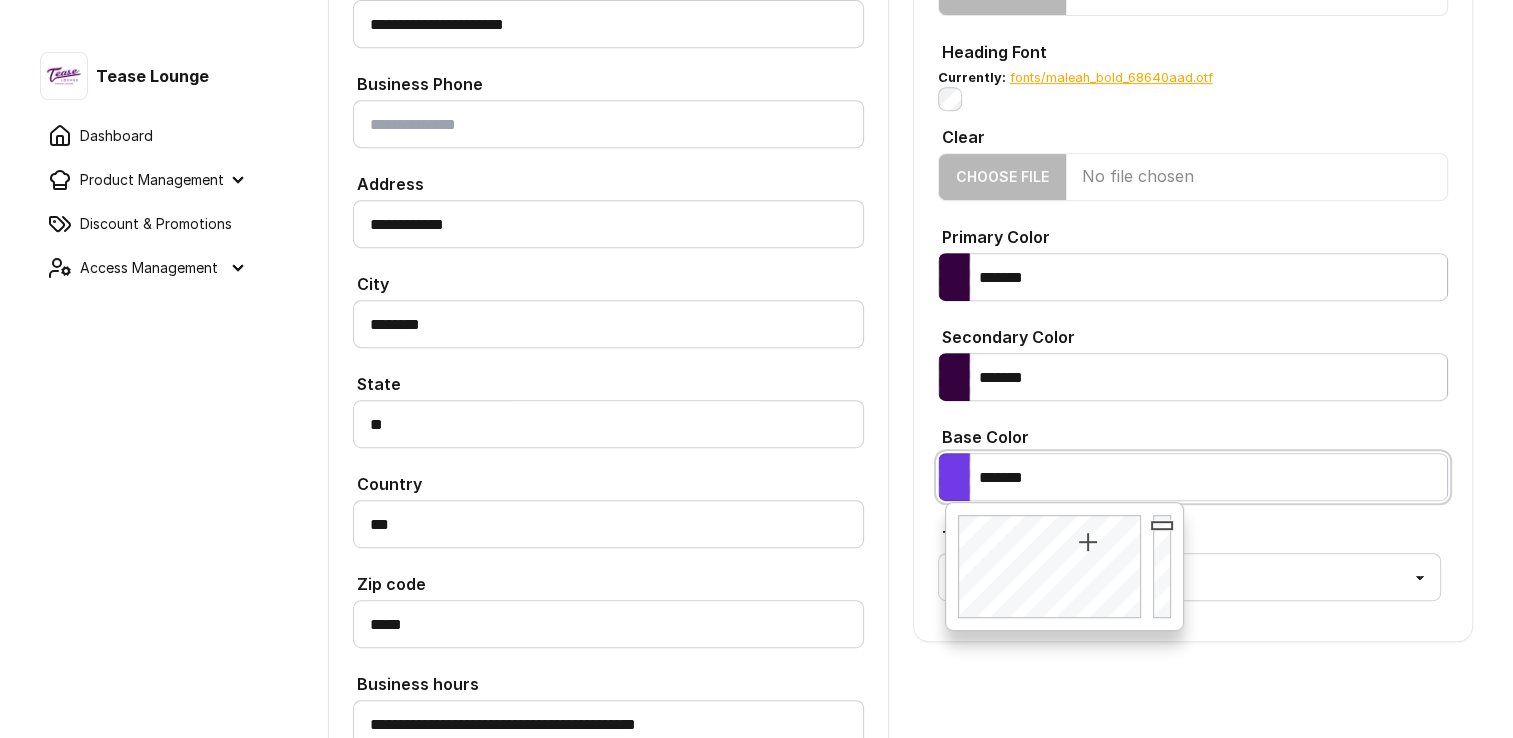 click on "**********" at bounding box center (900, 244) 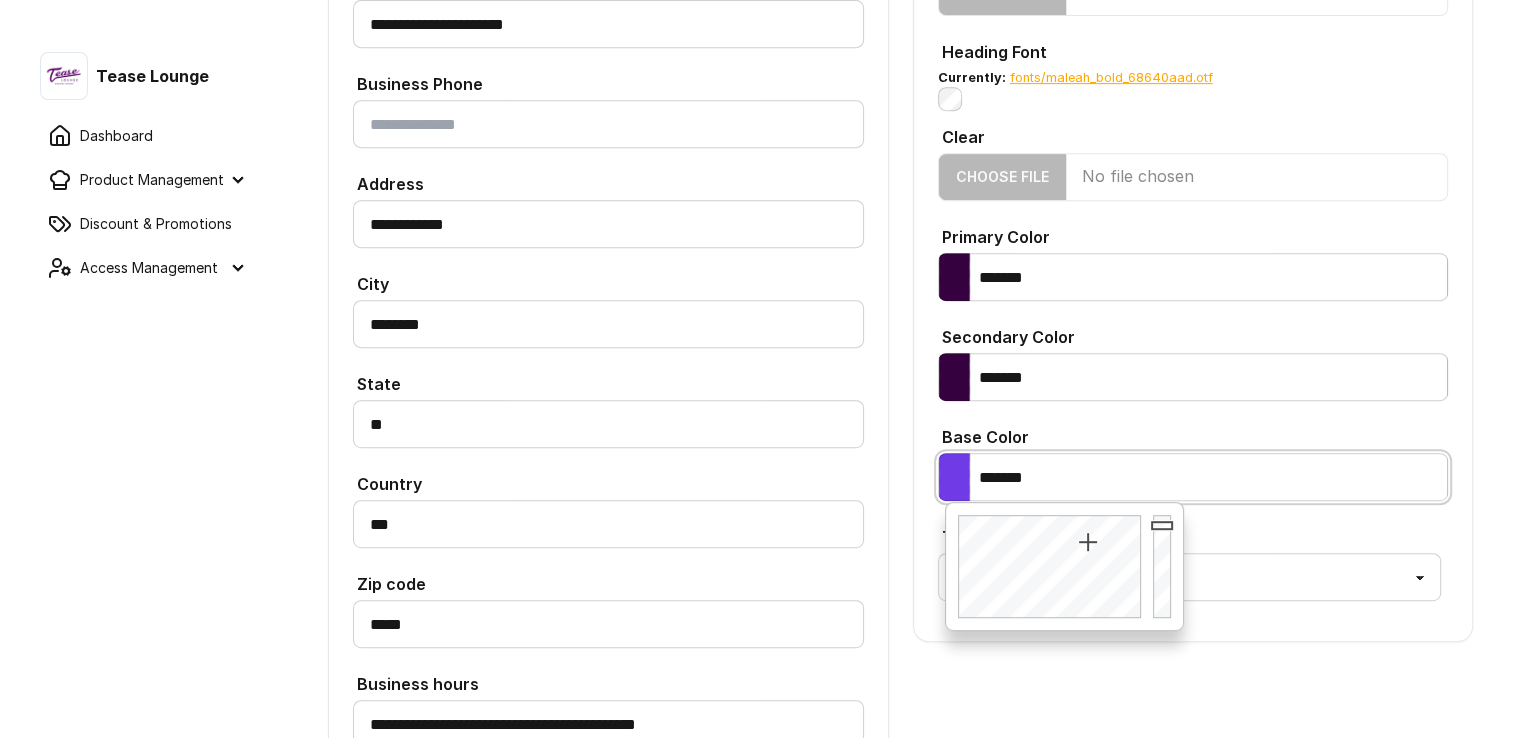paste 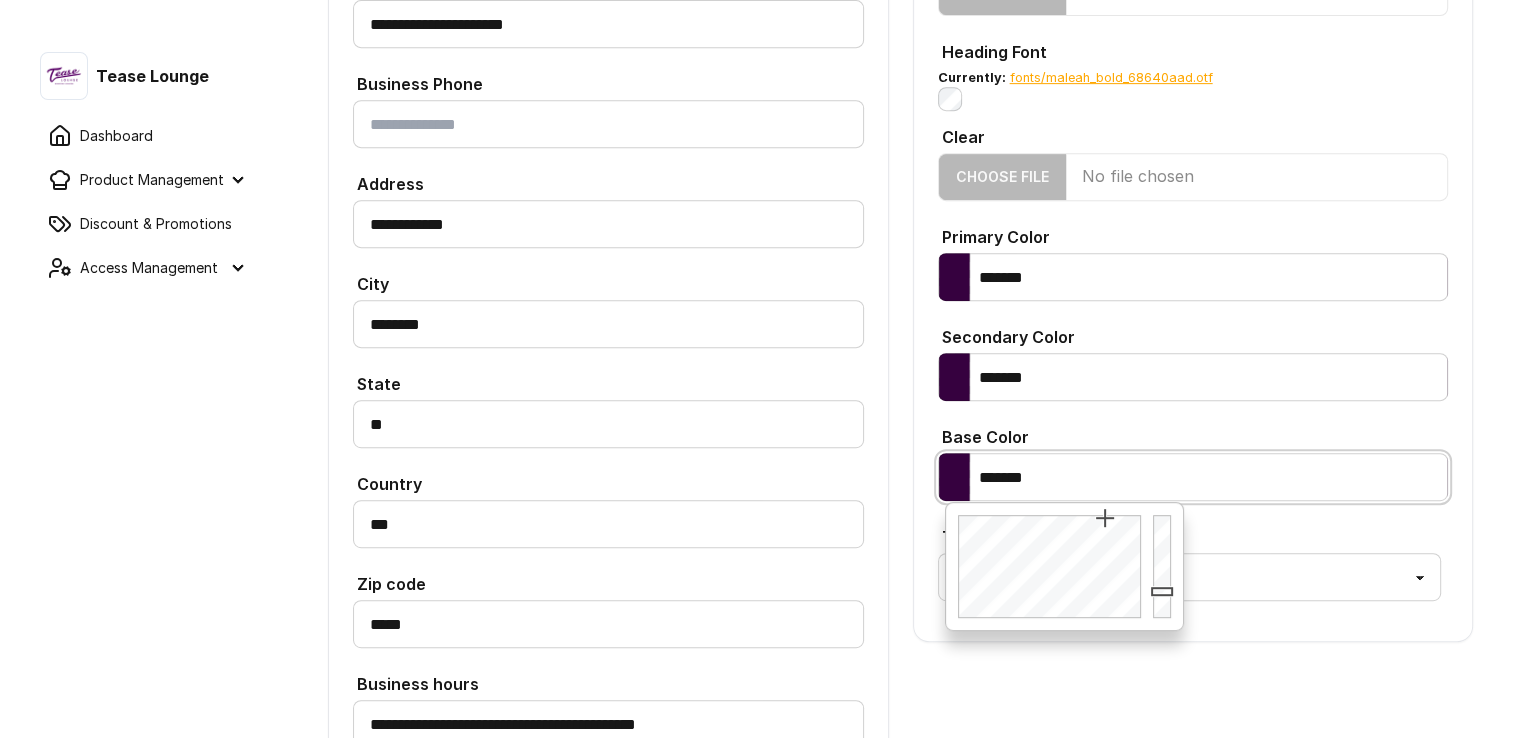 type on "*******" 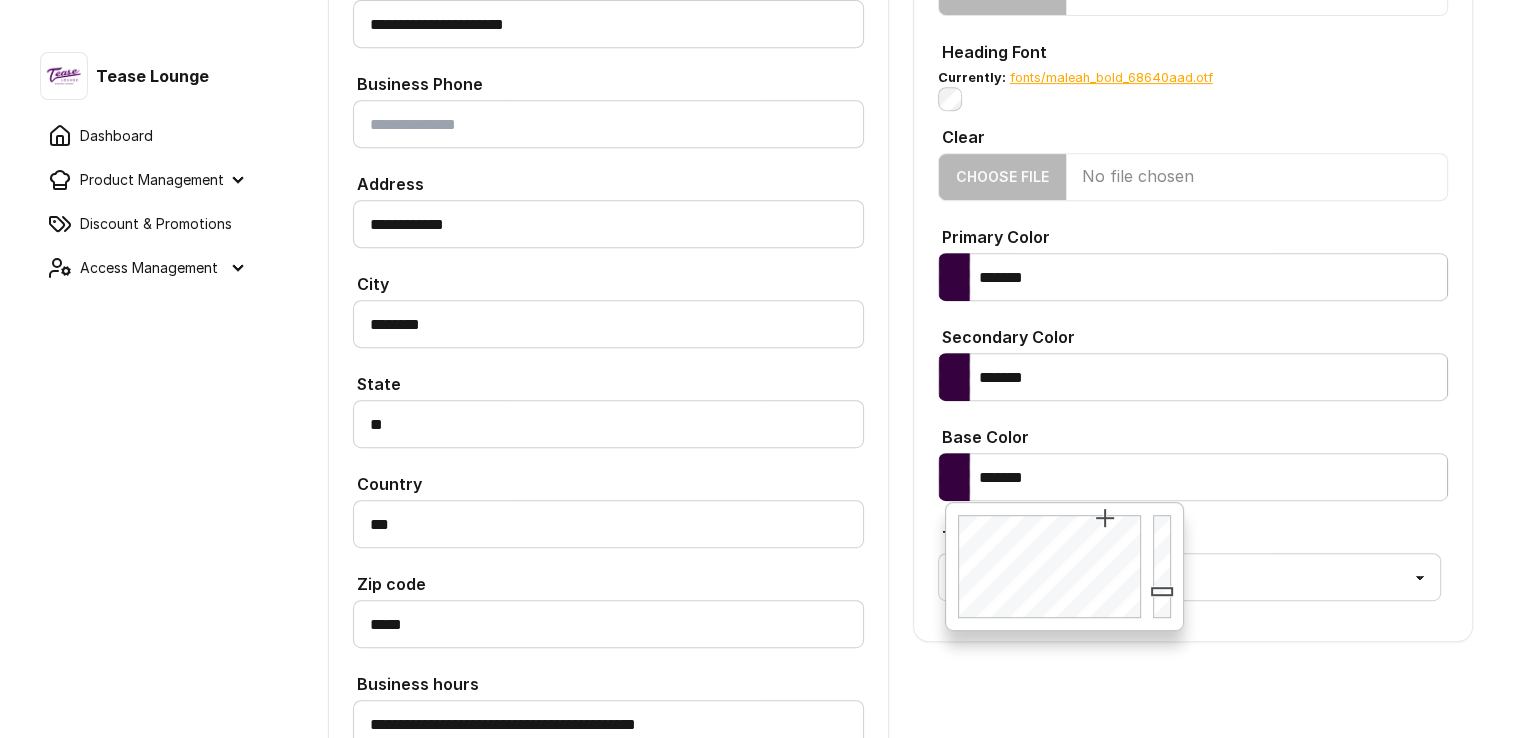 click on "Base Color" at bounding box center (1193, 435) 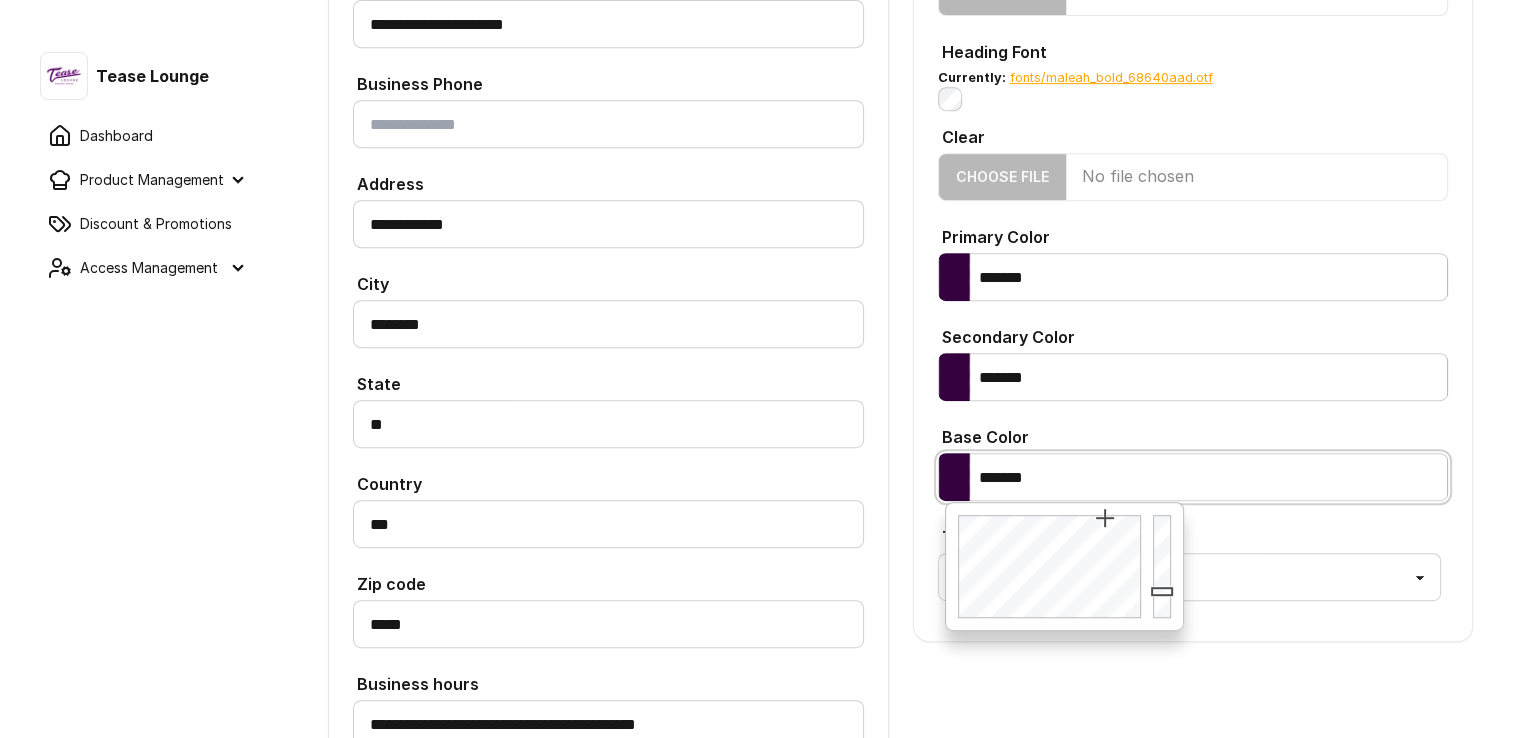 click on "*******" at bounding box center [1193, 477] 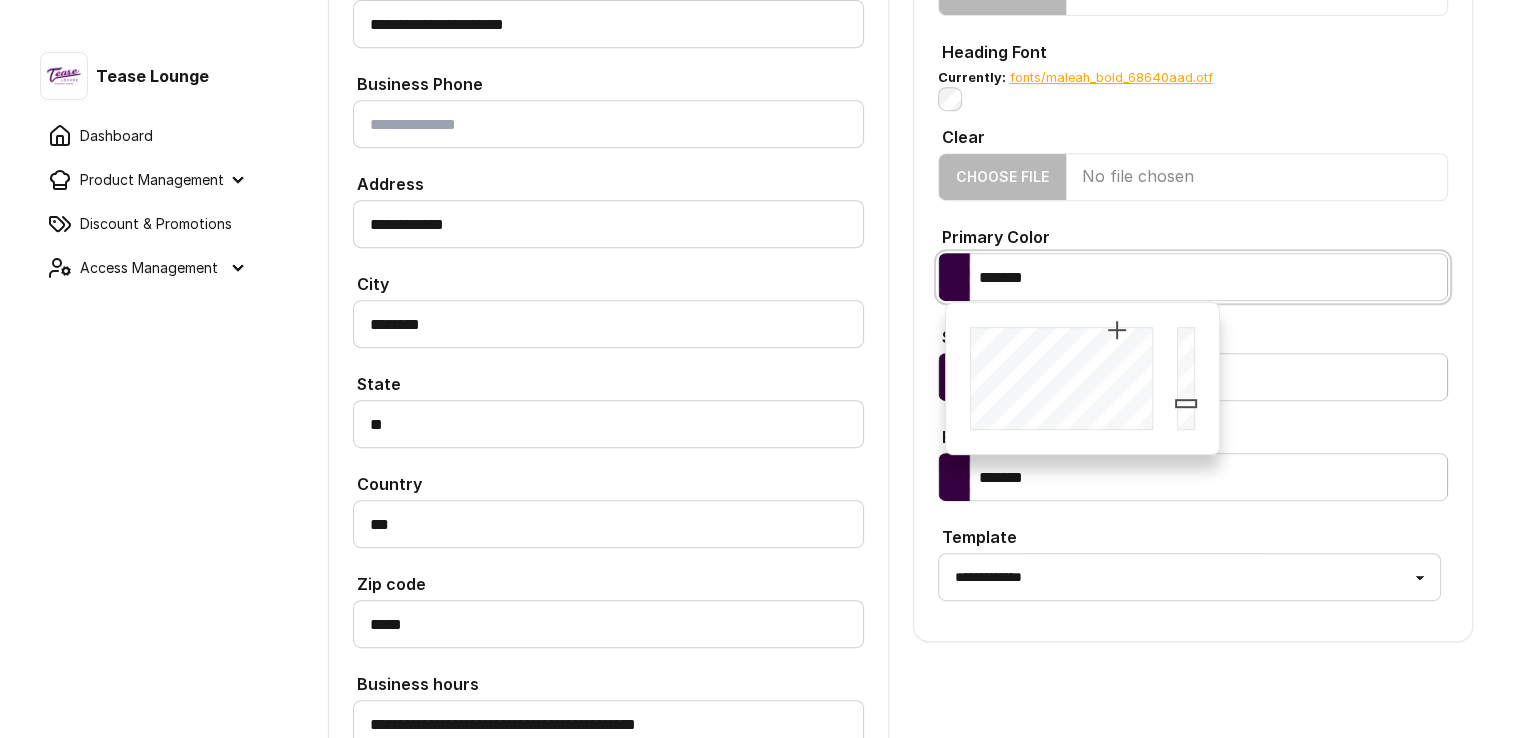 drag, startPoint x: 1083, startPoint y: 281, endPoint x: 921, endPoint y: 274, distance: 162.15117 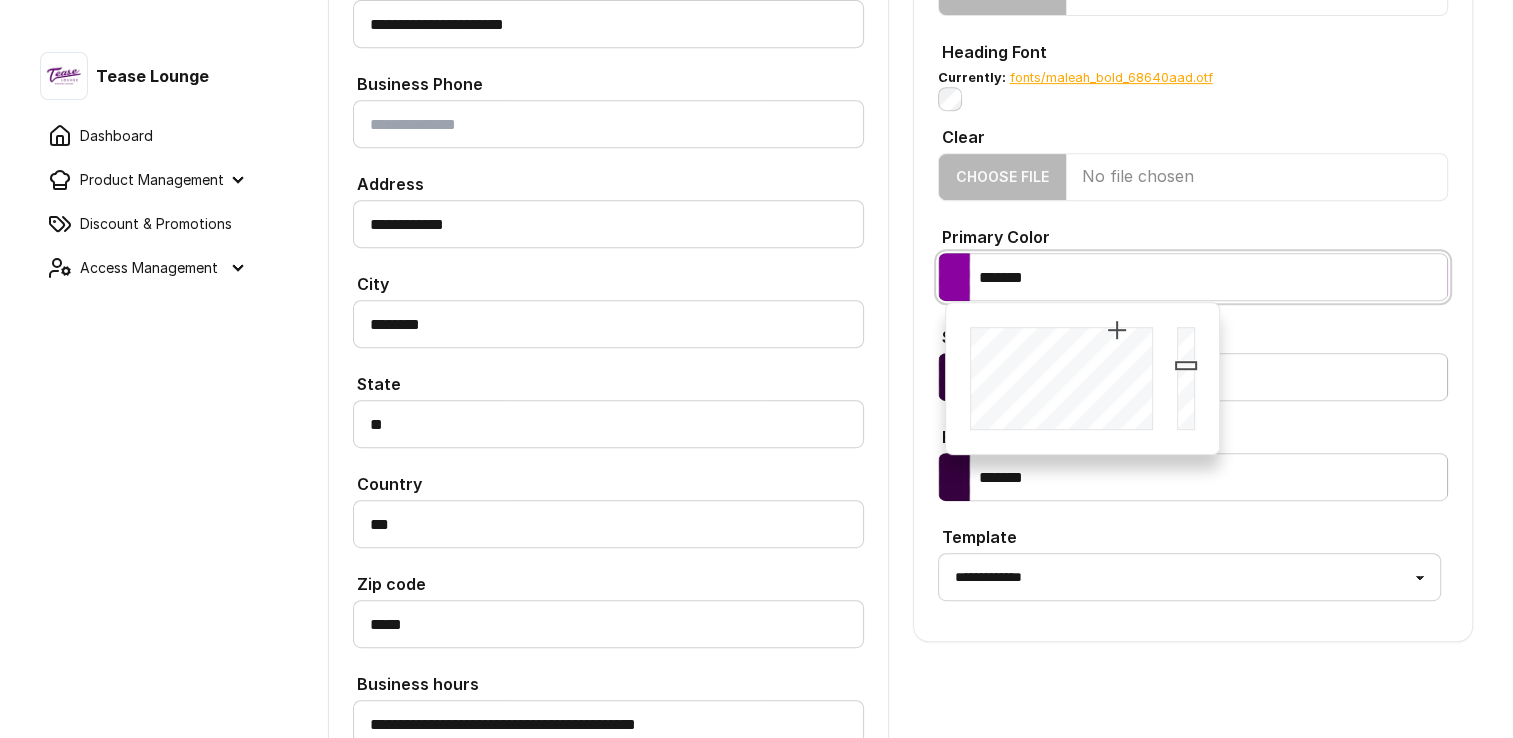 type on "*******" 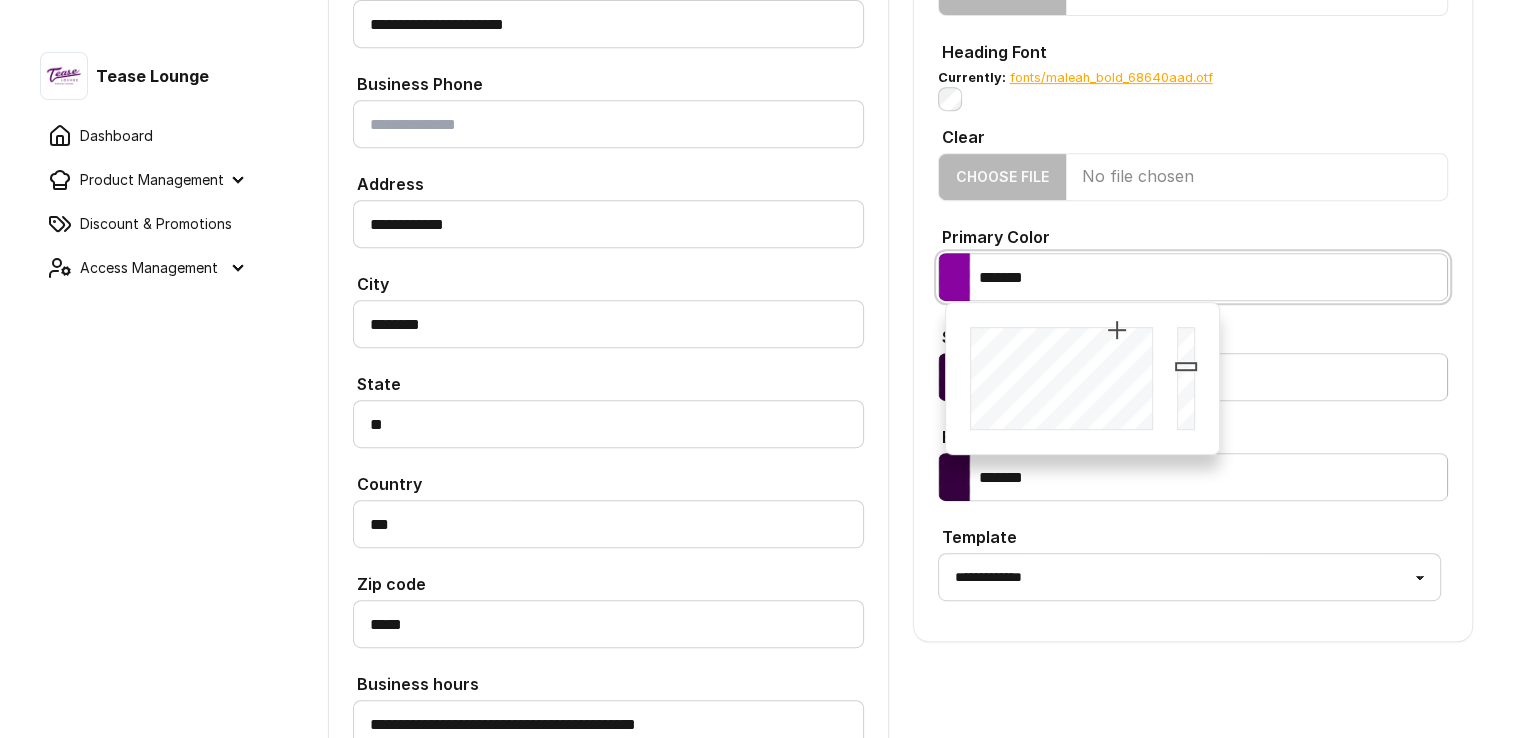 drag, startPoint x: 1184, startPoint y: 380, endPoint x: 1187, endPoint y: 366, distance: 14.3178215 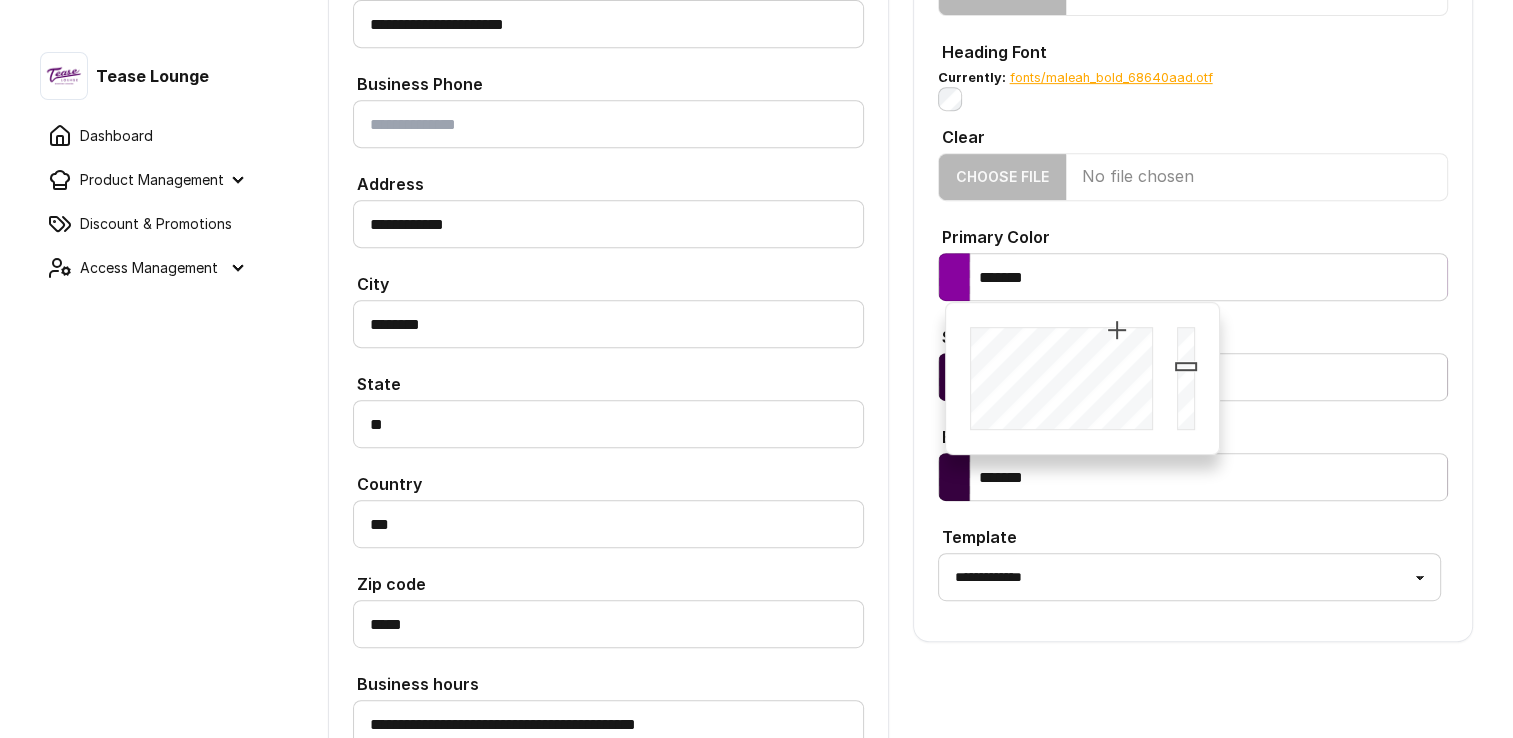 click on "**********" at bounding box center [1193, -14] 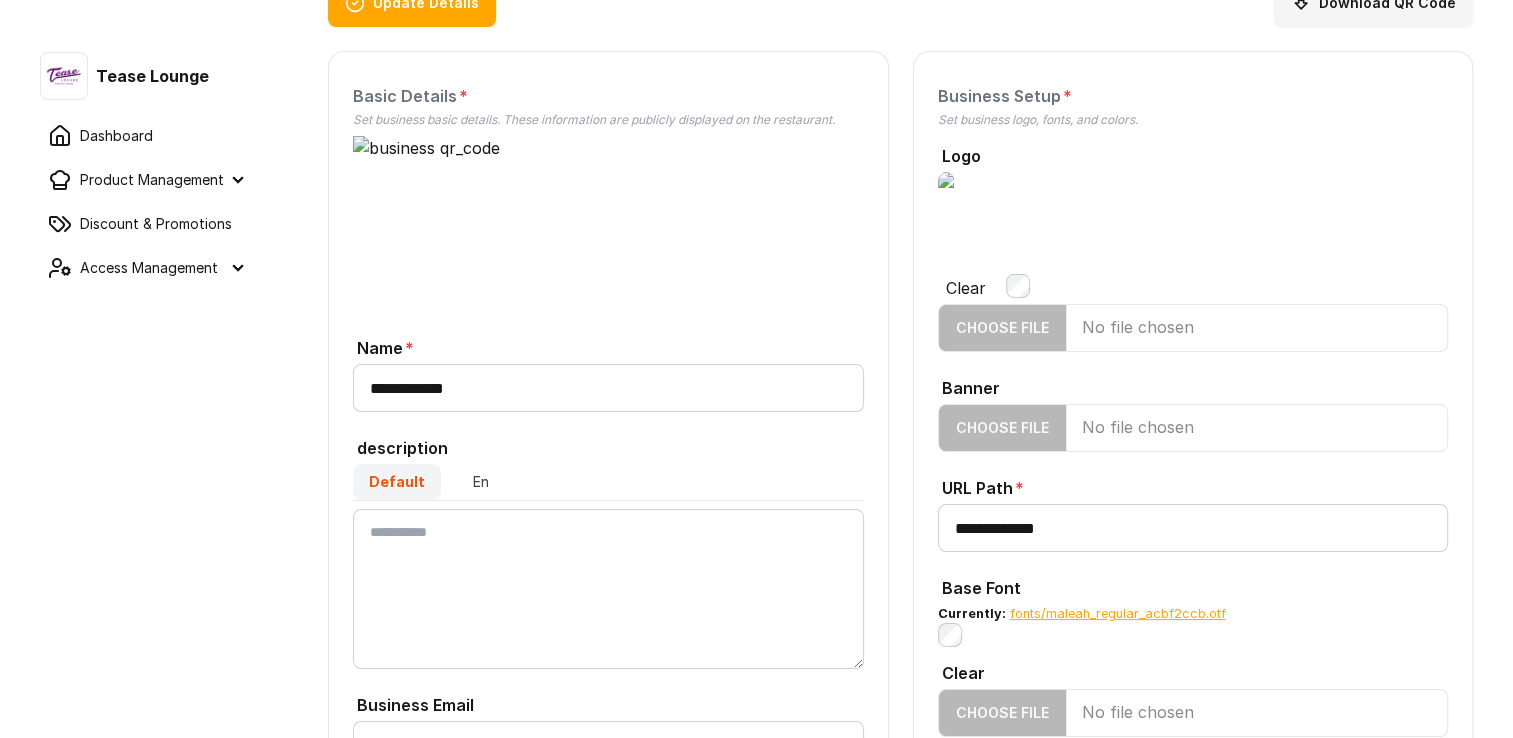 scroll, scrollTop: 0, scrollLeft: 0, axis: both 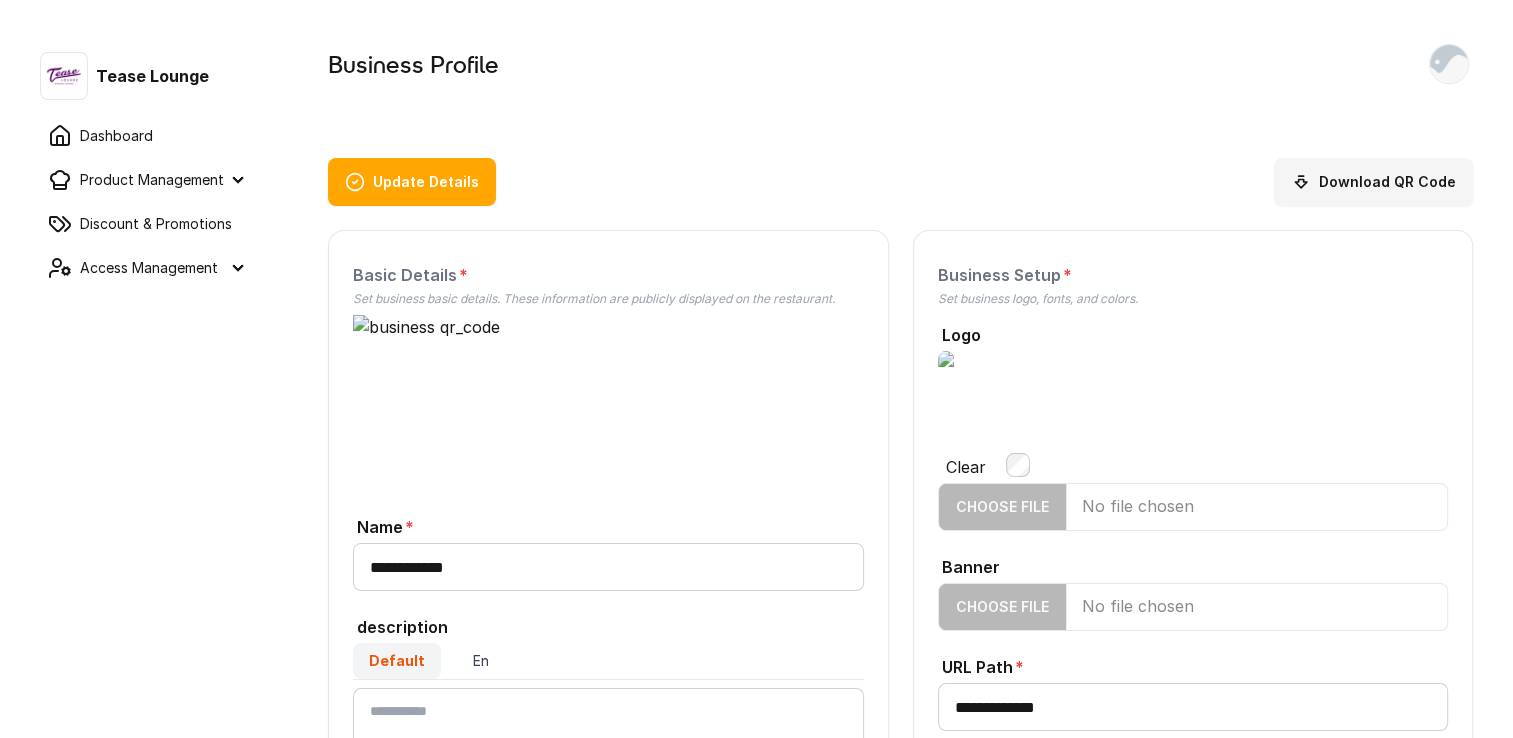 drag, startPoint x: 1036, startPoint y: 419, endPoint x: 1017, endPoint y: 293, distance: 127.424484 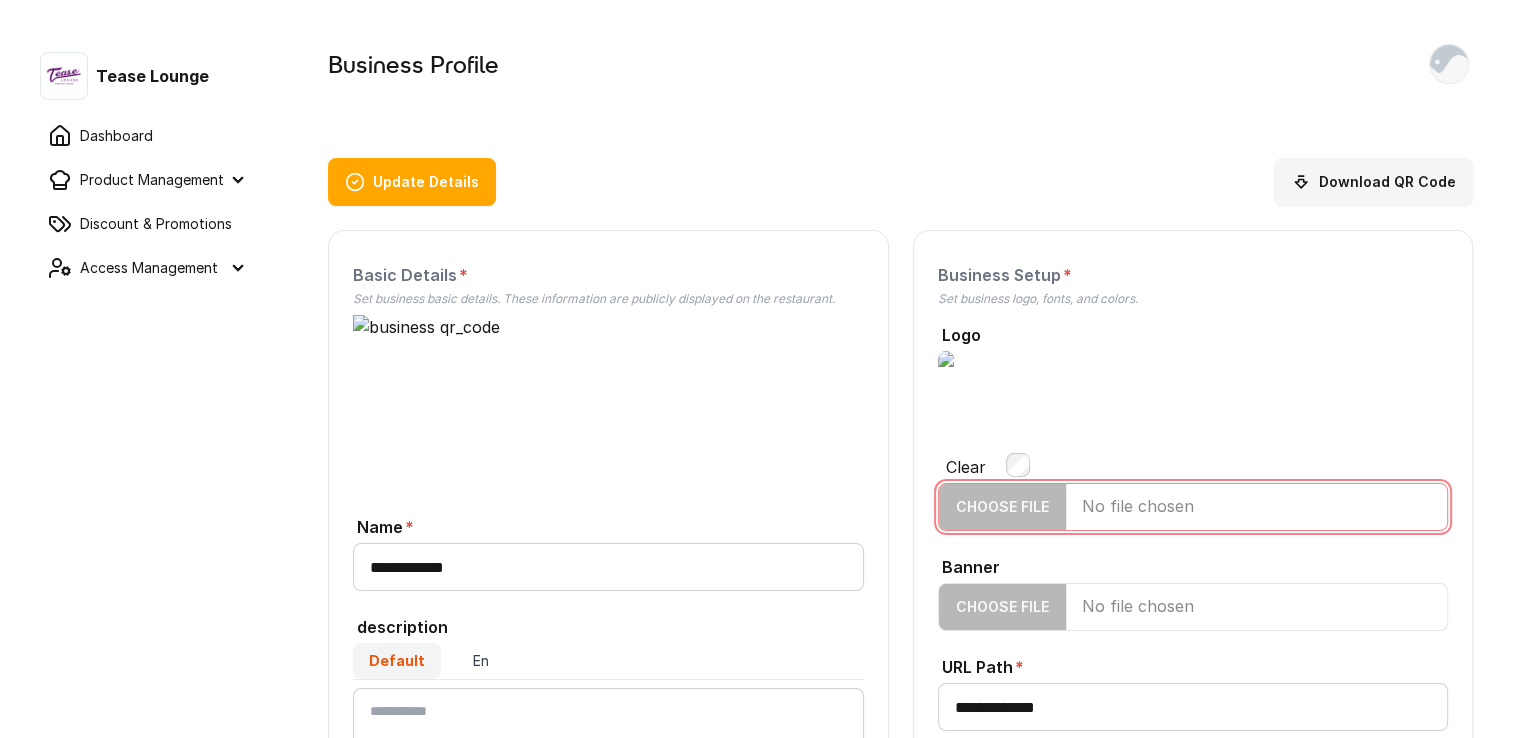 click on "Logo" at bounding box center [1193, 507] 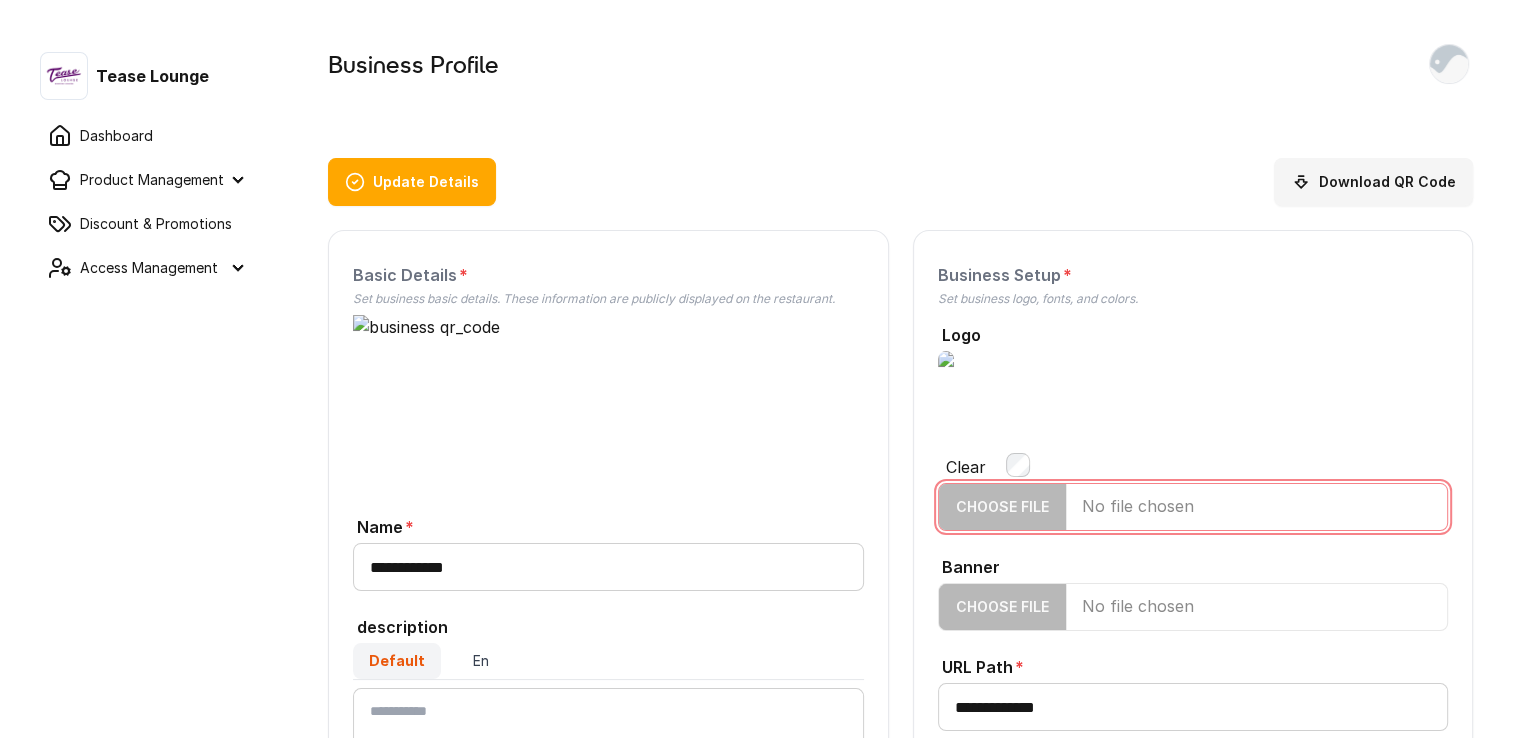 type on "**********" 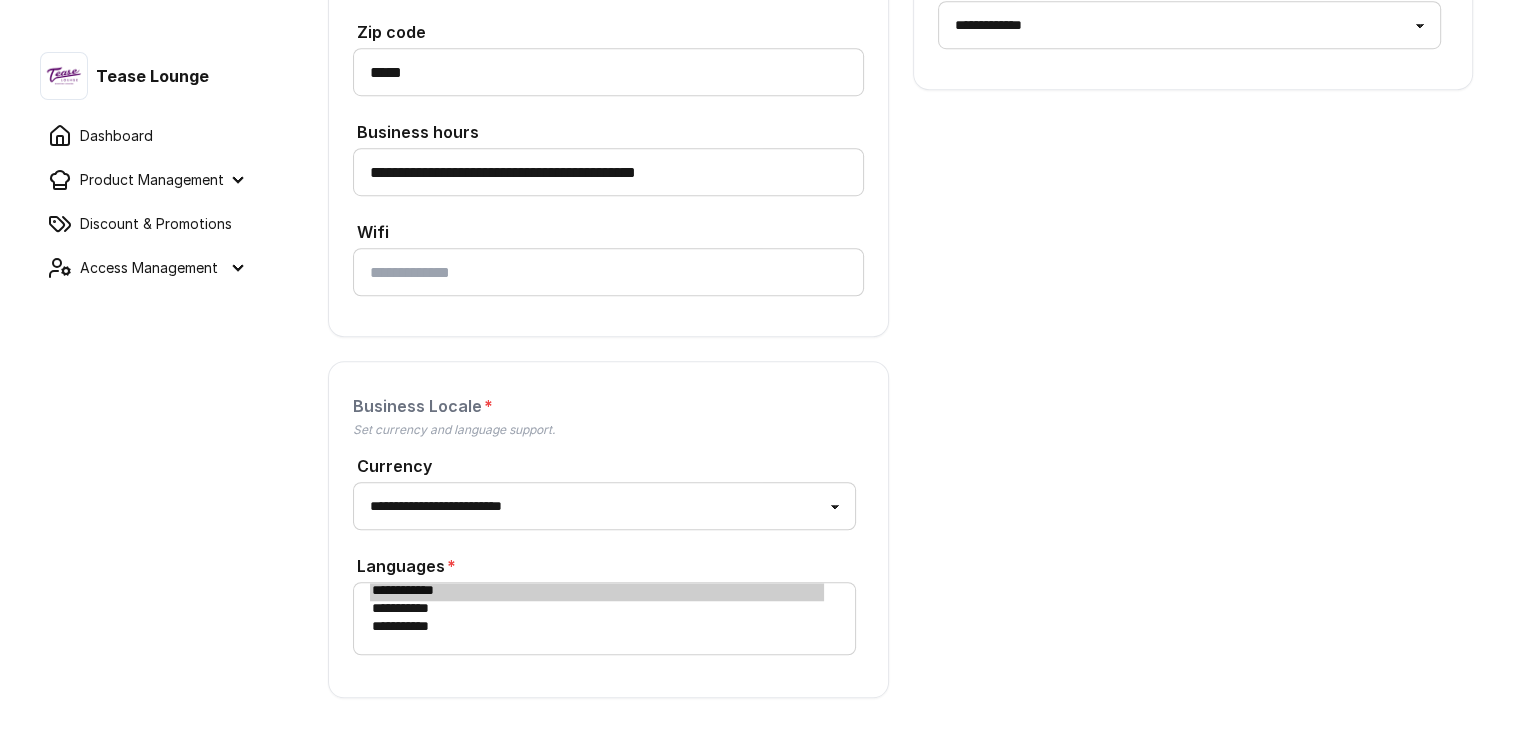 drag, startPoint x: 1261, startPoint y: 335, endPoint x: 1243, endPoint y: 606, distance: 271.59714 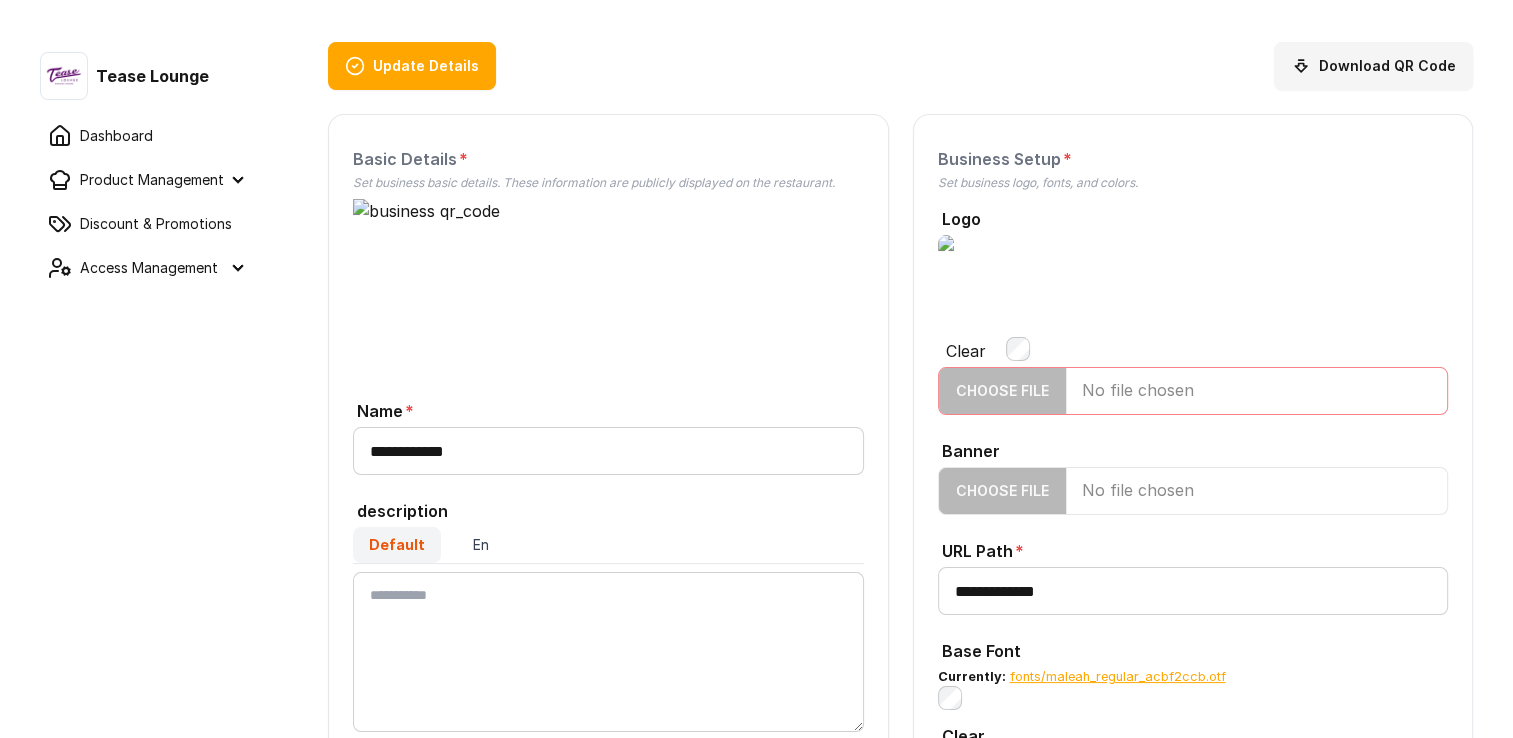 scroll, scrollTop: 0, scrollLeft: 0, axis: both 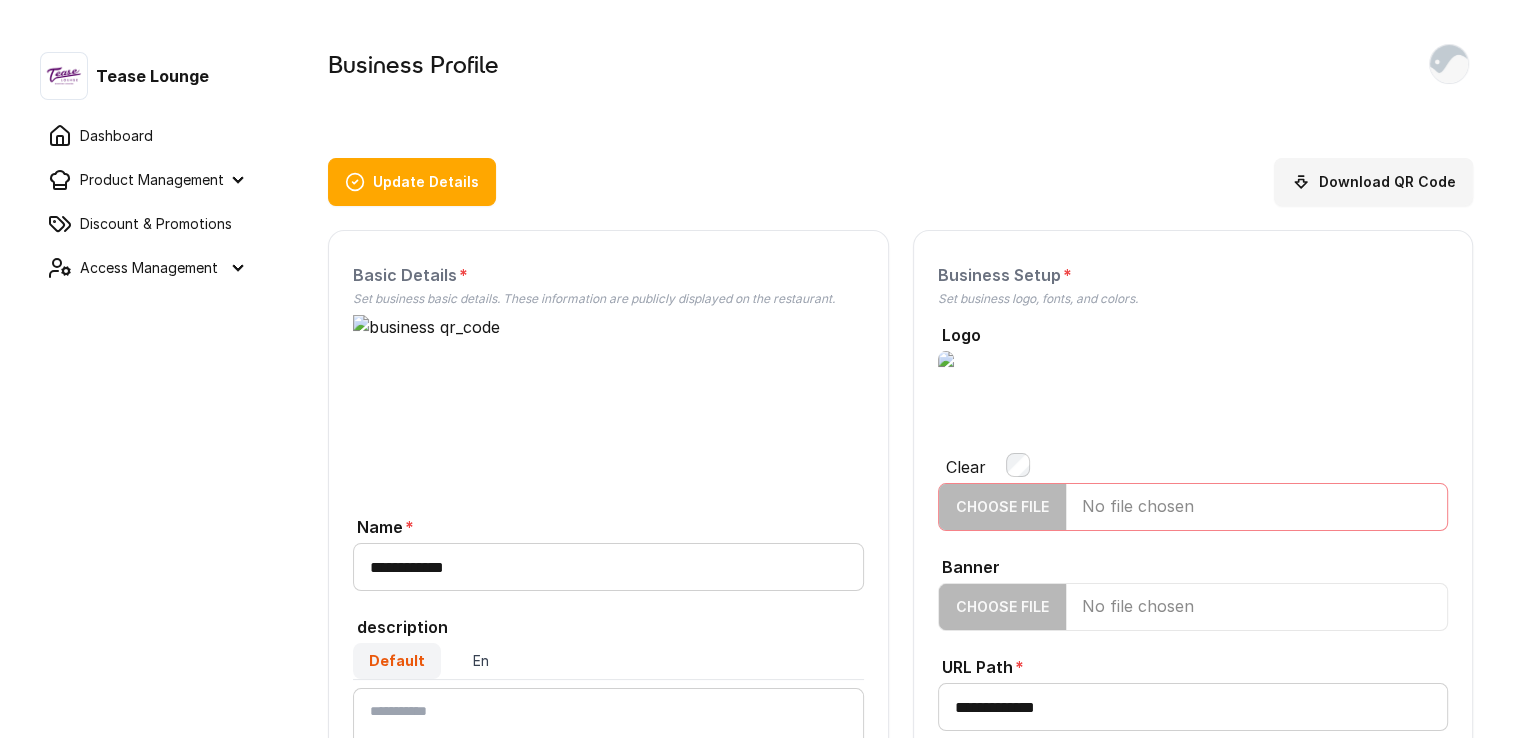 drag, startPoint x: 1132, startPoint y: 578, endPoint x: 1148, endPoint y: 246, distance: 332.3853 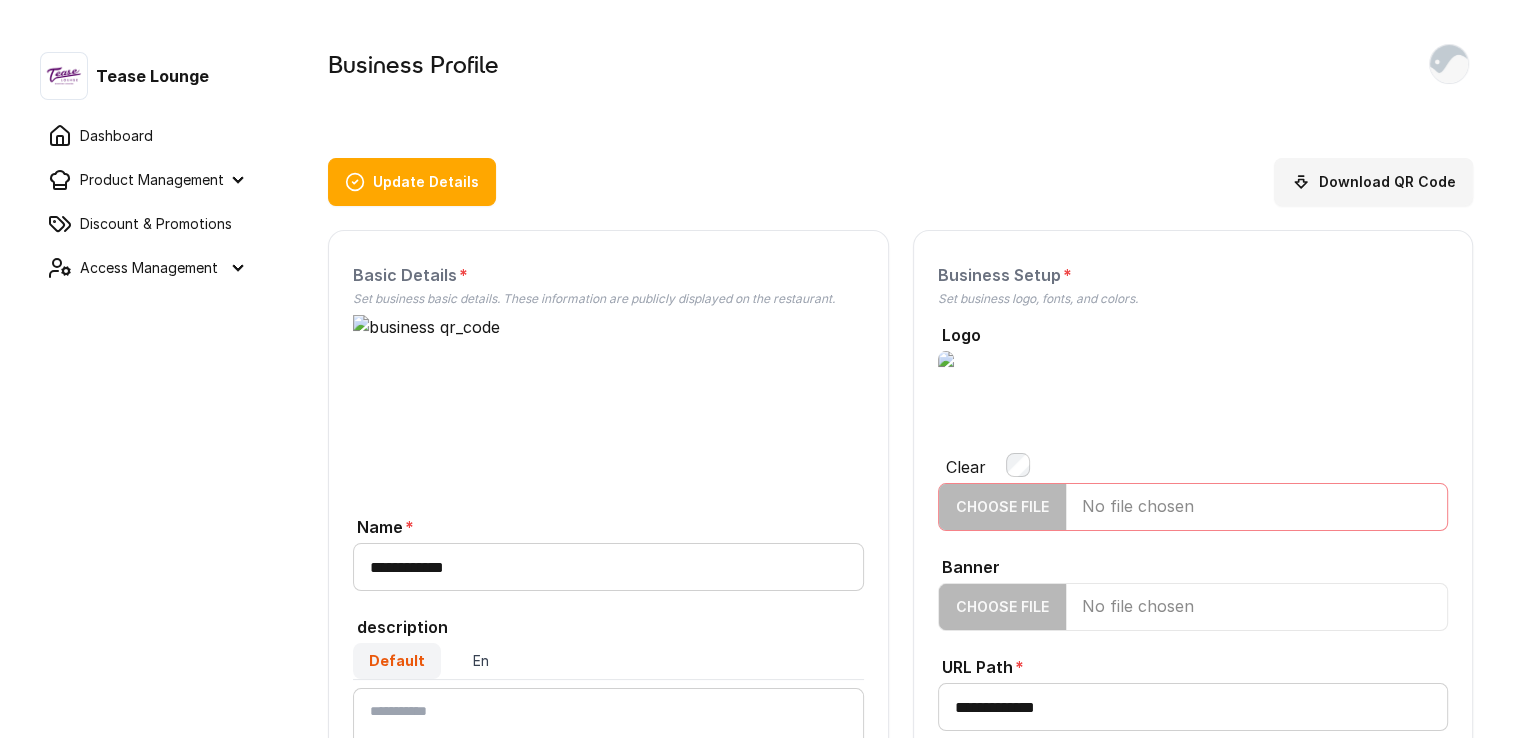 click on "Update Details" at bounding box center (412, 182) 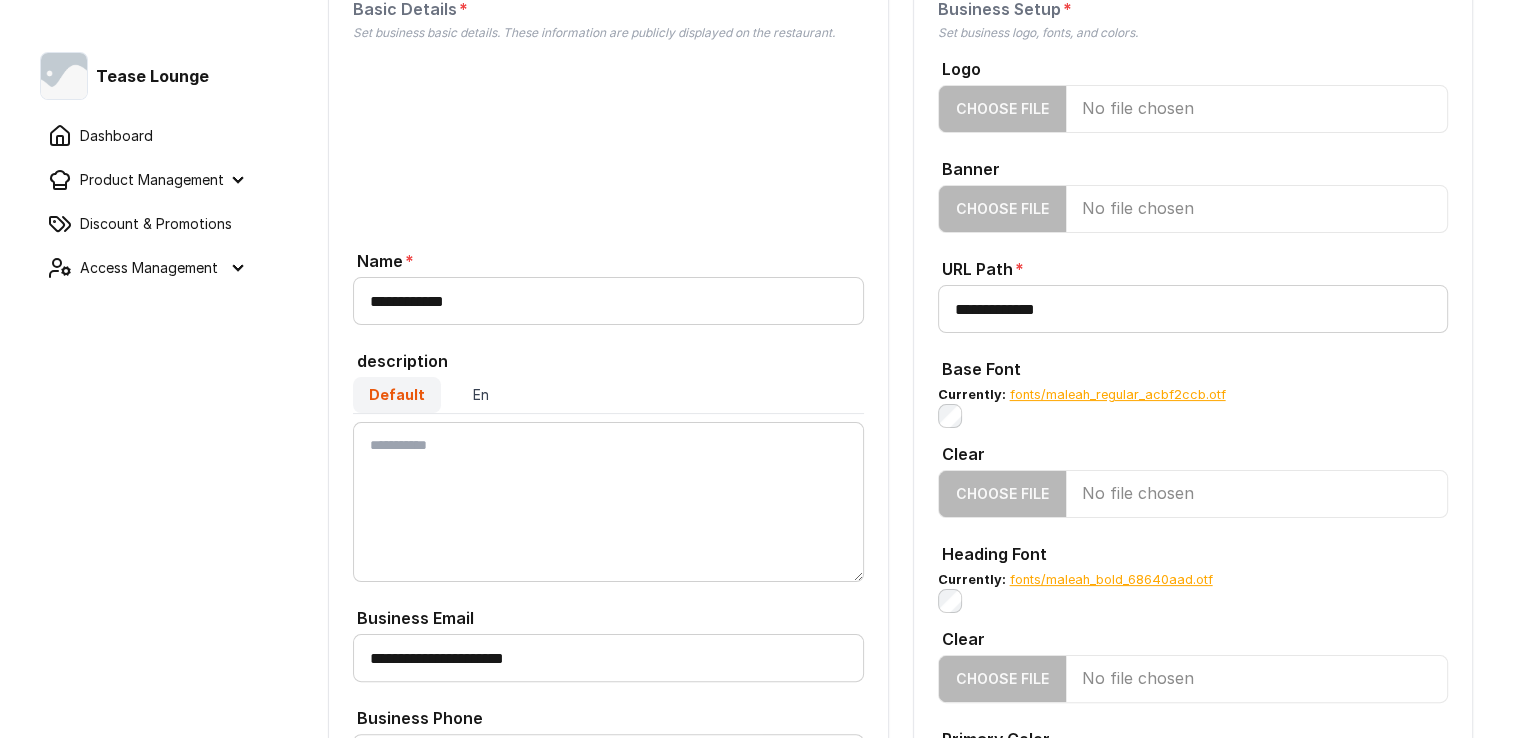 scroll, scrollTop: 200, scrollLeft: 0, axis: vertical 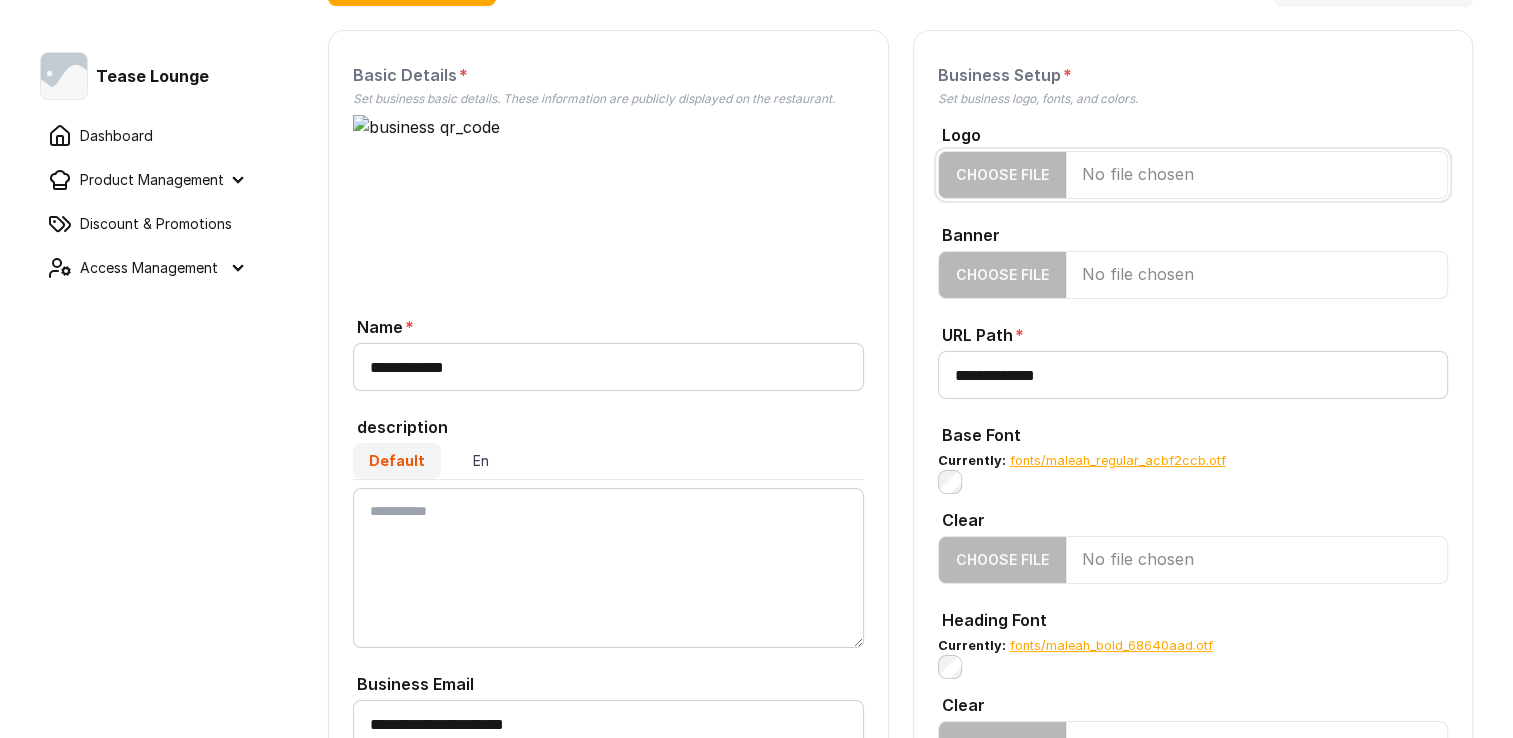 click on "Logo" at bounding box center (1193, 175) 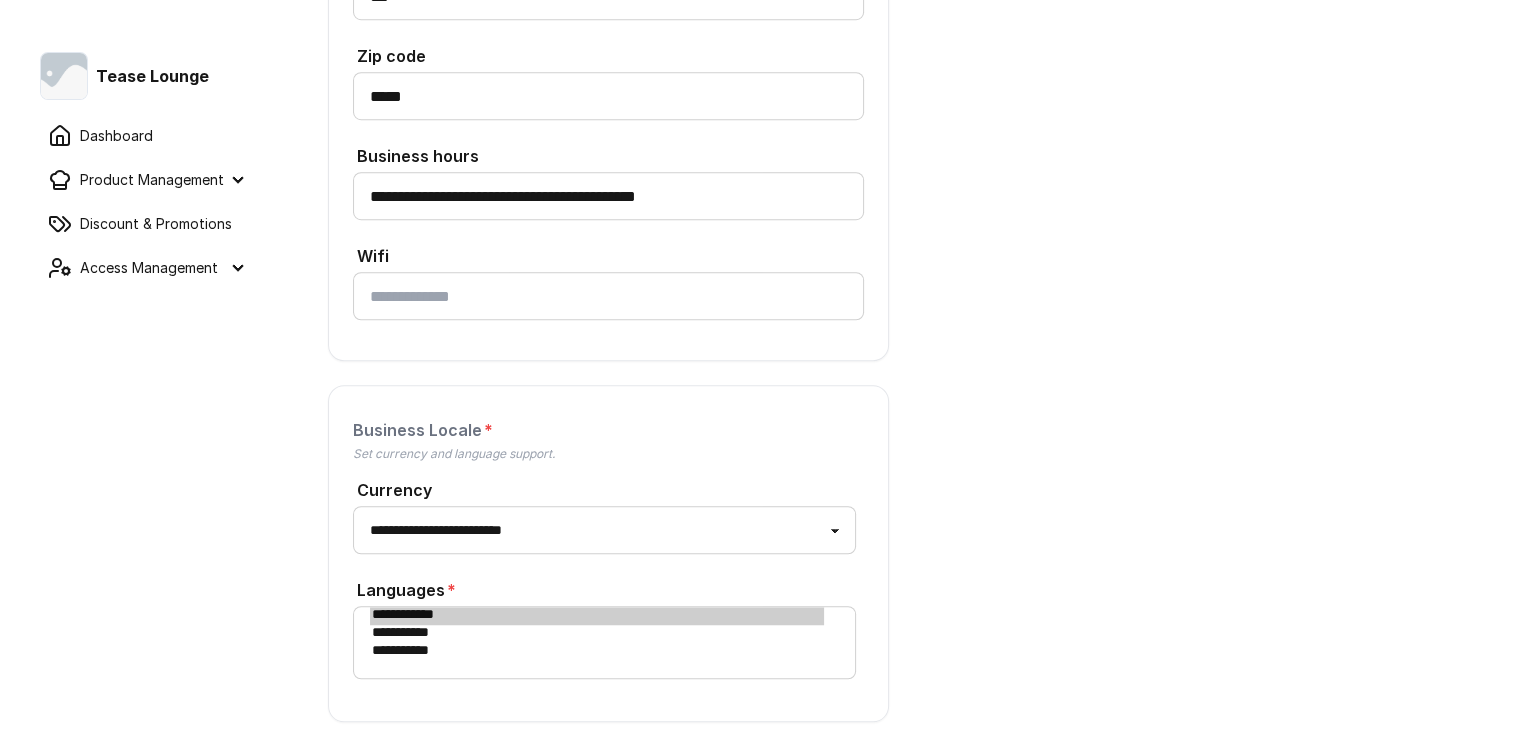 scroll, scrollTop: 0, scrollLeft: 0, axis: both 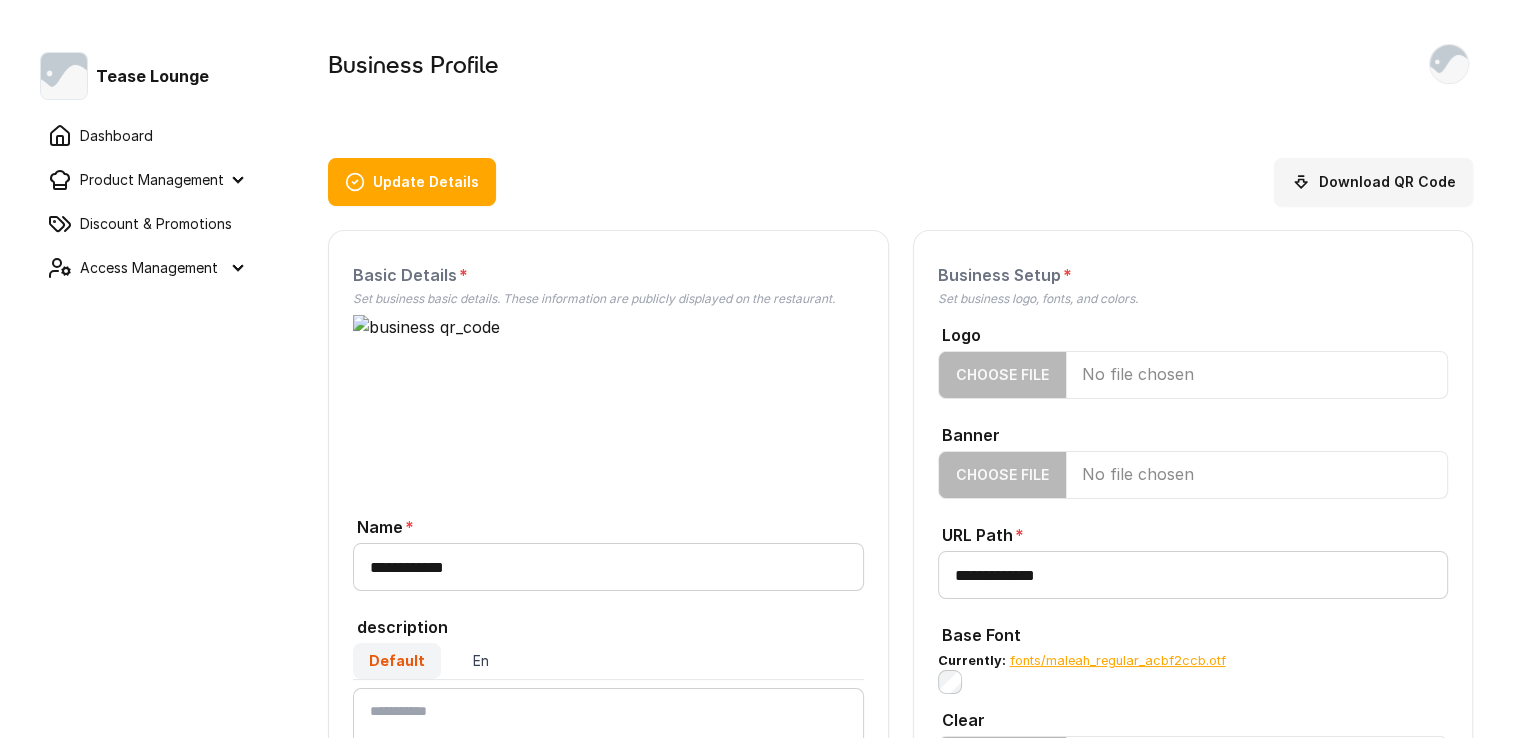 drag, startPoint x: 1032, startPoint y: 506, endPoint x: 948, endPoint y: 56, distance: 457.77286 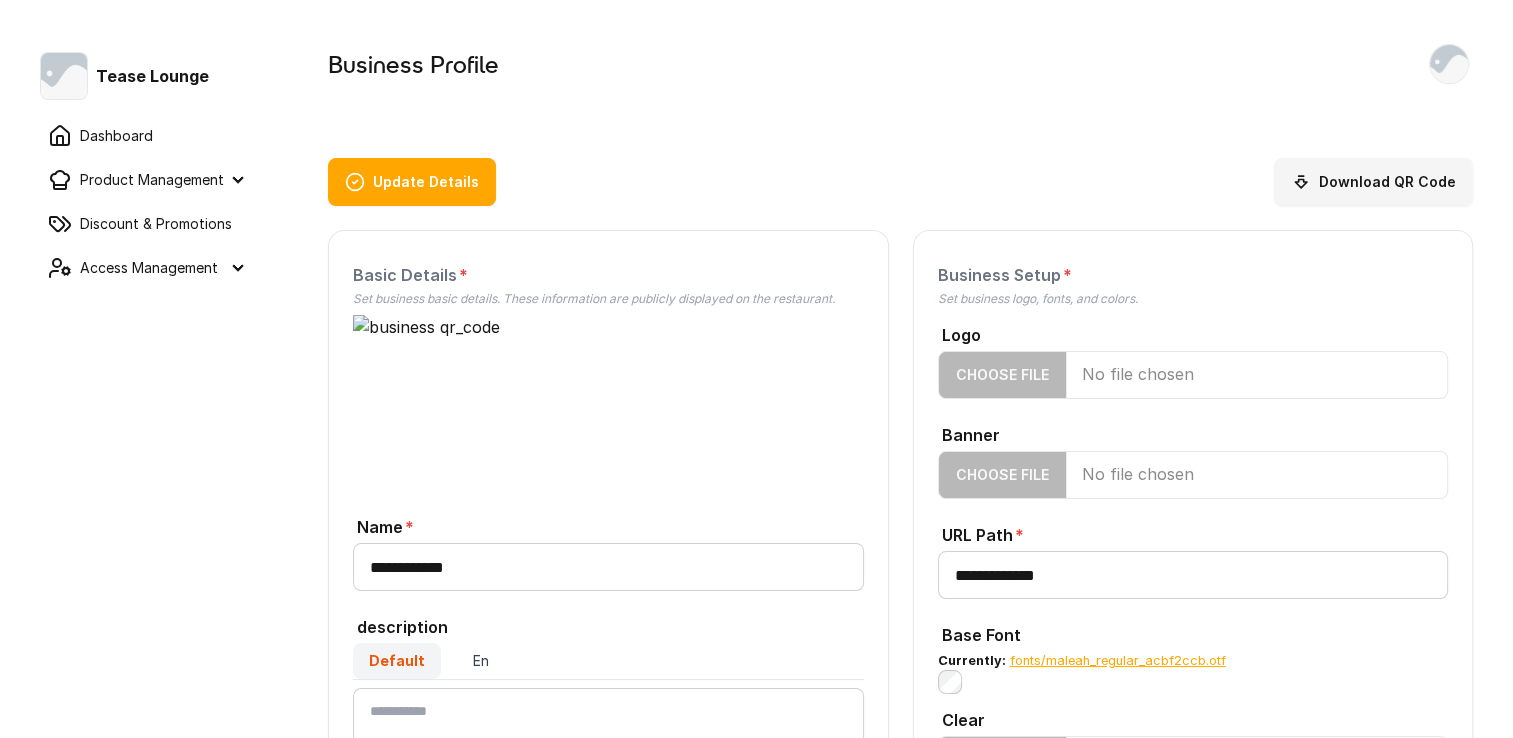 click on "Update Details" at bounding box center [412, 182] 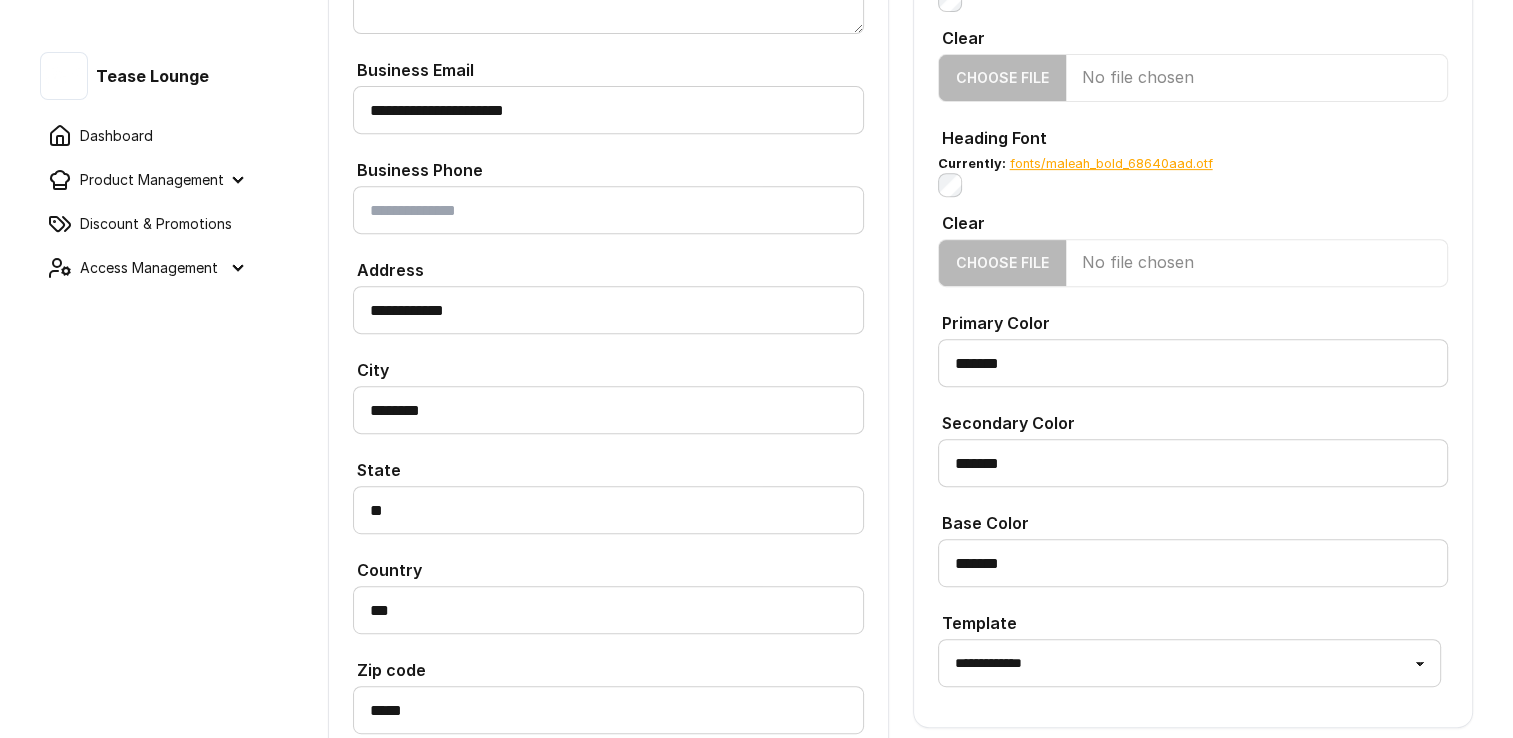 scroll, scrollTop: 900, scrollLeft: 0, axis: vertical 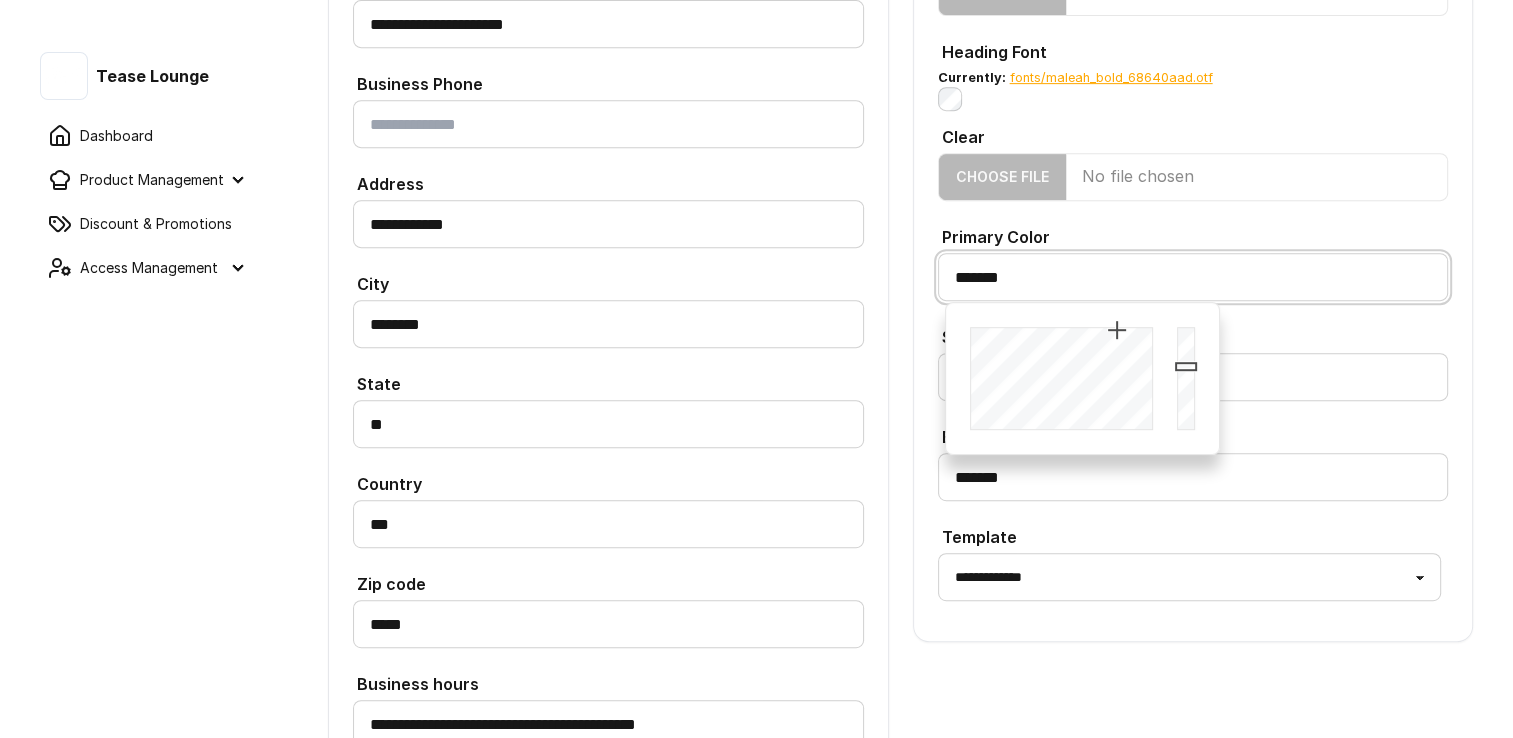 drag, startPoint x: 1080, startPoint y: 259, endPoint x: 746, endPoint y: 258, distance: 334.0015 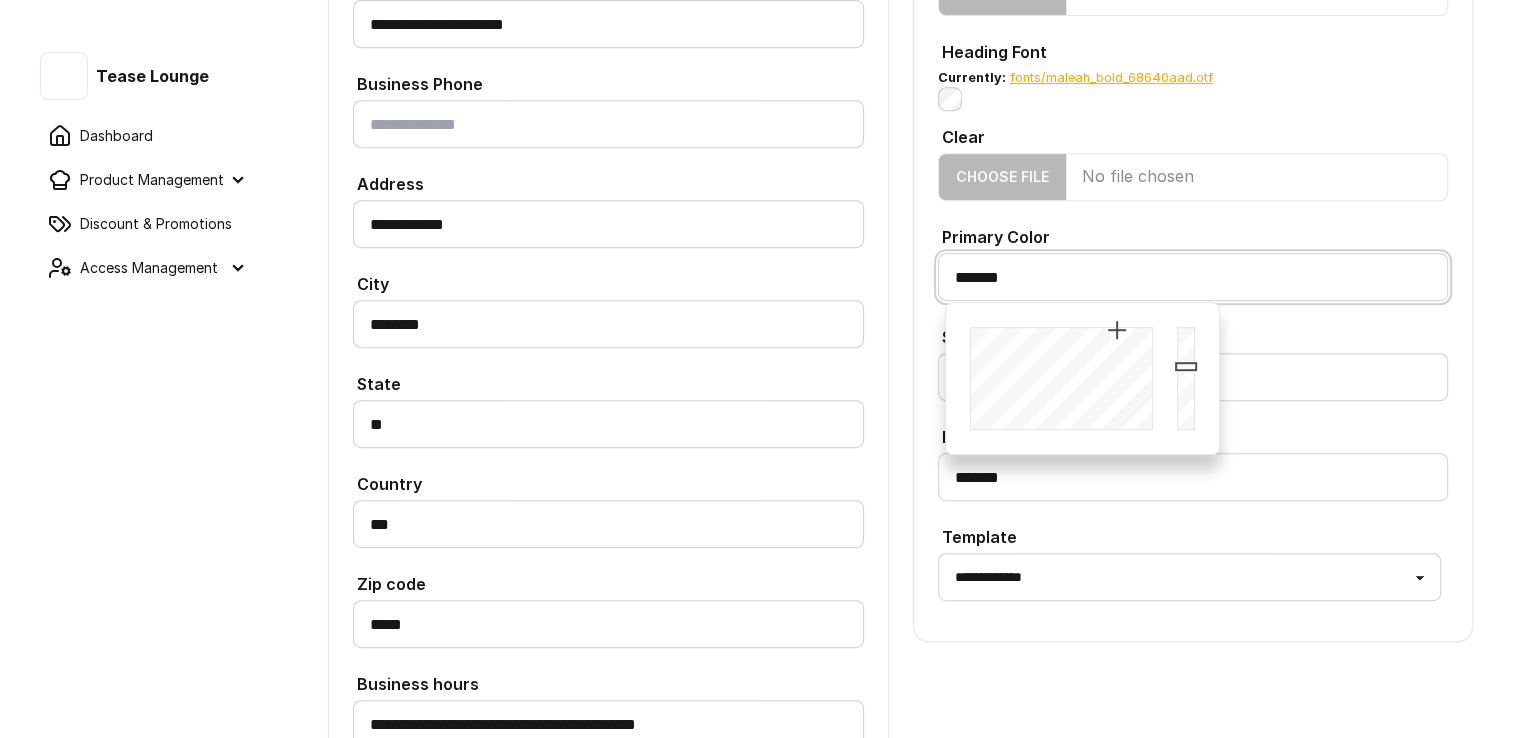 click on "**********" at bounding box center (900, 244) 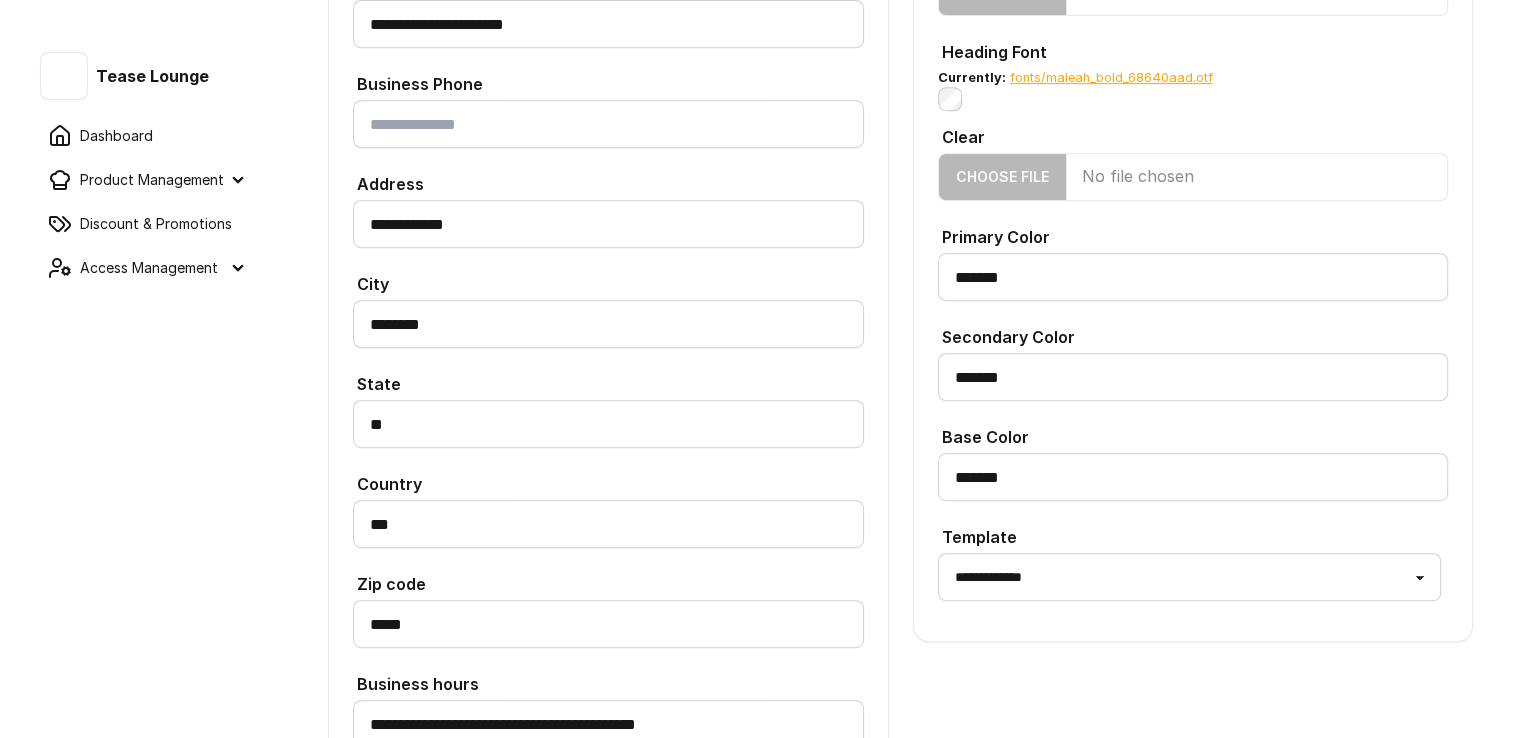 click on "Primary Color" at bounding box center (1193, 235) 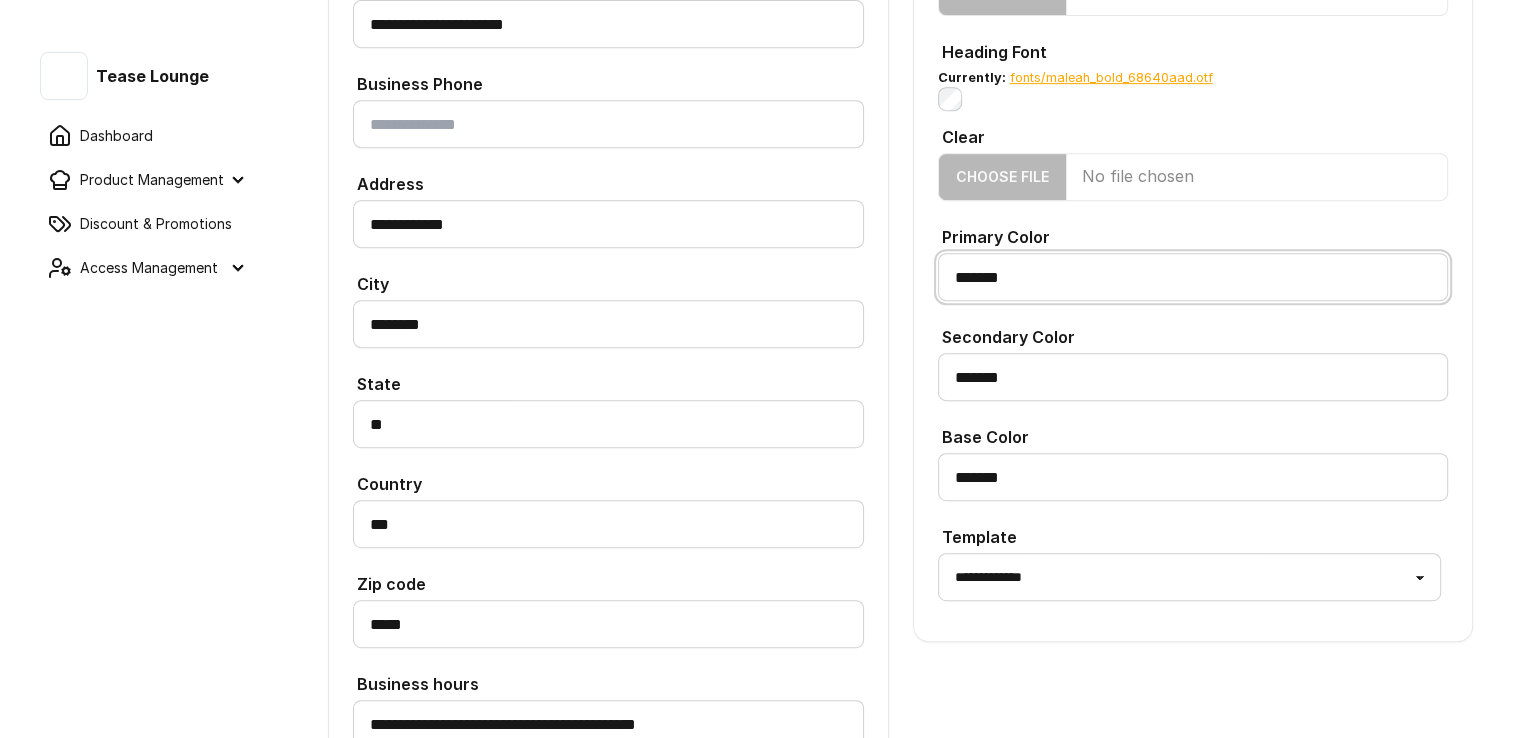 click on "*******" at bounding box center [1193, 277] 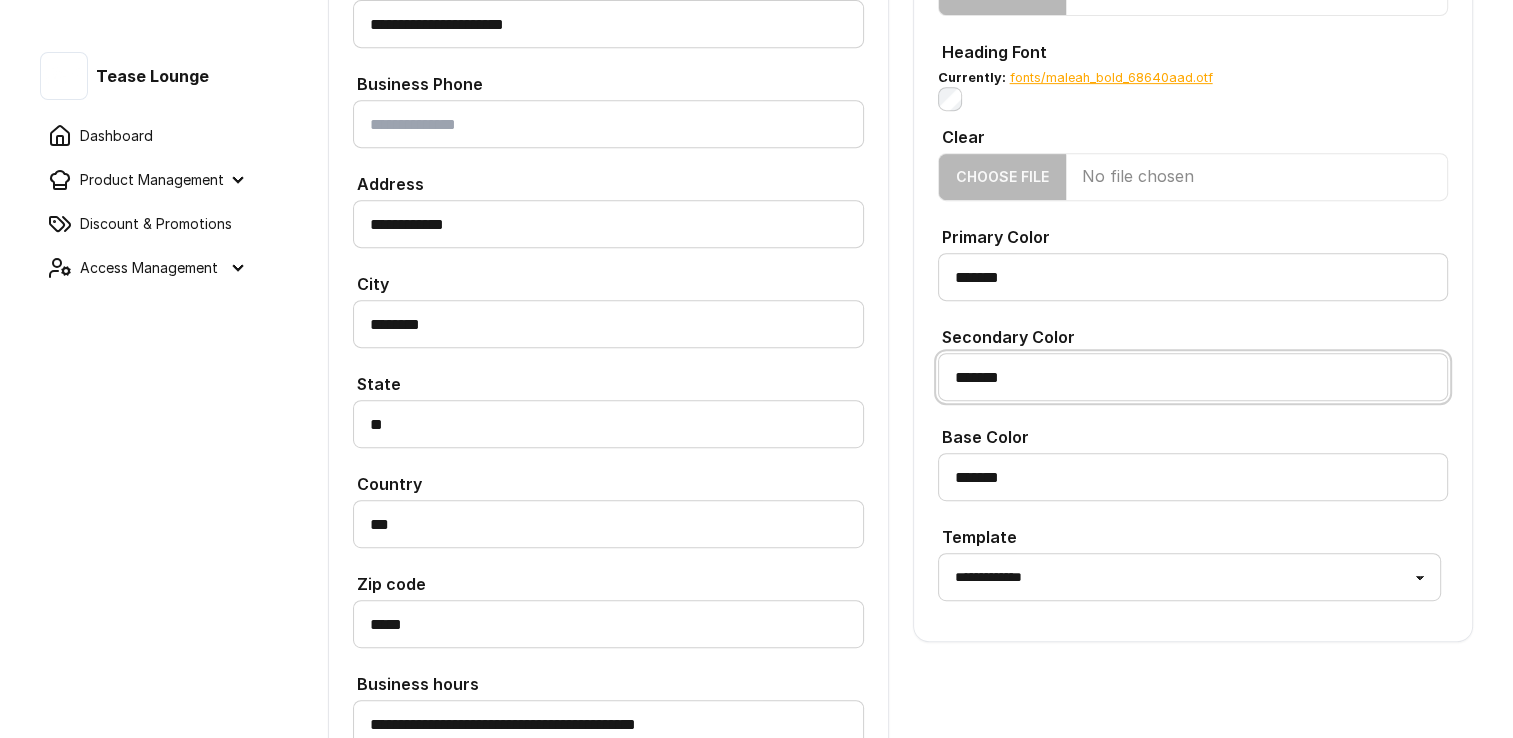 click on "*******" at bounding box center [1193, 377] 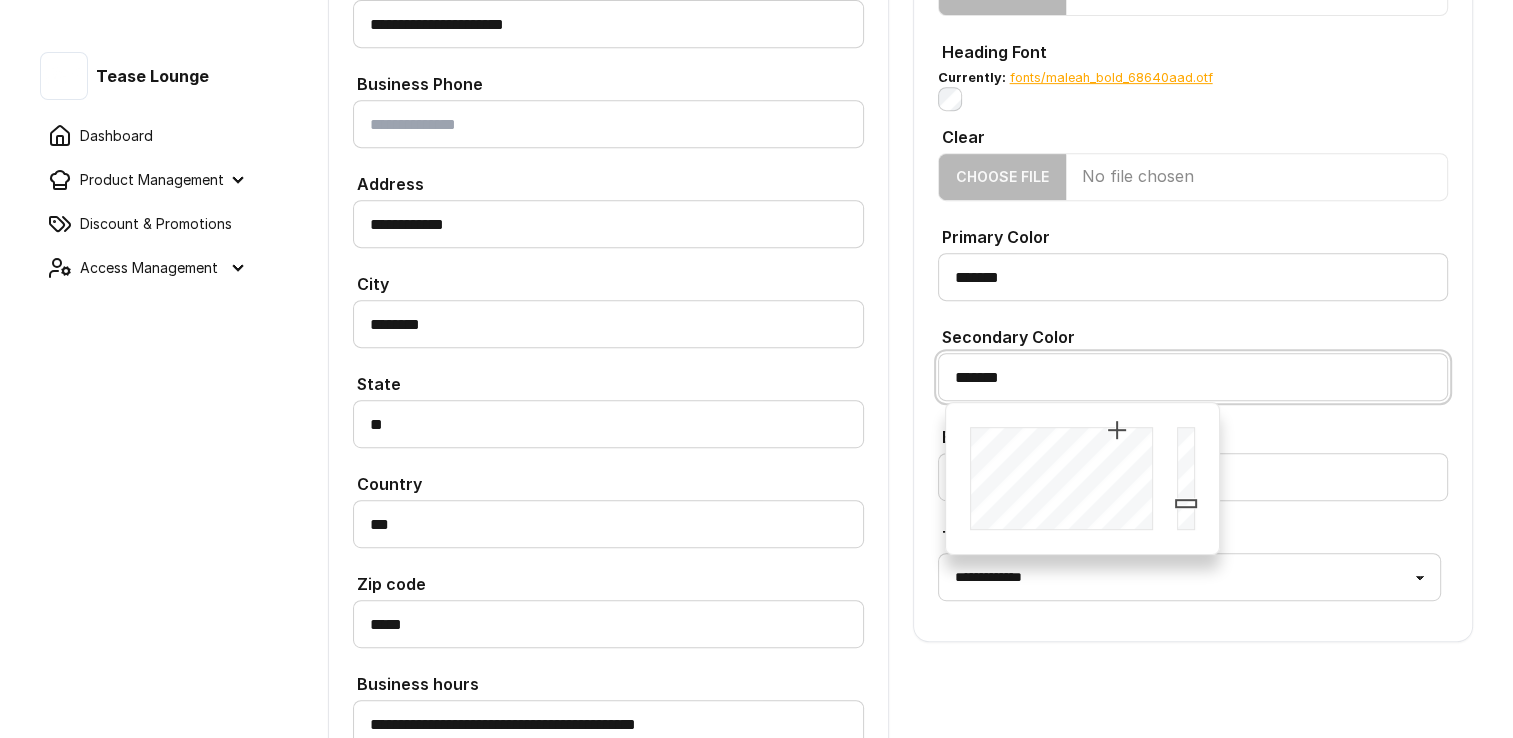 drag, startPoint x: 850, startPoint y: 363, endPoint x: 703, endPoint y: 356, distance: 147.16656 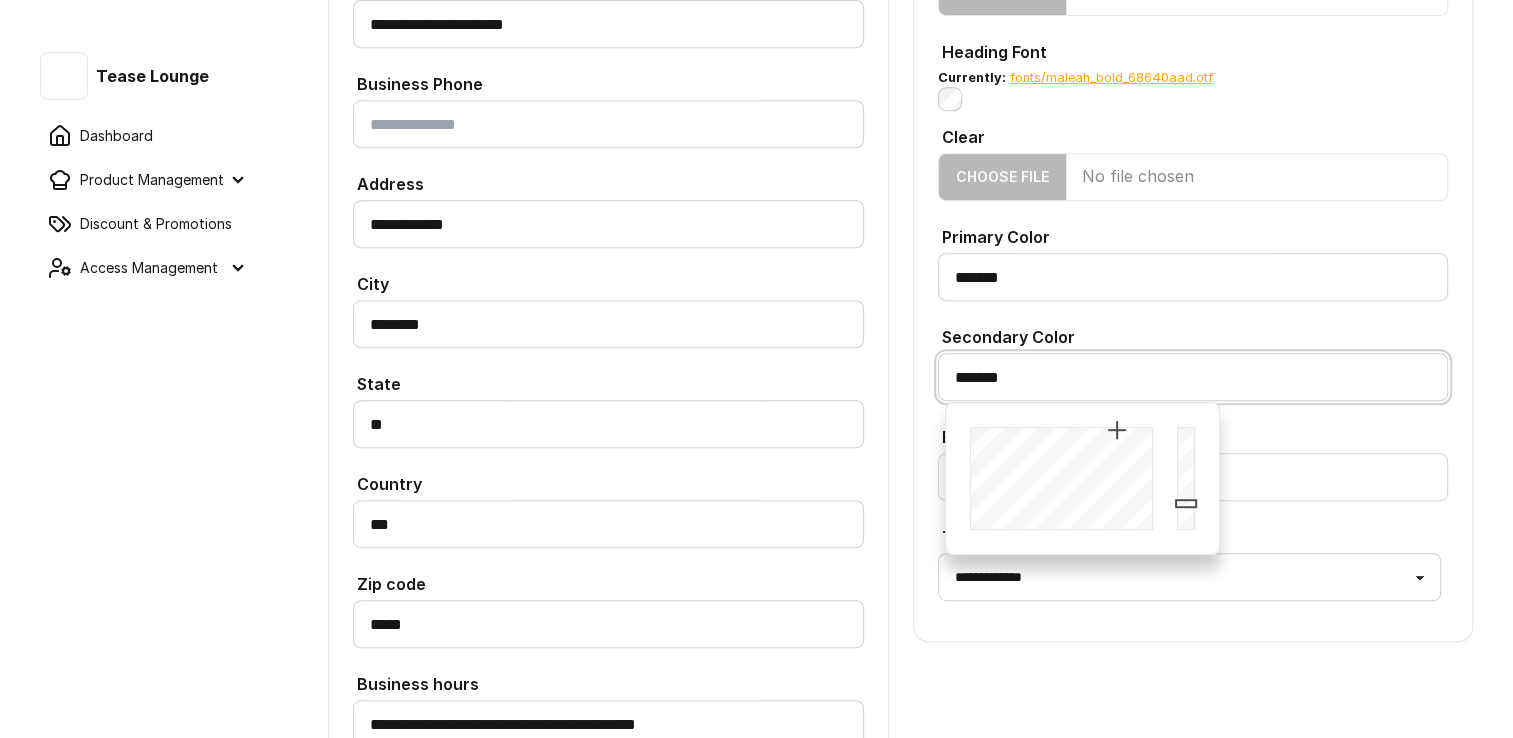 click on "**********" at bounding box center (900, 244) 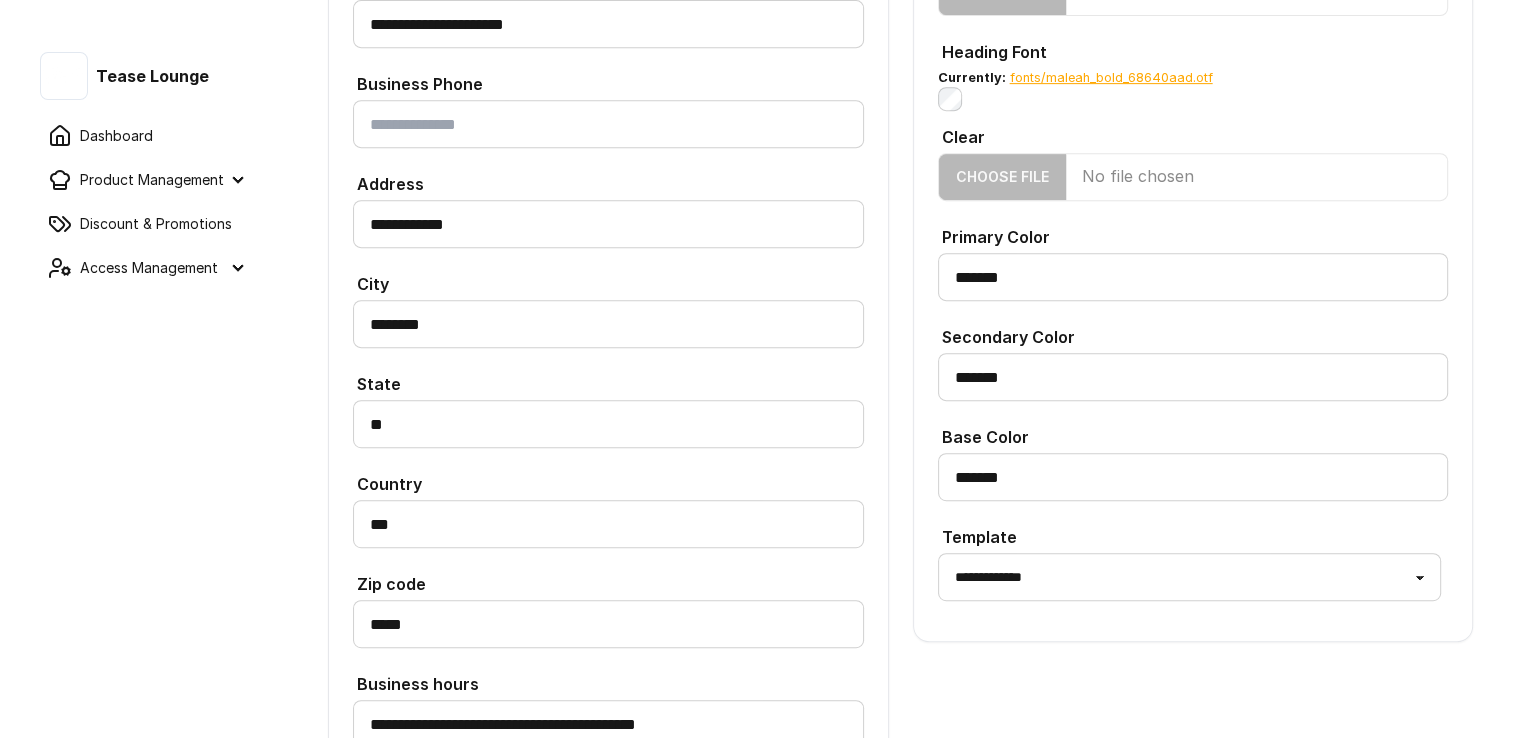 click on "Zip code" at bounding box center (608, 582) 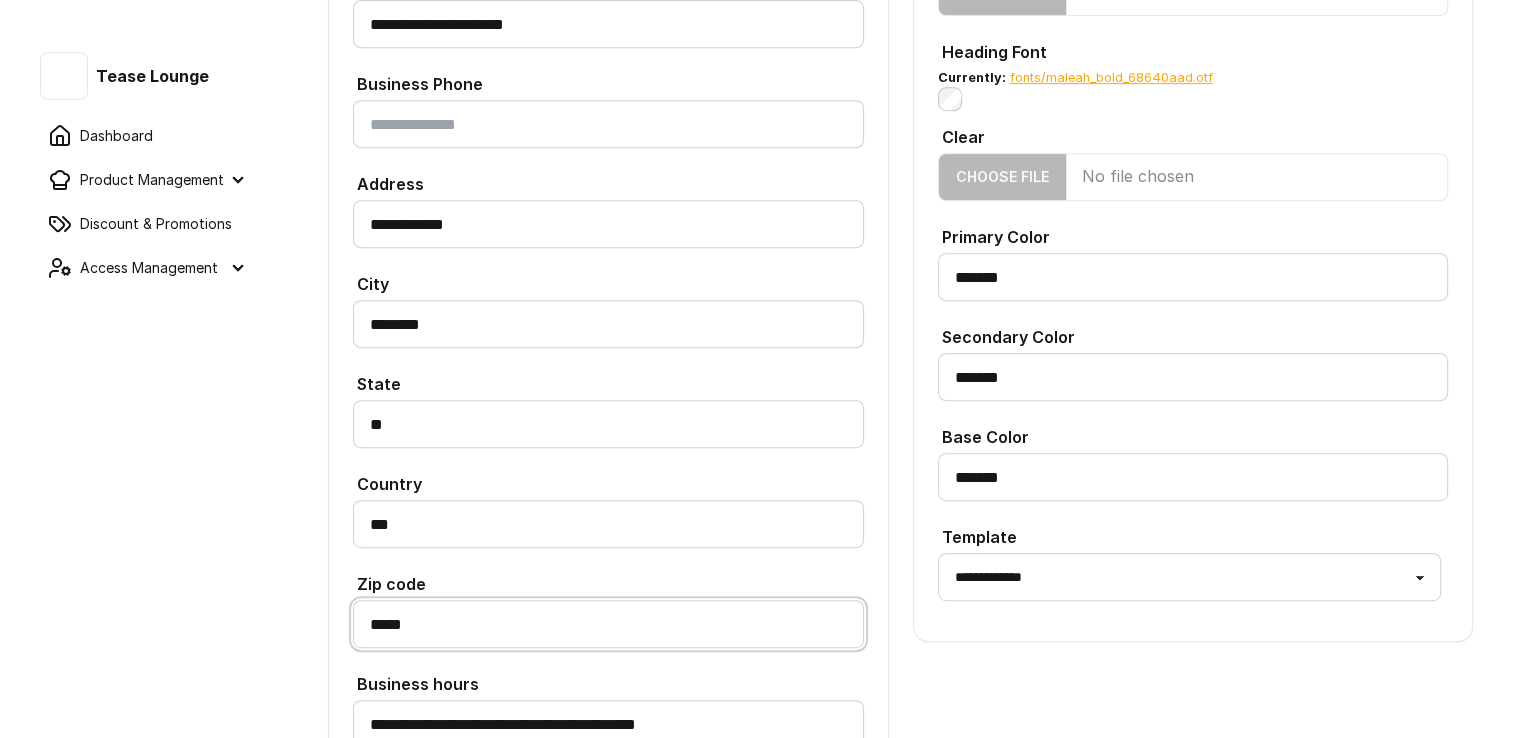 click on "*****" at bounding box center [608, 624] 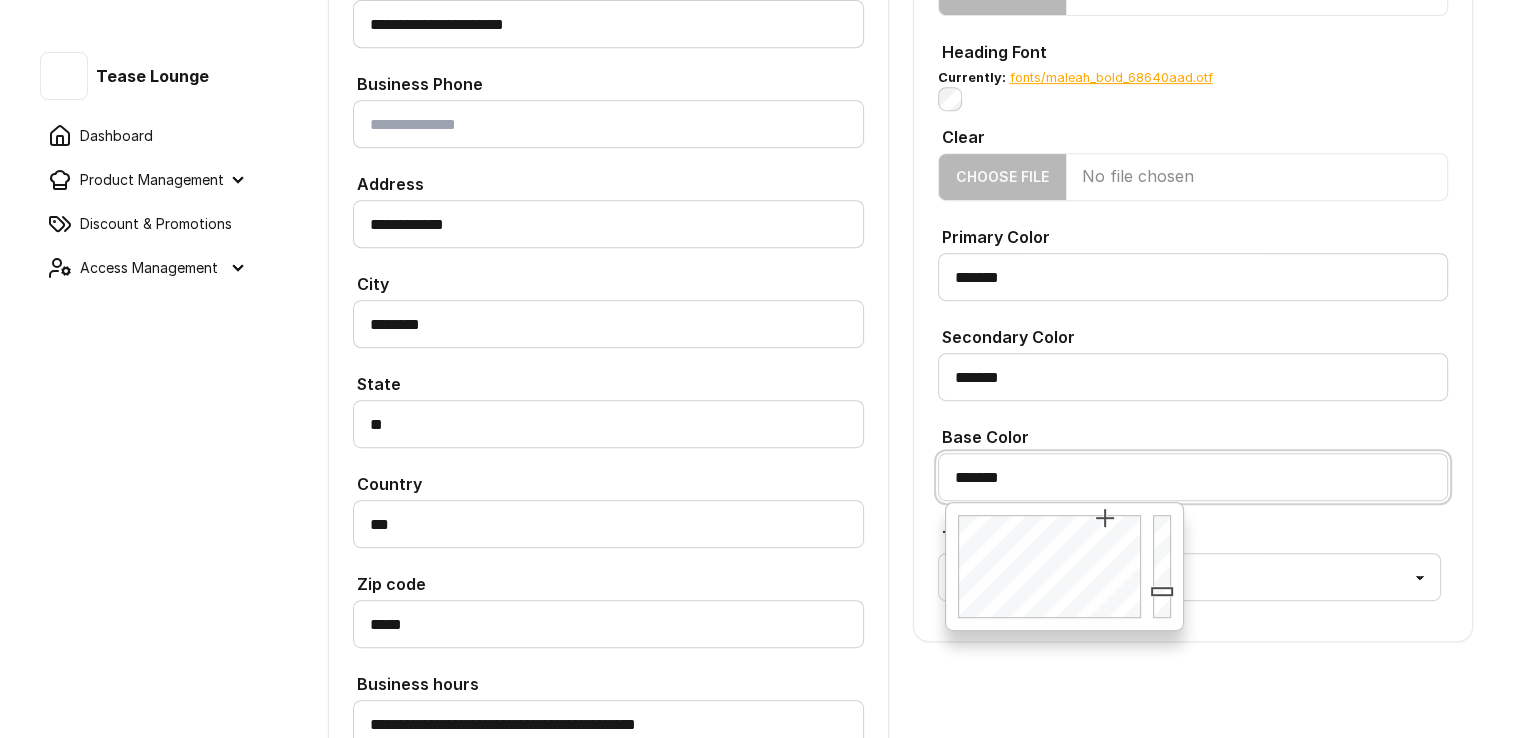 drag, startPoint x: 1116, startPoint y: 455, endPoint x: 753, endPoint y: 442, distance: 363.2327 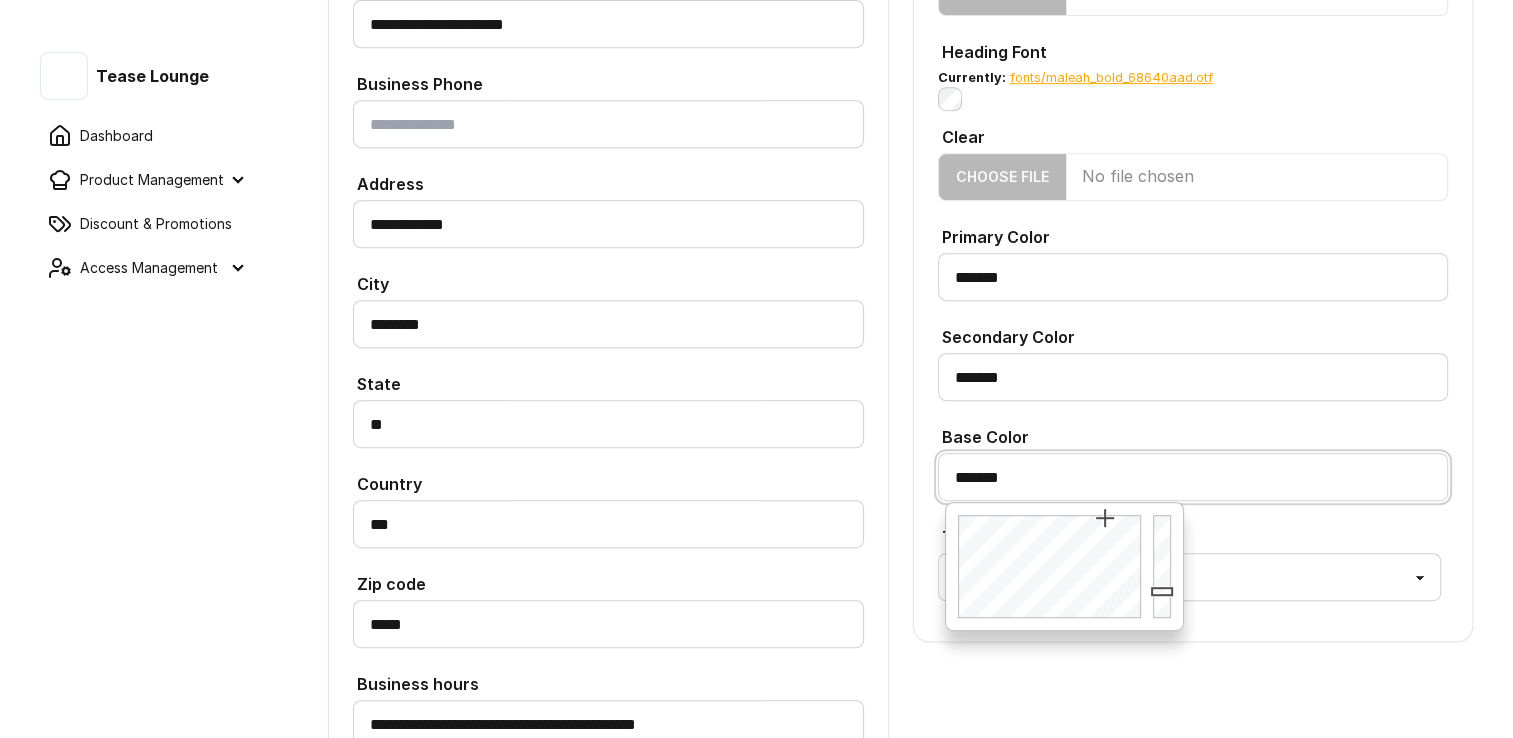 click on "**********" at bounding box center [900, 244] 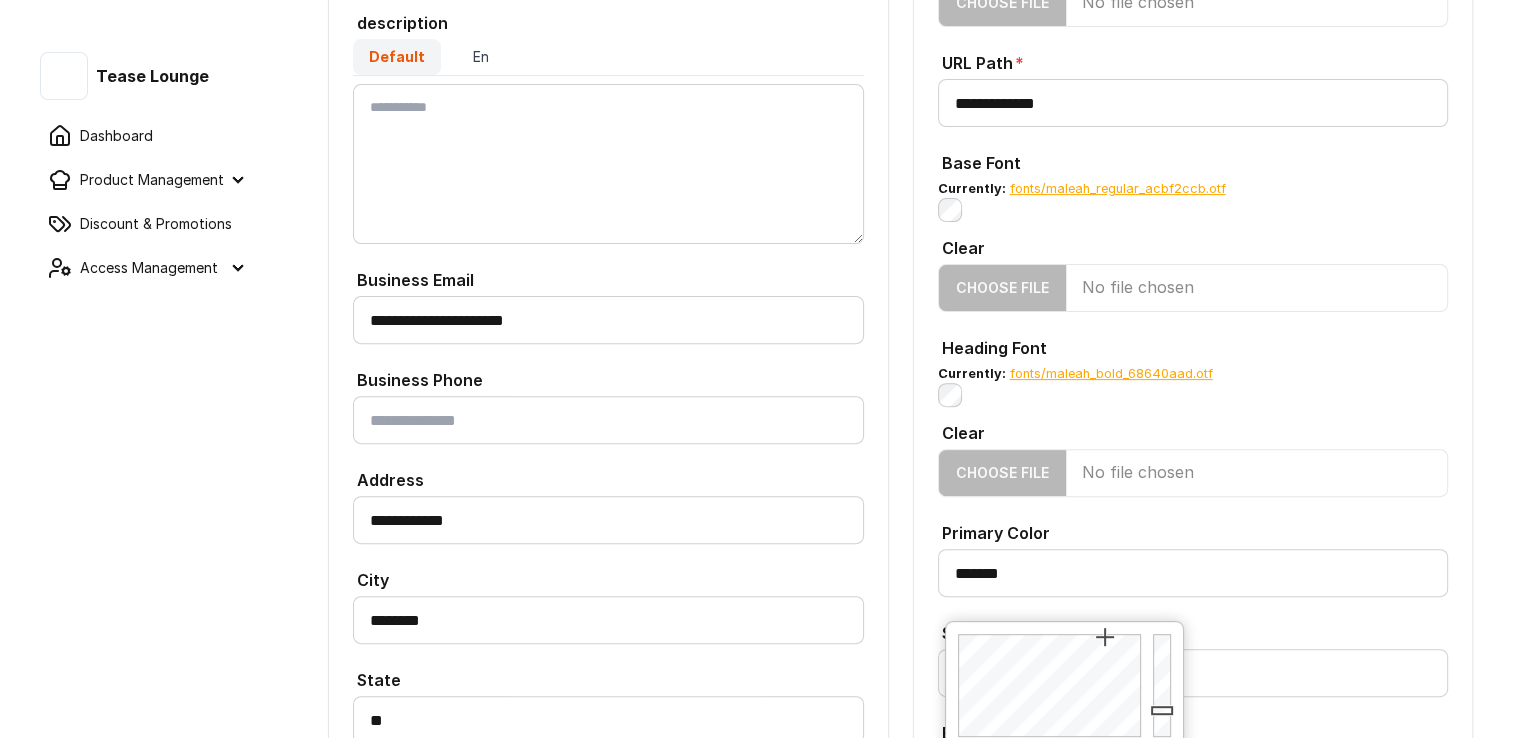 scroll, scrollTop: 600, scrollLeft: 0, axis: vertical 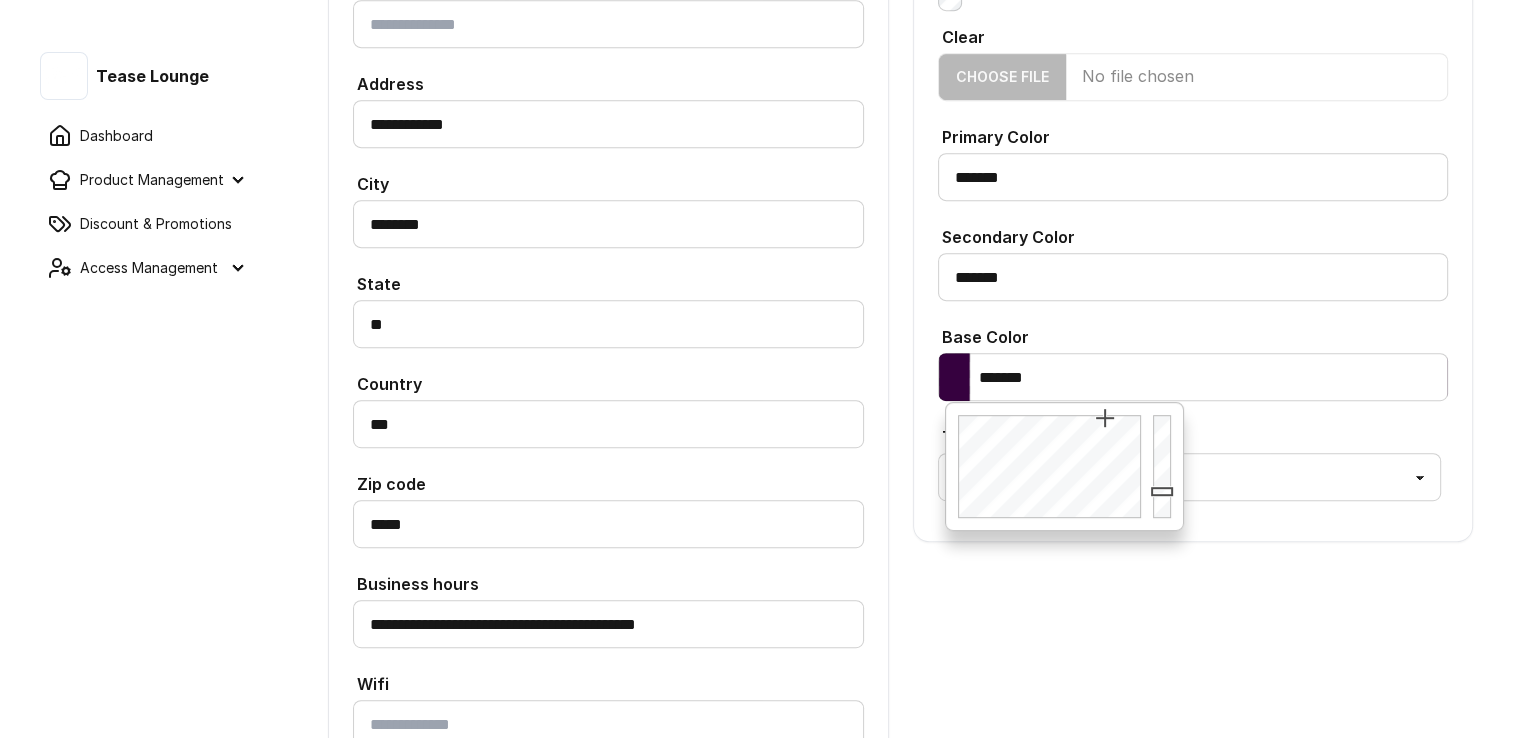 click on "**********" at bounding box center (1193, 9) 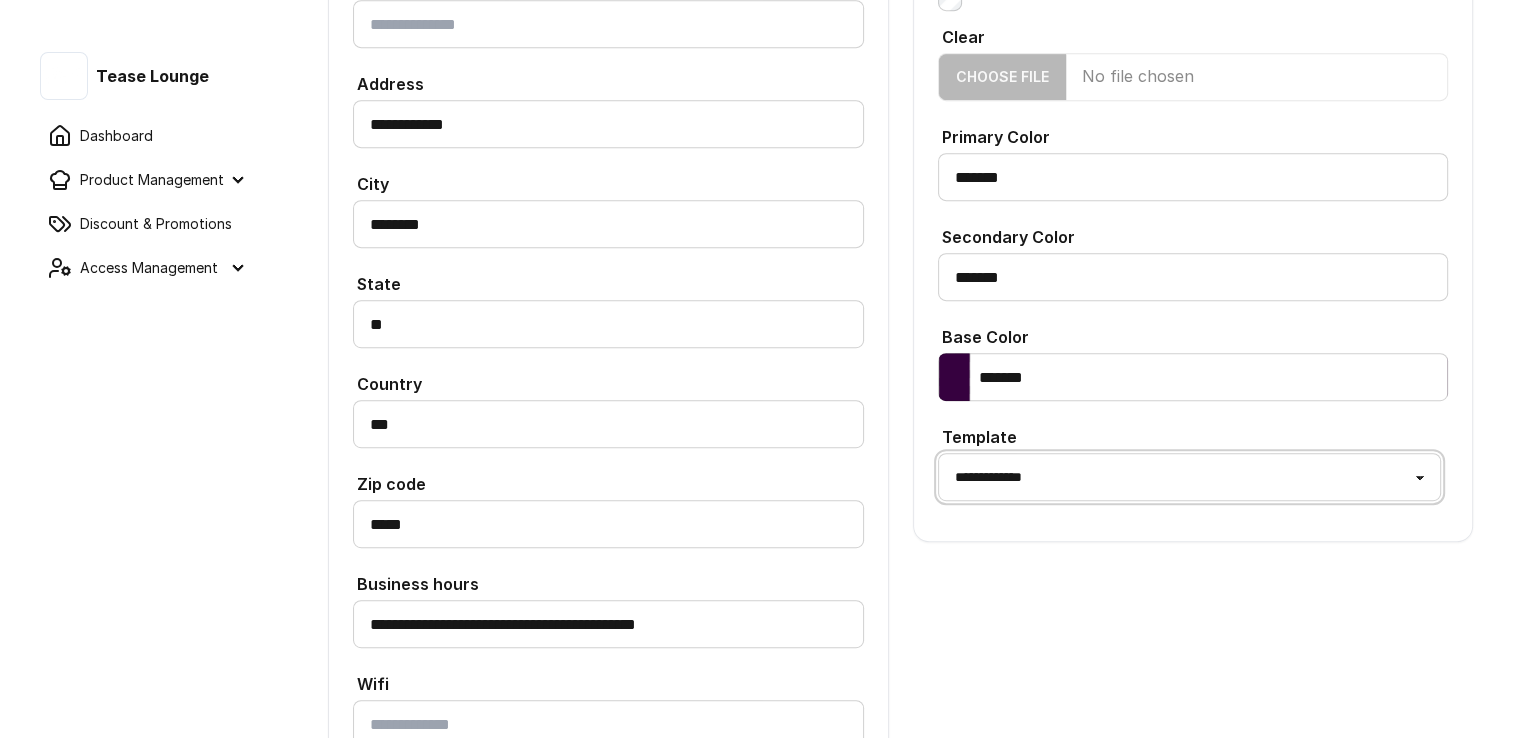 click on "**********" at bounding box center (1189, 477) 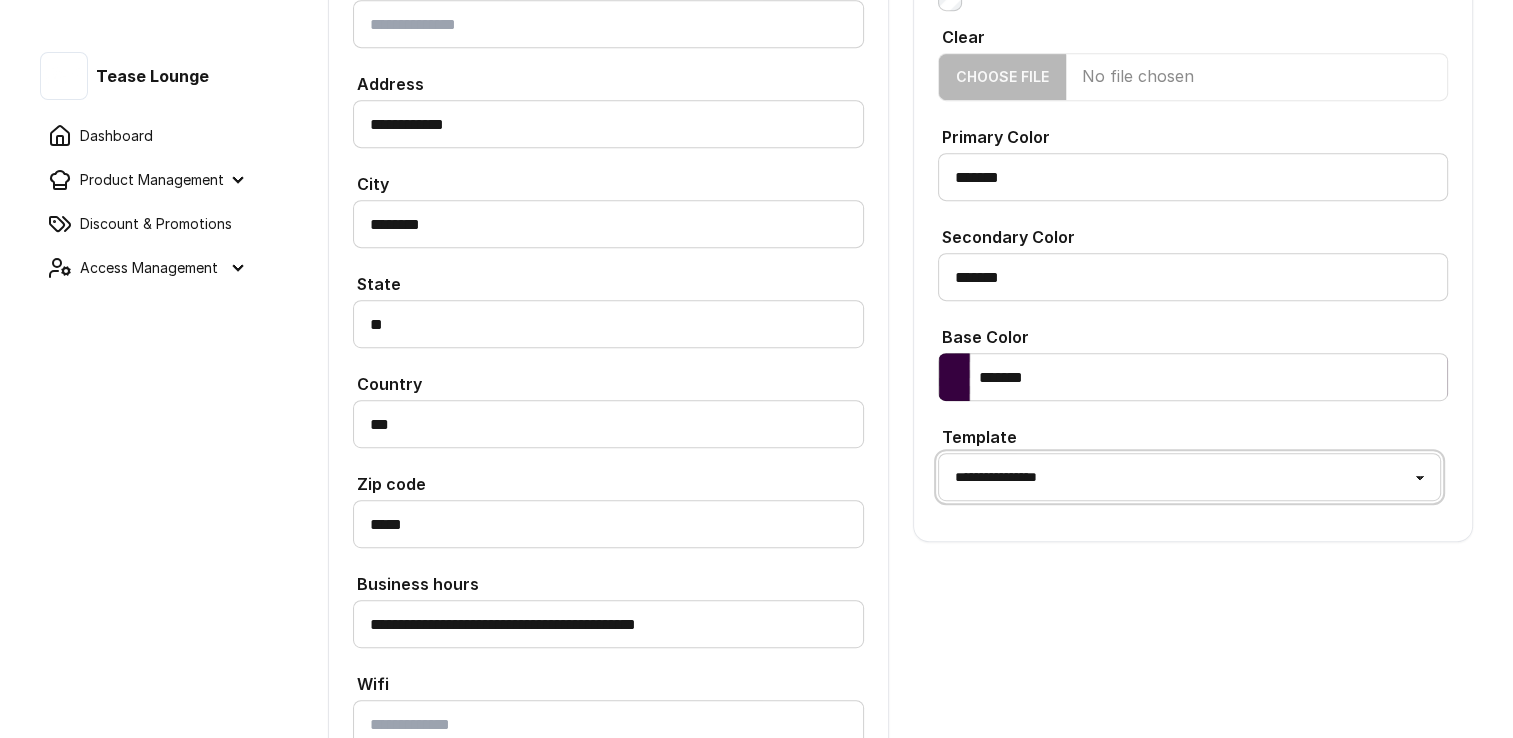 click on "**********" at bounding box center [1189, 477] 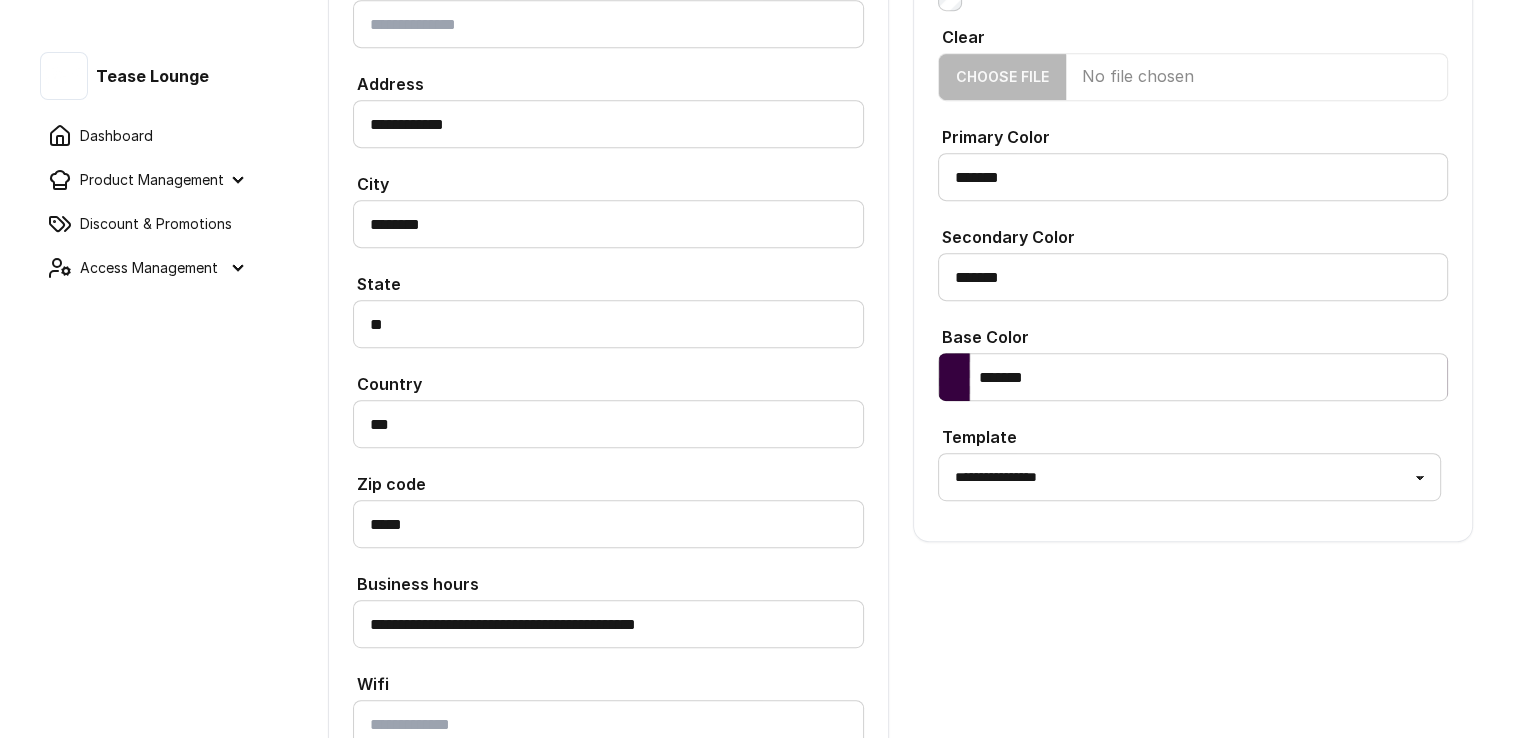 click on "**********" at bounding box center [1193, 9] 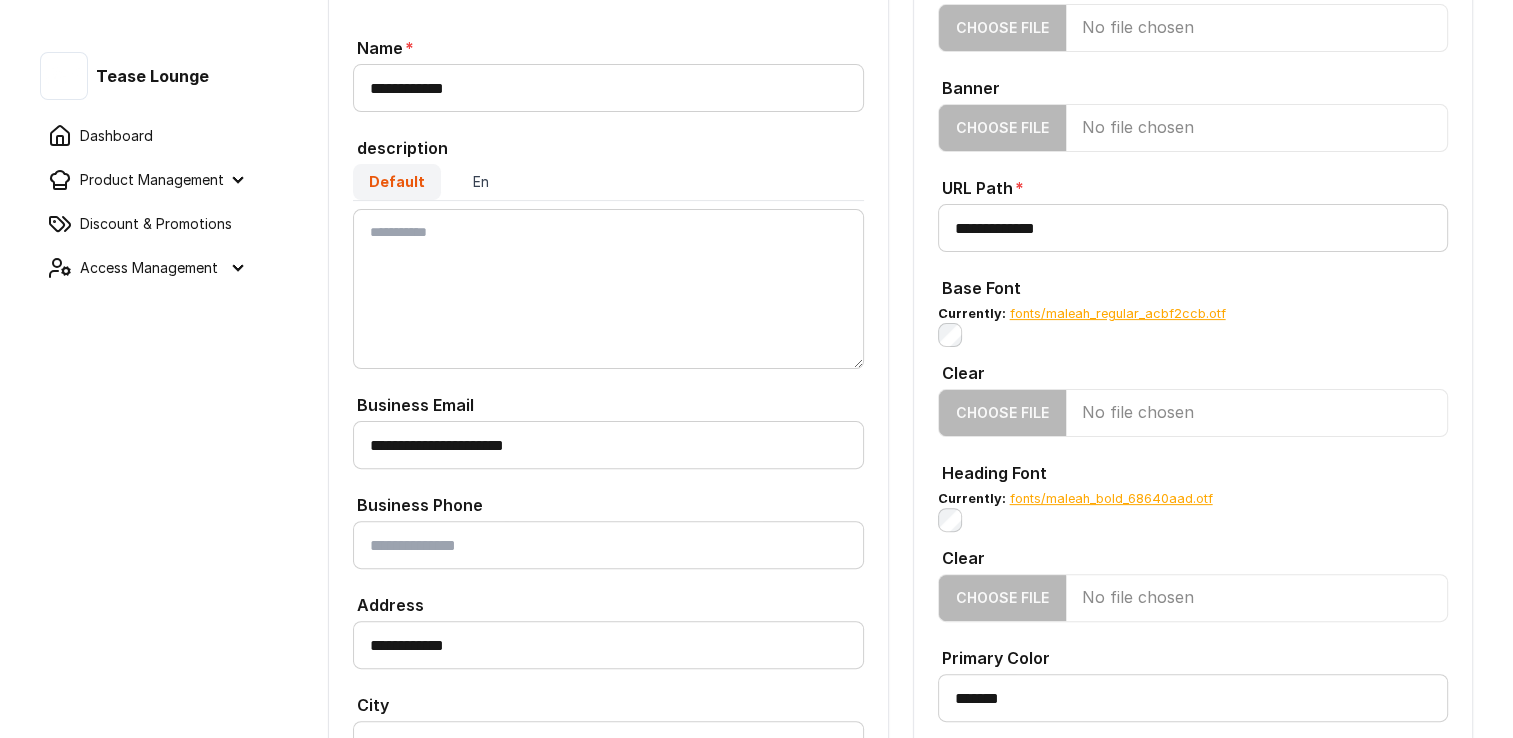 scroll, scrollTop: 0, scrollLeft: 0, axis: both 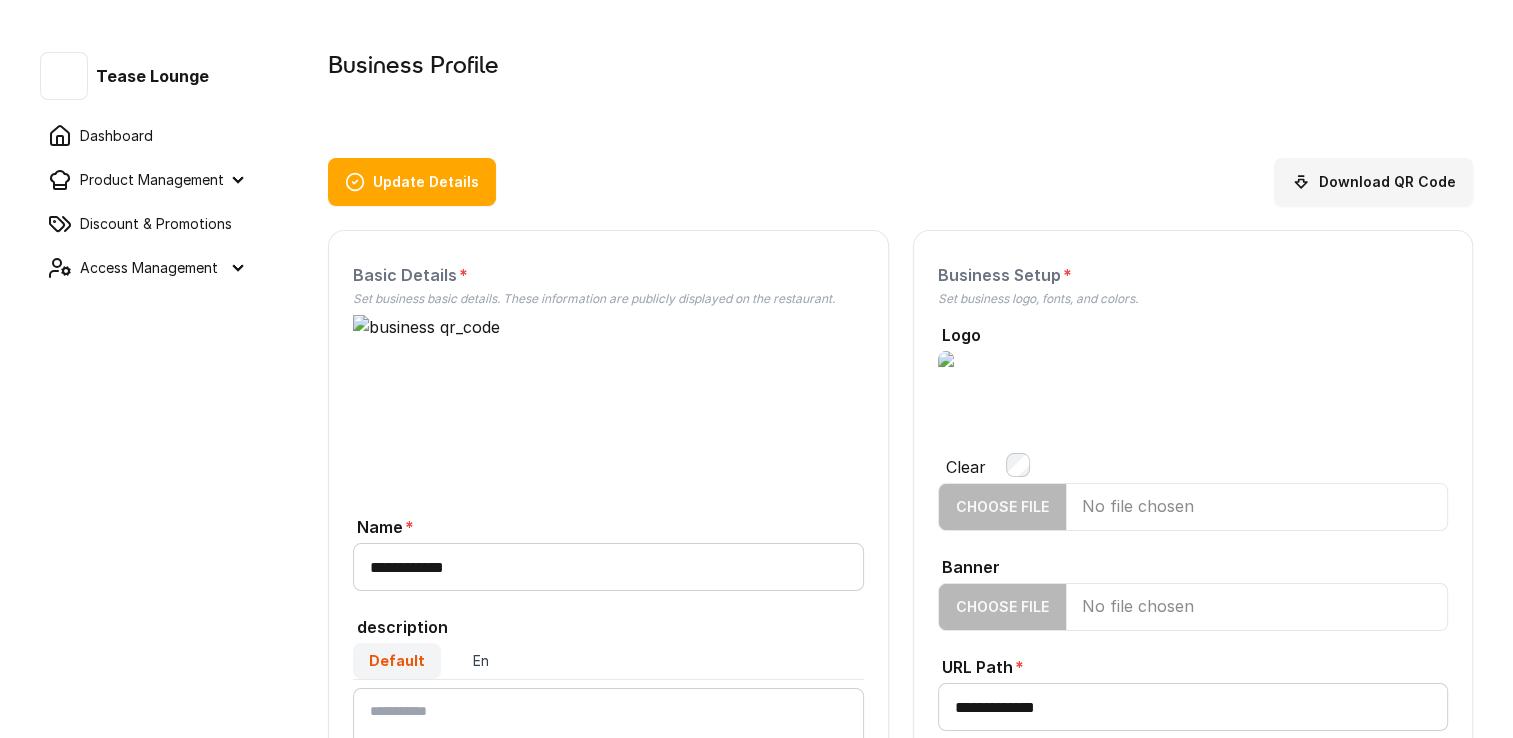 drag, startPoint x: 1124, startPoint y: 607, endPoint x: 1042, endPoint y: 258, distance: 358.50385 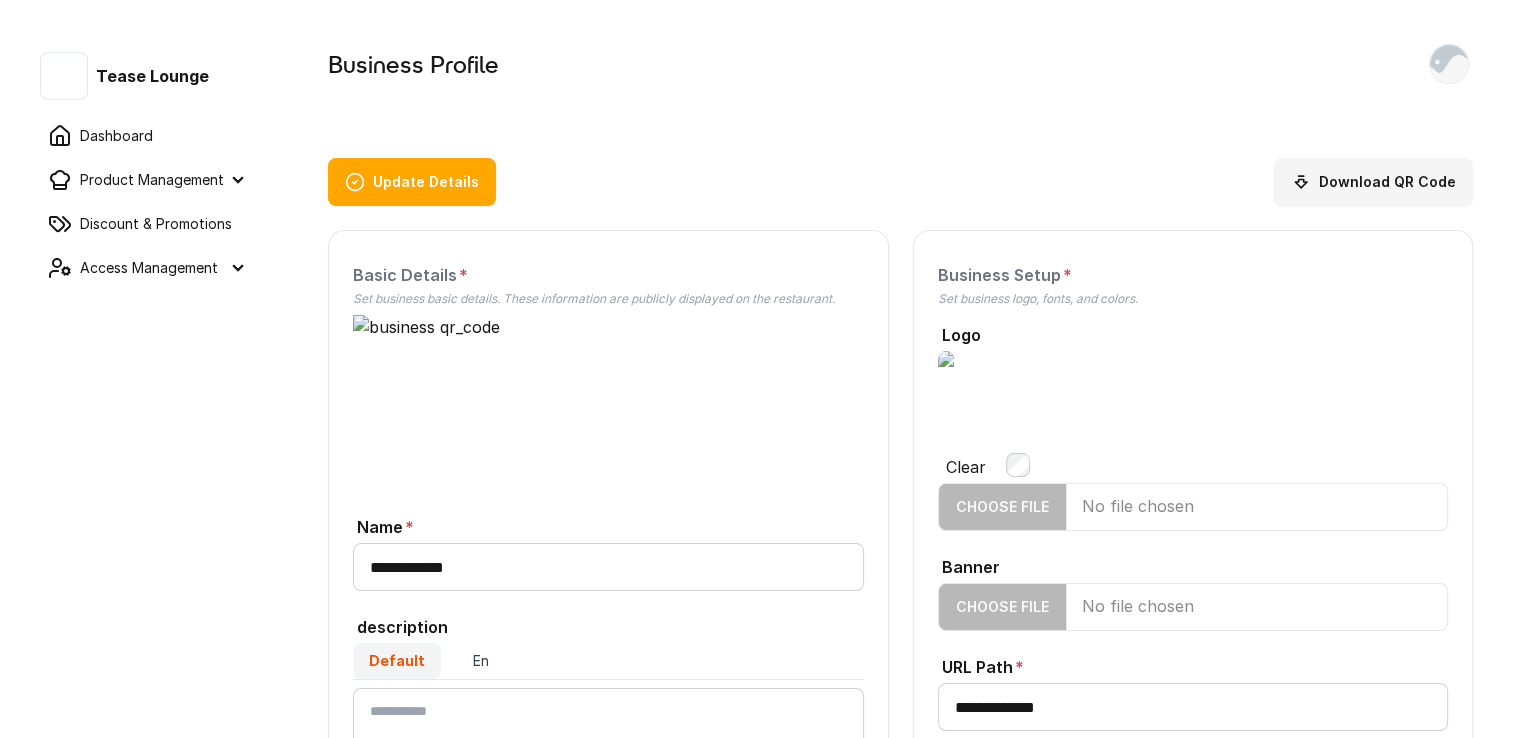 click on "Update Details" at bounding box center [412, 182] 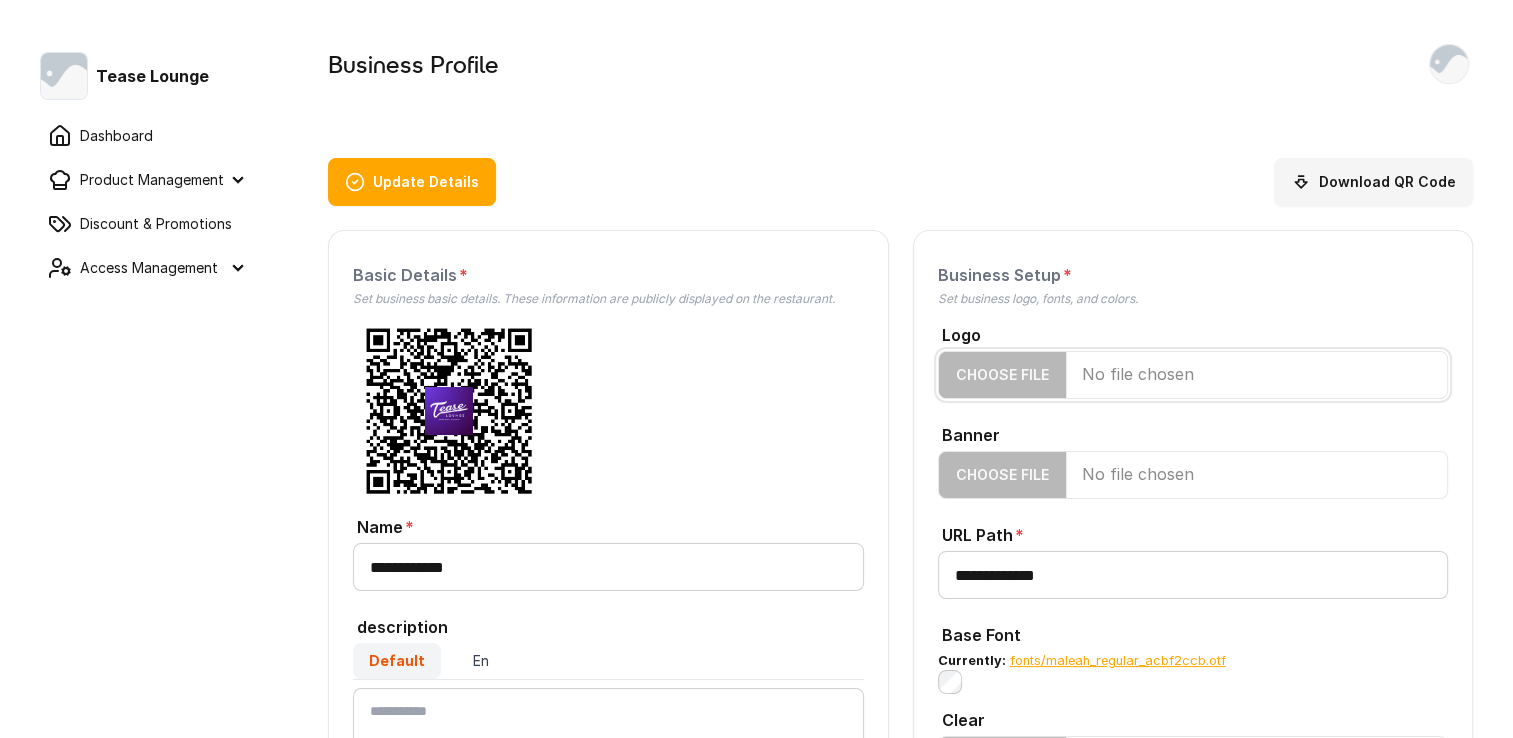 click on "Logo" at bounding box center [1193, 375] 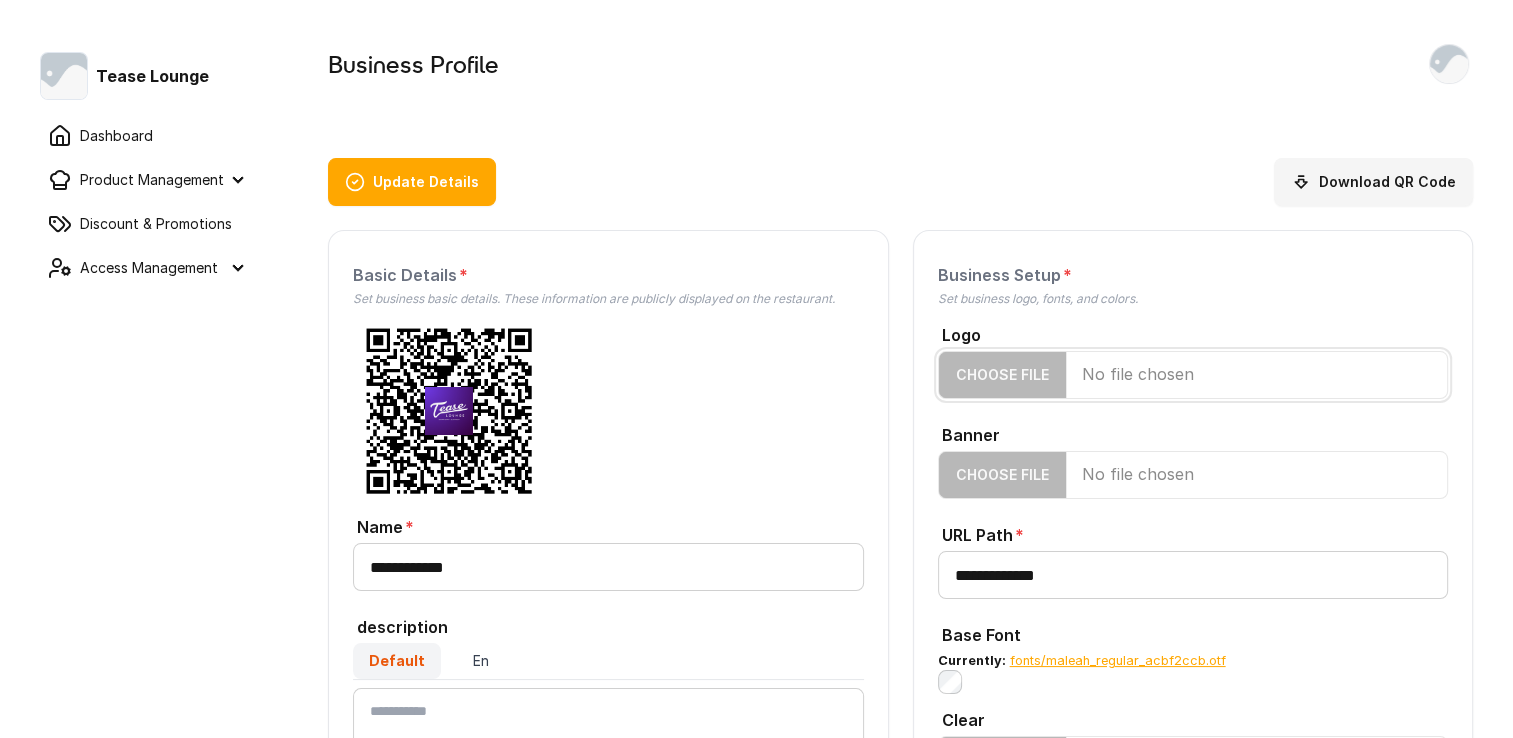 type on "**********" 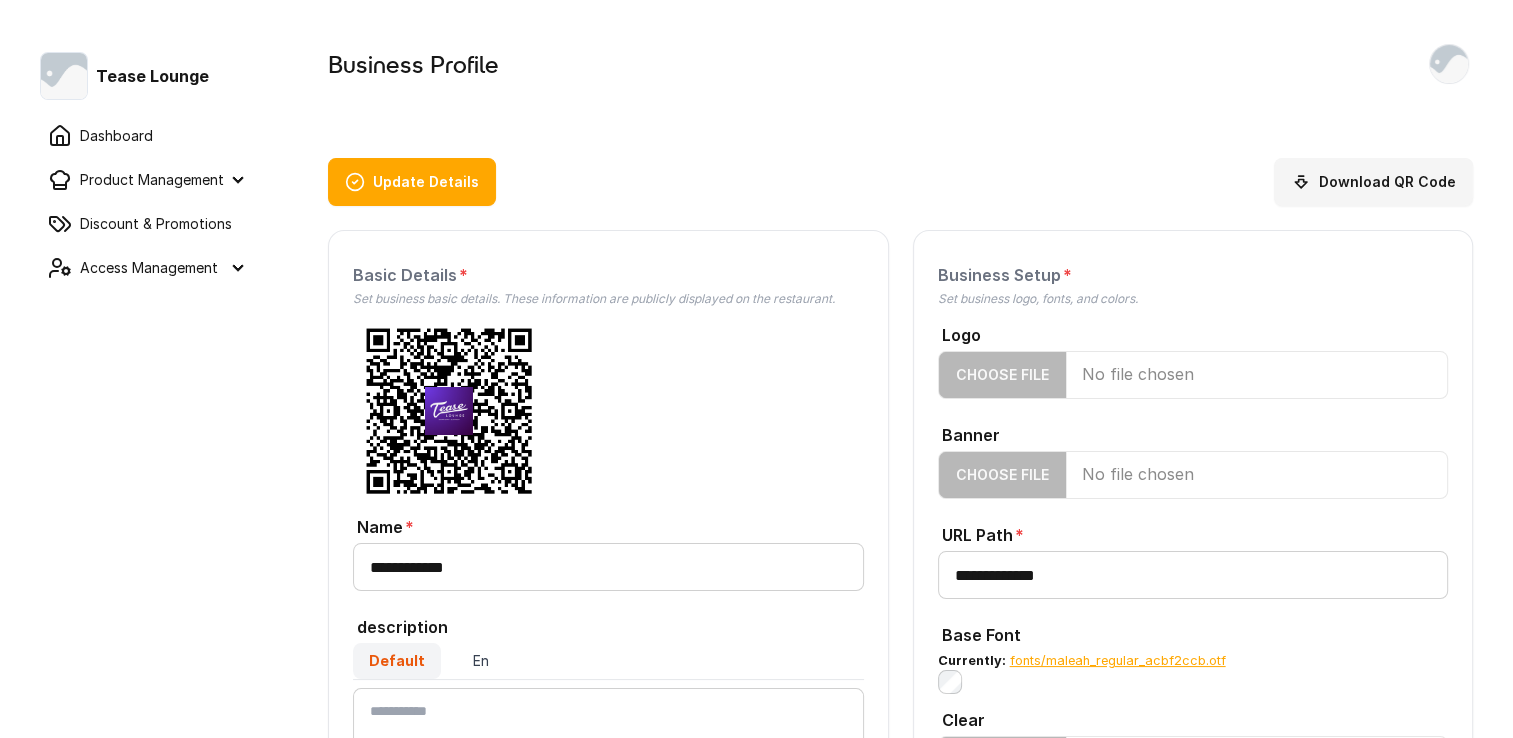 click on "Update Details" at bounding box center [412, 182] 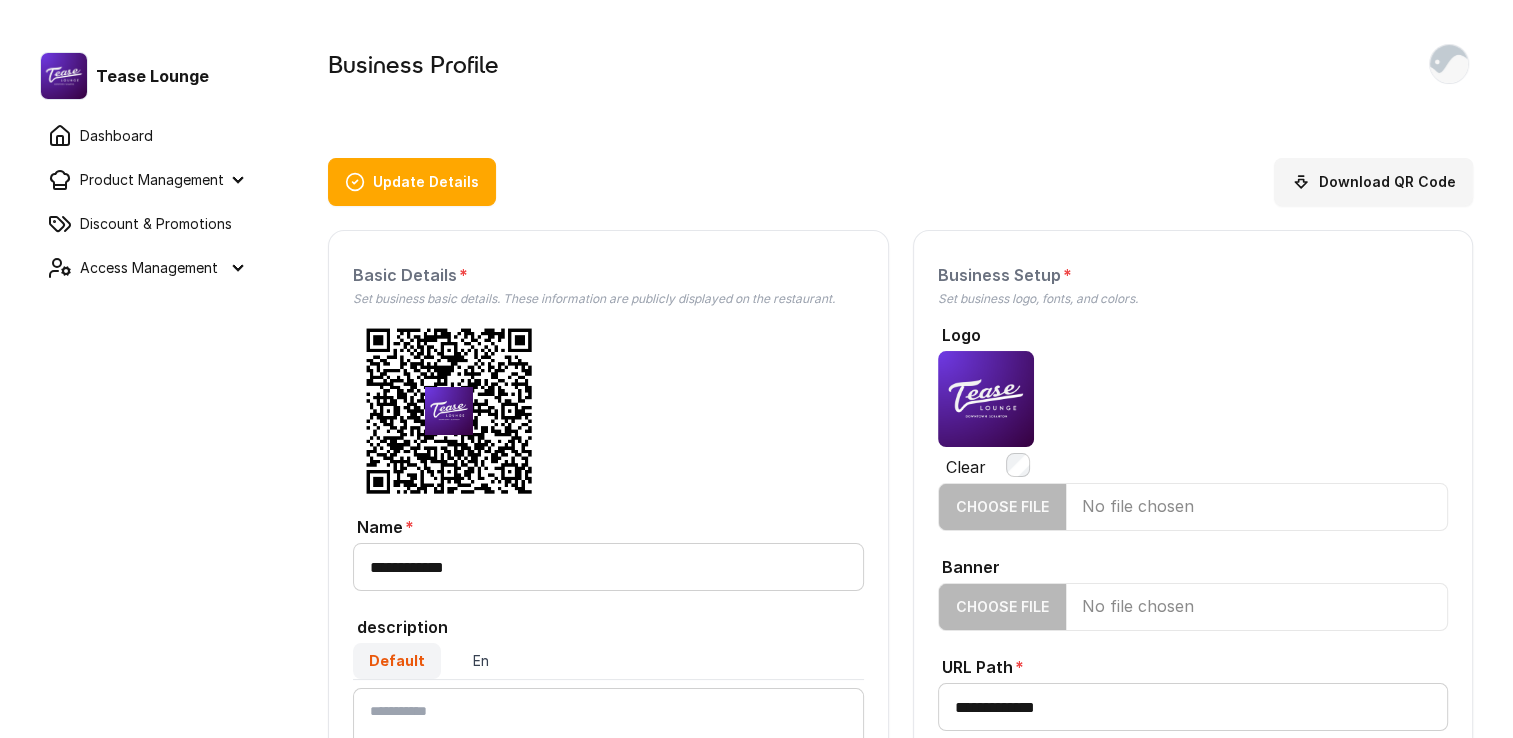 click on "Update Details" at bounding box center [412, 182] 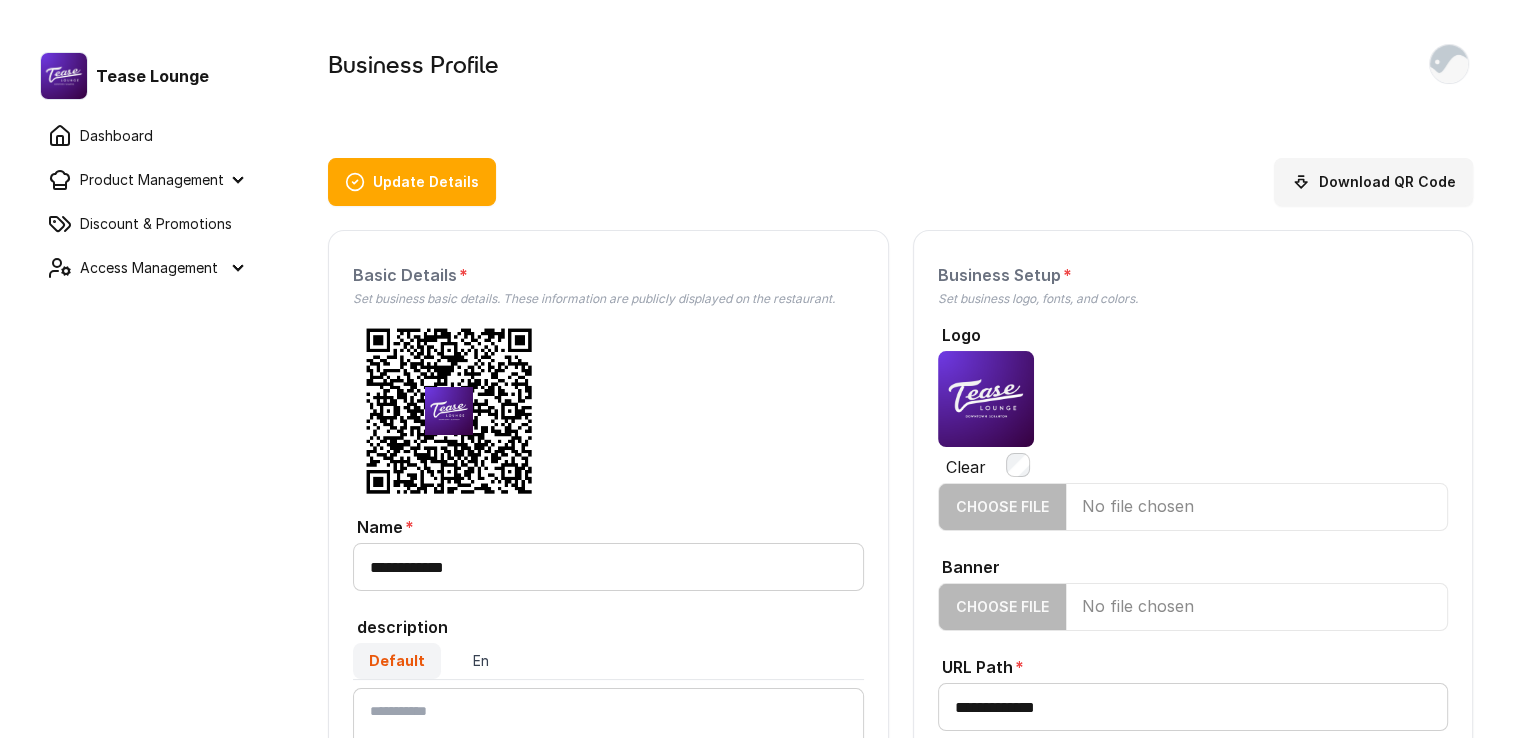 scroll, scrollTop: 200, scrollLeft: 0, axis: vertical 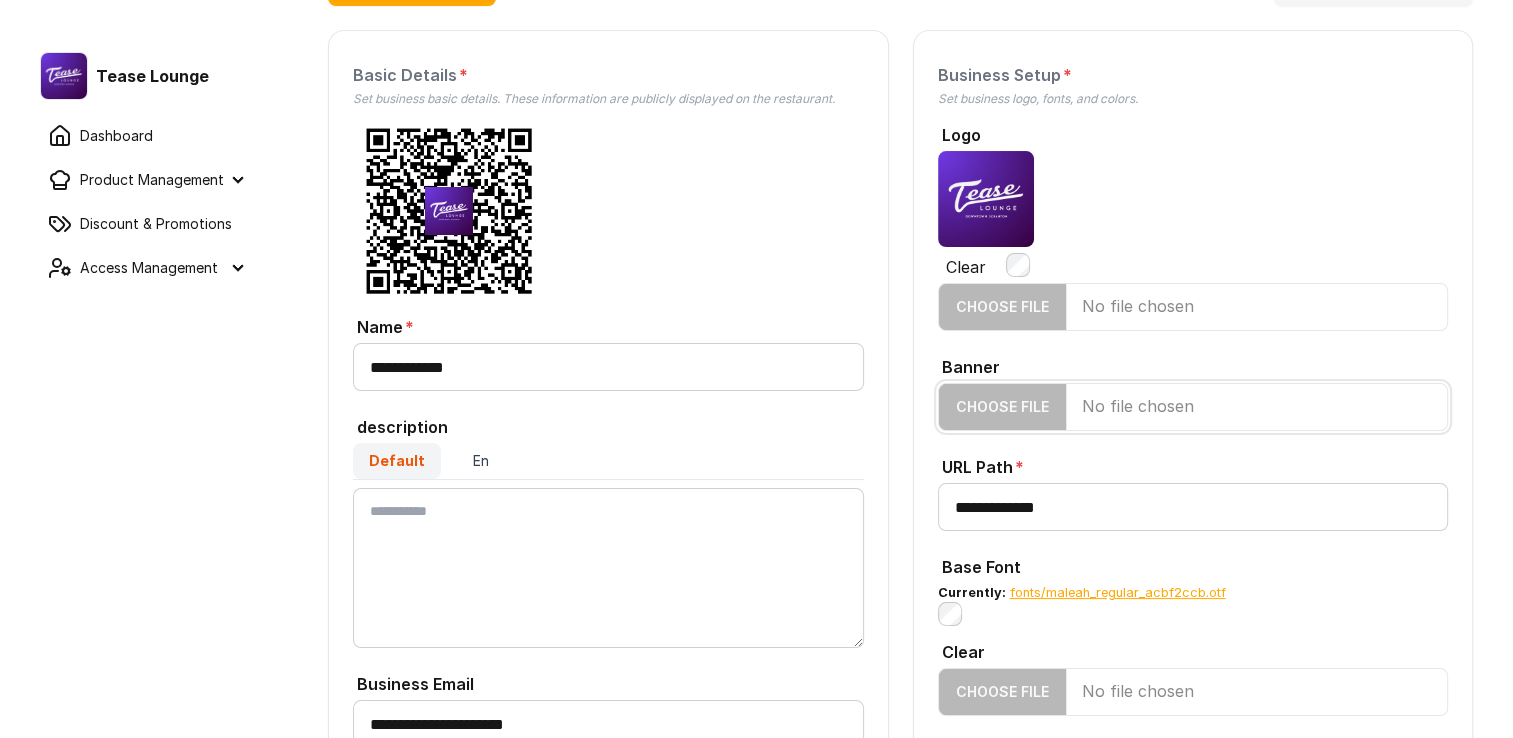 click on "Banner" at bounding box center [1193, 407] 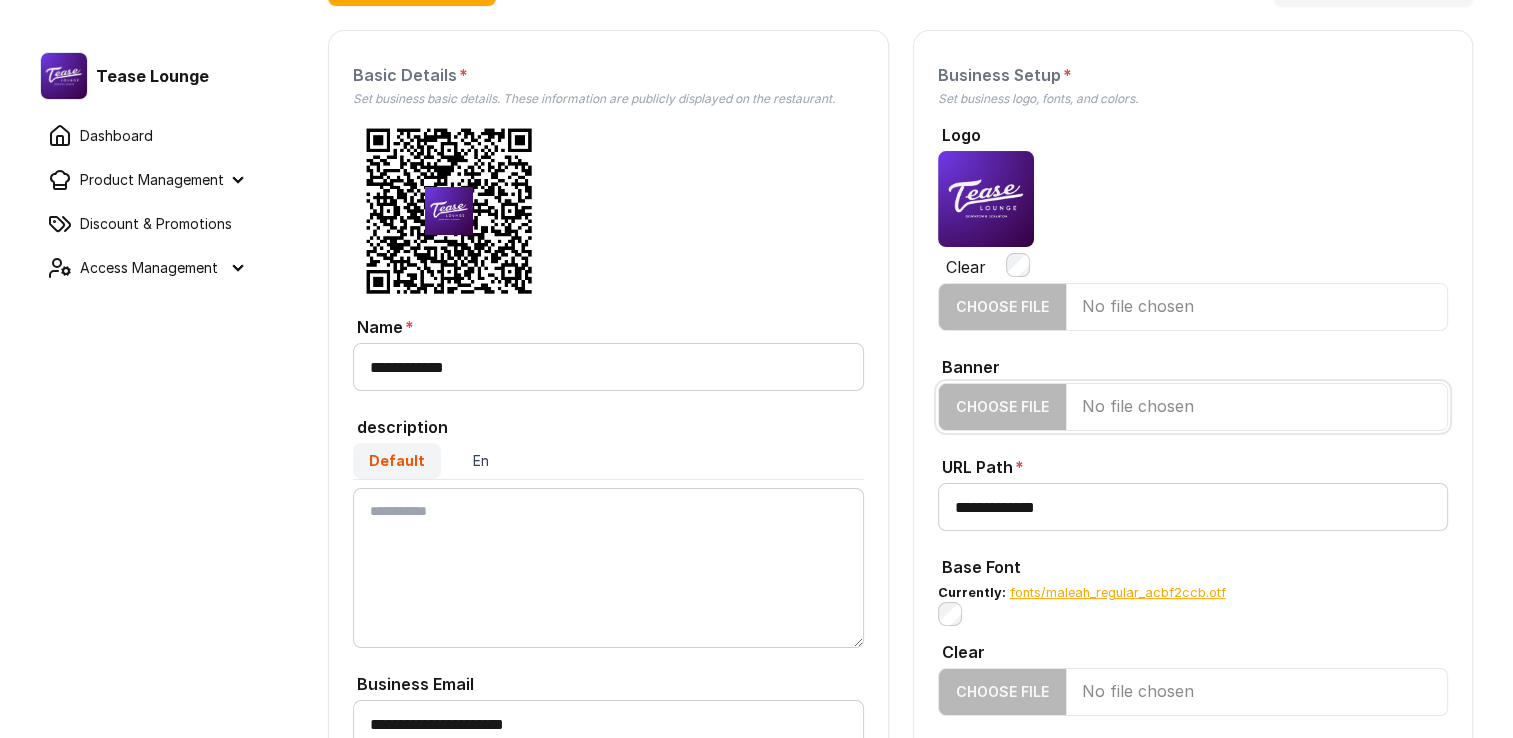 type on "**********" 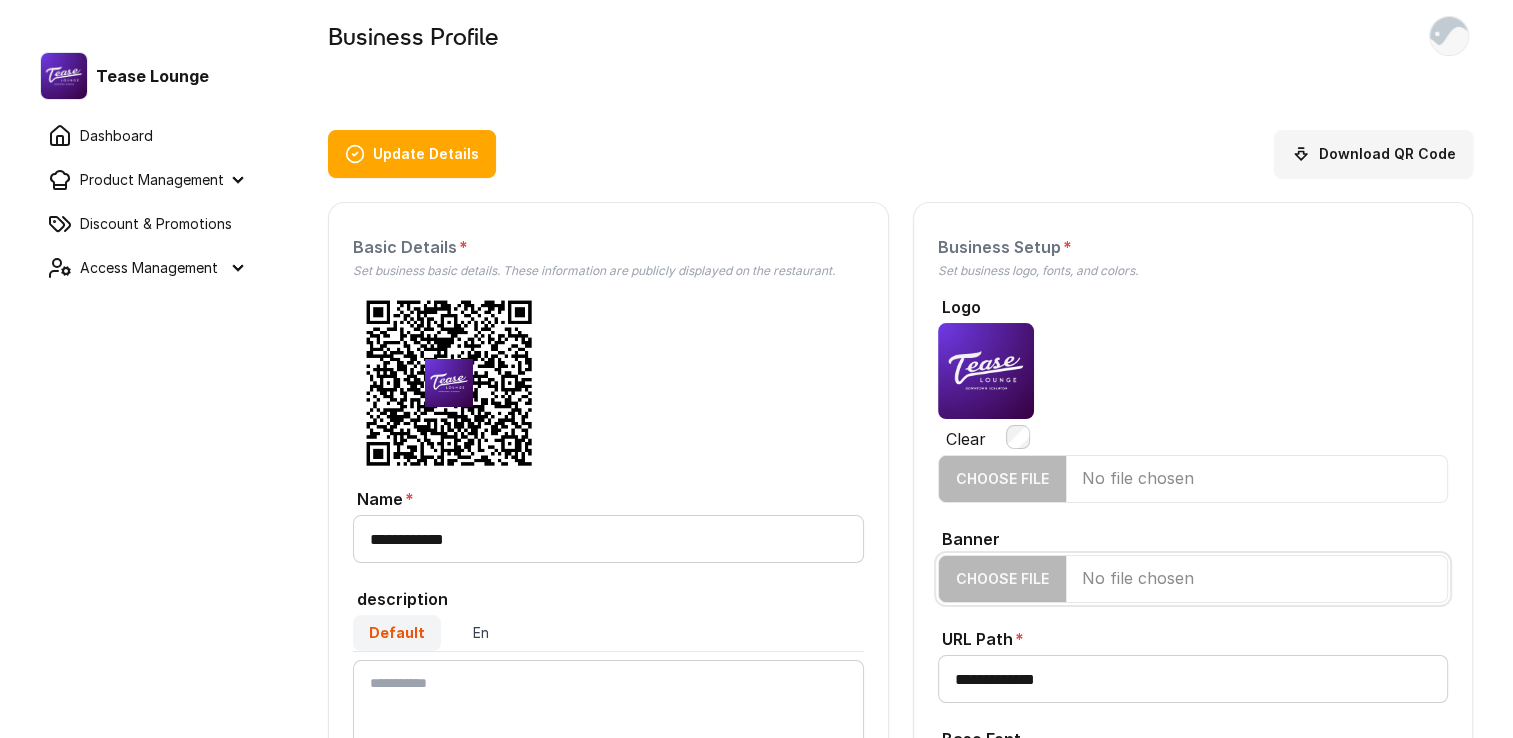 scroll, scrollTop: 0, scrollLeft: 0, axis: both 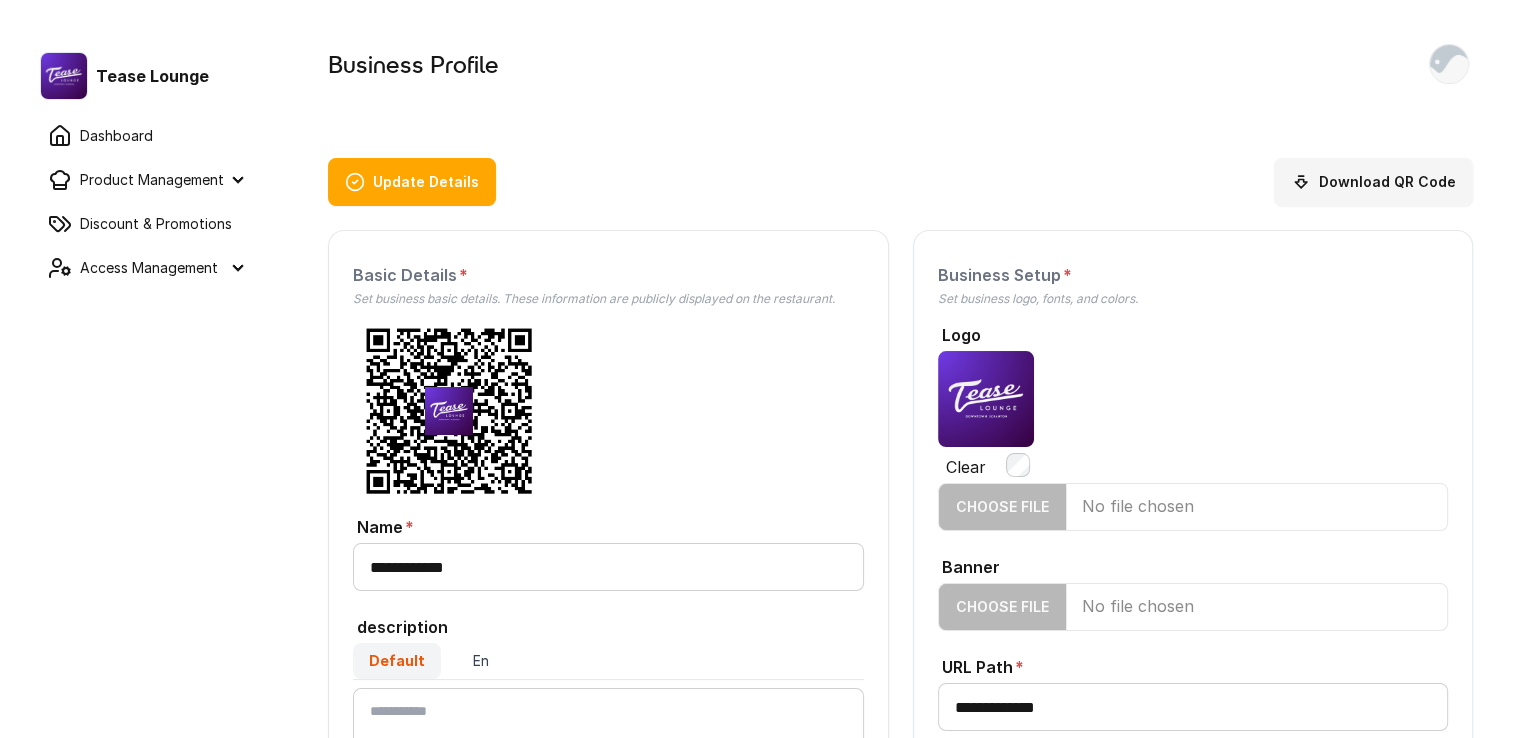 click on "Update Details" at bounding box center (412, 182) 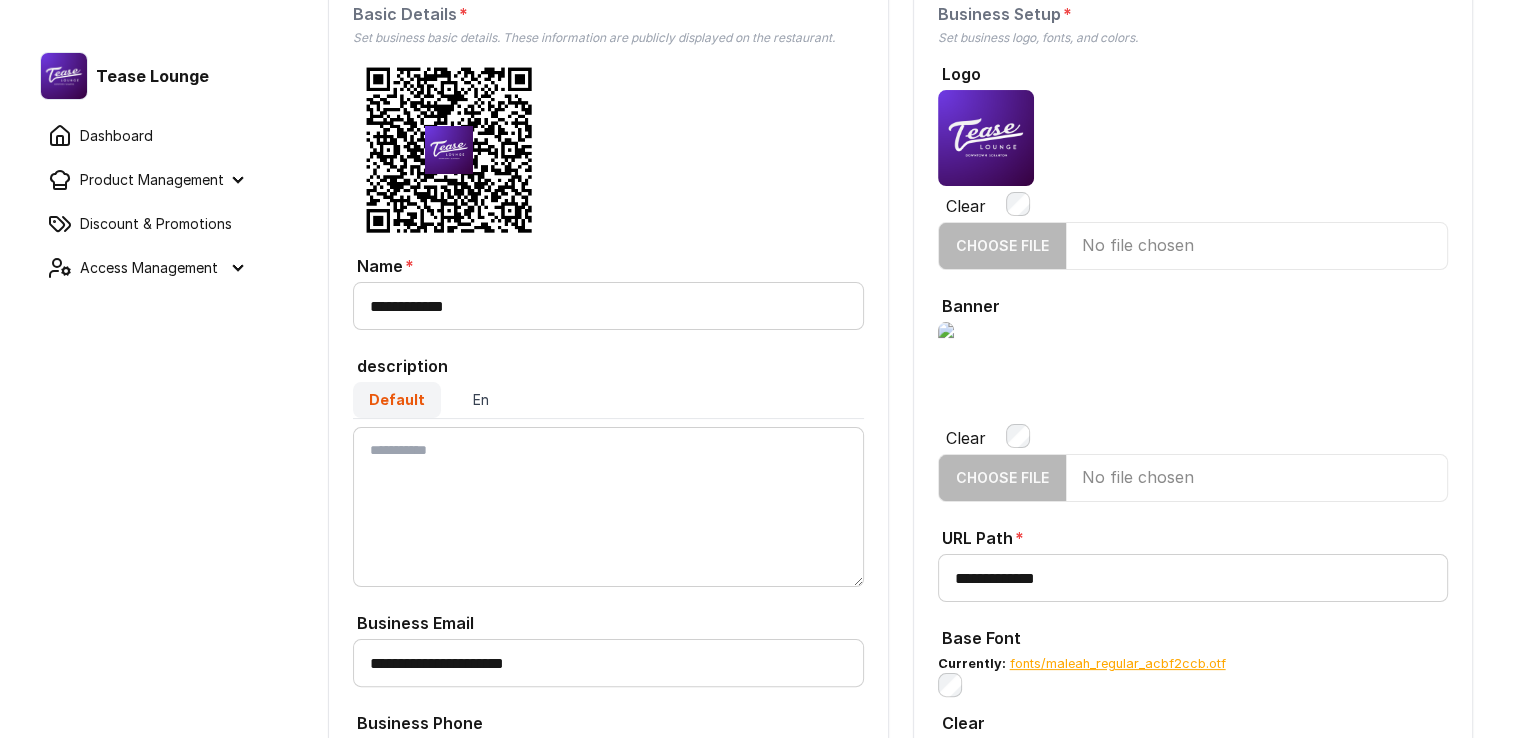 scroll, scrollTop: 300, scrollLeft: 0, axis: vertical 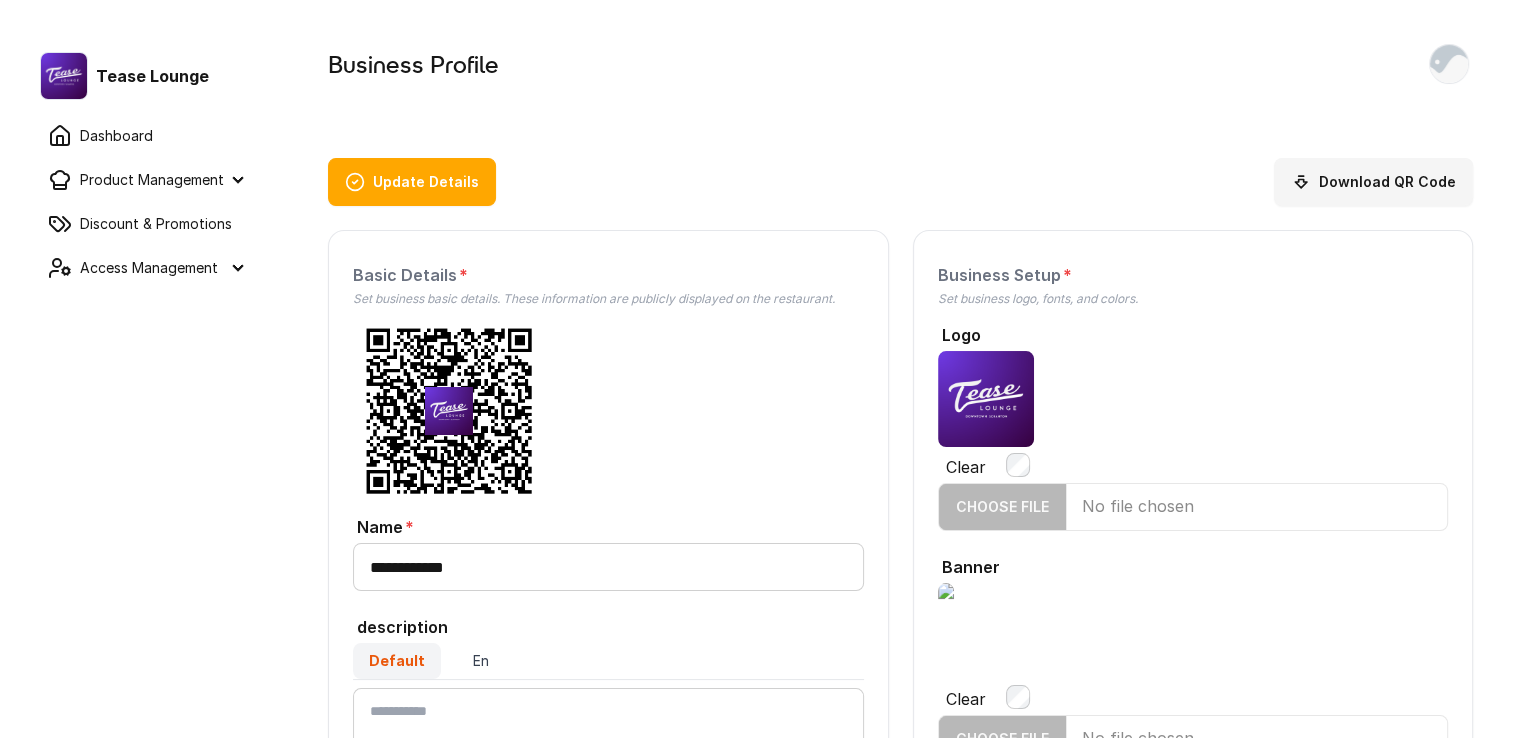 click on "Update Details" at bounding box center [412, 182] 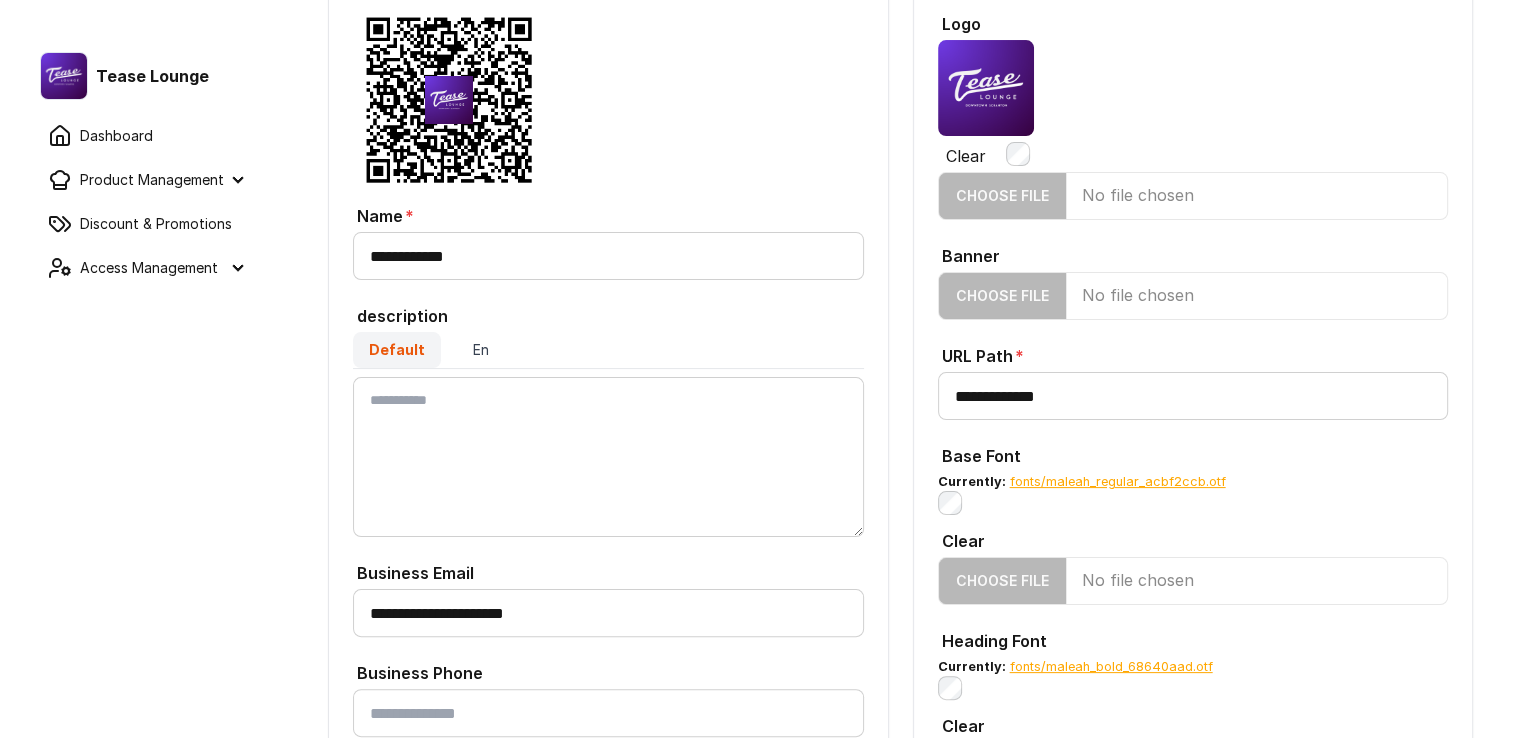 scroll, scrollTop: 252, scrollLeft: 0, axis: vertical 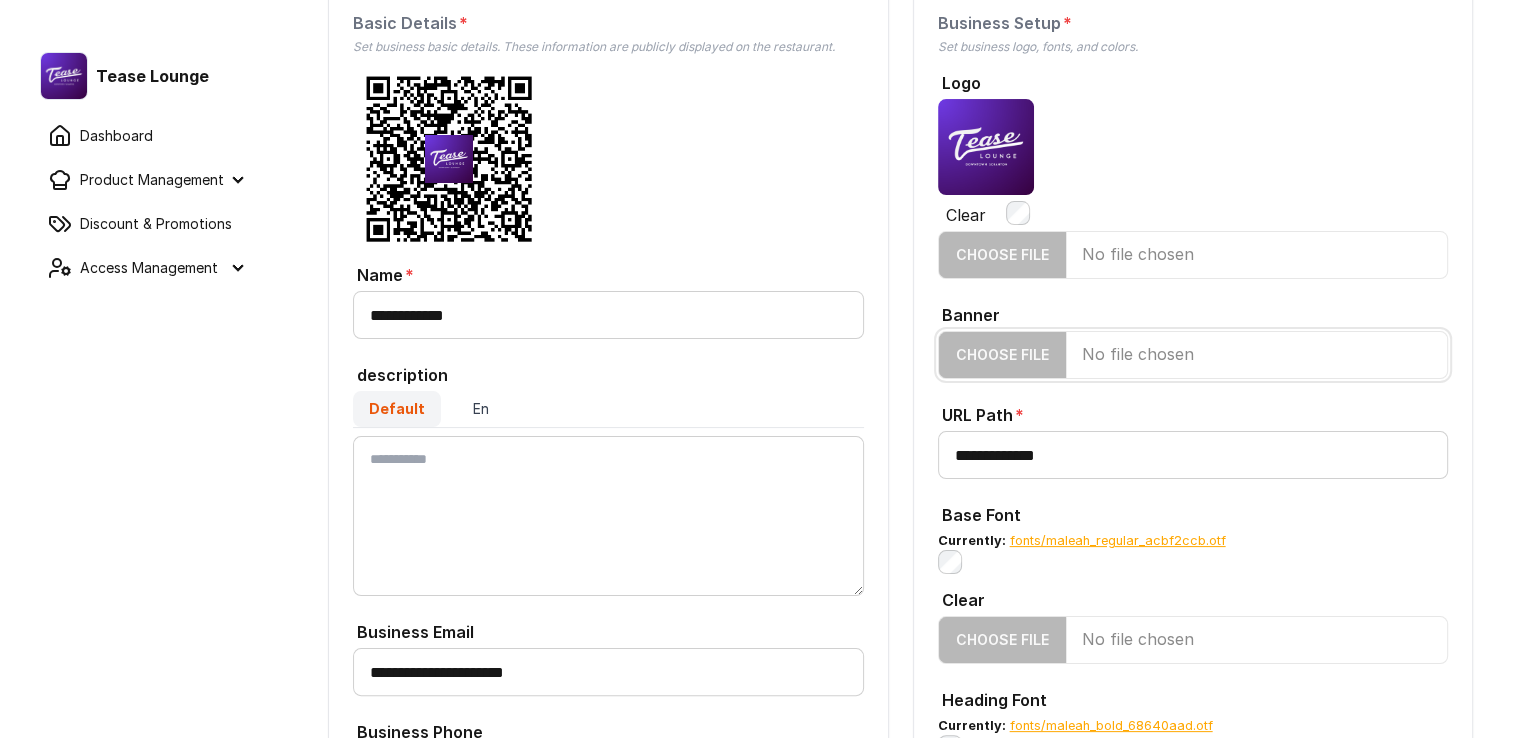 click on "Banner" at bounding box center (1193, 355) 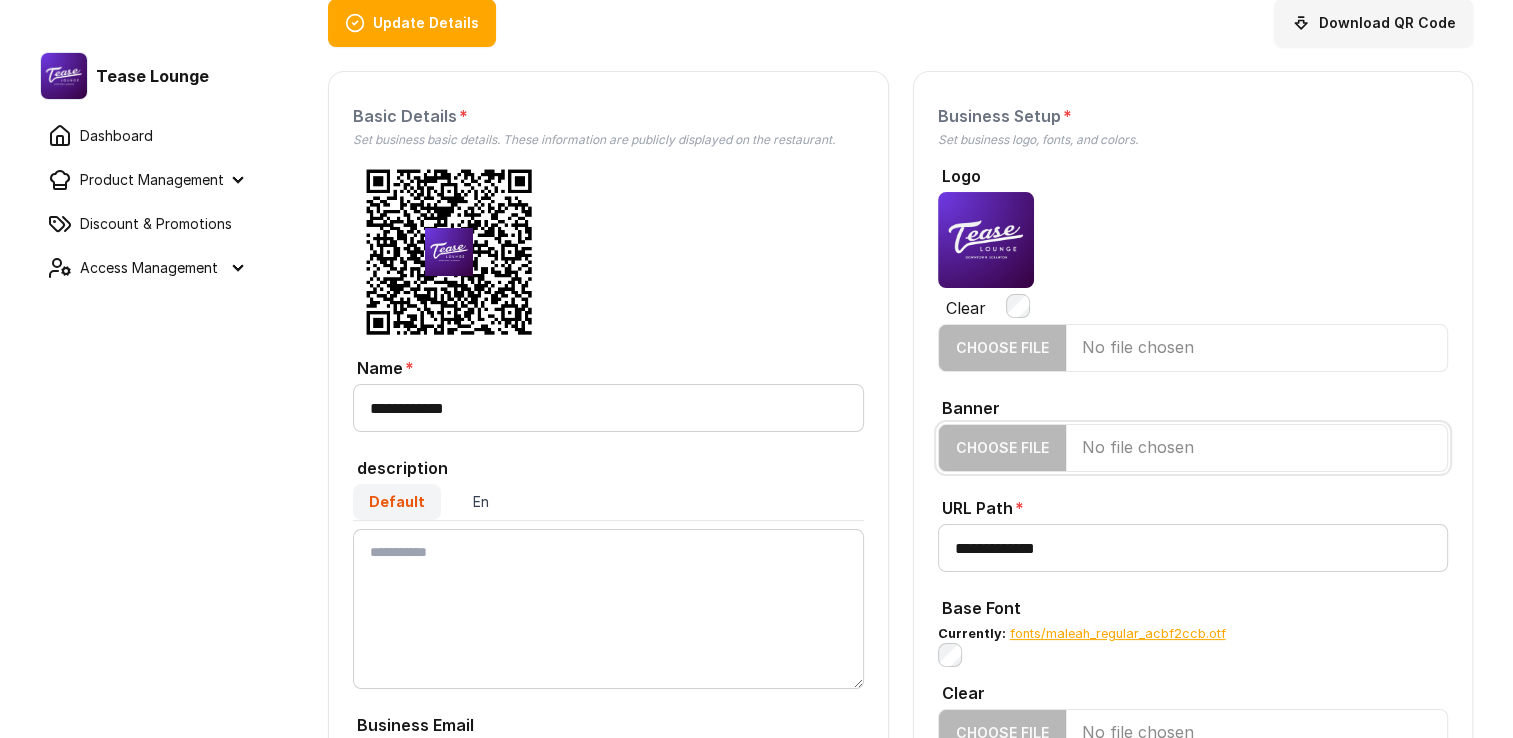 scroll, scrollTop: 0, scrollLeft: 0, axis: both 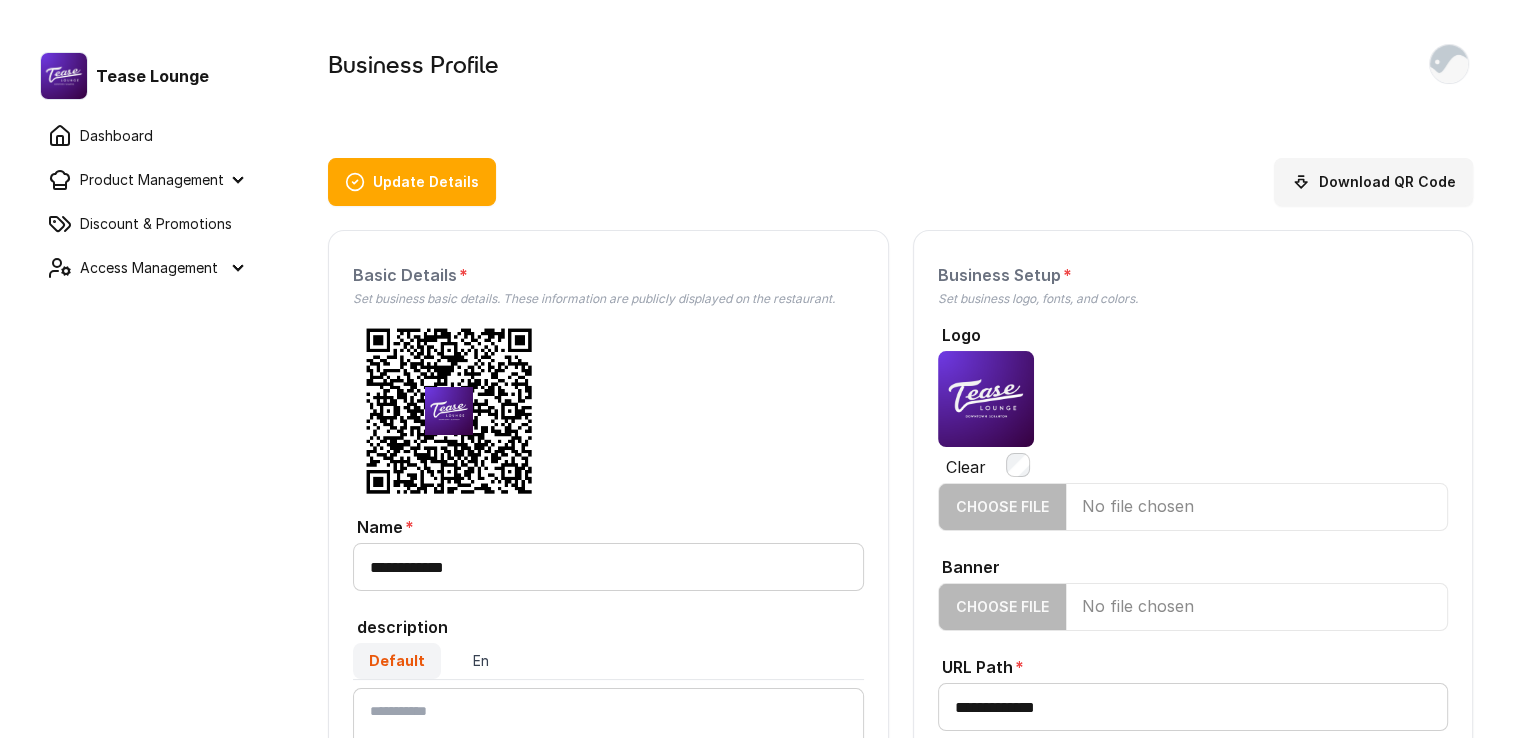 click on "Update Details" at bounding box center (412, 182) 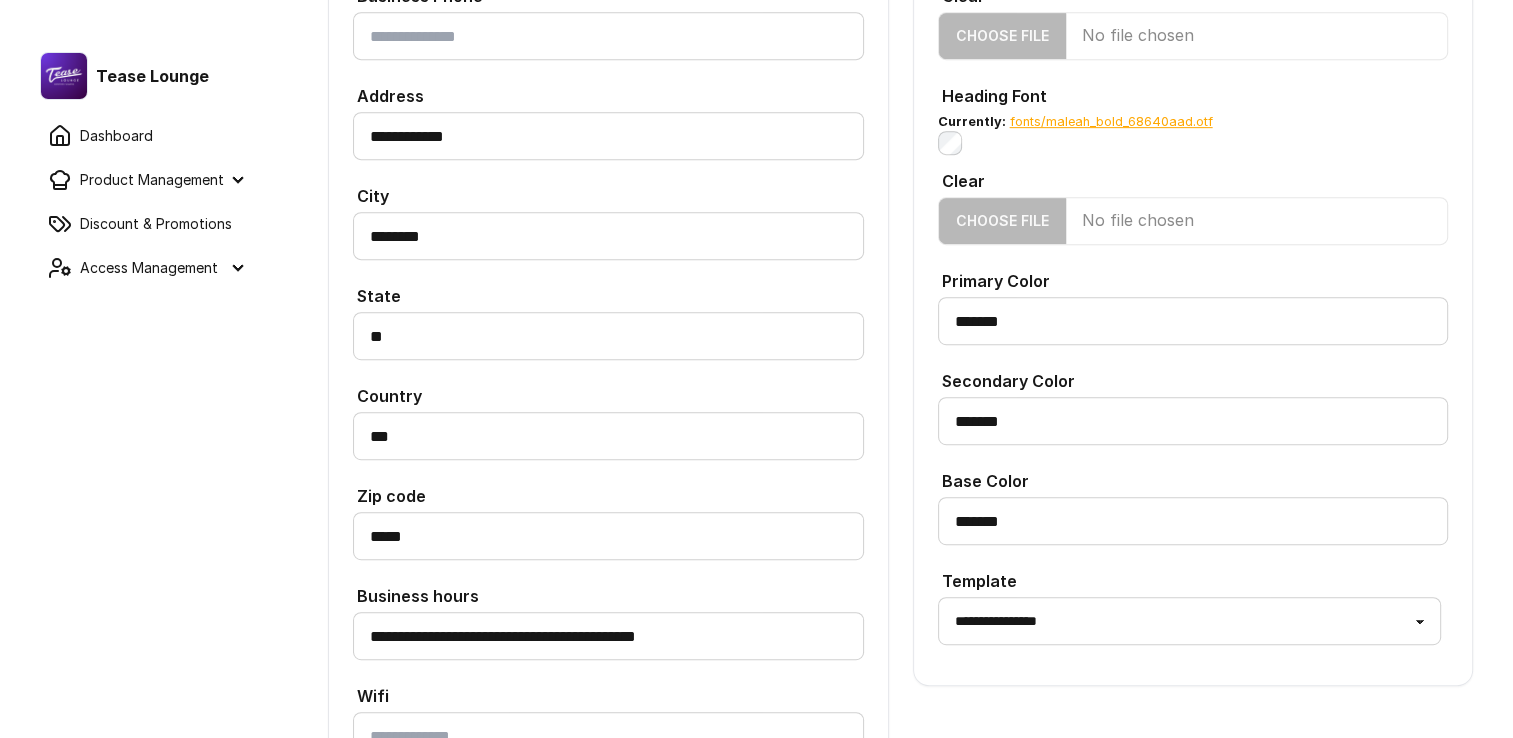 scroll, scrollTop: 1000, scrollLeft: 0, axis: vertical 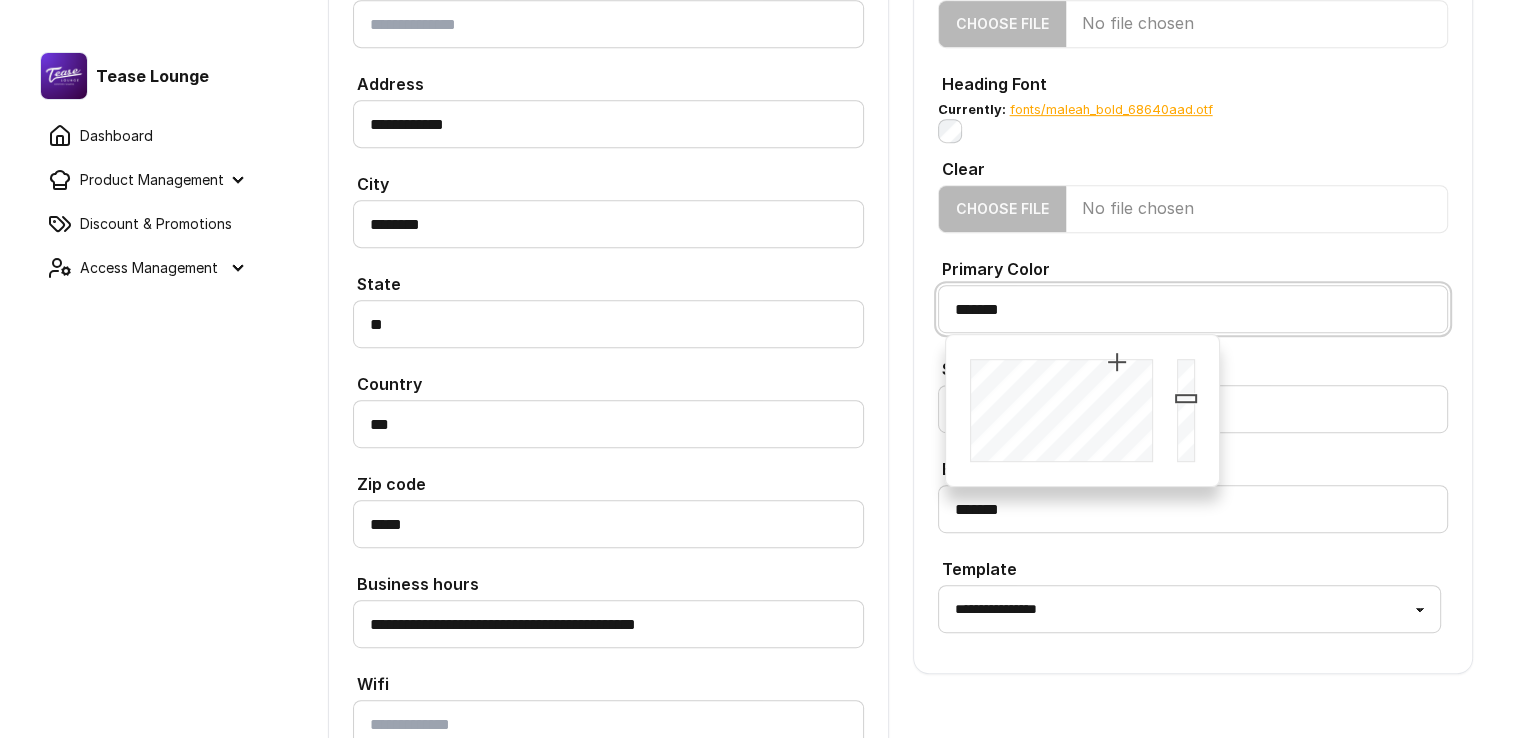 drag, startPoint x: 1074, startPoint y: 318, endPoint x: 921, endPoint y: 313, distance: 153.08168 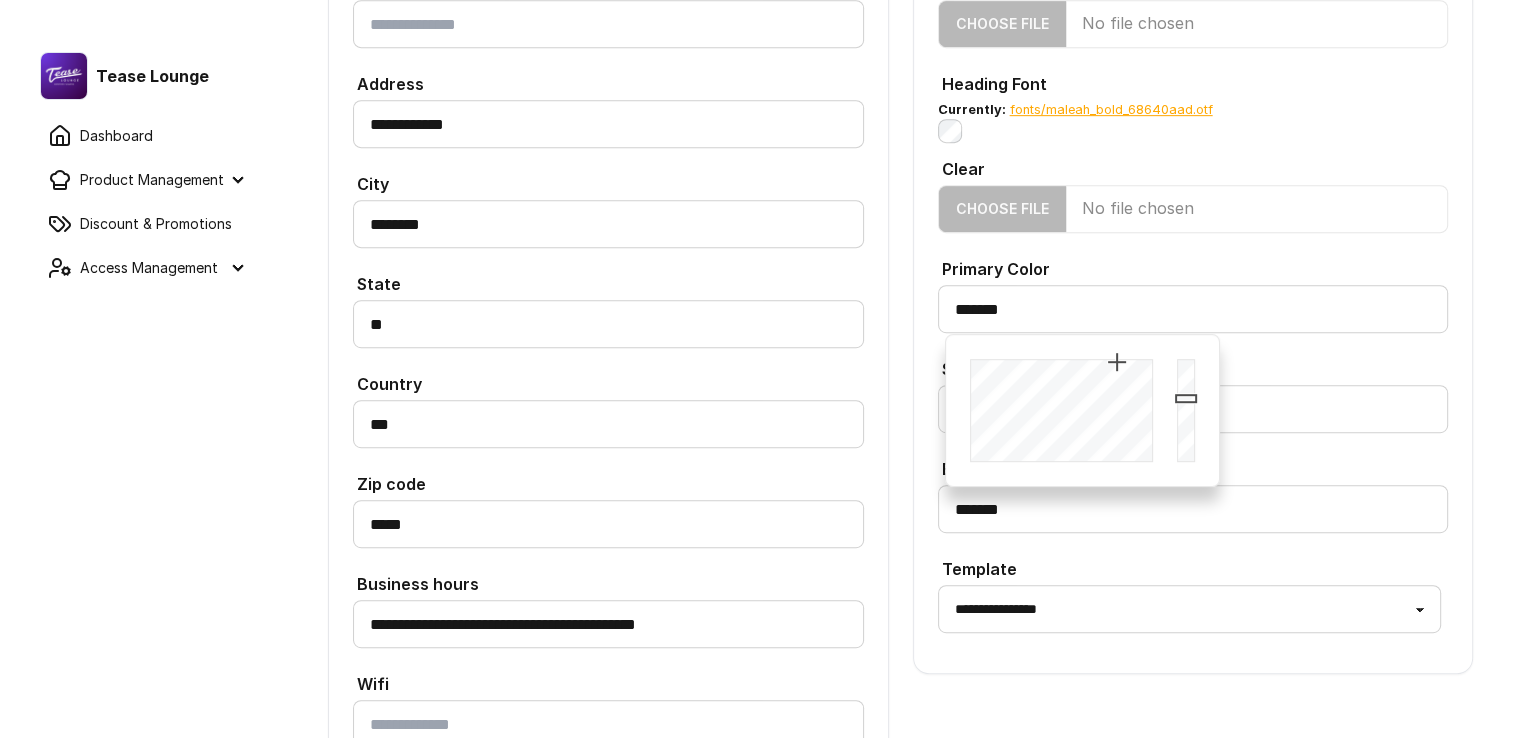 click on "**********" at bounding box center [1193, -48] 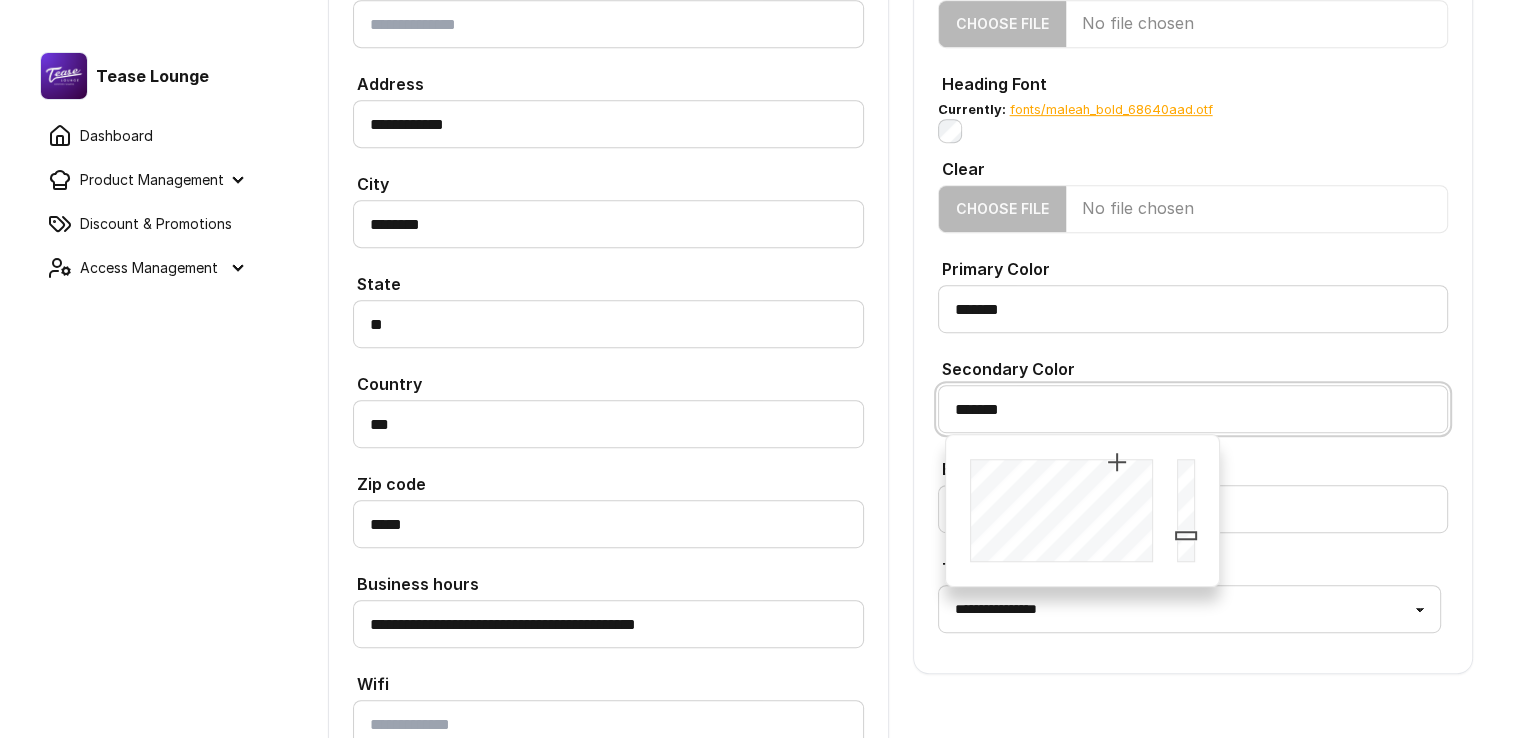 drag, startPoint x: 1001, startPoint y: 398, endPoint x: 791, endPoint y: 393, distance: 210.05951 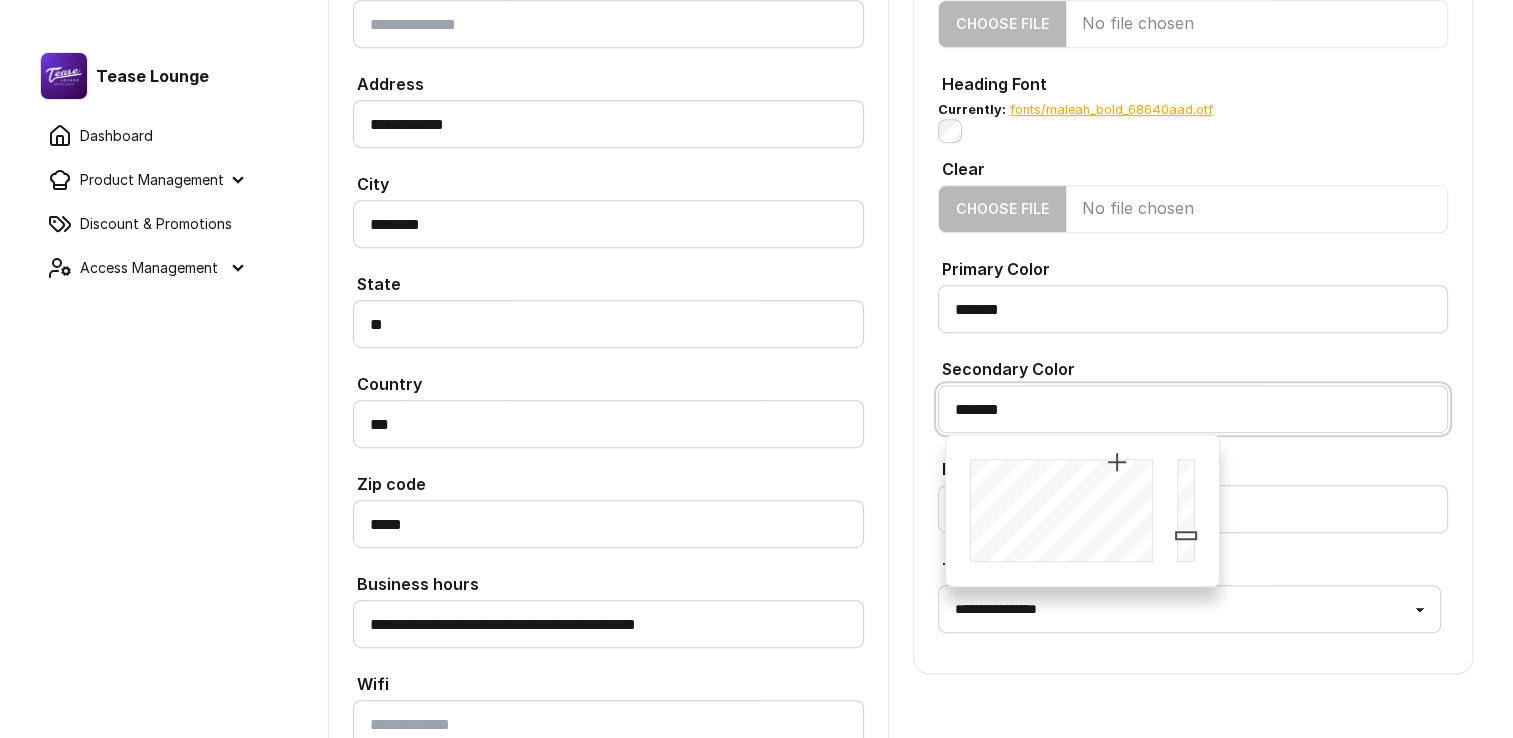 click on "**********" at bounding box center [900, 144] 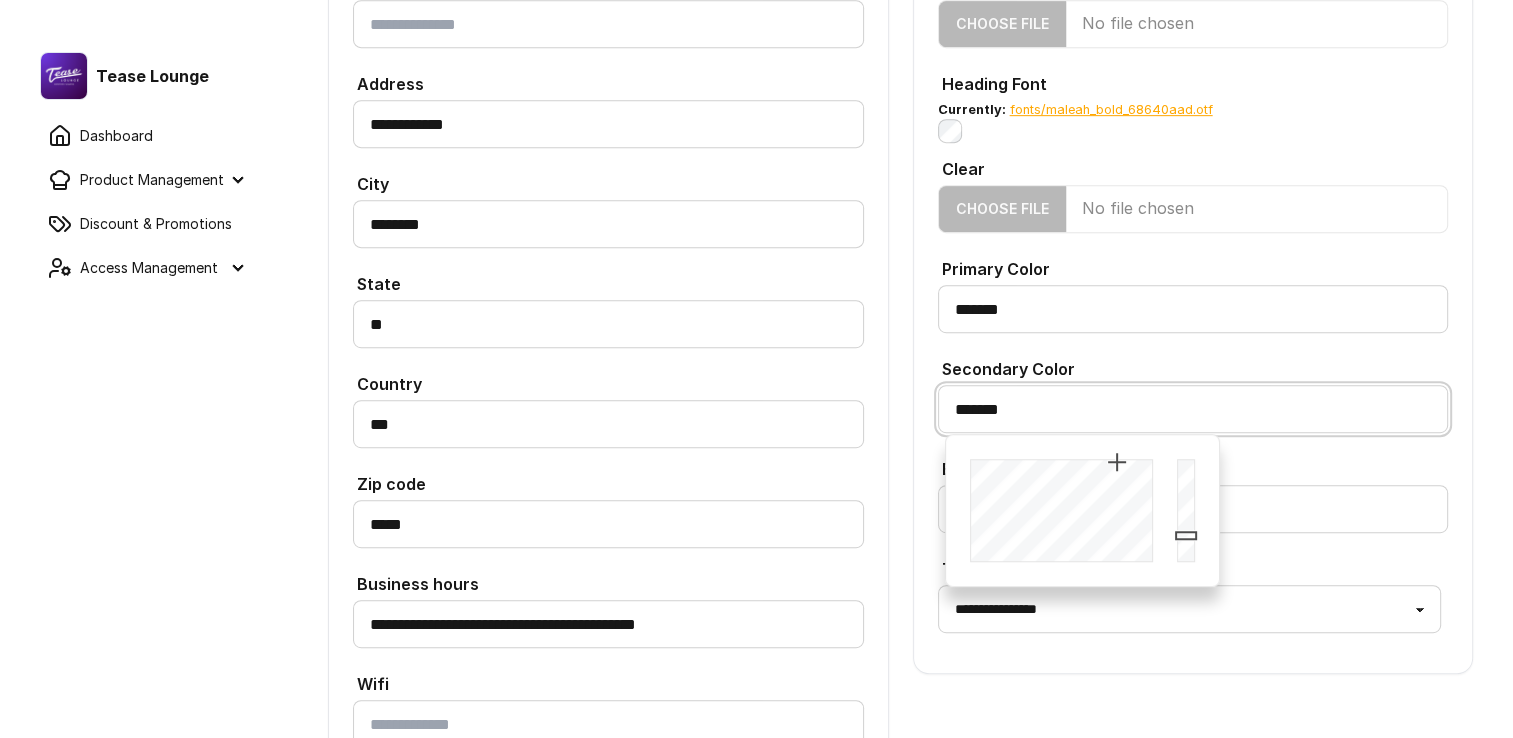 paste 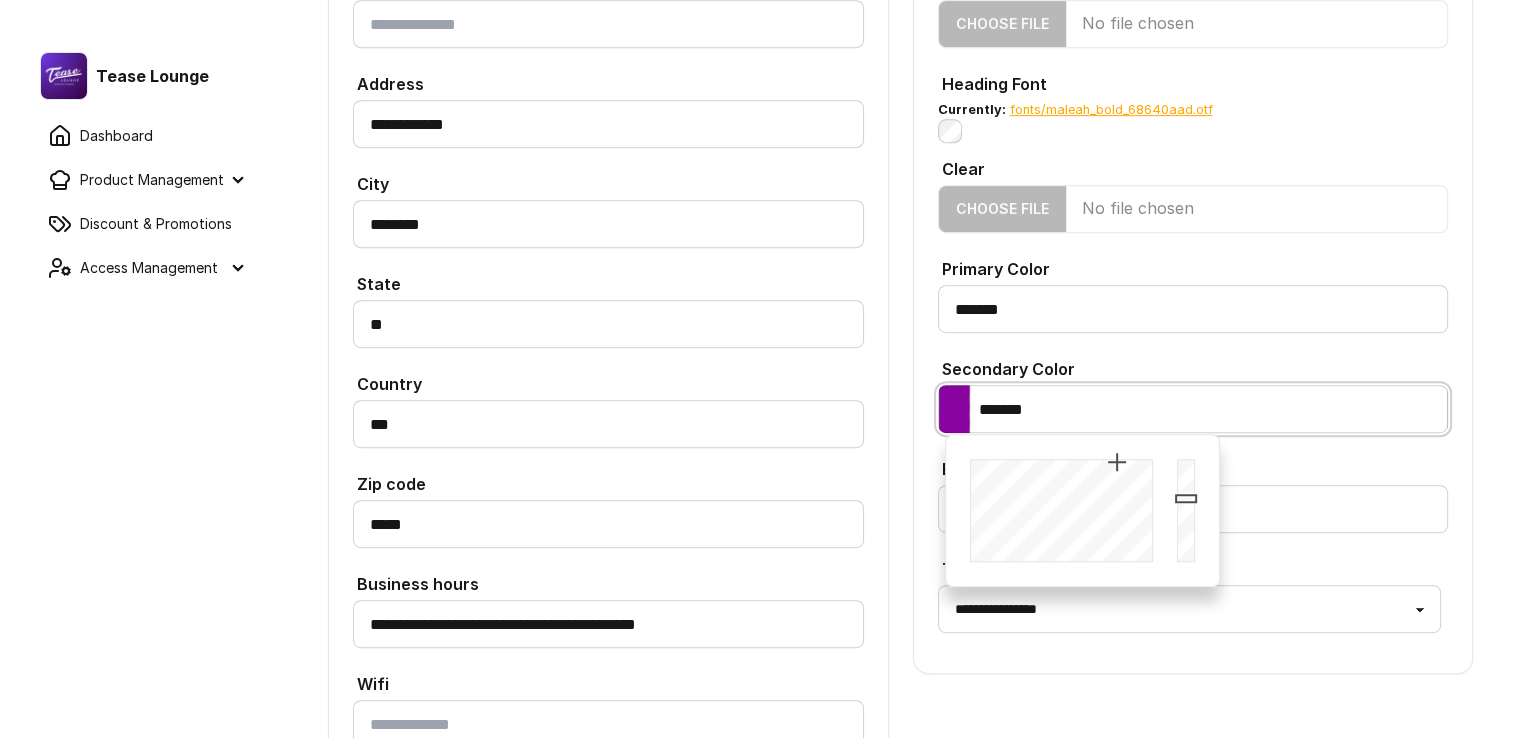 type on "*******" 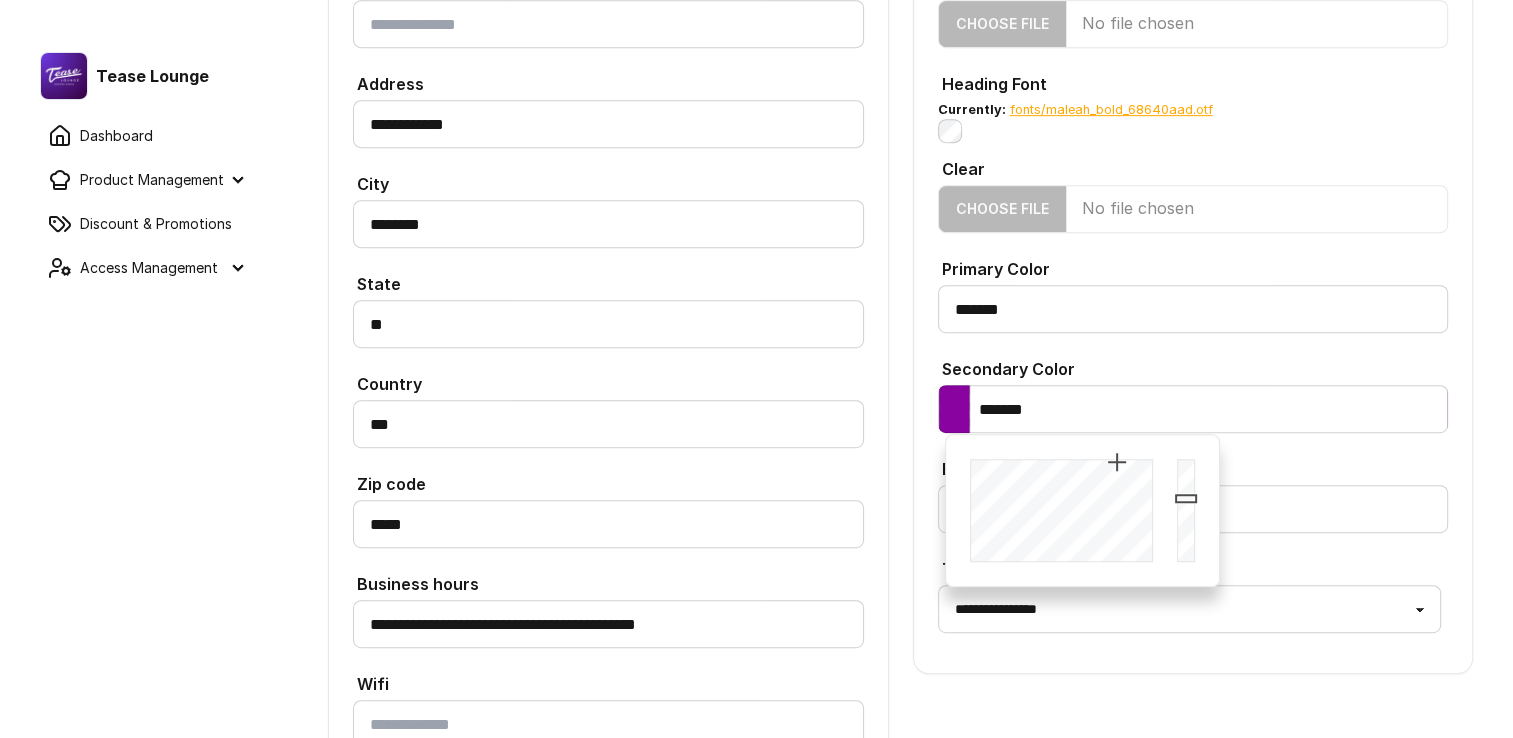 click on "**********" at bounding box center (900, 144) 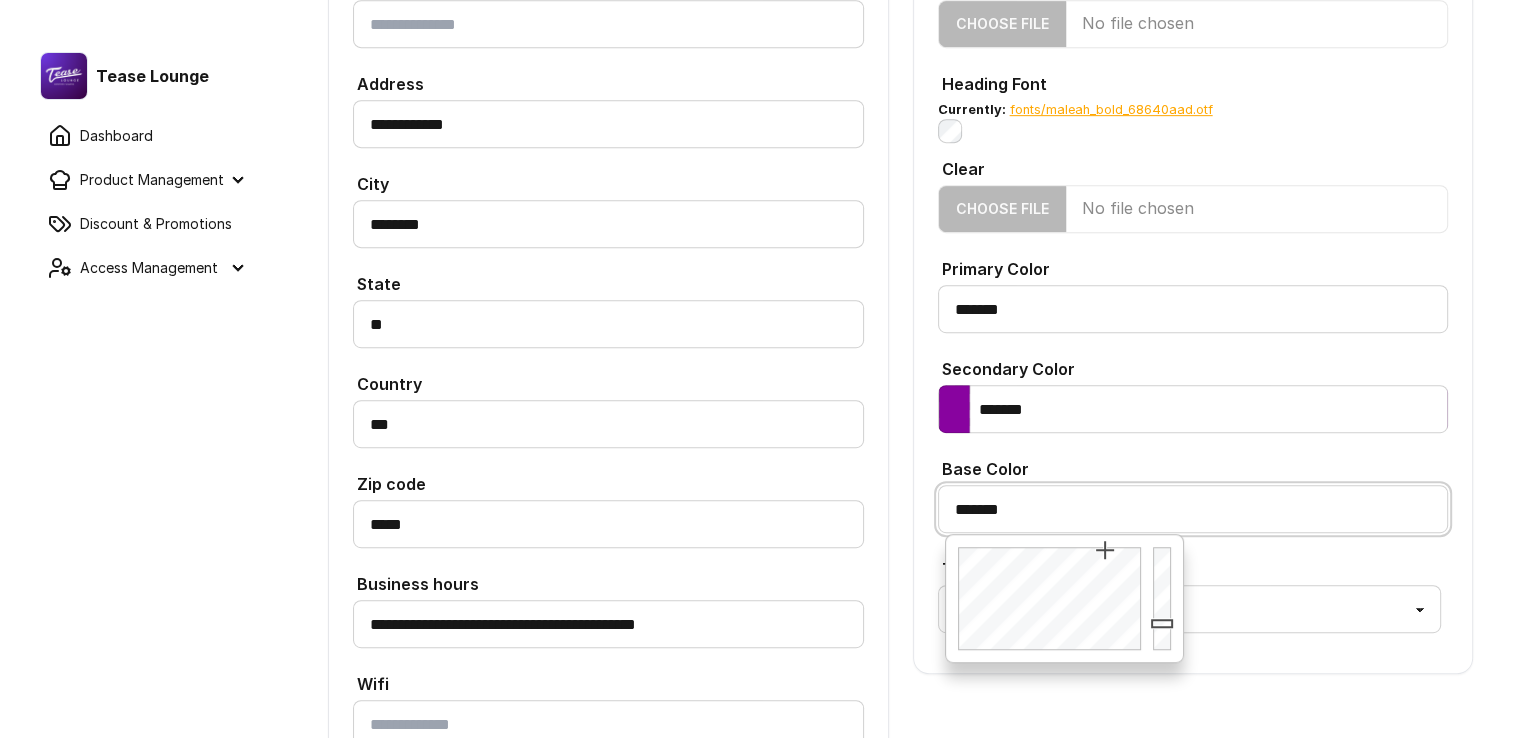 drag, startPoint x: 1065, startPoint y: 508, endPoint x: 763, endPoint y: 467, distance: 304.77042 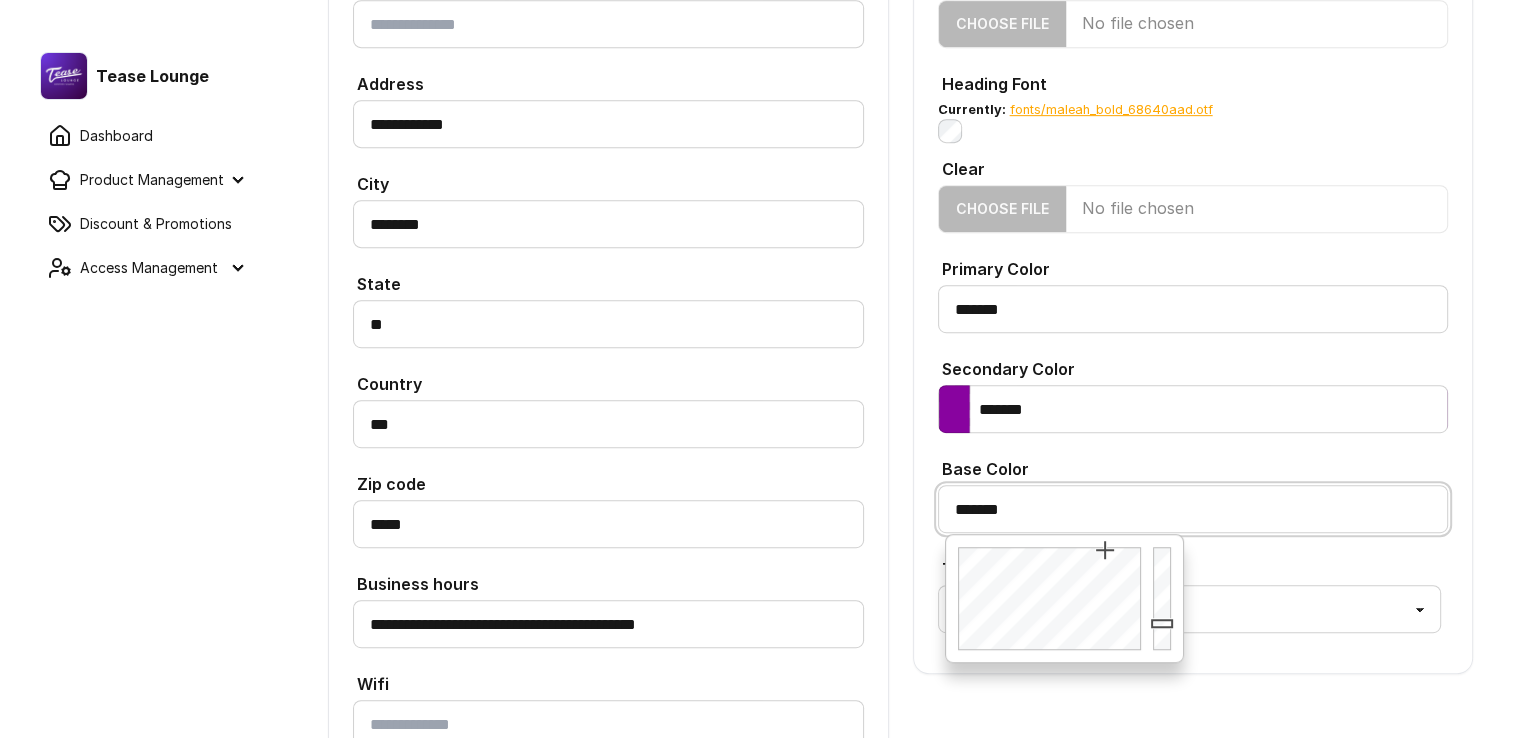 click on "**********" at bounding box center (900, 144) 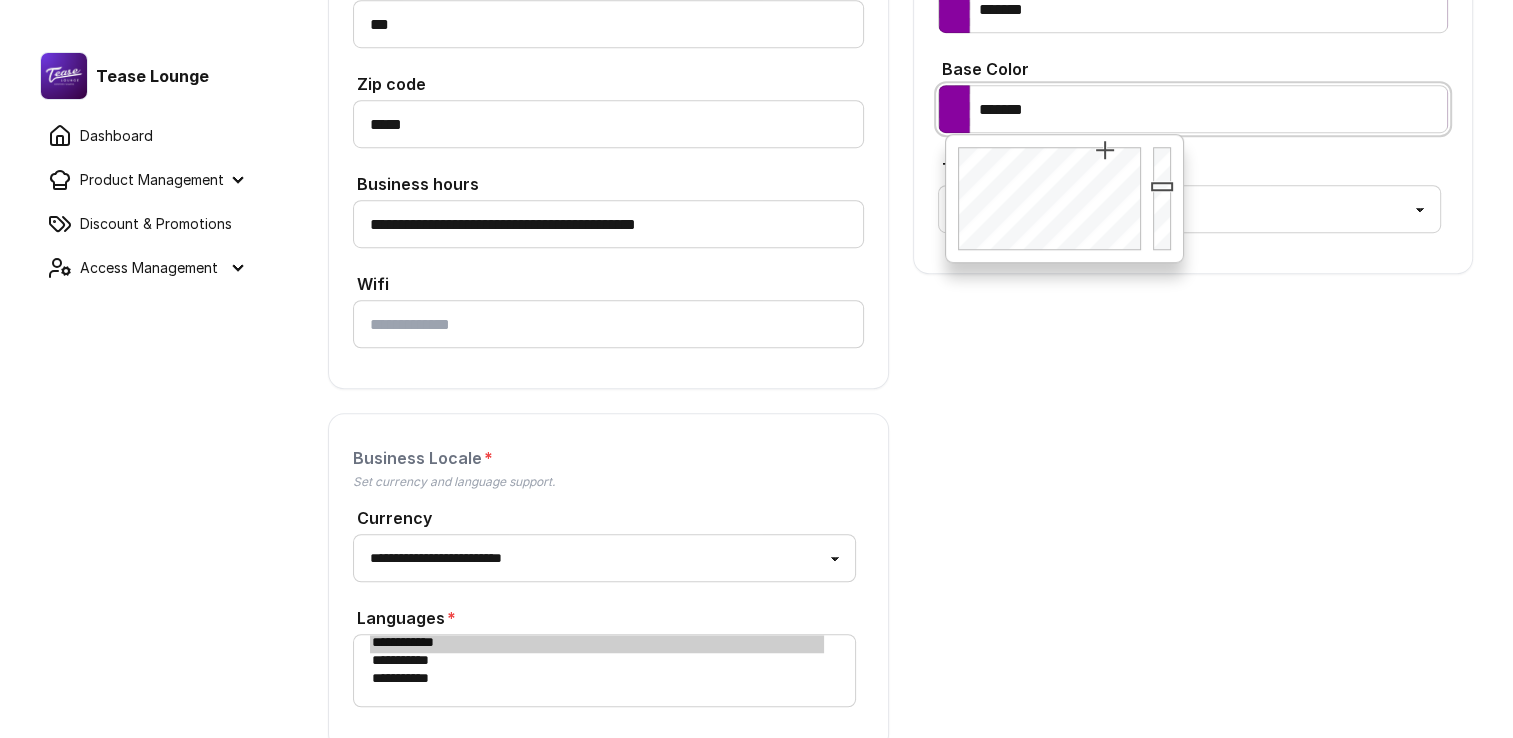 type on "*******" 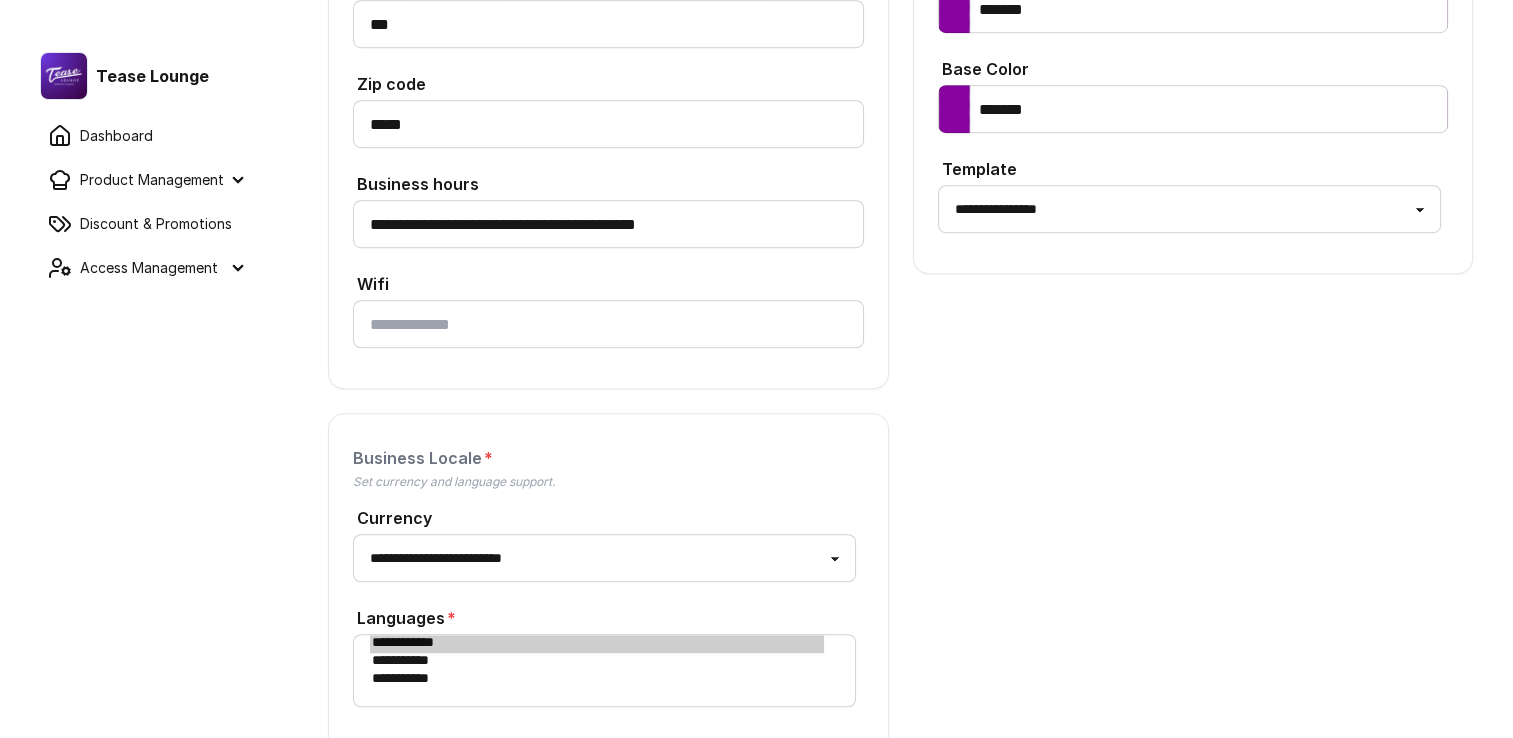 click on "**********" at bounding box center [900, -256] 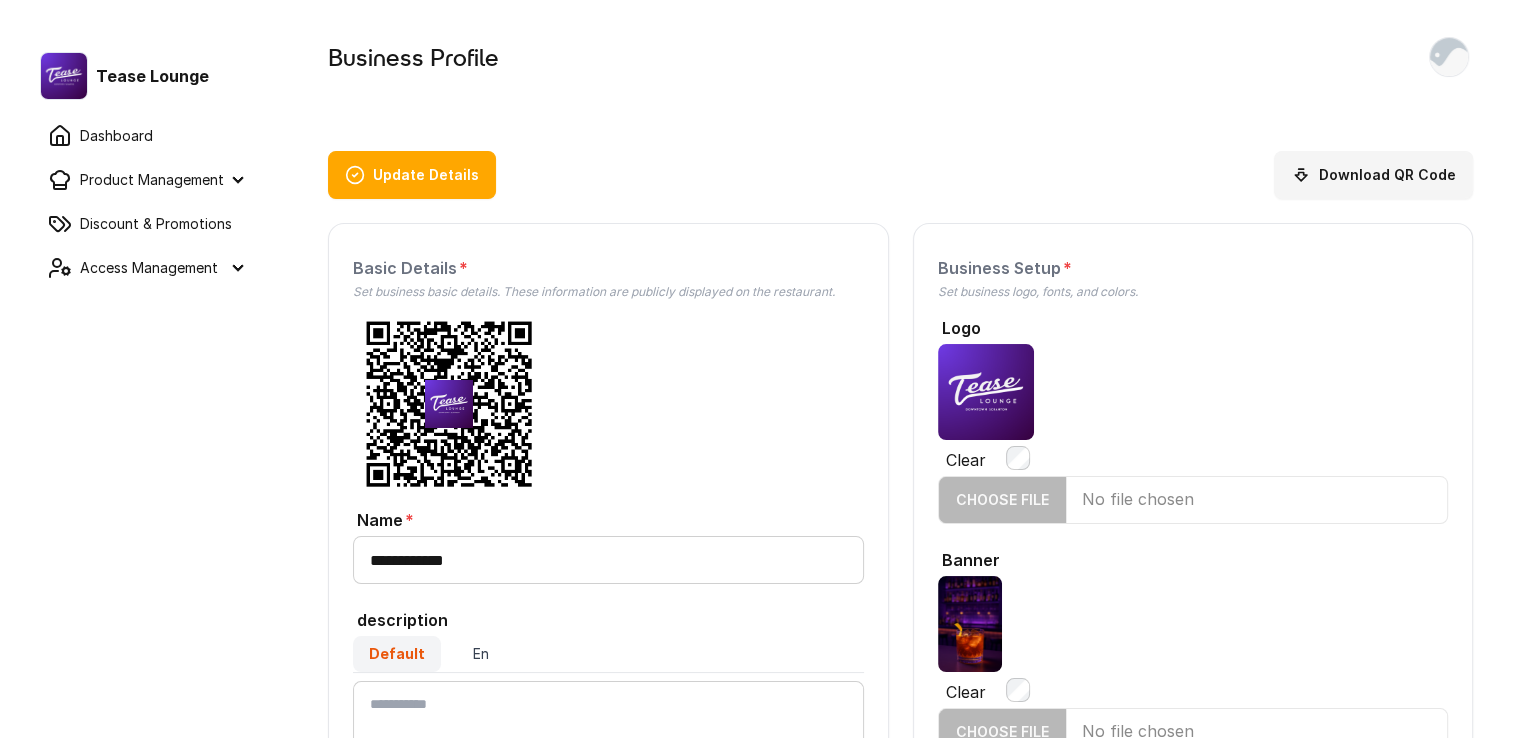 scroll, scrollTop: 0, scrollLeft: 0, axis: both 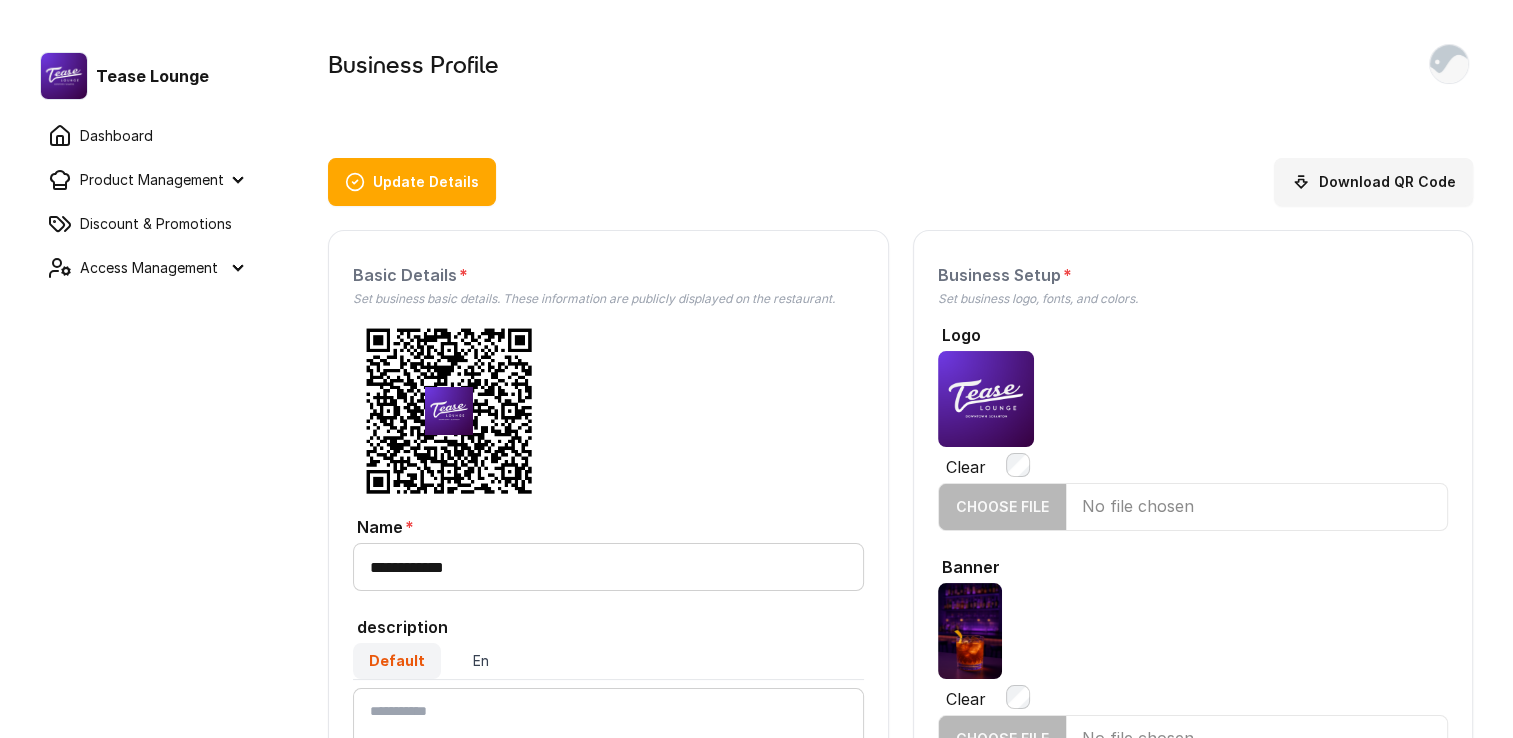 click on "Update Details" at bounding box center [412, 182] 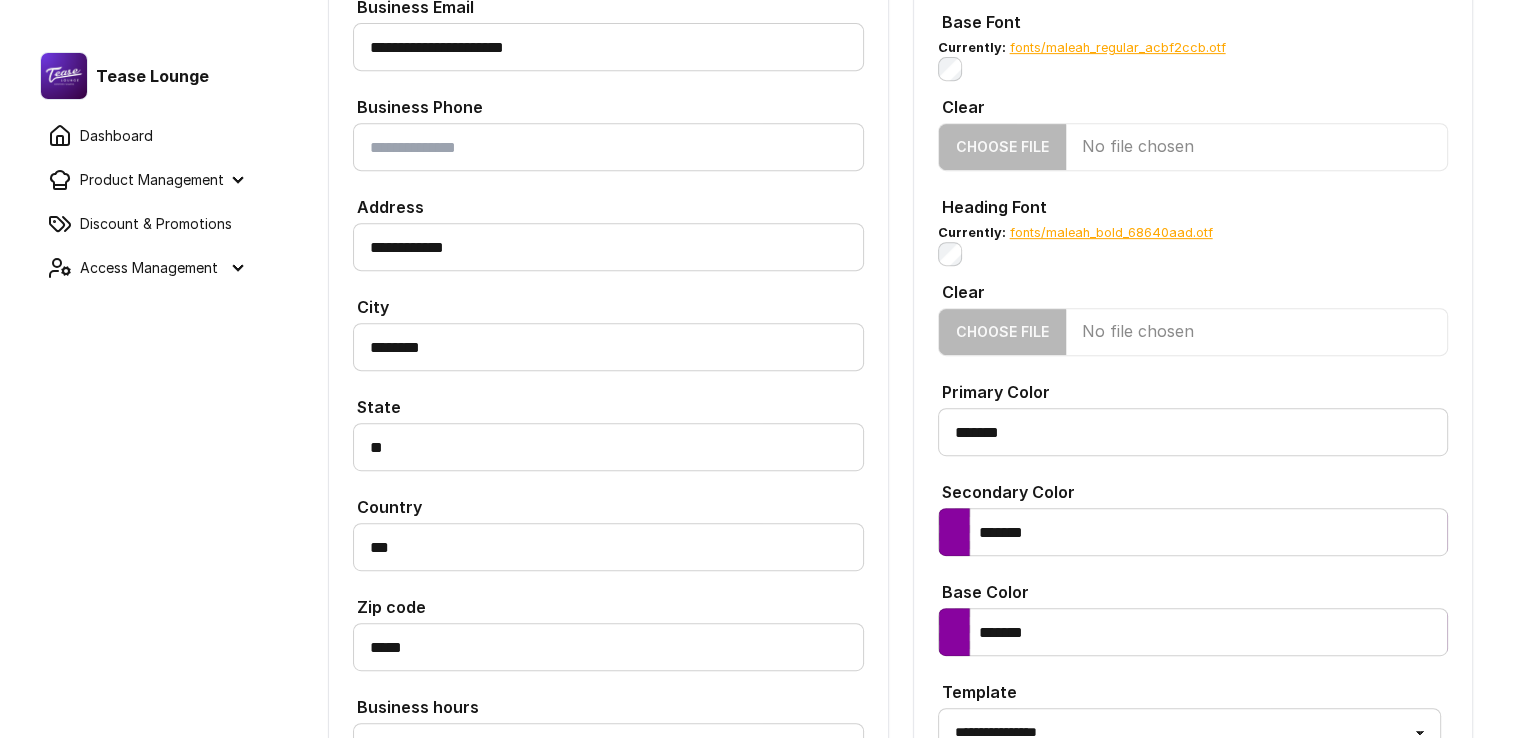 scroll, scrollTop: 1200, scrollLeft: 0, axis: vertical 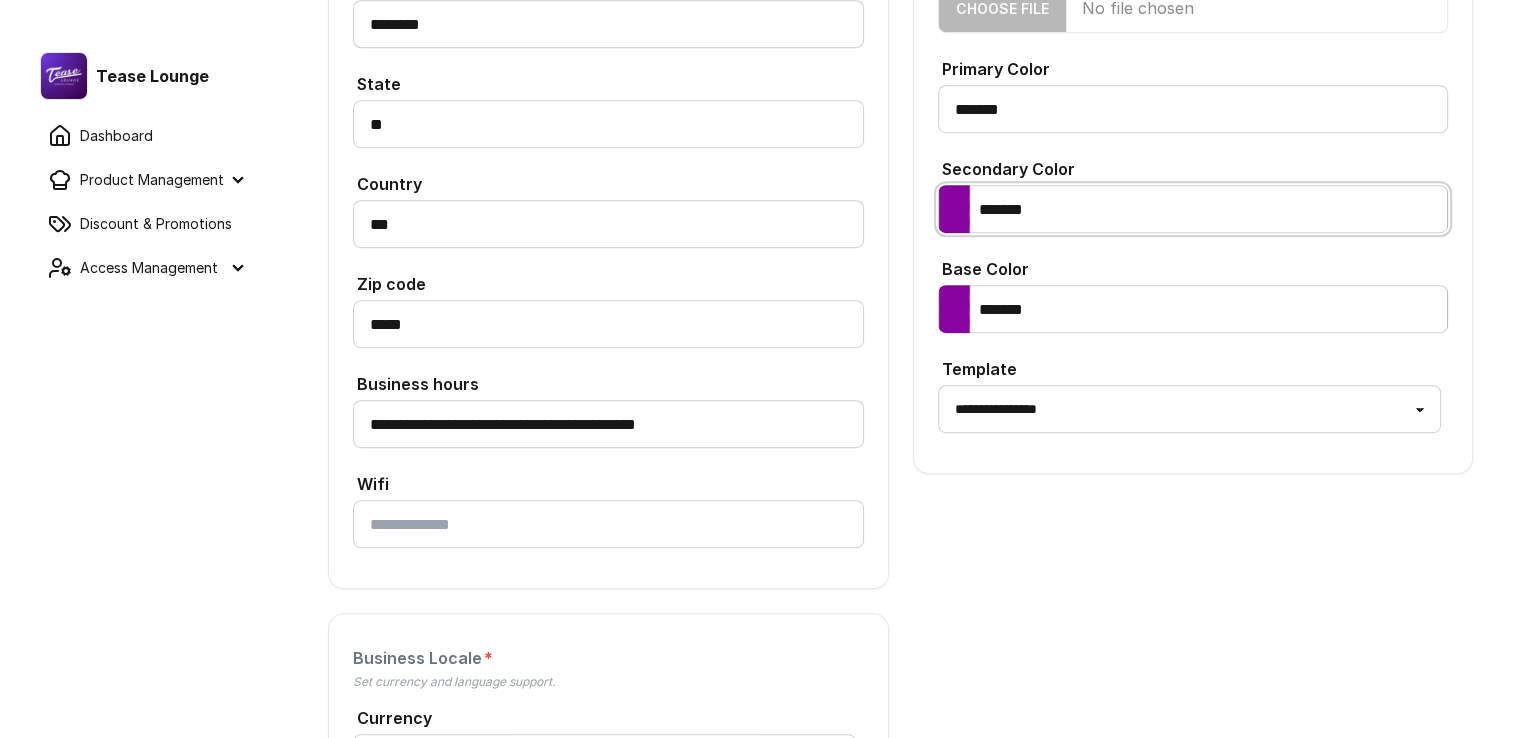 click on "*******" at bounding box center [1193, 209] 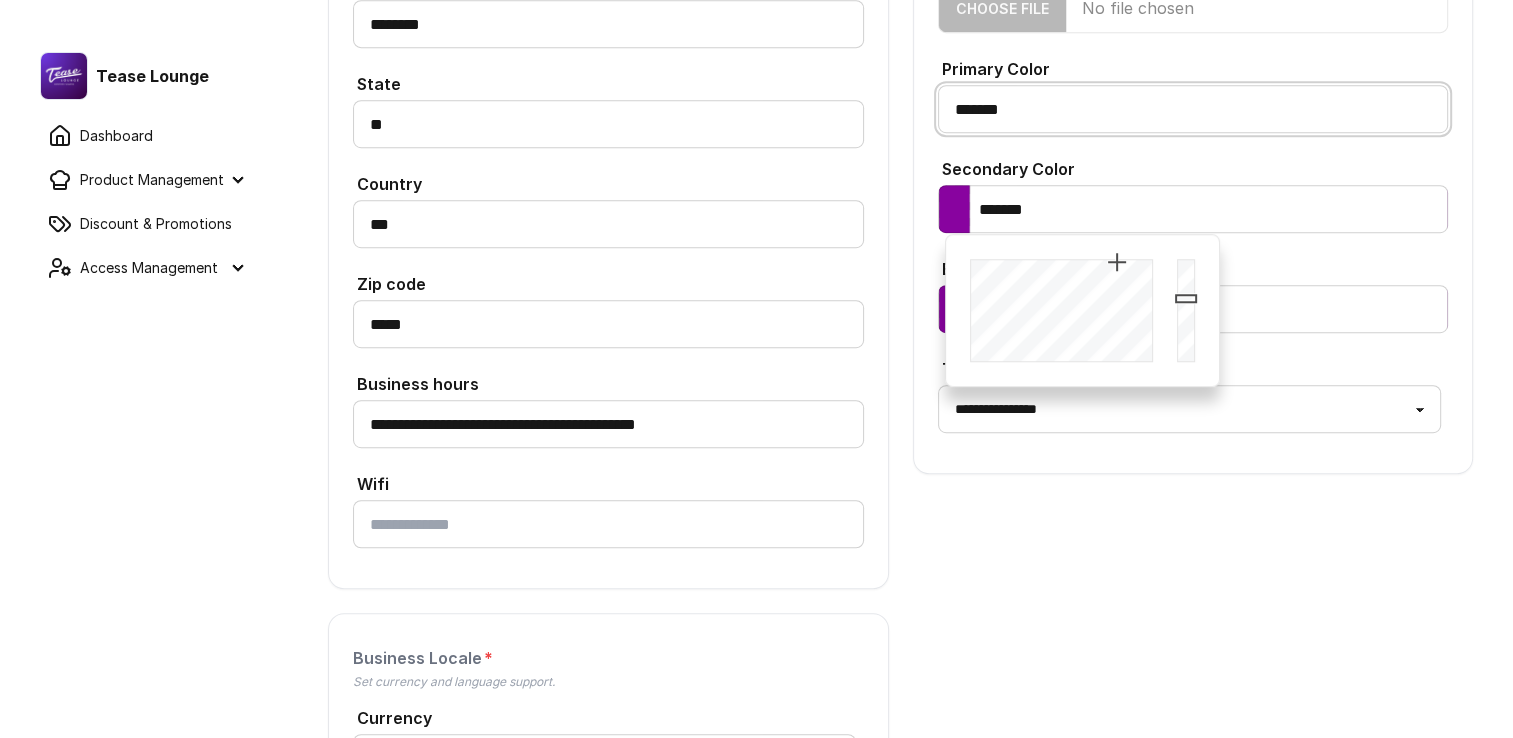 click on "*******" at bounding box center [1193, 109] 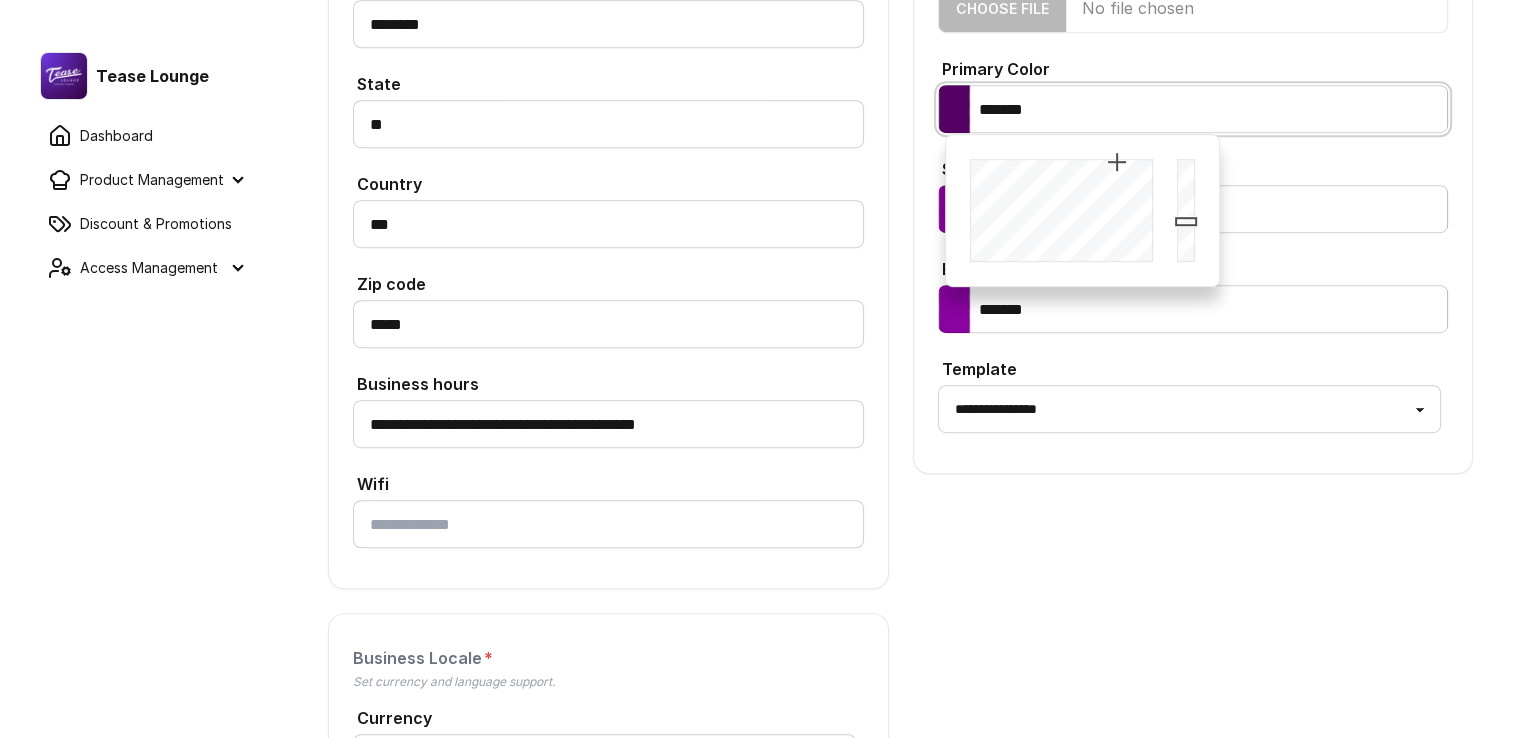 type on "*******" 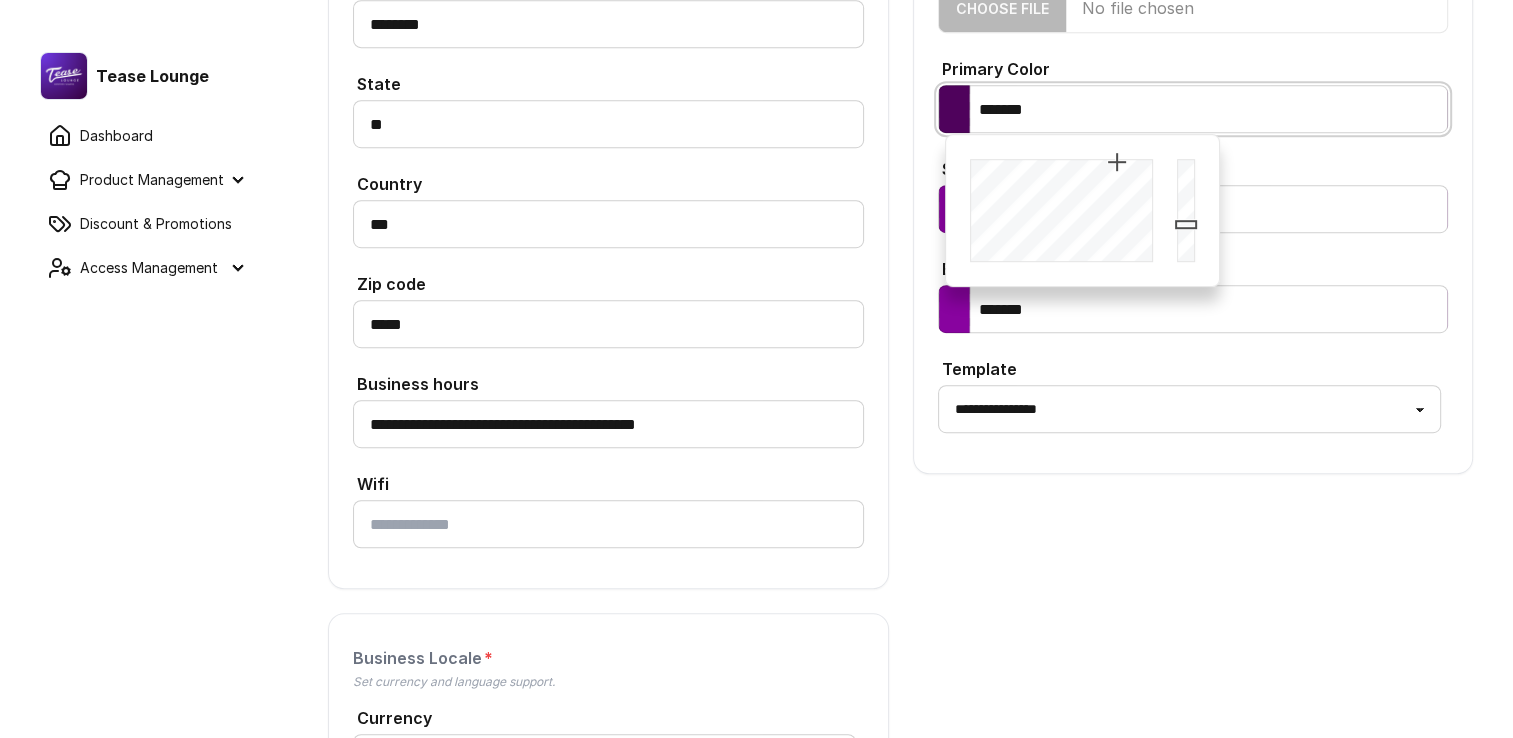 drag, startPoint x: 1188, startPoint y: 196, endPoint x: 1188, endPoint y: 224, distance: 28 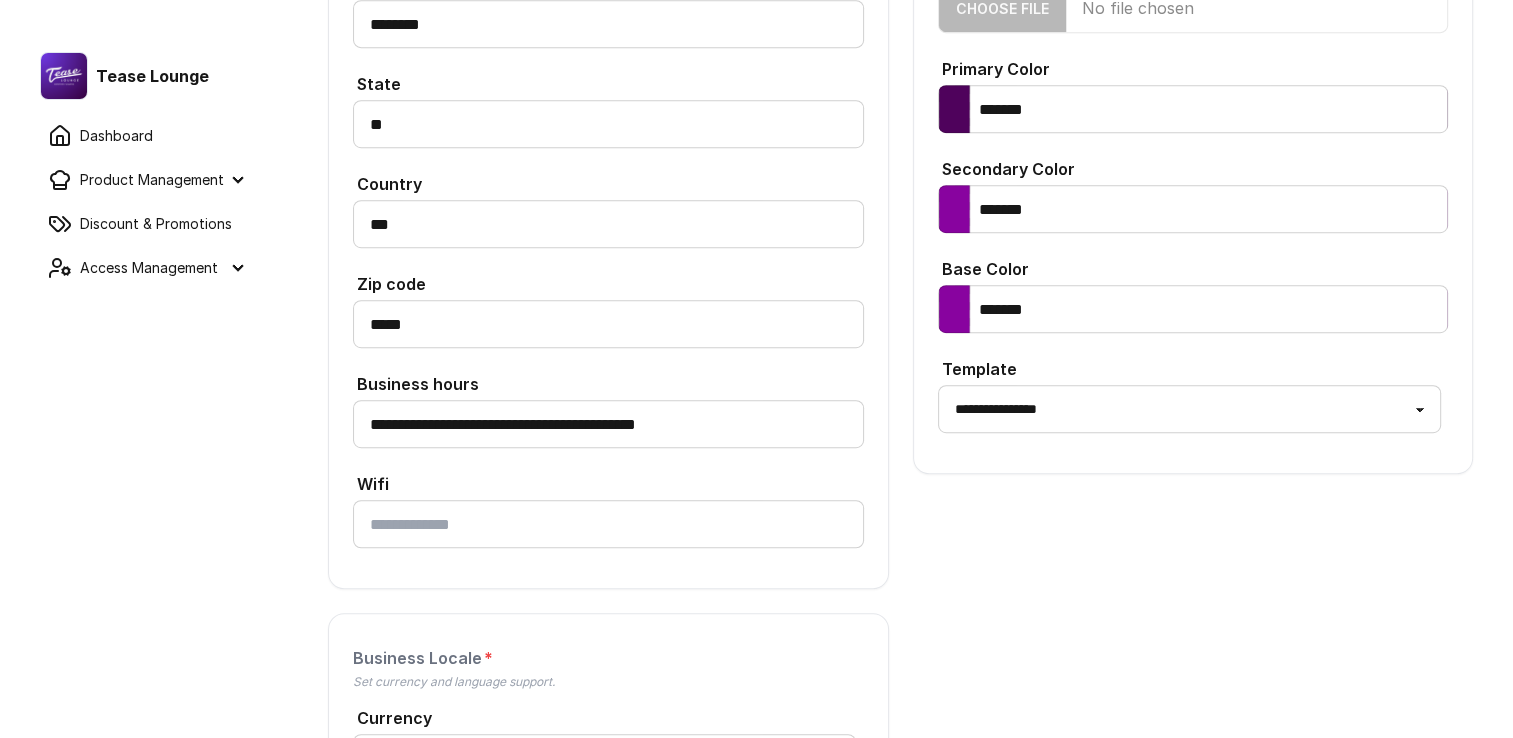 click on "Primary Color" at bounding box center (1193, 67) 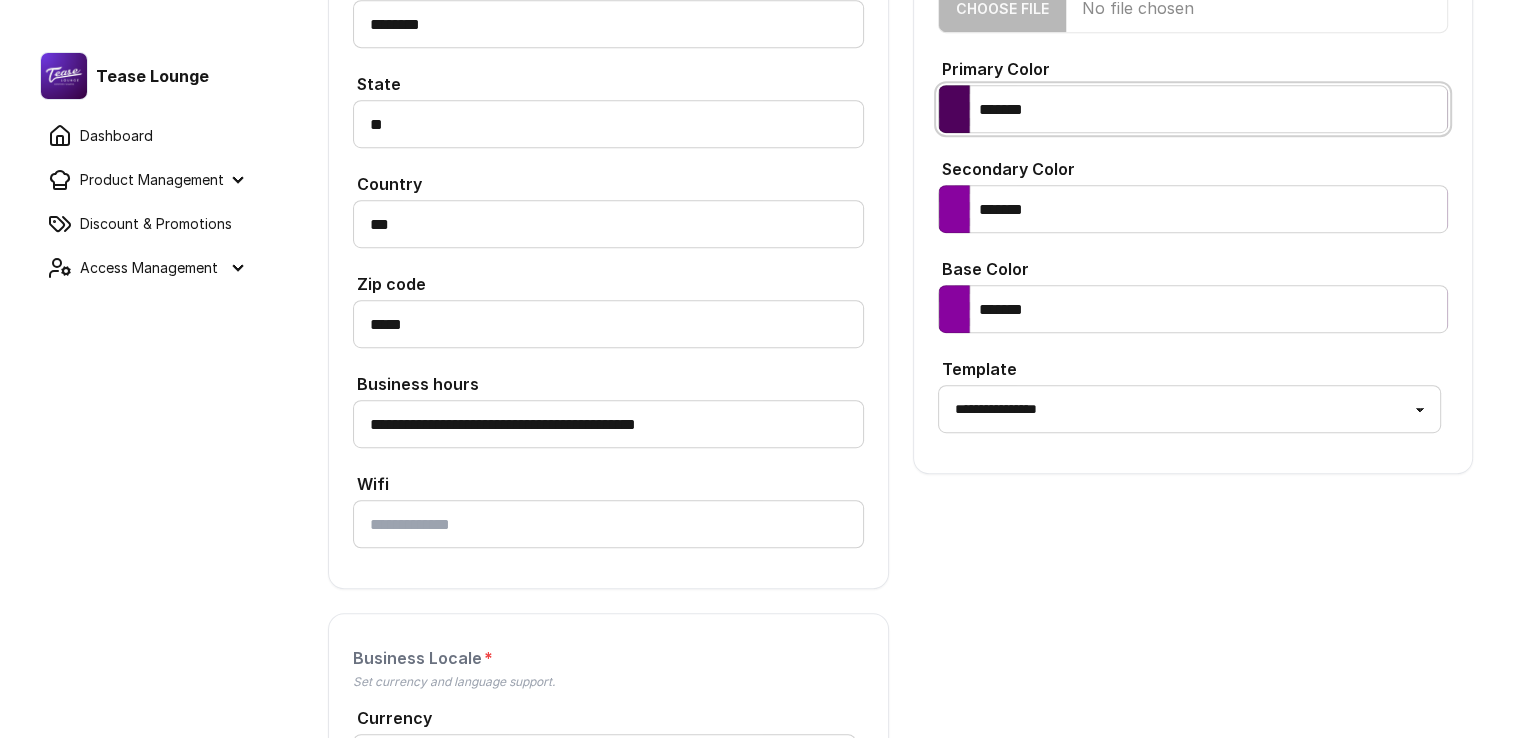 click on "*******" at bounding box center [1193, 109] 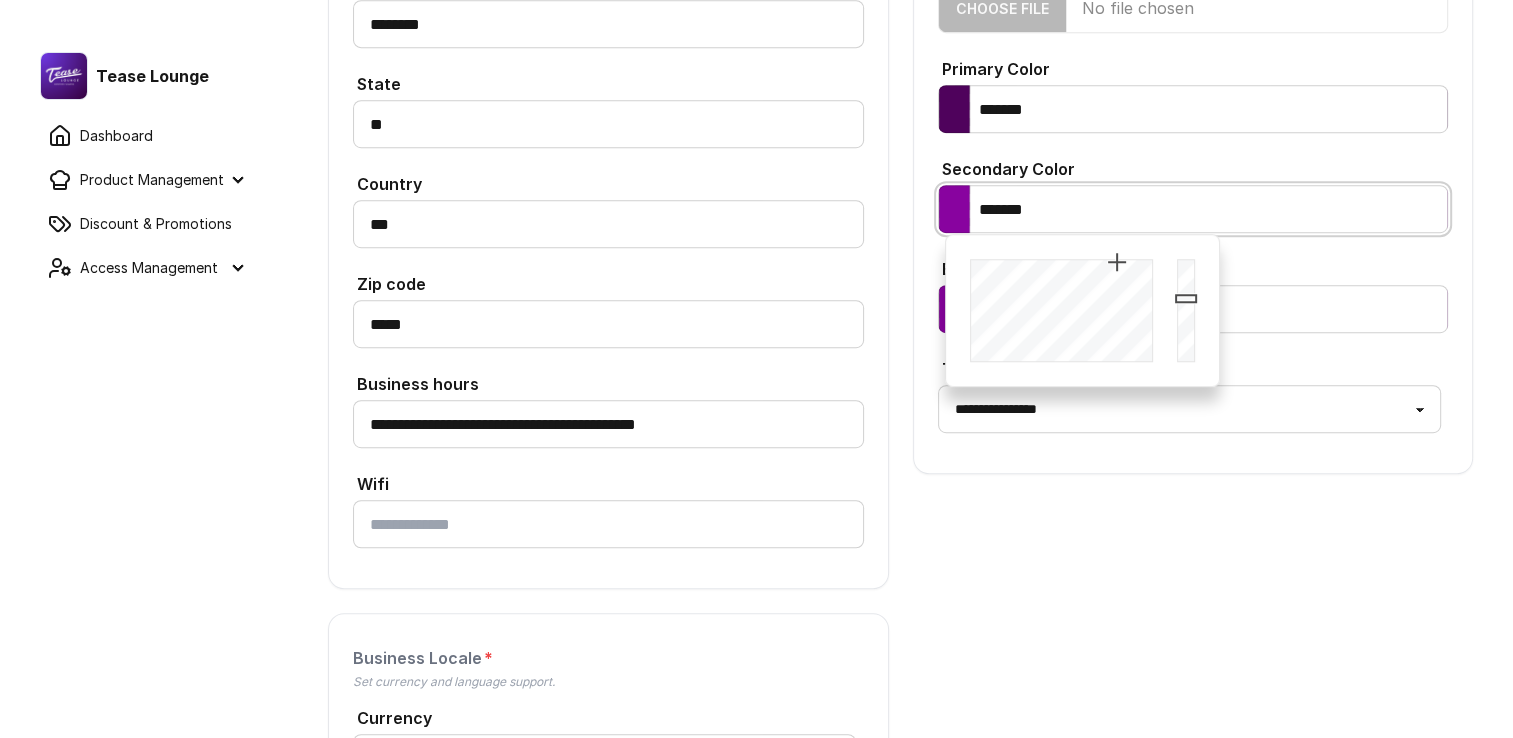 drag, startPoint x: 1092, startPoint y: 212, endPoint x: 819, endPoint y: 209, distance: 273.01648 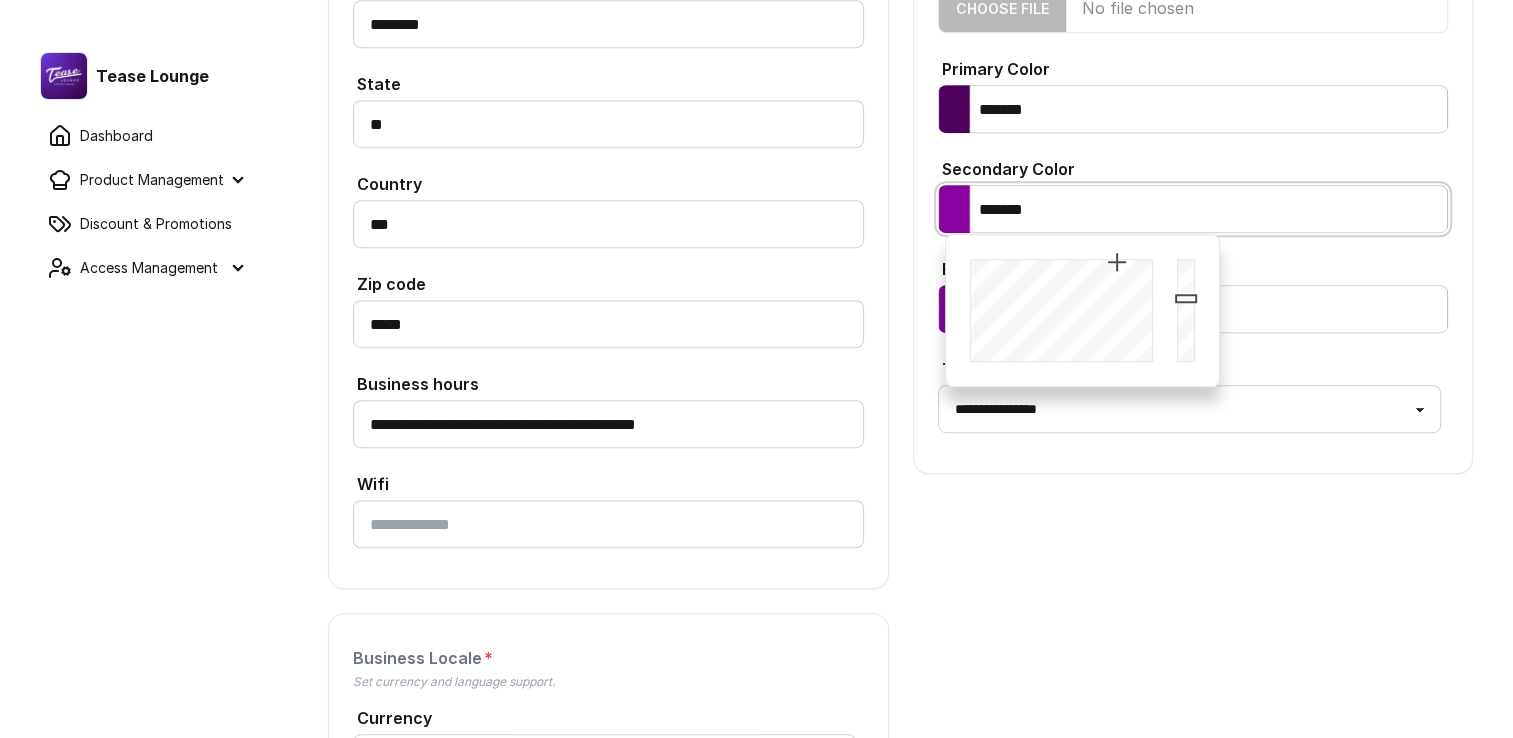 click on "**********" at bounding box center [900, -56] 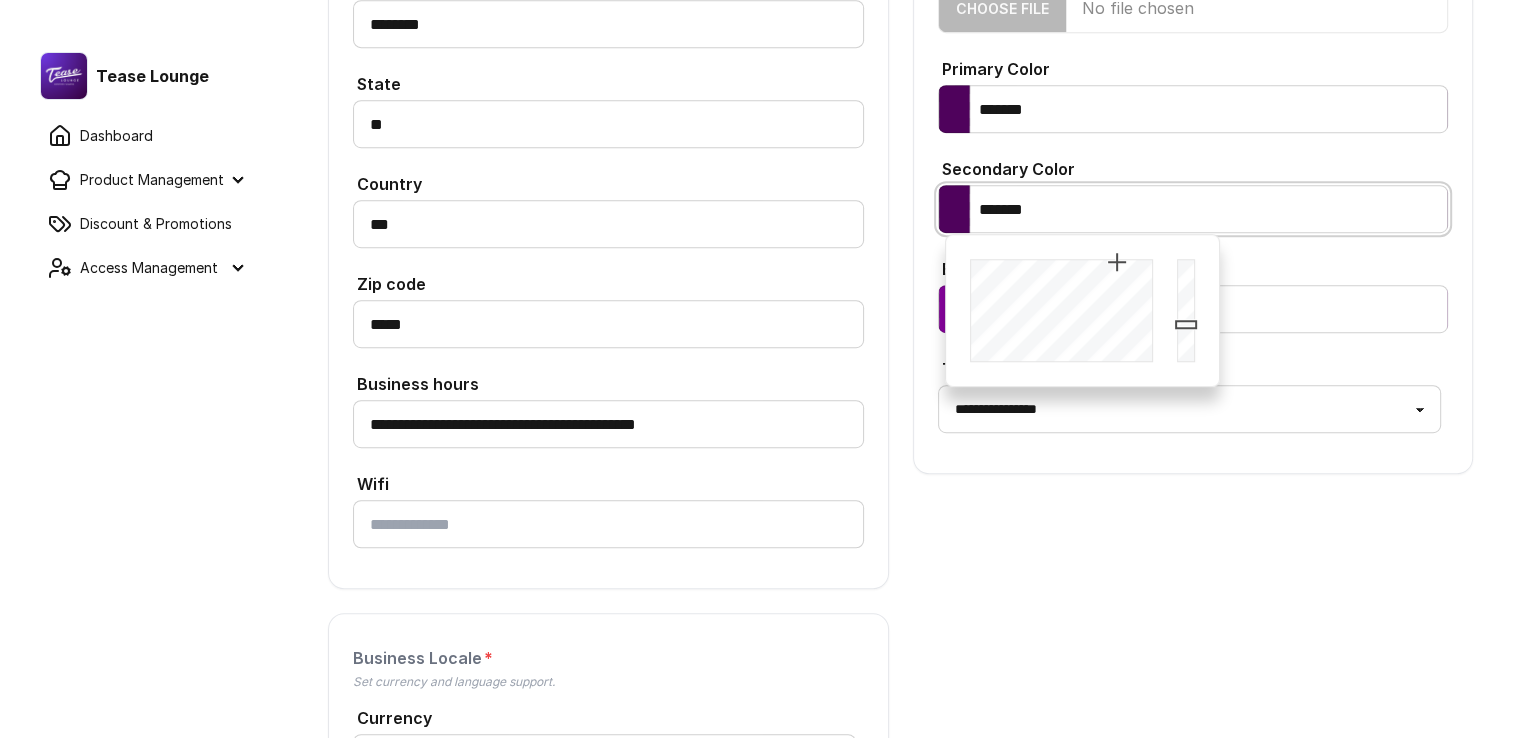 type on "*******" 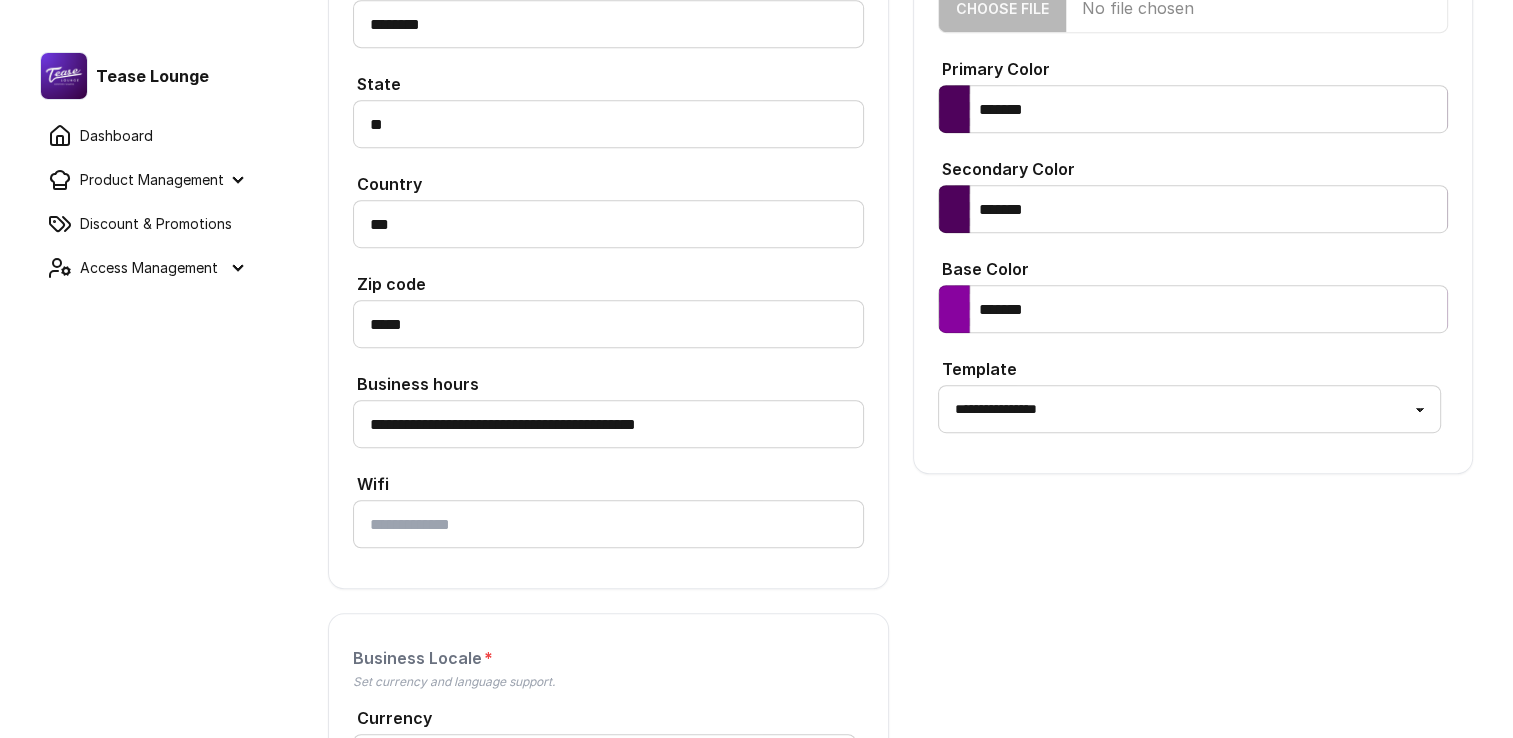 click on "Secondary Color" at bounding box center (1193, 167) 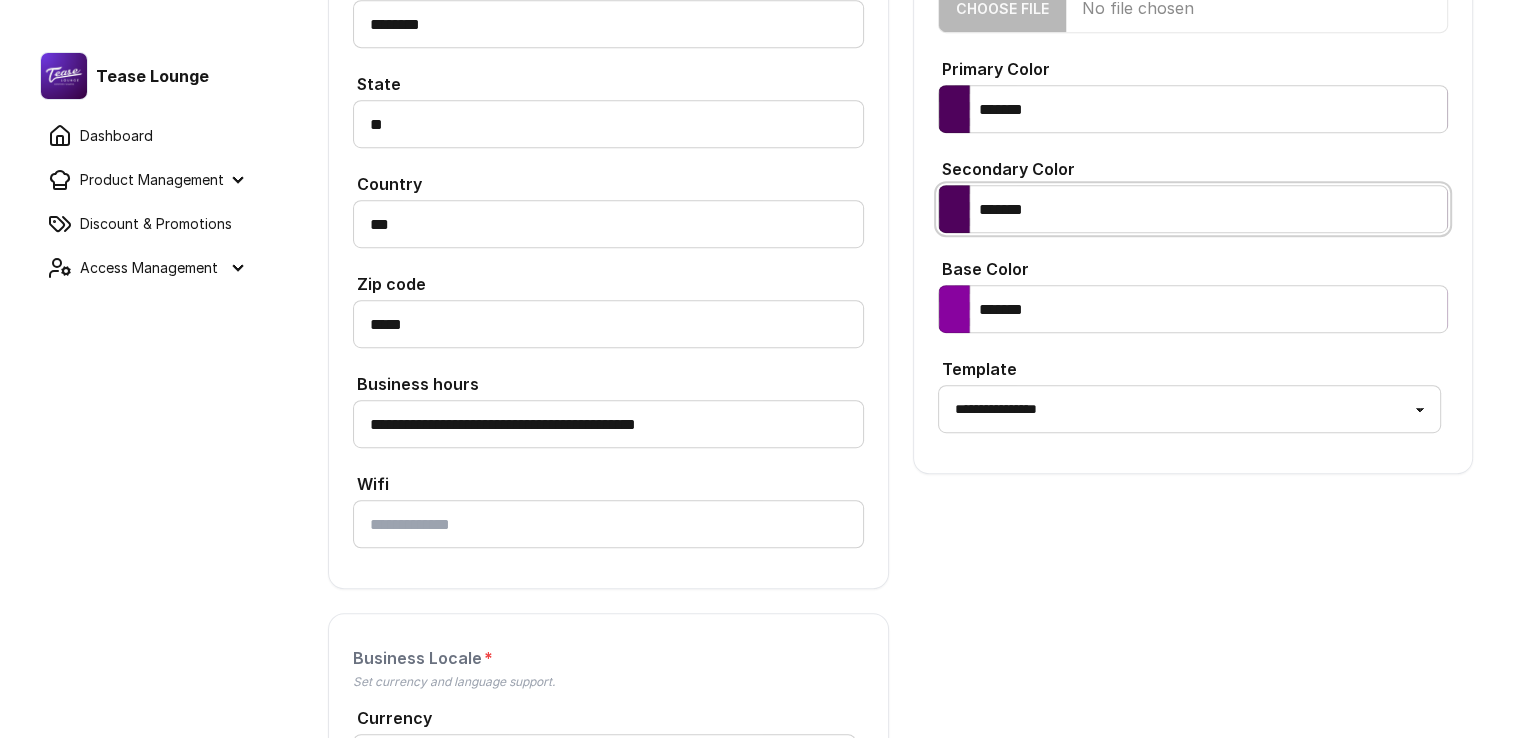 click on "*******" at bounding box center (1193, 209) 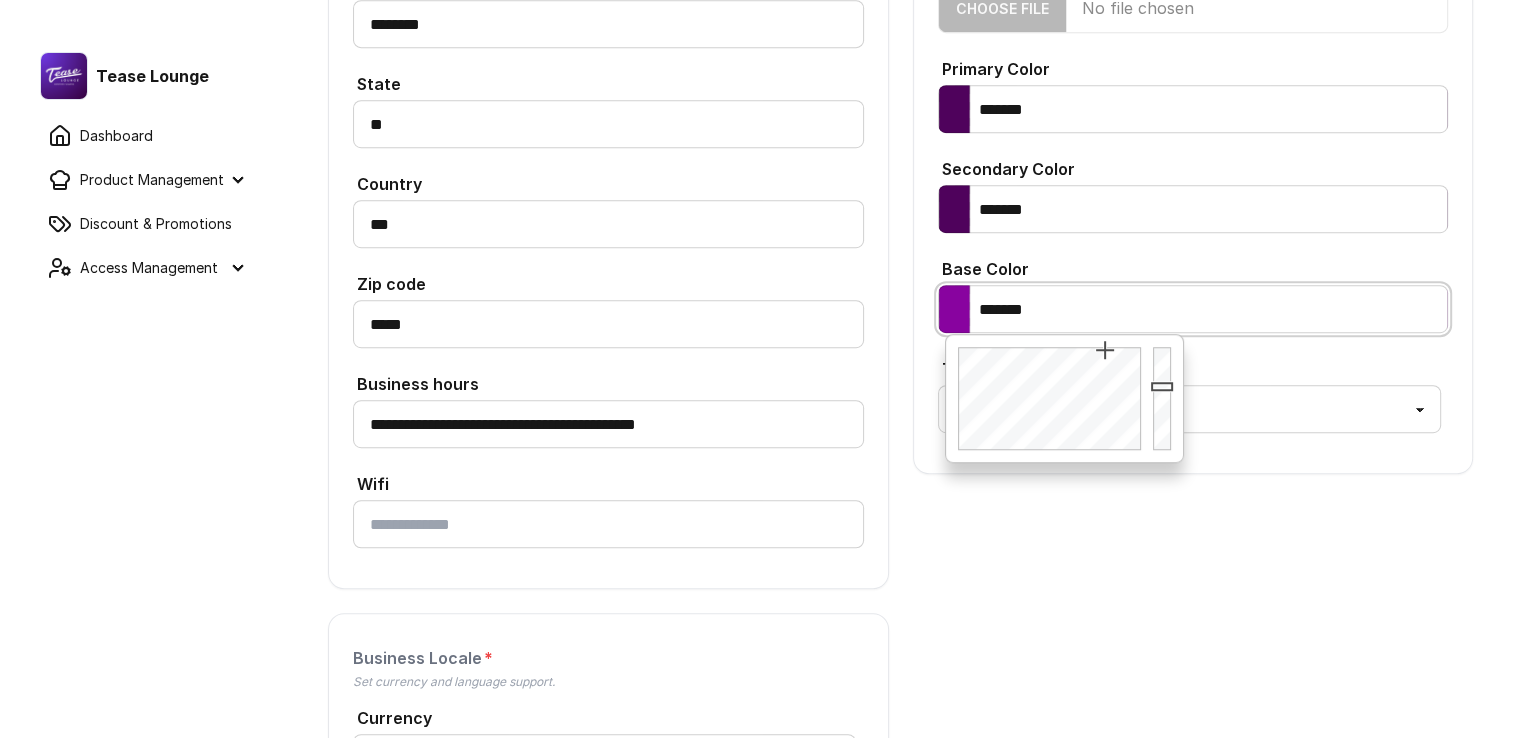 drag, startPoint x: 1091, startPoint y: 301, endPoint x: 904, endPoint y: 300, distance: 187.00267 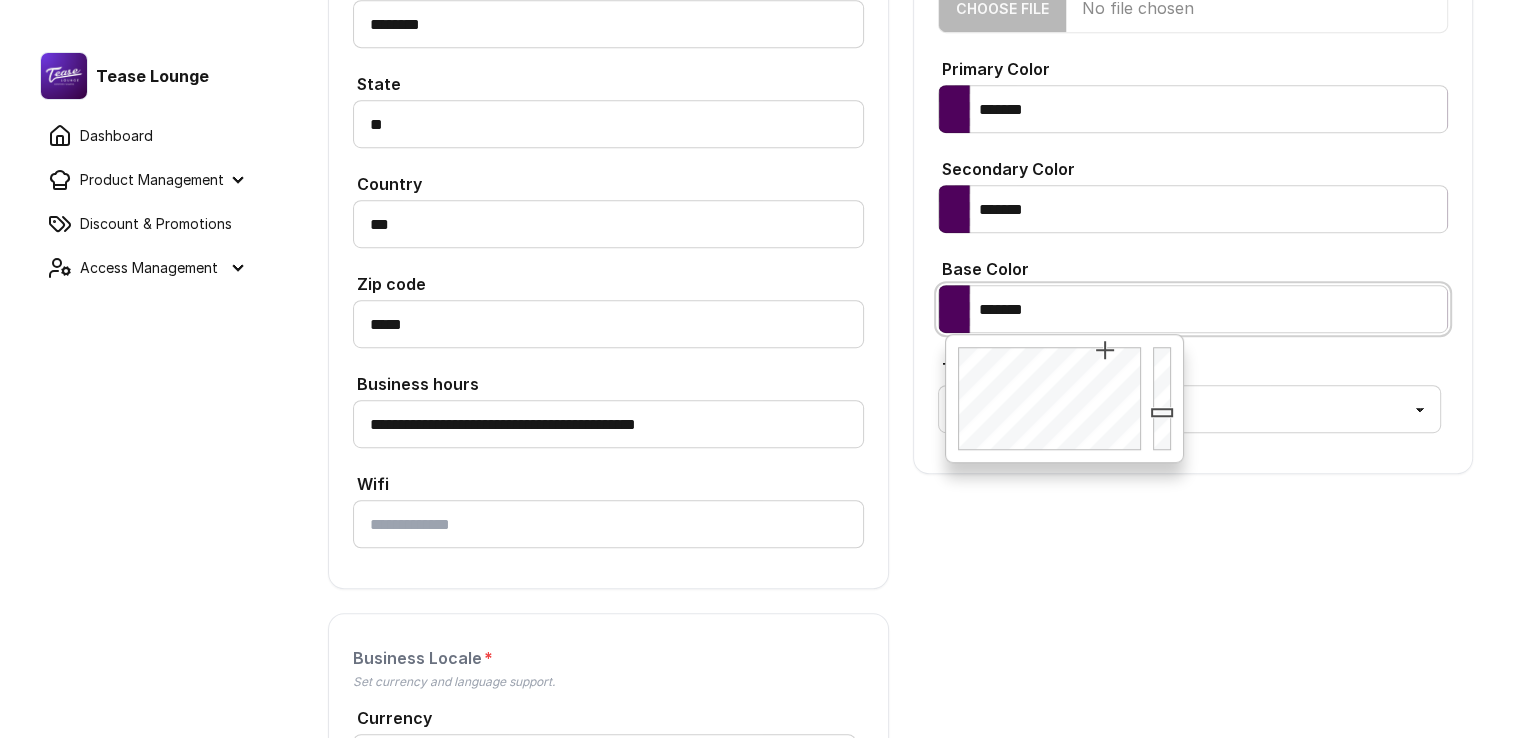 type on "*******" 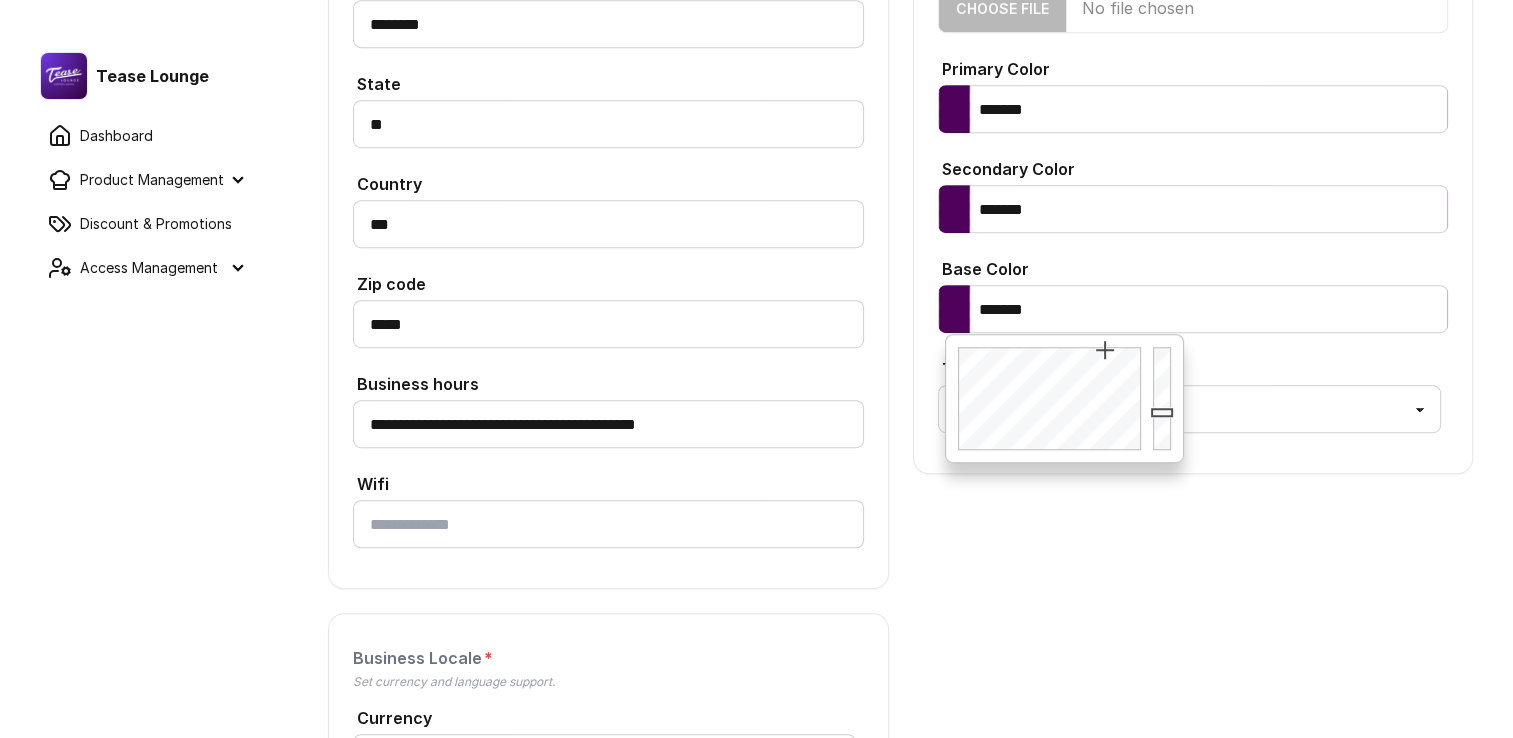 click on "**********" at bounding box center [900, -56] 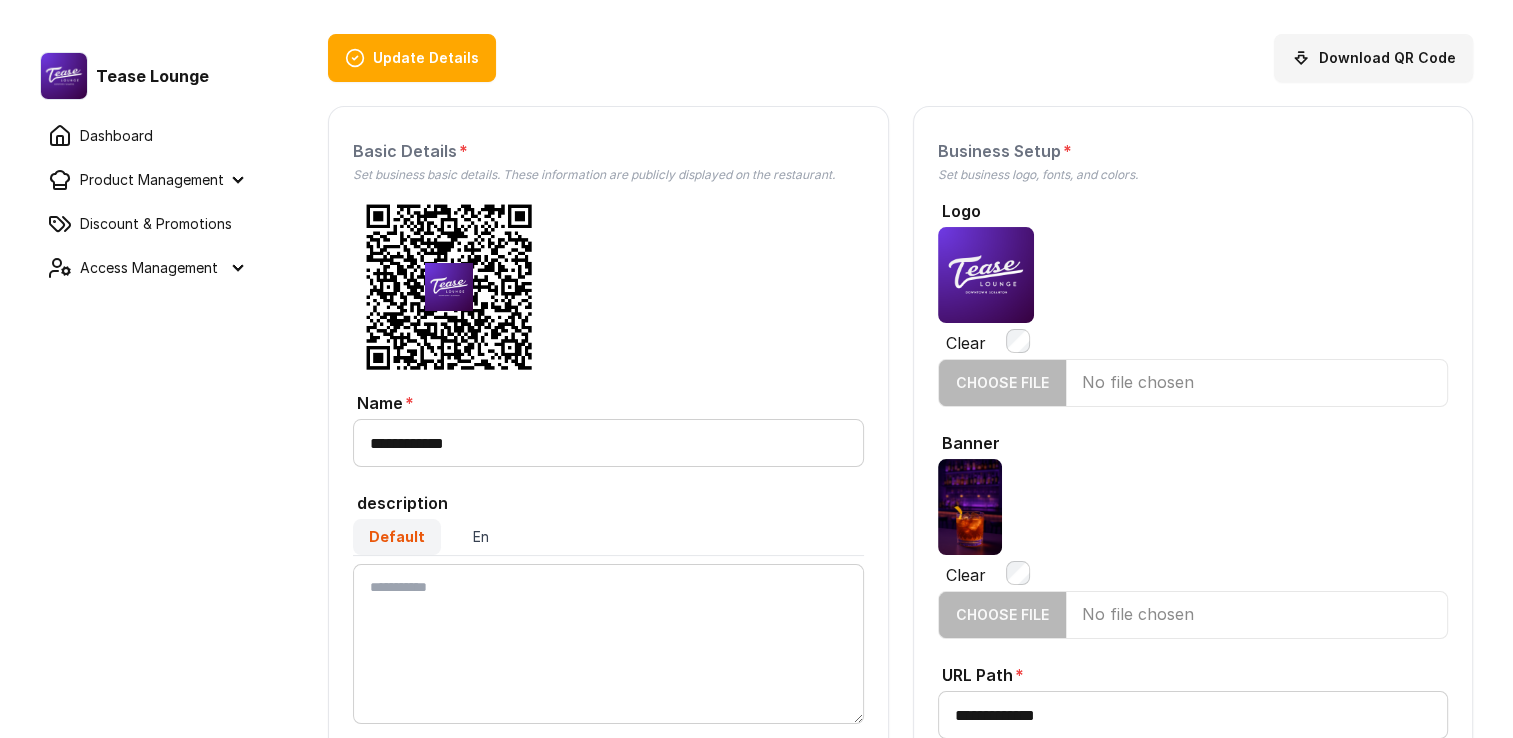 scroll, scrollTop: 0, scrollLeft: 0, axis: both 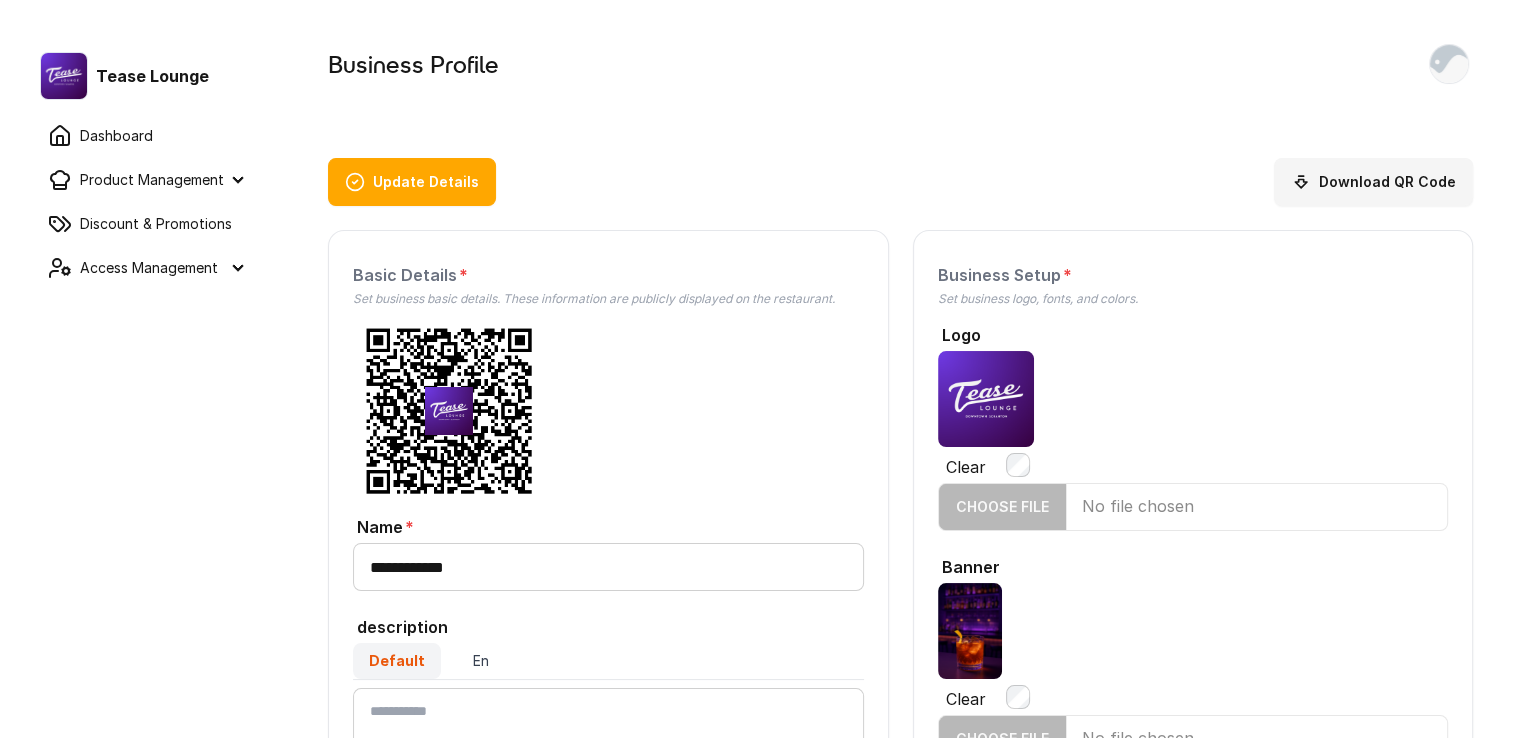 click on "Update Details" at bounding box center [412, 182] 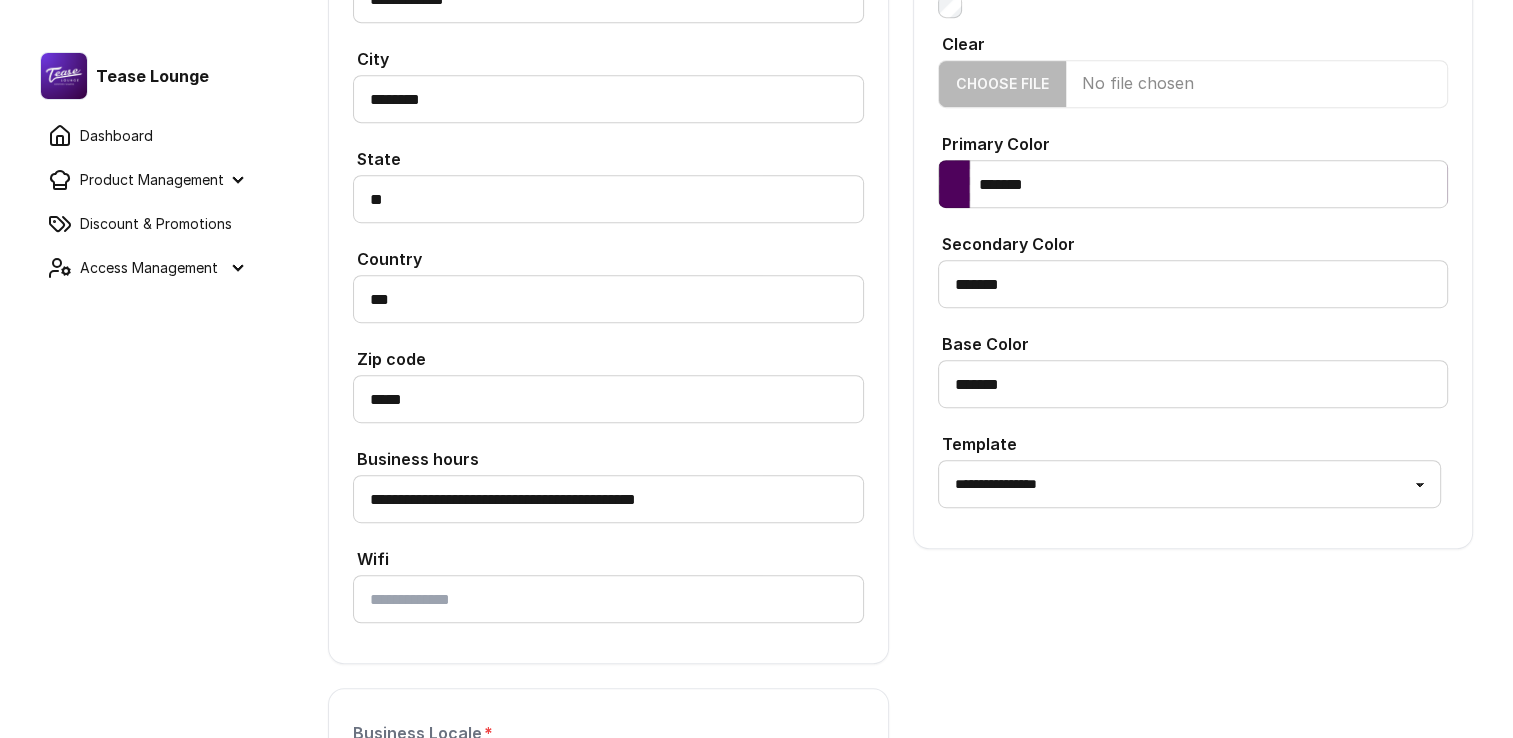 scroll, scrollTop: 1400, scrollLeft: 0, axis: vertical 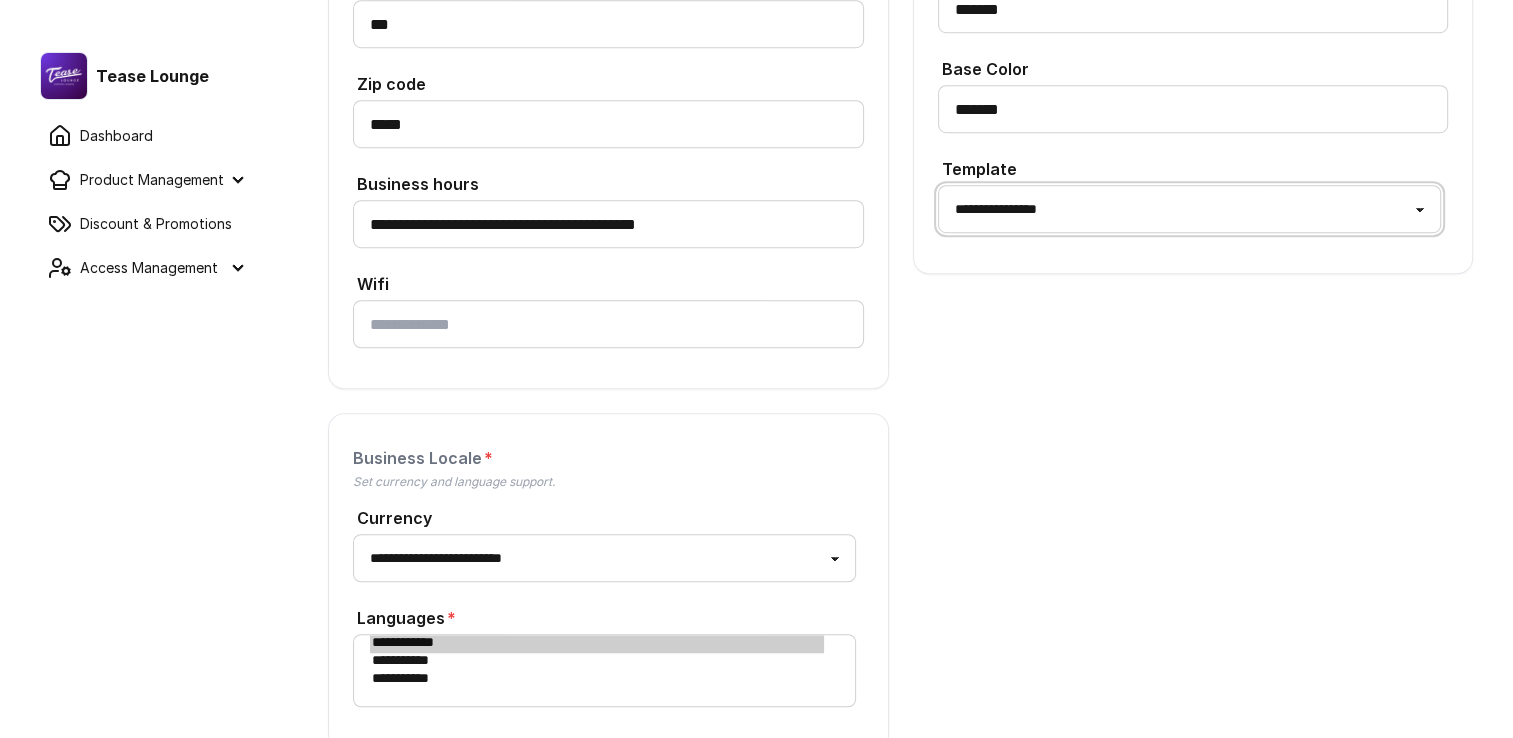 click on "**********" at bounding box center [1189, 209] 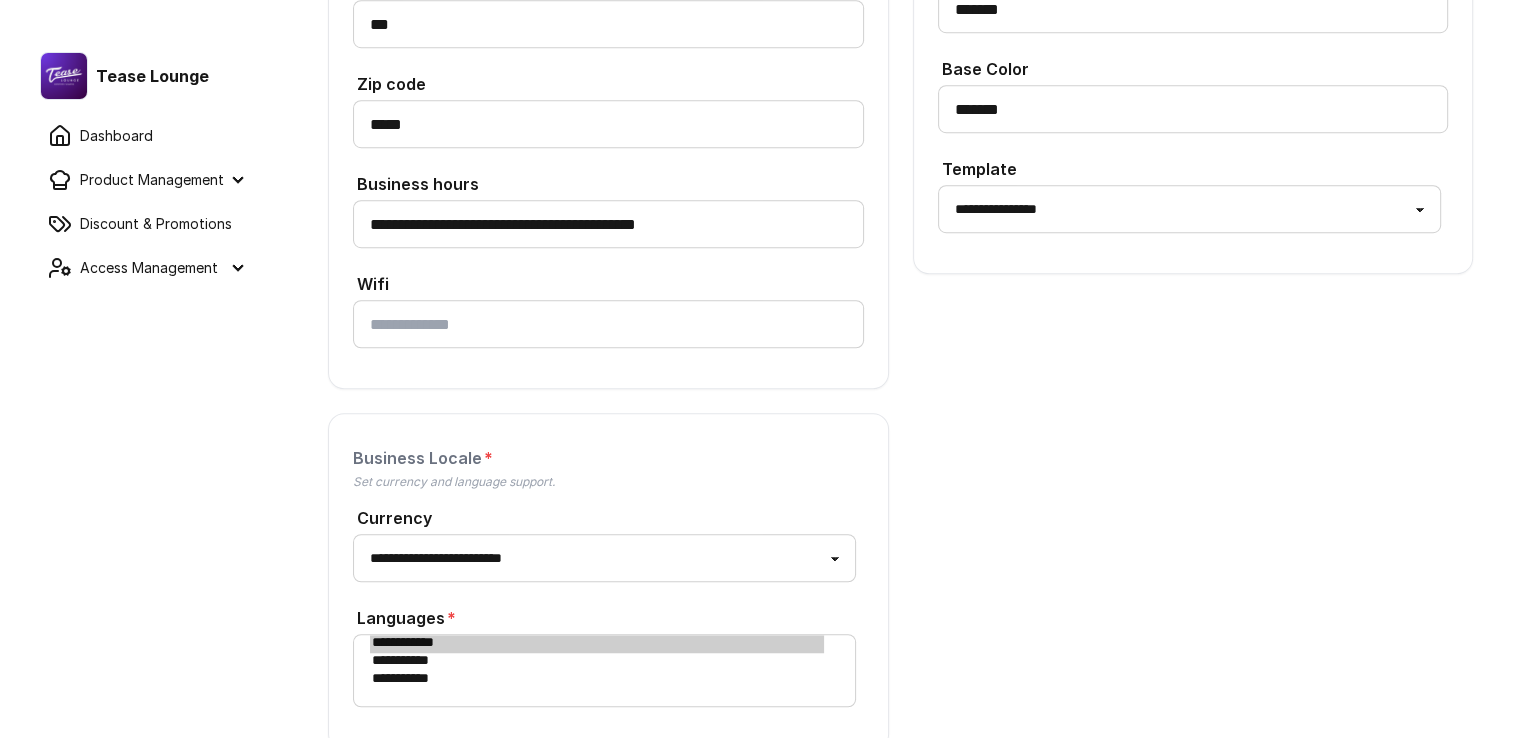 click on "**********" at bounding box center [900, -256] 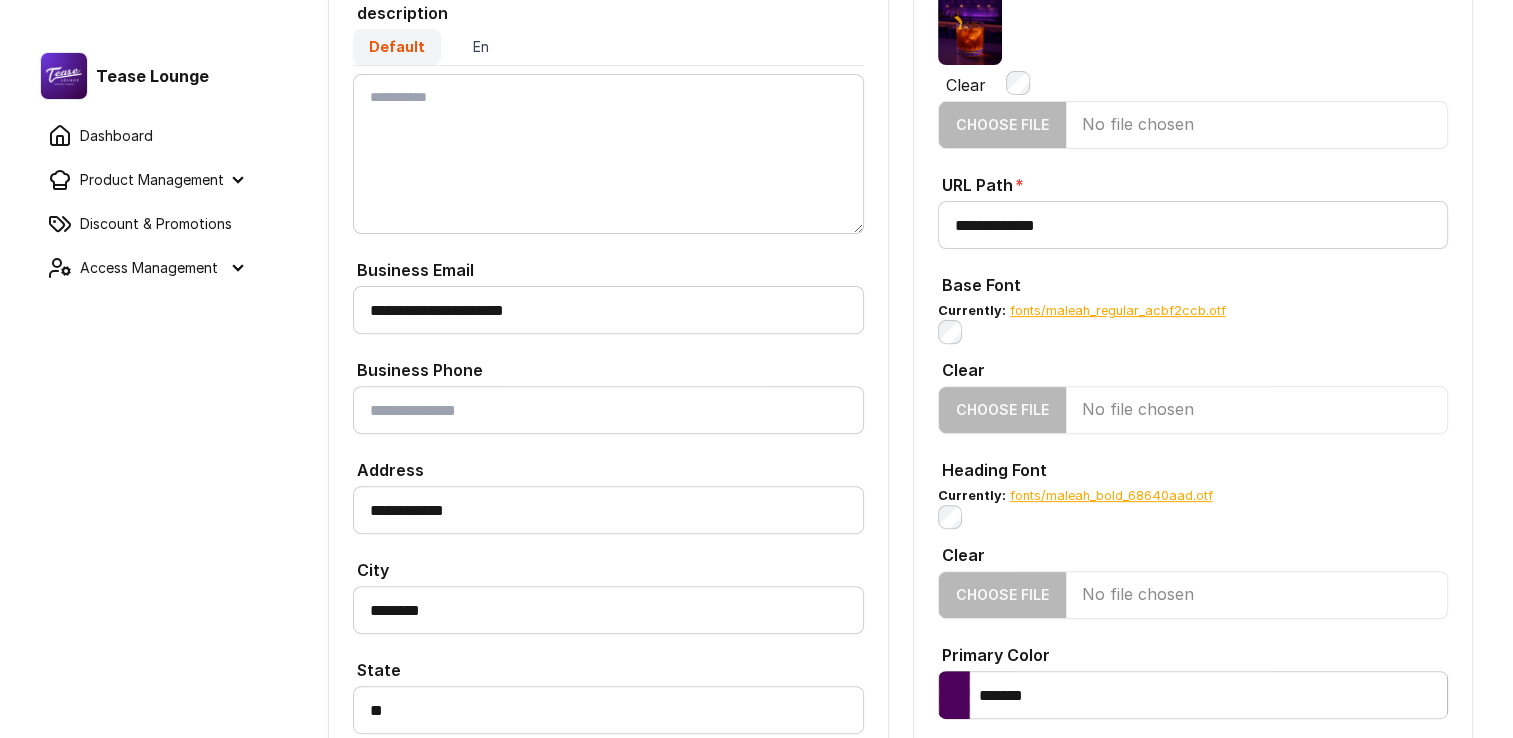 scroll, scrollTop: 0, scrollLeft: 0, axis: both 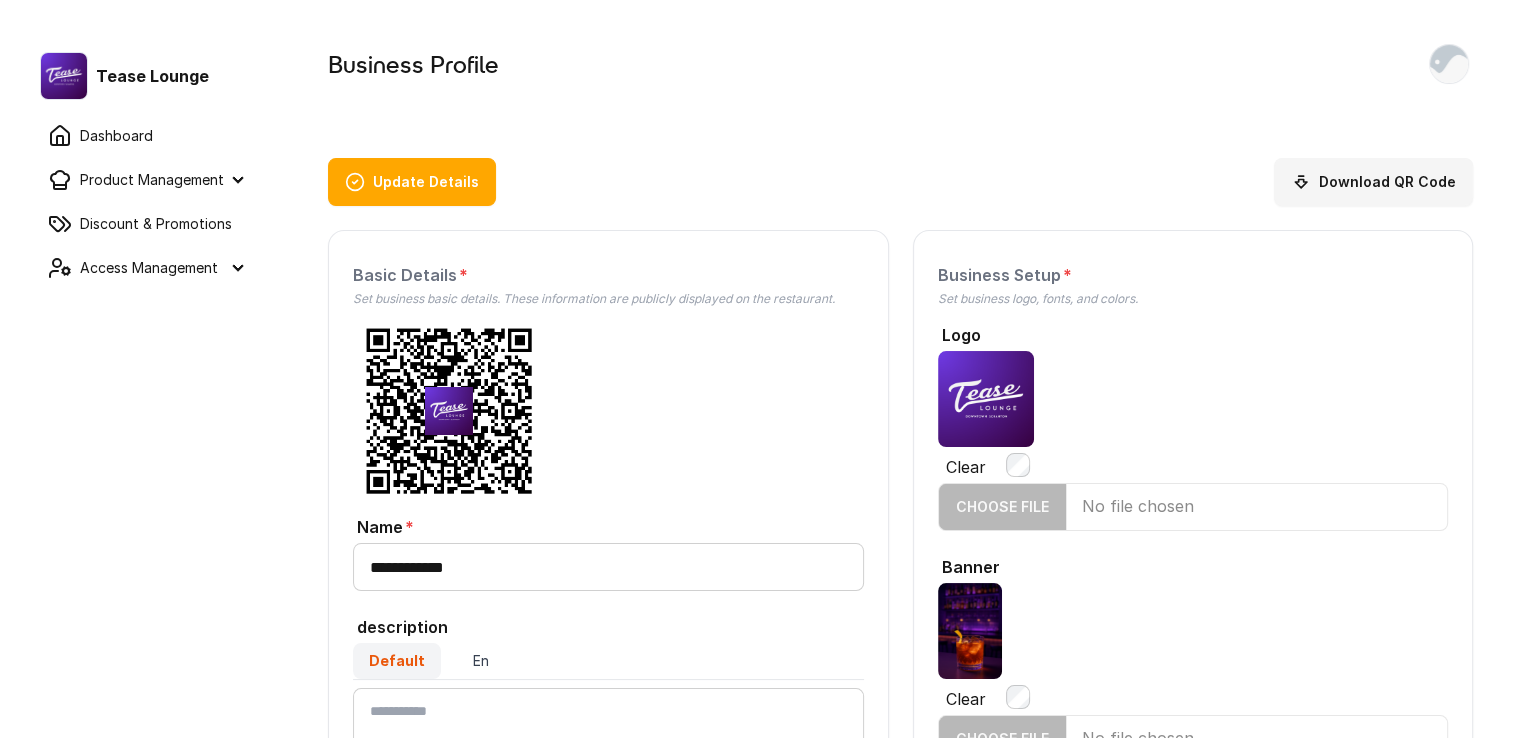 drag, startPoint x: 920, startPoint y: 296, endPoint x: 828, endPoint y: 90, distance: 225.61029 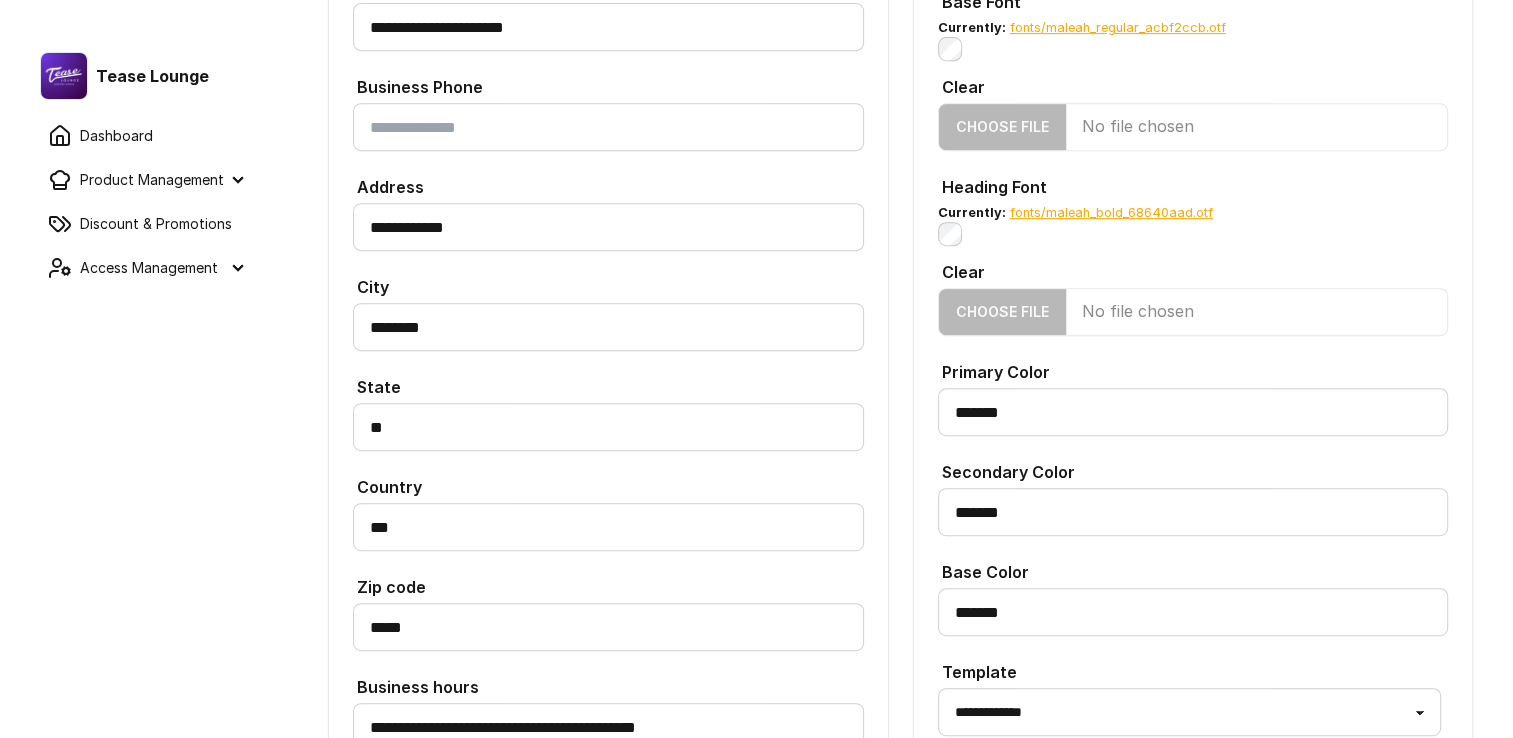 scroll, scrollTop: 900, scrollLeft: 0, axis: vertical 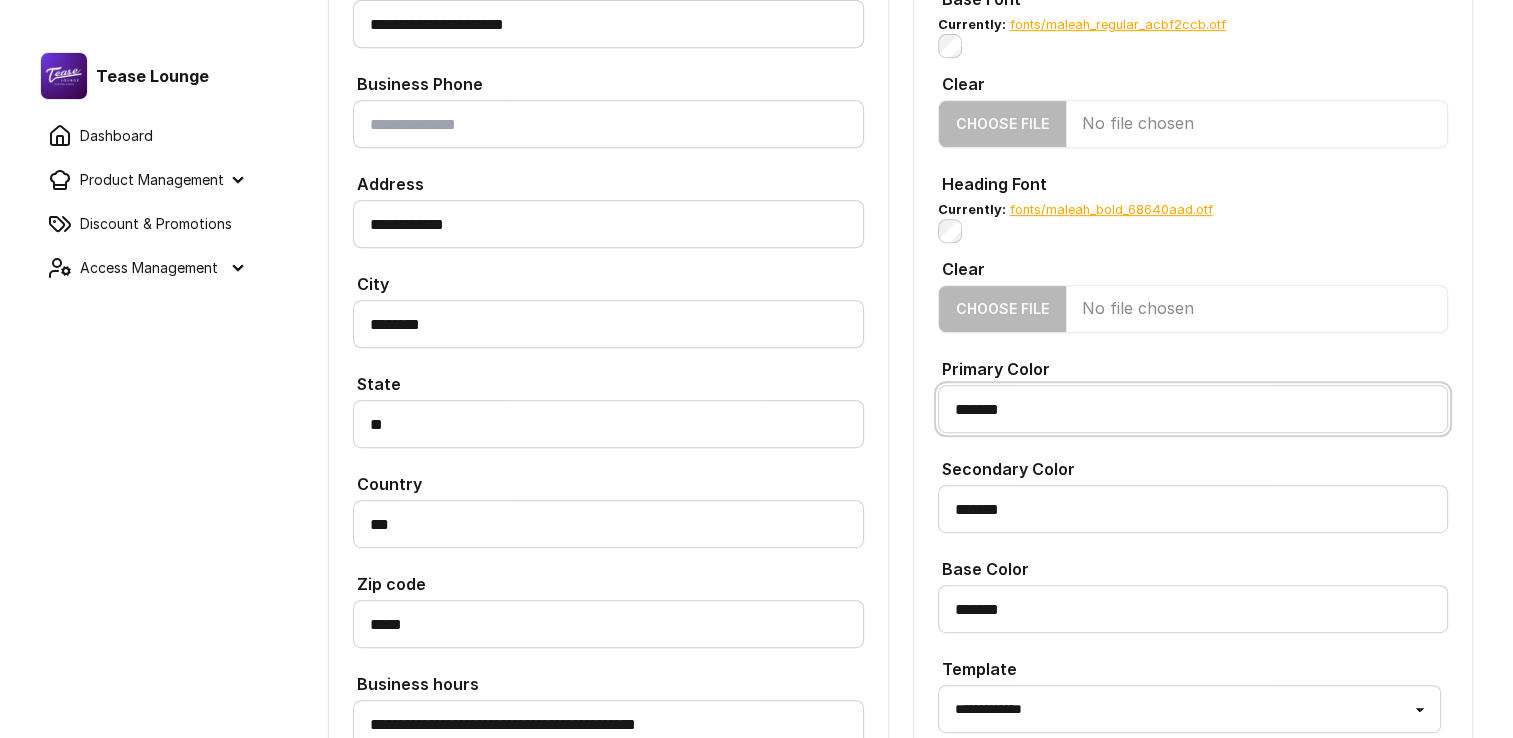click on "*******" at bounding box center (1193, 409) 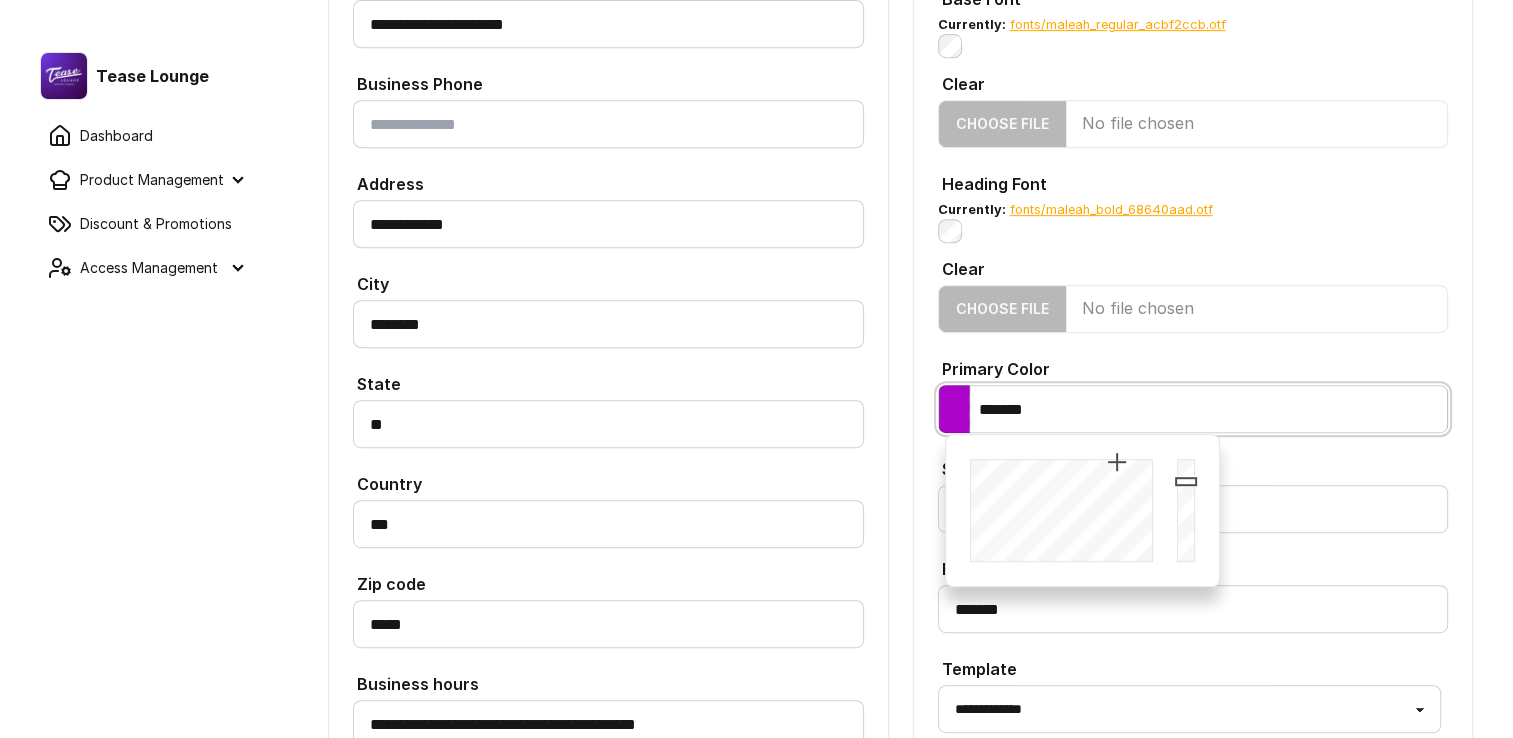 type on "*******" 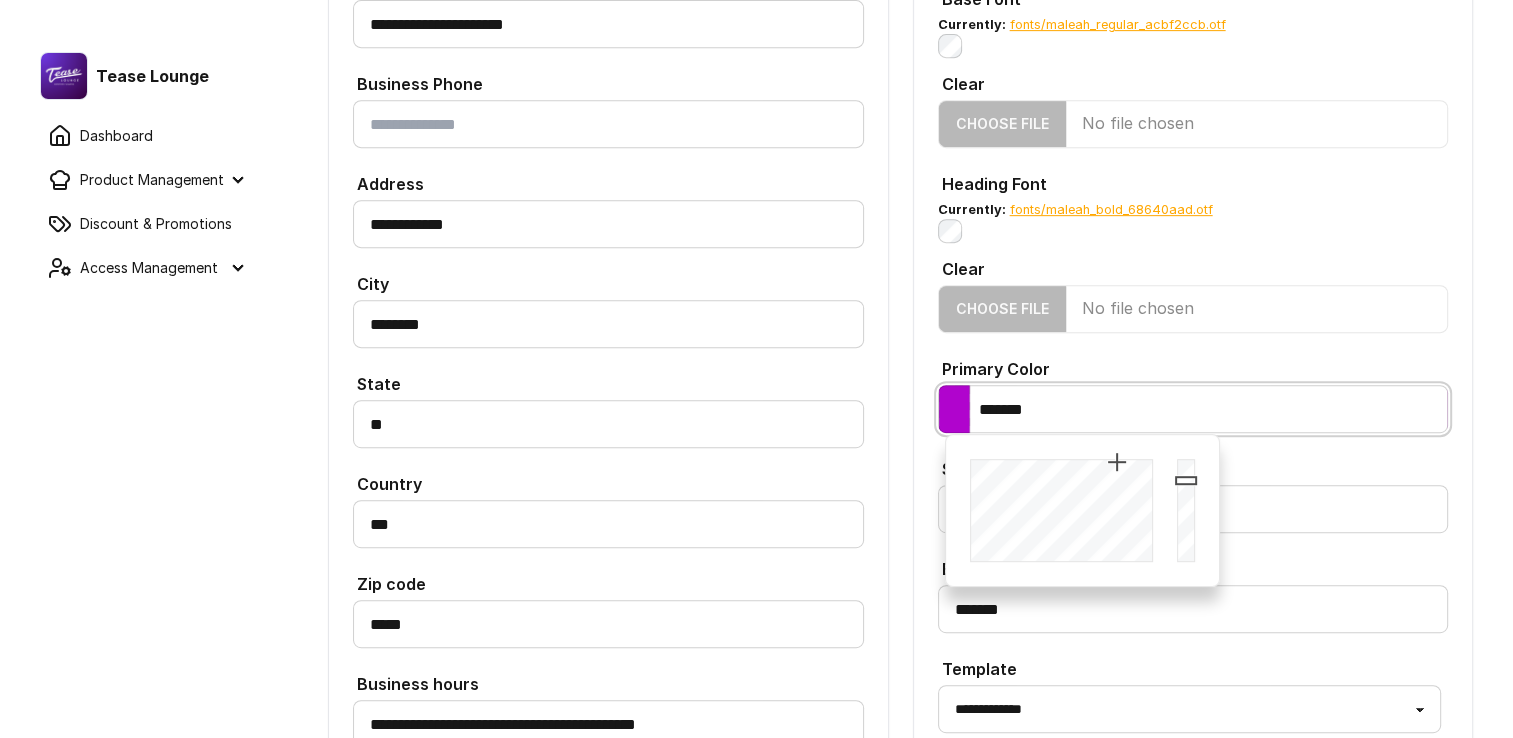 drag, startPoint x: 1188, startPoint y: 523, endPoint x: 1188, endPoint y: 480, distance: 43 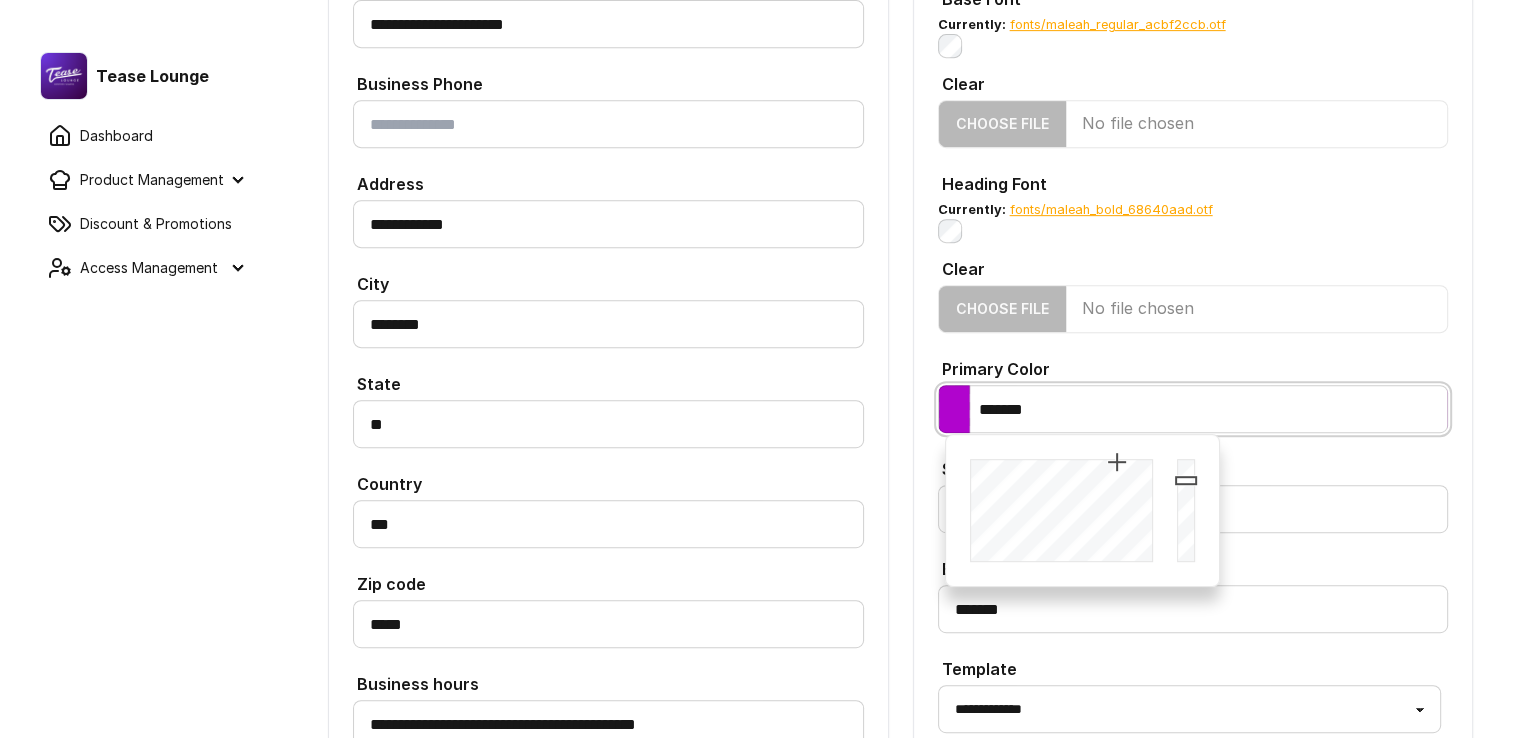 click at bounding box center (1192, 510) 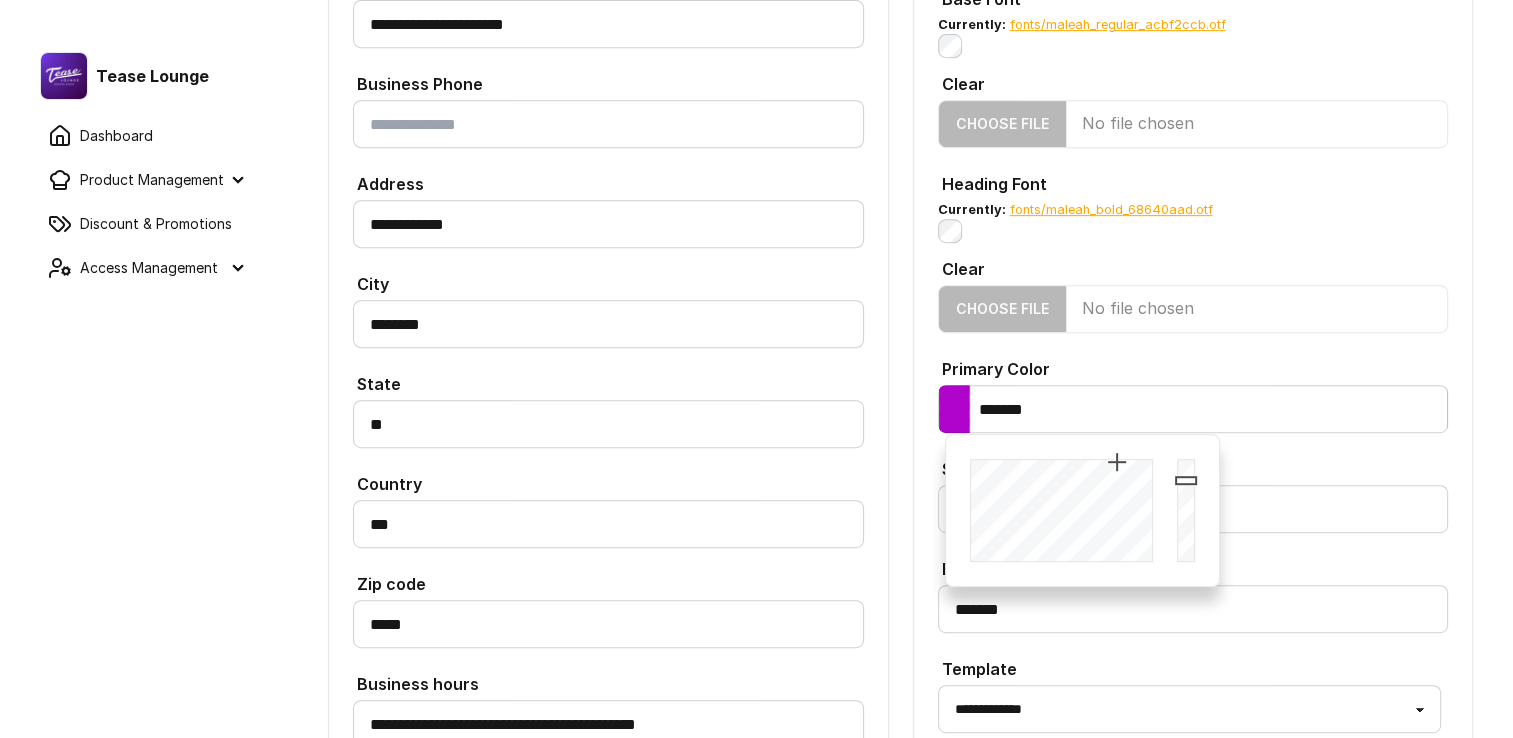 click on "Primary Color" at bounding box center [1193, 367] 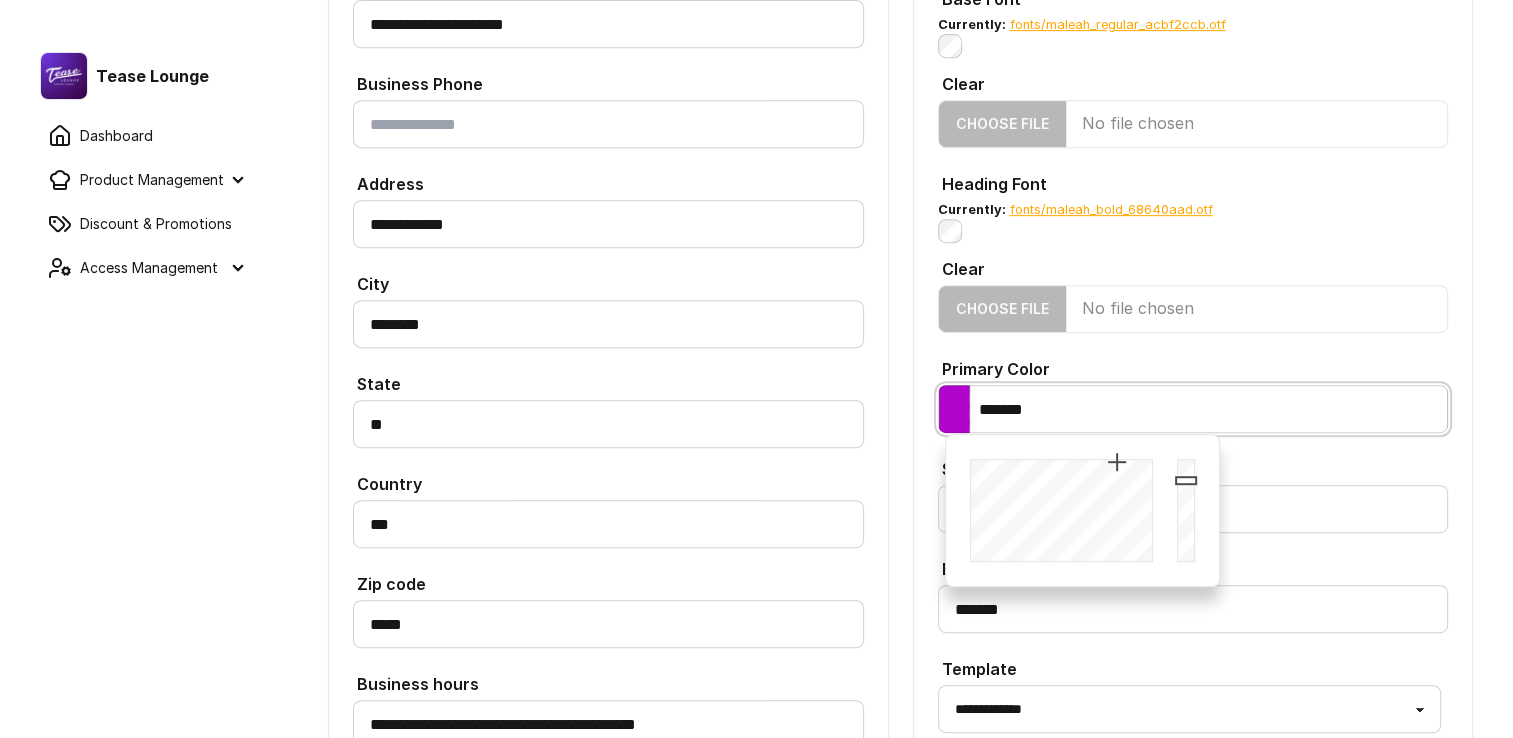 click on "*******" at bounding box center [1193, 409] 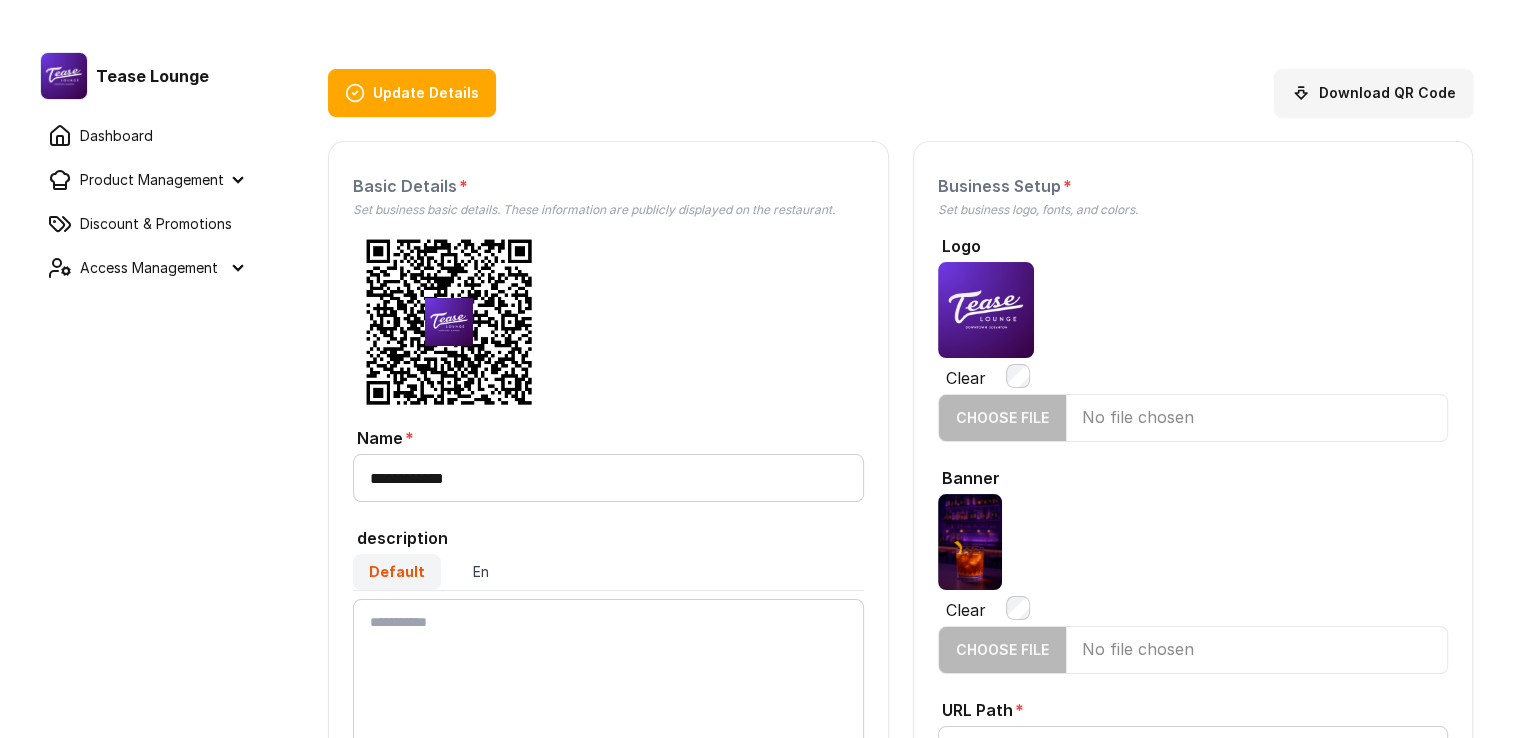 scroll, scrollTop: 0, scrollLeft: 0, axis: both 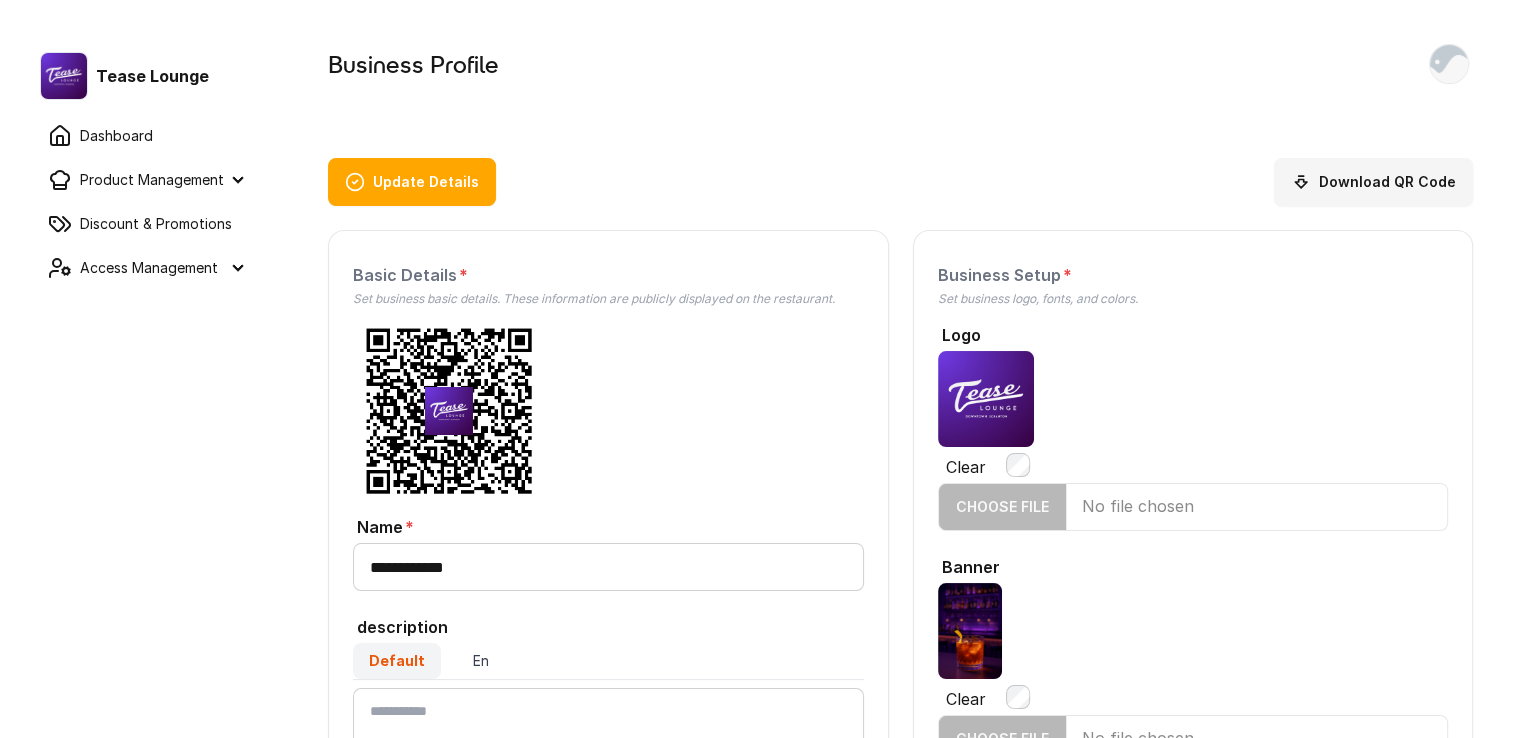 drag, startPoint x: 429, startPoint y: 182, endPoint x: 474, endPoint y: 156, distance: 51.971146 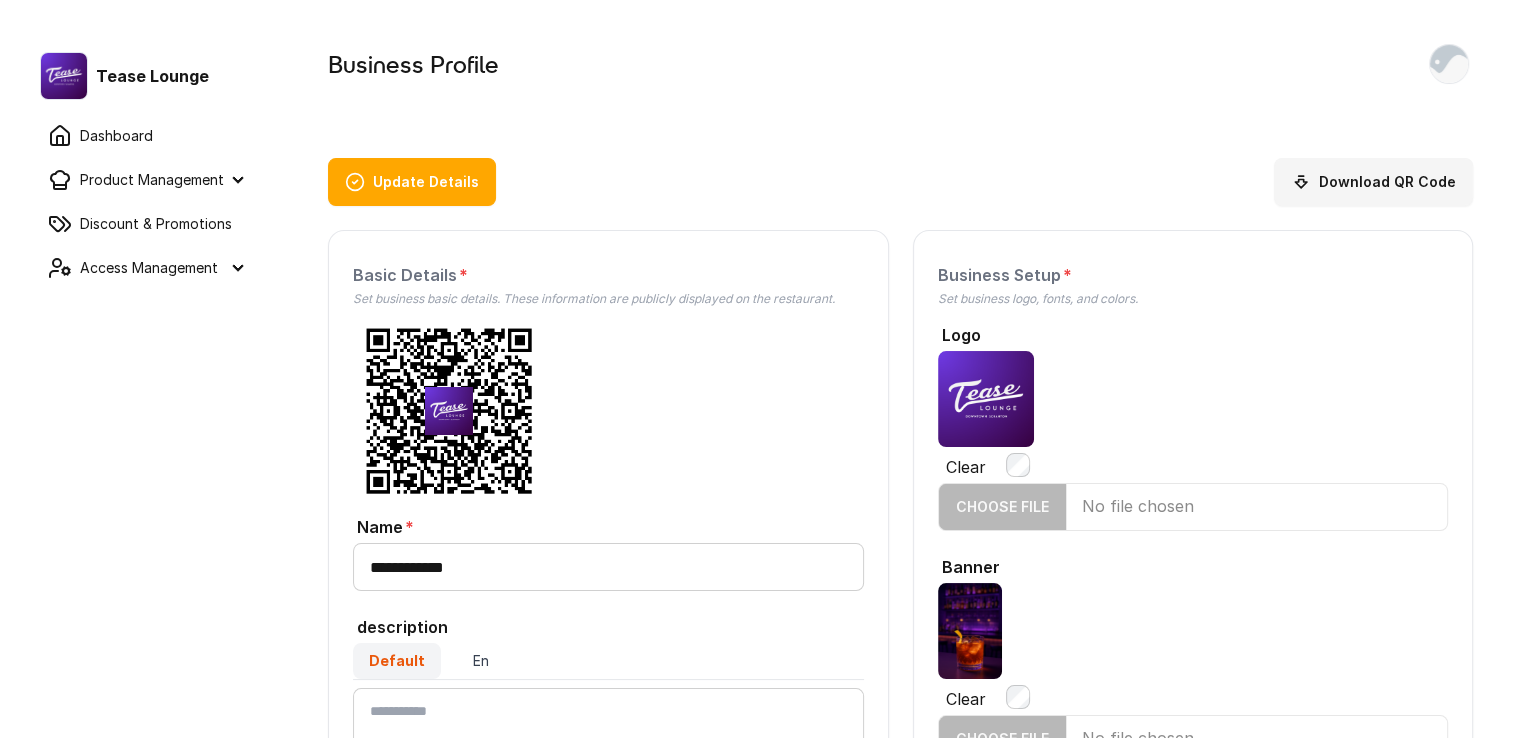scroll, scrollTop: 500, scrollLeft: 0, axis: vertical 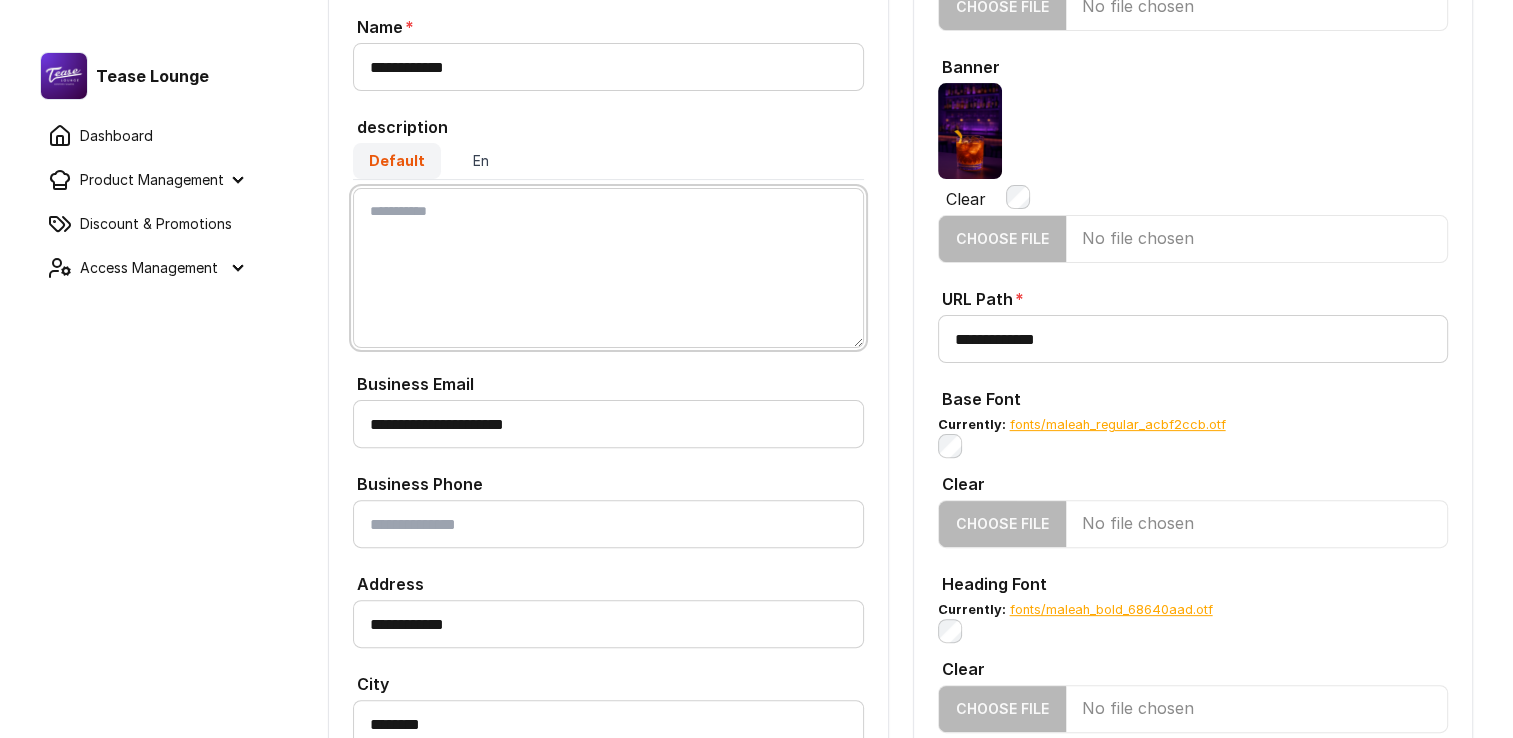 click on "Default" at bounding box center [608, 268] 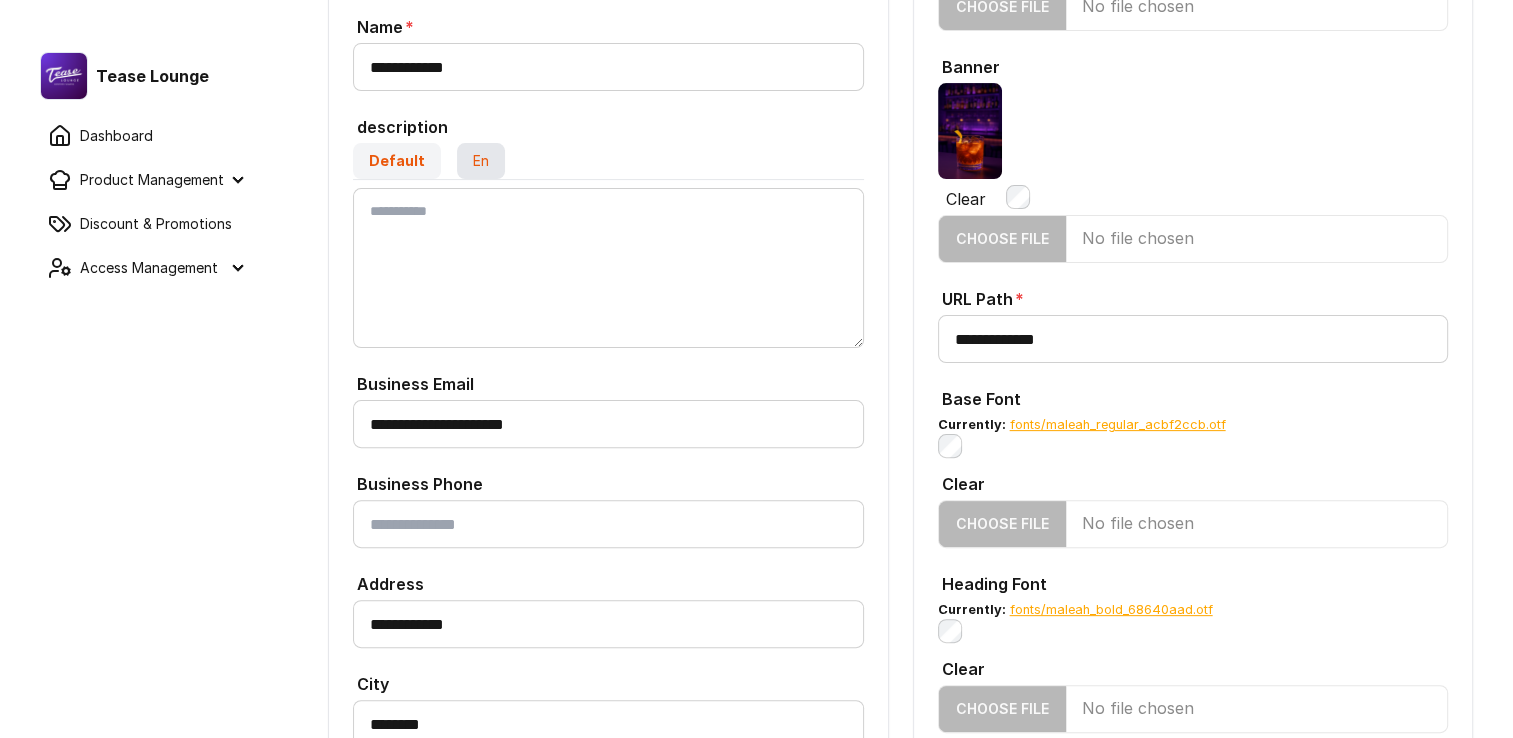 click on "En" at bounding box center (481, 161) 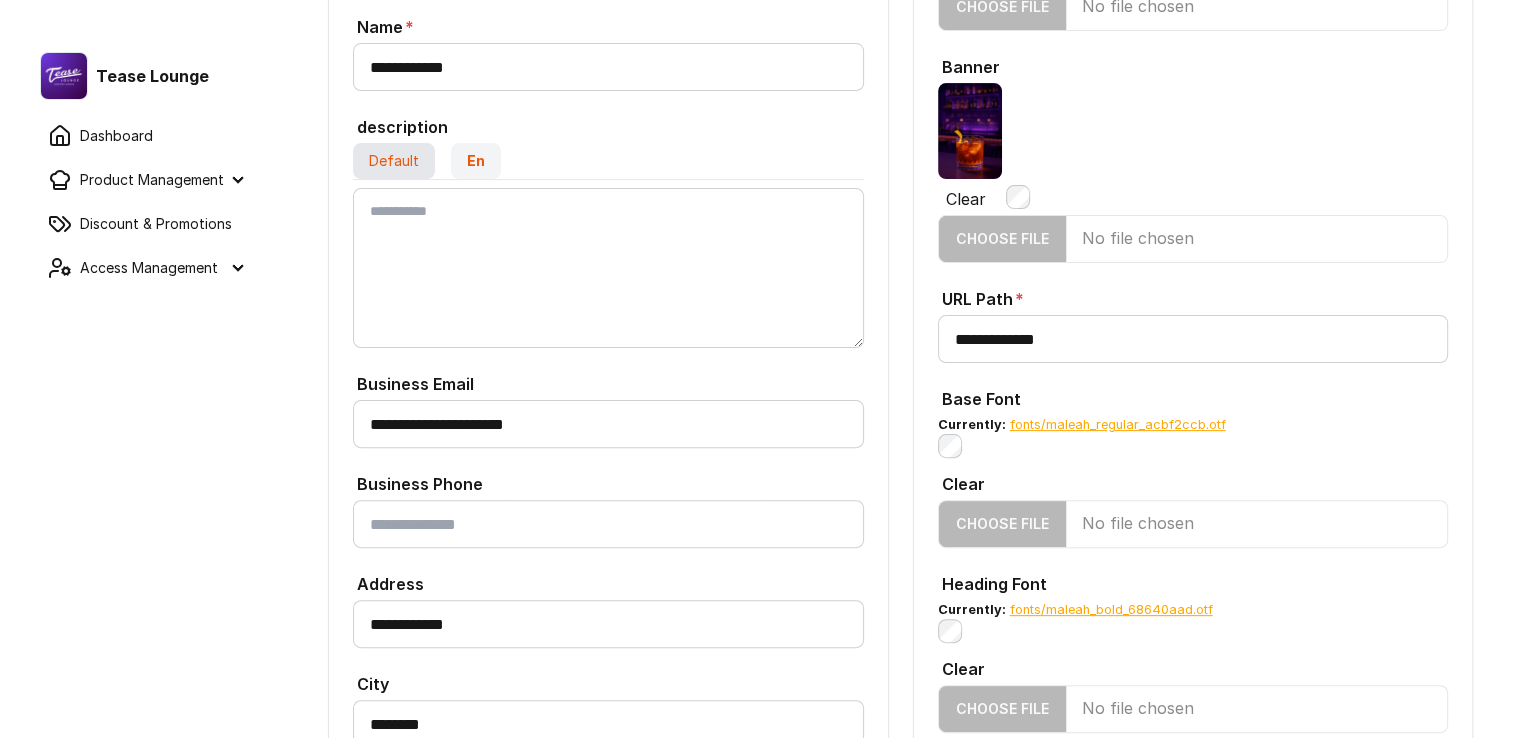 click on "Default" at bounding box center (394, 161) 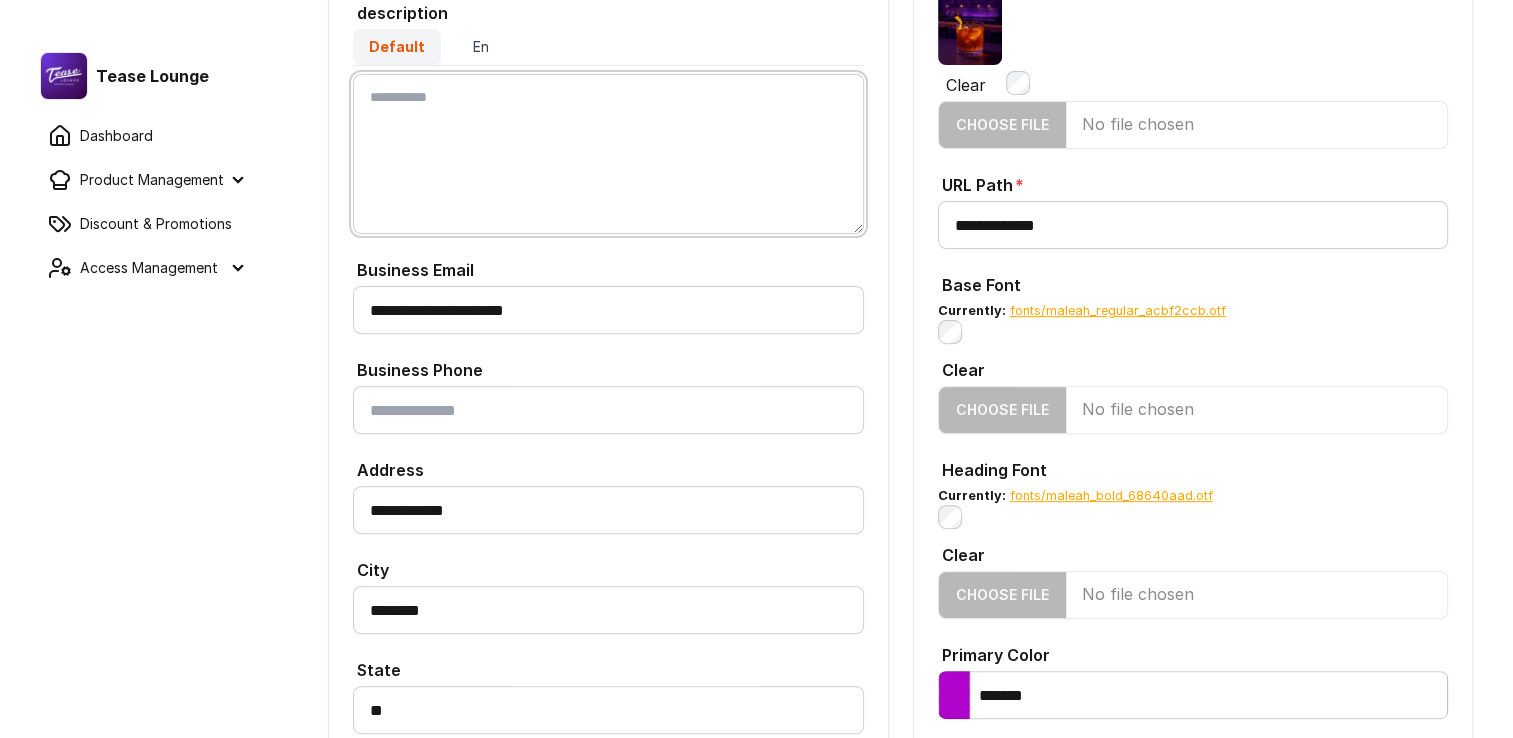 scroll, scrollTop: 600, scrollLeft: 0, axis: vertical 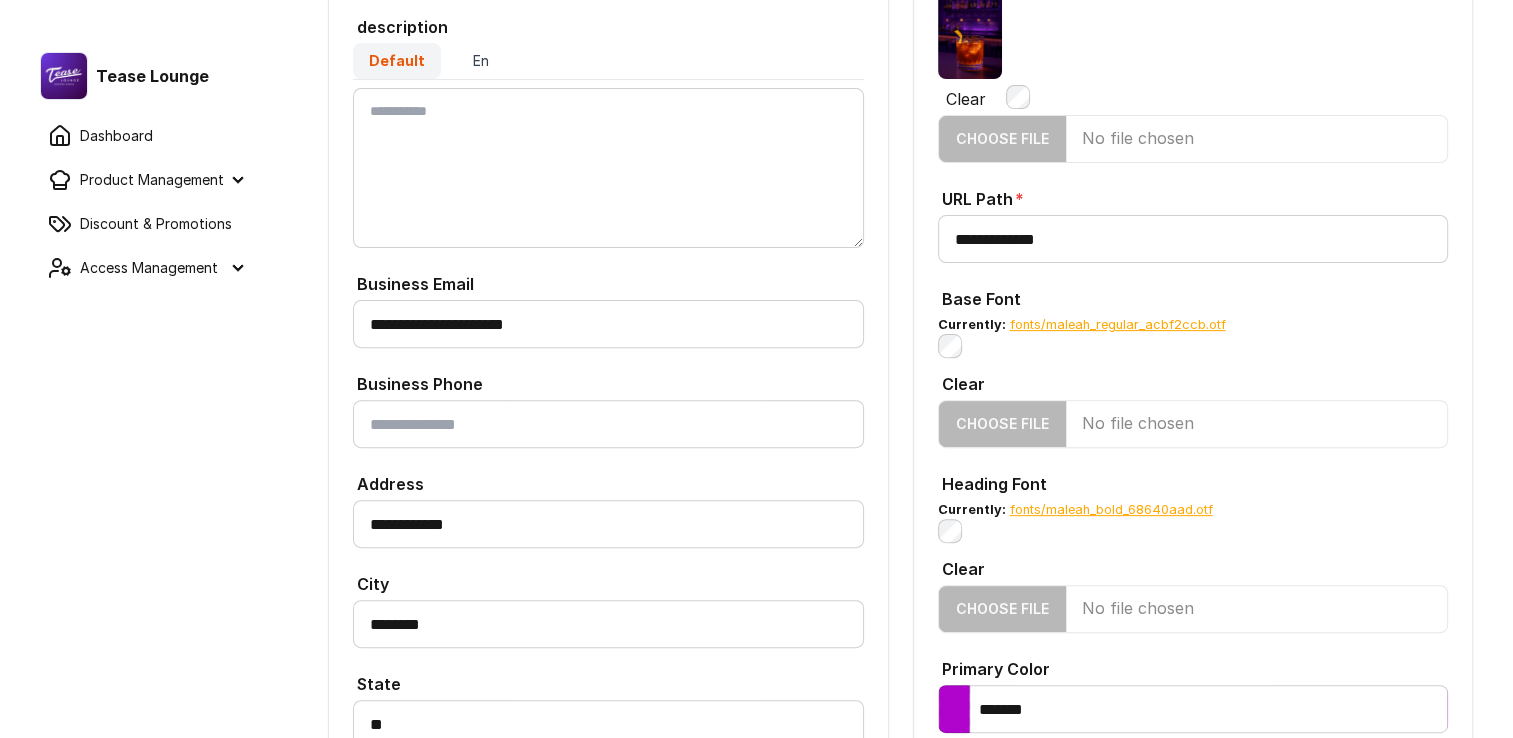 click on "Product Management" at bounding box center (144, 180) 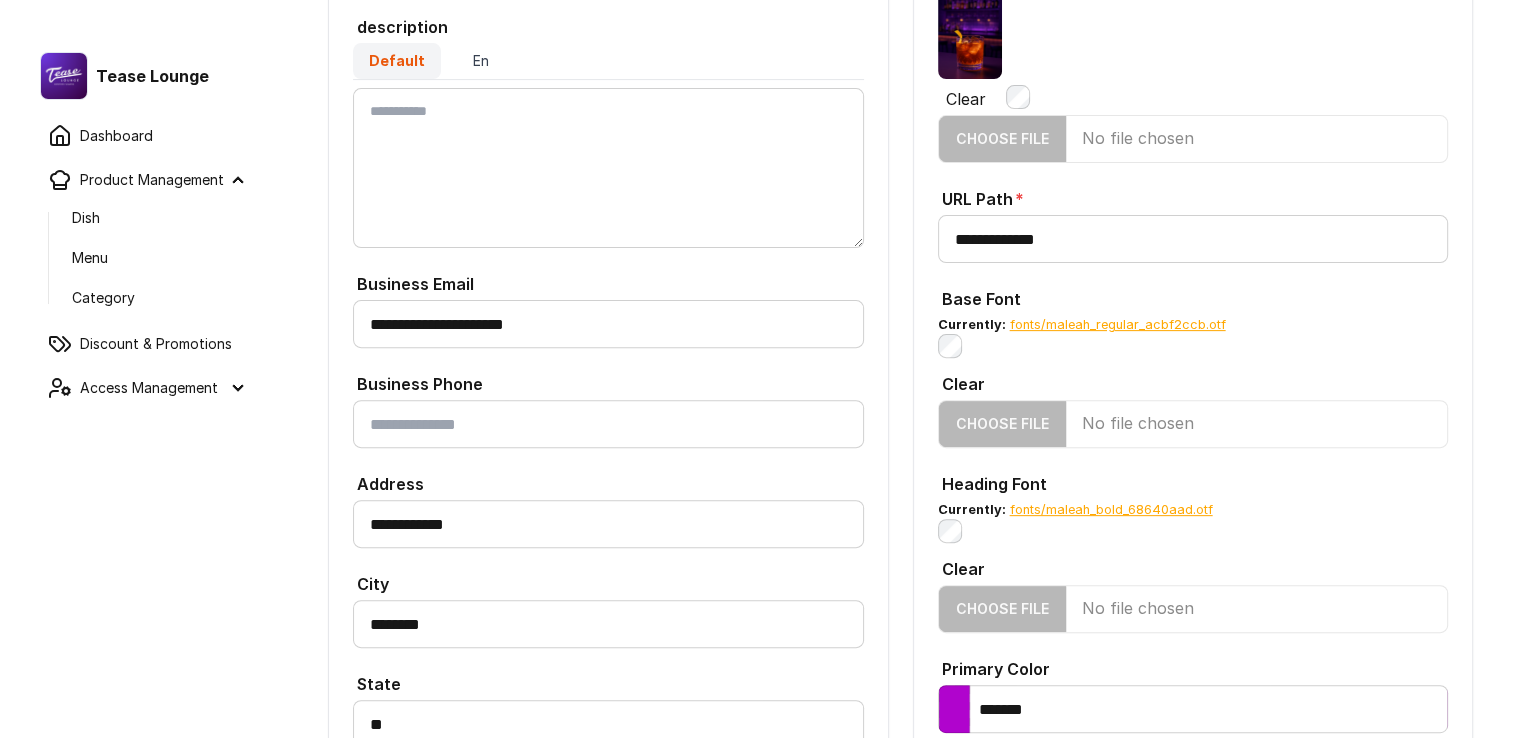 click on "Access Management" at bounding box center (144, 388) 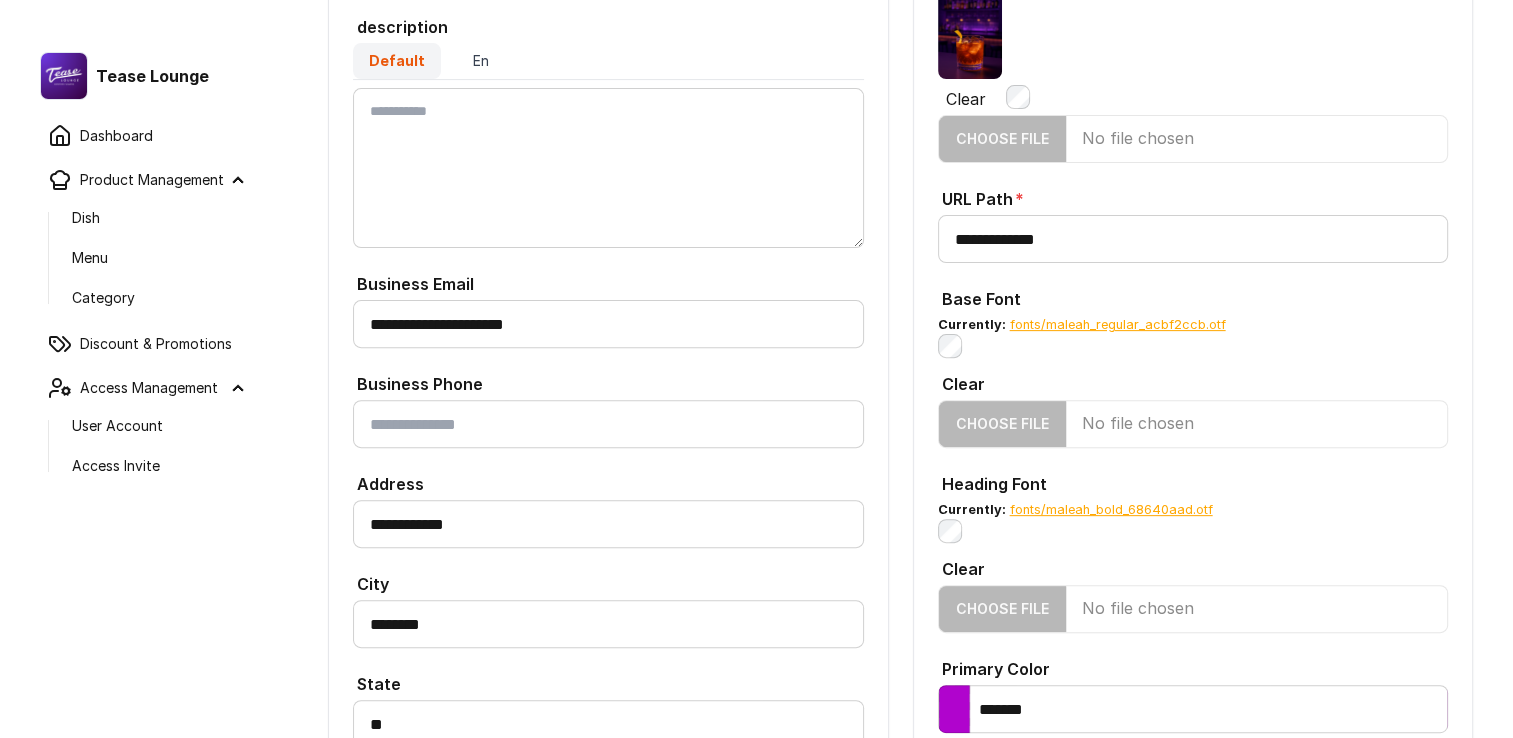 click on "Access Management" at bounding box center [144, 388] 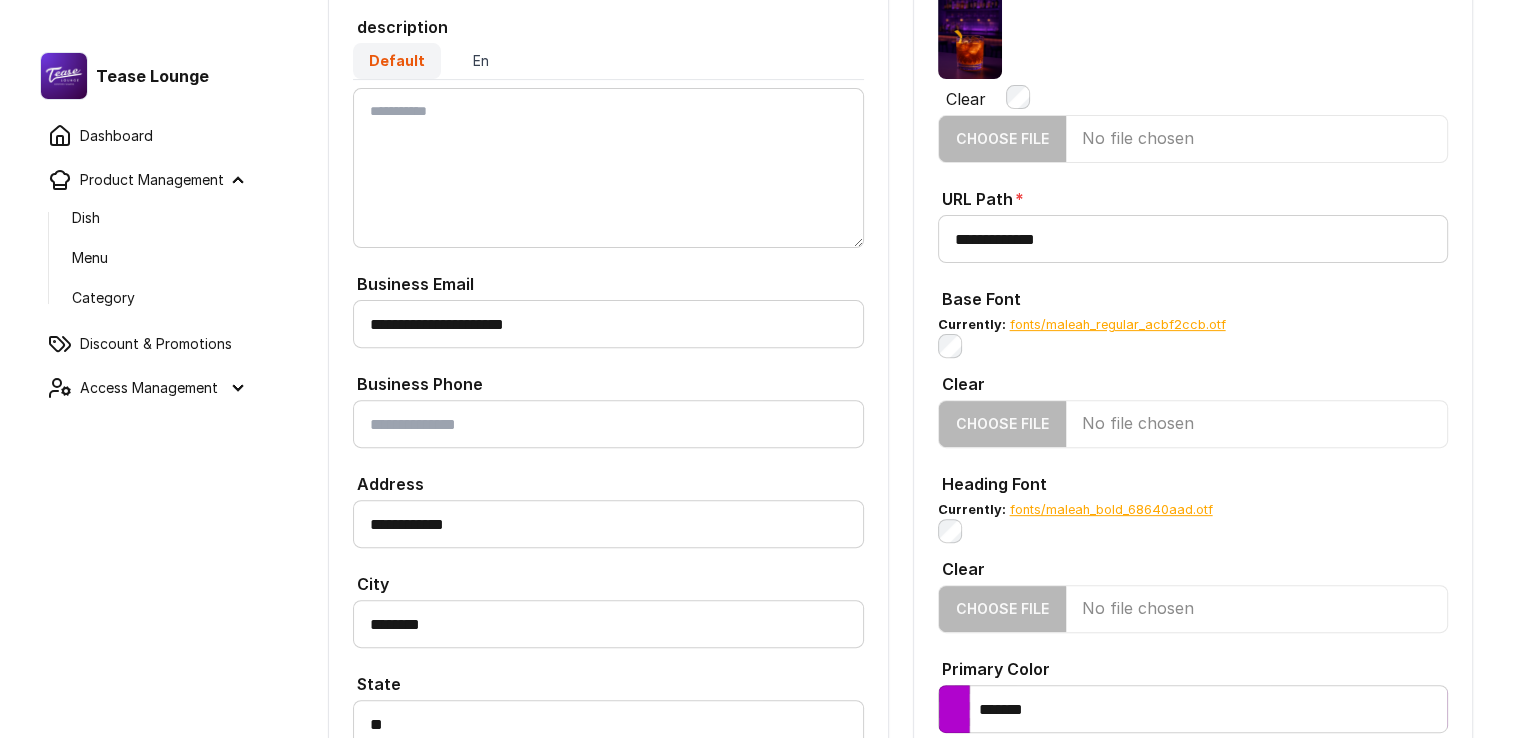 click on "Product Management" at bounding box center [144, 180] 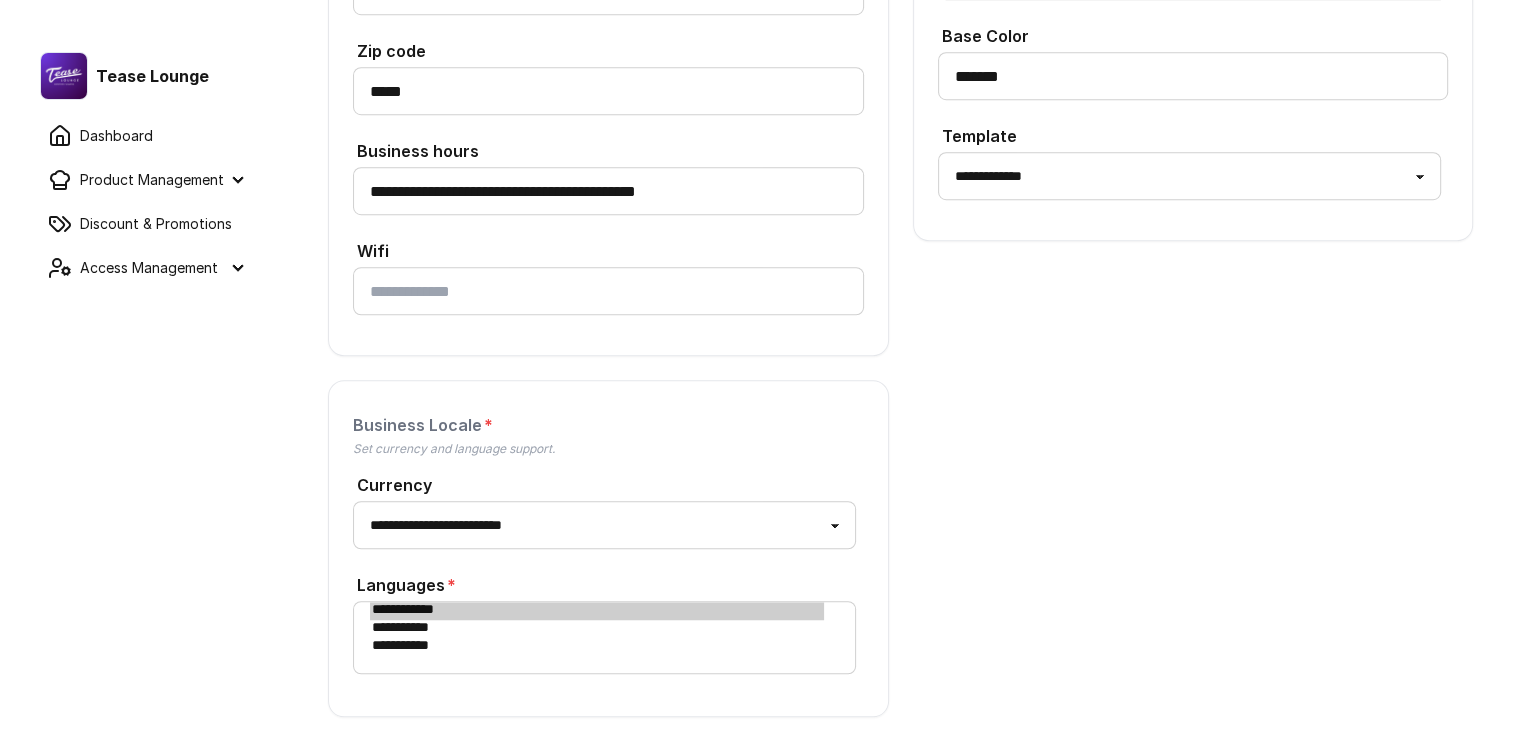 scroll, scrollTop: 1452, scrollLeft: 0, axis: vertical 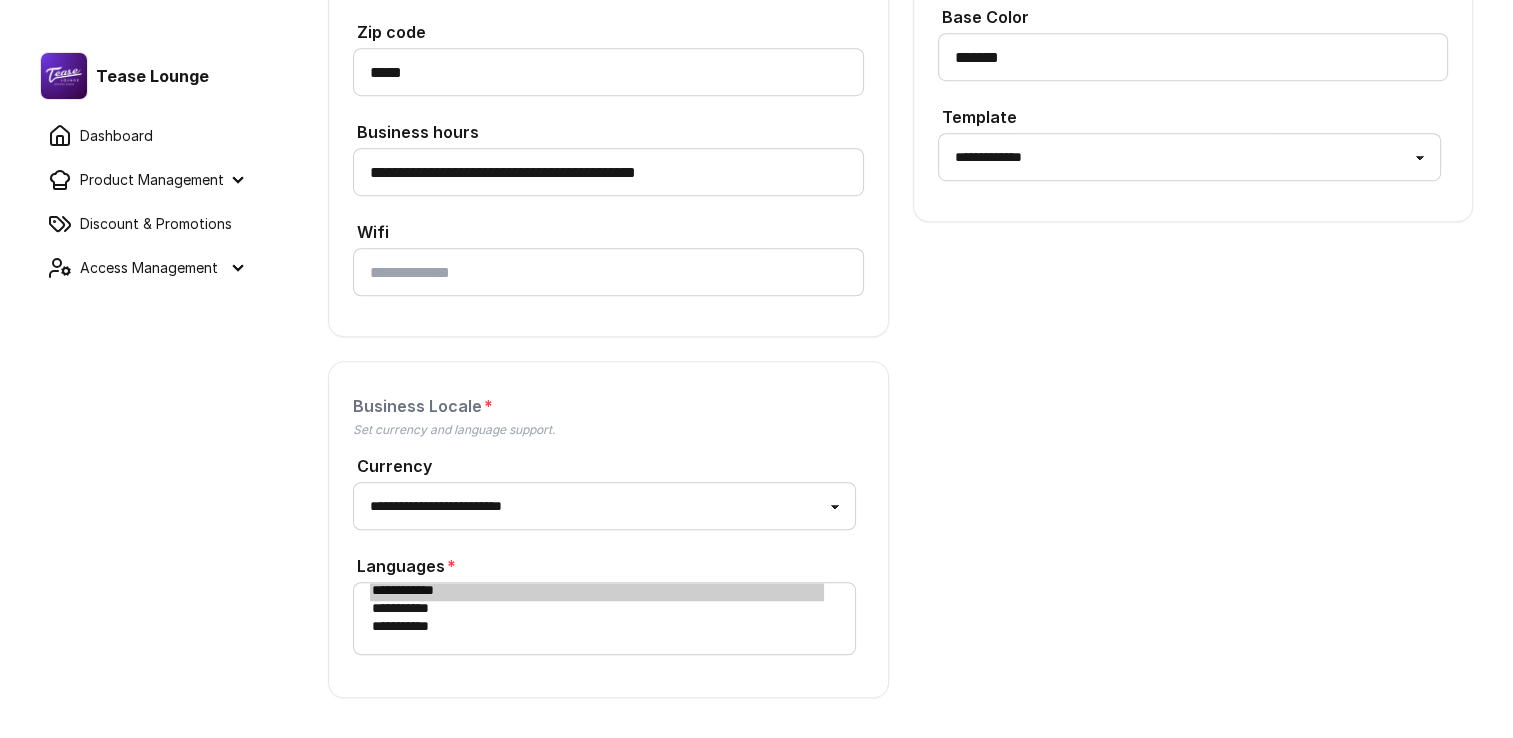 click on "Dashboard" at bounding box center [144, 136] 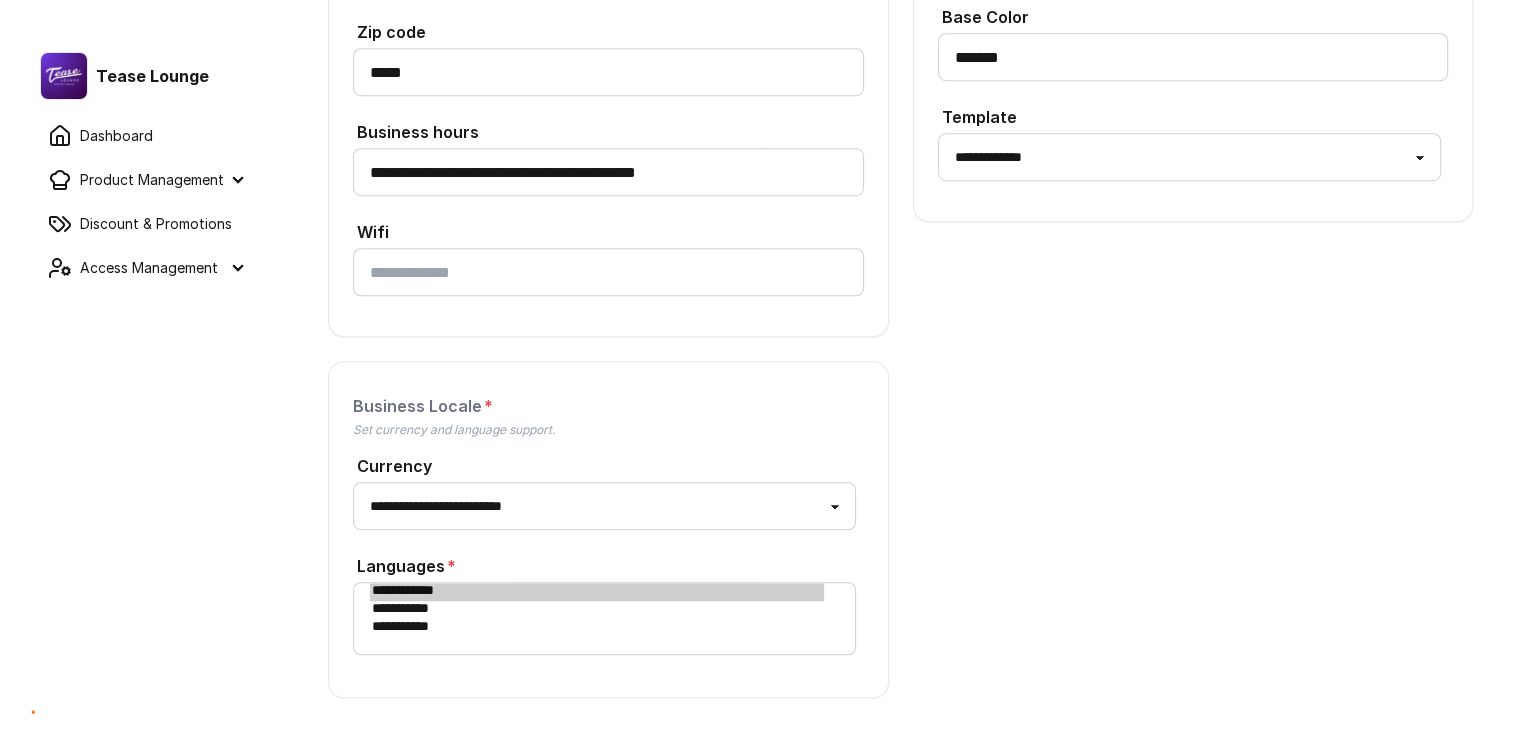 scroll, scrollTop: 0, scrollLeft: 0, axis: both 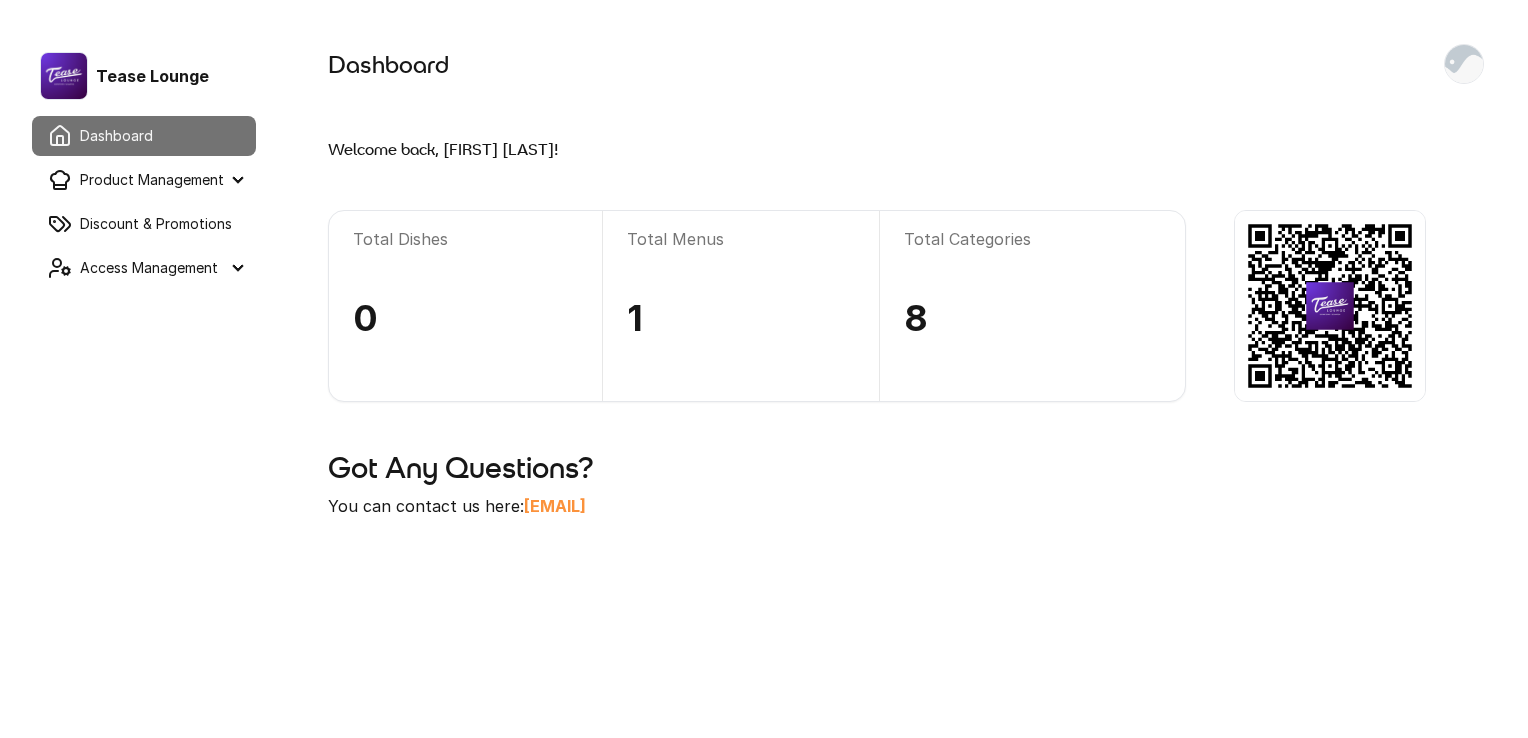 click on "Product Management" at bounding box center (144, 180) 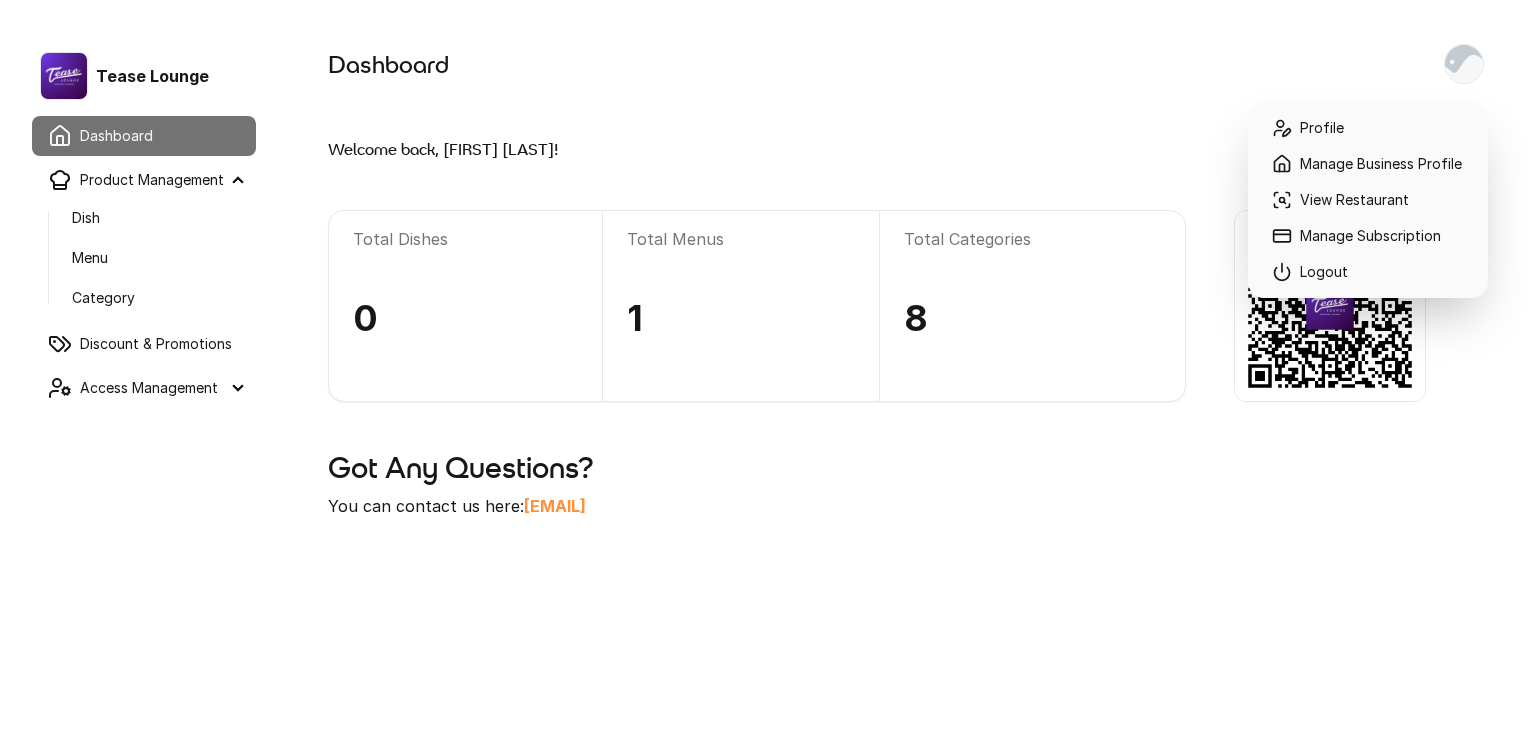 click at bounding box center [1464, 64] 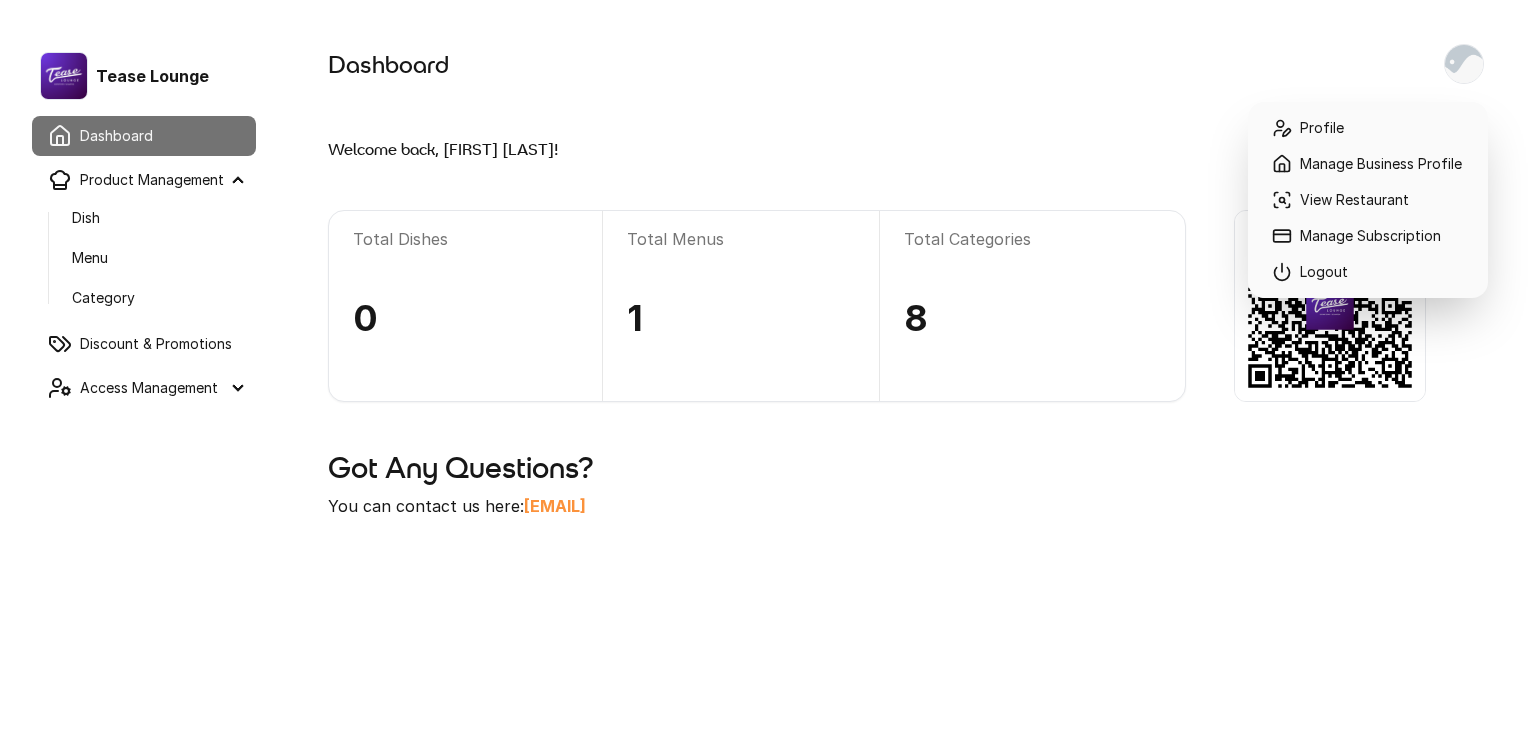click on "Profile" at bounding box center (1368, 128) 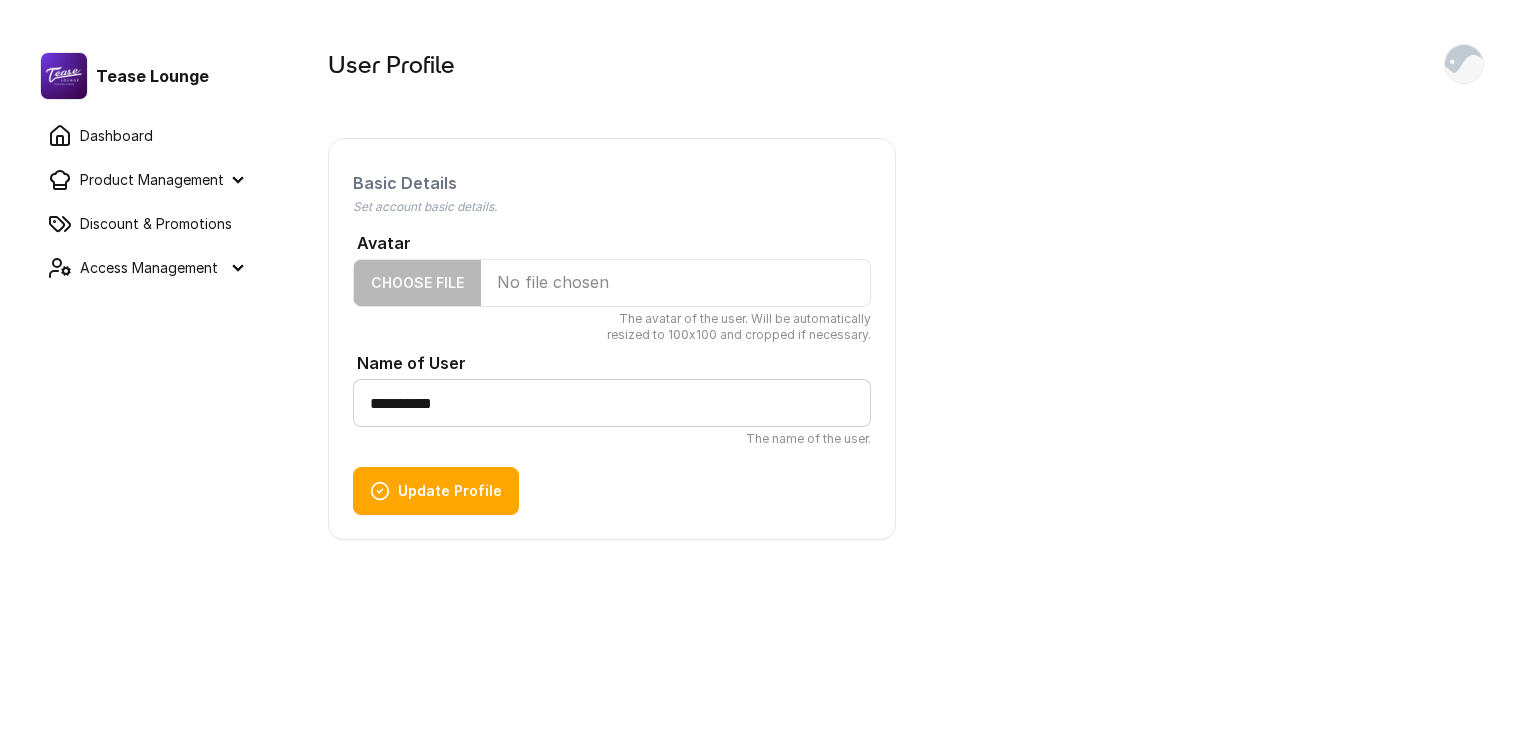 click on "Dashboard" at bounding box center [144, 136] 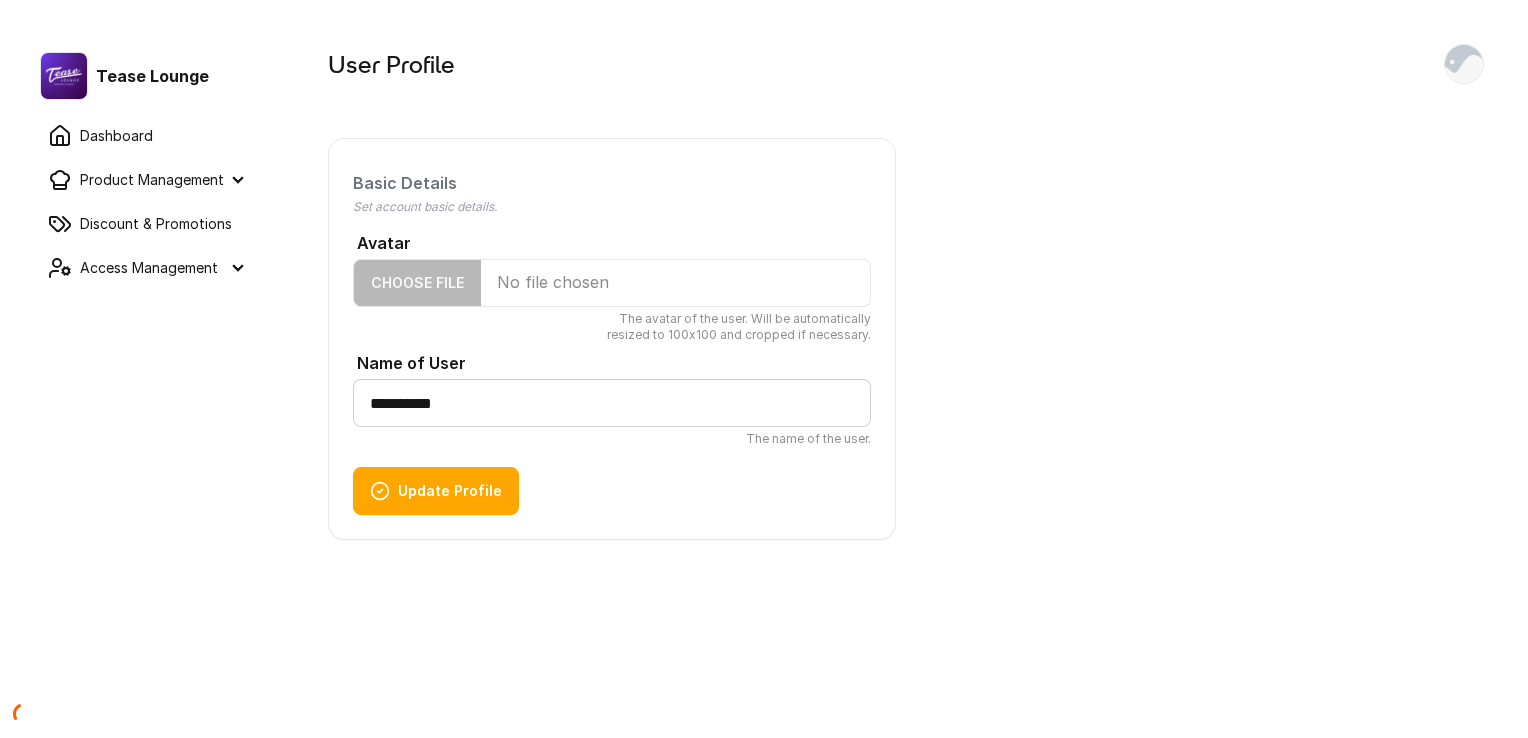 click on "Tease Lounge" at bounding box center (144, 76) 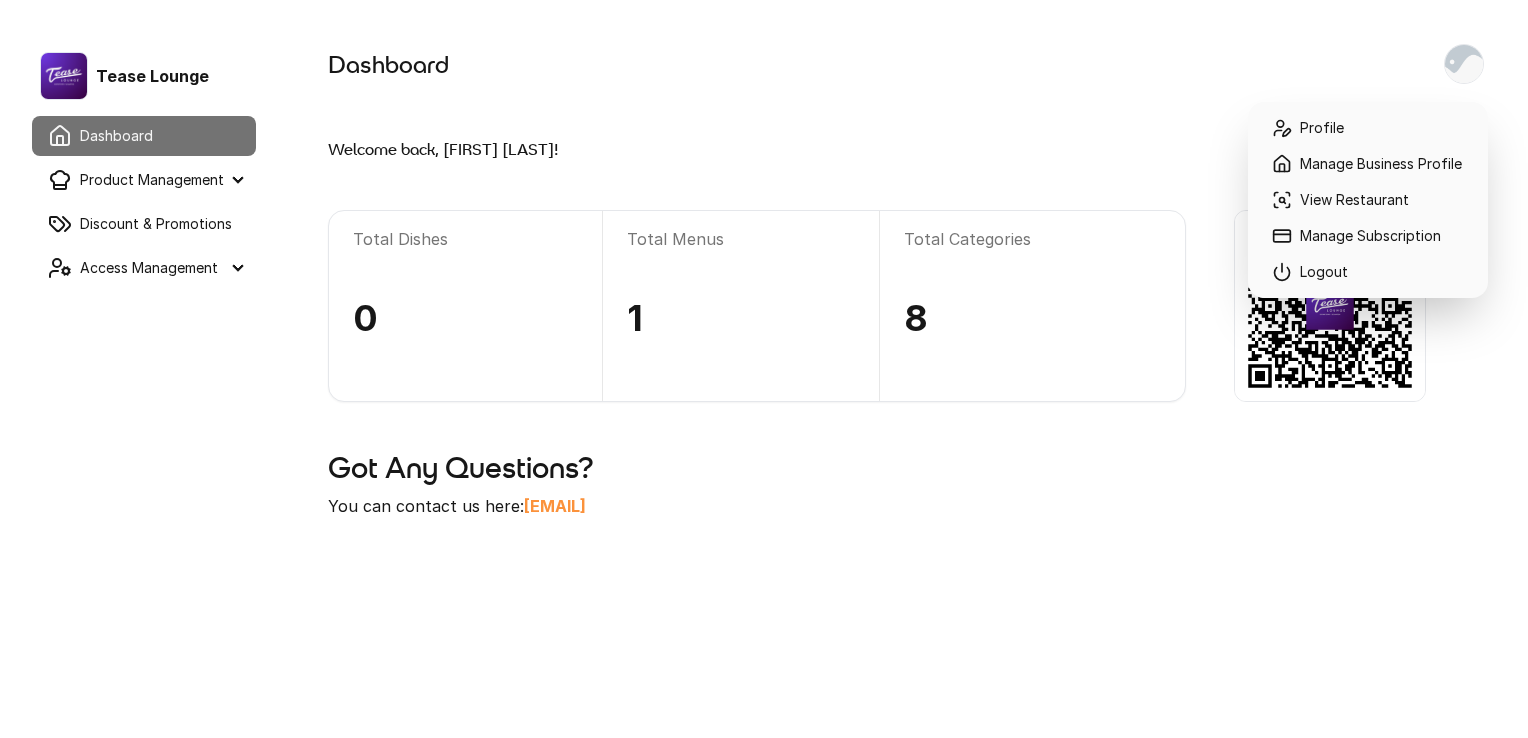 click at bounding box center [1464, 64] 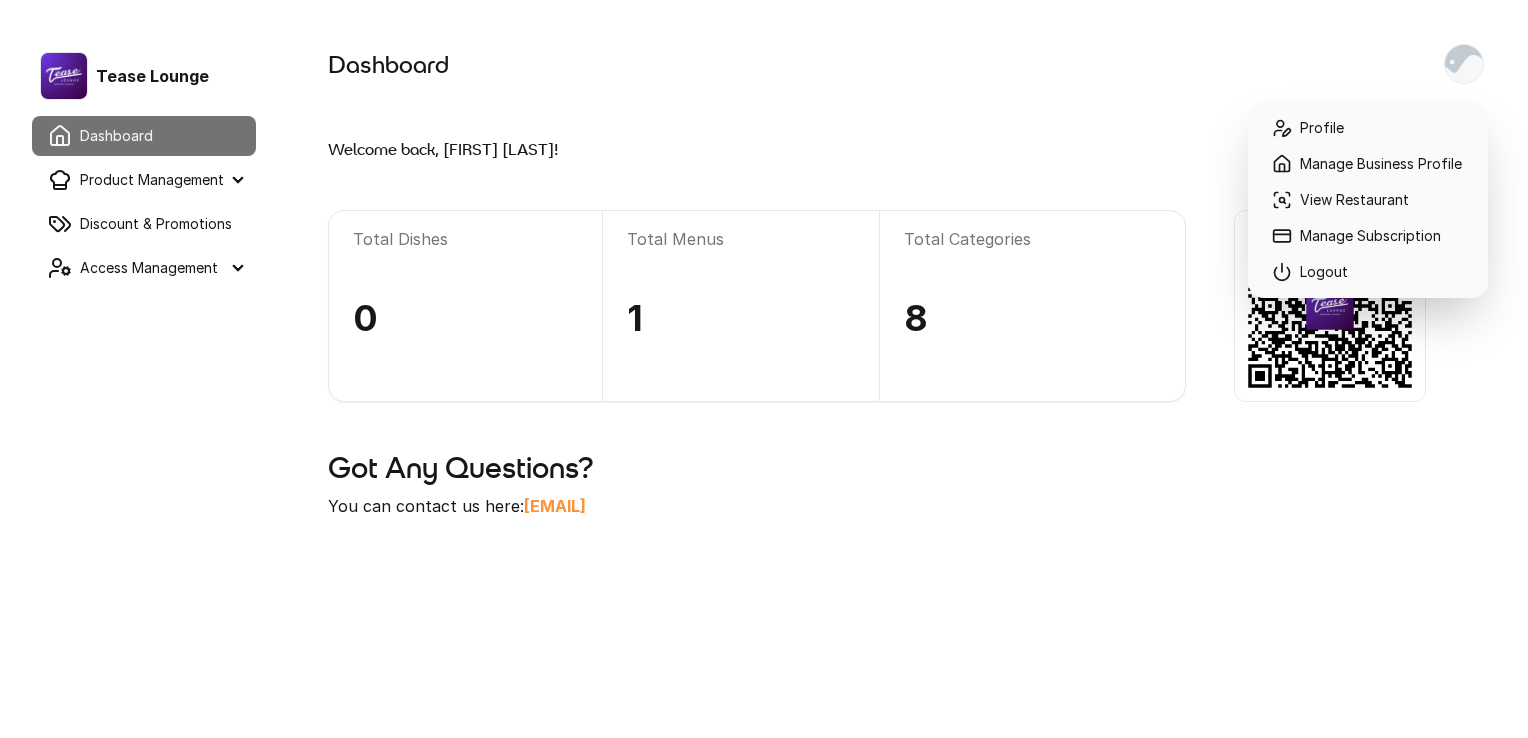 drag, startPoint x: 1342, startPoint y: 170, endPoint x: 1196, endPoint y: 154, distance: 146.8741 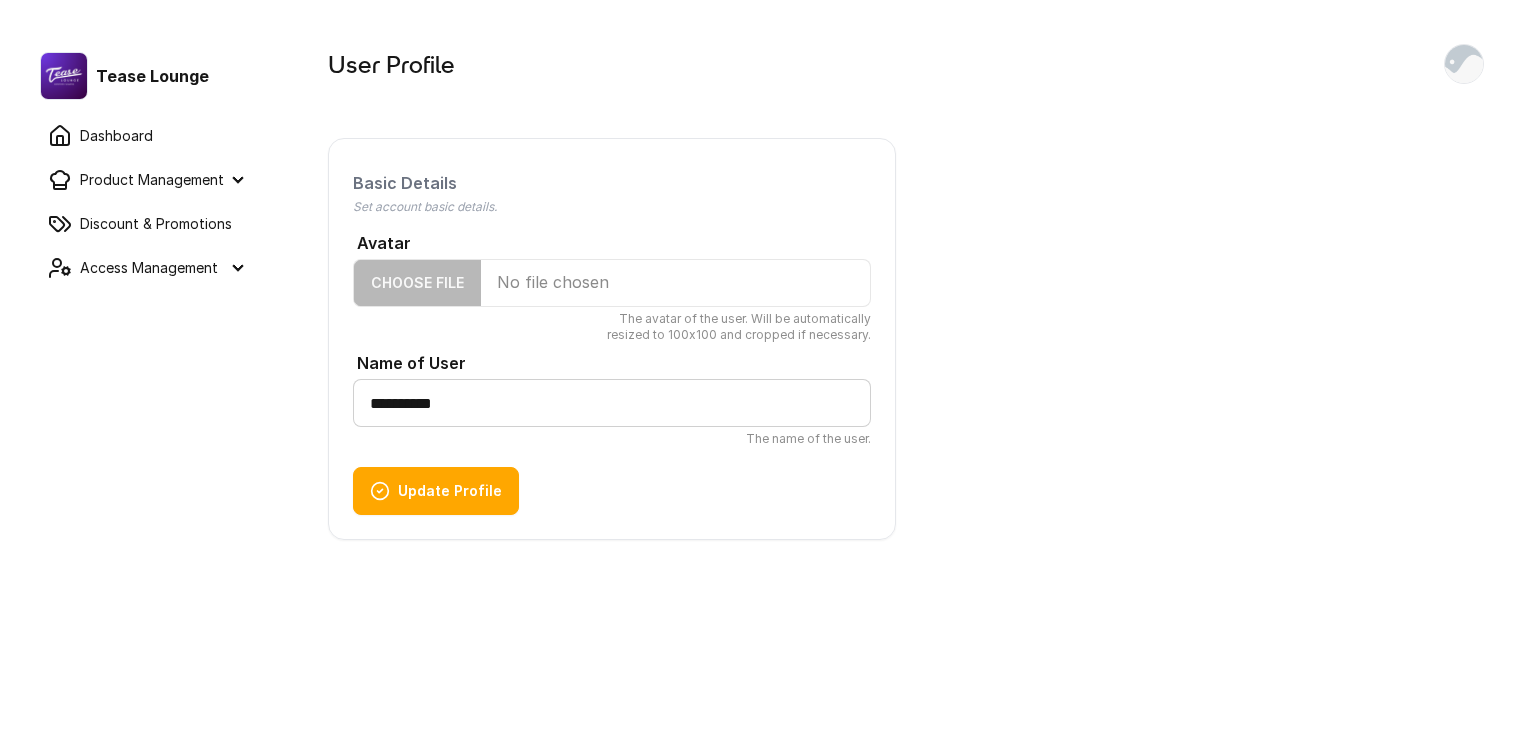 click on "Product Management" at bounding box center [144, 180] 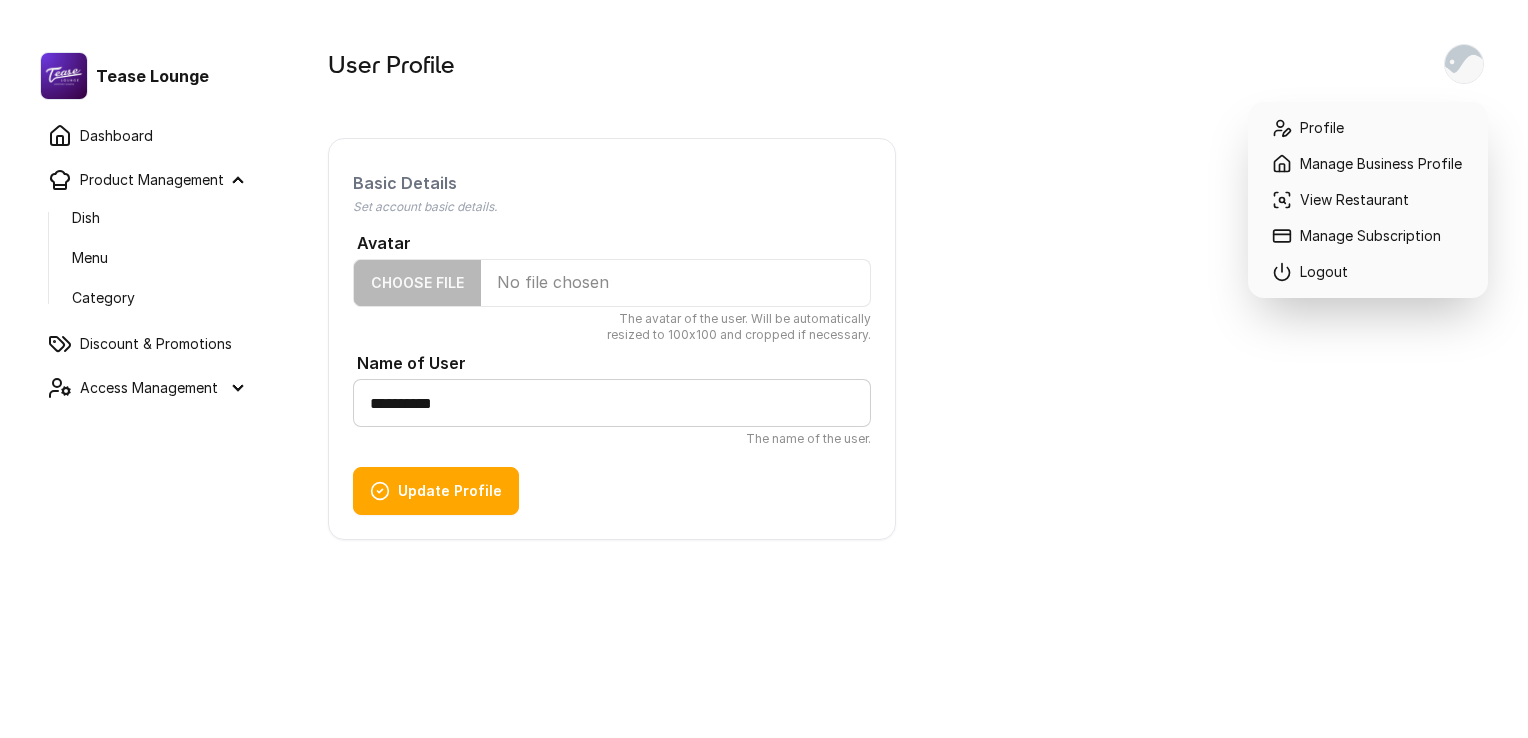 click at bounding box center [1464, 64] 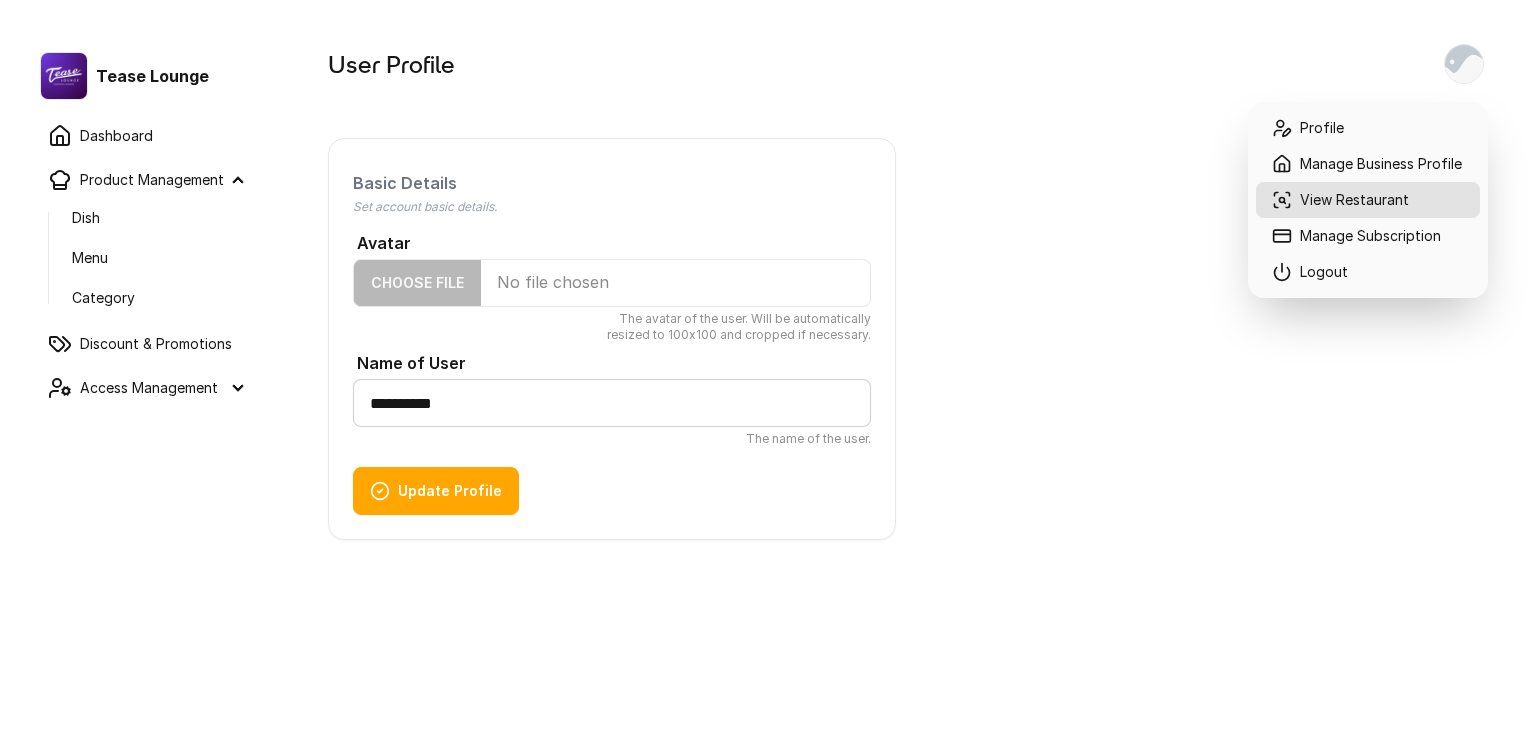 click on "View Restaurant" at bounding box center (1368, 200) 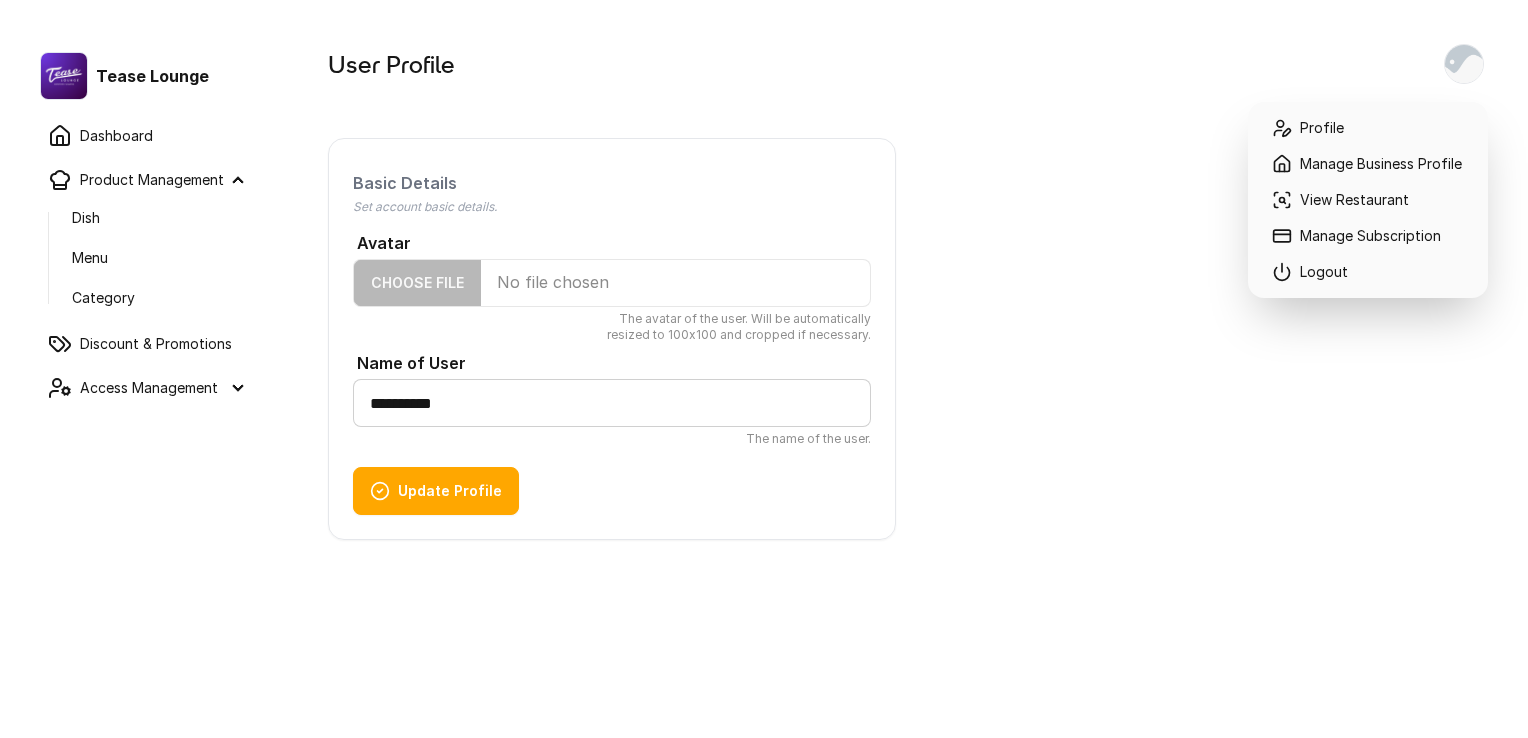 click at bounding box center [1464, 64] 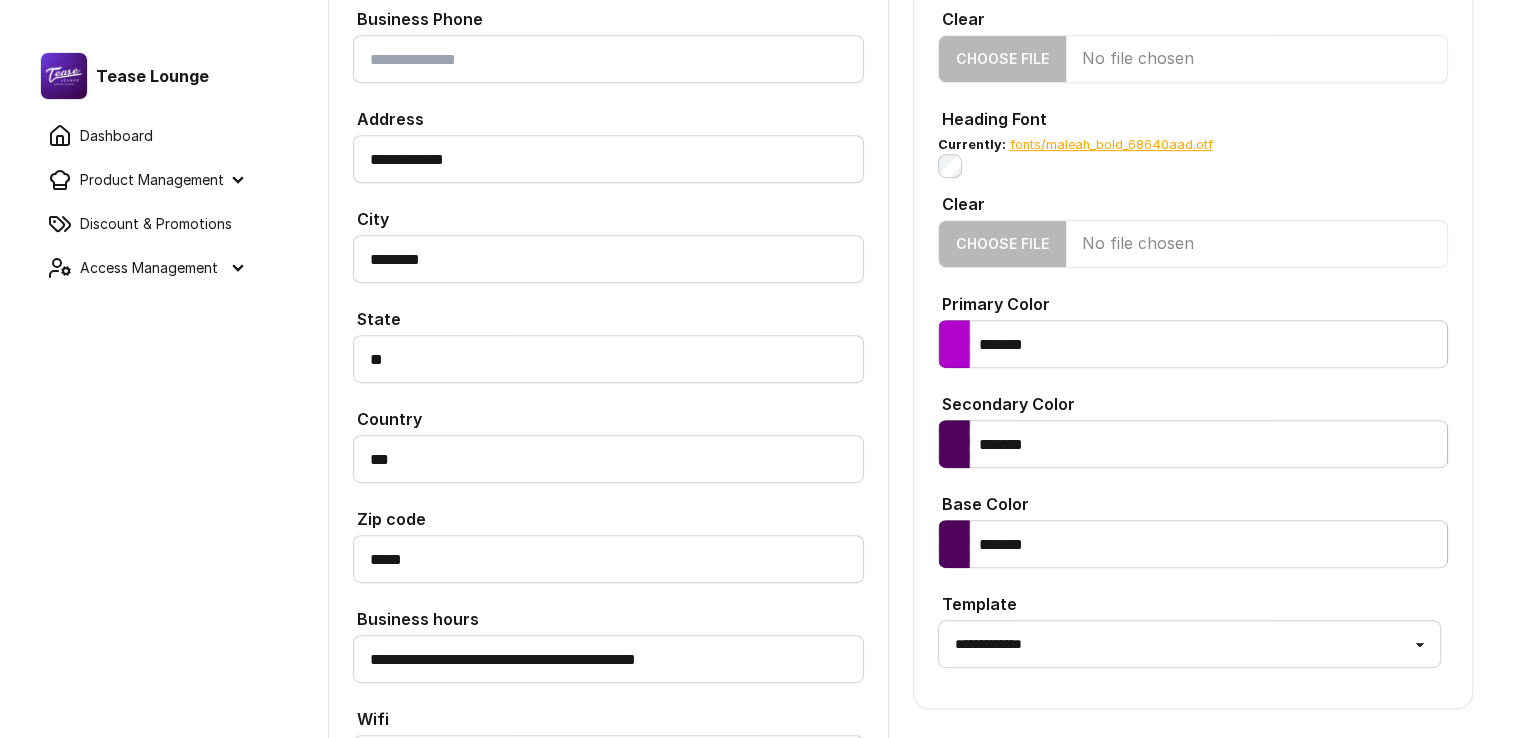 scroll, scrollTop: 1000, scrollLeft: 0, axis: vertical 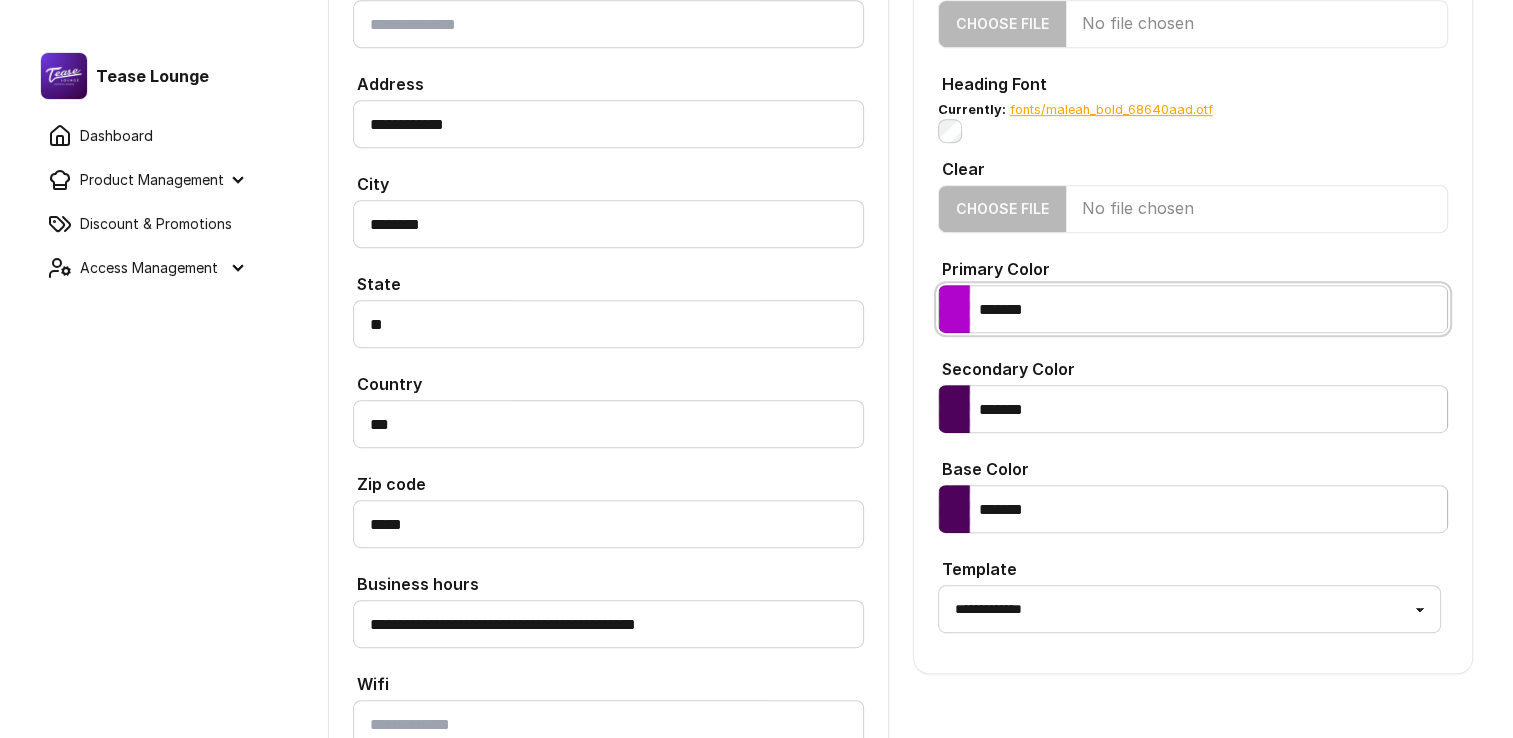 click on "*******" at bounding box center [1193, 309] 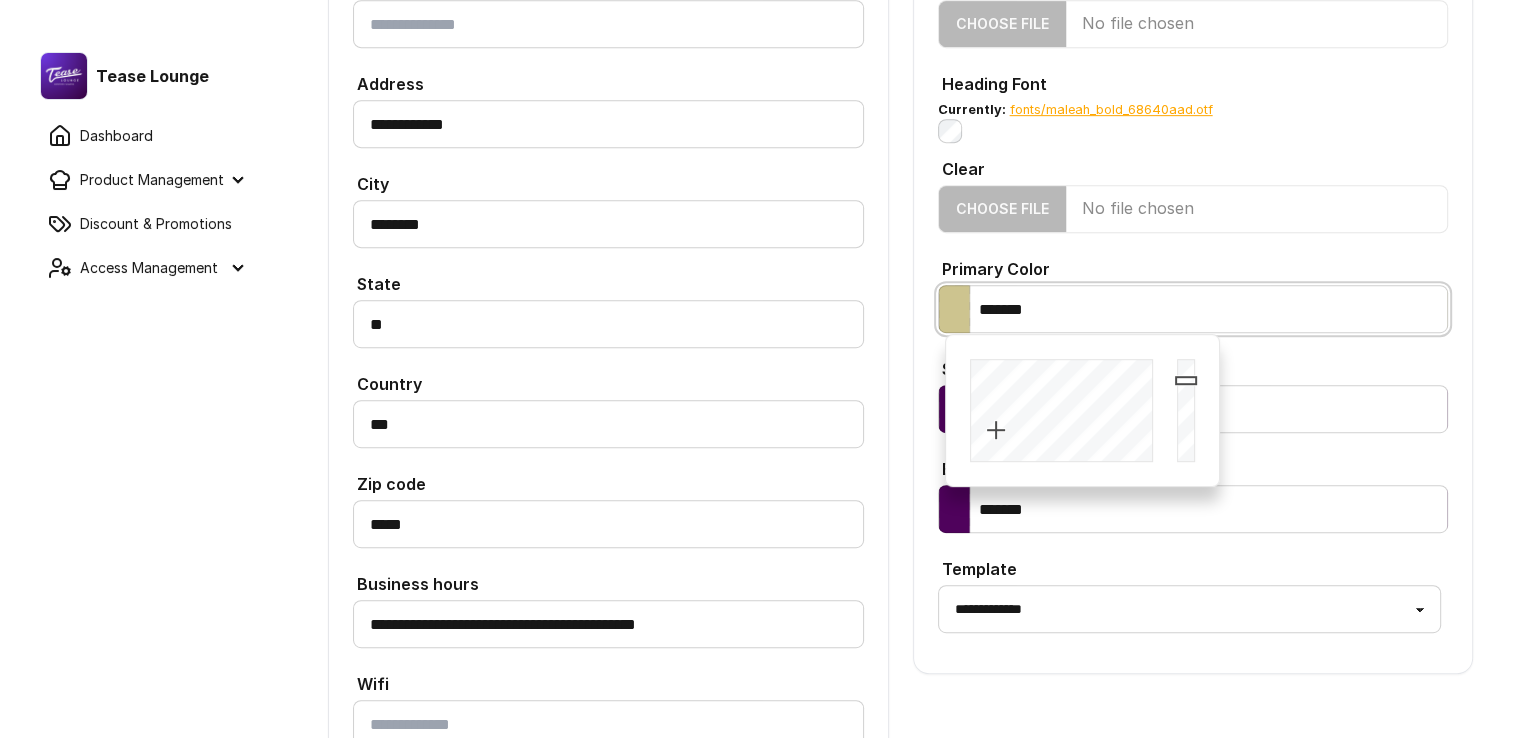 type on "*******" 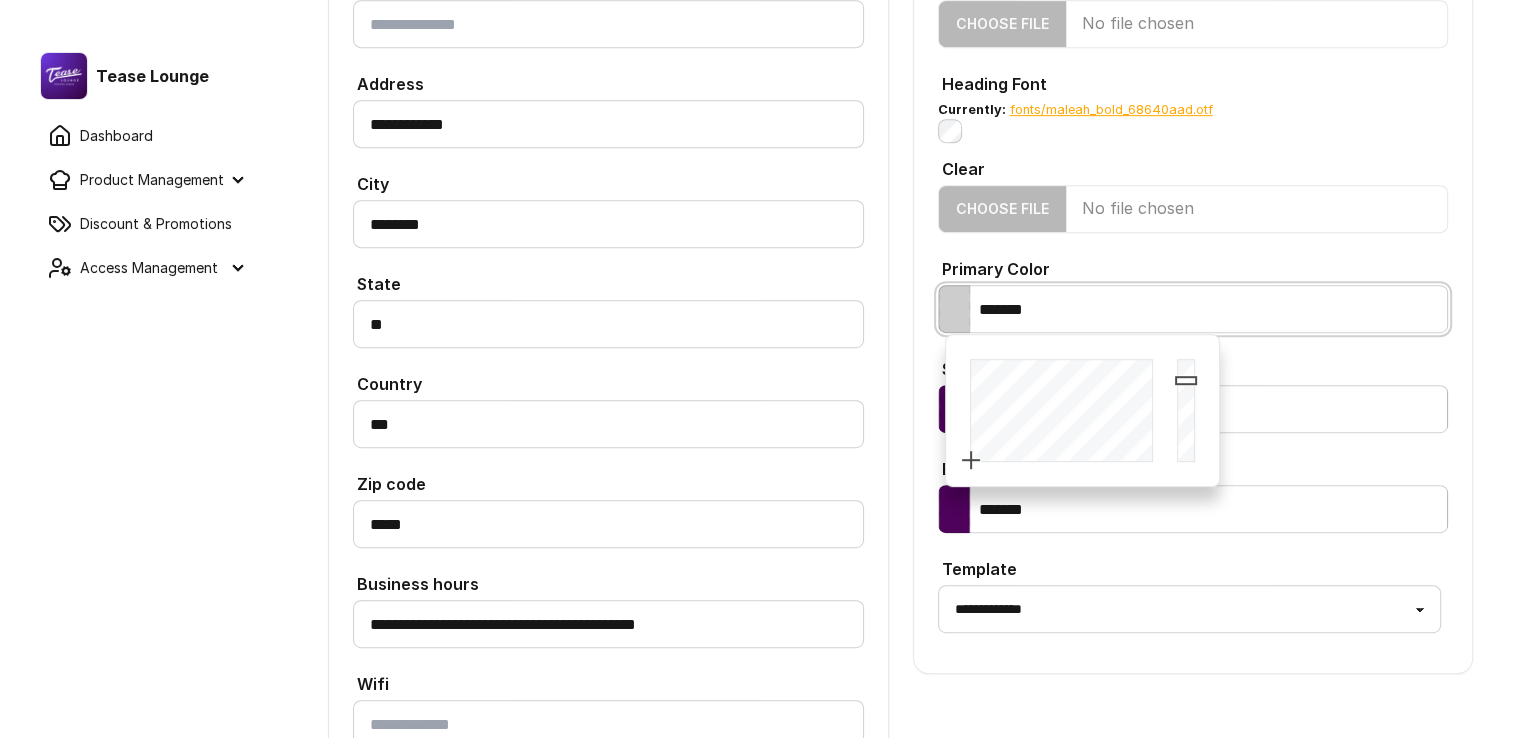 drag, startPoint x: 995, startPoint y: 388, endPoint x: 934, endPoint y: 482, distance: 112.05802 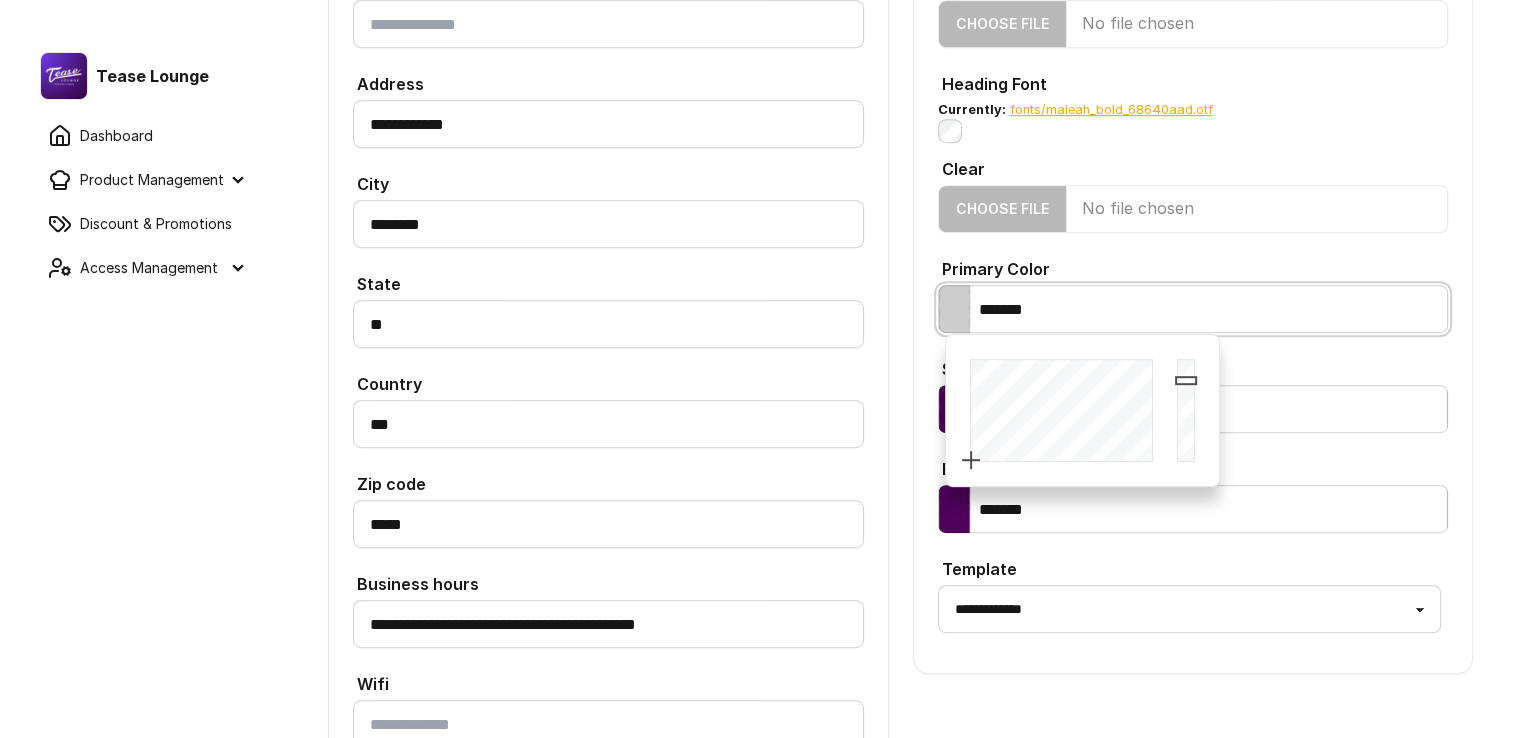 click on "Tease Lounge
Dashboard
Product Management
Dish
Menu
Category
Discount & Promotions
Access Management" at bounding box center (756, 95) 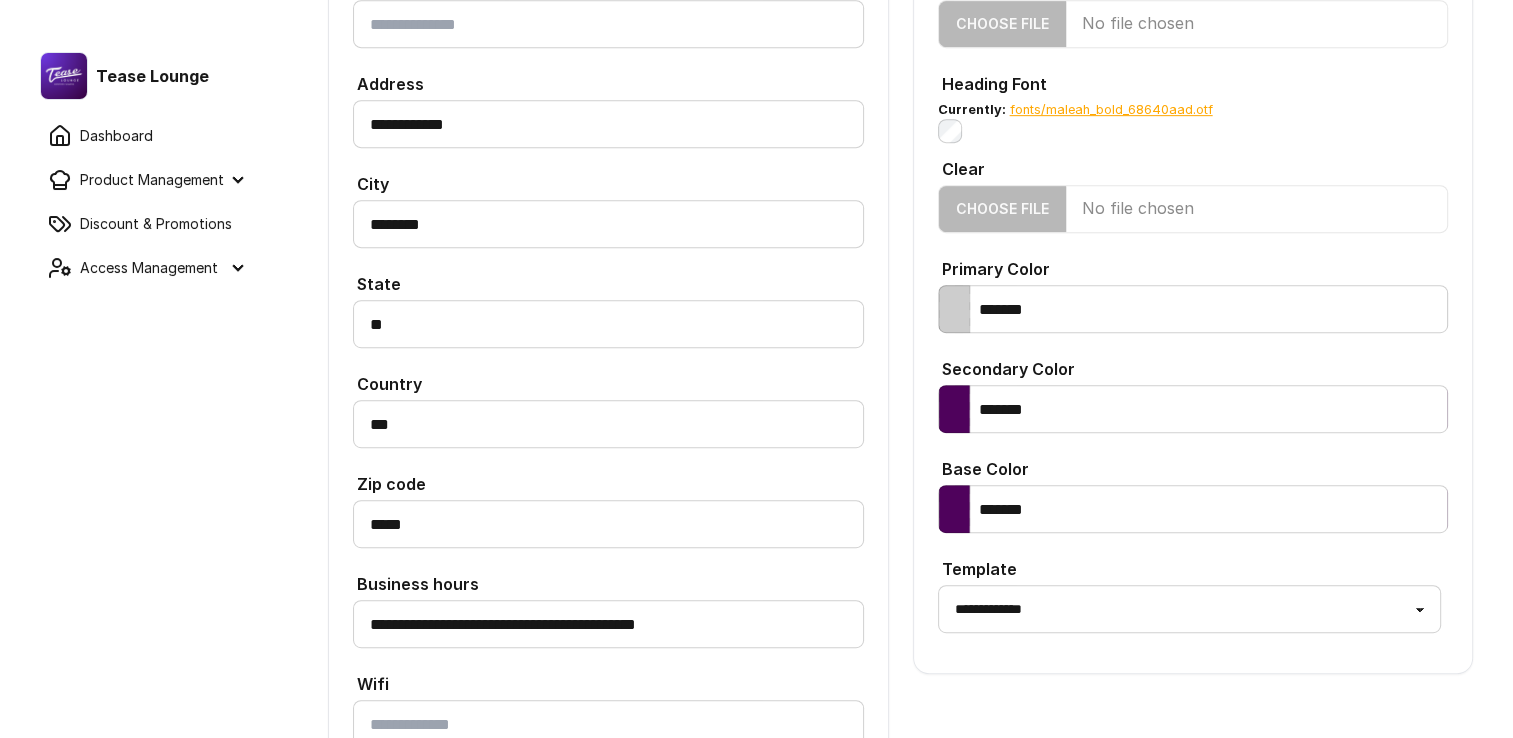 click on "**********" at bounding box center [1193, -48] 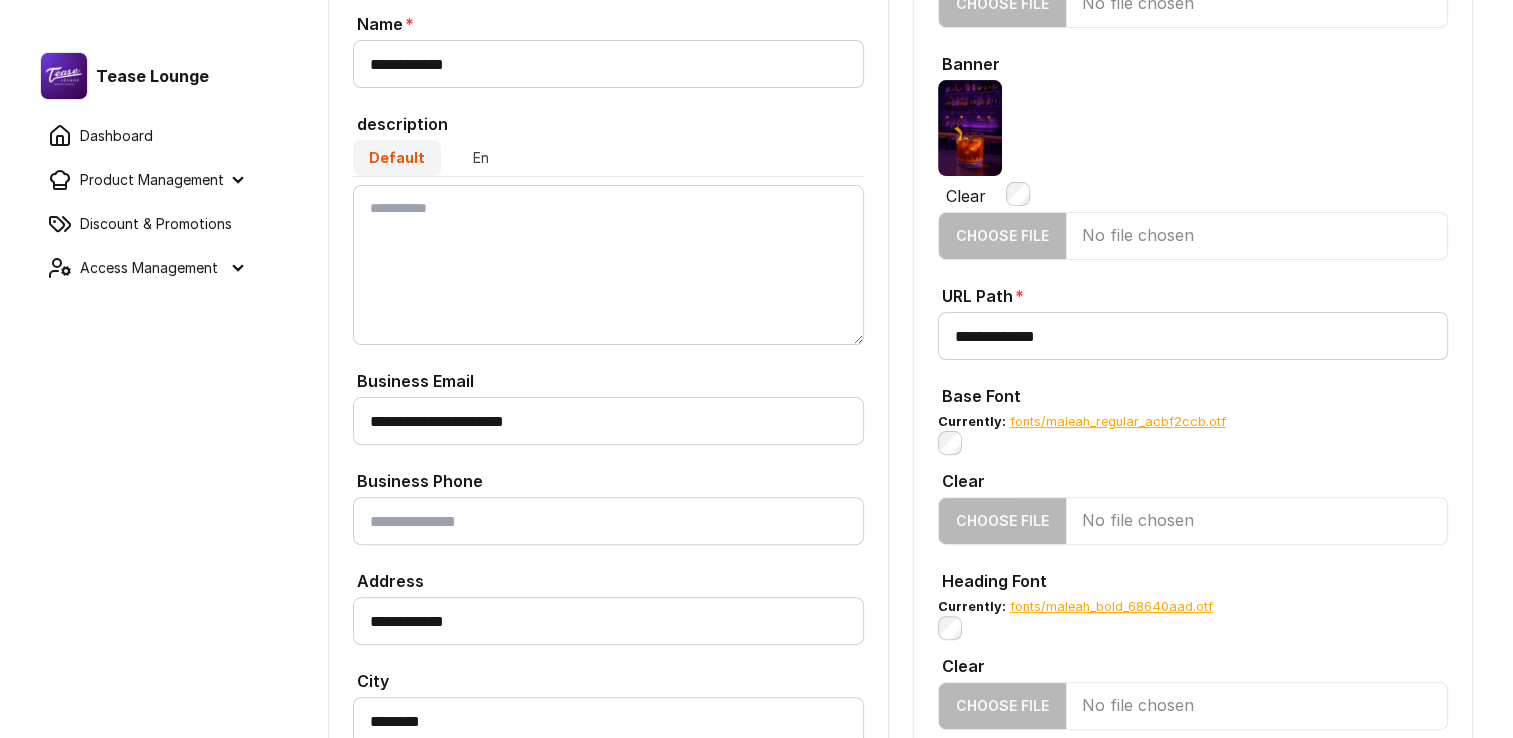 scroll, scrollTop: 0, scrollLeft: 0, axis: both 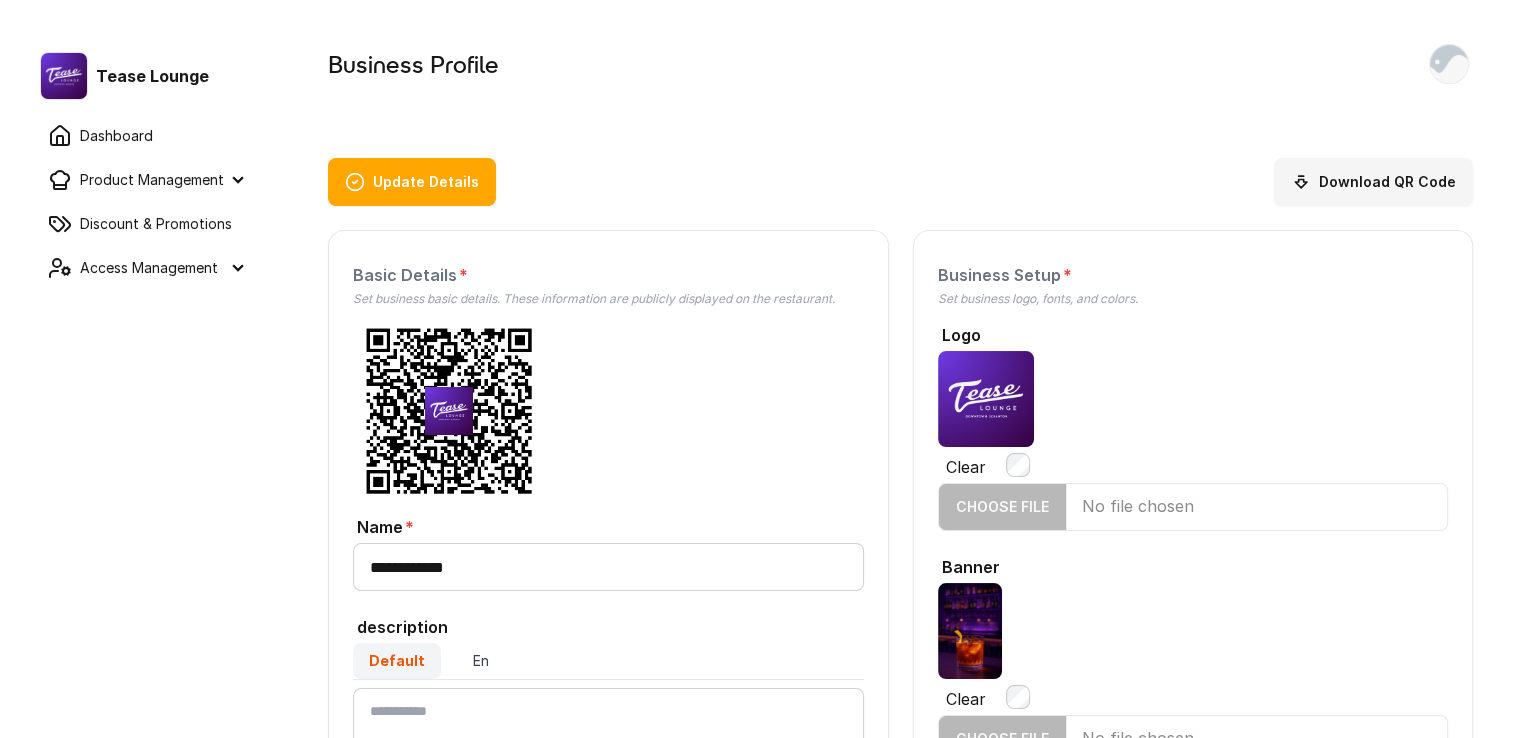drag, startPoint x: 888, startPoint y: 382, endPoint x: 917, endPoint y: 120, distance: 263.60007 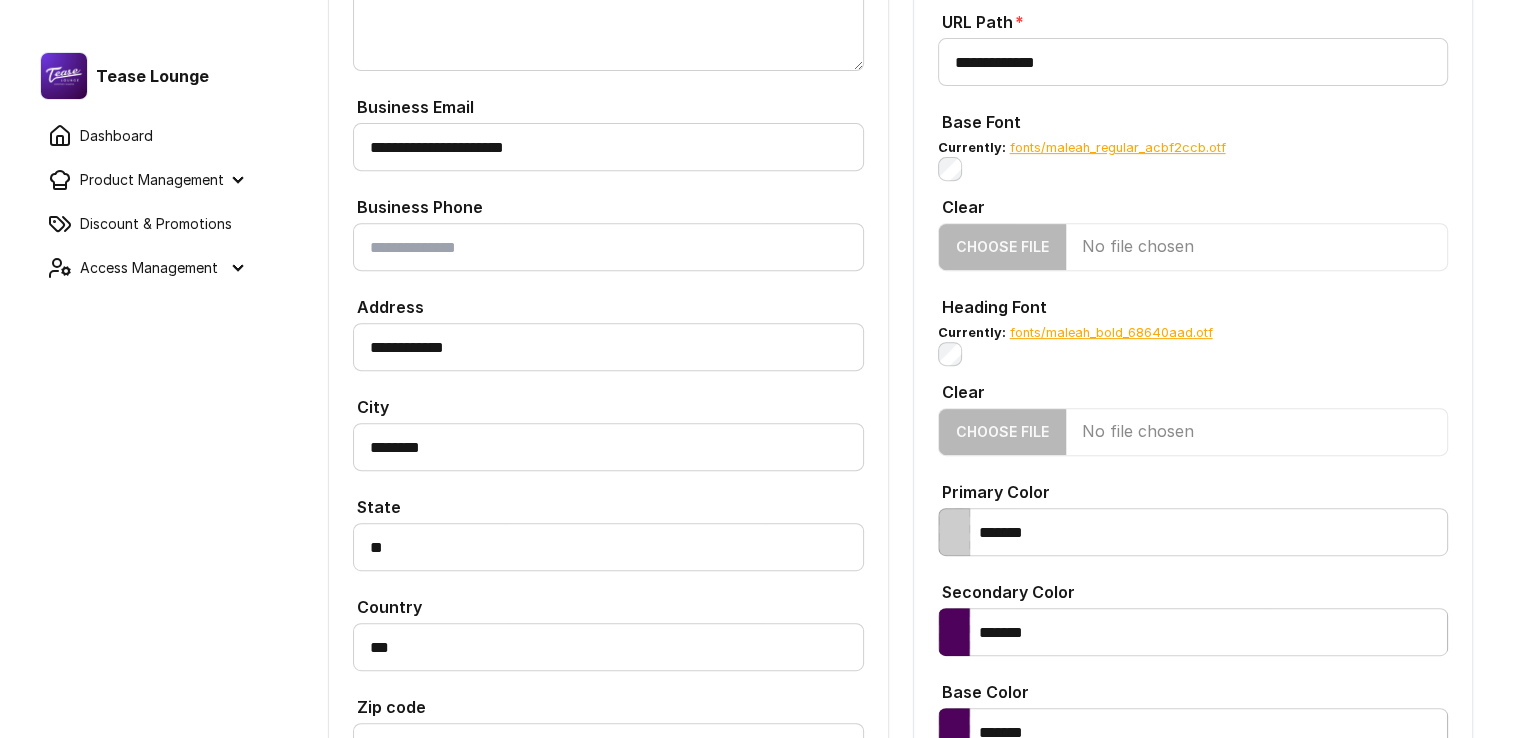 scroll, scrollTop: 1000, scrollLeft: 0, axis: vertical 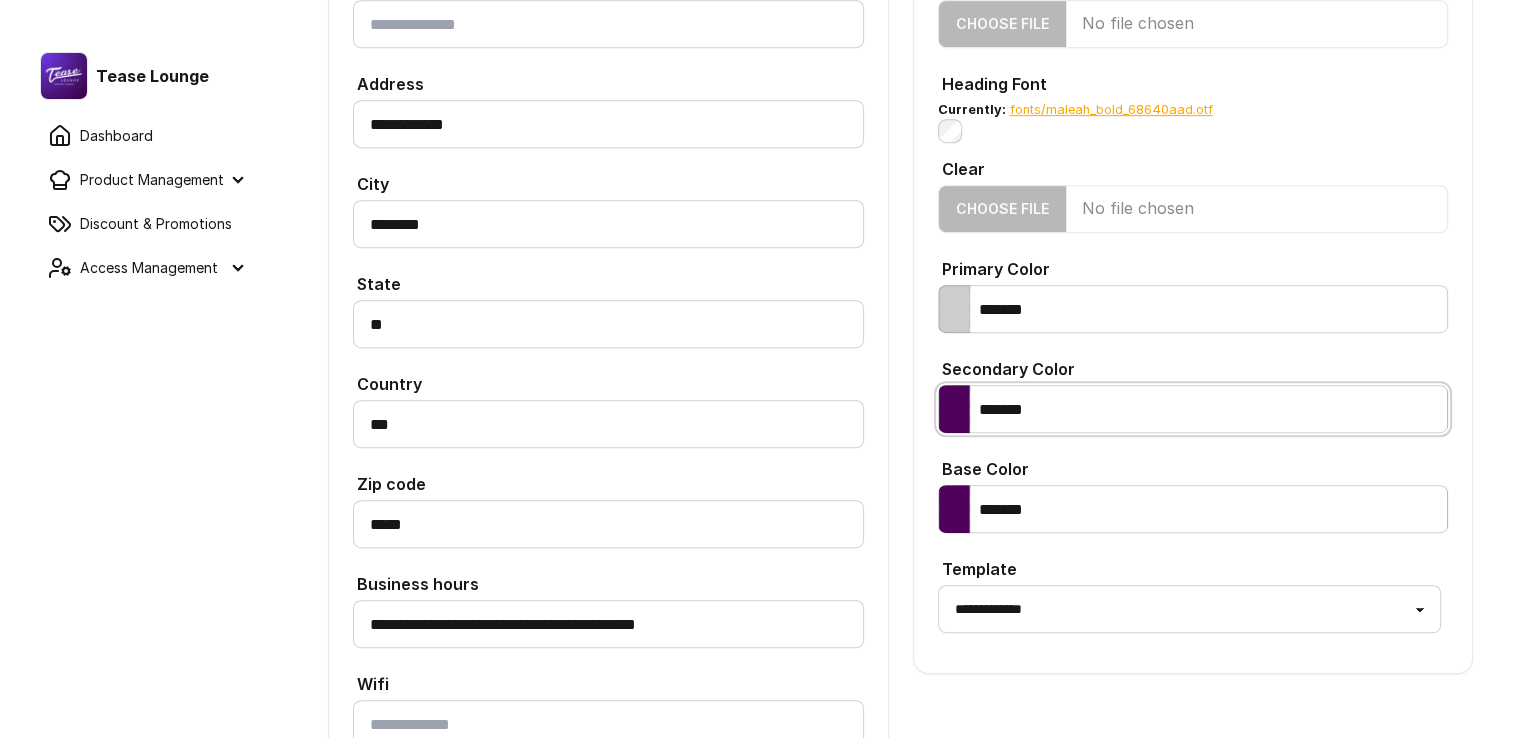 click on "*******" at bounding box center [1193, 409] 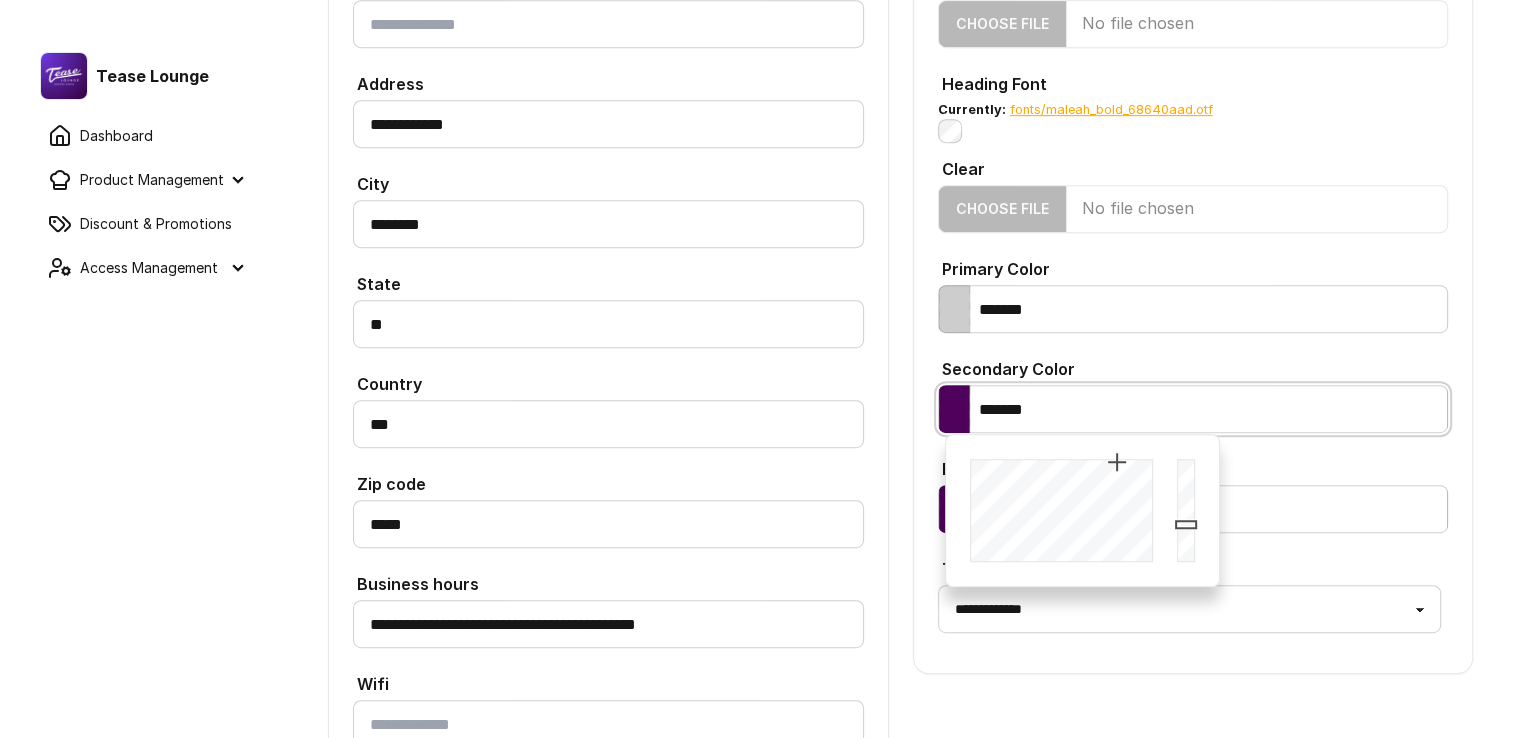 type on "*******" 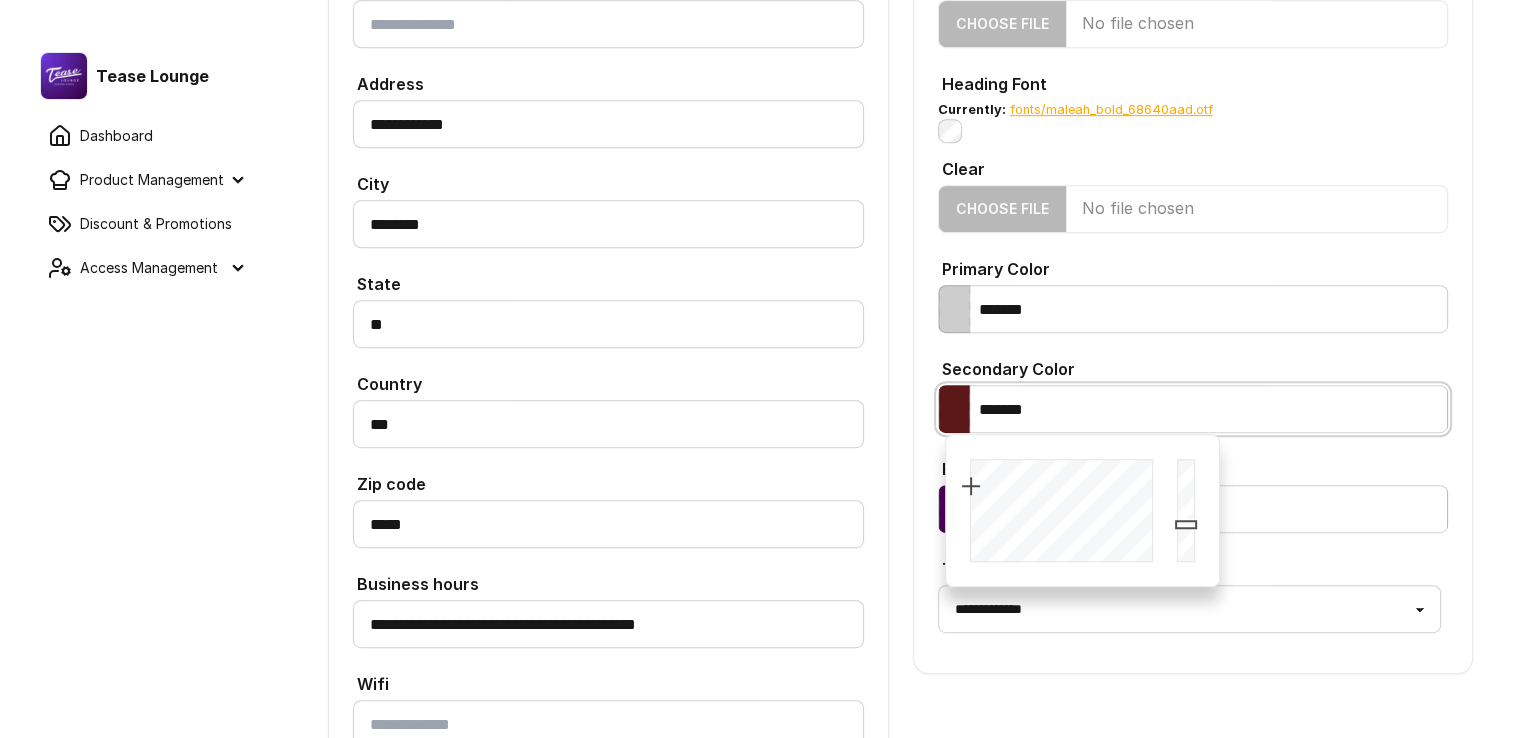 drag, startPoint x: 1028, startPoint y: 516, endPoint x: 923, endPoint y: 486, distance: 109.201645 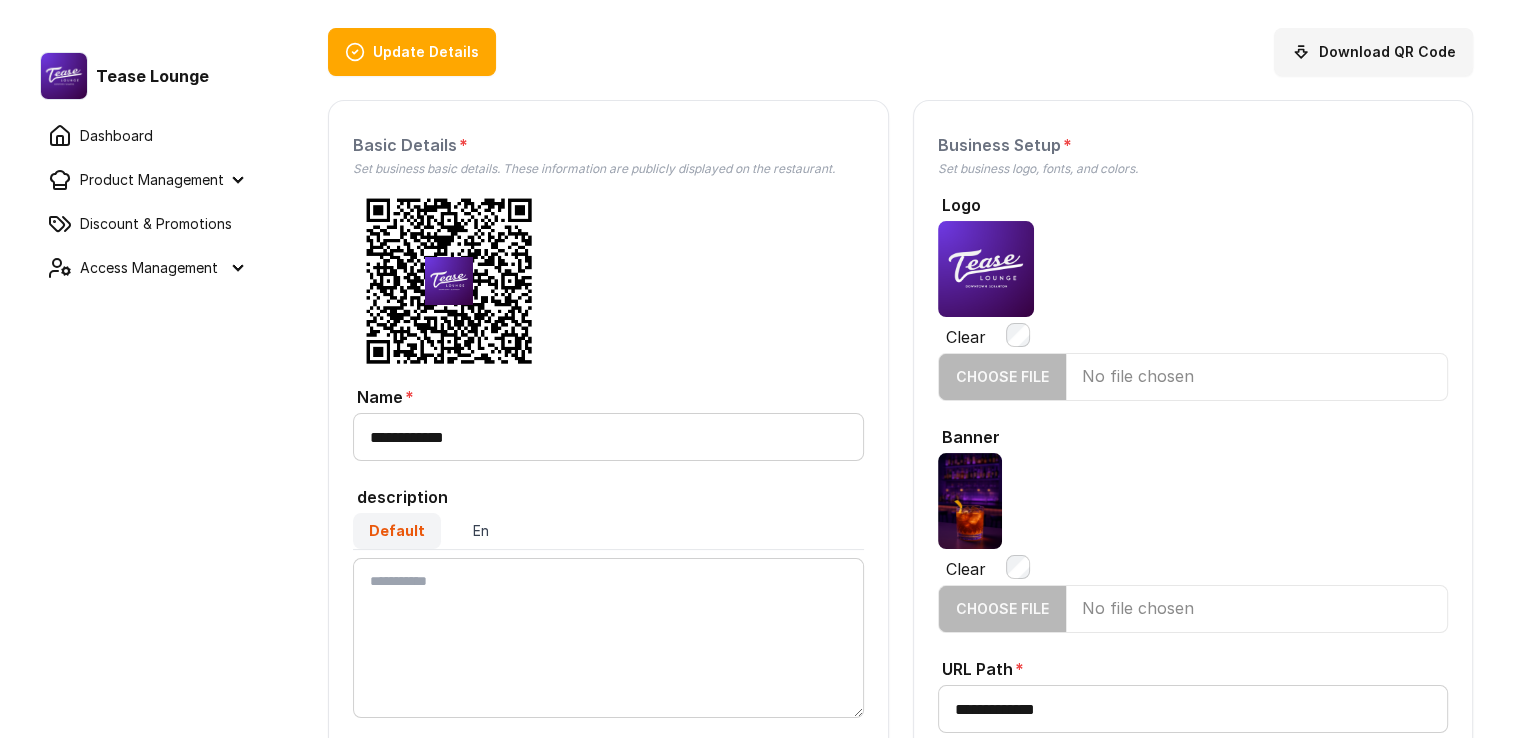 scroll, scrollTop: 0, scrollLeft: 0, axis: both 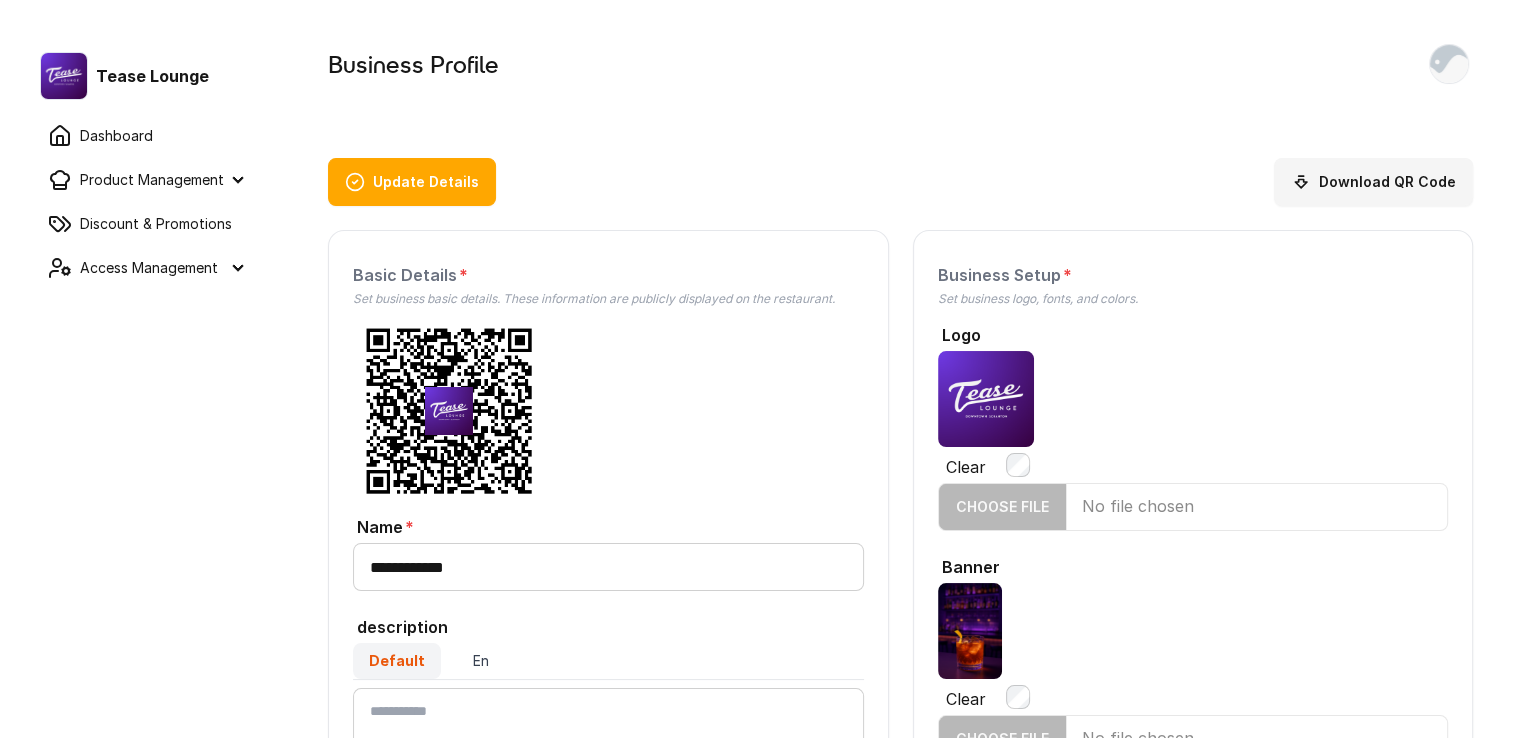 click on "Update Details" at bounding box center (412, 182) 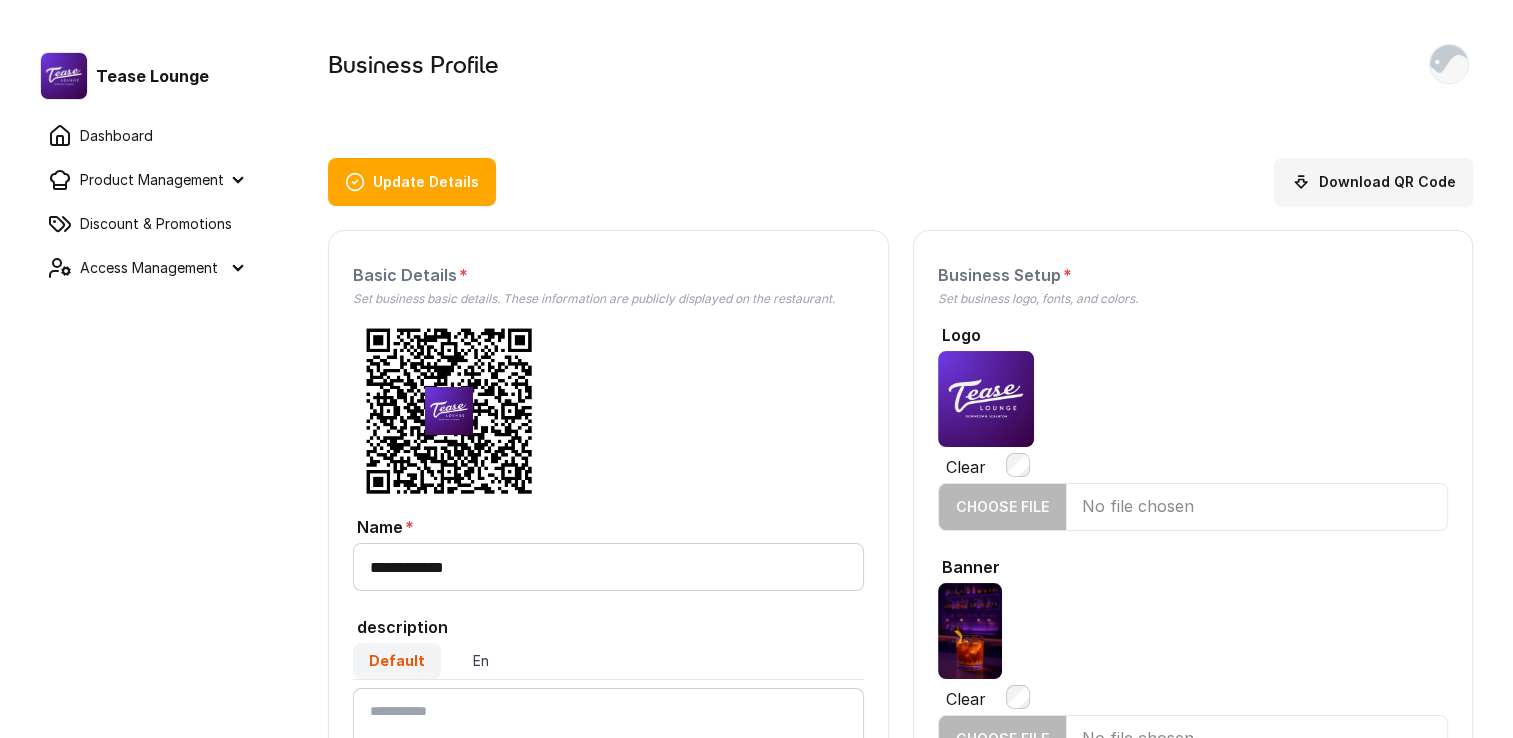 click on "Update Details" at bounding box center [412, 182] 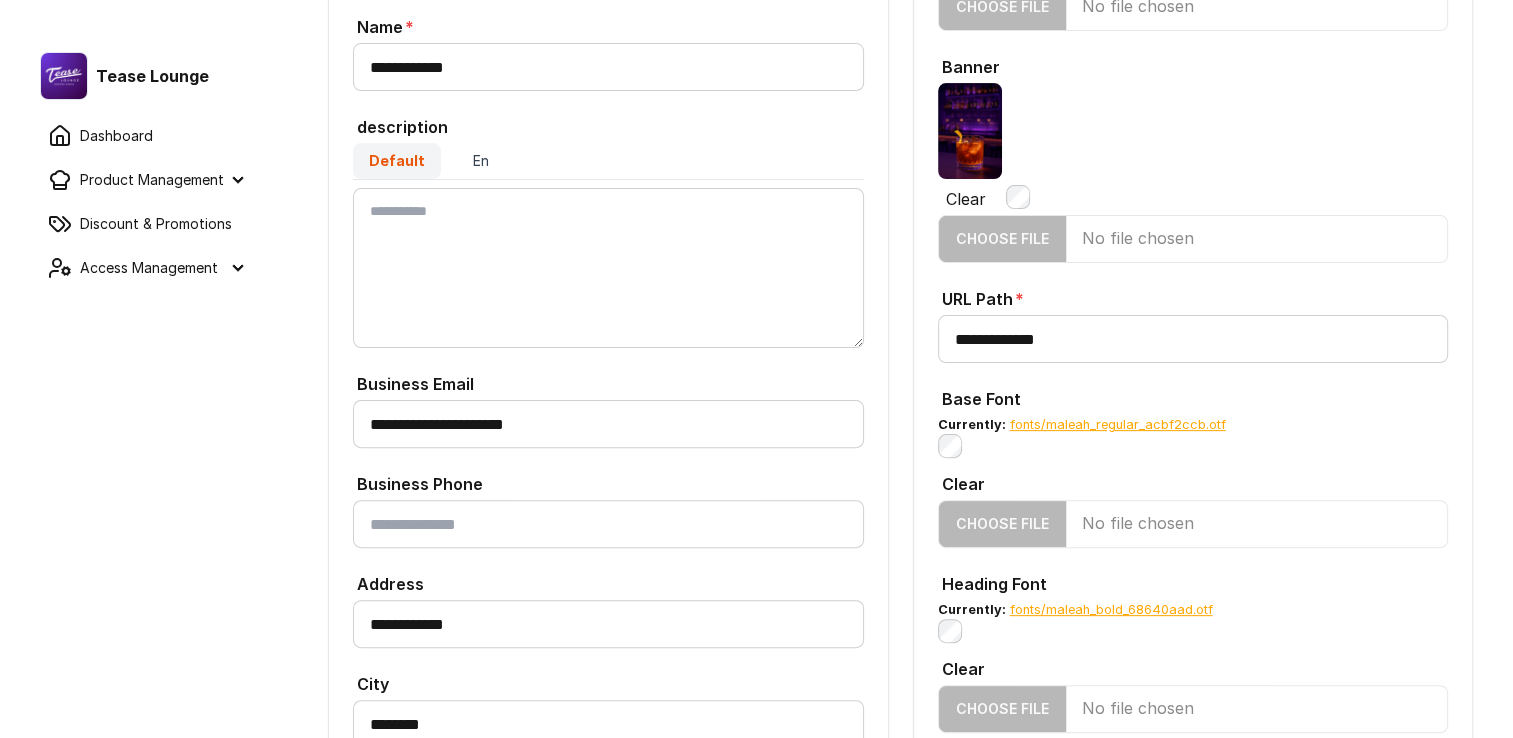 scroll, scrollTop: 1452, scrollLeft: 0, axis: vertical 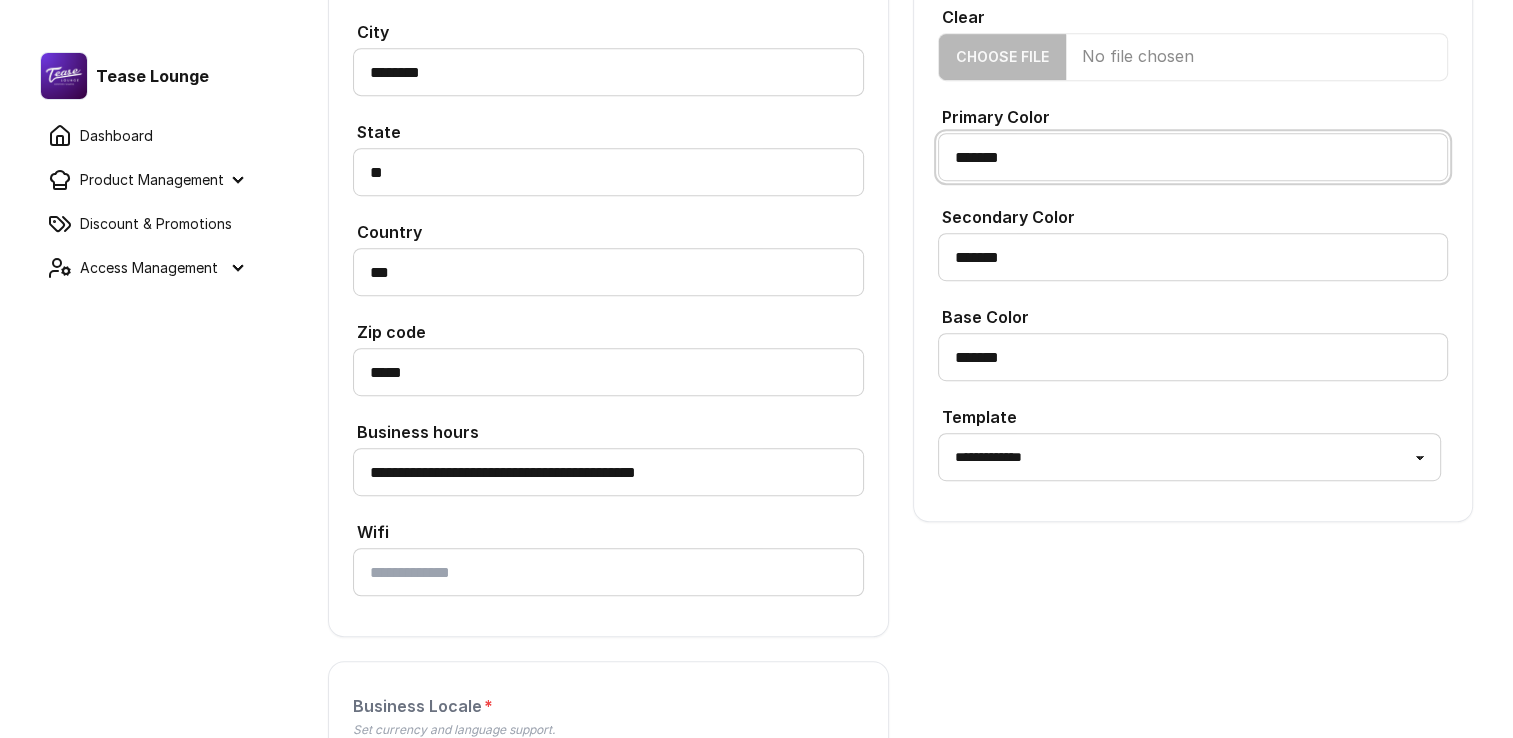 click on "*******" at bounding box center [1193, 157] 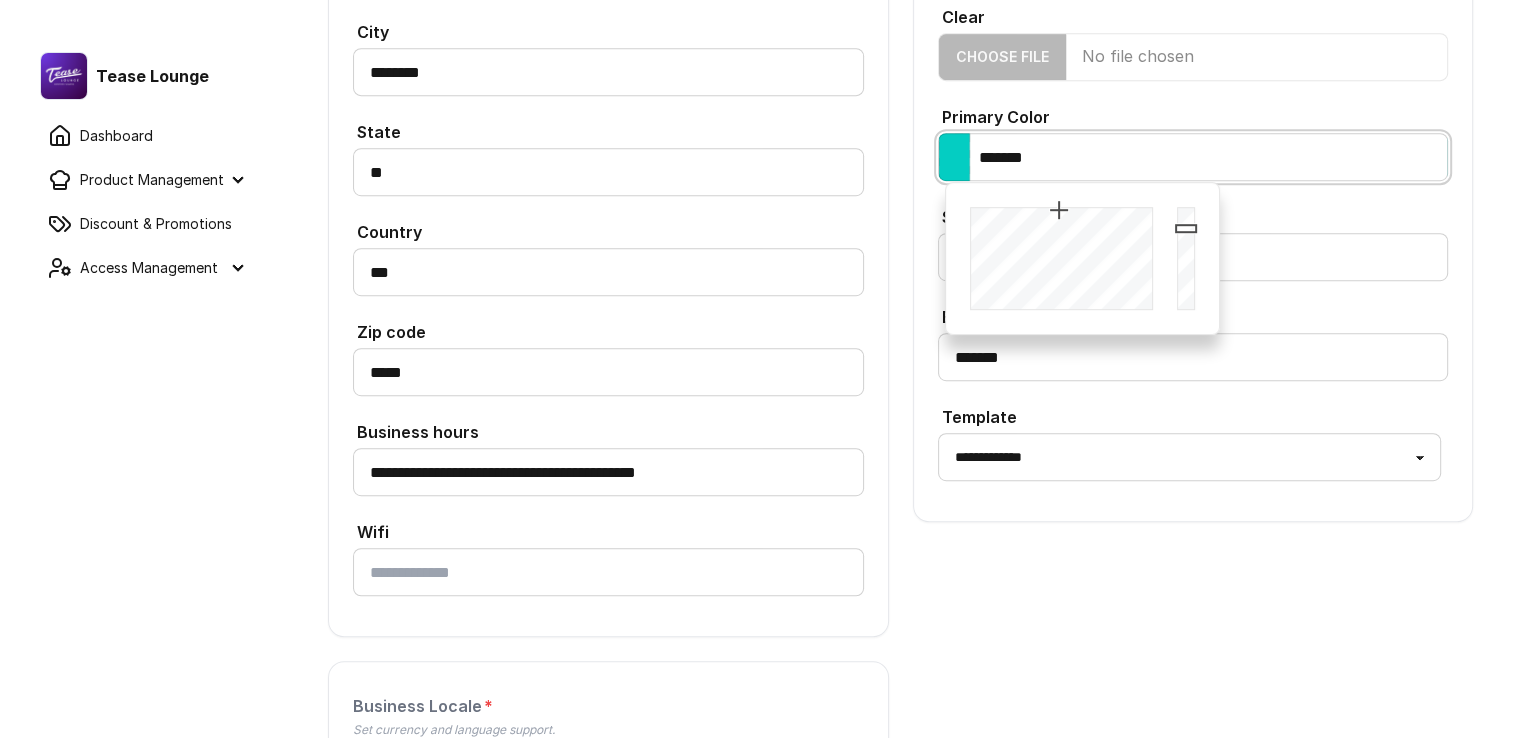 type on "*******" 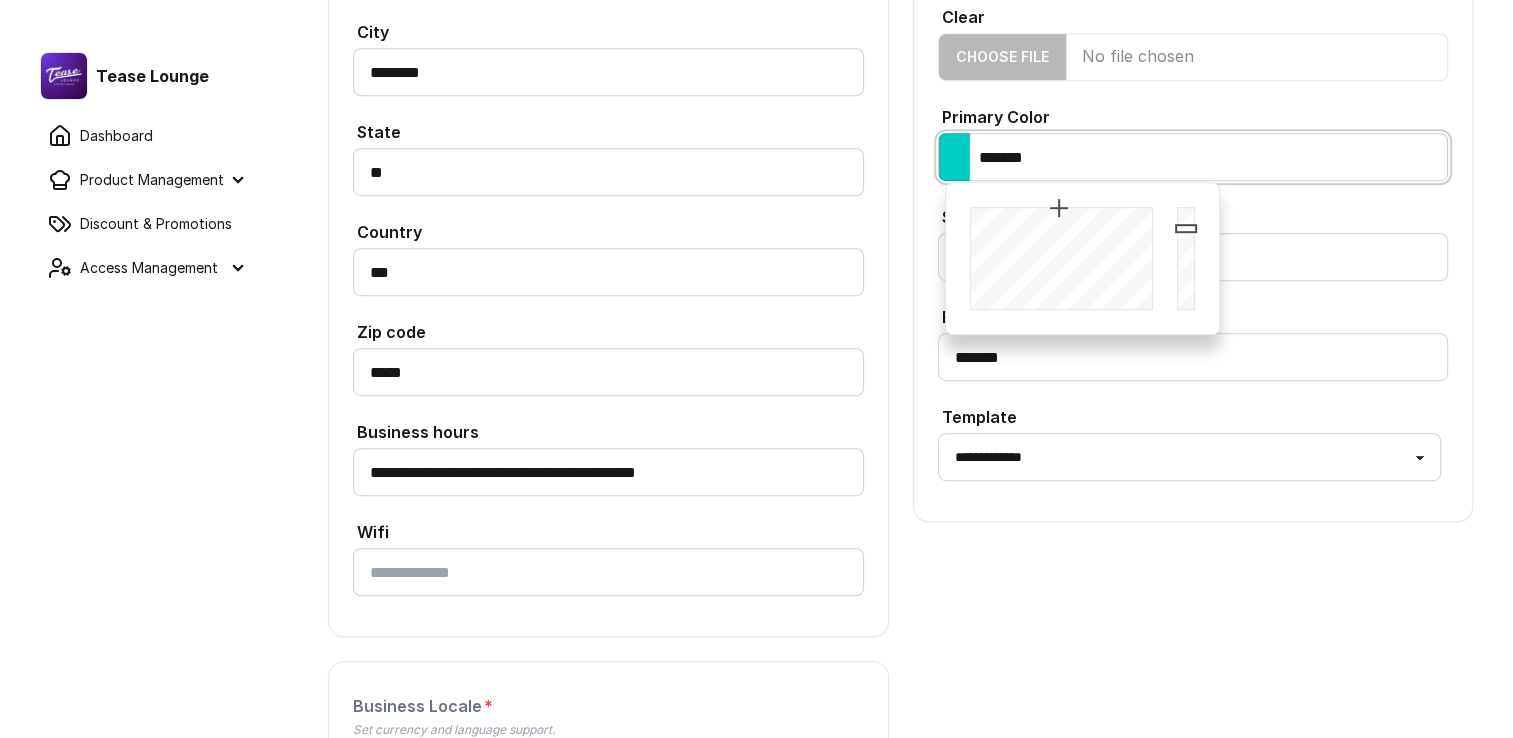 drag, startPoint x: 1088, startPoint y: 237, endPoint x: 1059, endPoint y: 198, distance: 48.60041 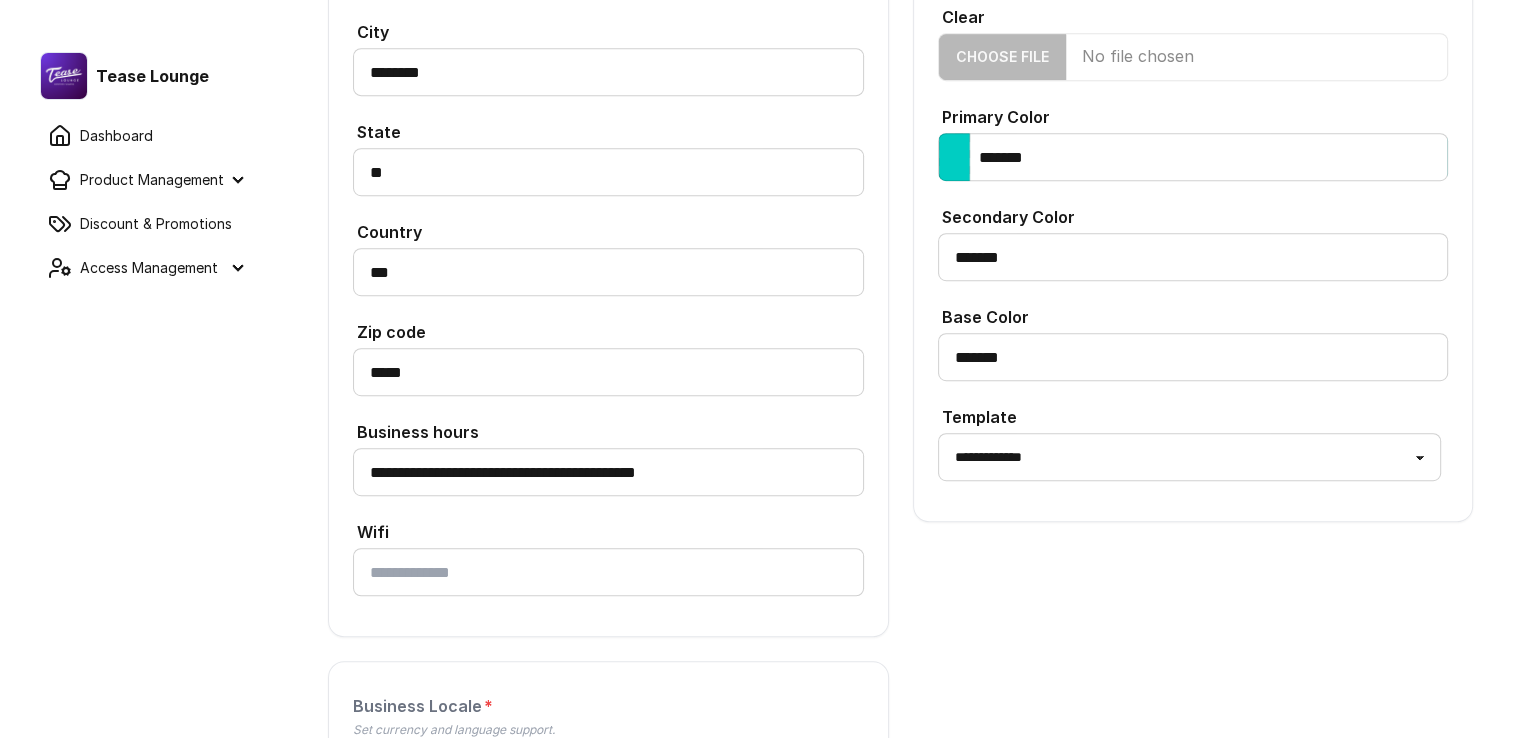 click on "Primary Color" at bounding box center (1193, 115) 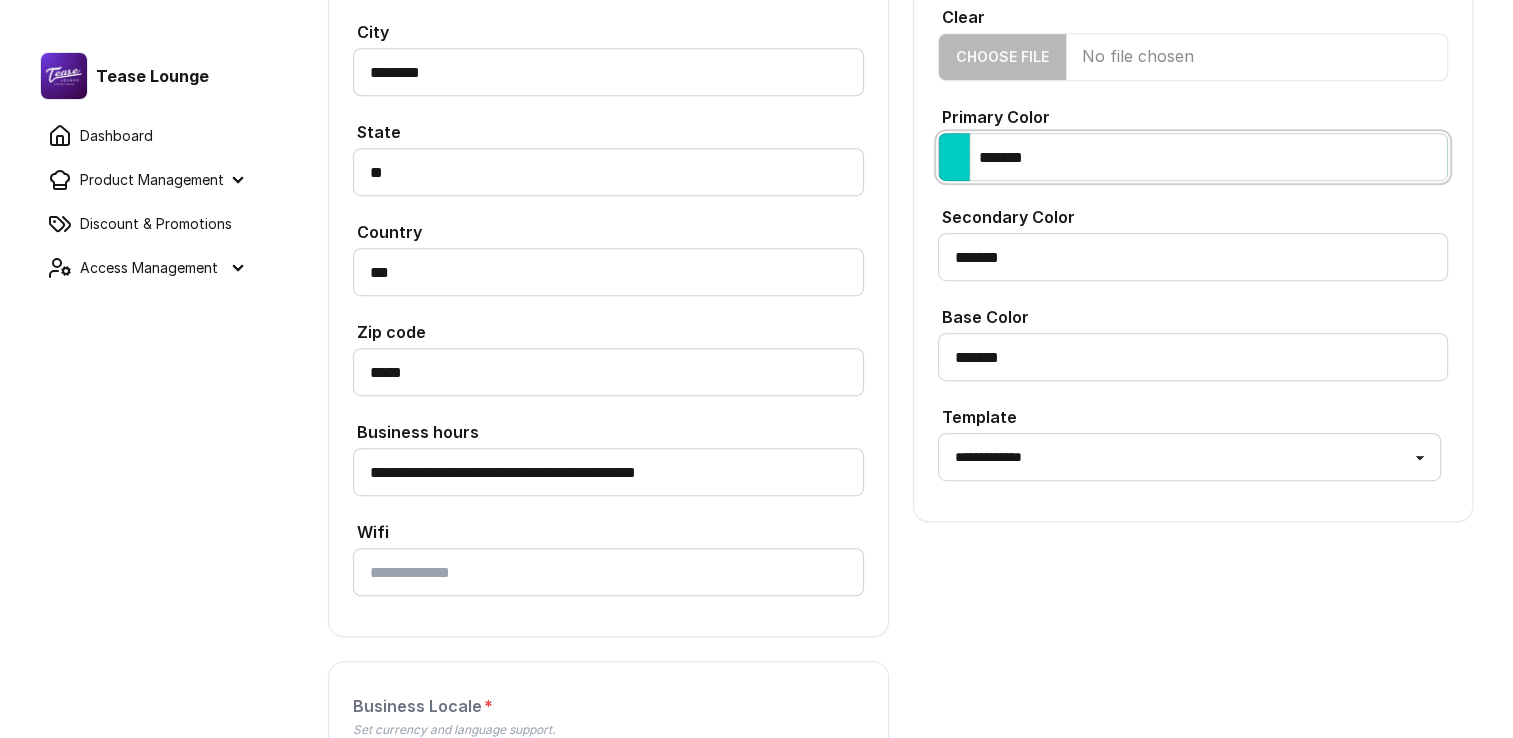click on "*******" at bounding box center [1193, 157] 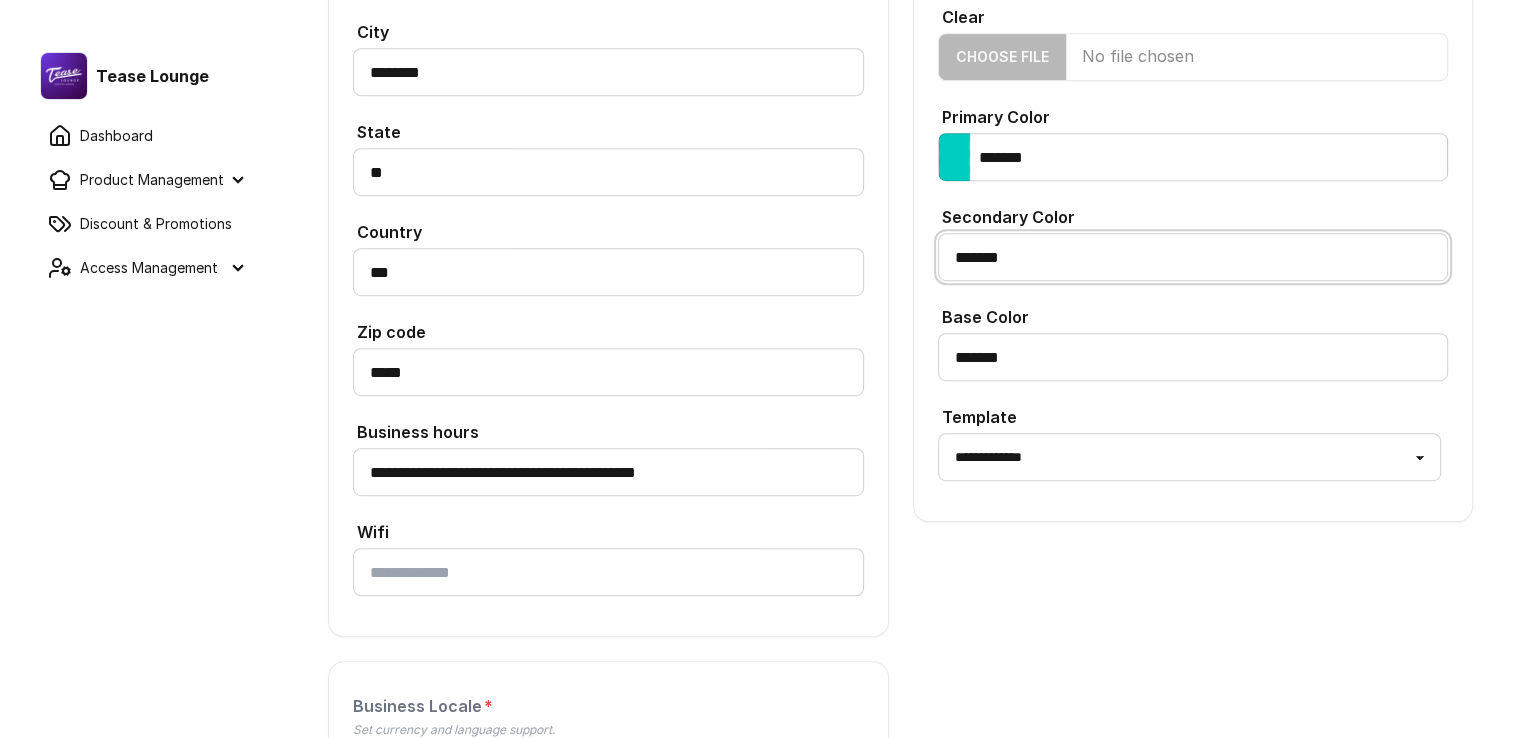 click on "*******" at bounding box center (1193, 257) 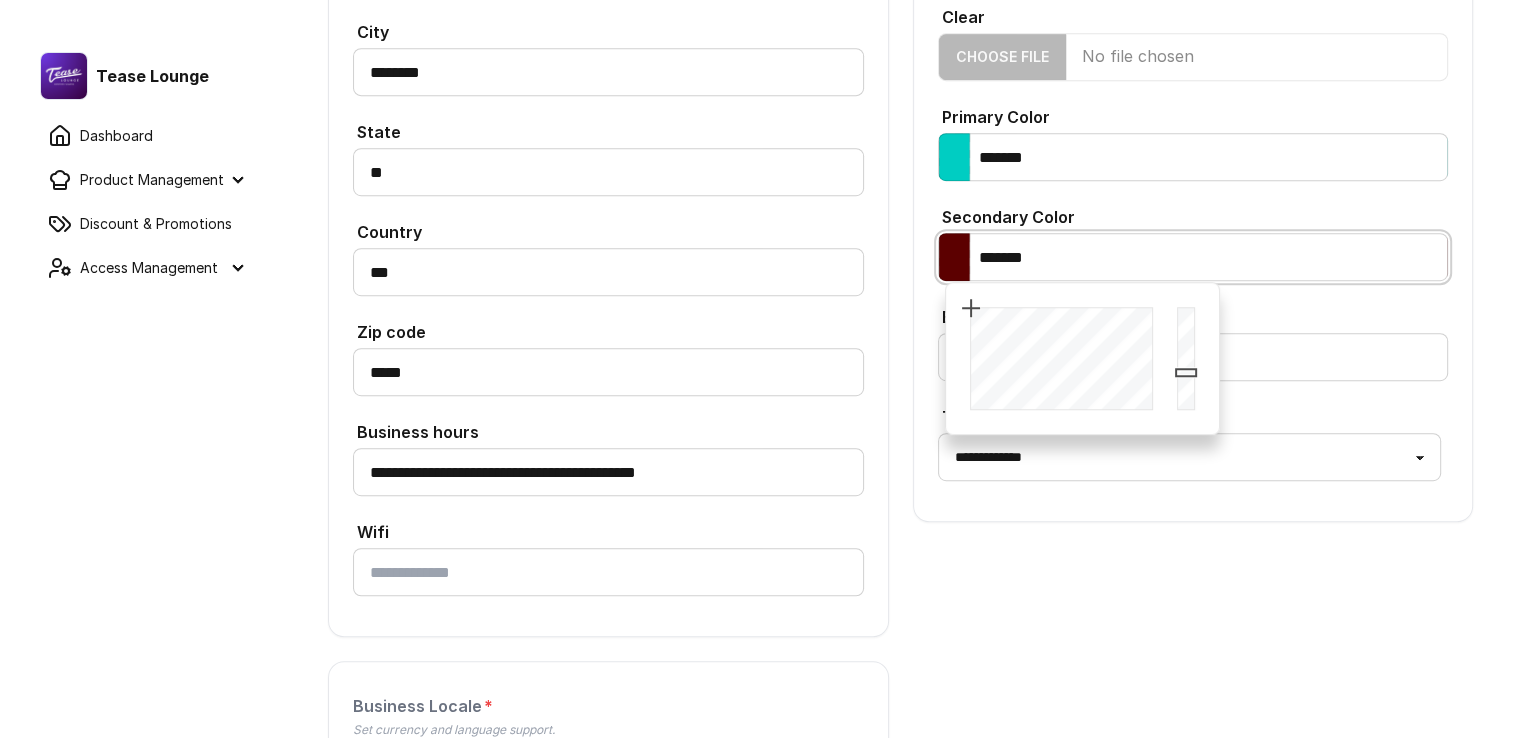 drag, startPoint x: 1115, startPoint y: 340, endPoint x: 964, endPoint y: 297, distance: 157.00319 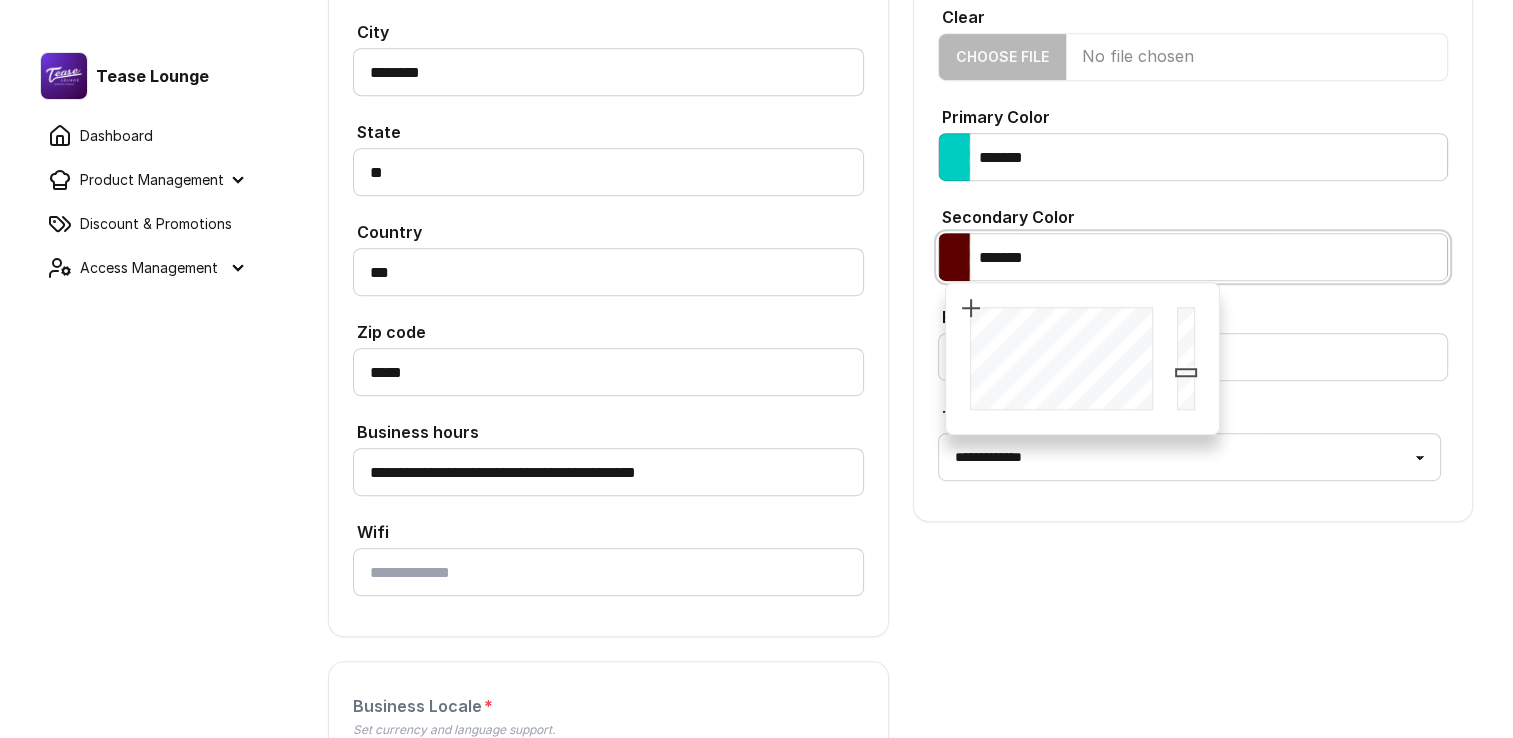 click at bounding box center [1055, 358] 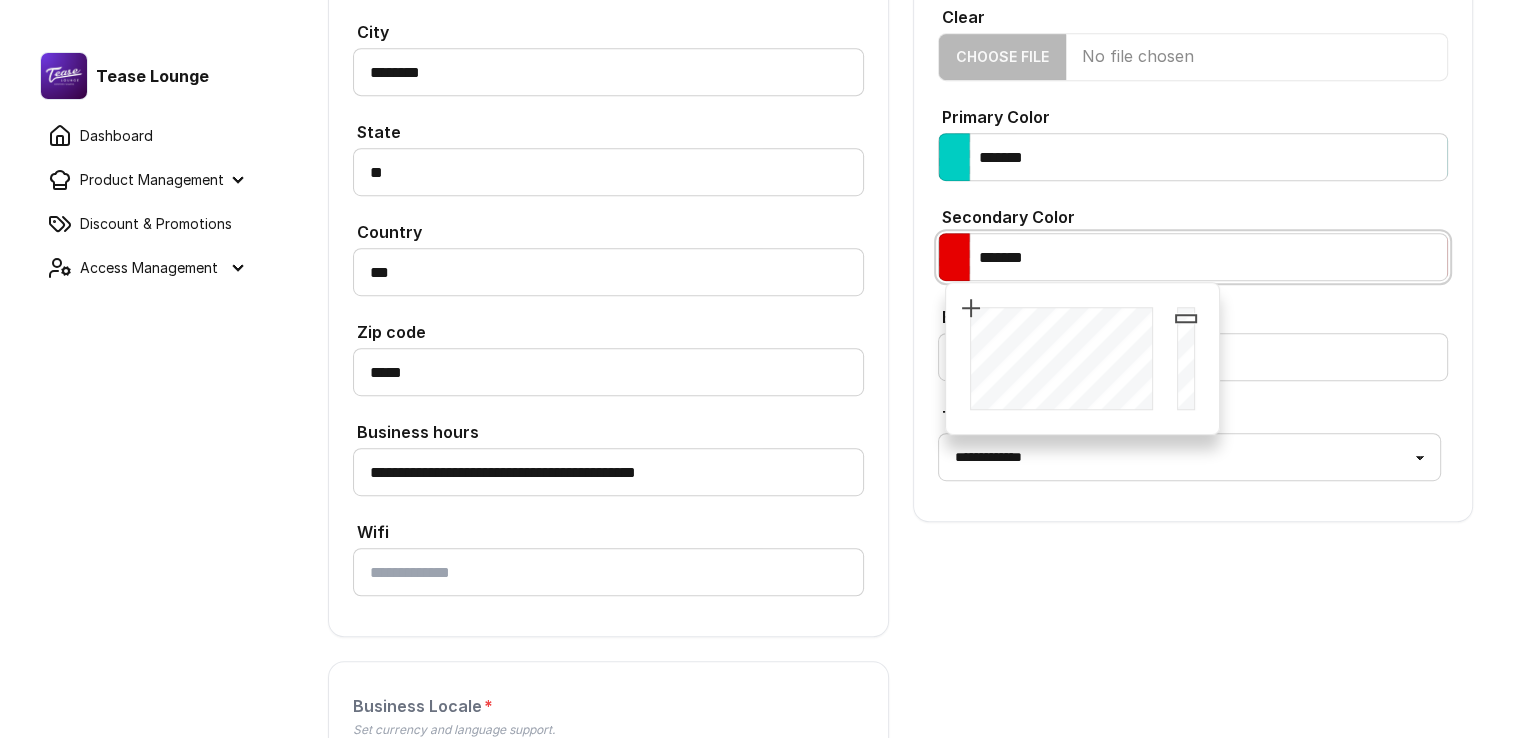 drag, startPoint x: 1189, startPoint y: 365, endPoint x: 1184, endPoint y: 315, distance: 50.24938 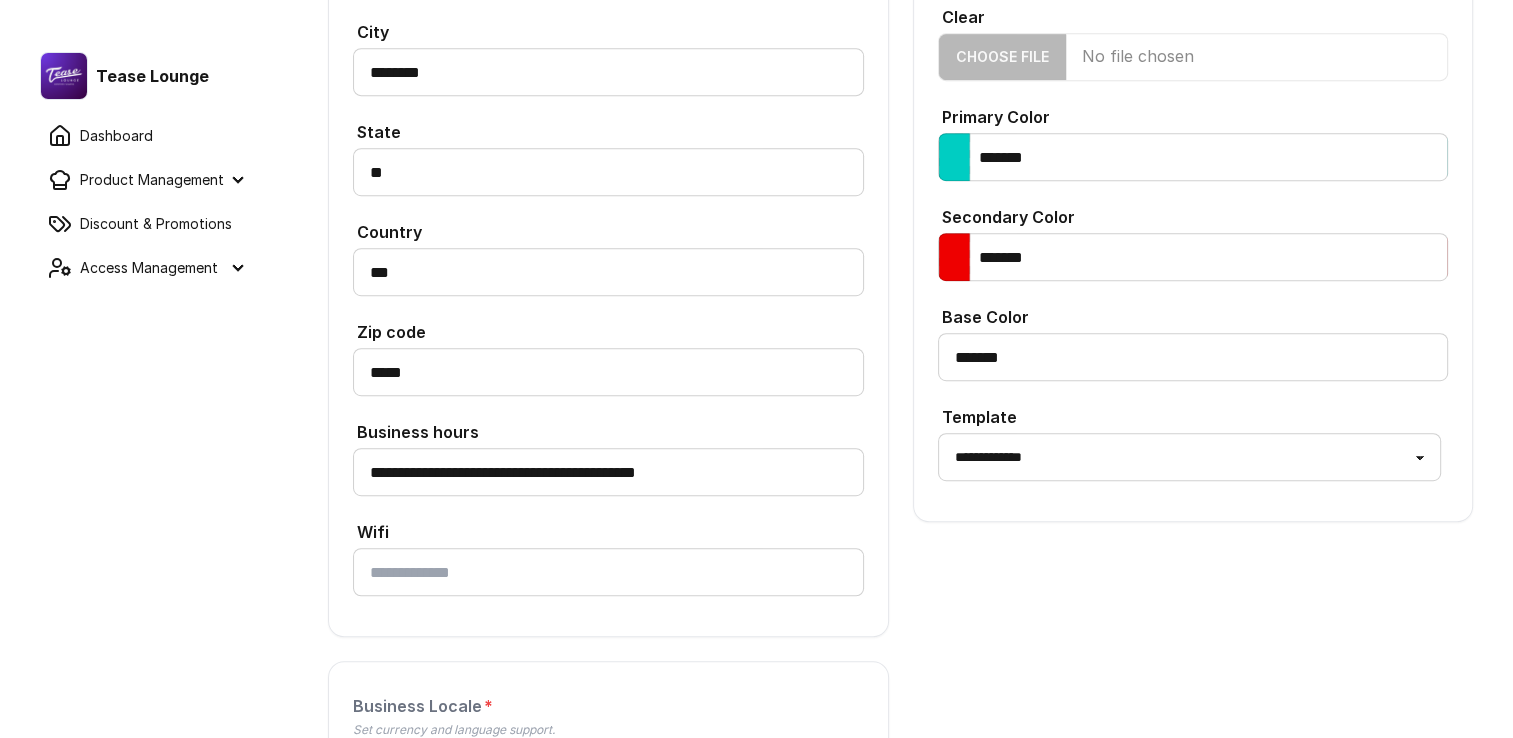 click on "Secondary Color" at bounding box center [1193, 215] 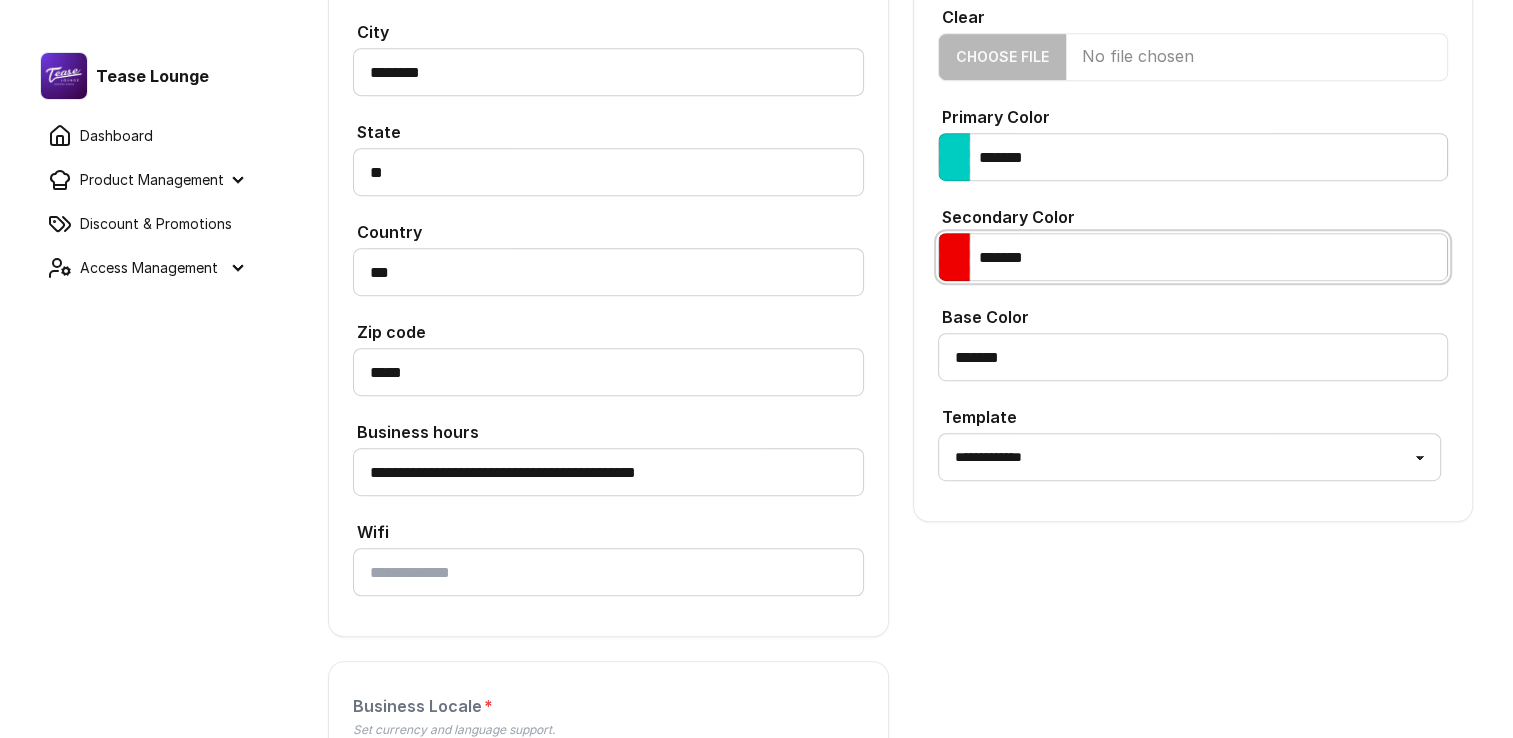 click on "*******" at bounding box center [1193, 257] 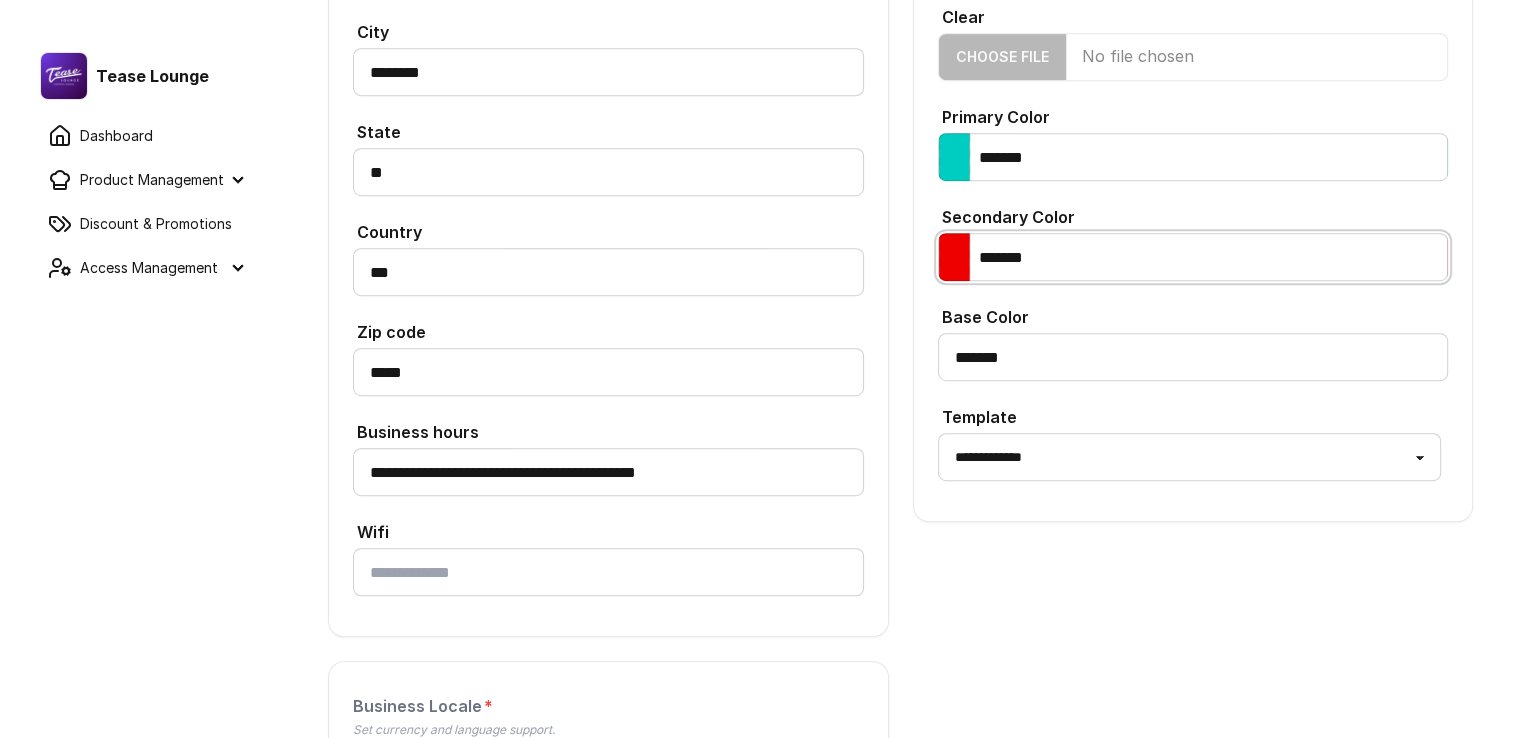 scroll, scrollTop: 1252, scrollLeft: 0, axis: vertical 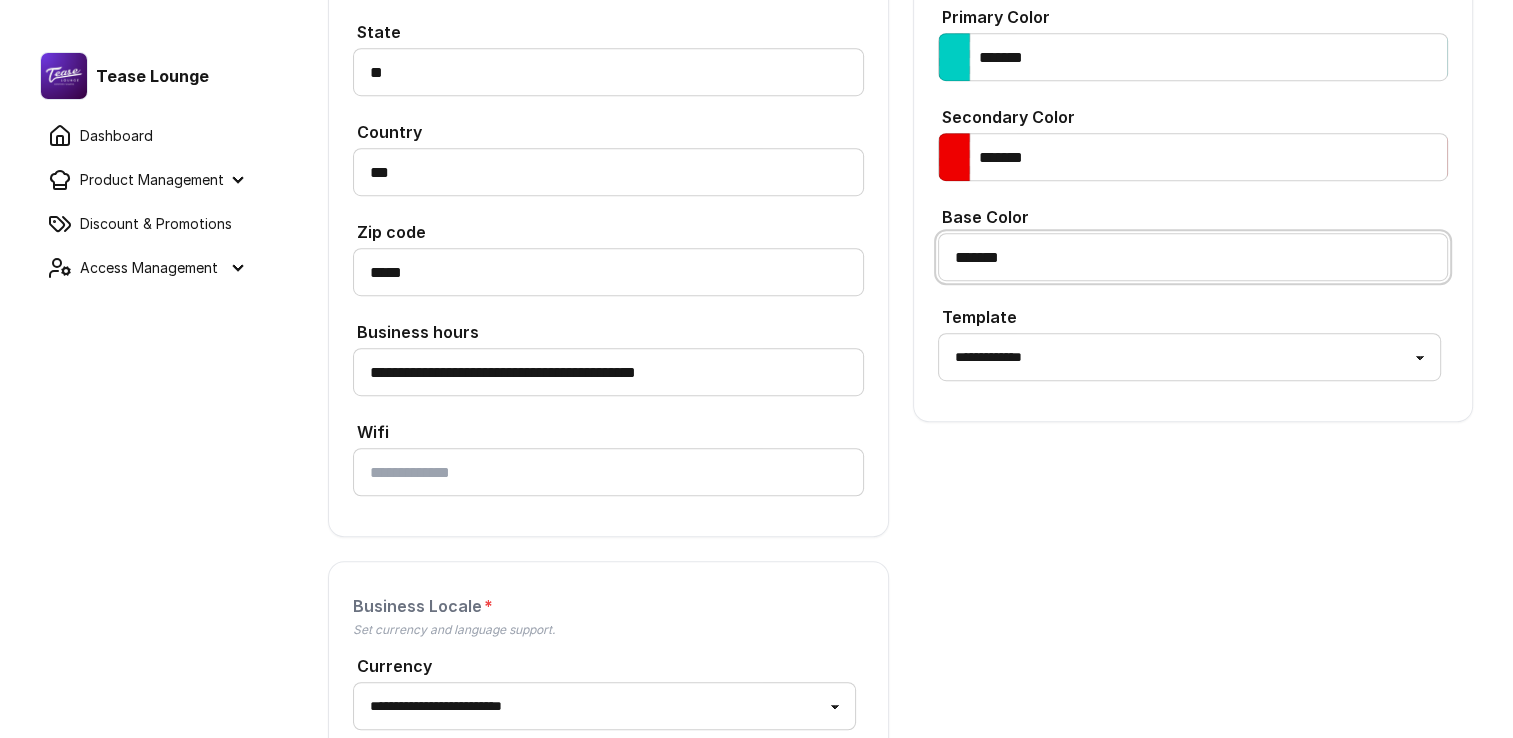 click on "*******" at bounding box center (1193, 257) 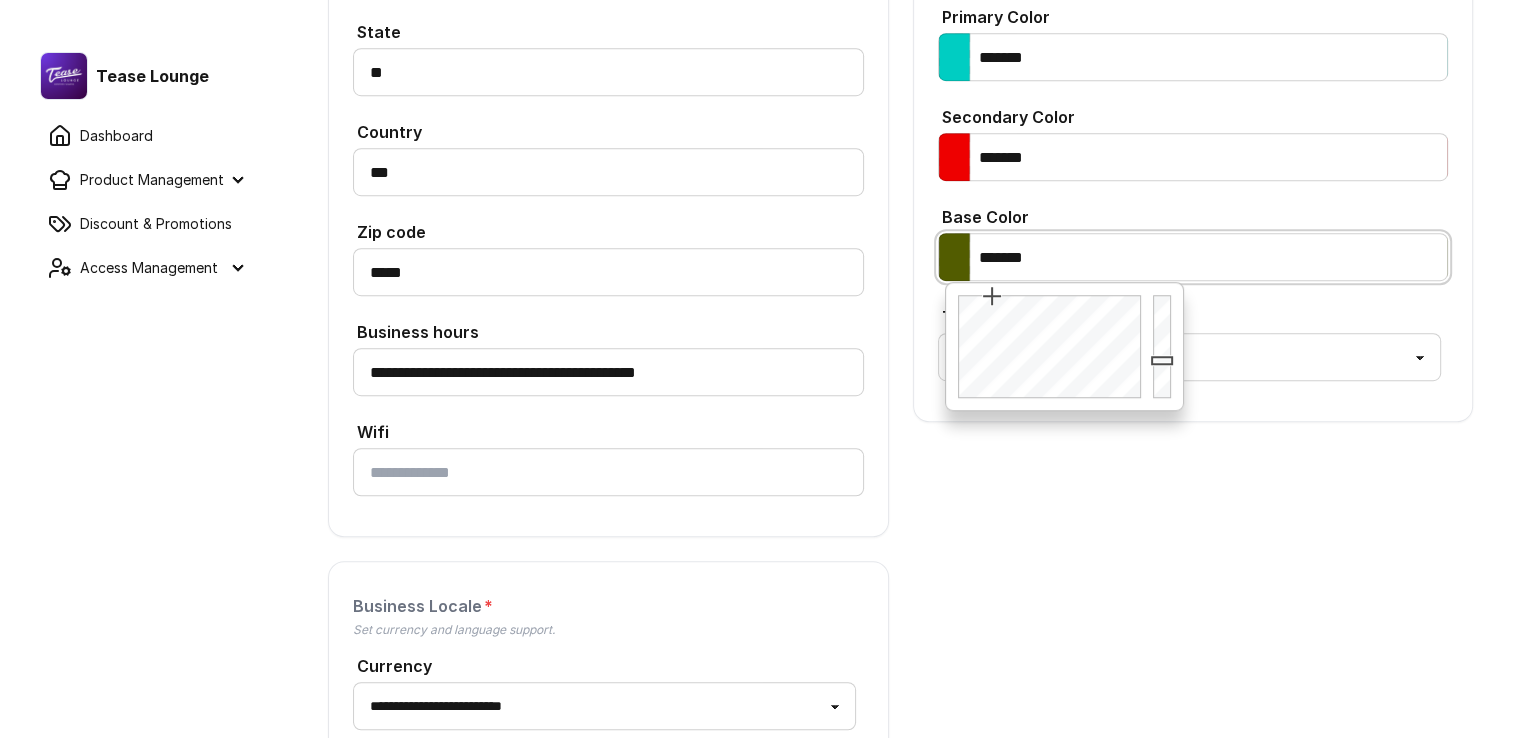 drag, startPoint x: 997, startPoint y: 335, endPoint x: 993, endPoint y: 271, distance: 64.12488 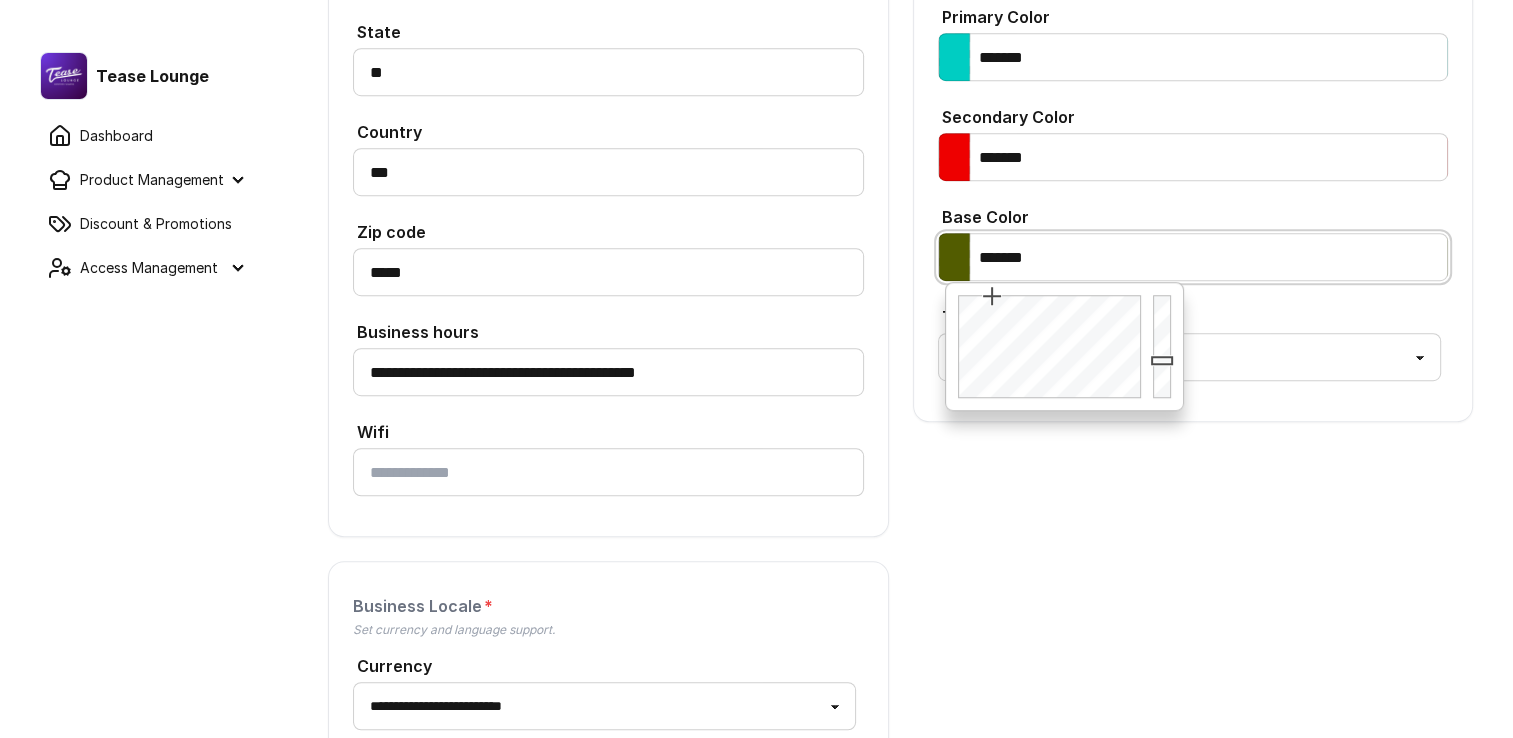 click on "Tease Lounge
Dashboard
Product Management
Dish
Menu
Category
Discount & Promotions
Access Management" at bounding box center [756, -157] 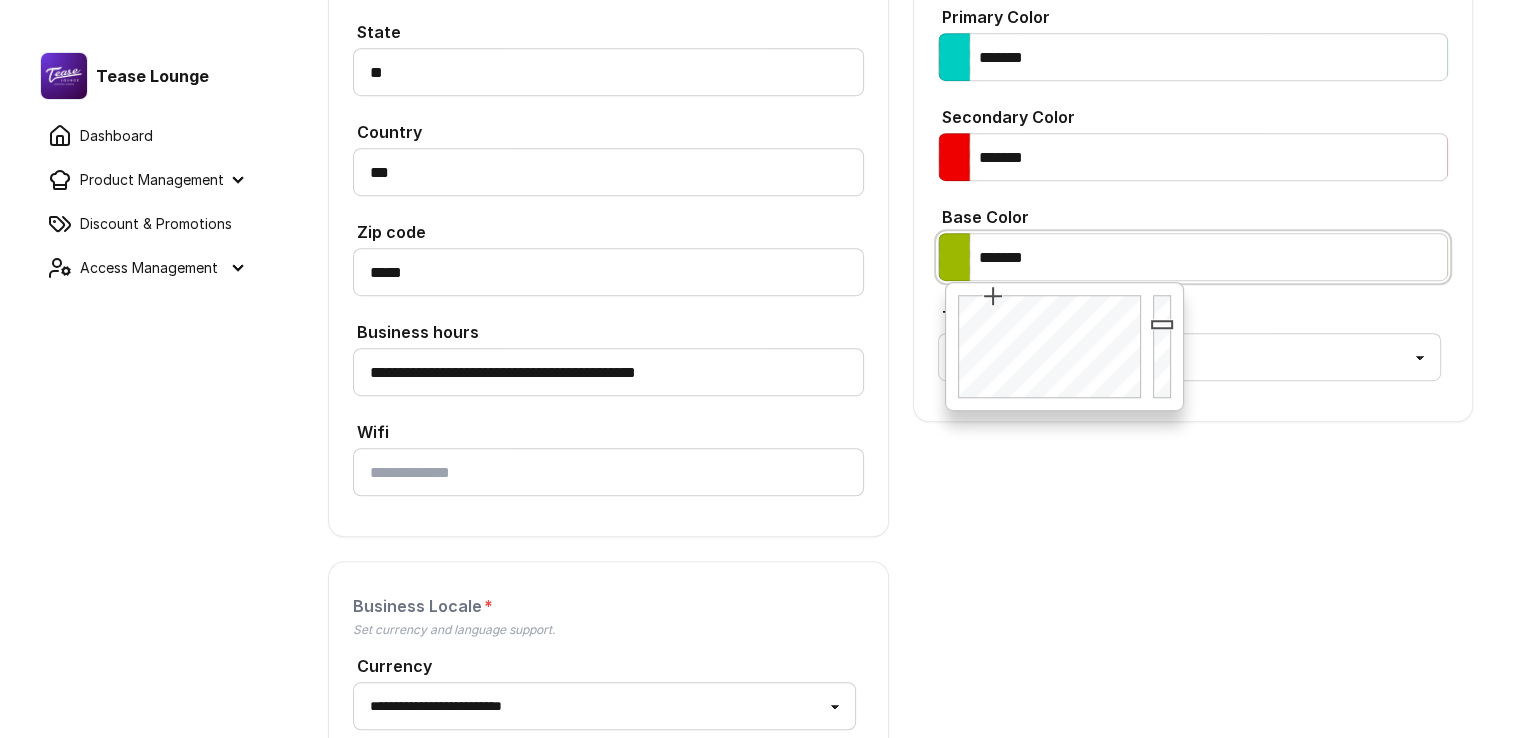 type on "*******" 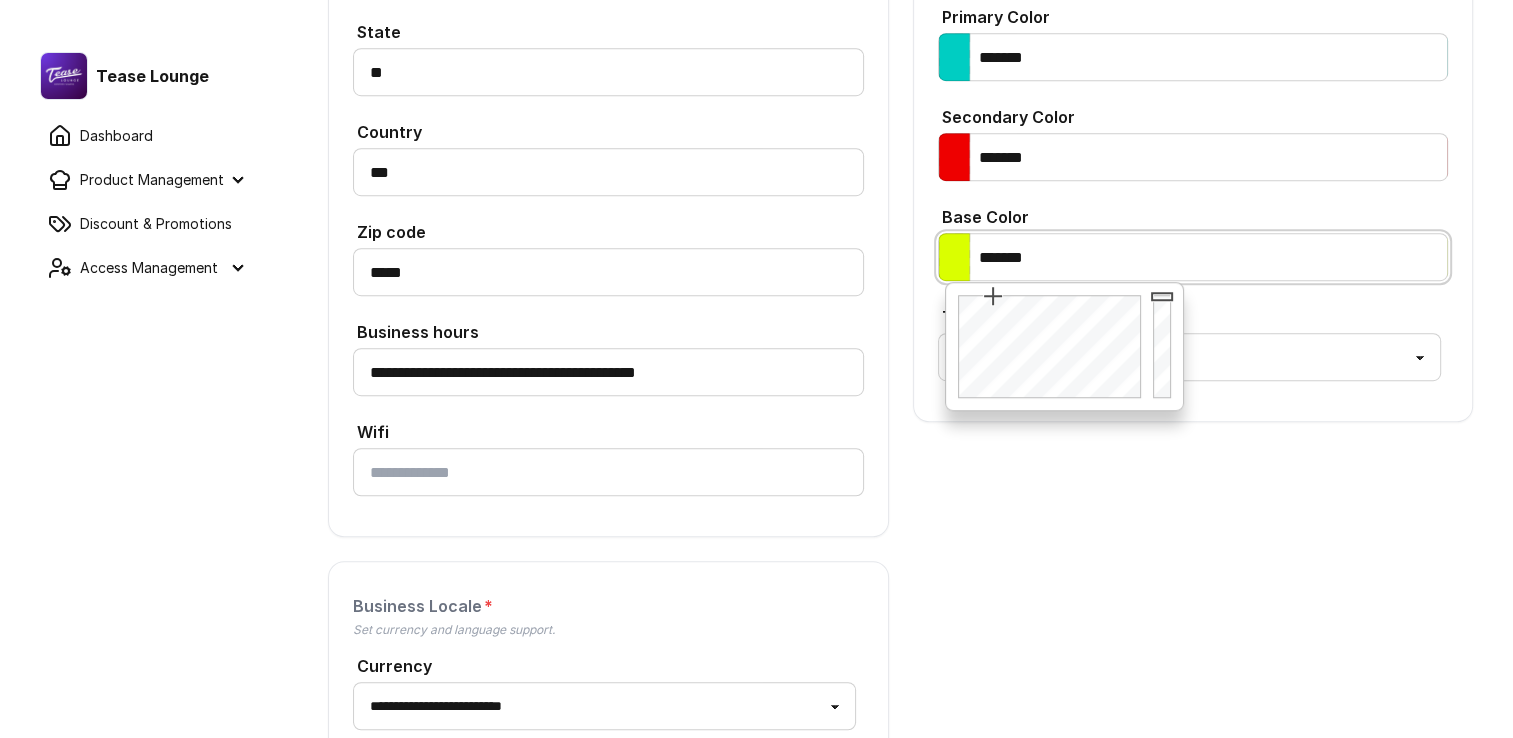 drag, startPoint x: 1161, startPoint y: 354, endPoint x: 1161, endPoint y: 266, distance: 88 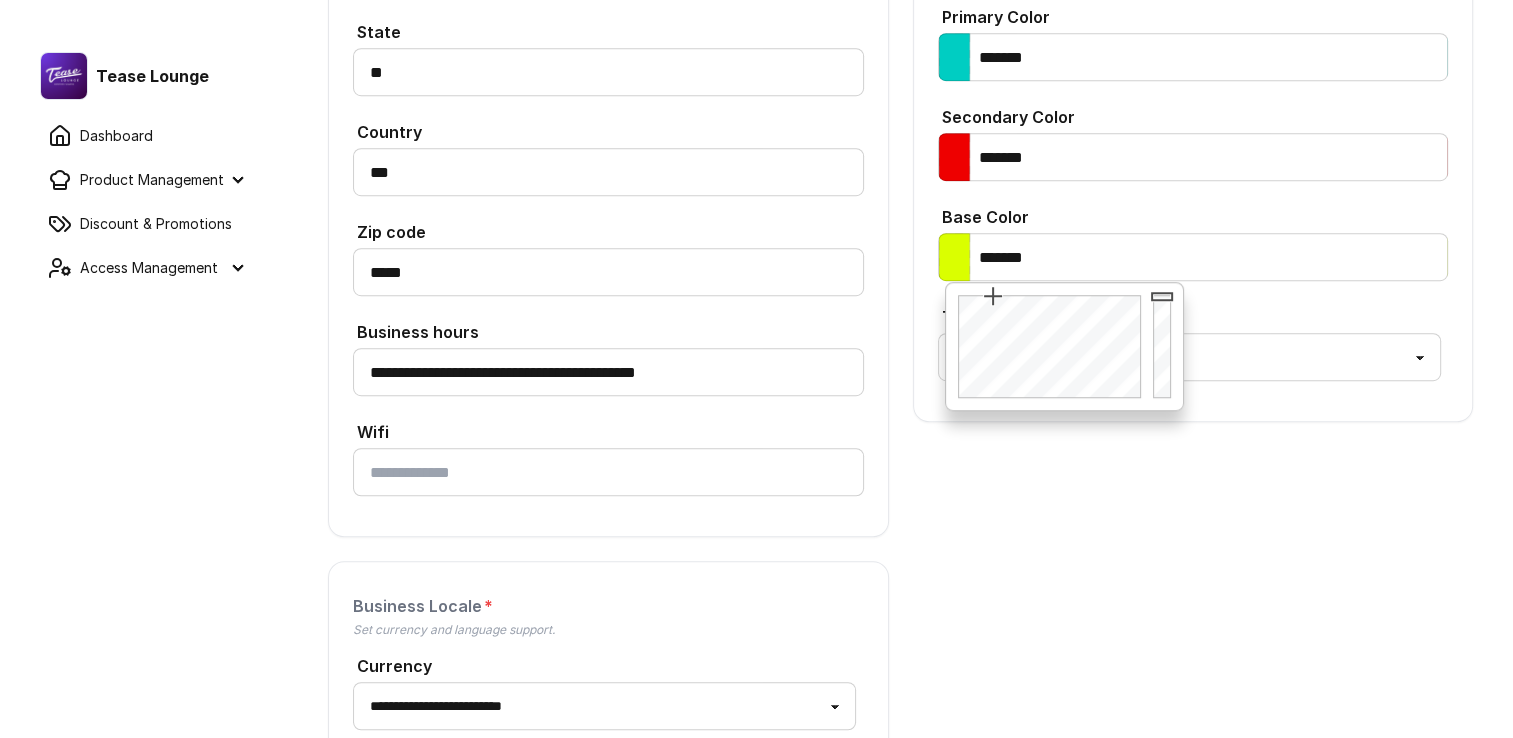 click on "**********" at bounding box center [1193, -243] 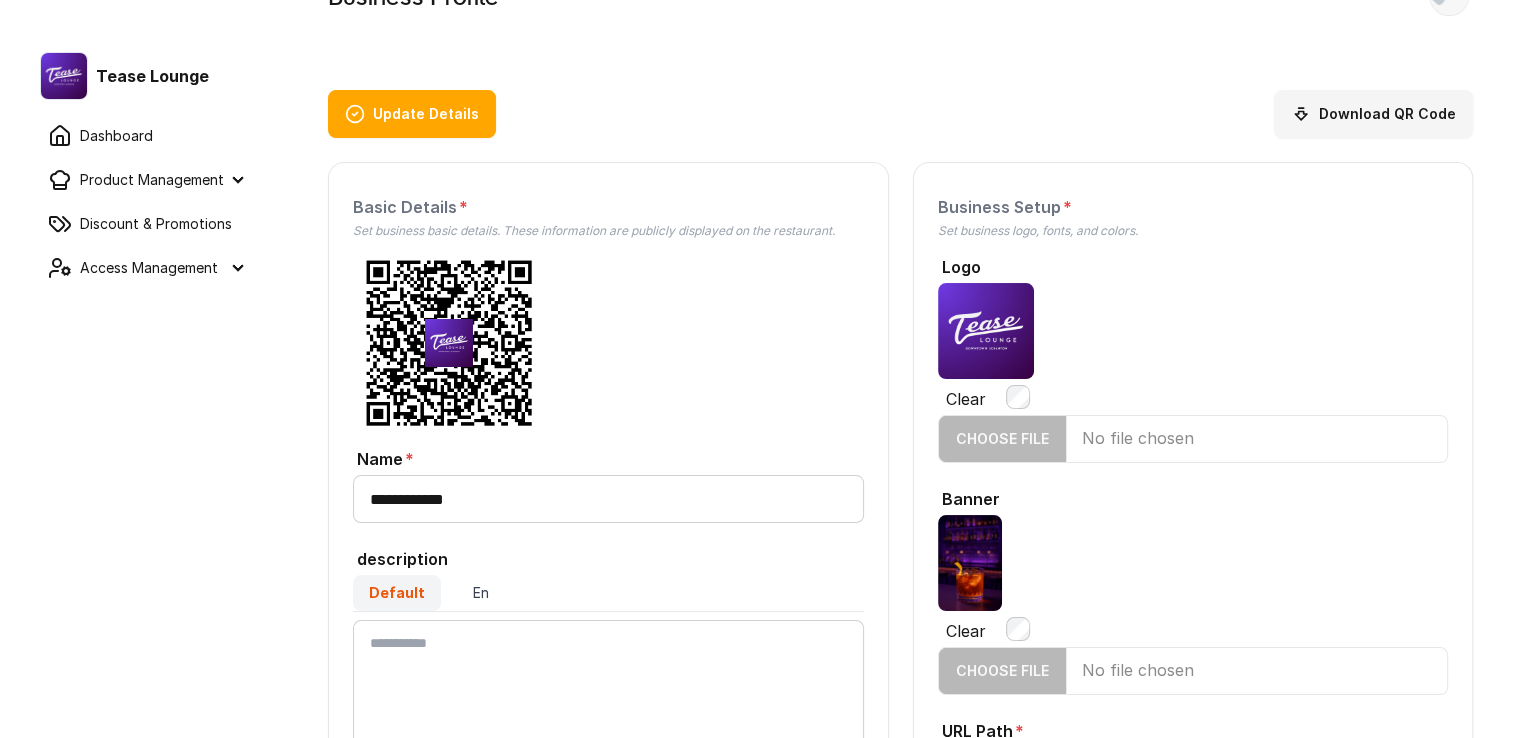 scroll, scrollTop: 0, scrollLeft: 0, axis: both 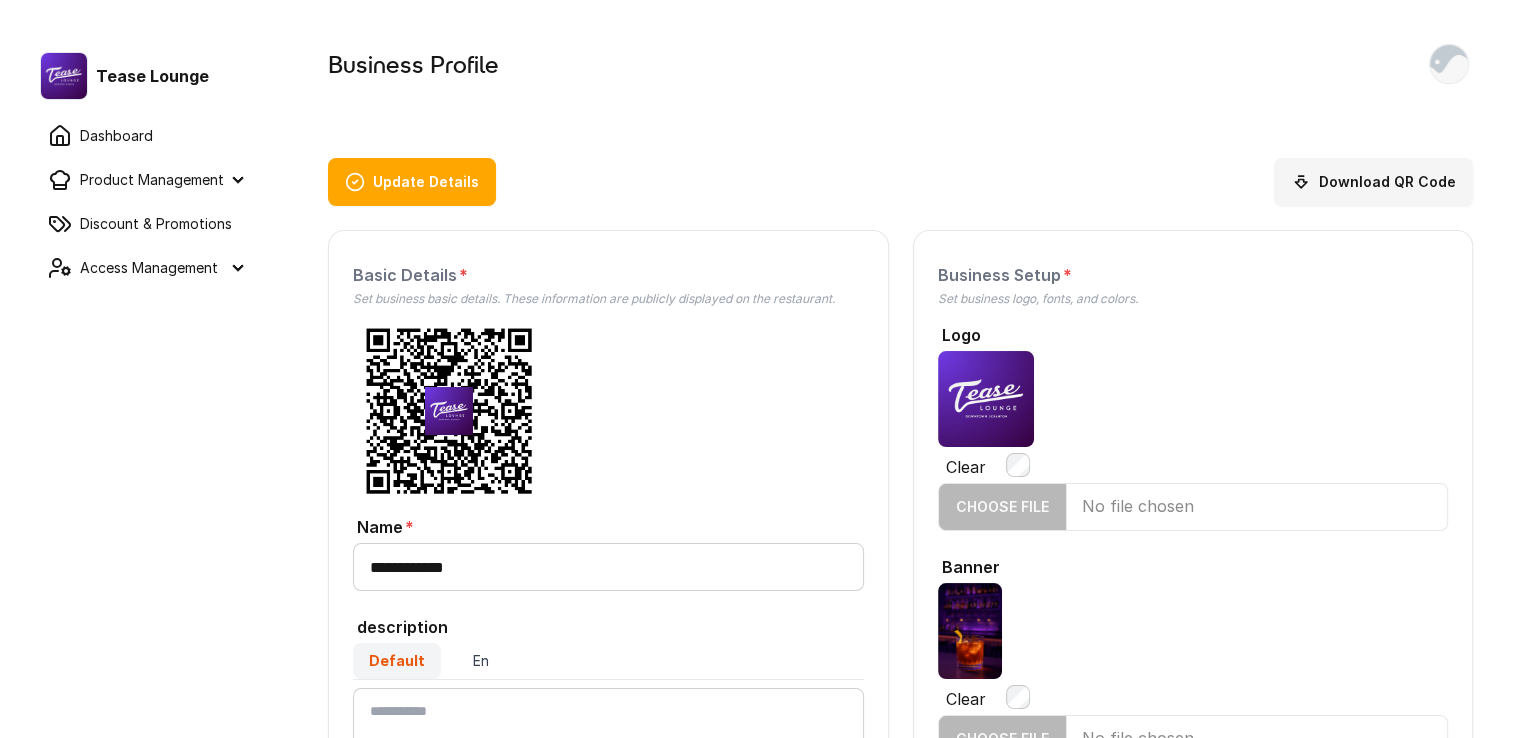 click on "Update Details" at bounding box center (412, 182) 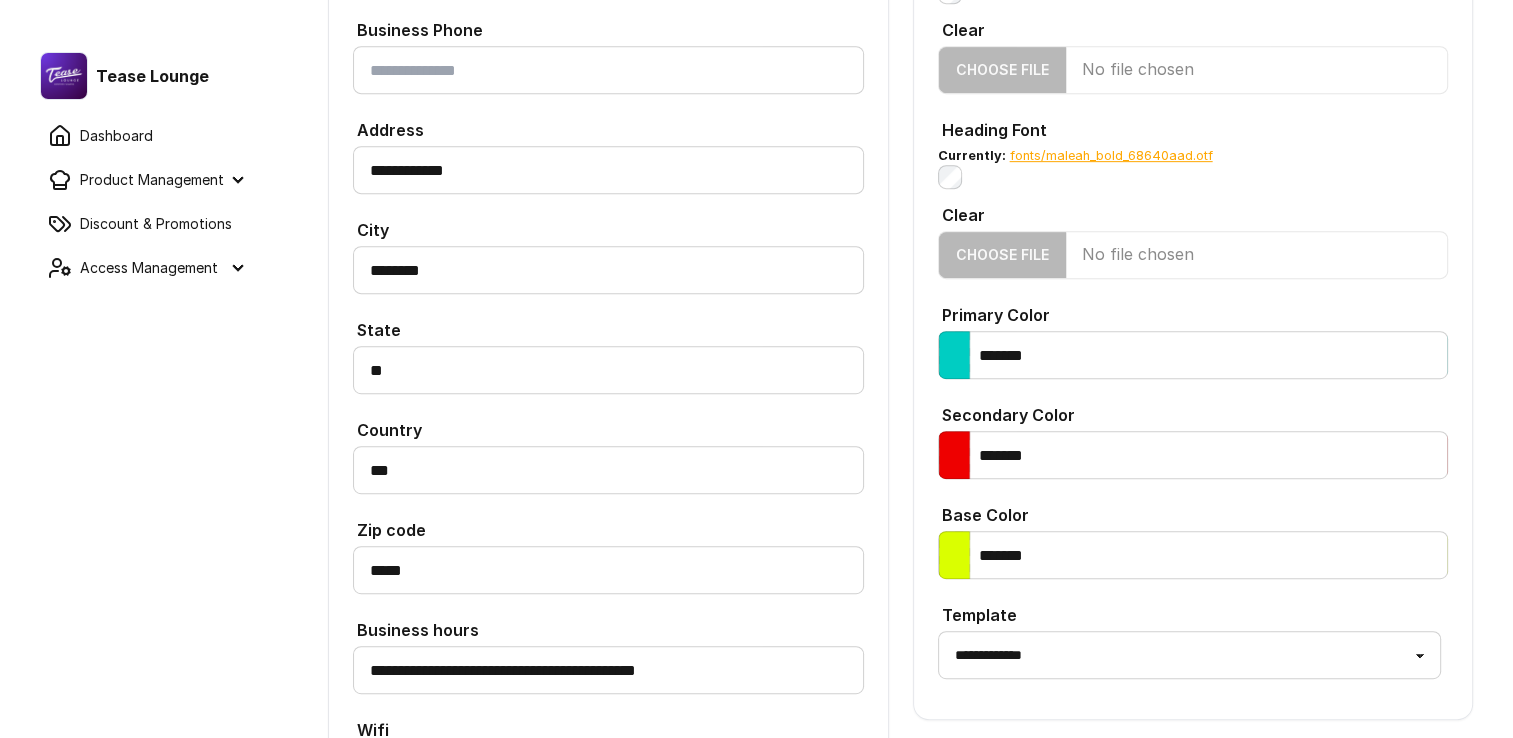 scroll, scrollTop: 1000, scrollLeft: 0, axis: vertical 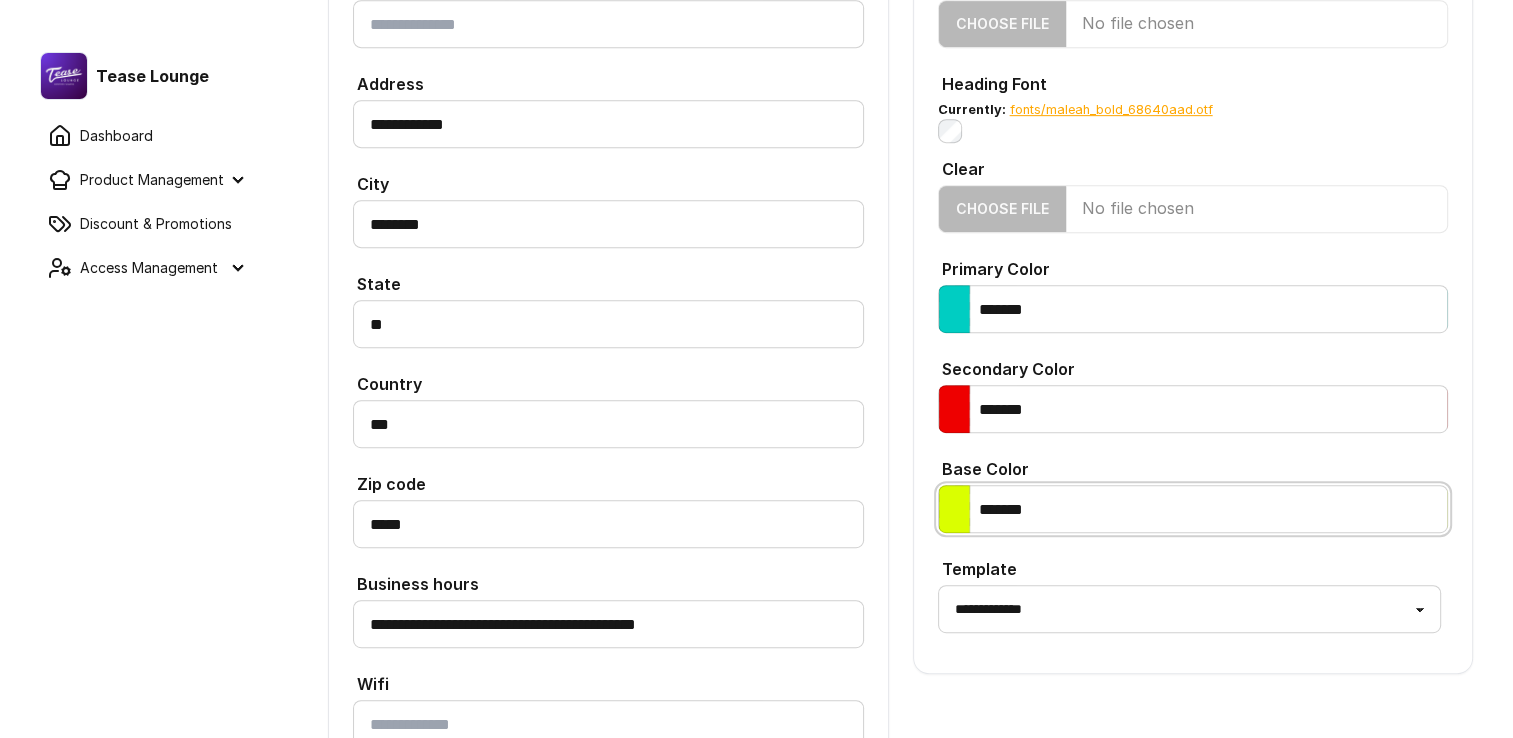 click on "*******" at bounding box center [1193, 509] 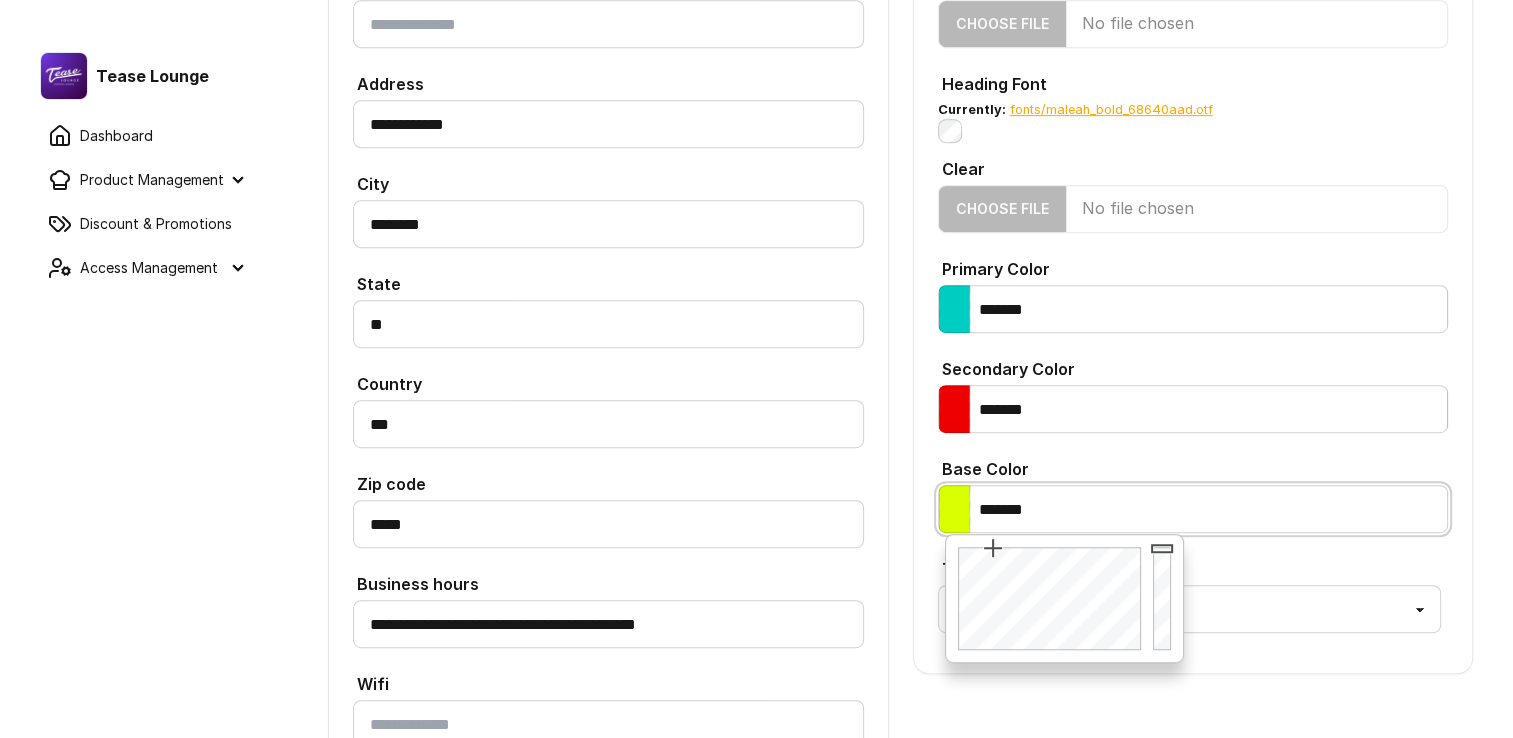 click at bounding box center (1046, 598) 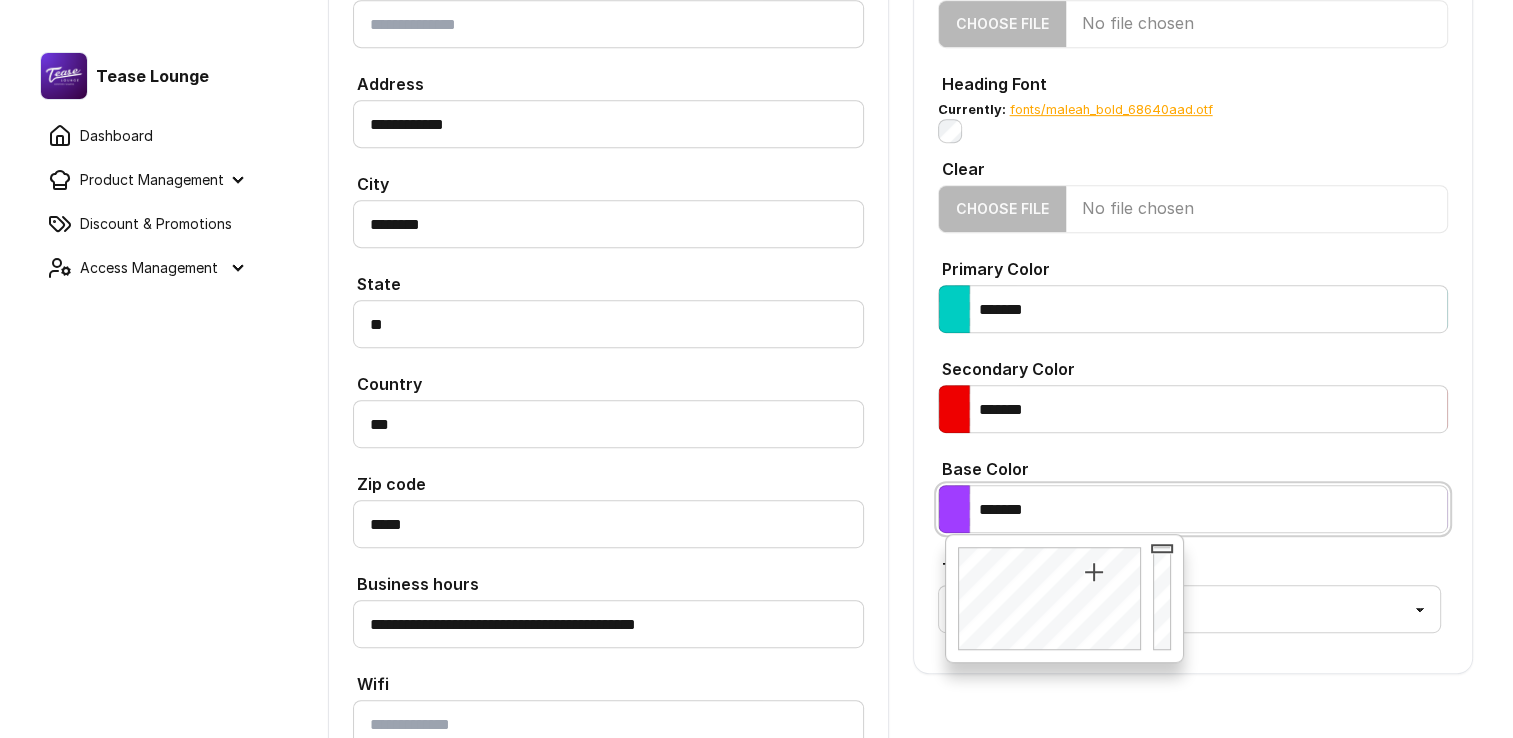 drag, startPoint x: 1108, startPoint y: 510, endPoint x: 837, endPoint y: 490, distance: 271.737 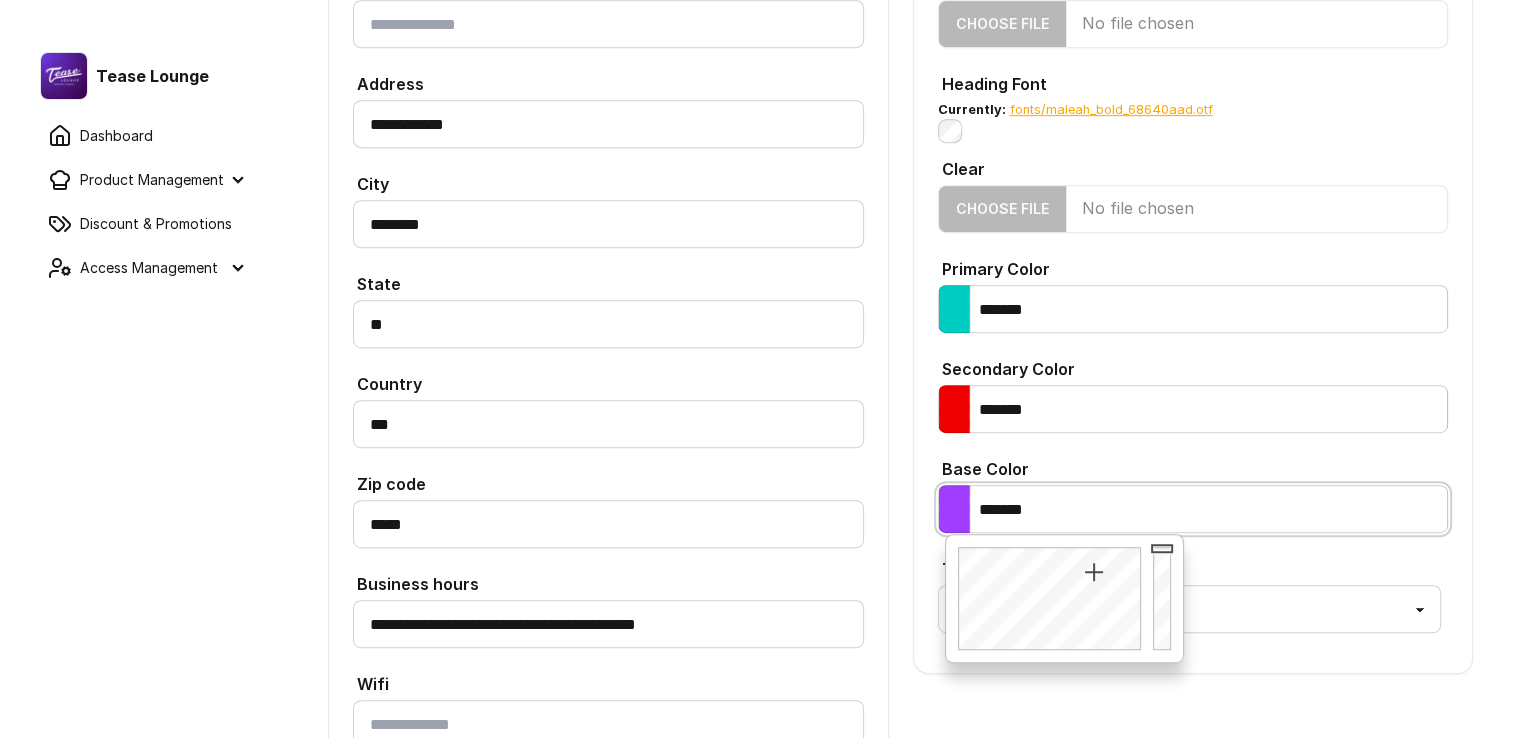 click on "**********" at bounding box center [900, 144] 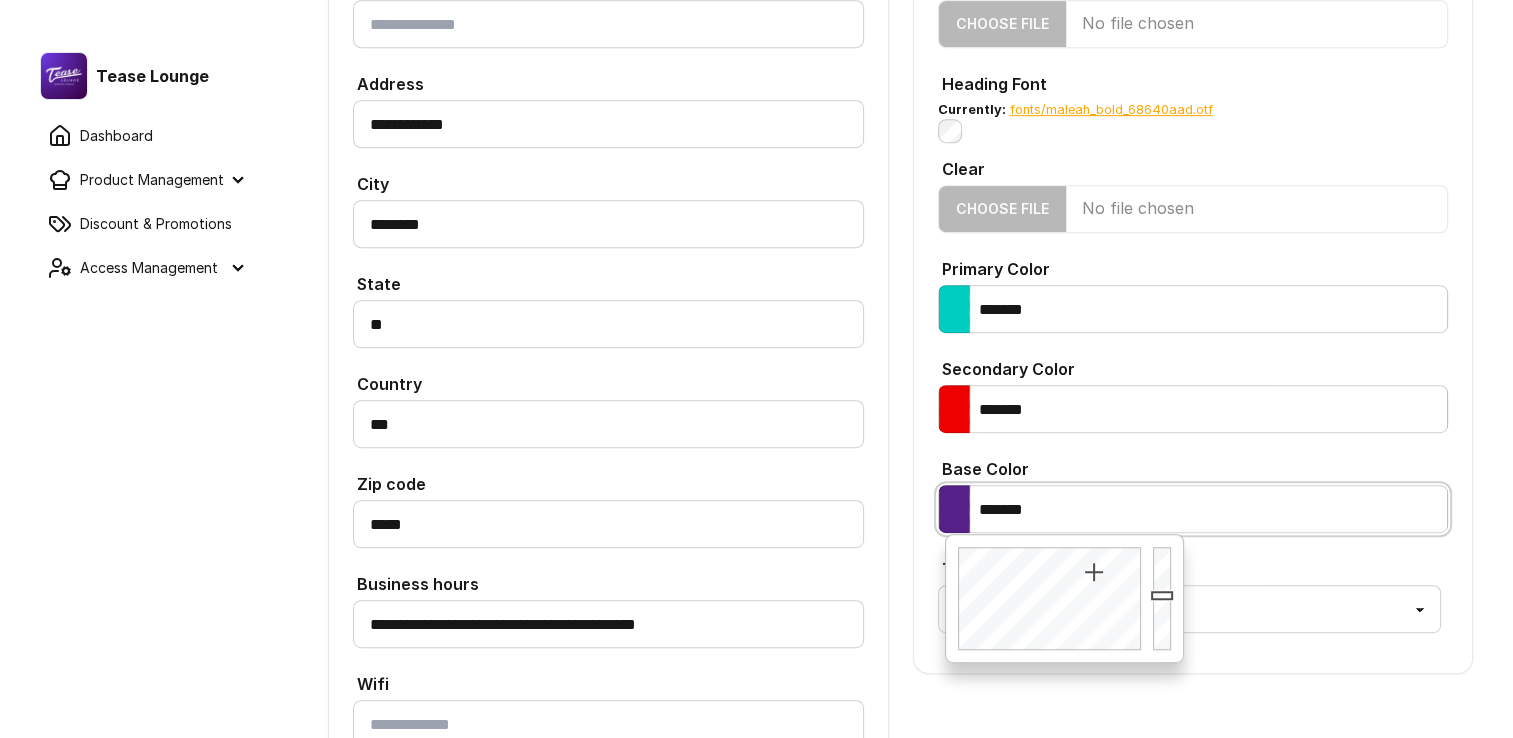 type on "*******" 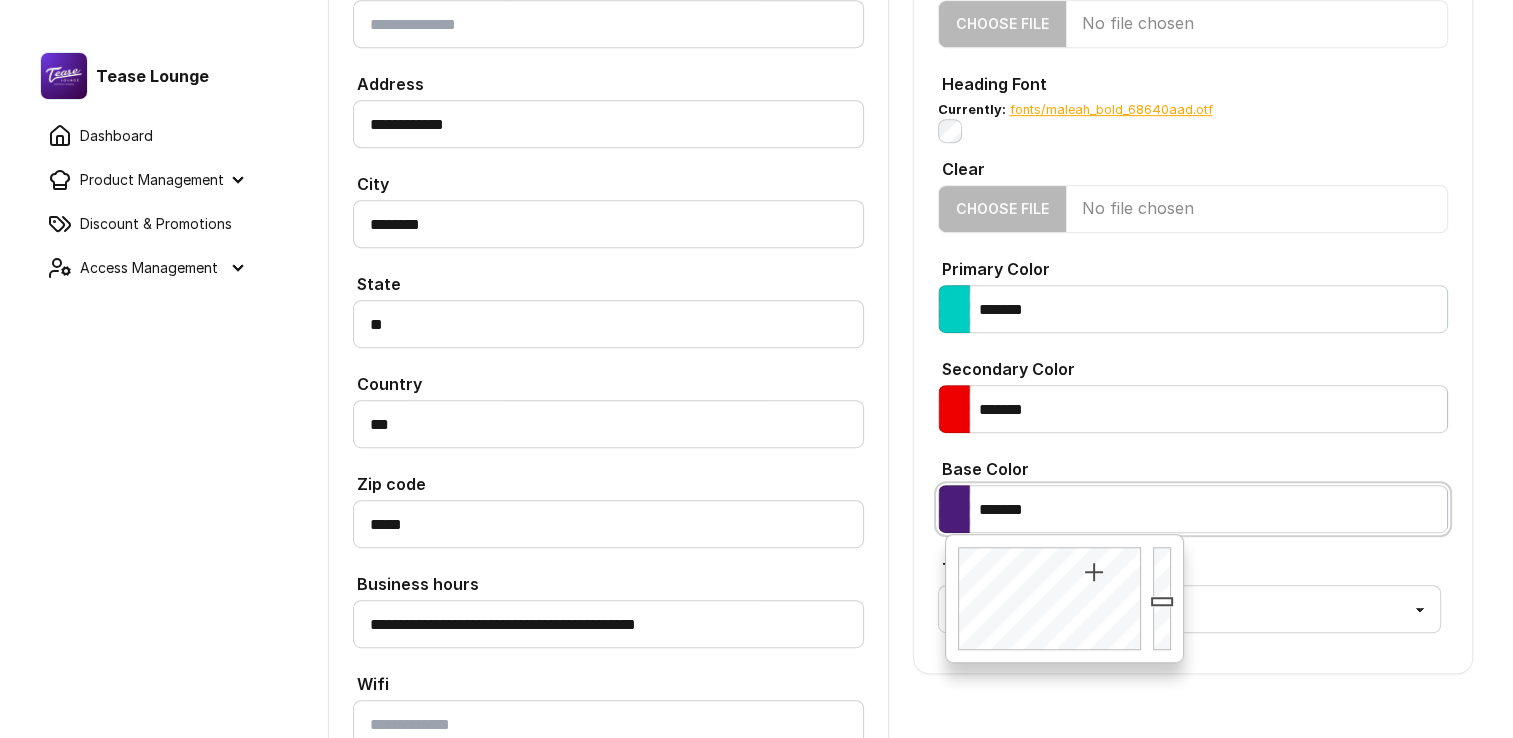 drag, startPoint x: 1164, startPoint y: 572, endPoint x: 1170, endPoint y: 601, distance: 29.614185 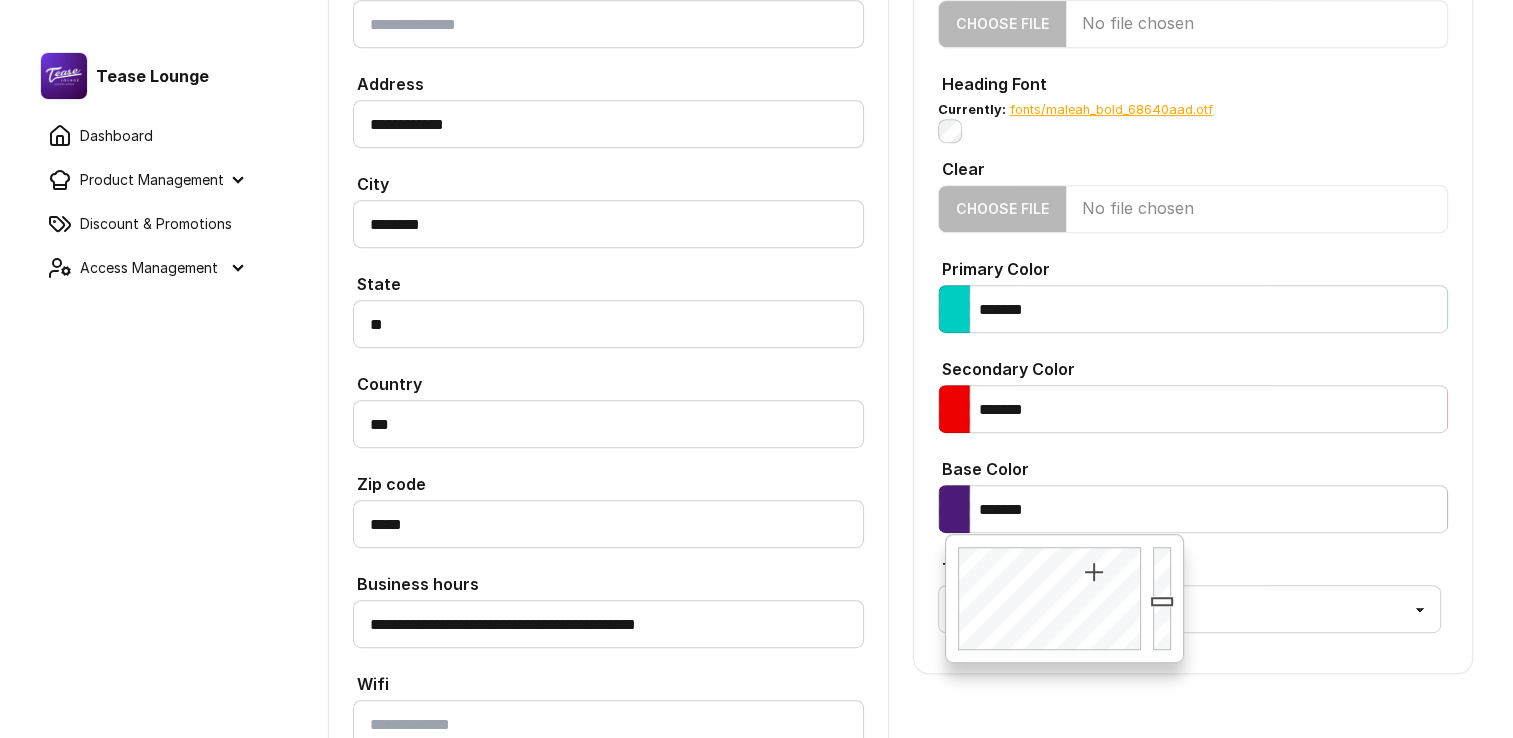 click on "**********" at bounding box center [900, 144] 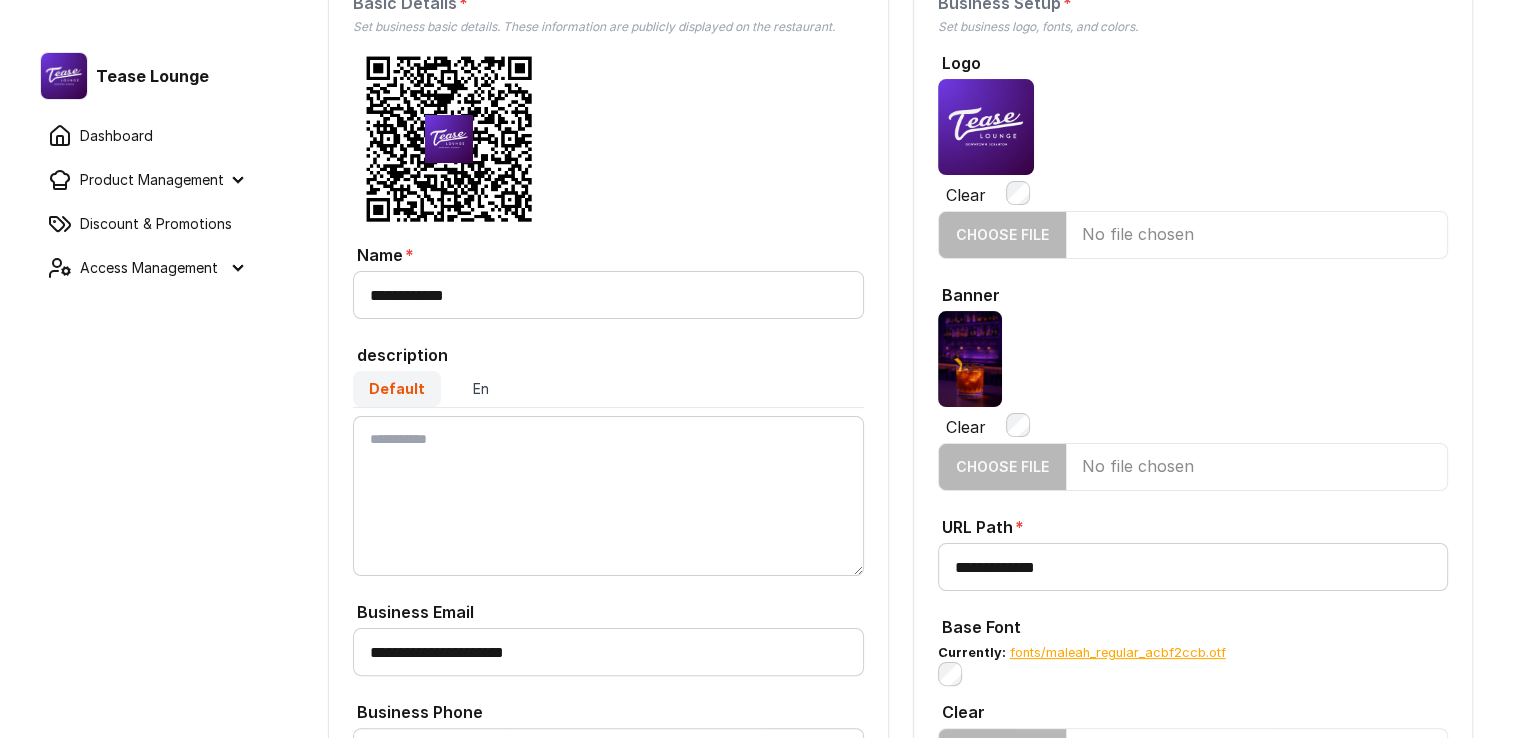 scroll, scrollTop: 0, scrollLeft: 0, axis: both 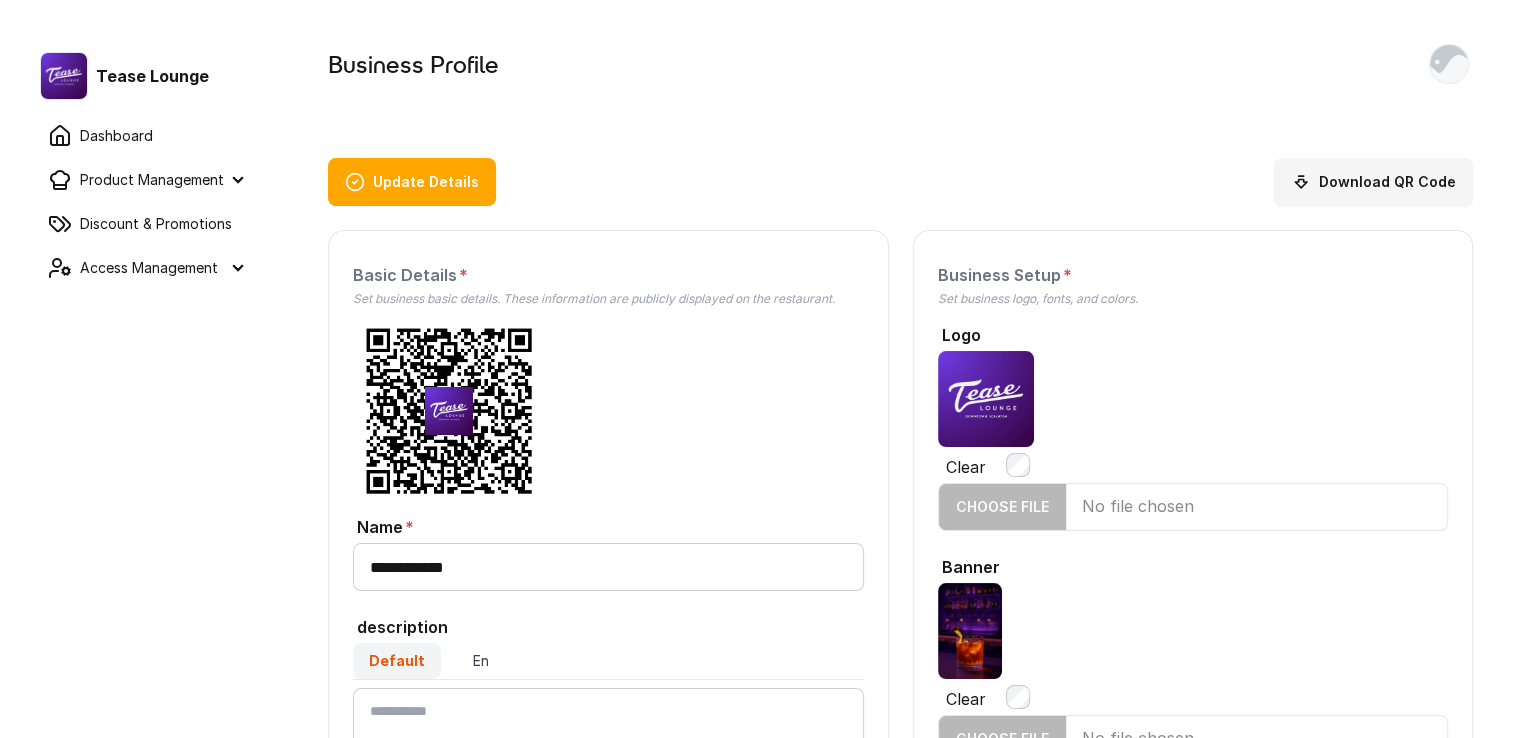 drag, startPoint x: 914, startPoint y: 479, endPoint x: 905, endPoint y: 194, distance: 285.14206 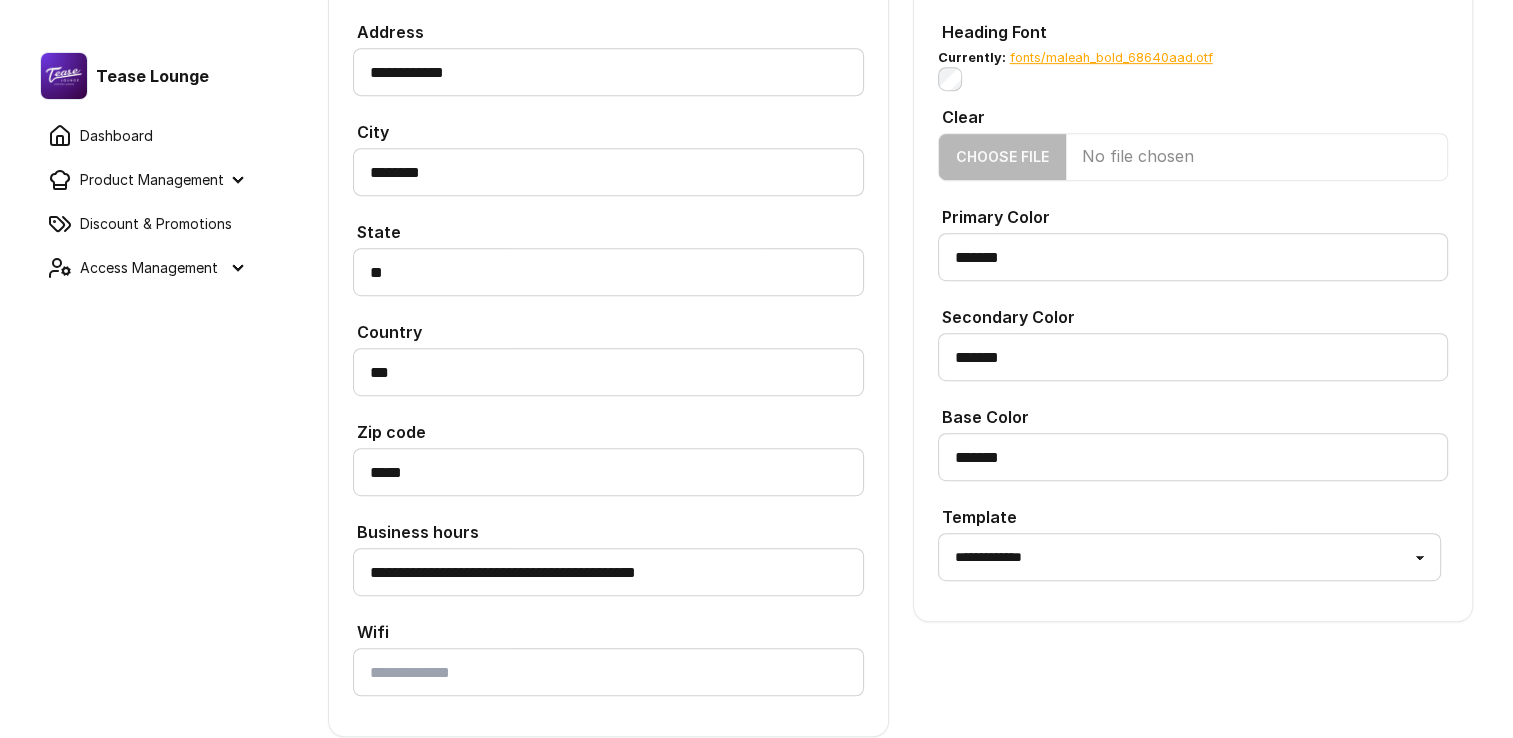 scroll, scrollTop: 852, scrollLeft: 0, axis: vertical 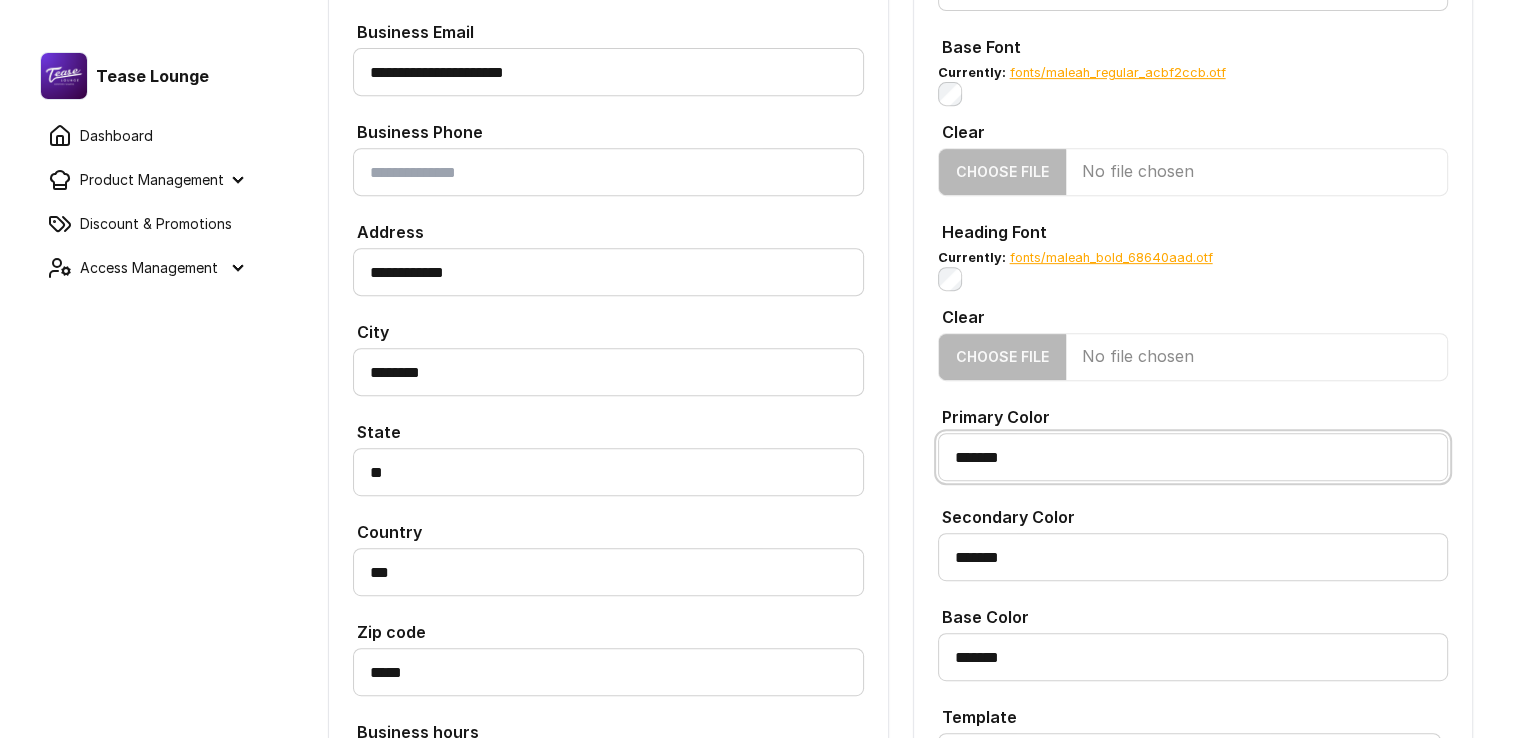 click on "*******" at bounding box center [1193, 457] 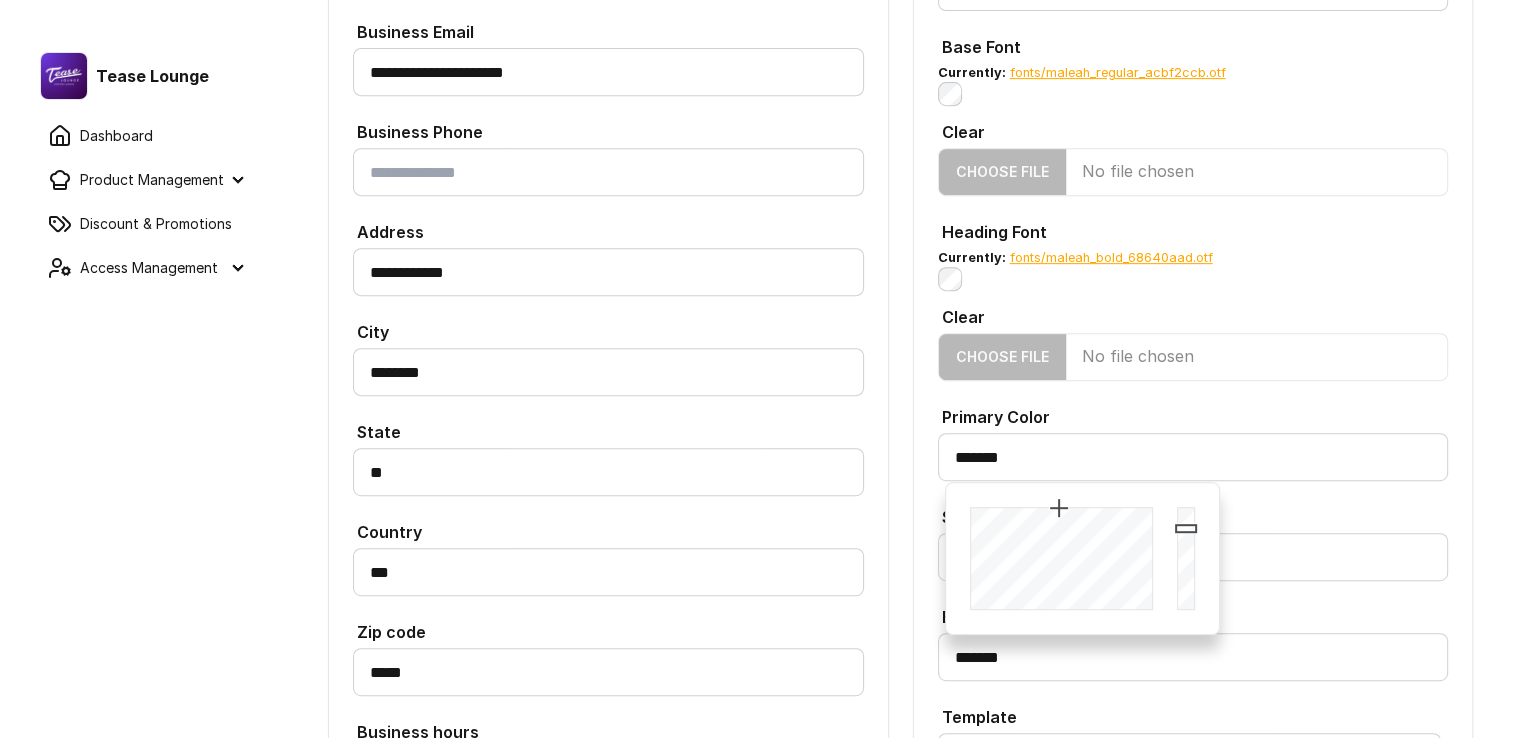 click on "Primary Color" at bounding box center [1193, 415] 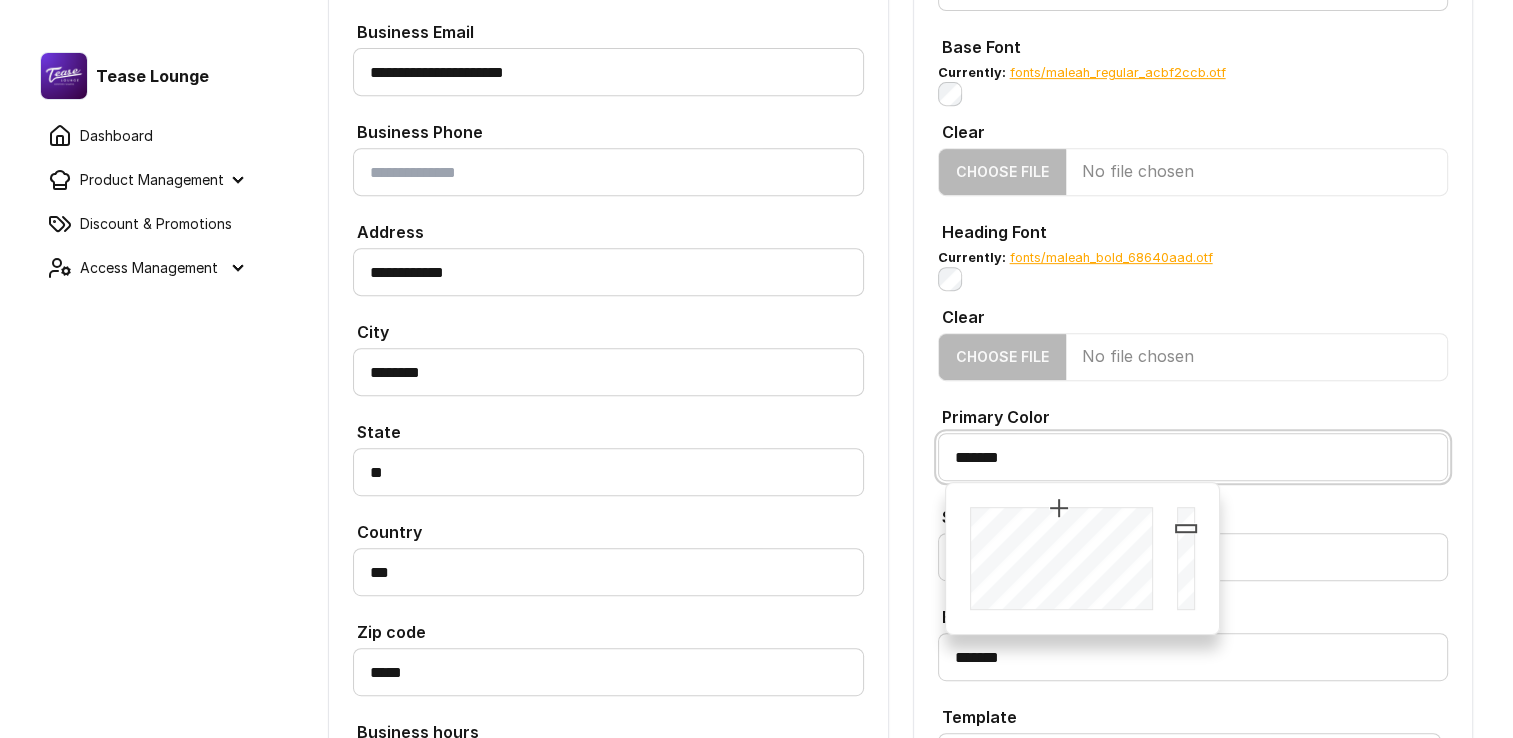click on "*******" at bounding box center (1193, 457) 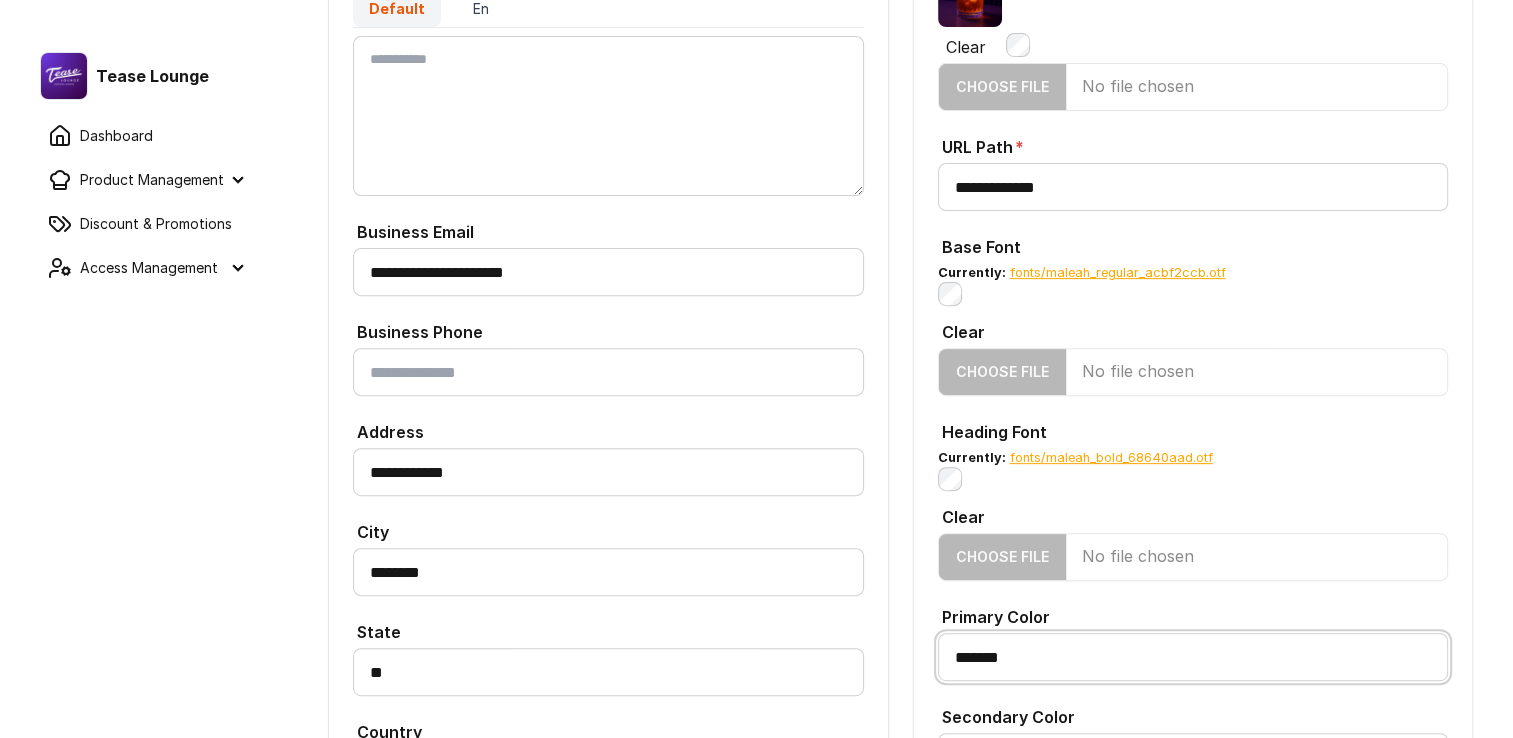 scroll, scrollTop: 1052, scrollLeft: 0, axis: vertical 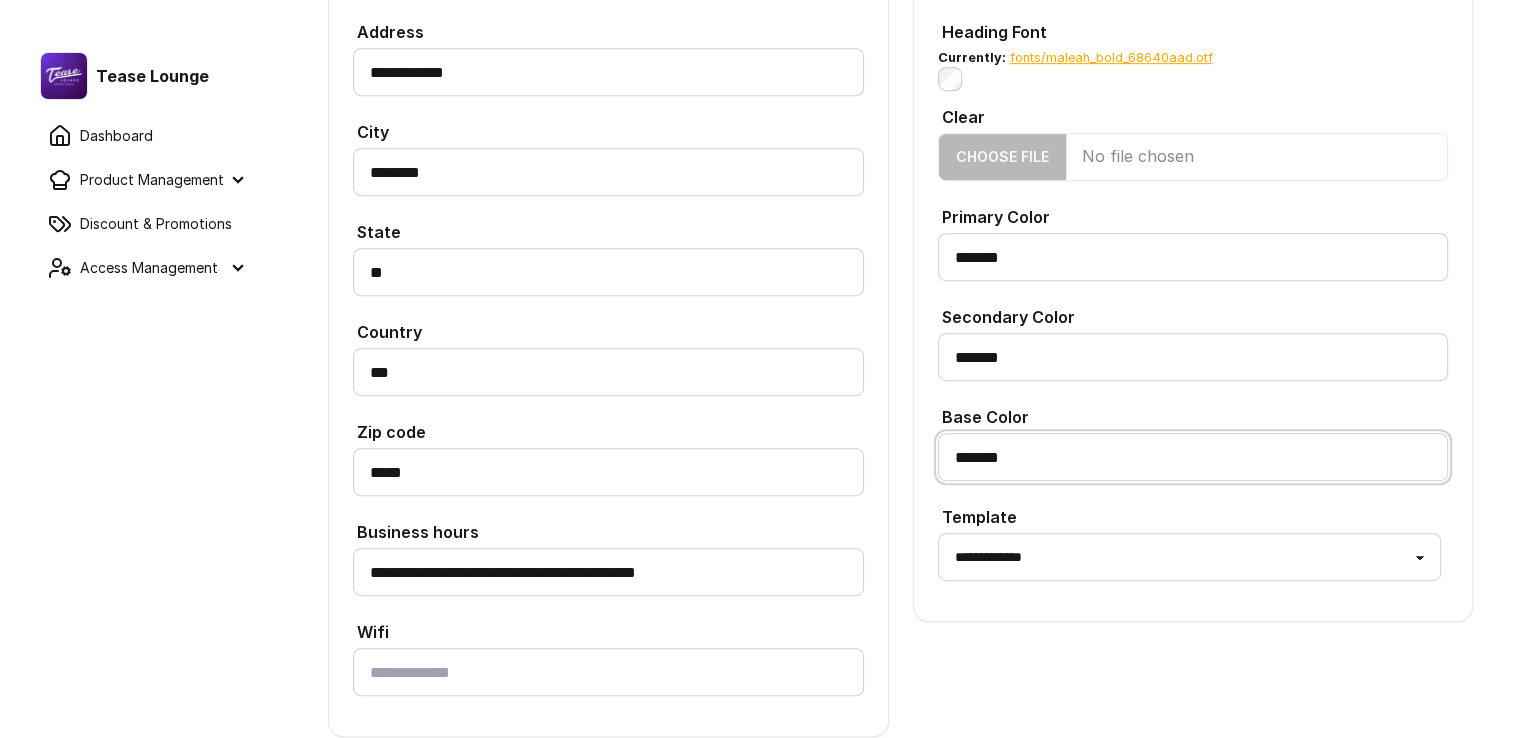 click on "*******" at bounding box center (1193, 457) 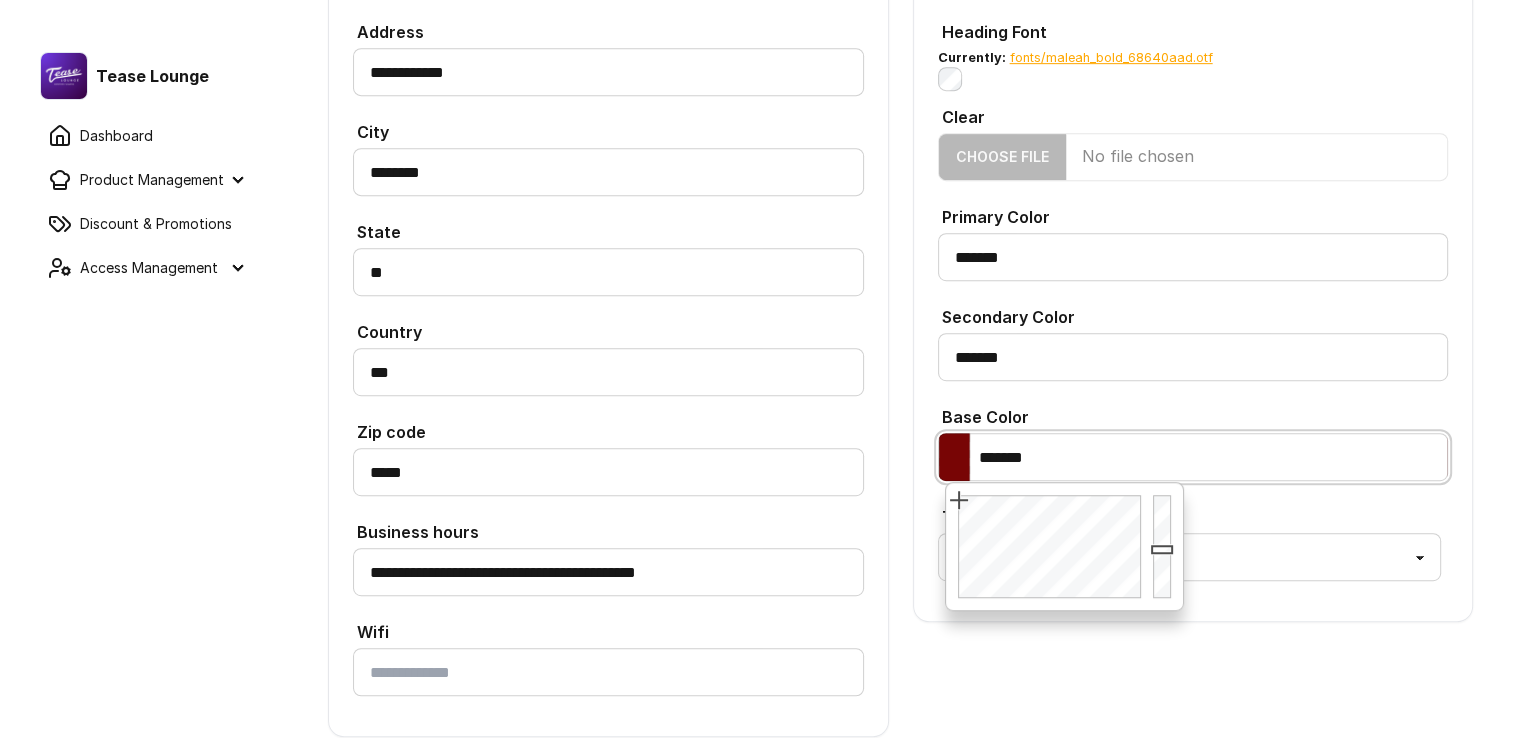type on "*******" 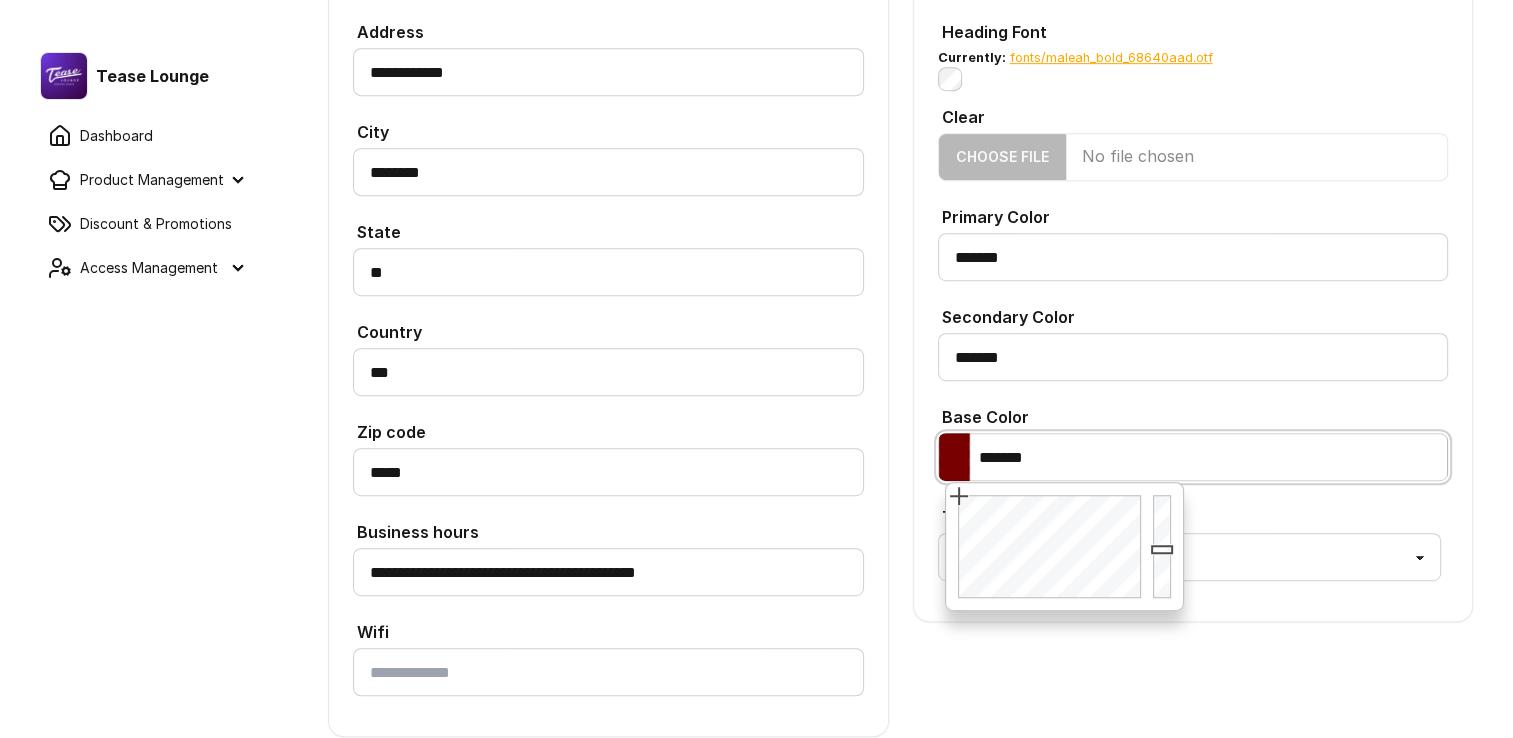 drag, startPoint x: 1072, startPoint y: 536, endPoint x: 944, endPoint y: 483, distance: 138.5388 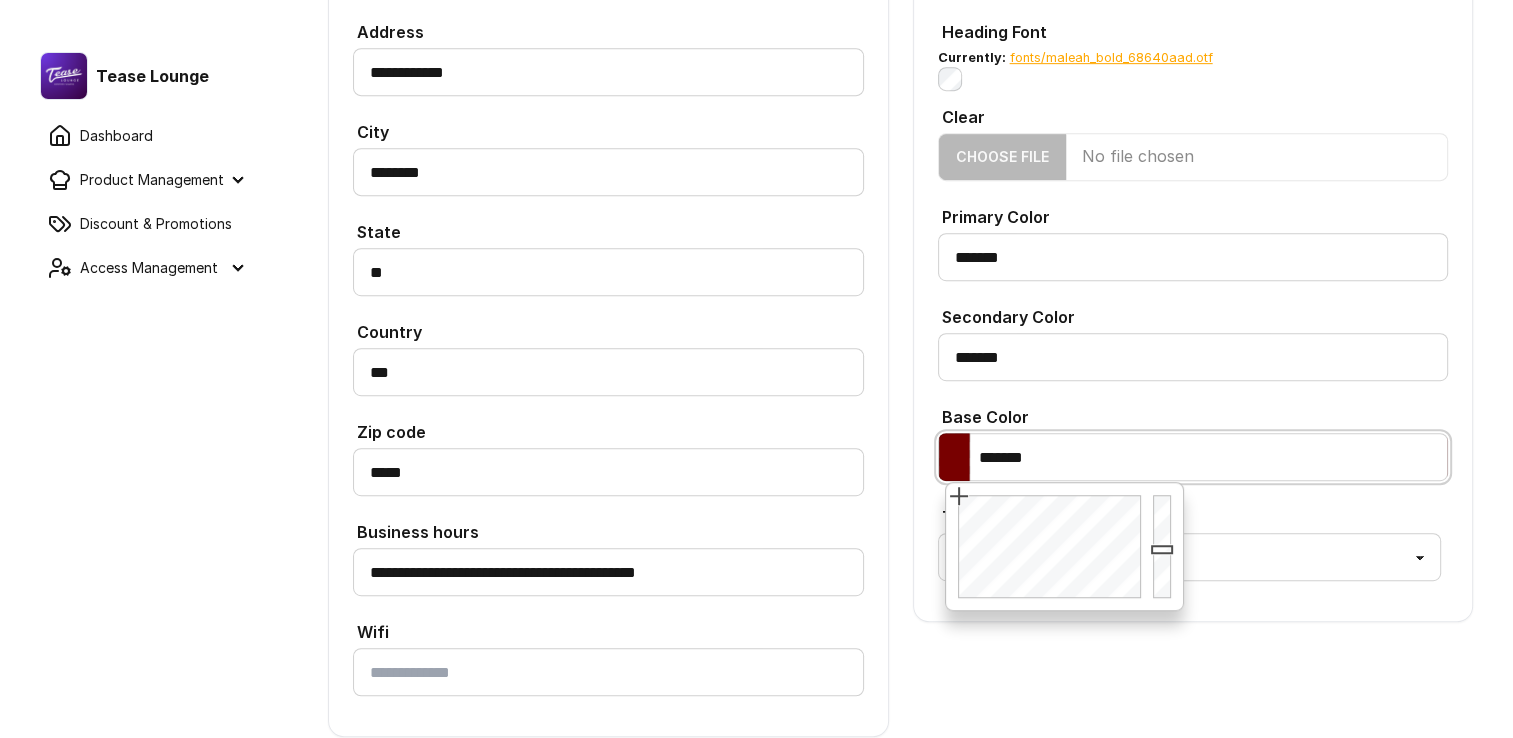 click on "Close" at bounding box center (1064, 546) 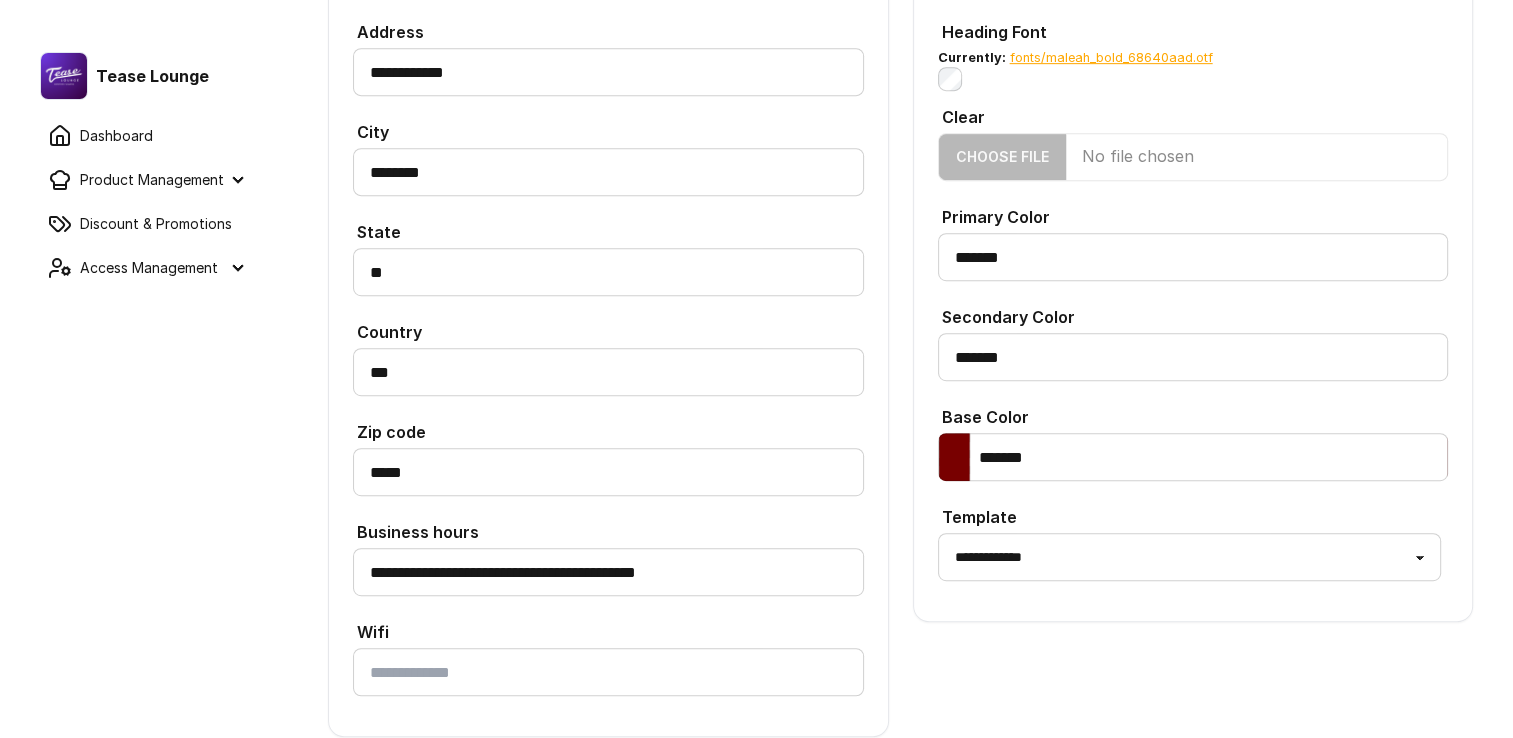click on "**********" at bounding box center (1193, -100) 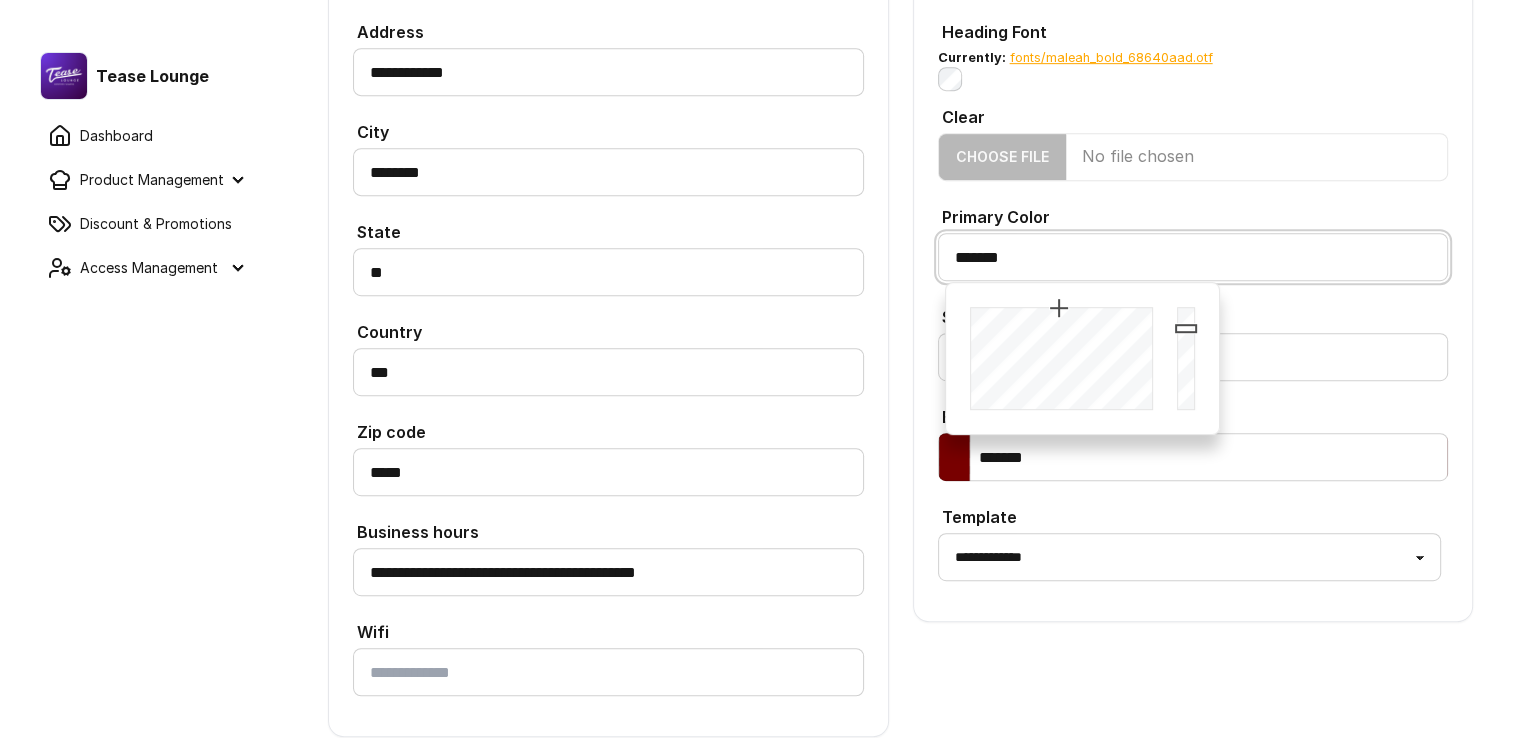 click on "*******" at bounding box center (1193, 257) 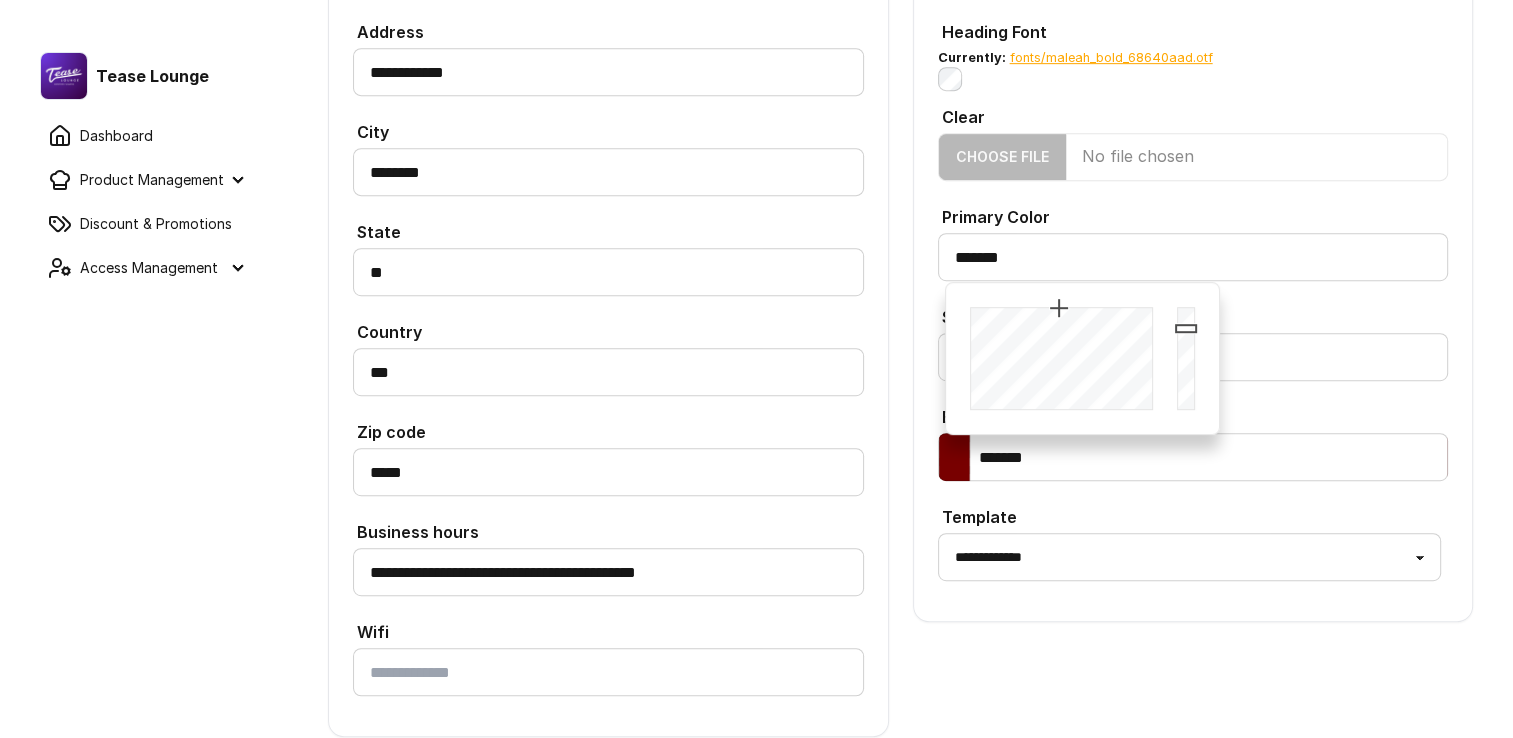 click on "**********" at bounding box center (1193, -100) 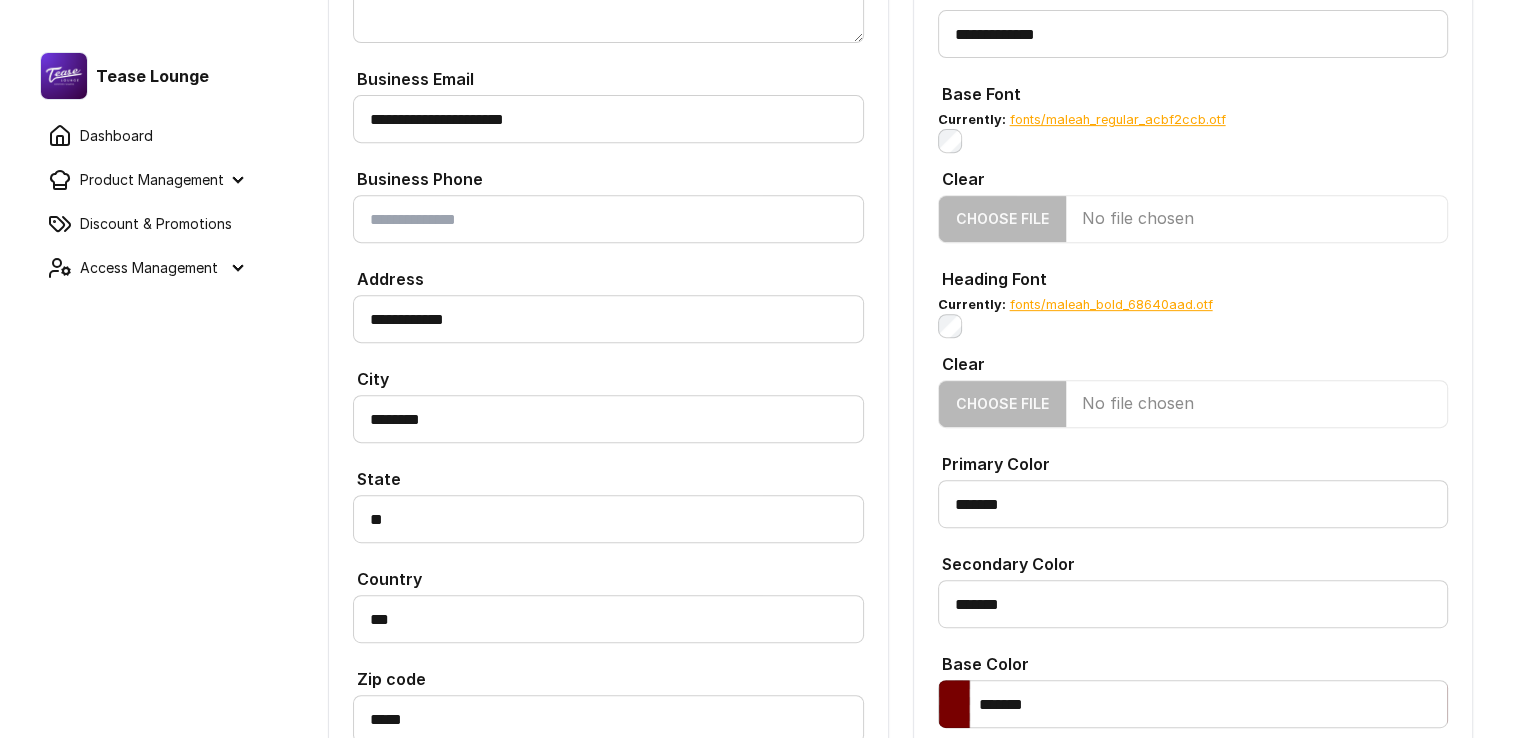 scroll, scrollTop: 0, scrollLeft: 0, axis: both 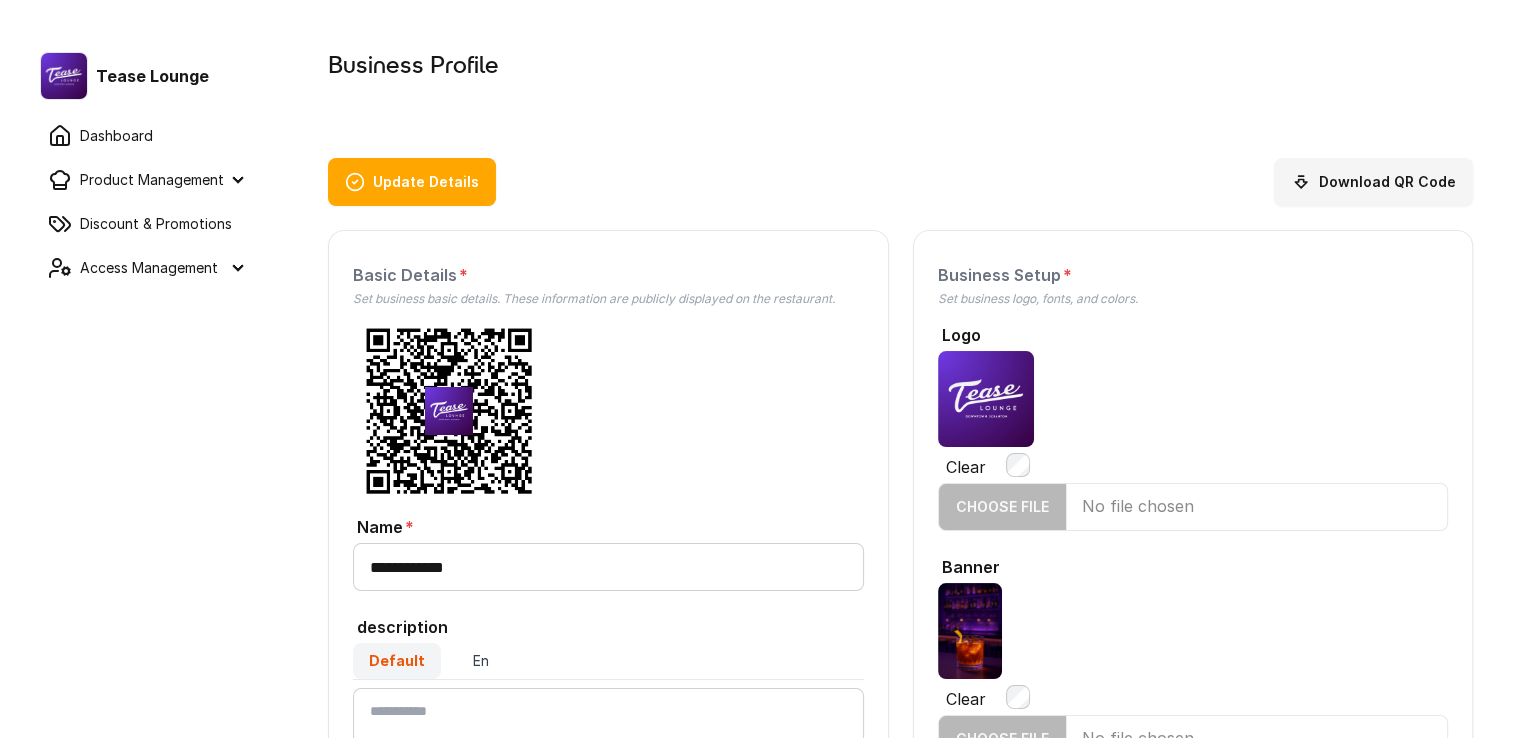 drag, startPoint x: 926, startPoint y: 295, endPoint x: 835, endPoint y: -74, distance: 380.05527 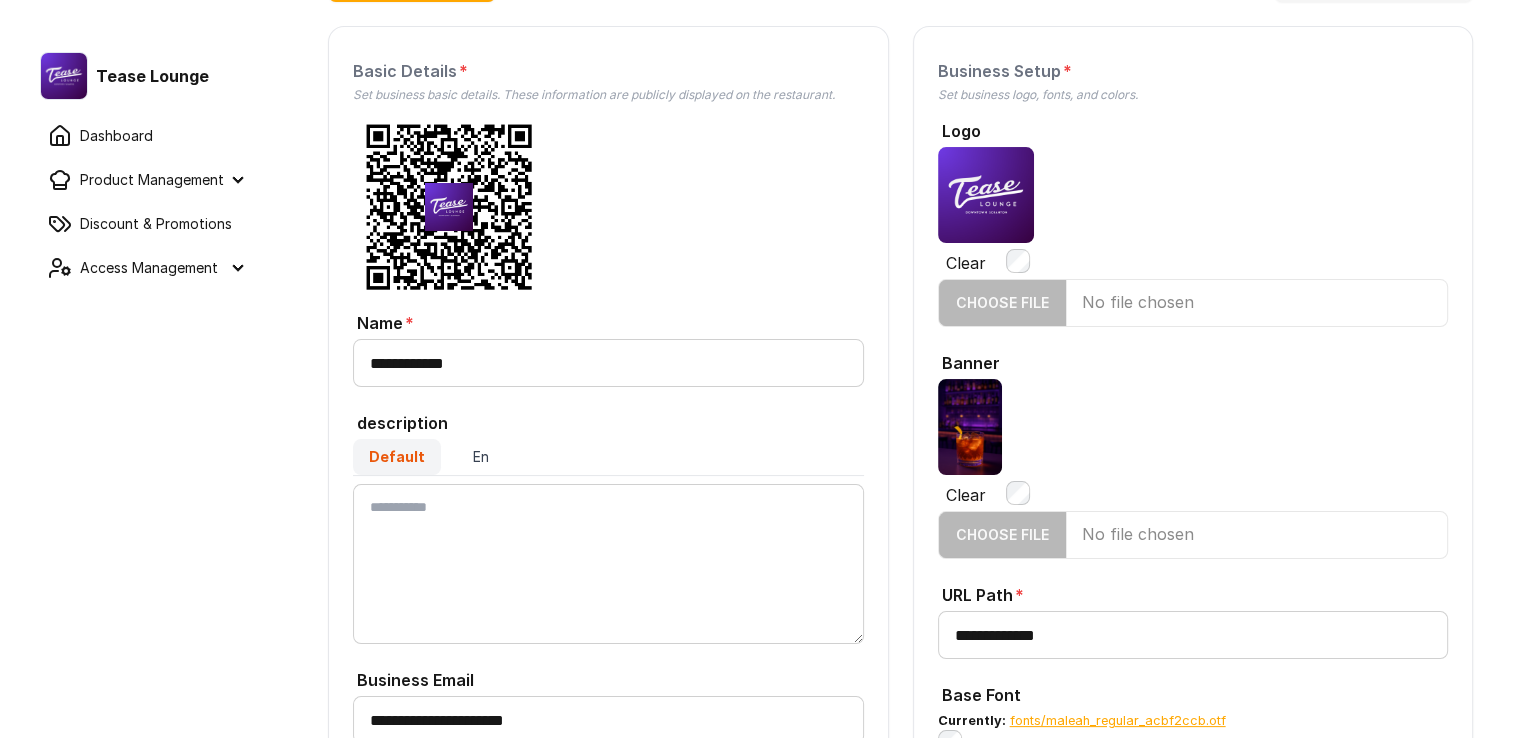 scroll, scrollTop: 0, scrollLeft: 0, axis: both 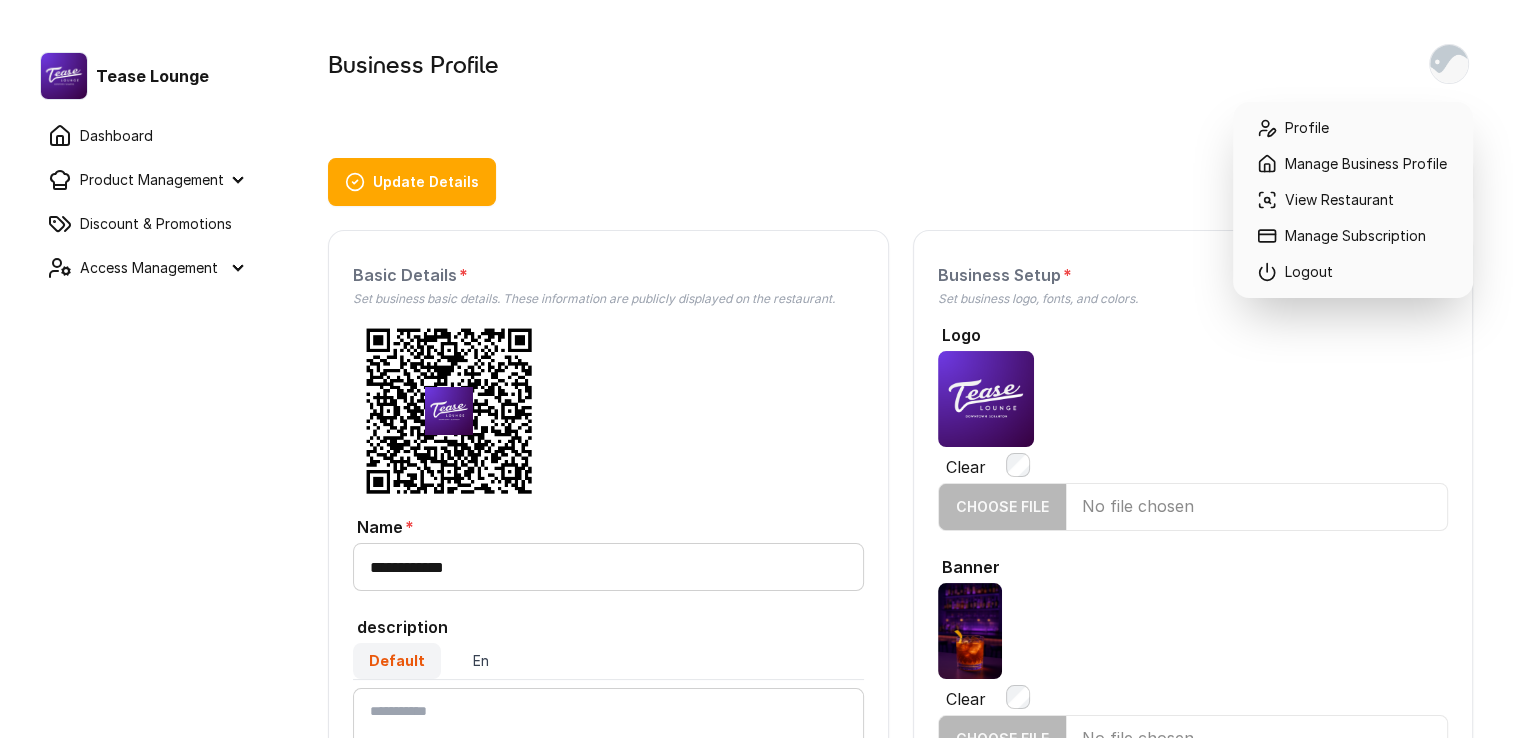 click at bounding box center [1449, 64] 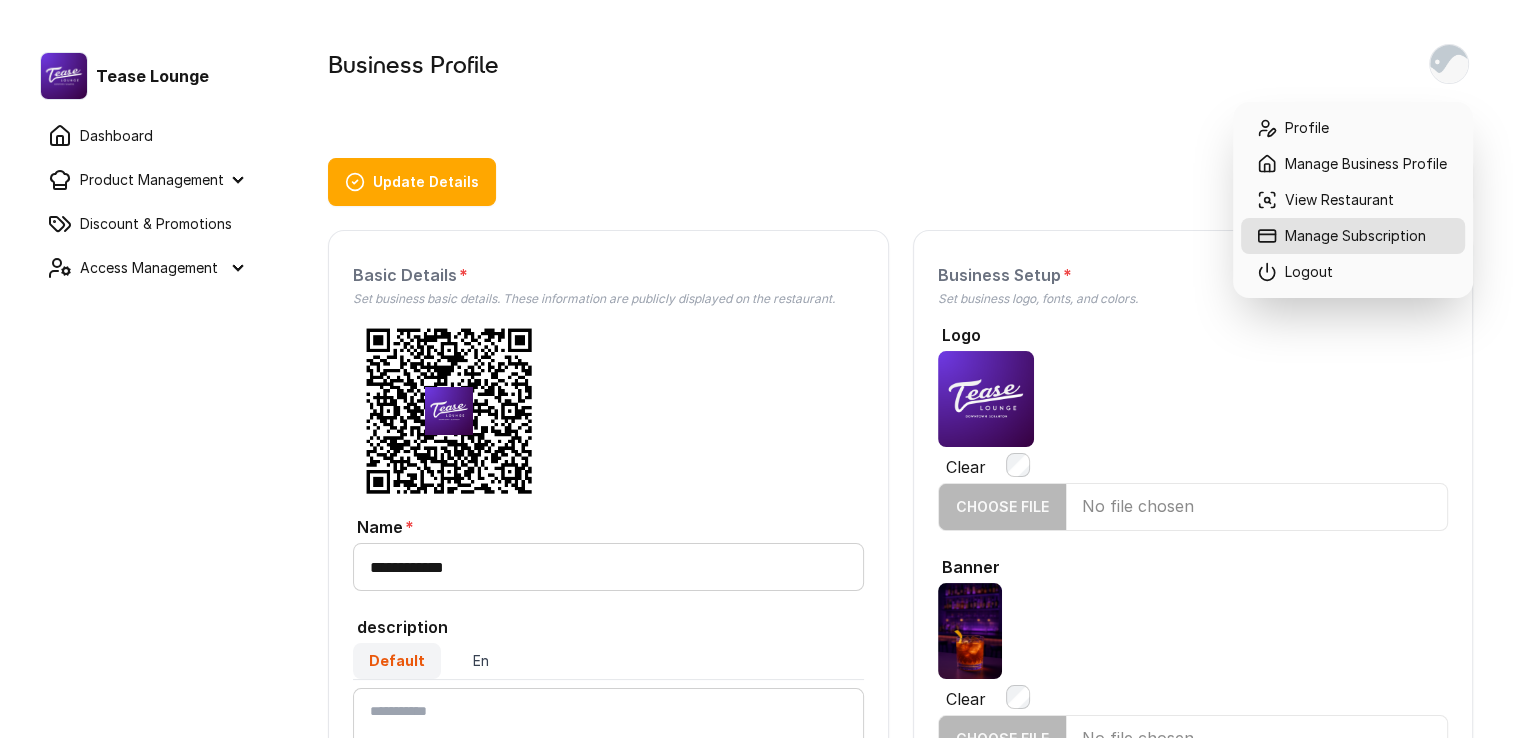 click on "Manage Subscription" at bounding box center (1353, 236) 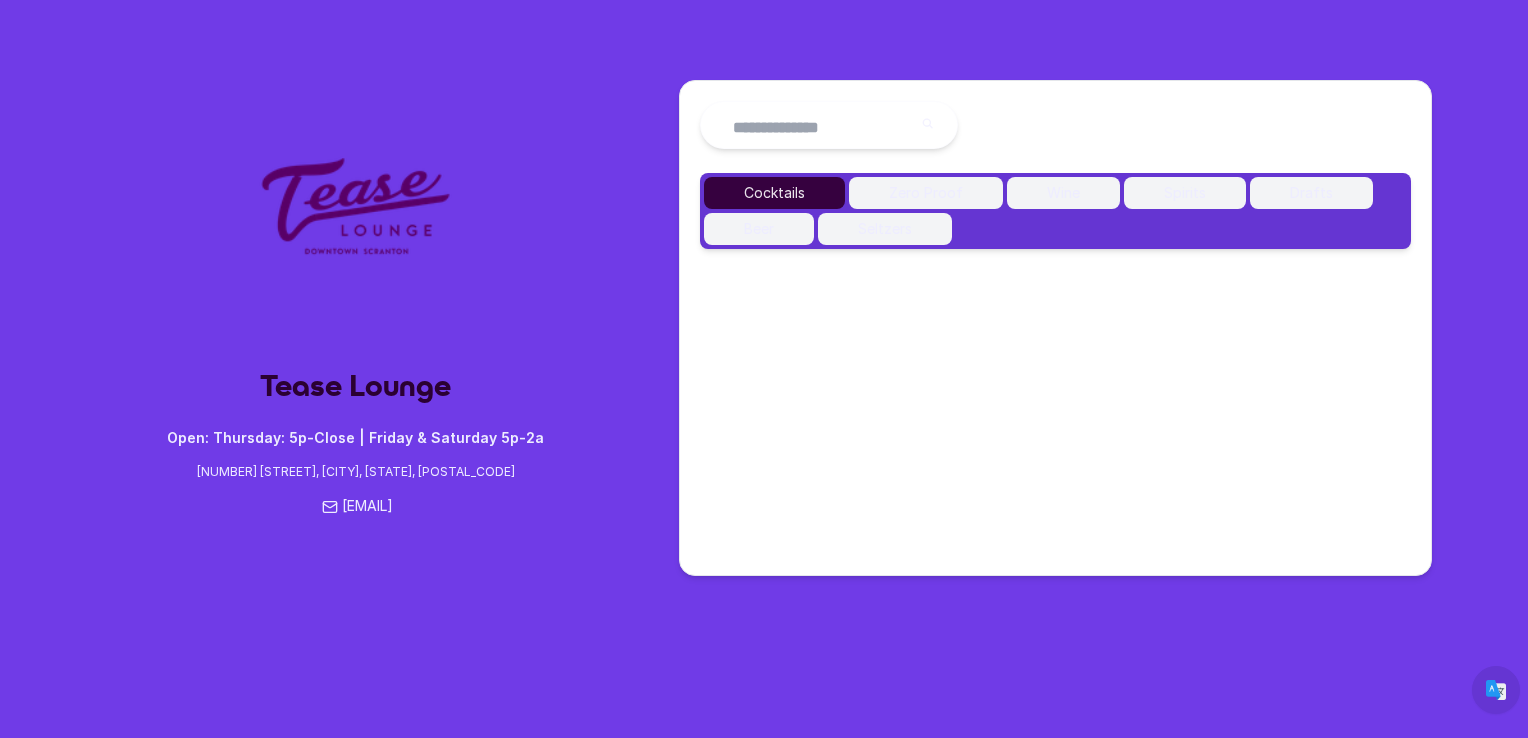 scroll, scrollTop: 0, scrollLeft: 0, axis: both 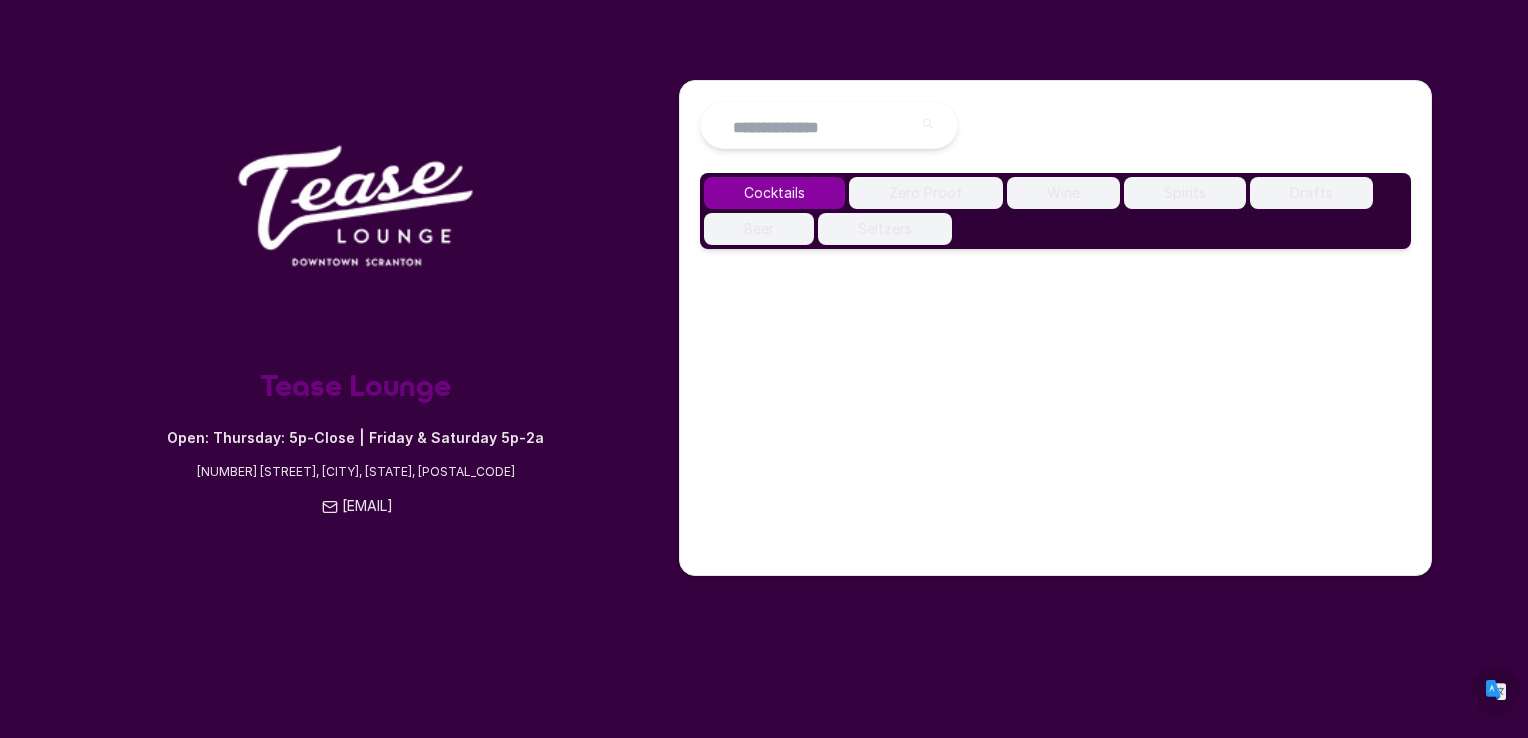 click on "Zero Proof" at bounding box center (926, 193) 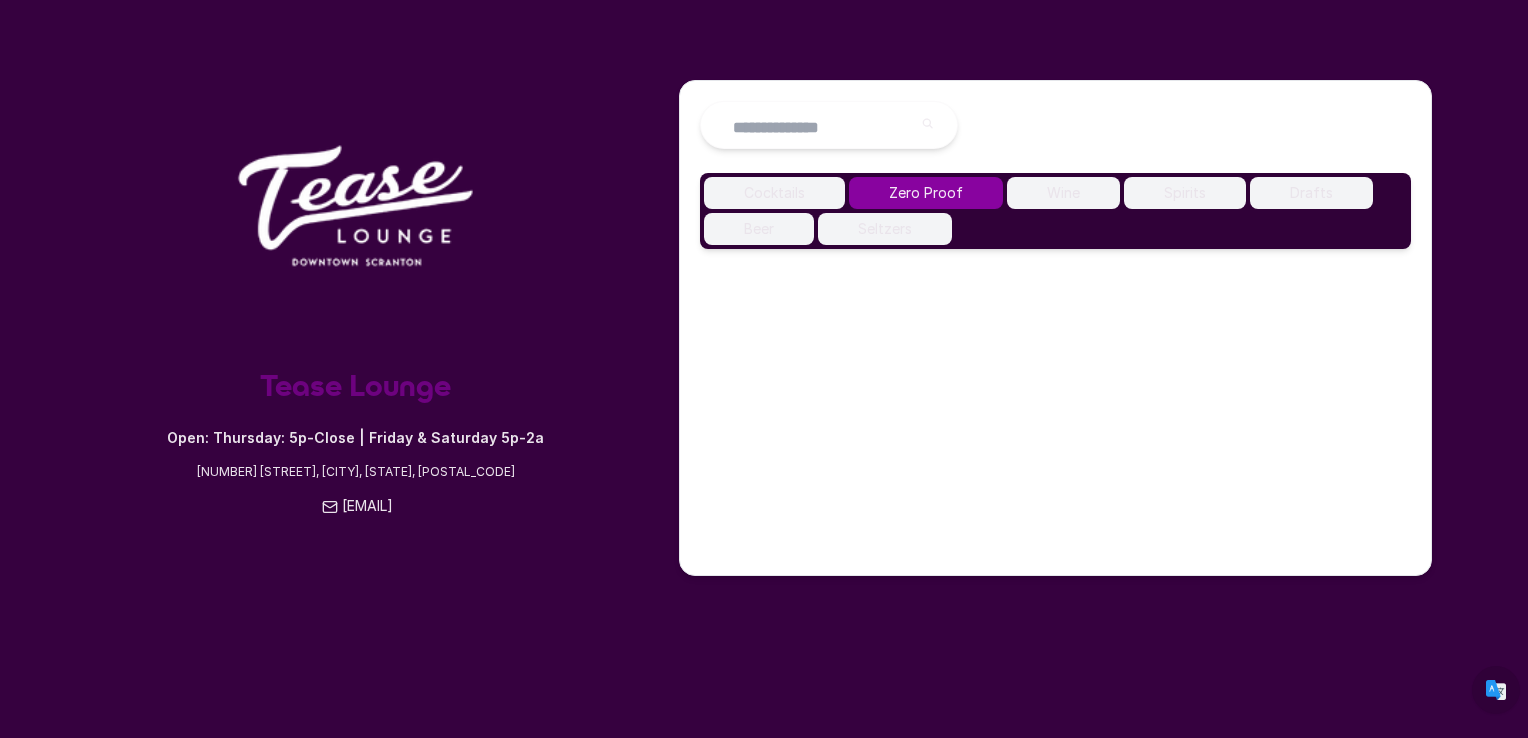 click on "Wine" at bounding box center [1063, 193] 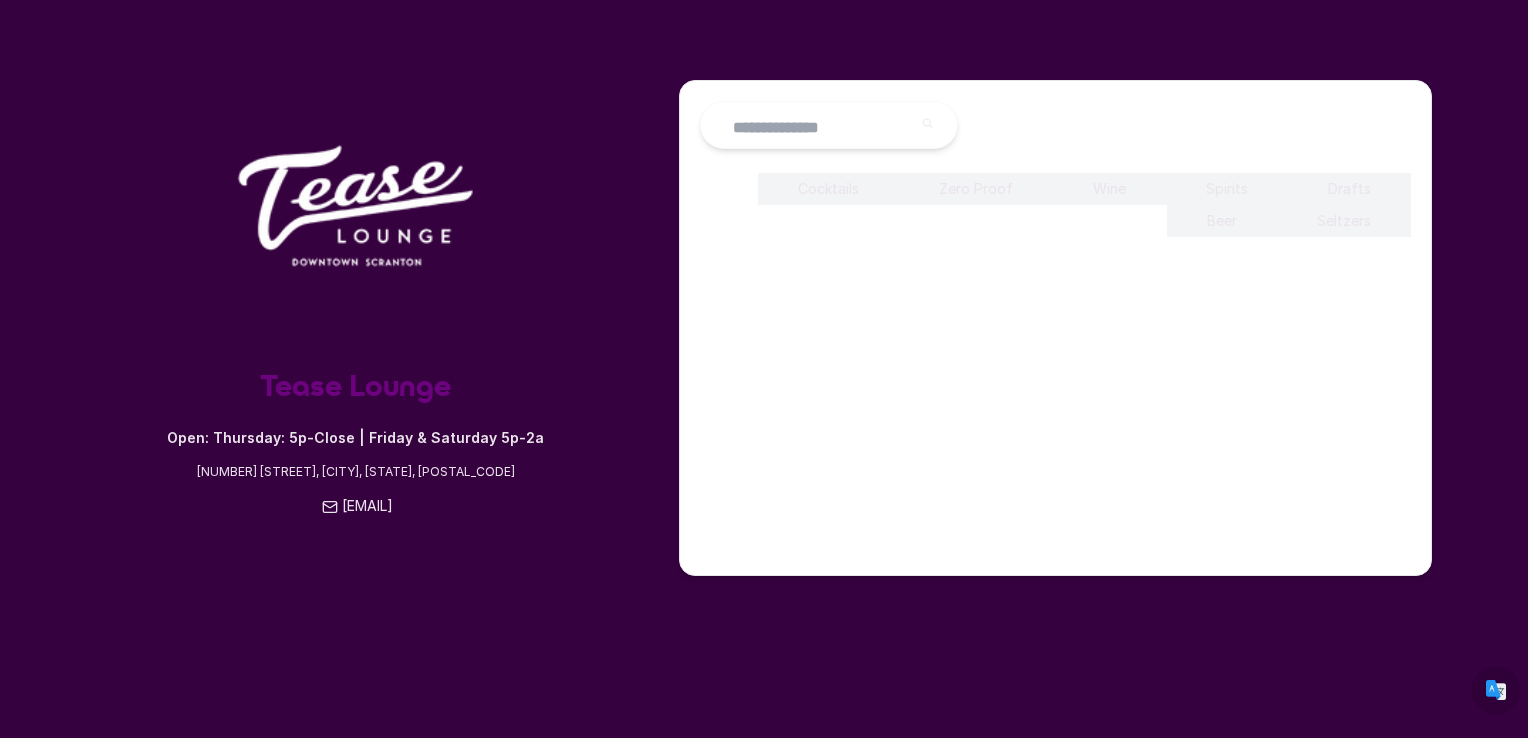 click on "Zero Proof" at bounding box center (976, 189) 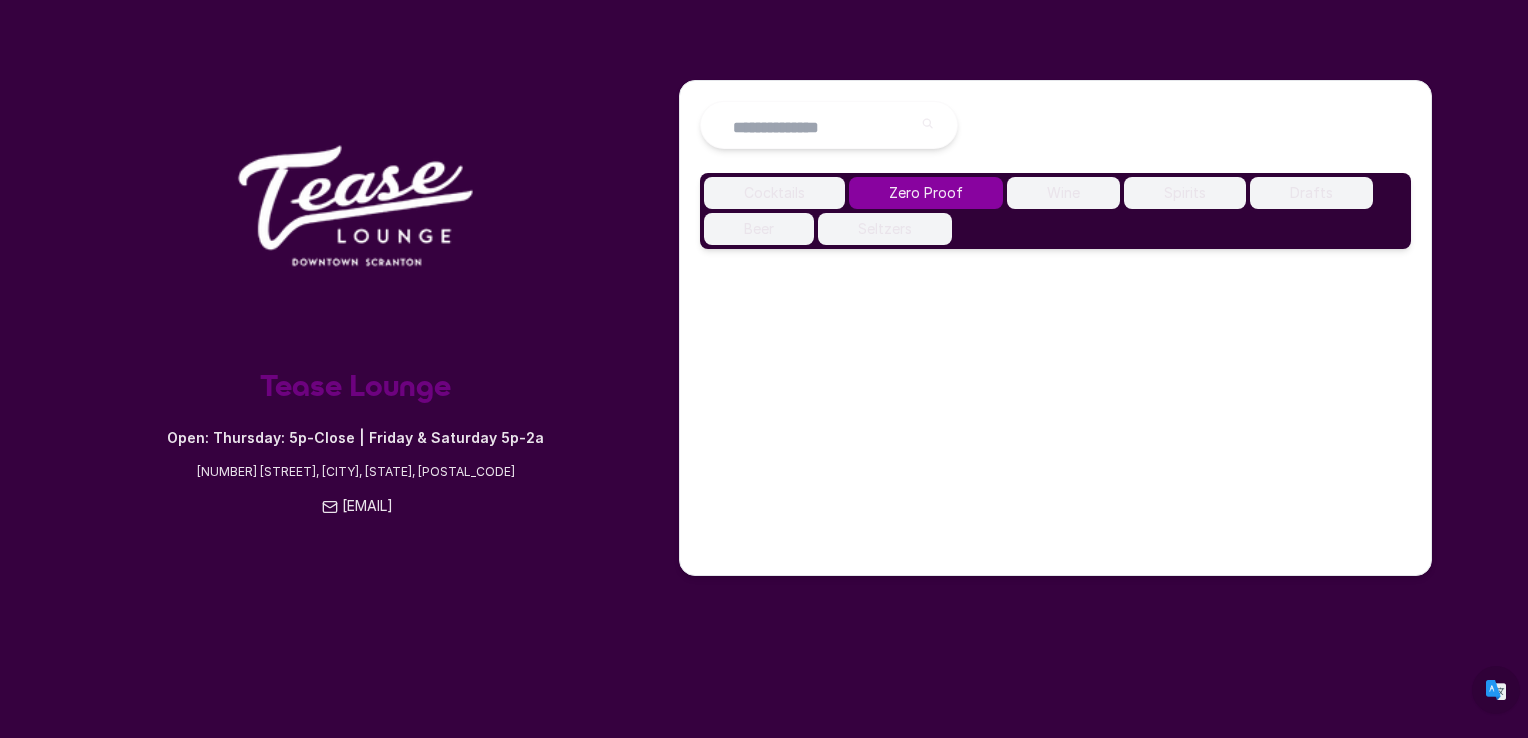 click on "Cocktails" at bounding box center (774, 193) 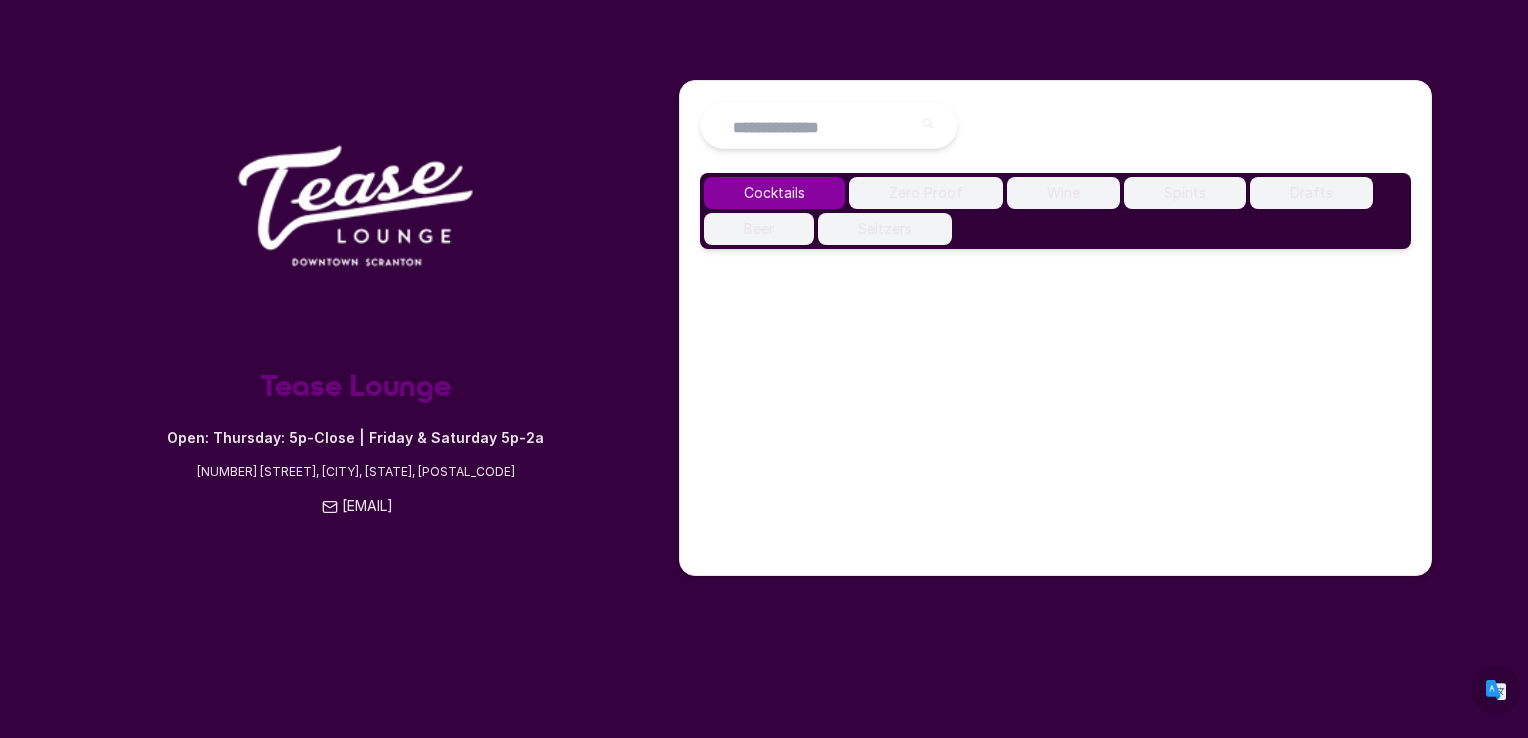 click on "Zero Proof" at bounding box center [926, 193] 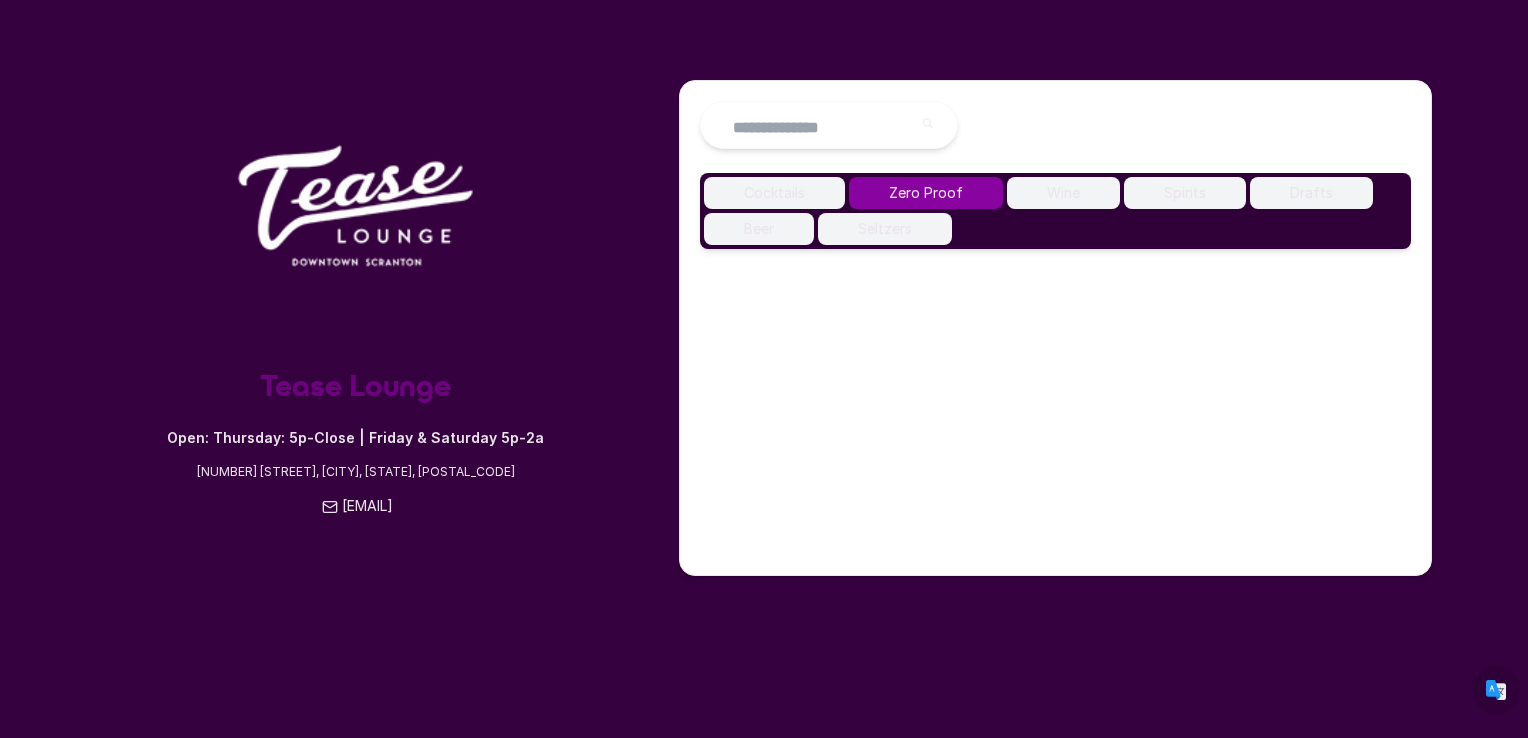 click on "Wine" at bounding box center (1063, 193) 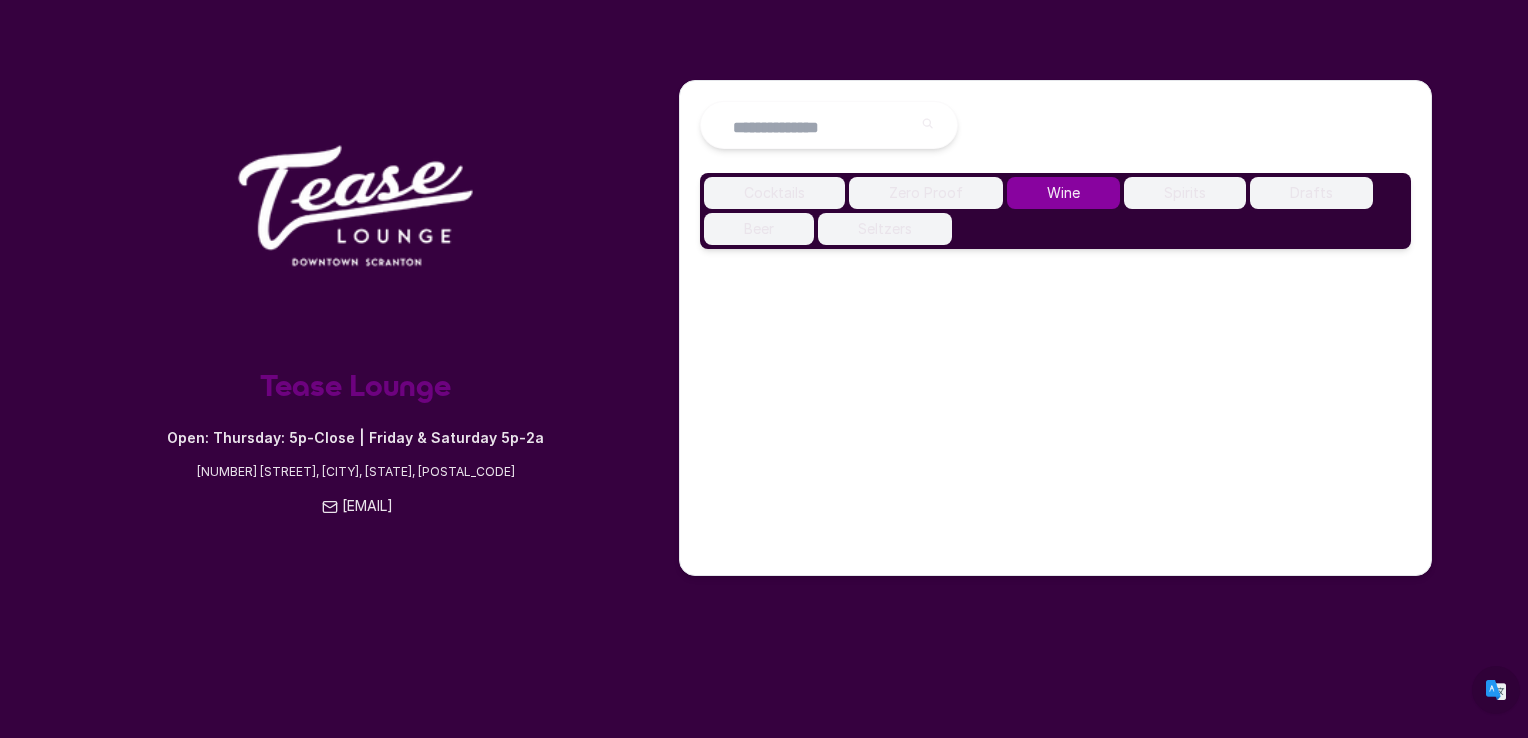 click on "Spirits" at bounding box center (1185, 193) 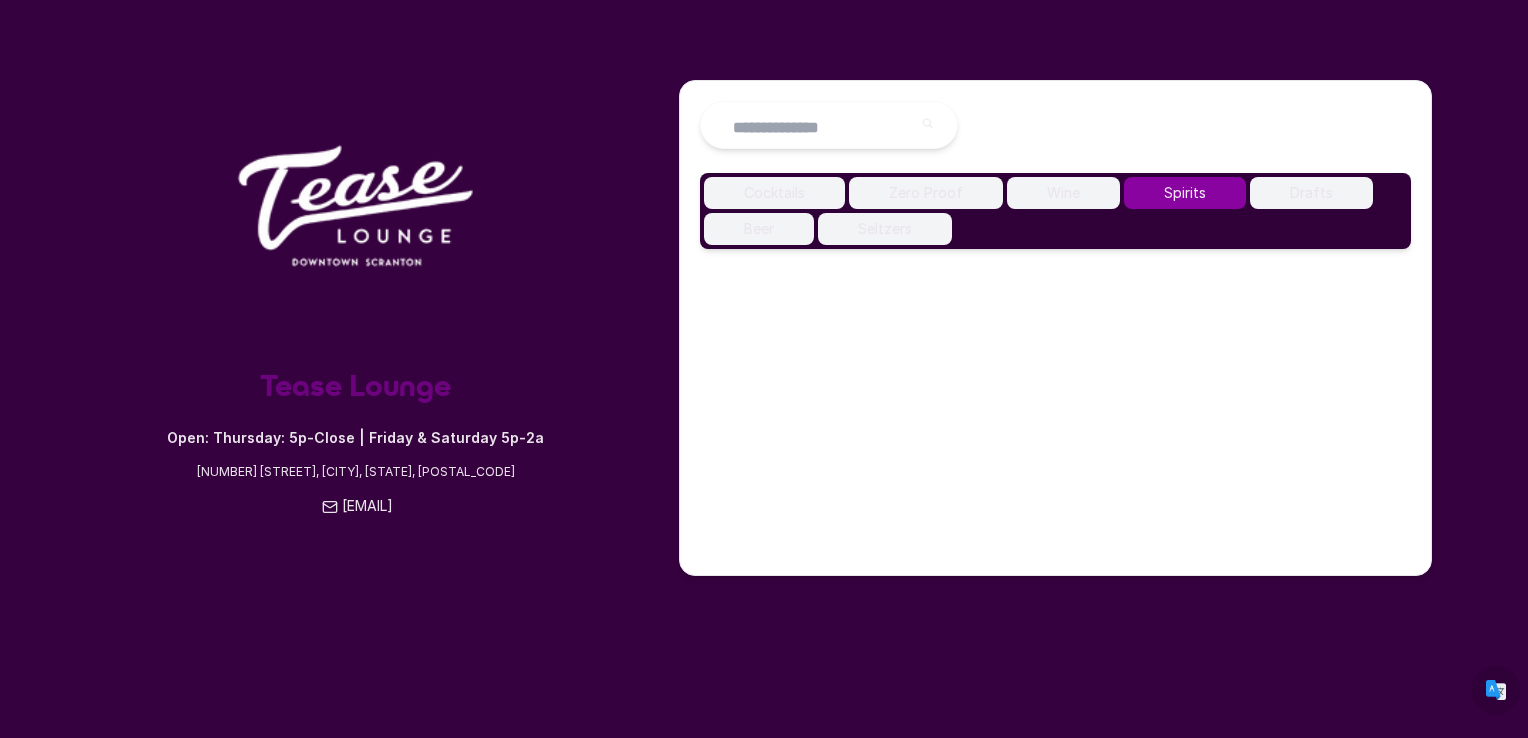 click on "Drafts" at bounding box center (1311, 193) 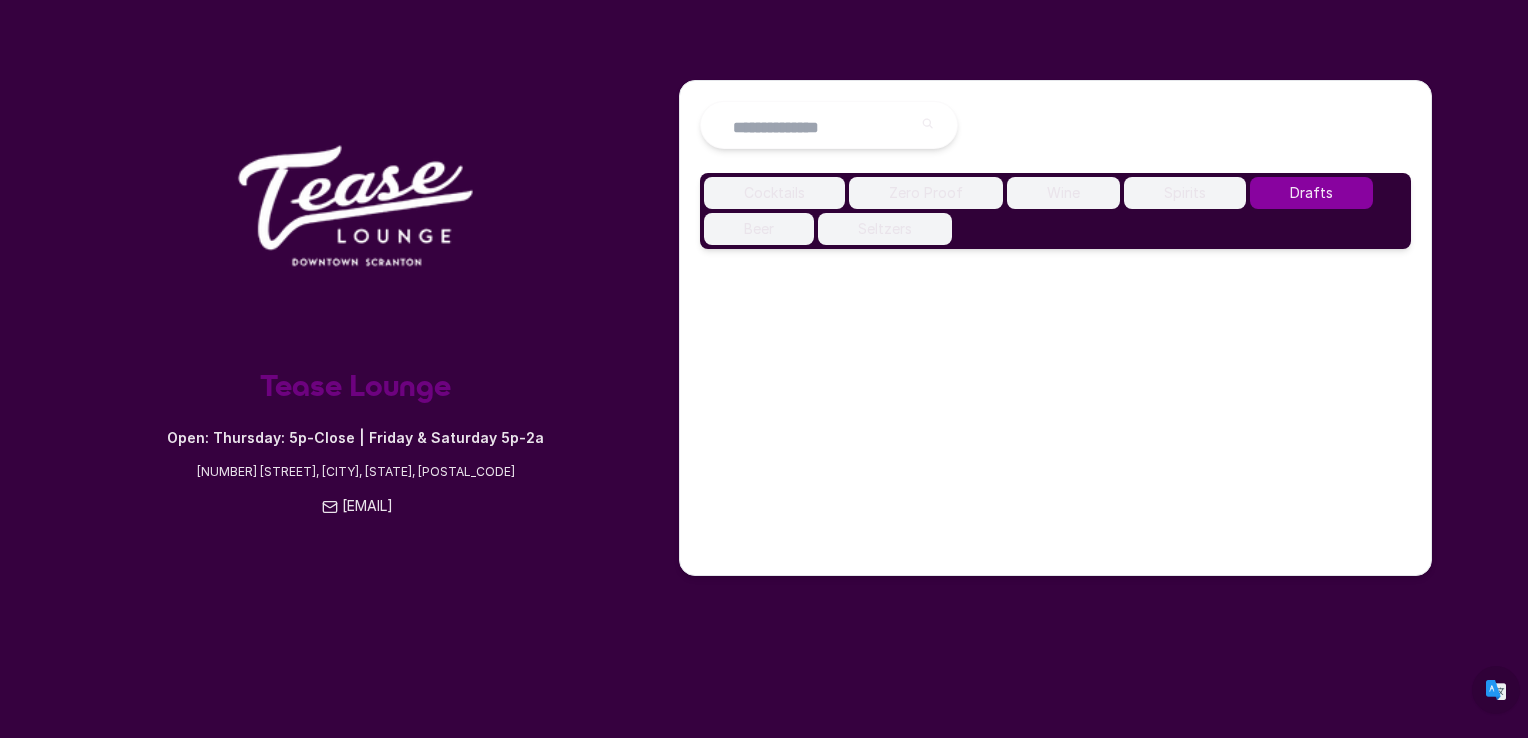 click on "Seltzers" at bounding box center [885, 229] 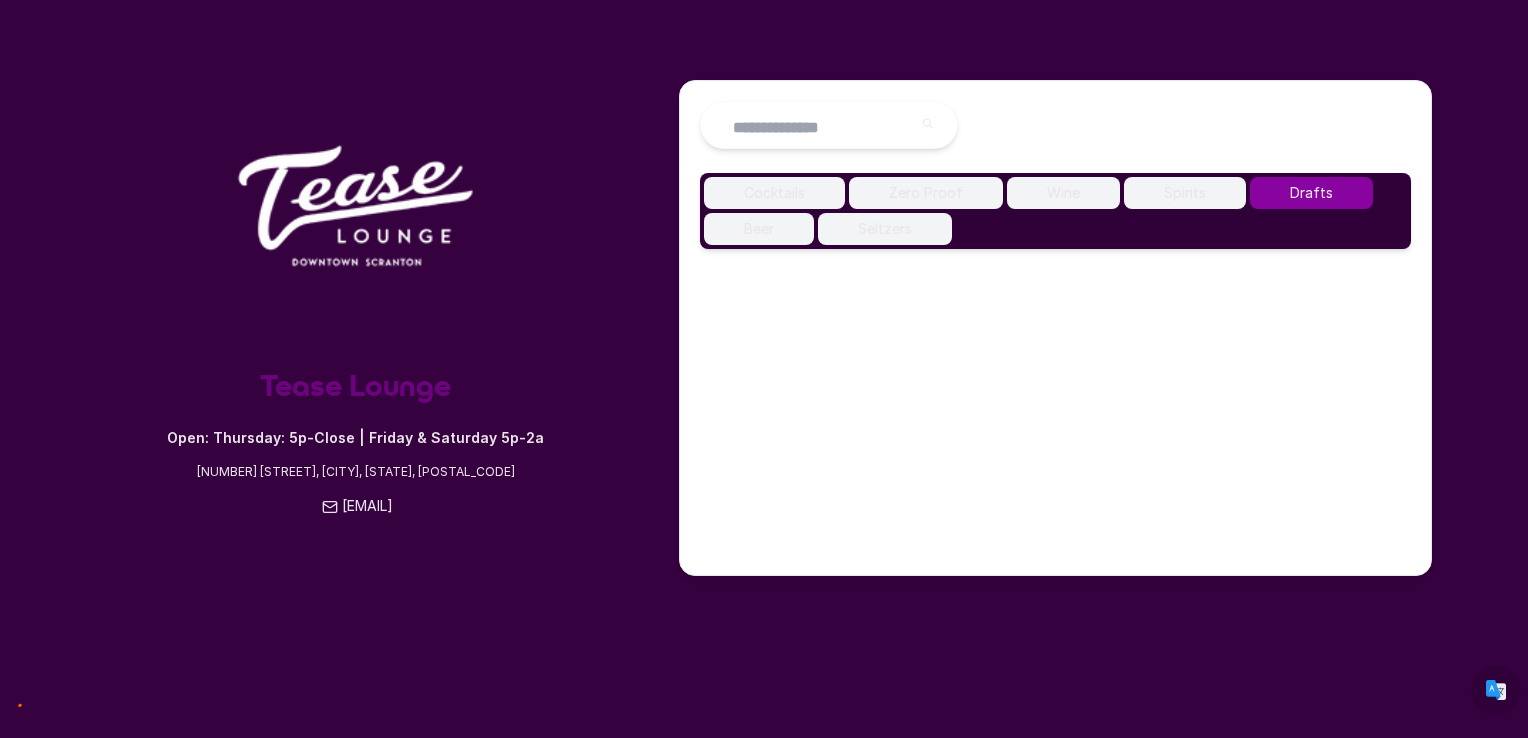 click on "Beer" at bounding box center [759, 229] 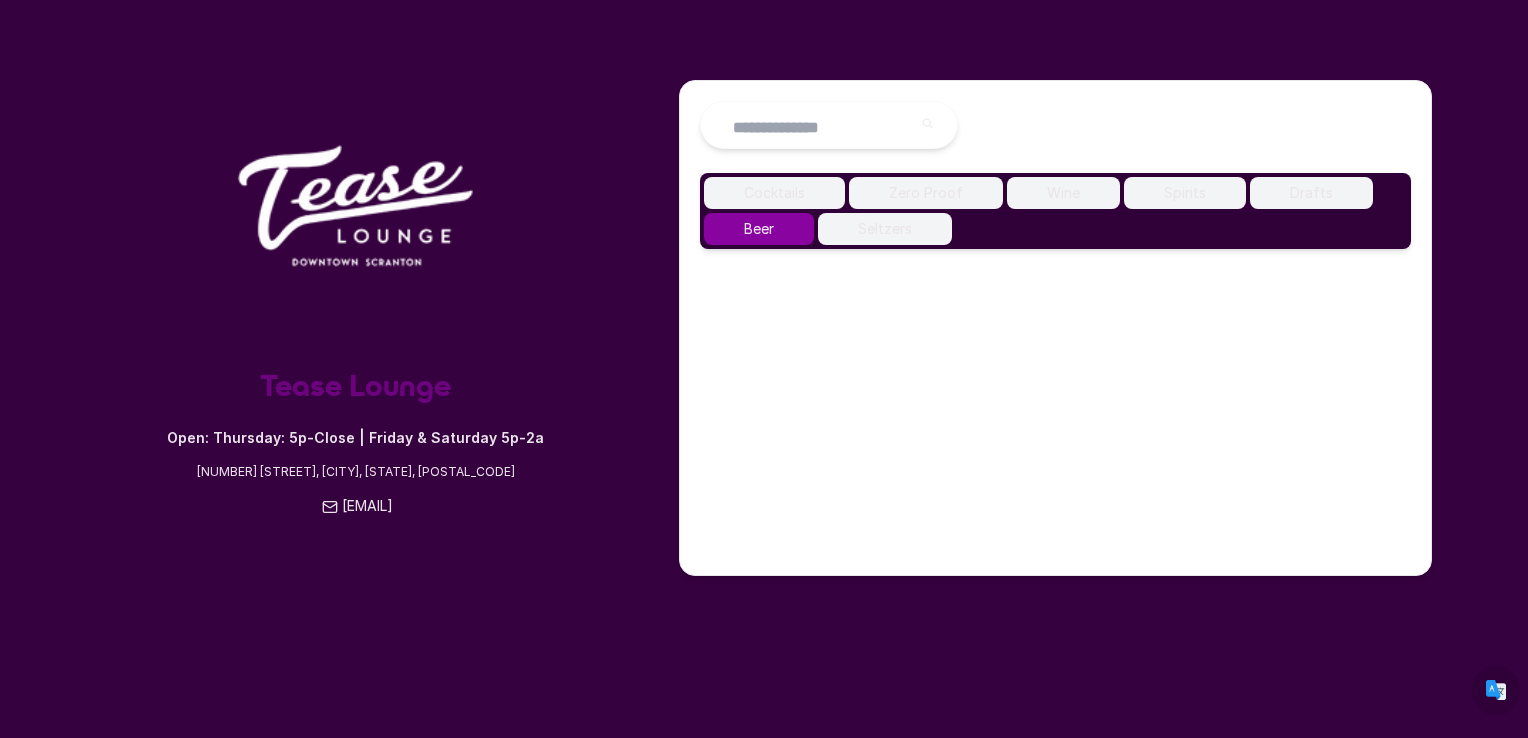 drag, startPoint x: 419, startPoint y: 477, endPoint x: 247, endPoint y: 415, distance: 182.83325 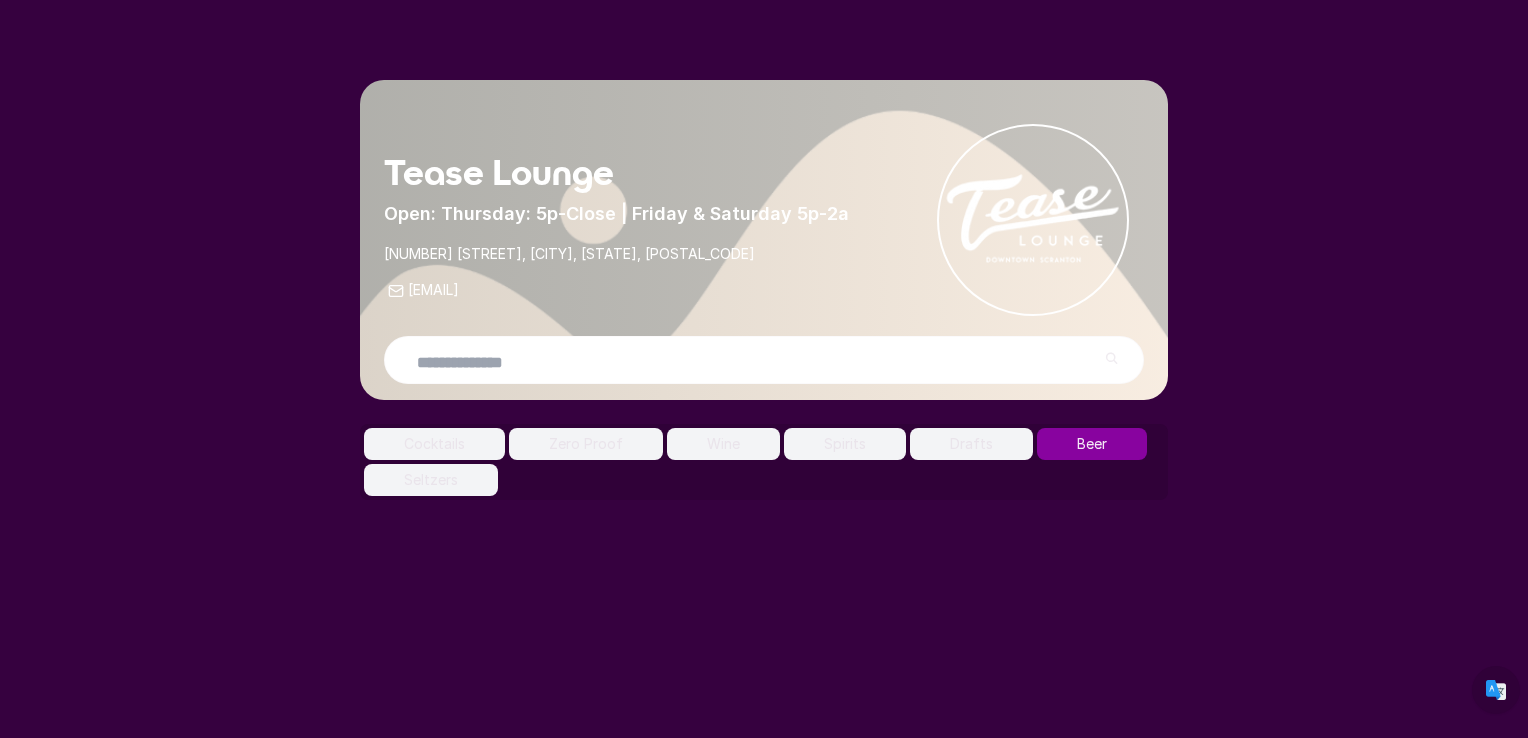 scroll, scrollTop: 0, scrollLeft: 0, axis: both 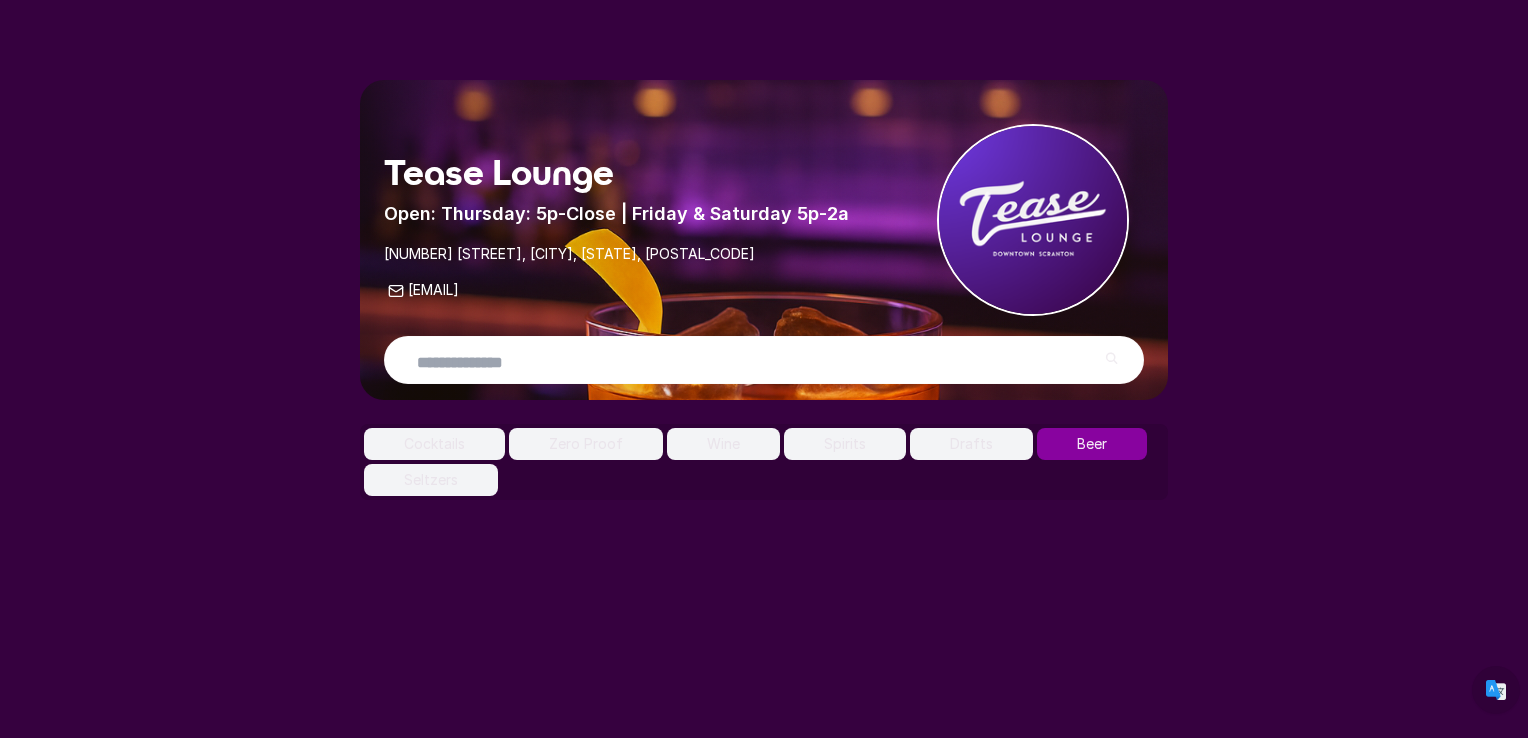 click on "Tease Lounge
Open: Thursday: 5p-Close | Friday & Saturday 5p-2a
[NUMBER] [STREET], [CITY], [STATE], [POSTAL_CODE]
[EMAIL]" at bounding box center [764, 330] 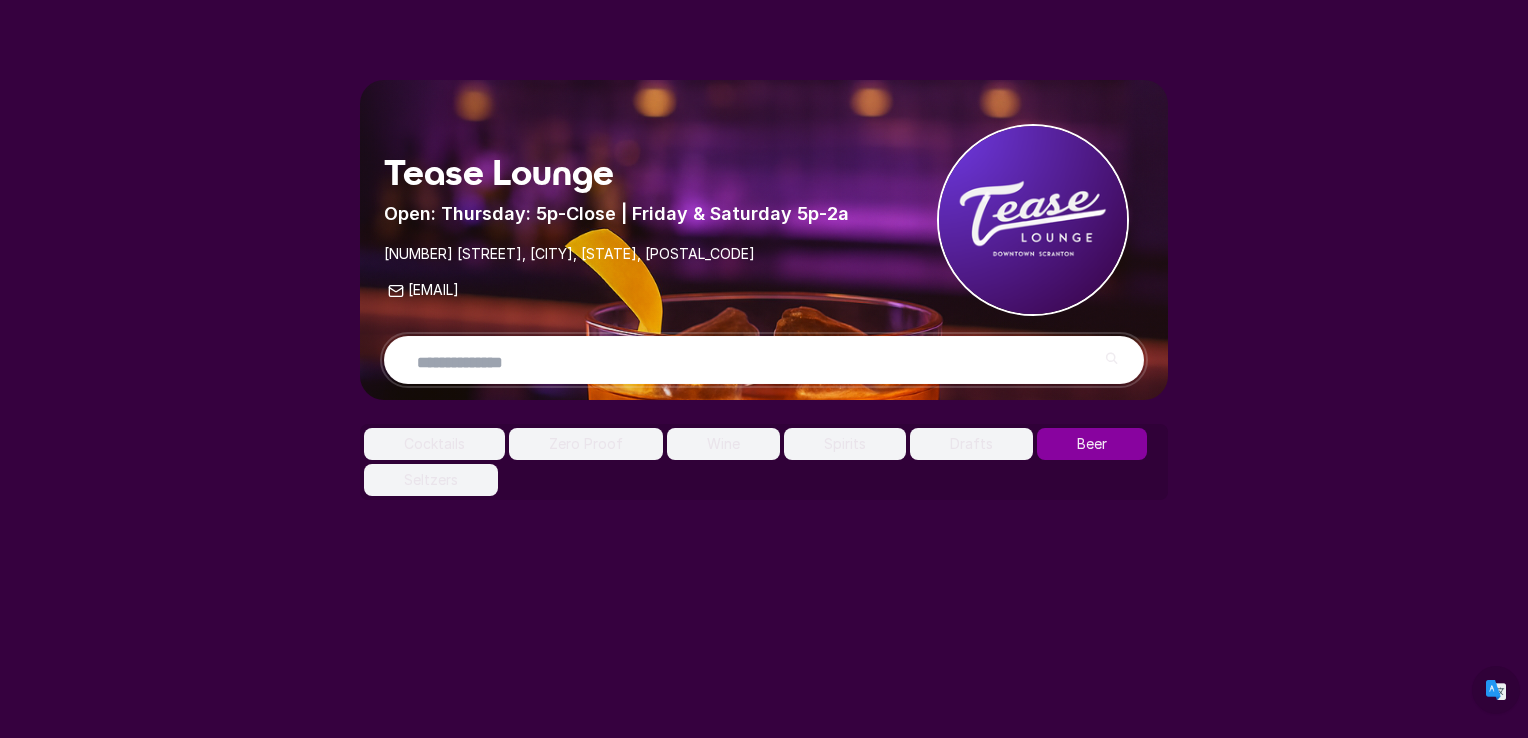 click at bounding box center (748, 362) 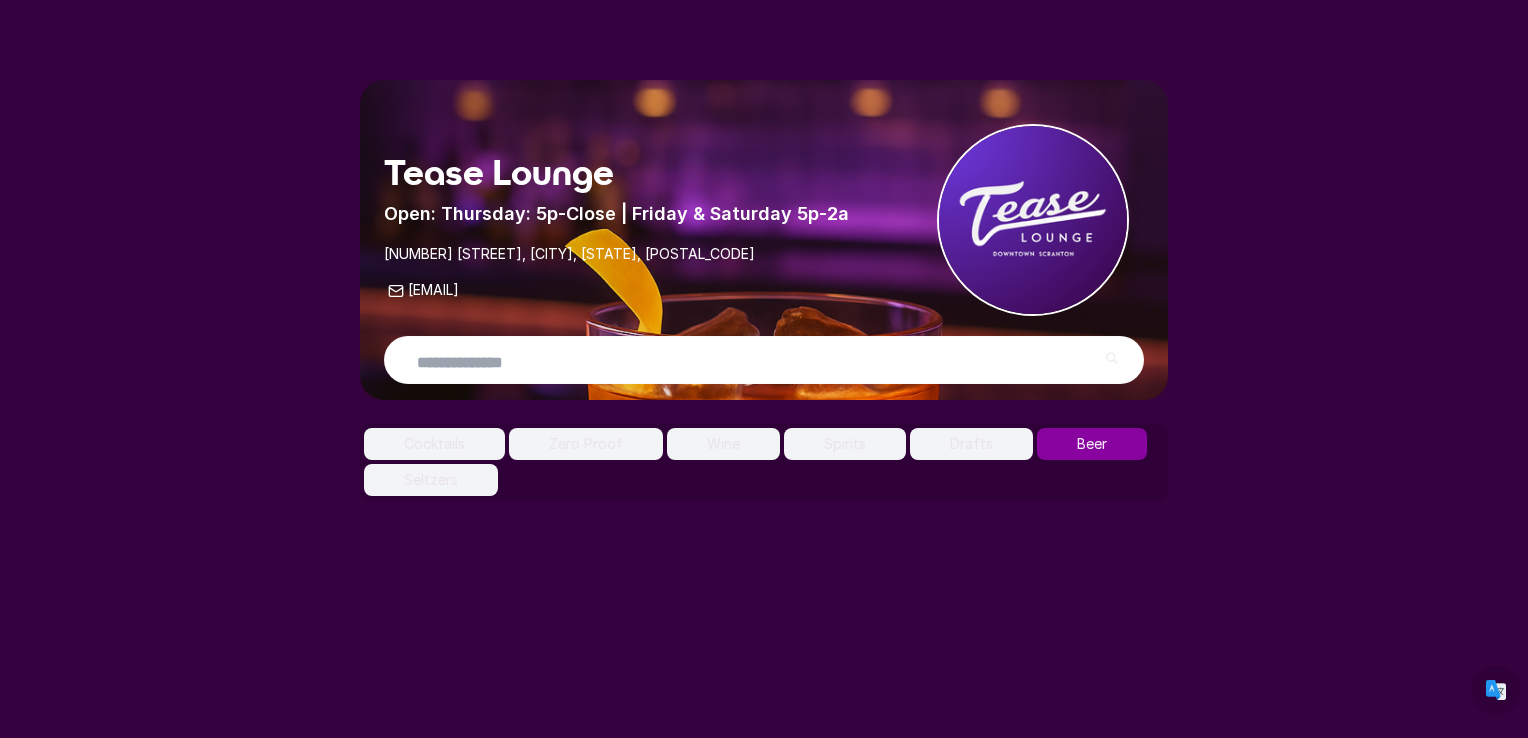 click on "Cocktails" at bounding box center [434, 444] 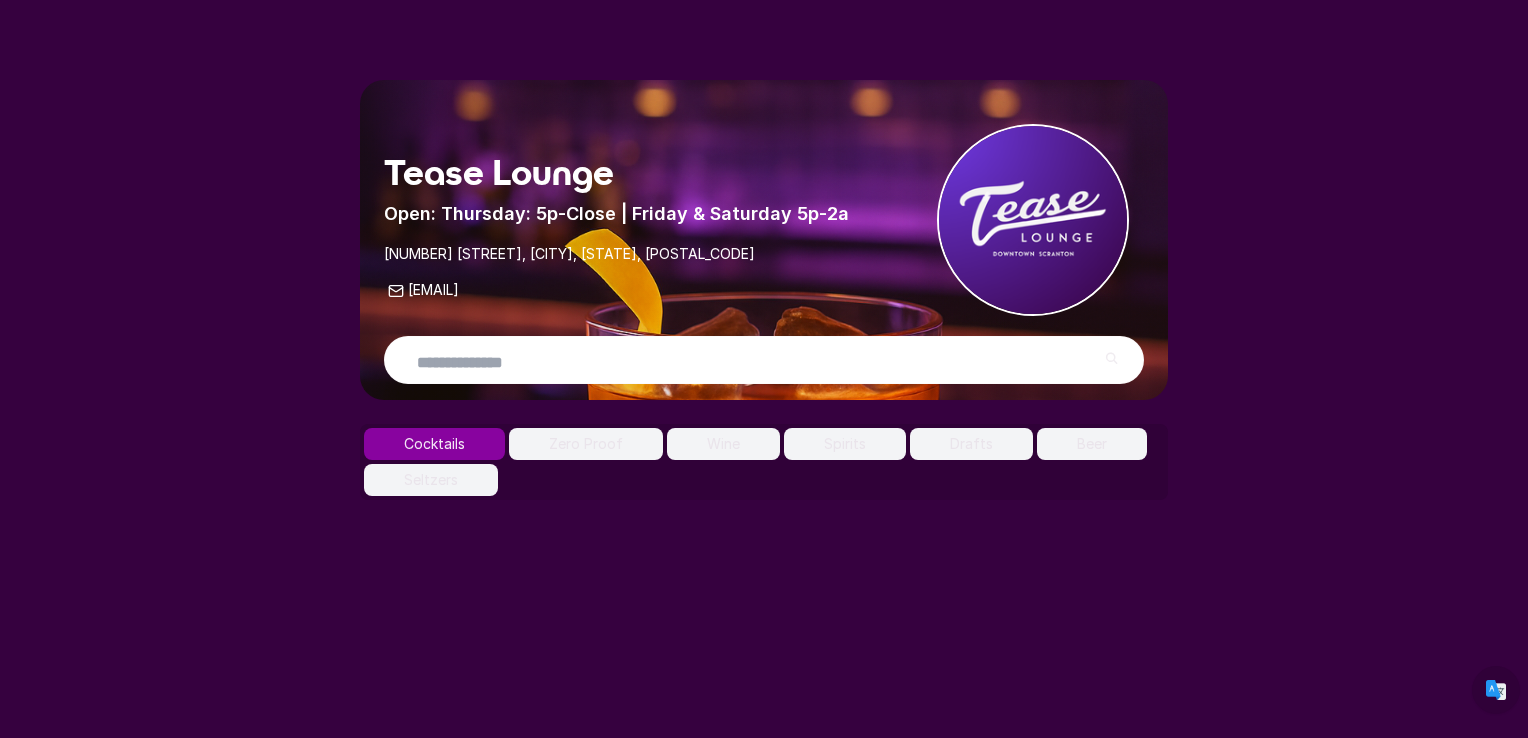 type 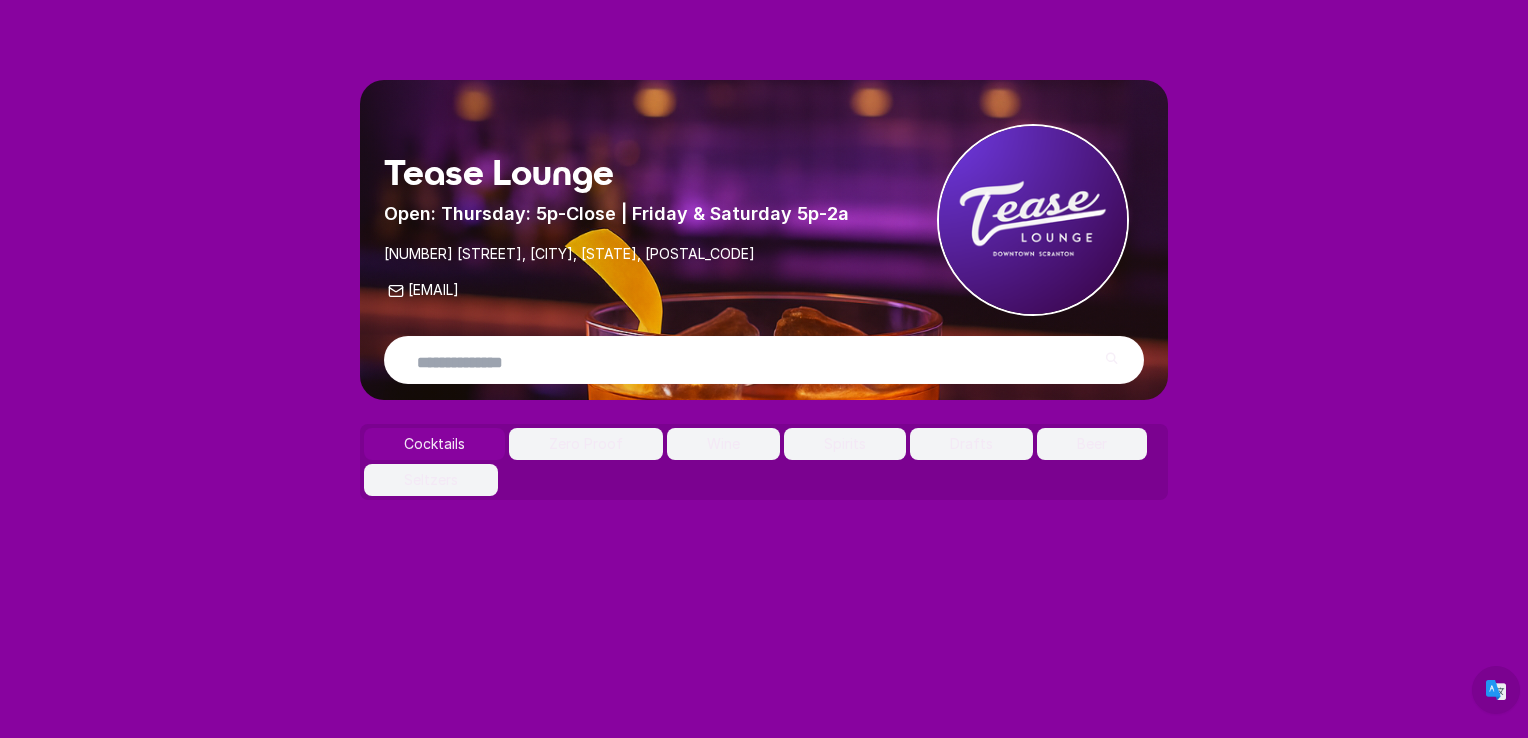 scroll, scrollTop: 0, scrollLeft: 0, axis: both 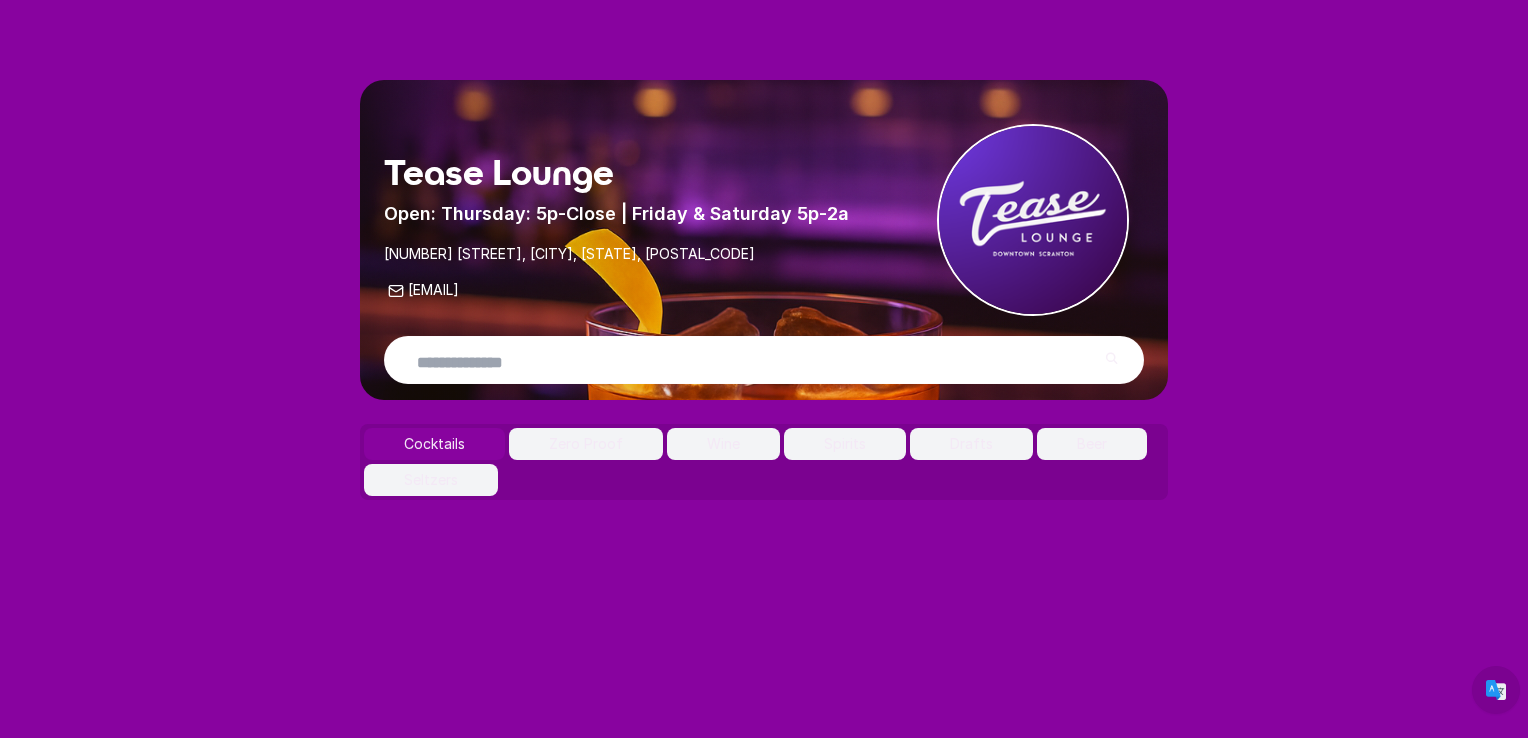 click on "Zero Proof" at bounding box center (586, 444) 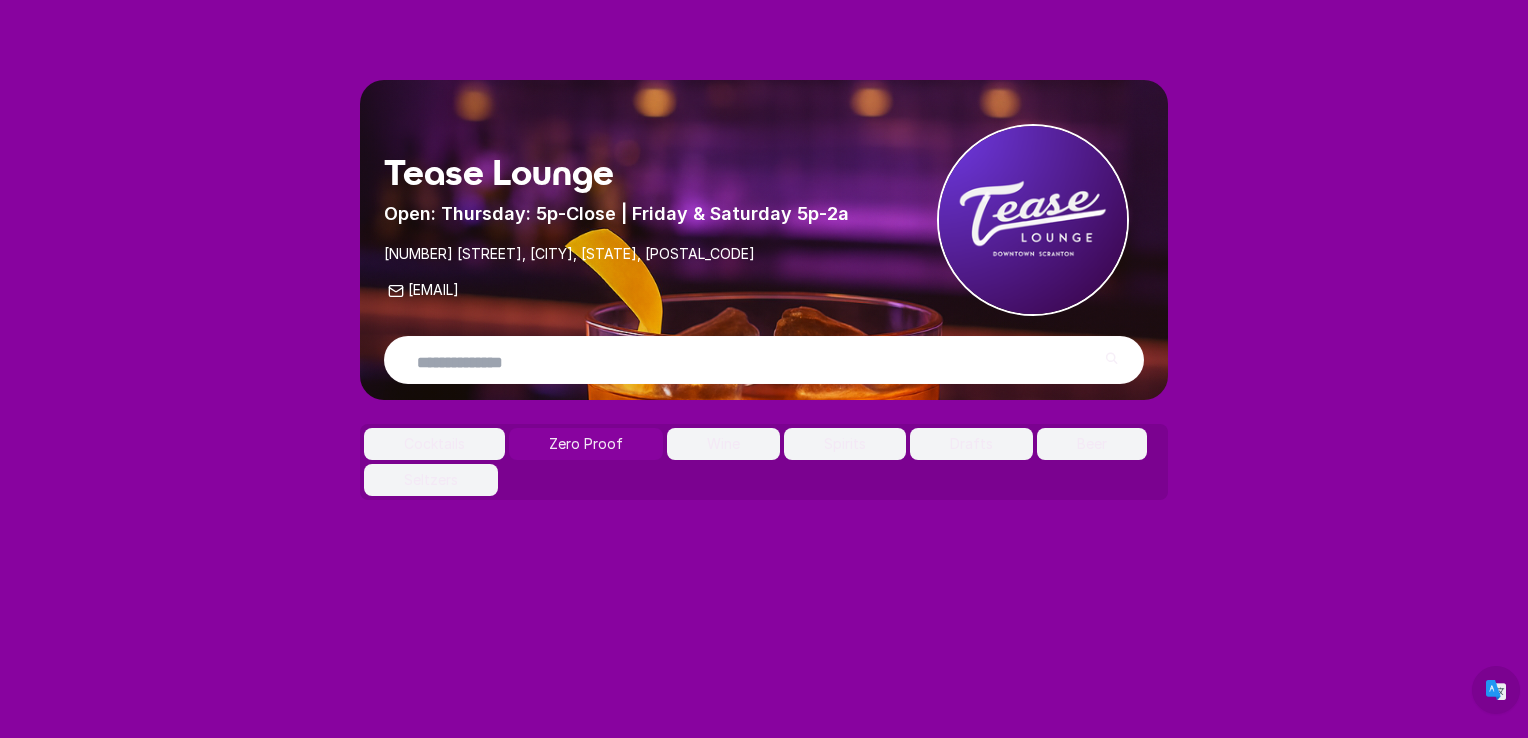 click on "Wine" at bounding box center (723, 444) 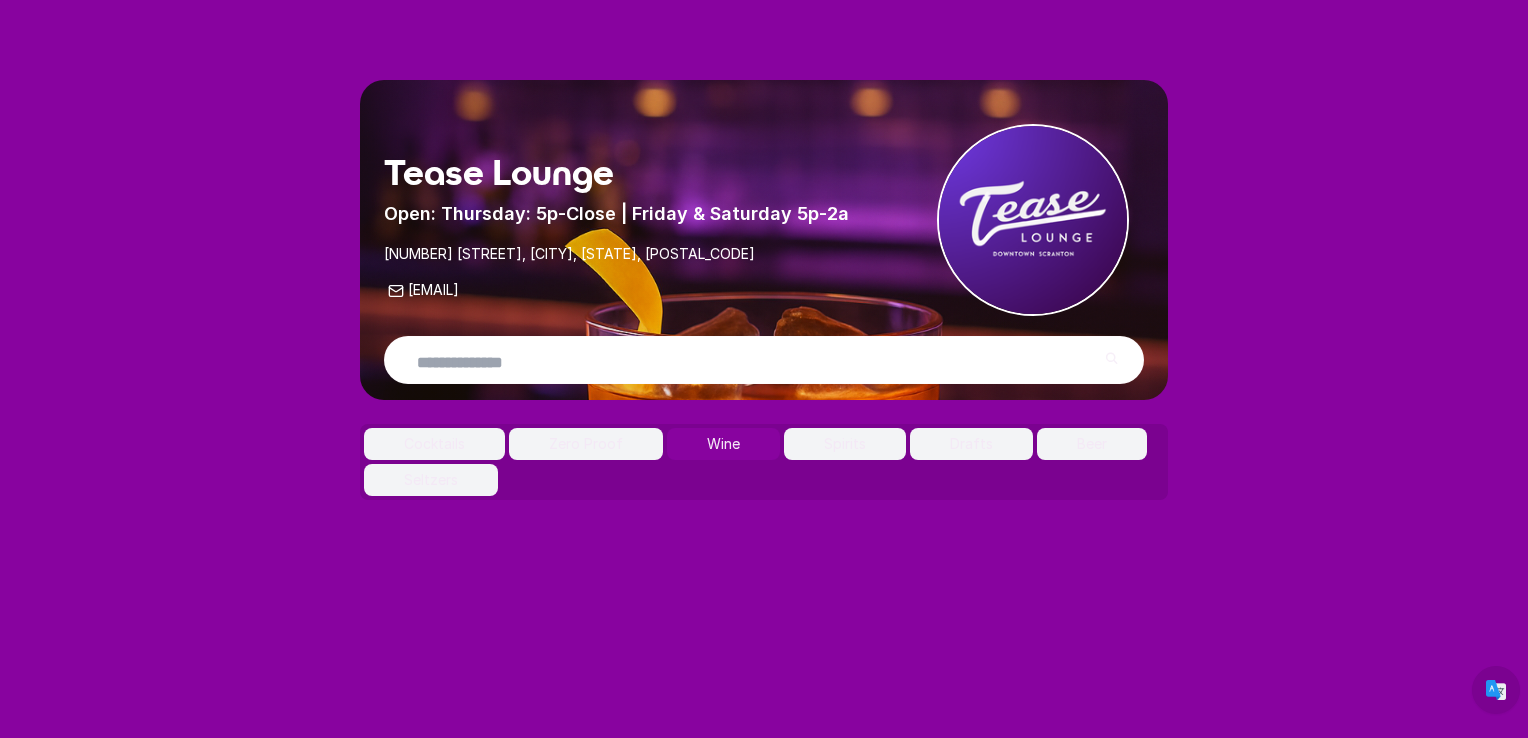 click on "Spirits" at bounding box center [845, 444] 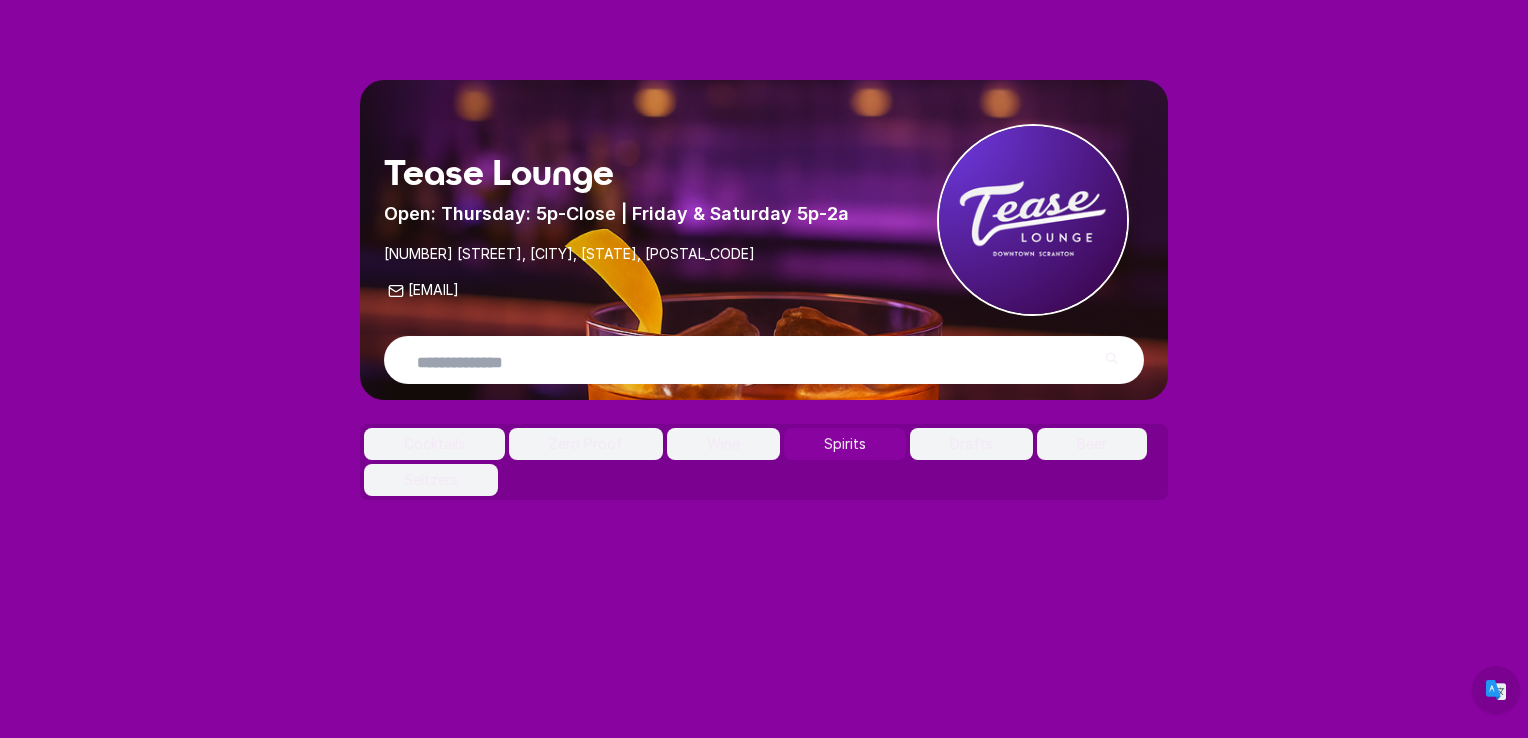 click on "Drafts" at bounding box center (971, 444) 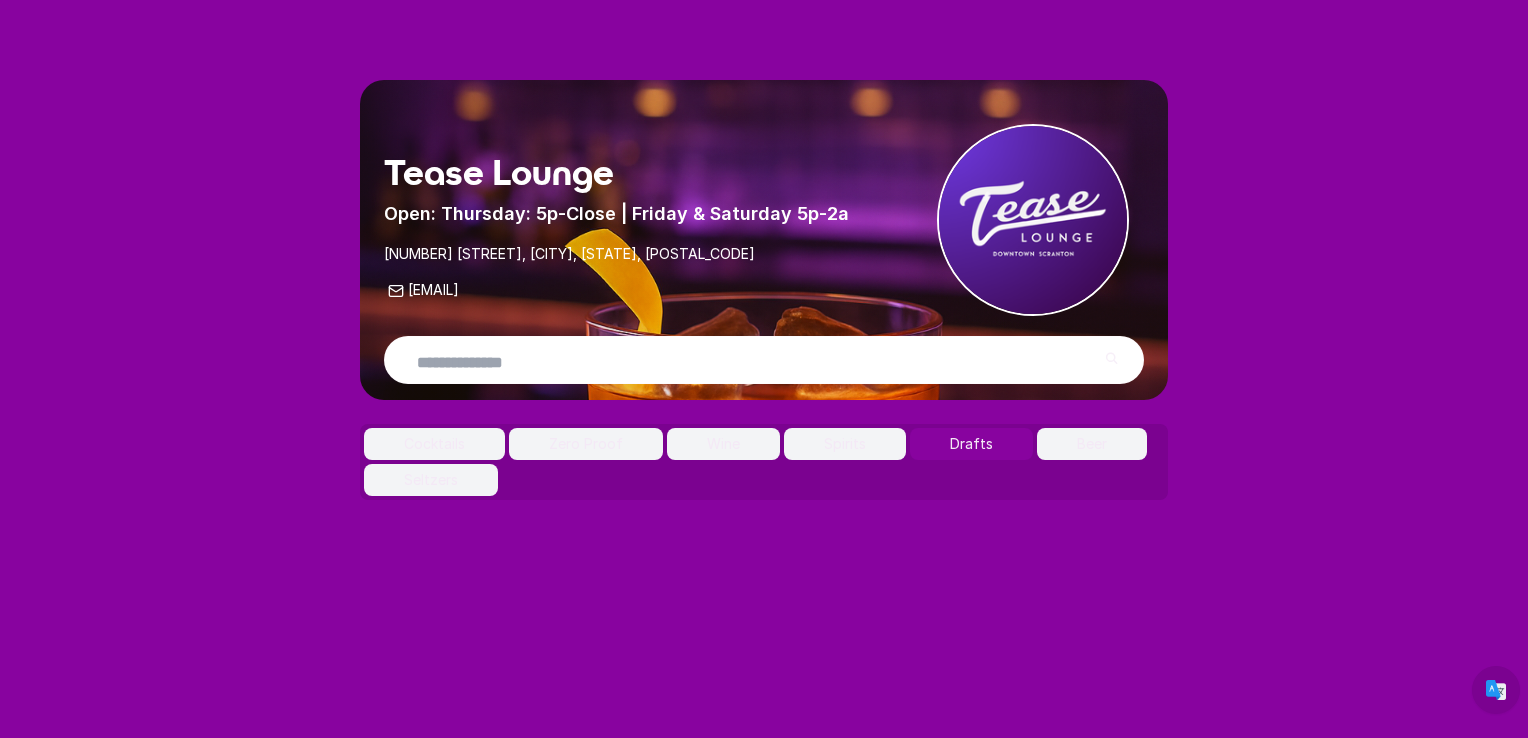 click on "Beer" at bounding box center [1092, 444] 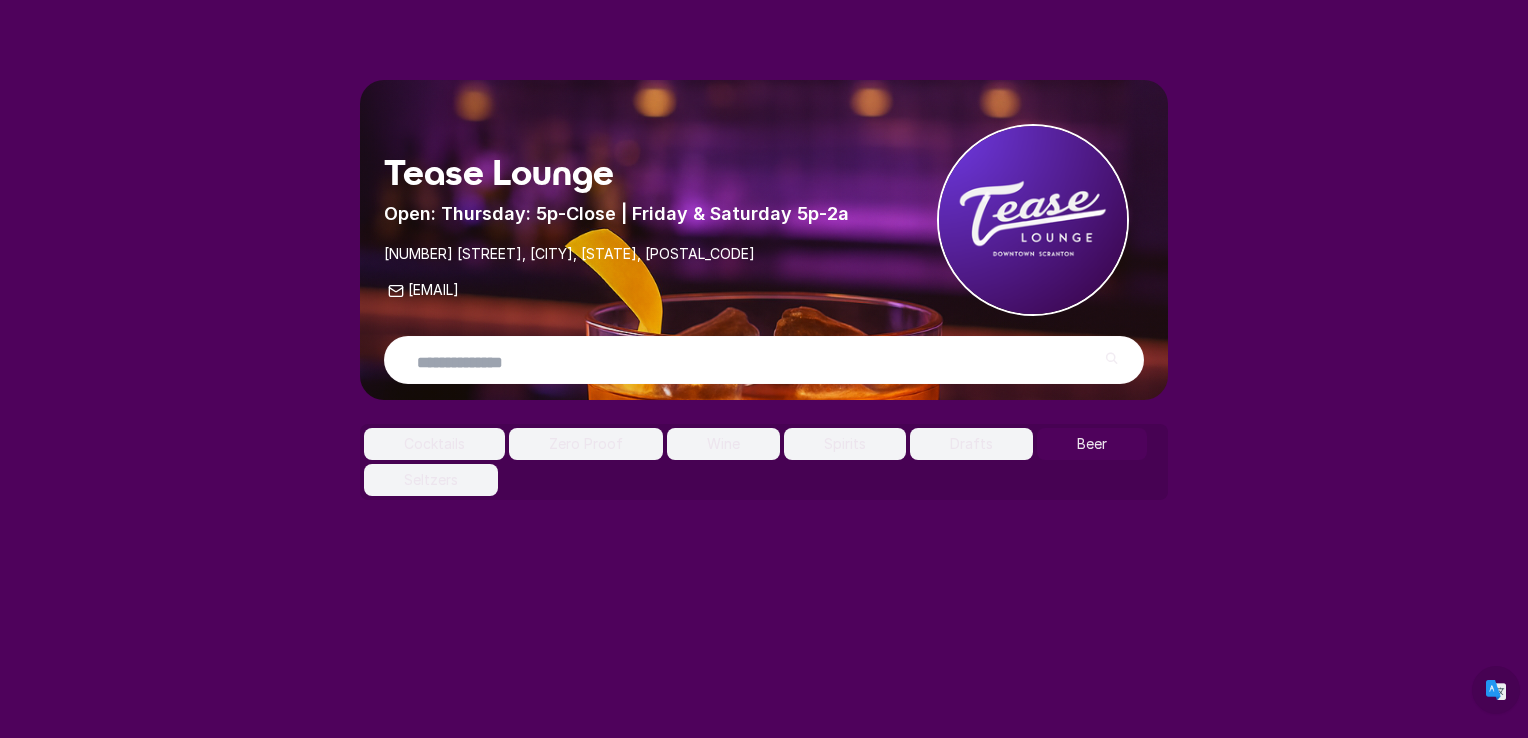 scroll, scrollTop: 0, scrollLeft: 0, axis: both 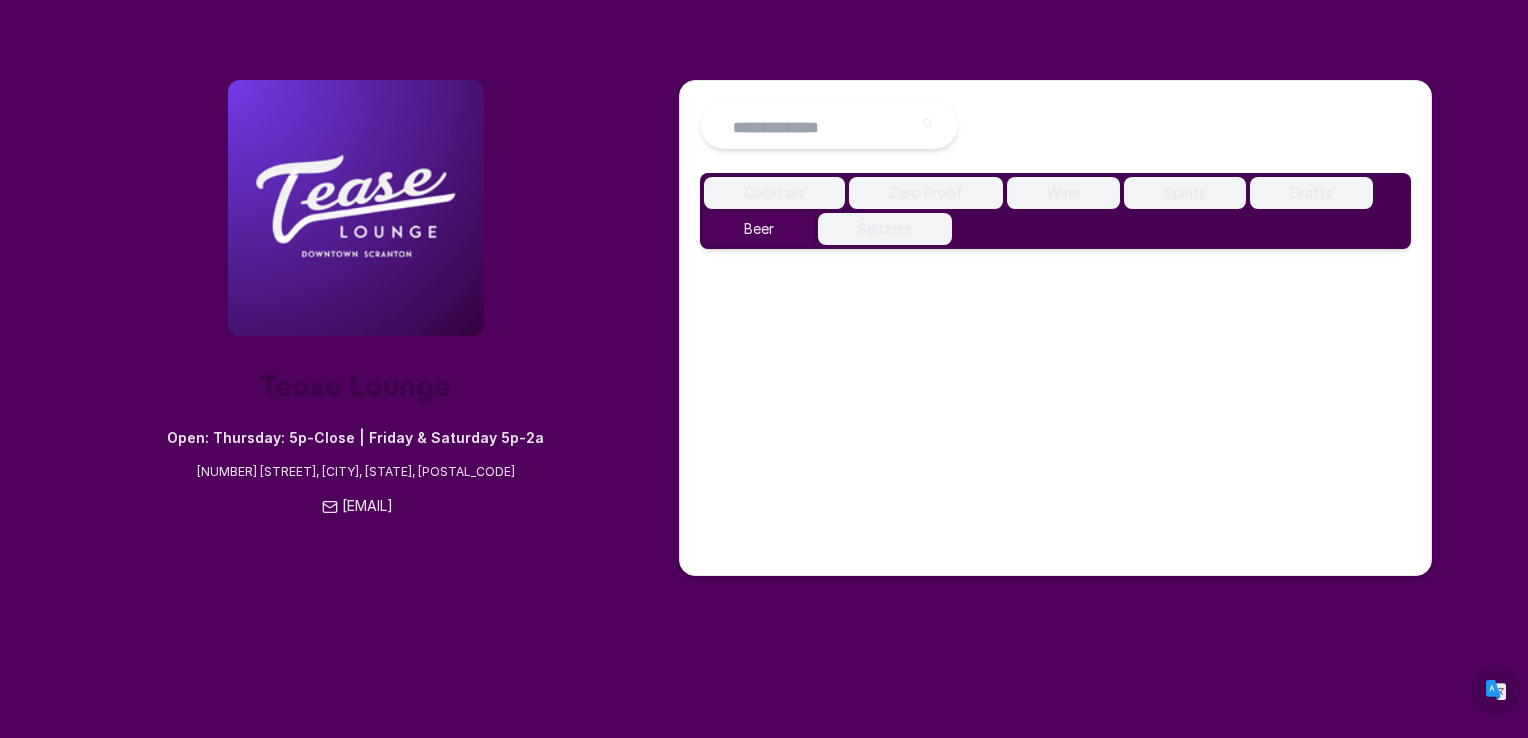 click on "Cocktails" at bounding box center [774, 193] 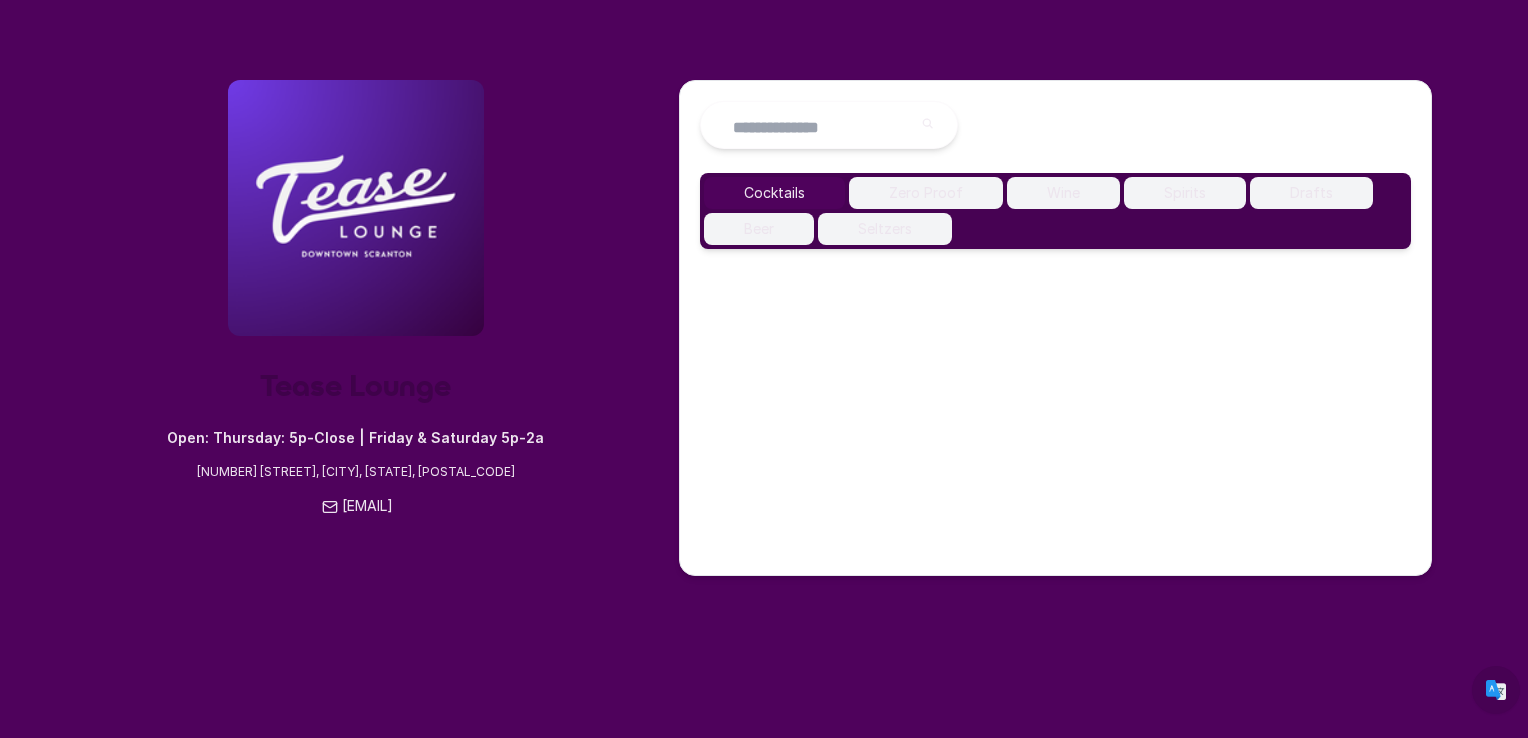 click on "Zero Proof" at bounding box center (926, 193) 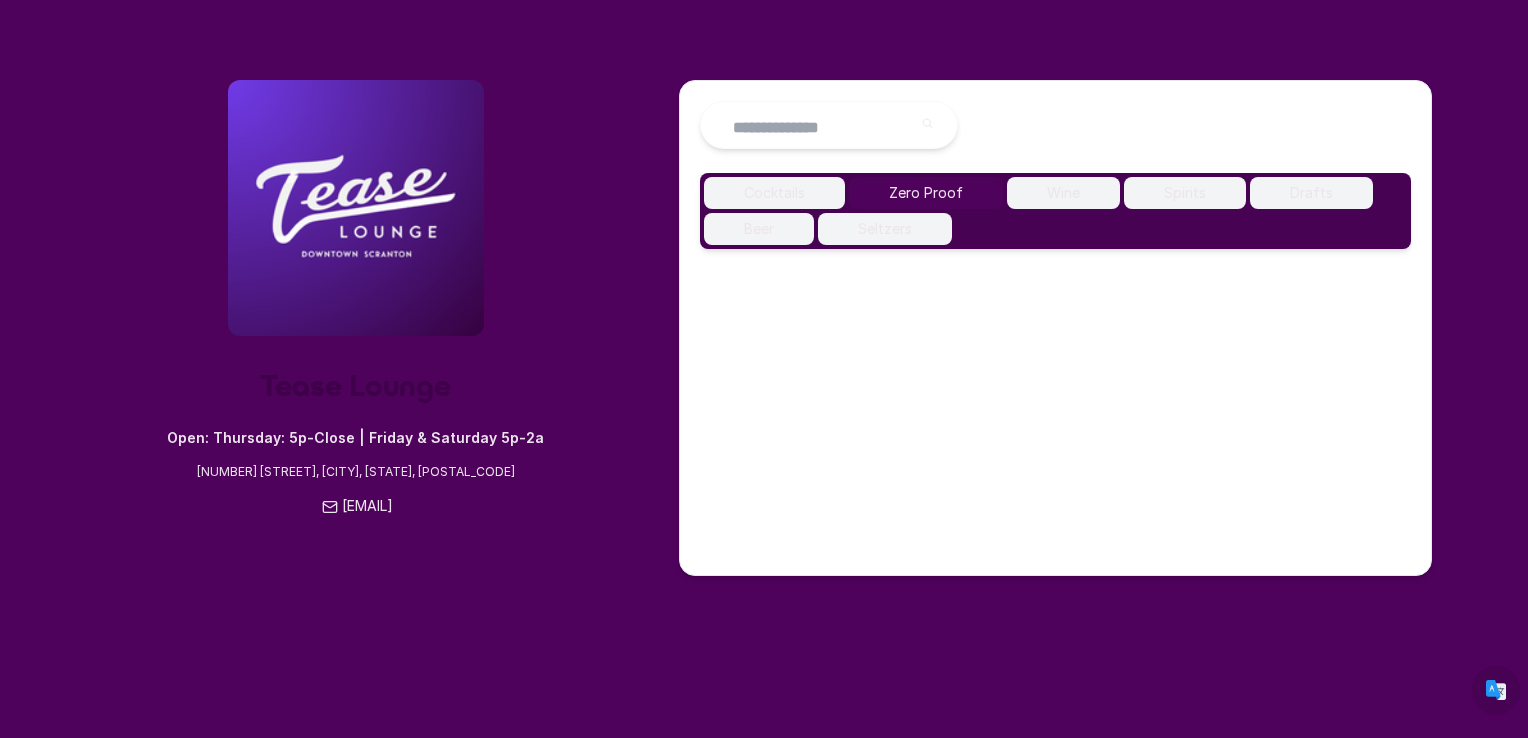 click on "Spirits" at bounding box center (1185, 193) 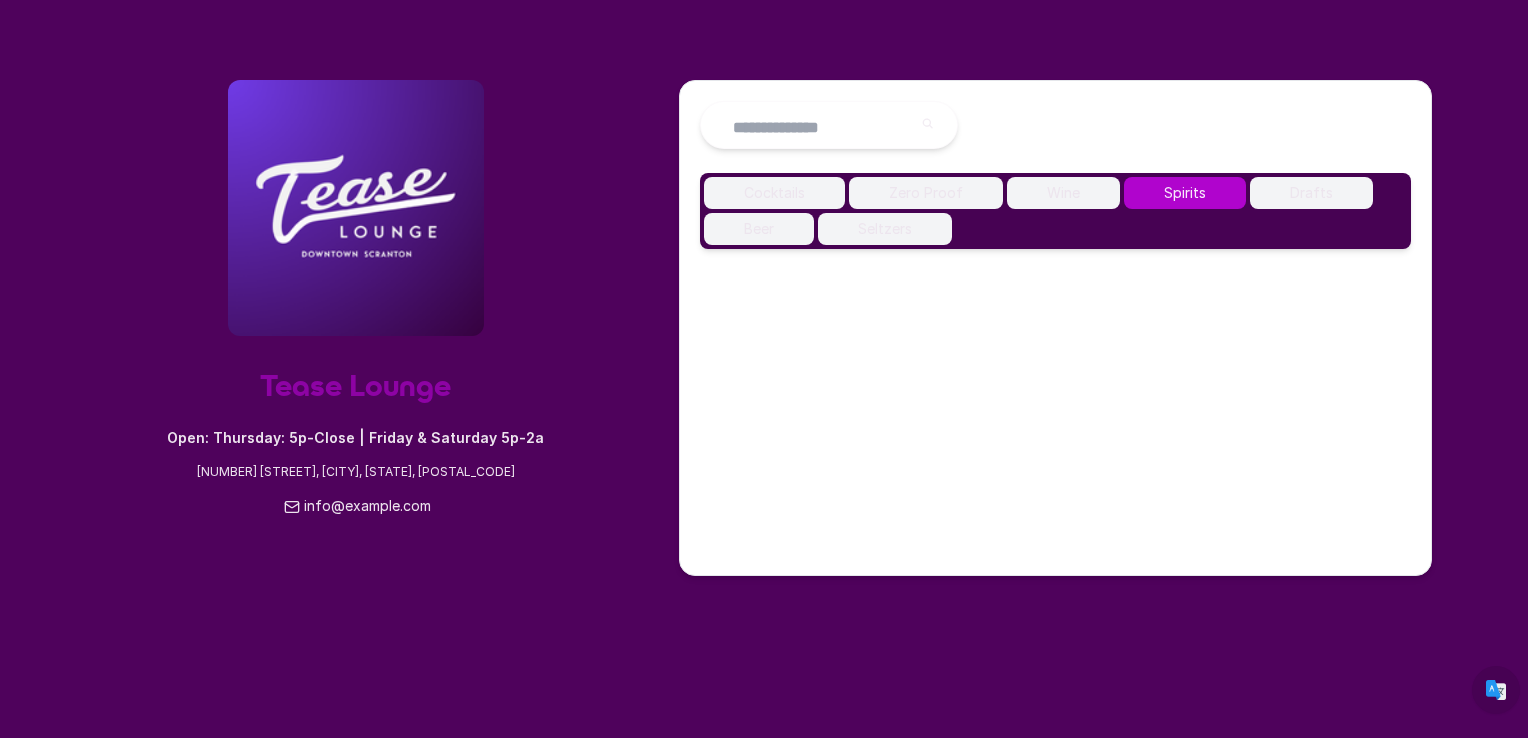 scroll, scrollTop: 0, scrollLeft: 0, axis: both 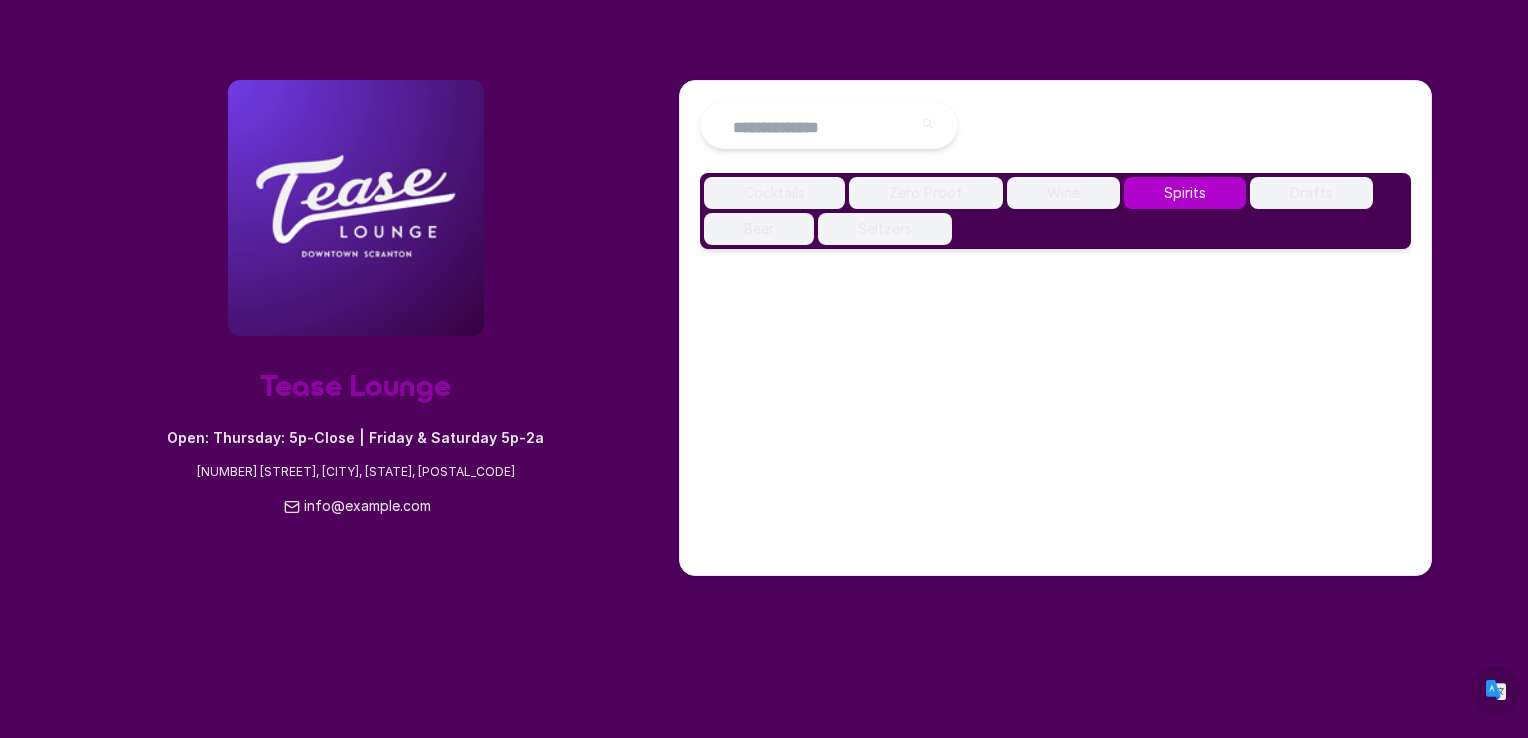 click on "Seltzers" at bounding box center (885, 229) 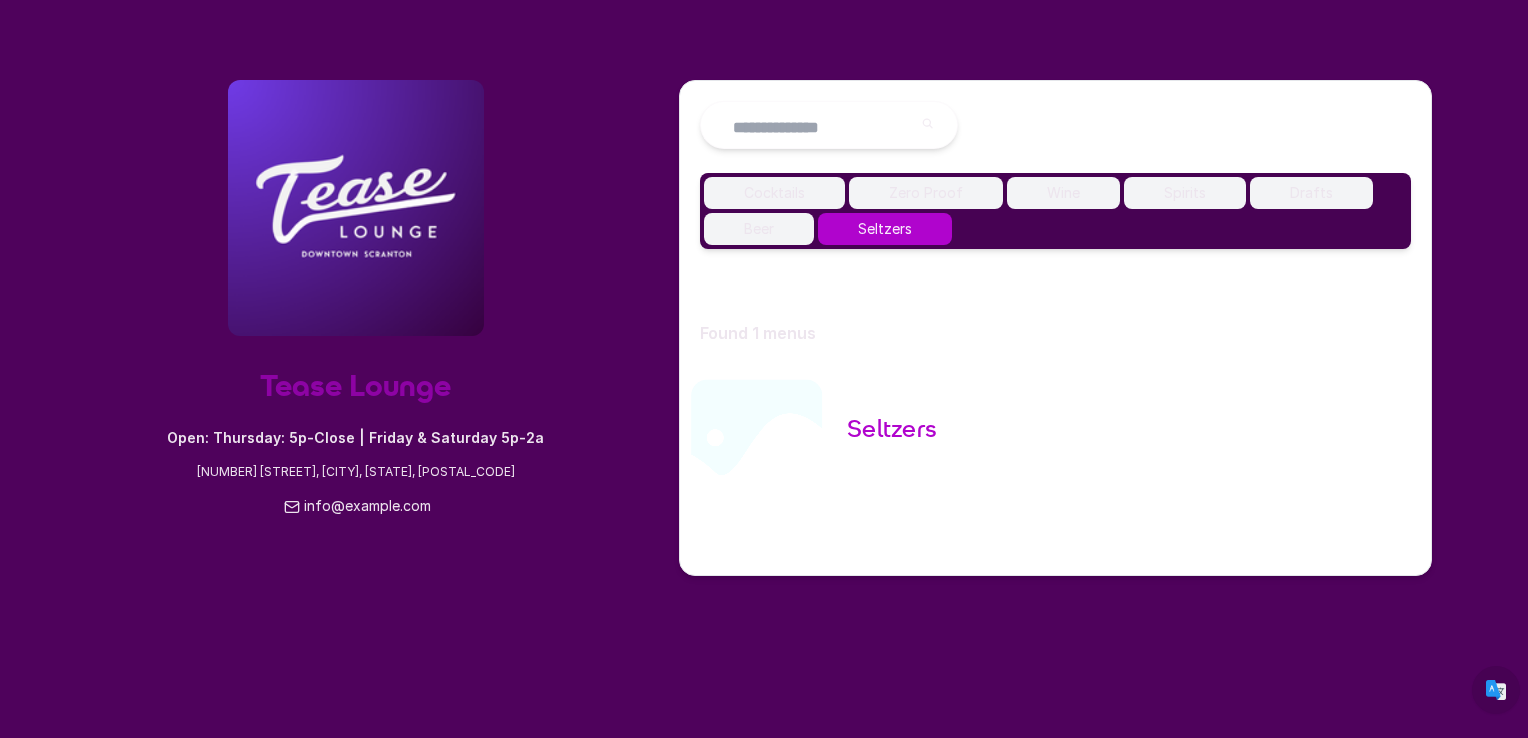 click on "Seltzers
has 0 dishes" at bounding box center [892, 444] 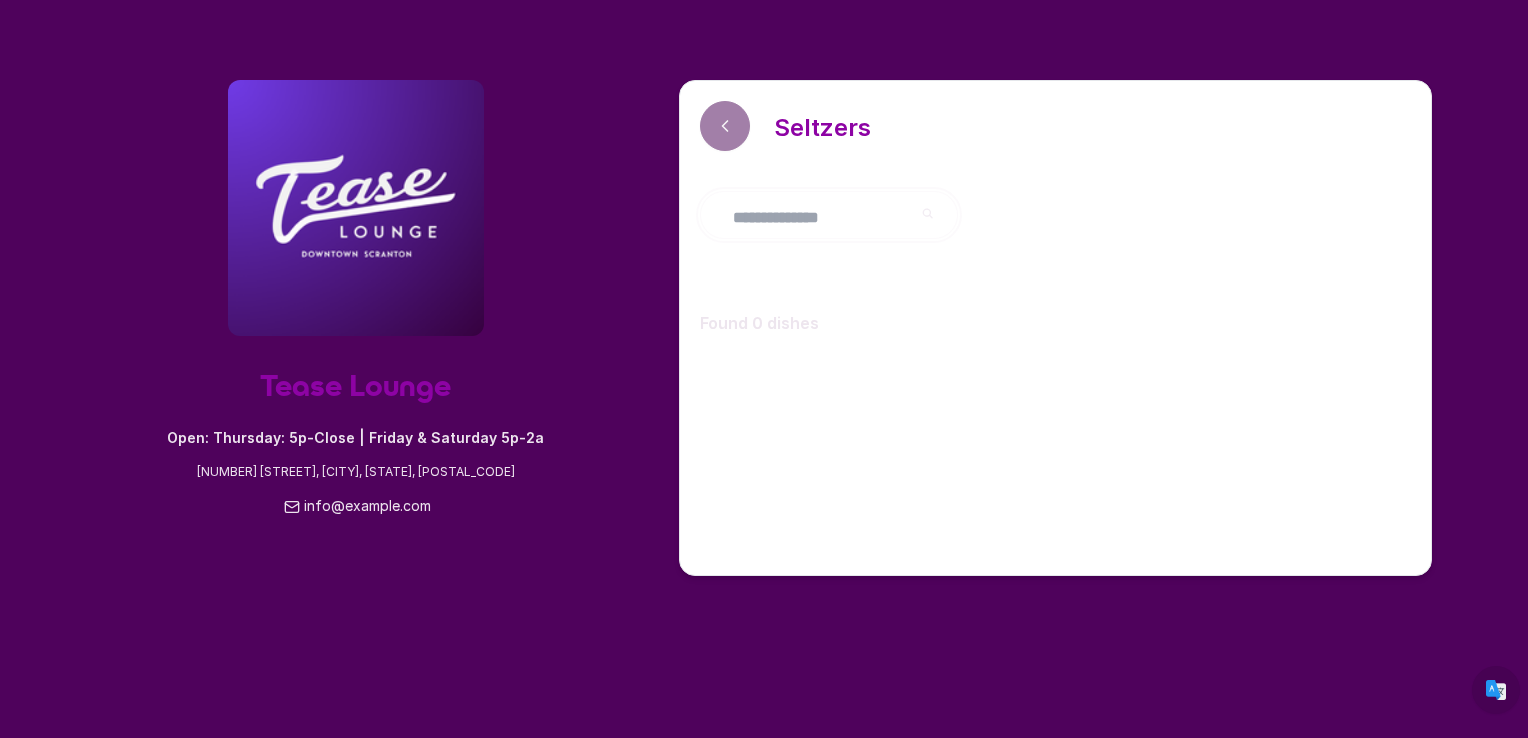 click at bounding box center [815, 217] 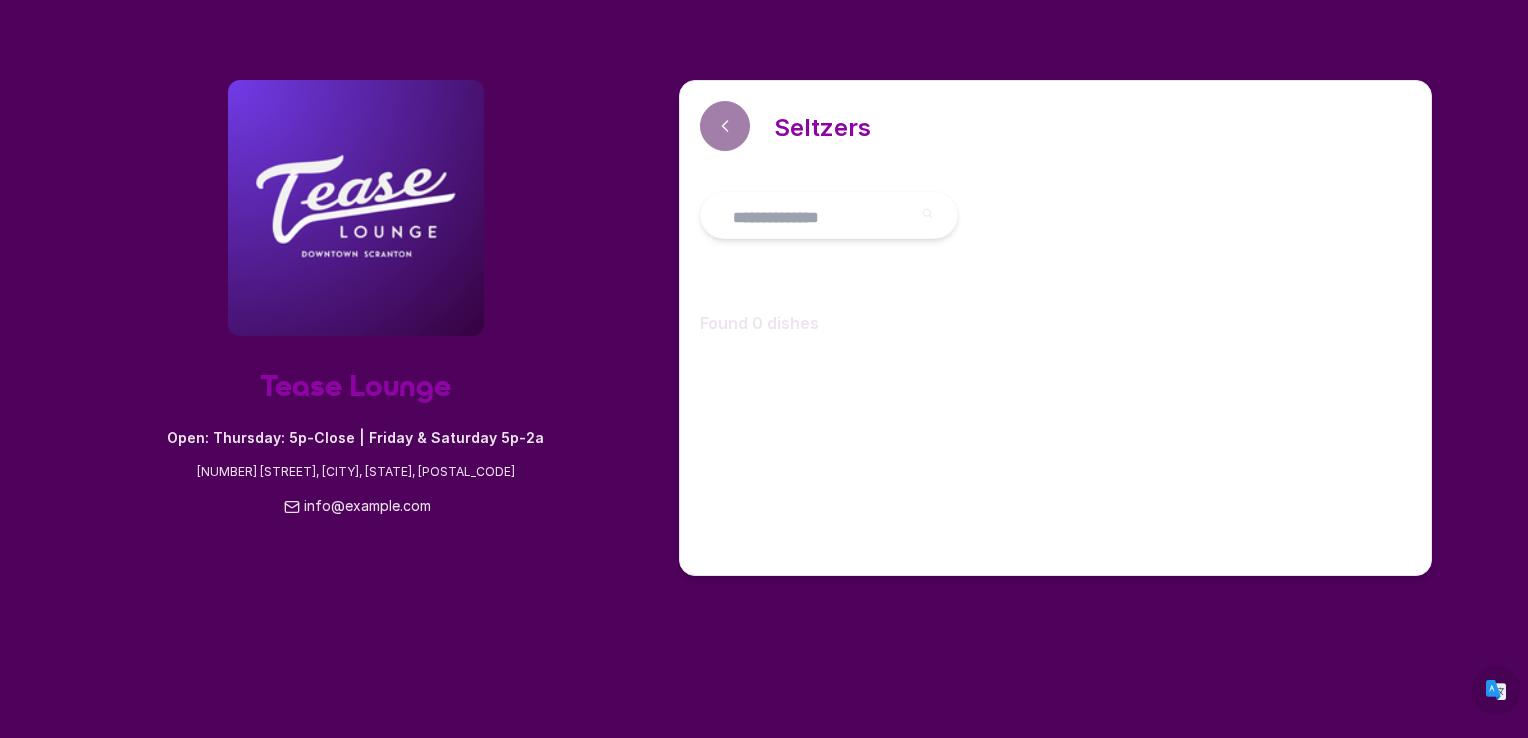 click on "Found 0 dishes" at bounding box center [1055, 321] 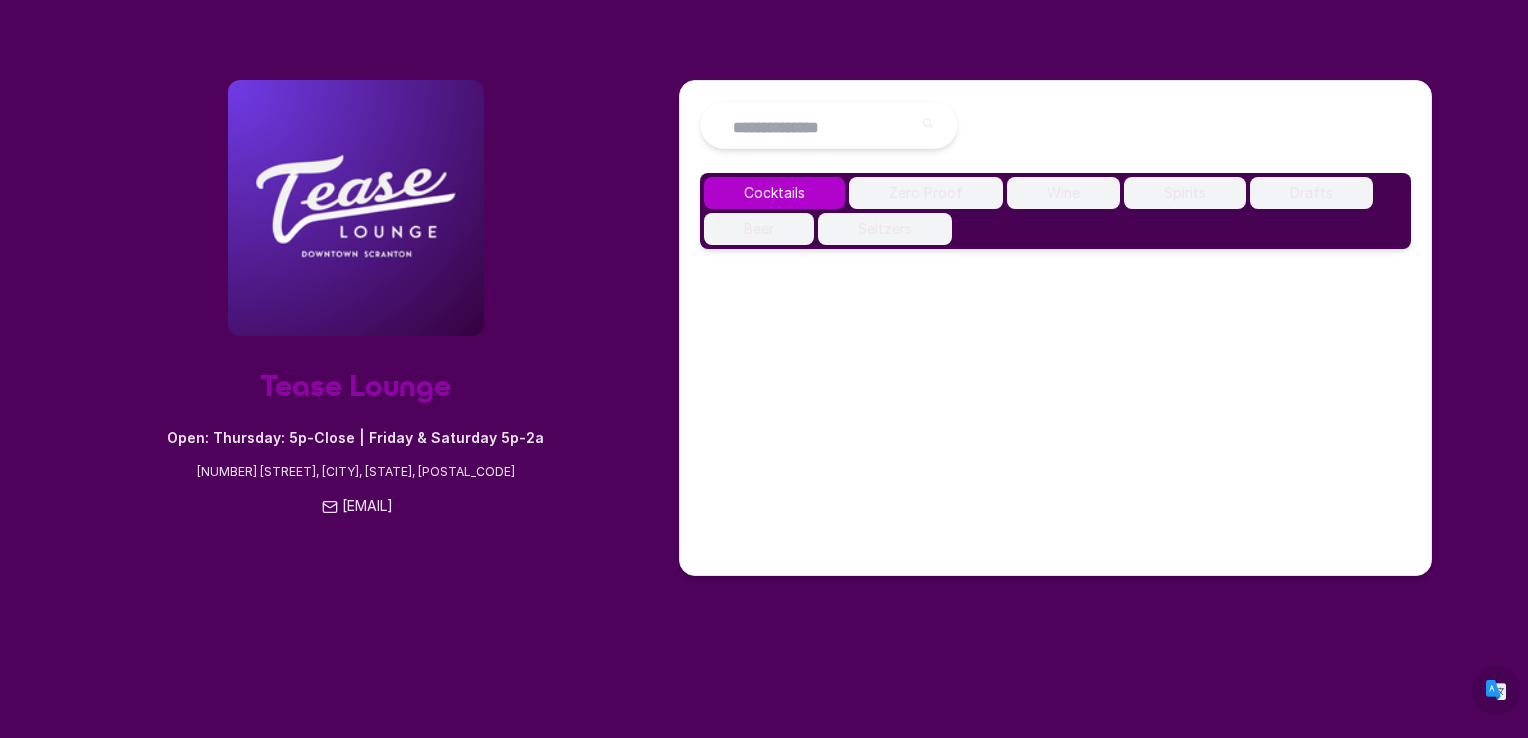 scroll, scrollTop: 0, scrollLeft: 0, axis: both 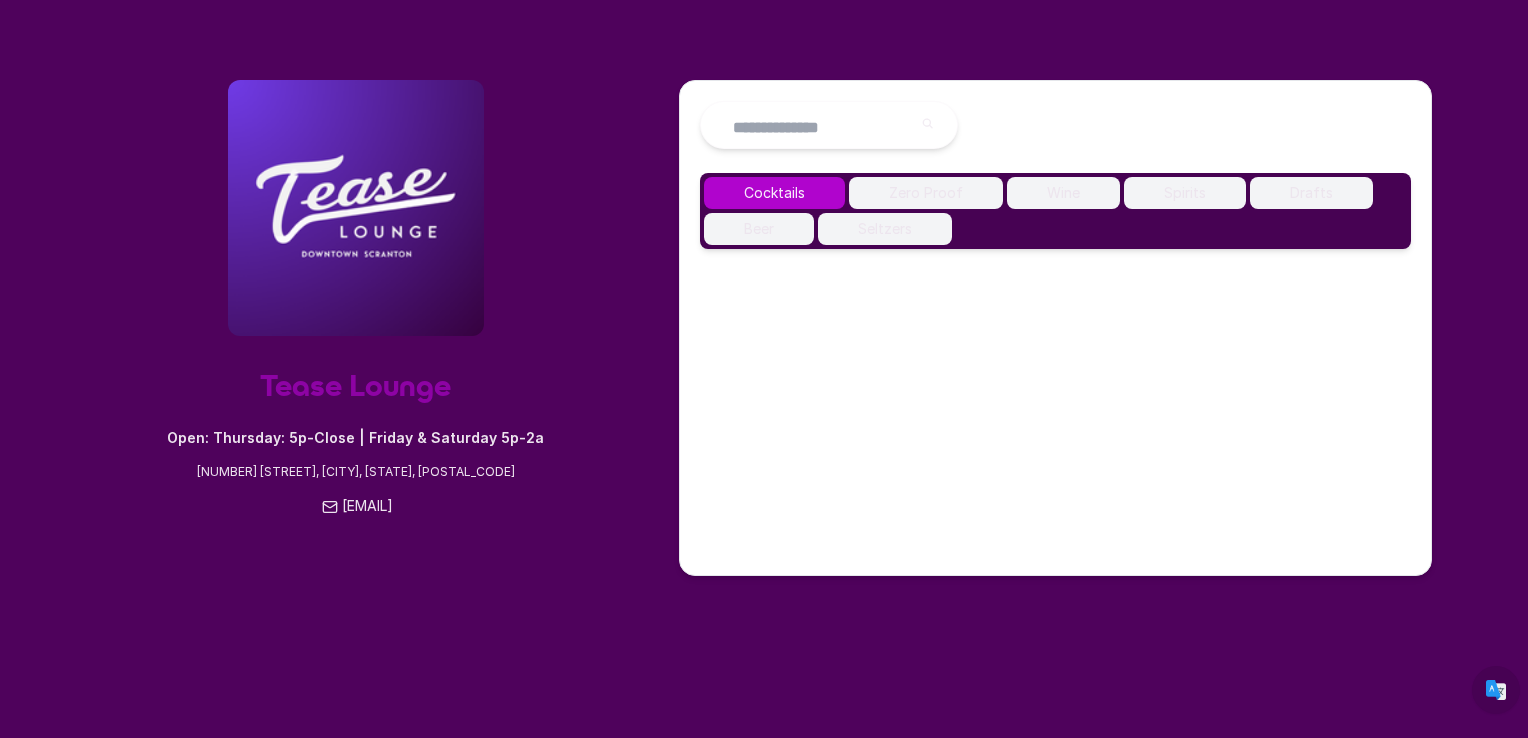 click on "Zero Proof" at bounding box center [926, 193] 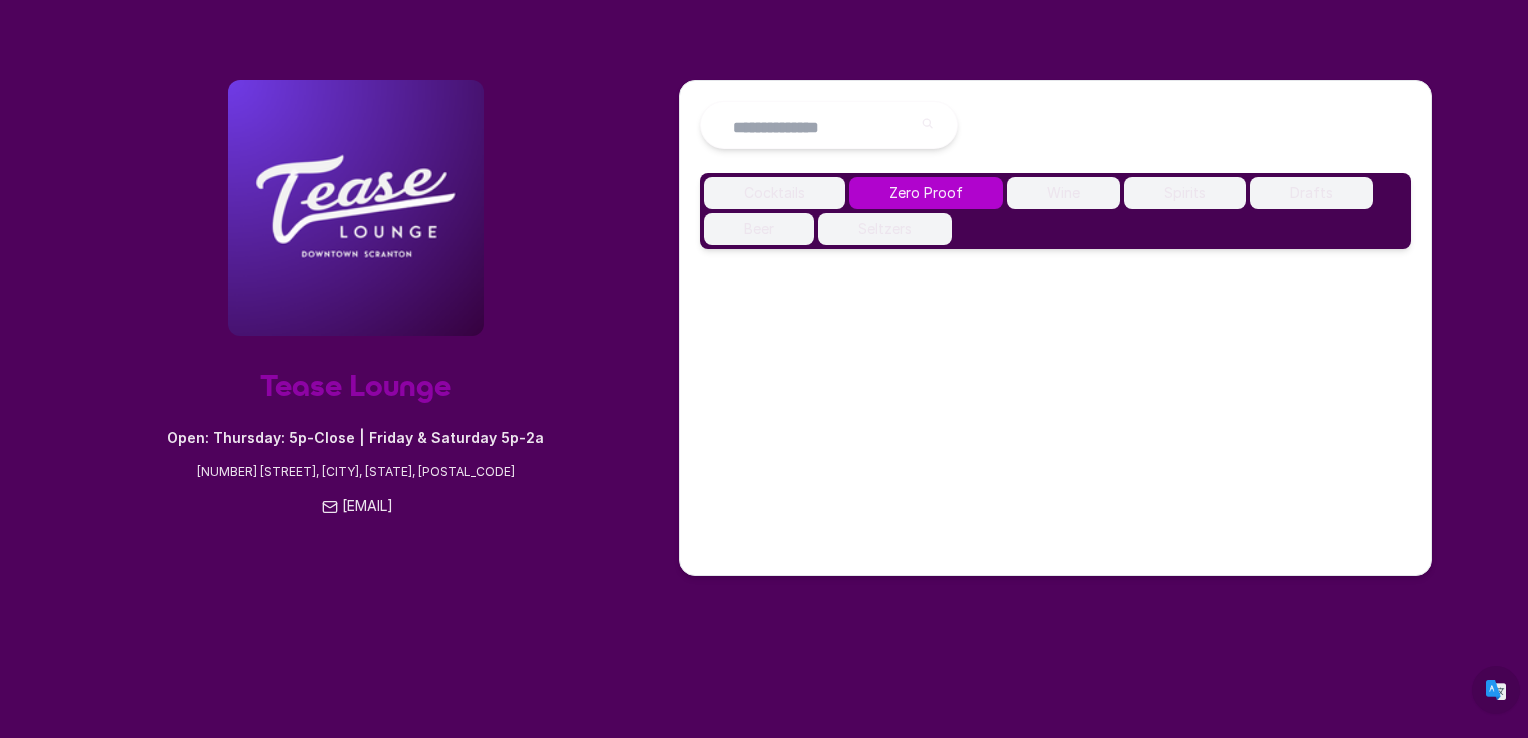 click on "Wine" at bounding box center (1063, 193) 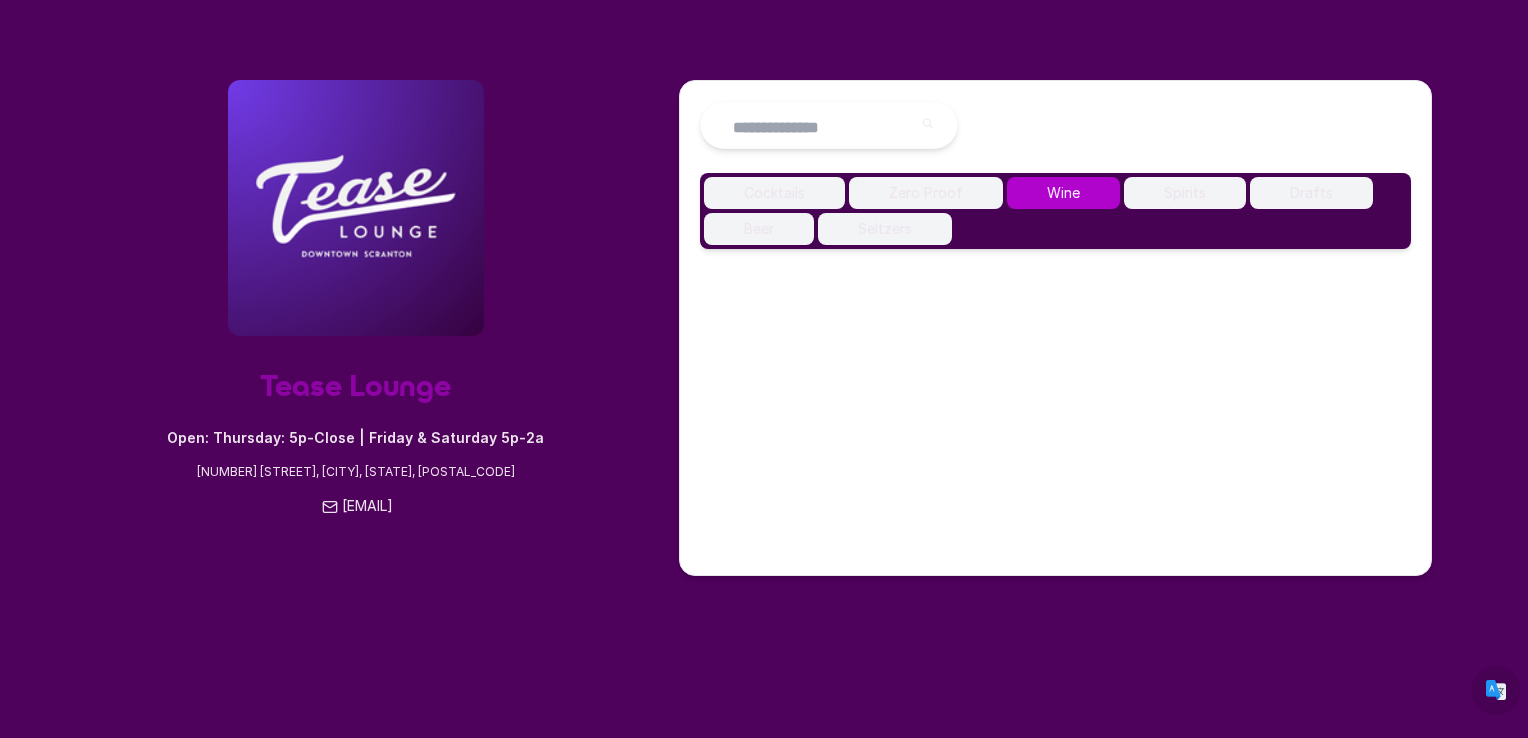 click on "Spirits" at bounding box center (1185, 193) 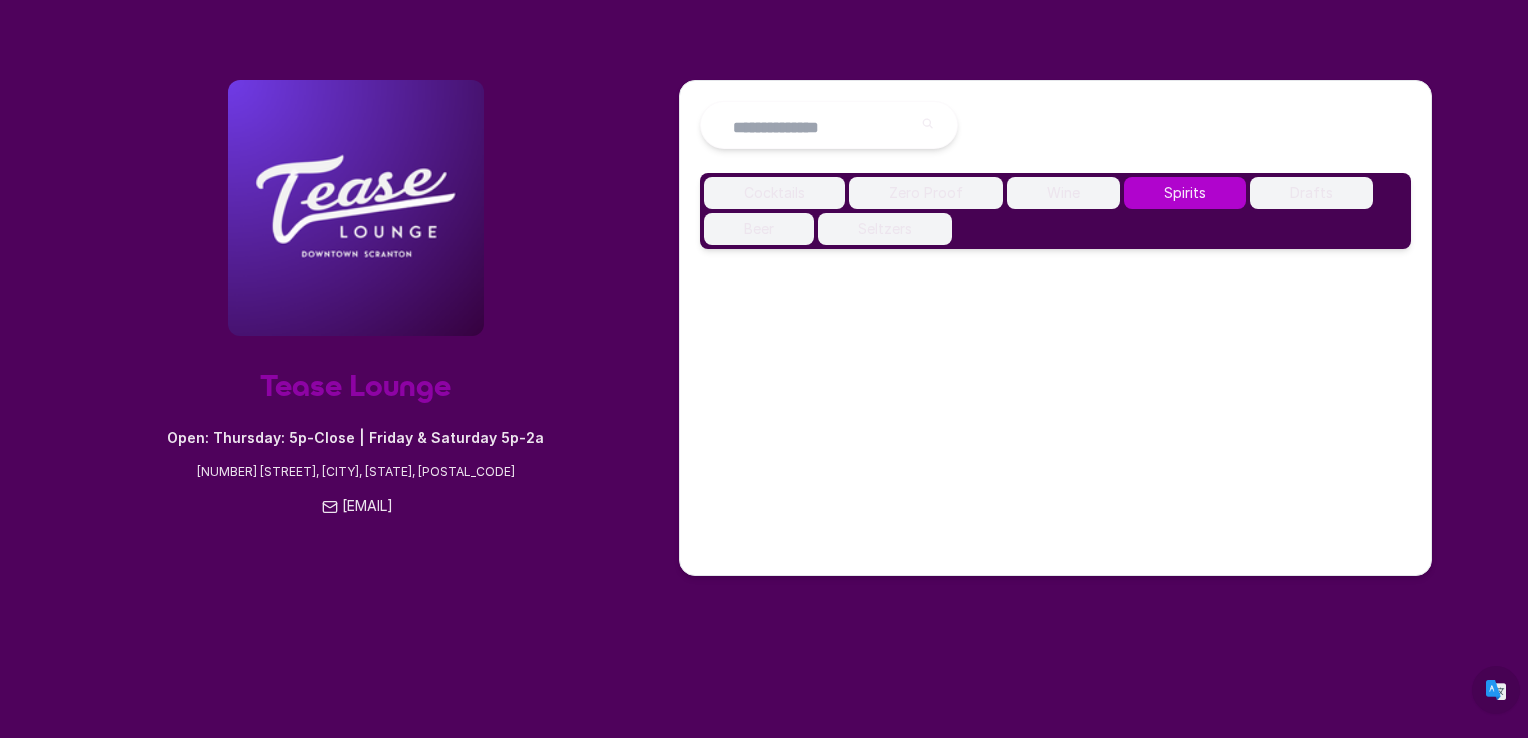 drag, startPoint x: 1356, startPoint y: 188, endPoint x: 1324, endPoint y: 195, distance: 32.75668 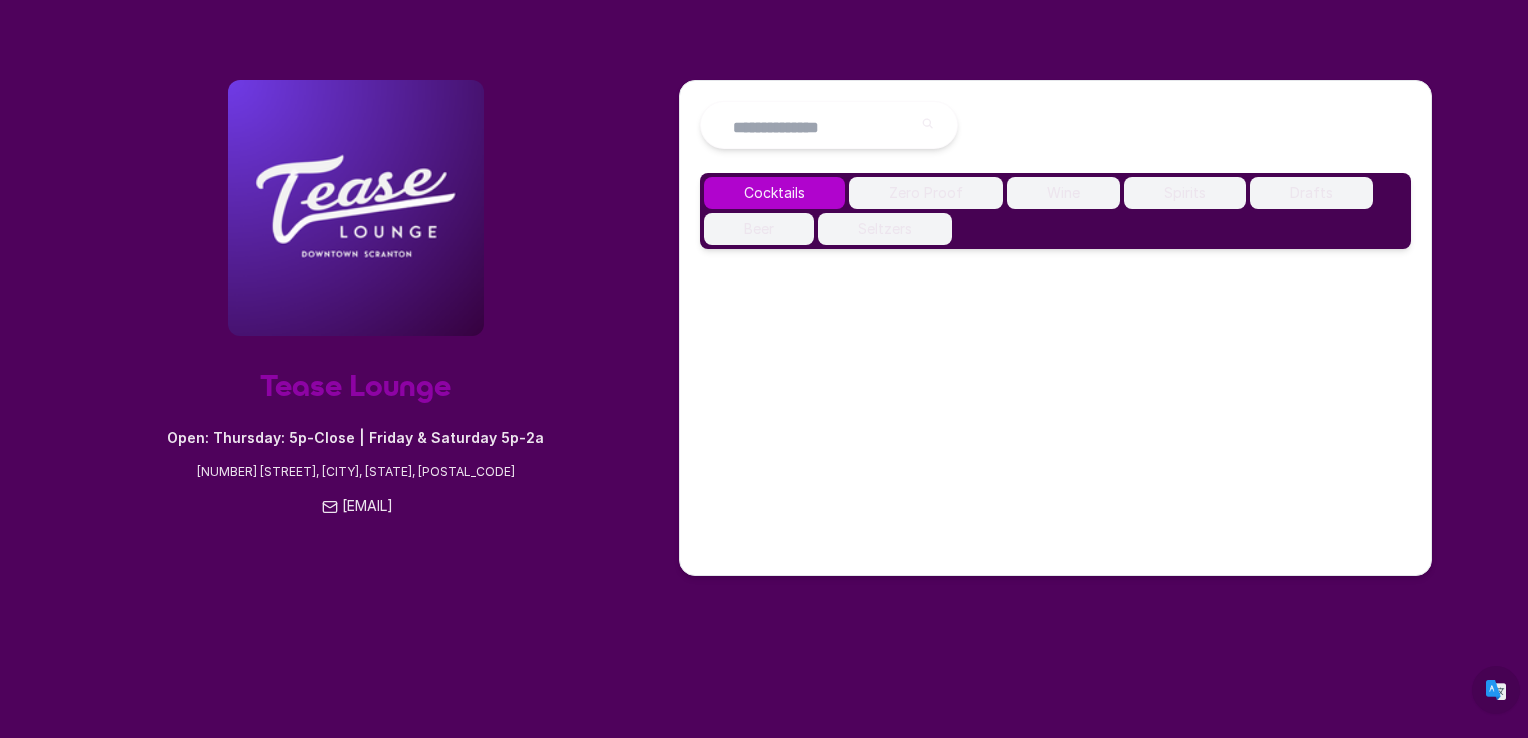 scroll, scrollTop: 0, scrollLeft: 0, axis: both 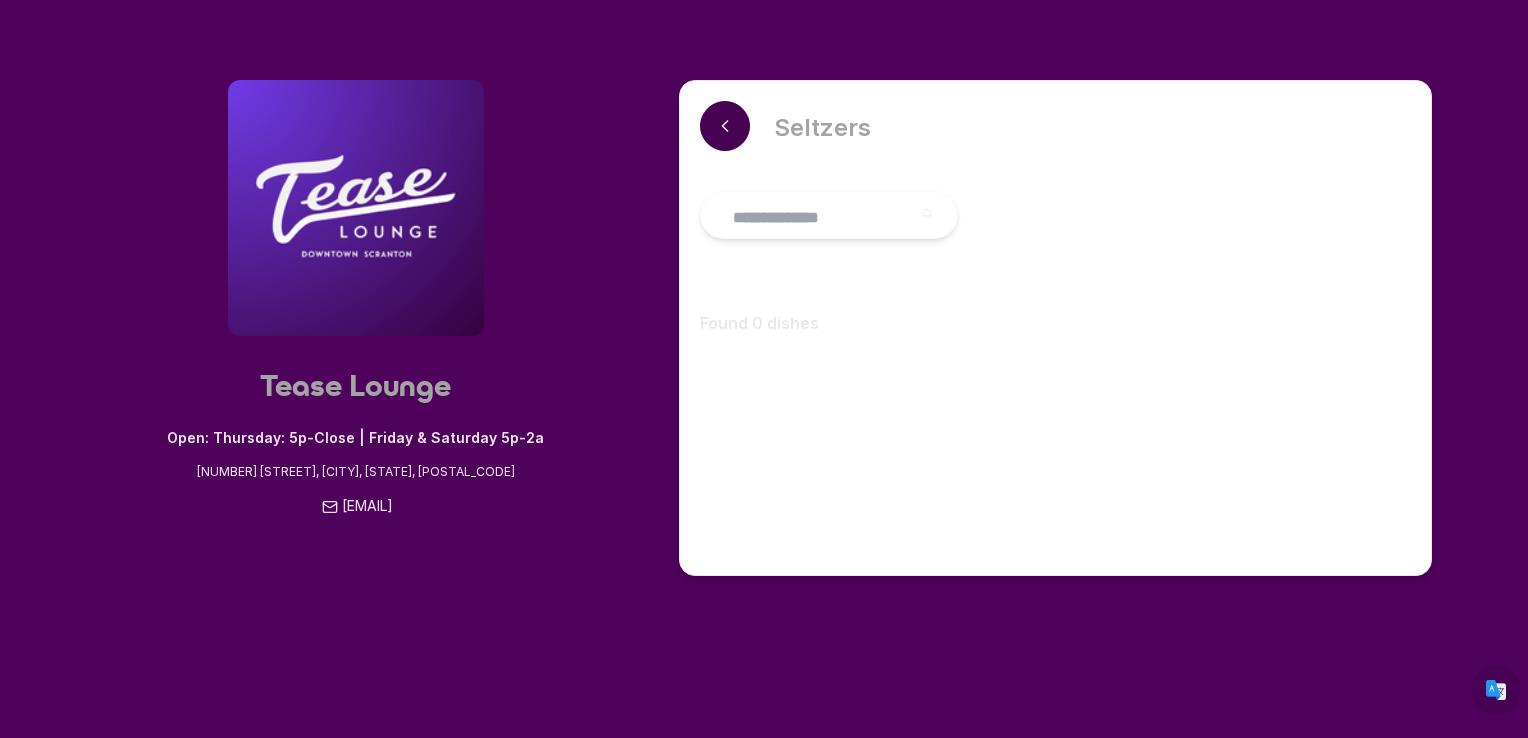 click at bounding box center (725, 126) 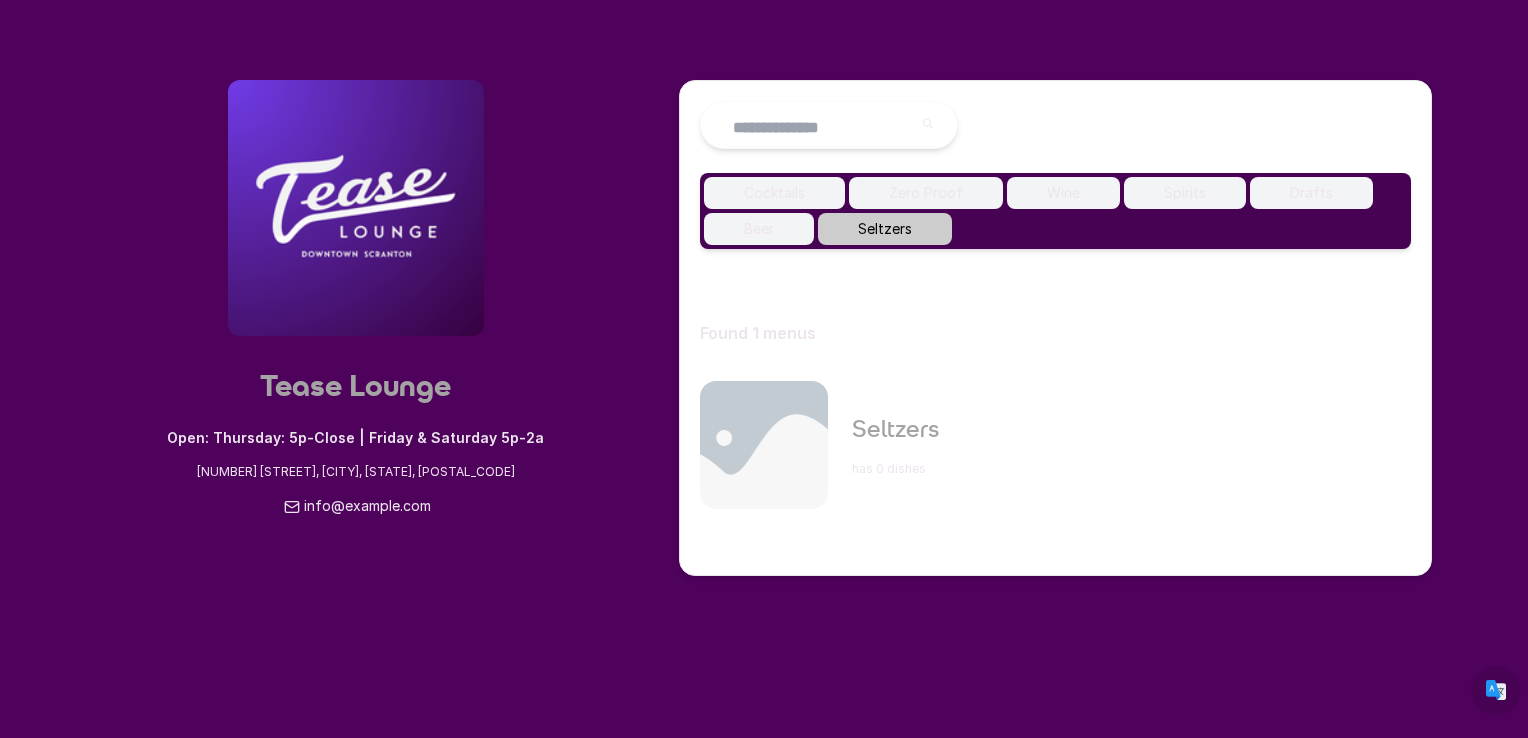 scroll, scrollTop: 0, scrollLeft: 0, axis: both 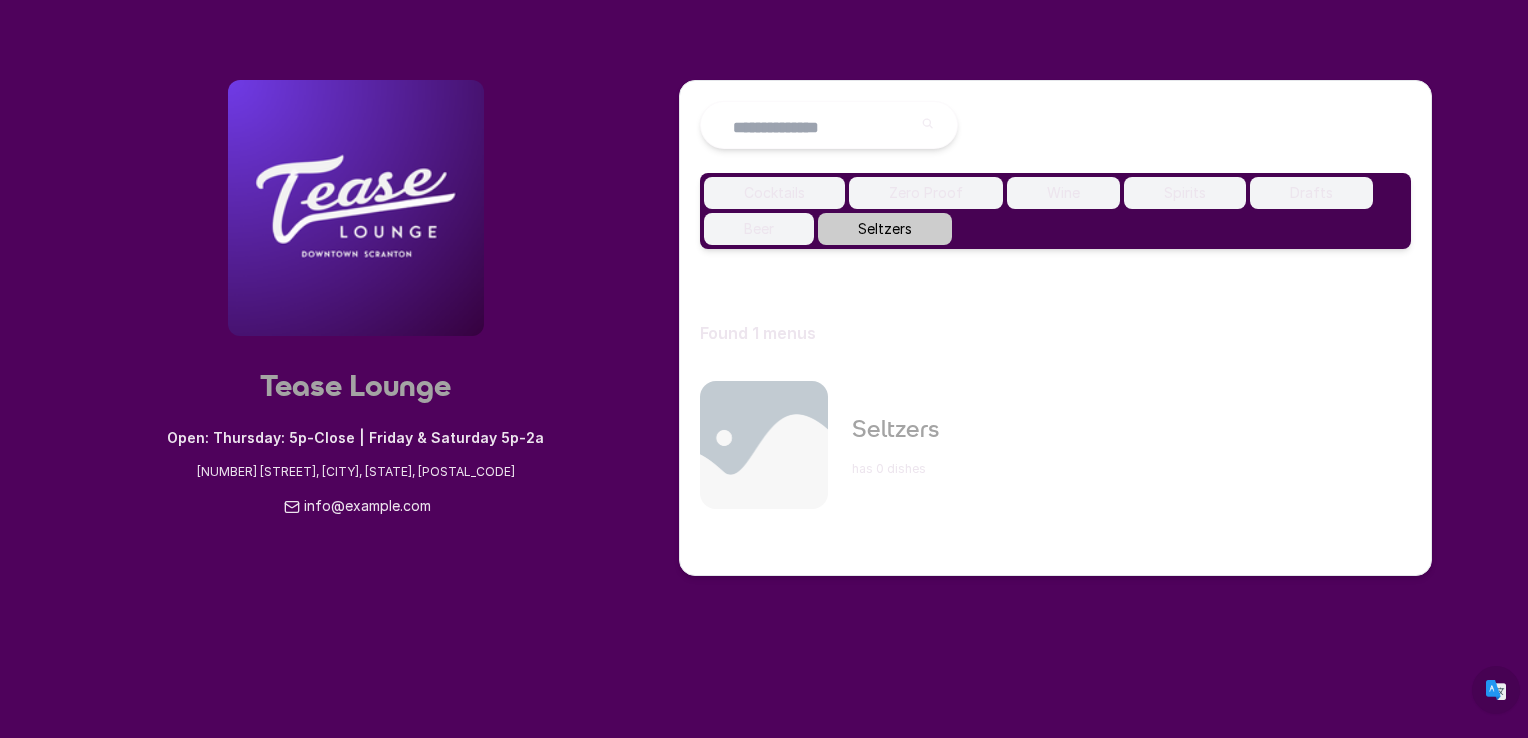 click on "Zero Proof" at bounding box center (926, 193) 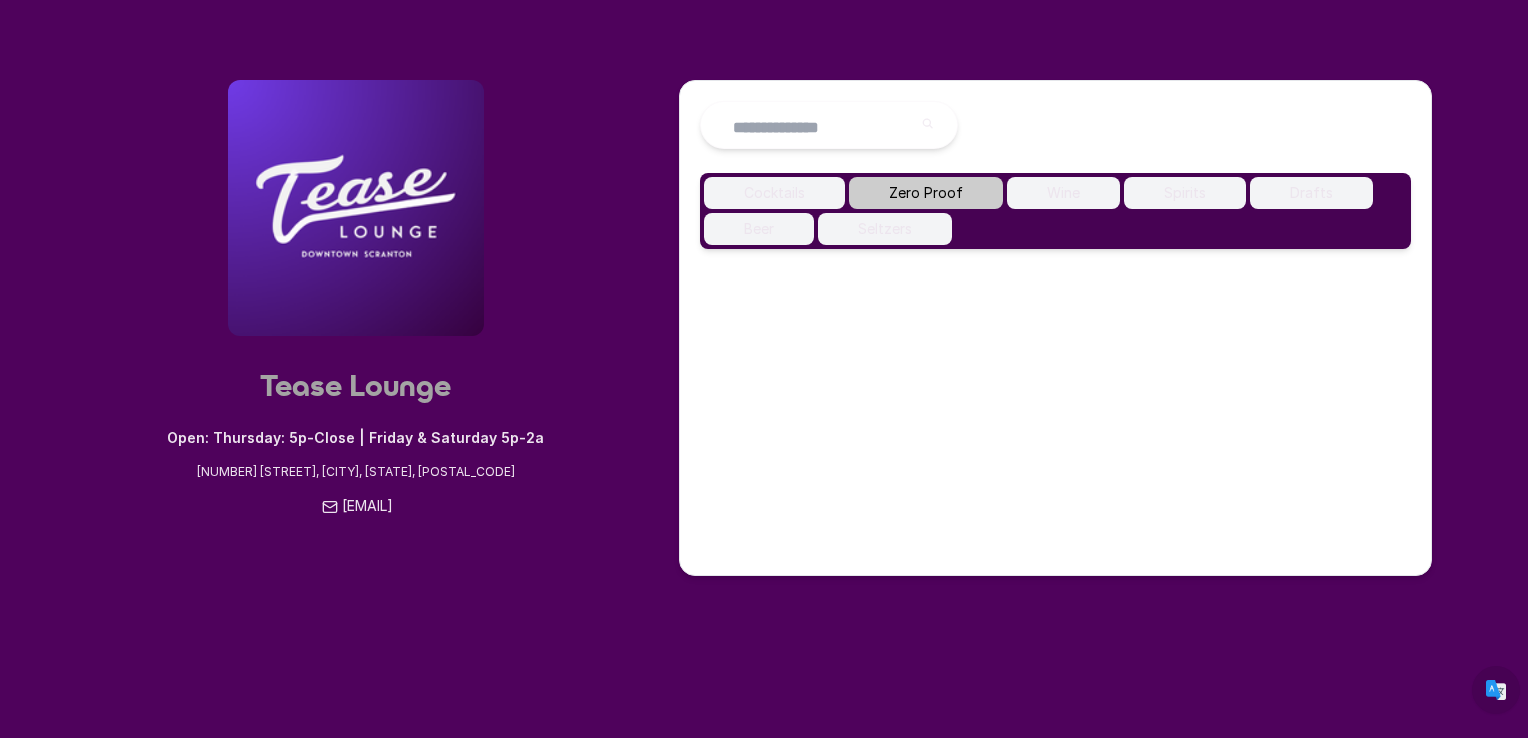 scroll, scrollTop: 0, scrollLeft: 0, axis: both 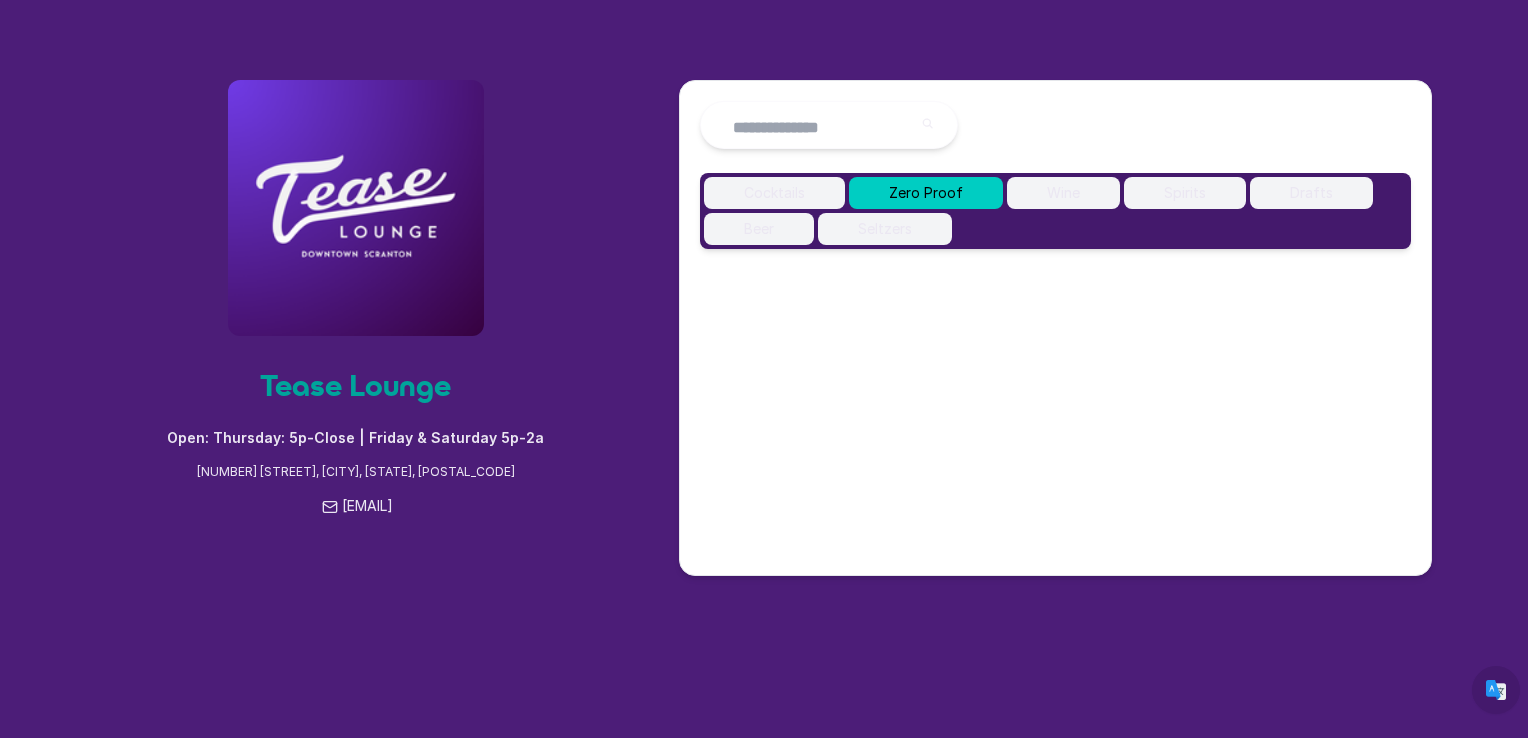 click on "Seltzers" at bounding box center (885, 229) 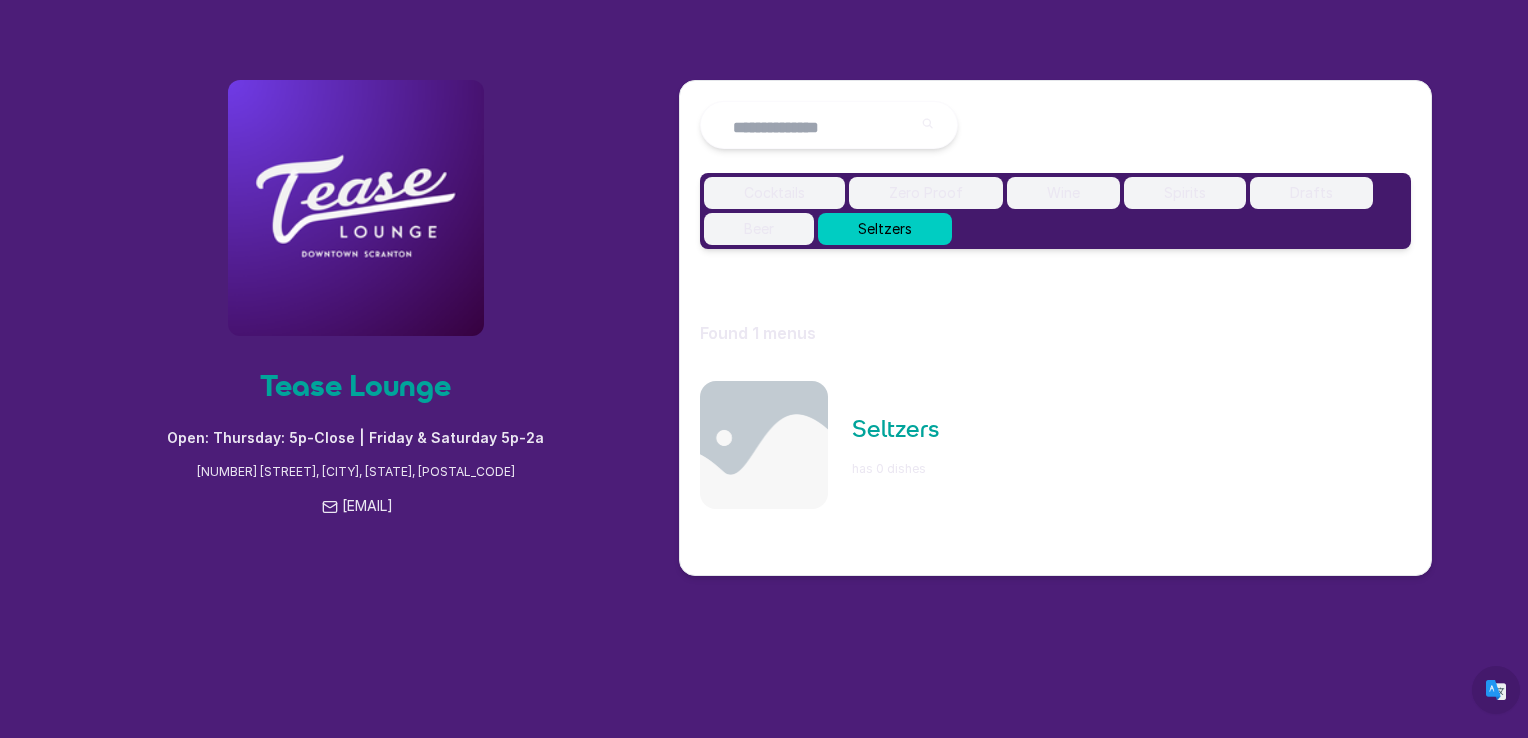 click at bounding box center (356, 208) 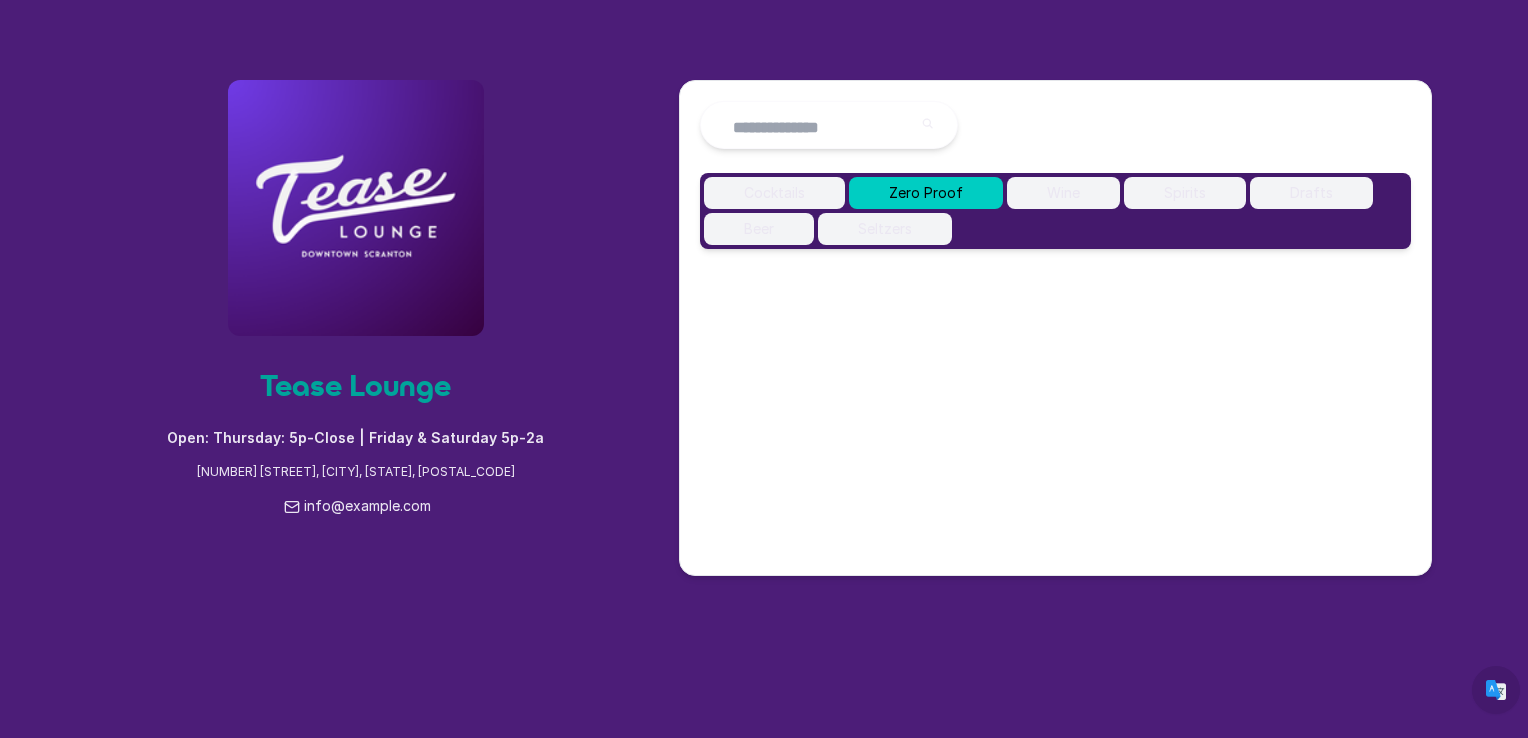 scroll, scrollTop: 0, scrollLeft: 0, axis: both 